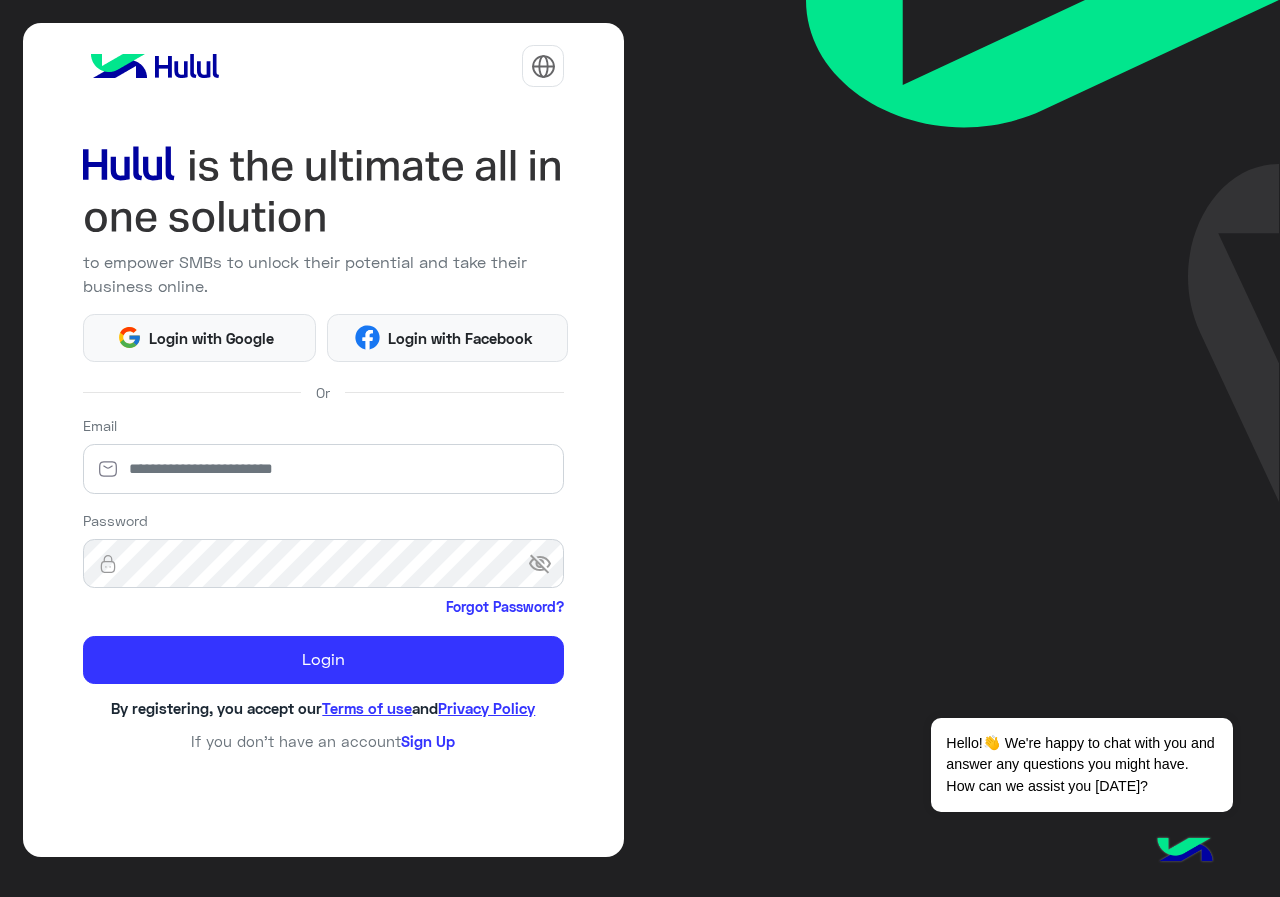scroll, scrollTop: 0, scrollLeft: 0, axis: both 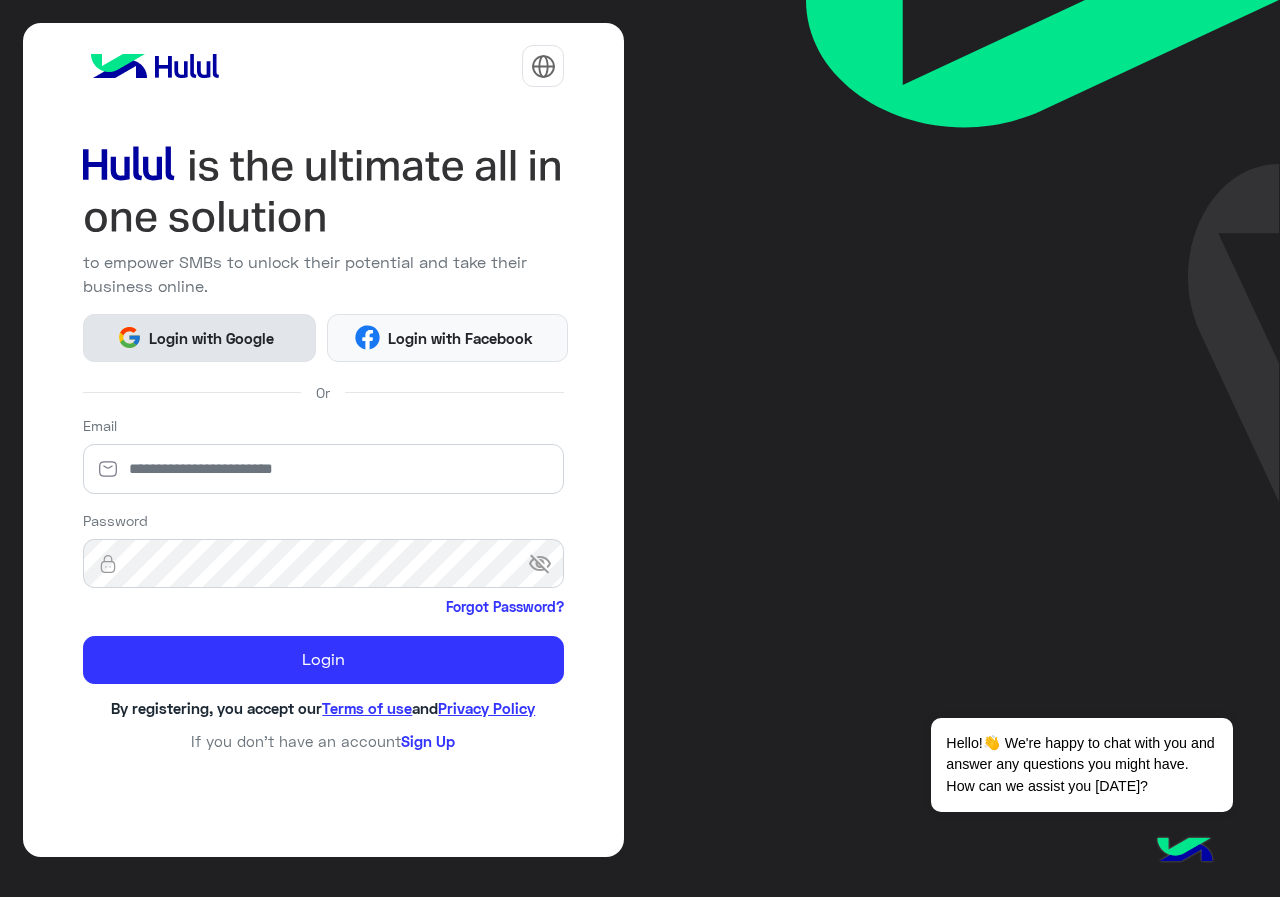 click on "Login with Google" 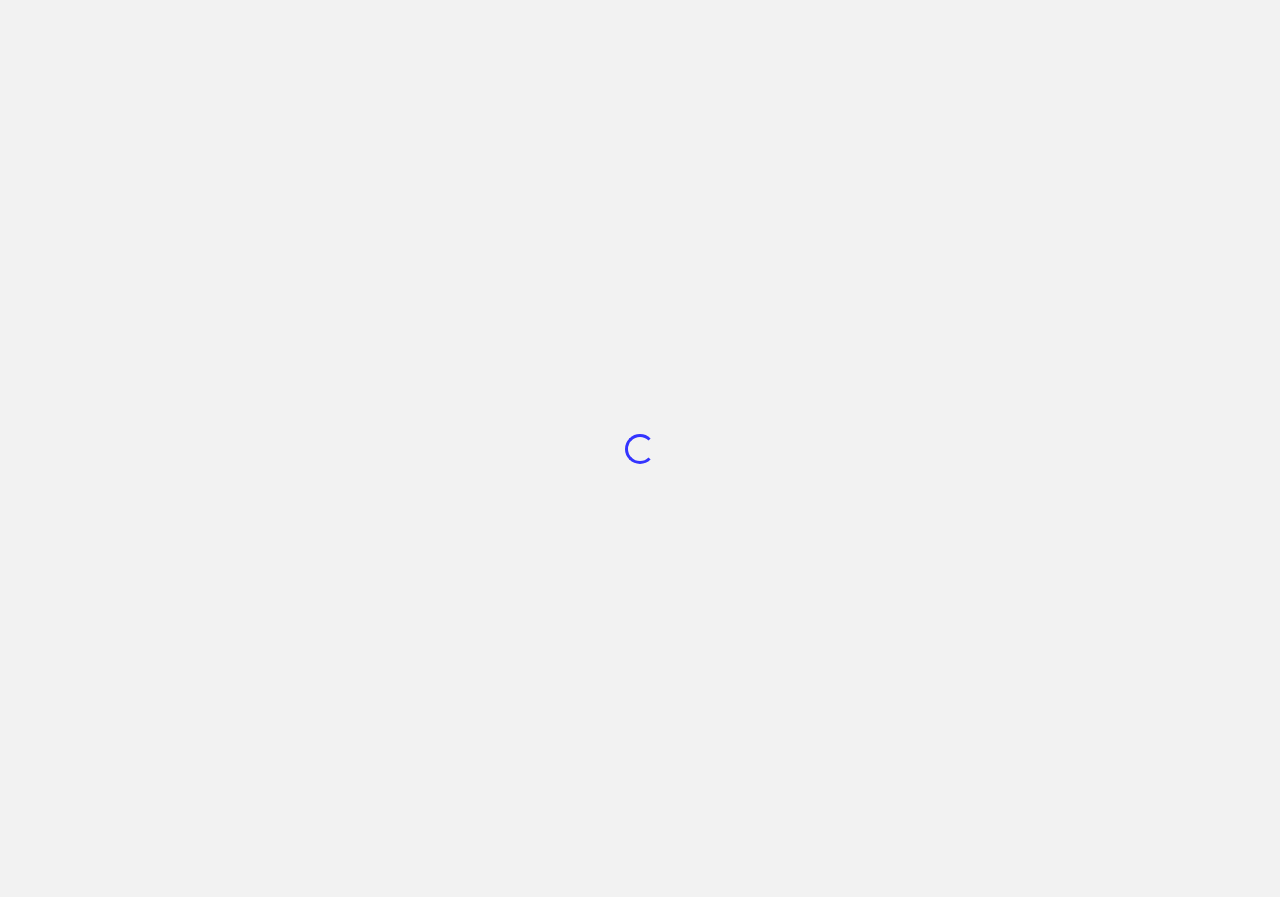 scroll, scrollTop: 0, scrollLeft: 0, axis: both 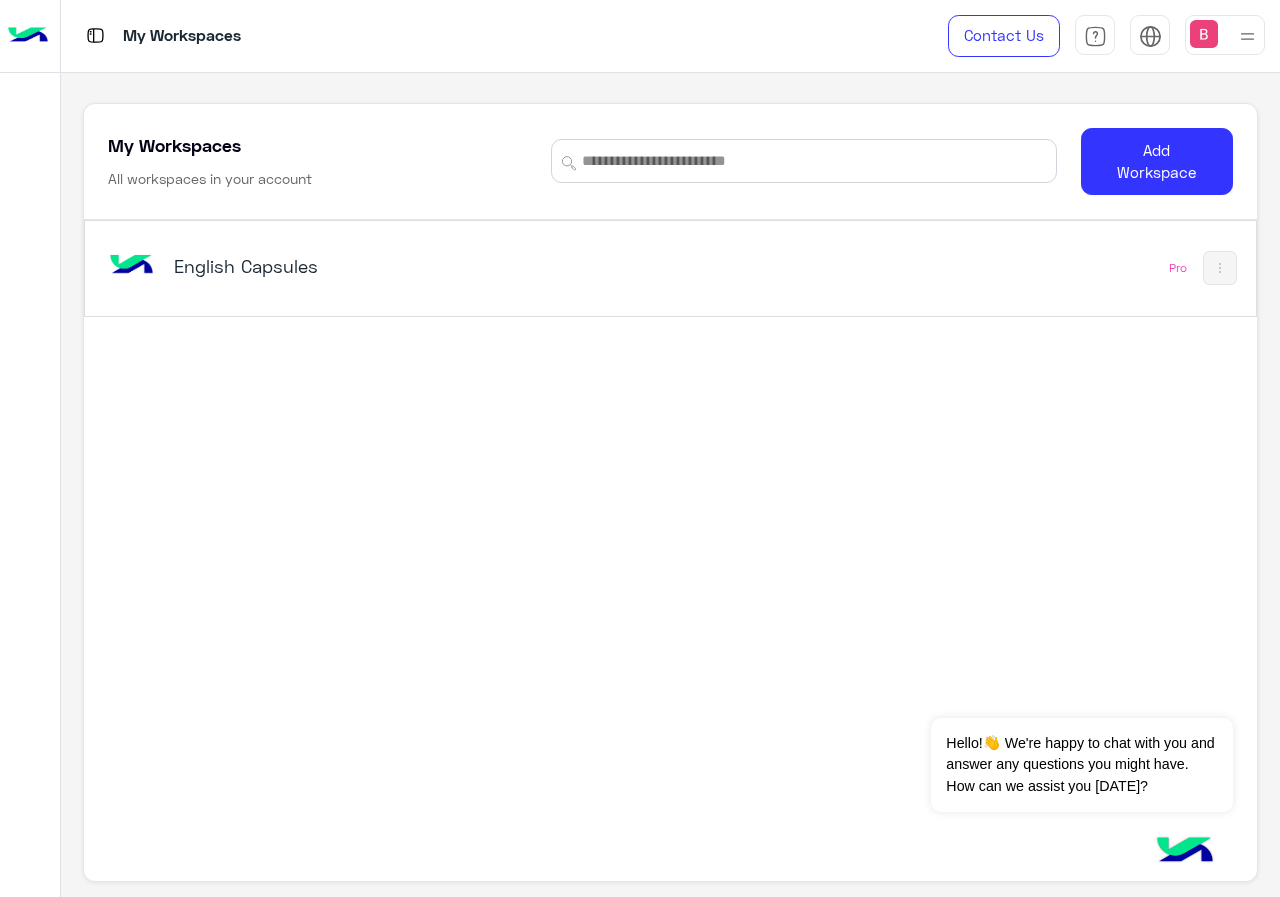 click on "English Capsules   Pro" at bounding box center (670, 268) 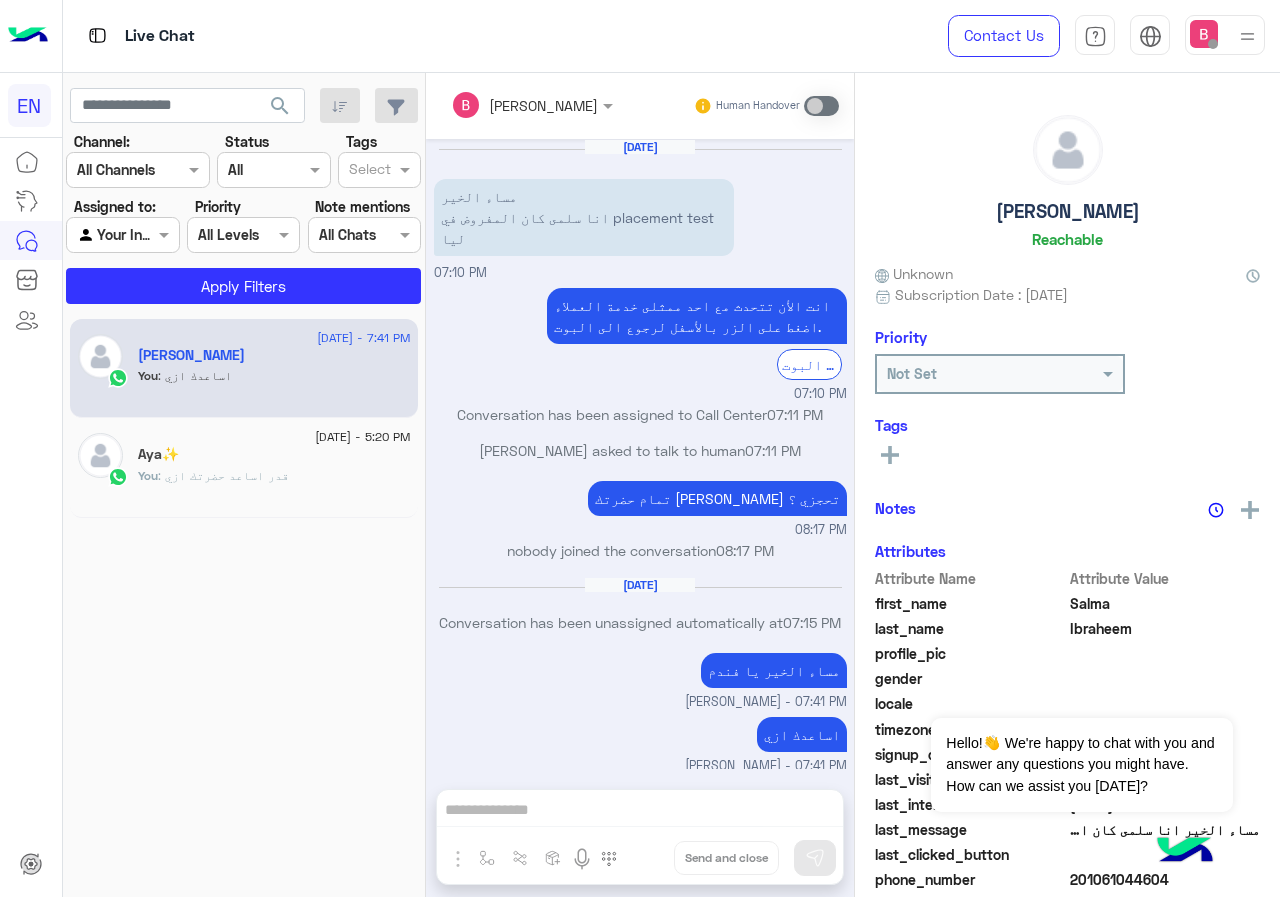 scroll, scrollTop: 8, scrollLeft: 0, axis: vertical 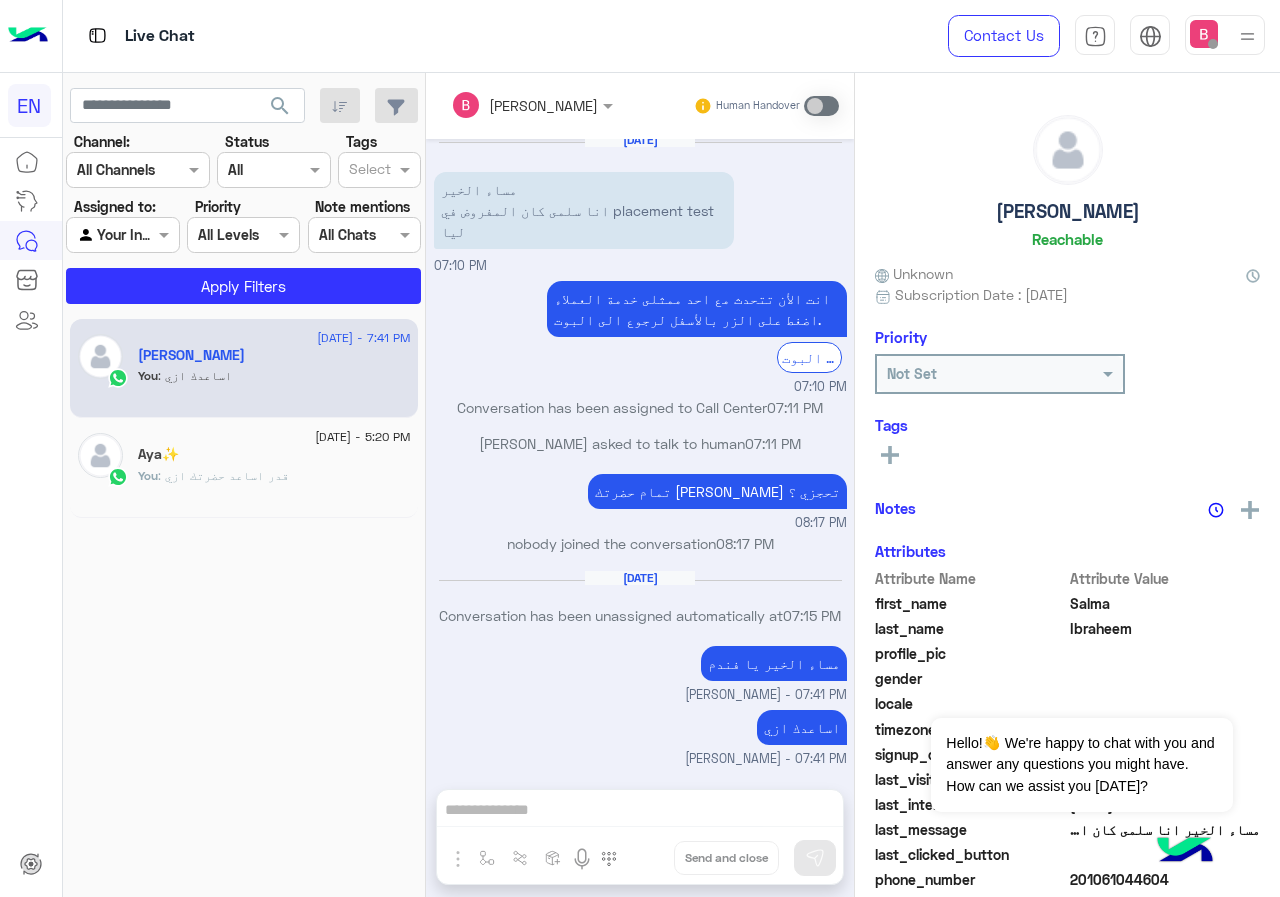 click at bounding box center (100, 235) 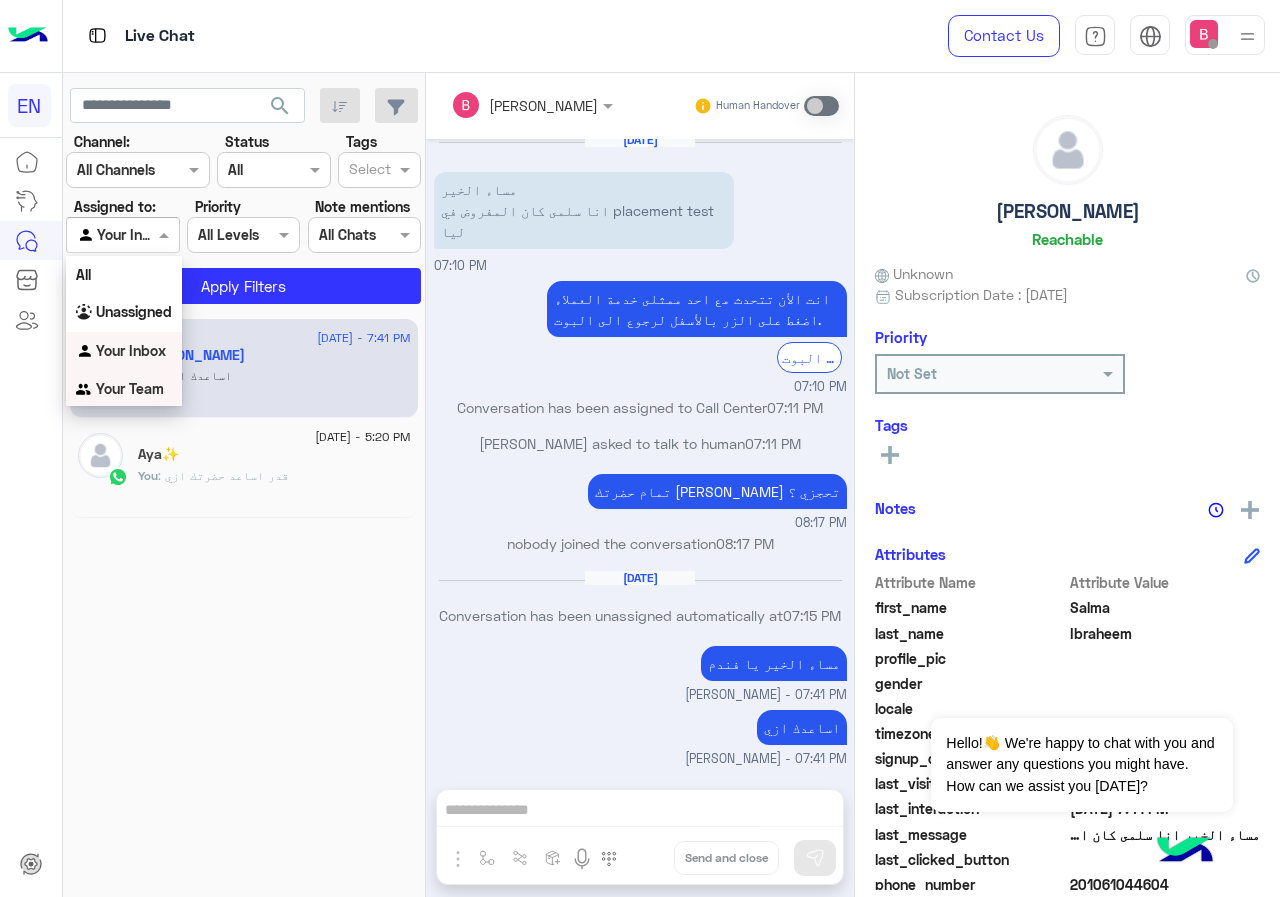 click on "Your Team" at bounding box center (130, 388) 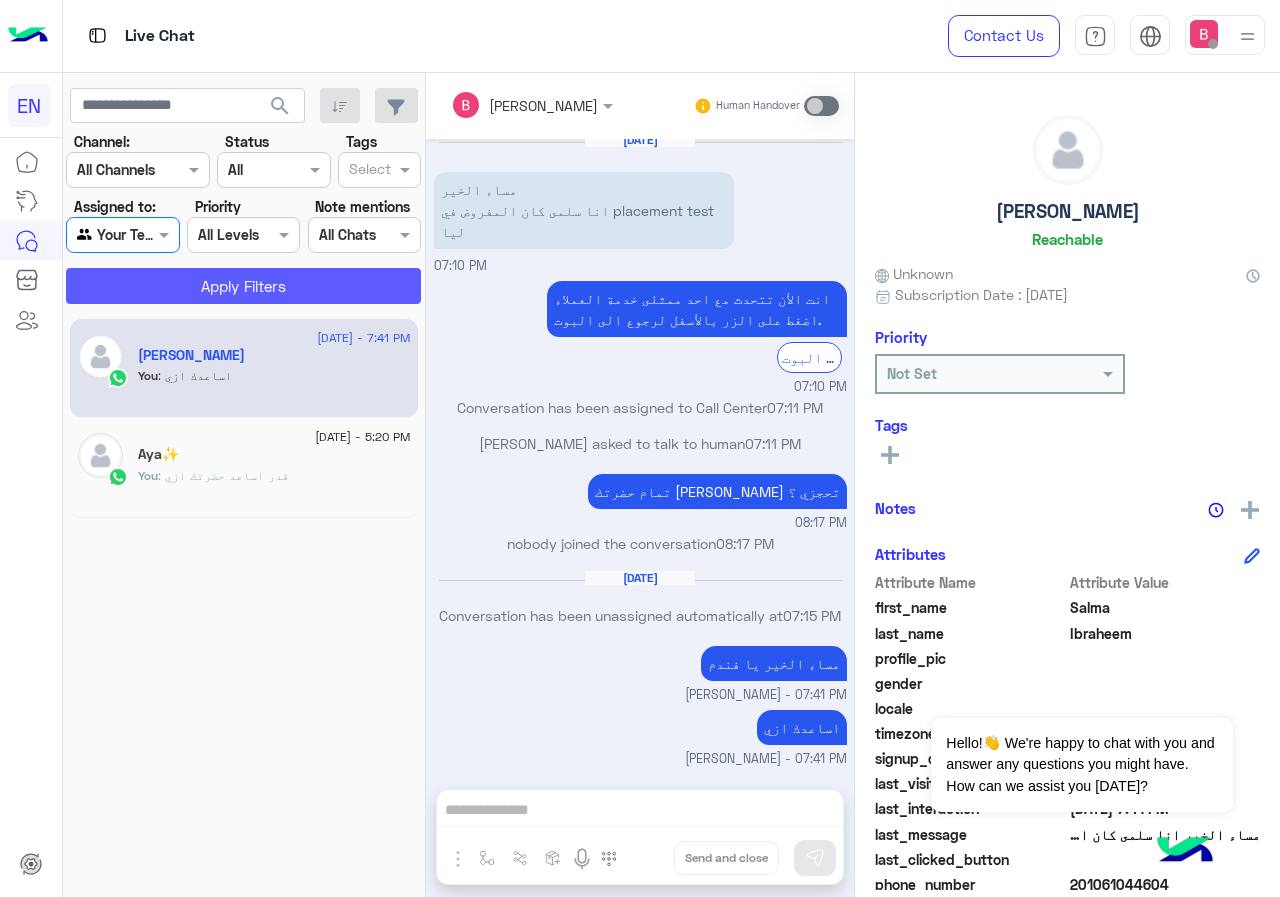 click on "Apply Filters" 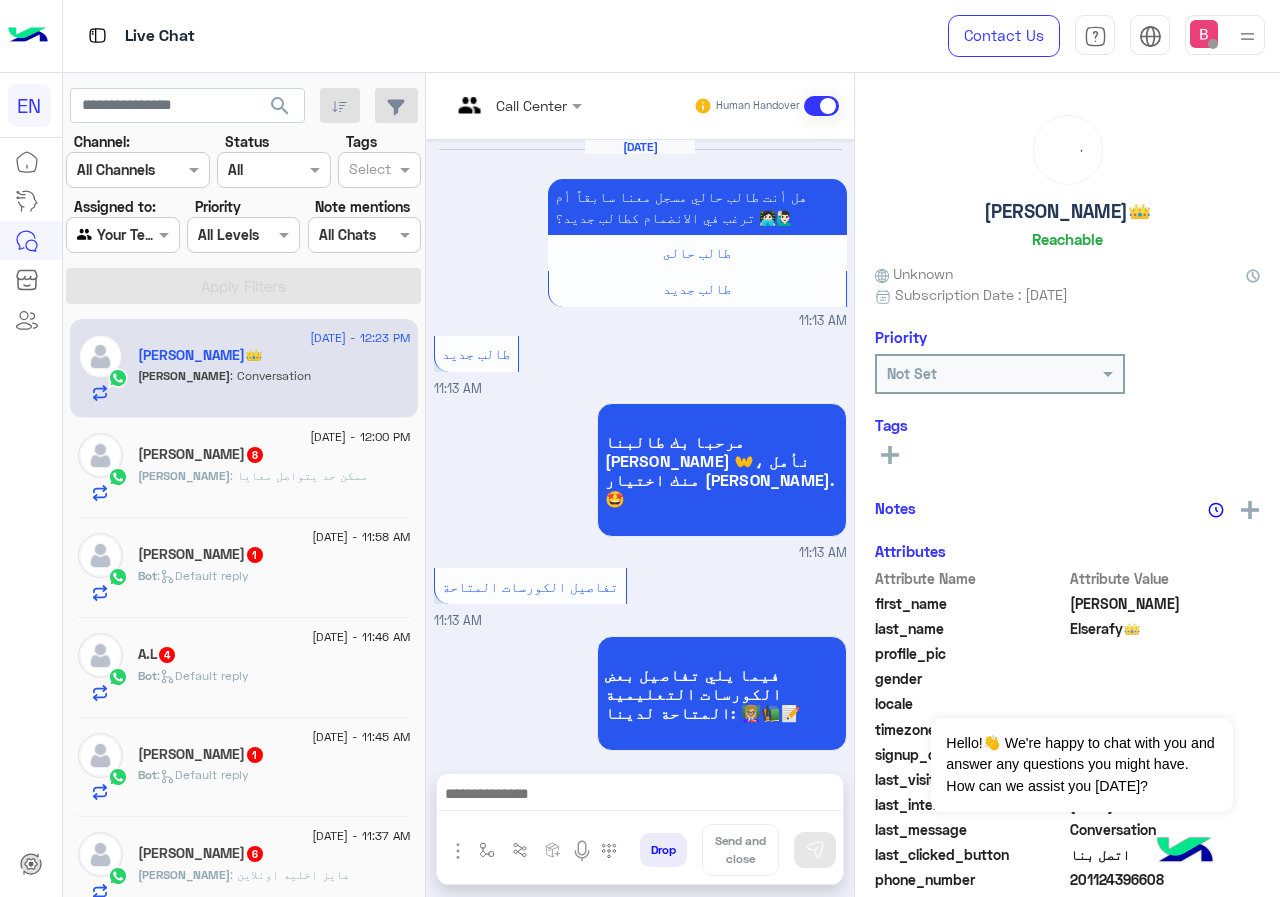 scroll, scrollTop: 2169, scrollLeft: 0, axis: vertical 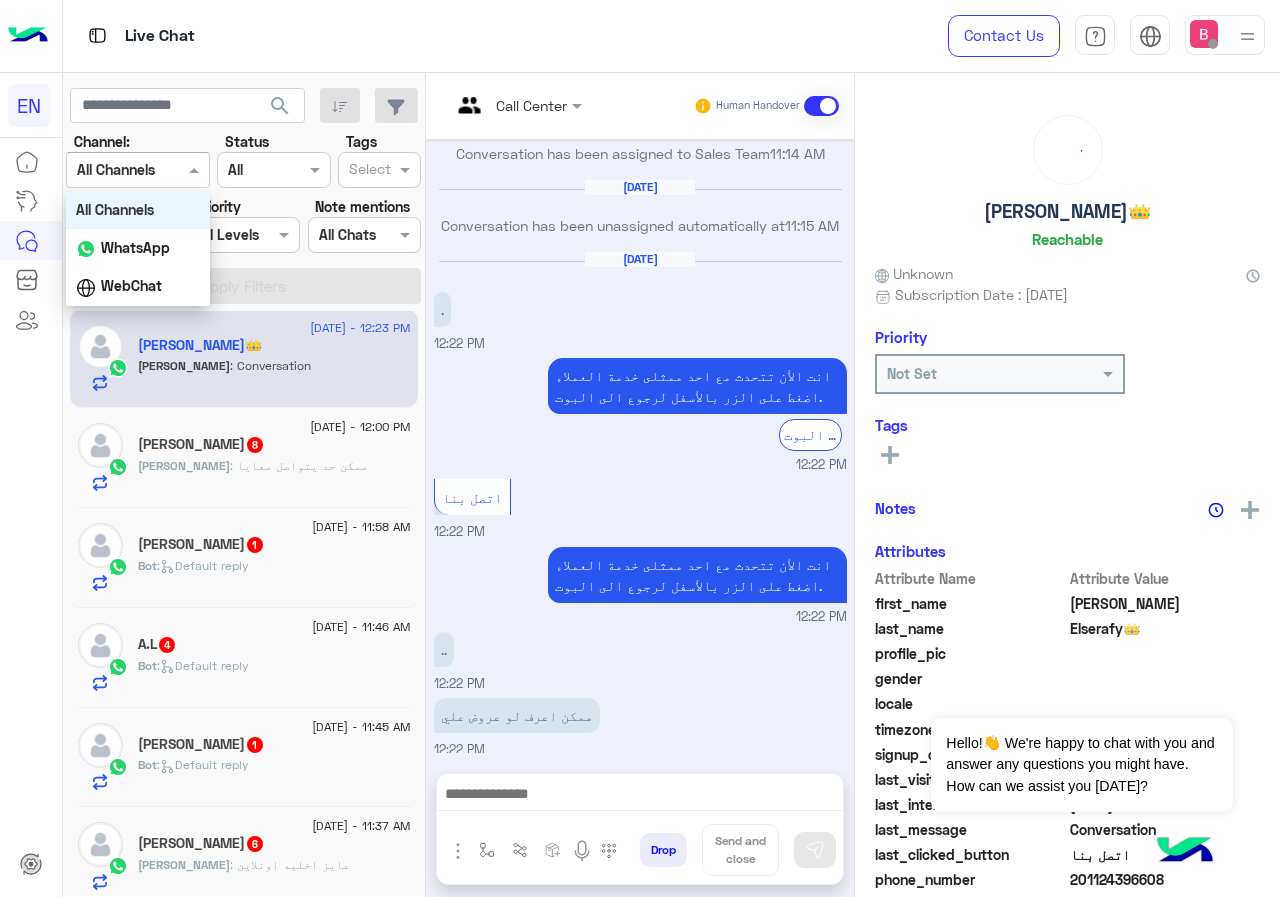 click at bounding box center [113, 170] 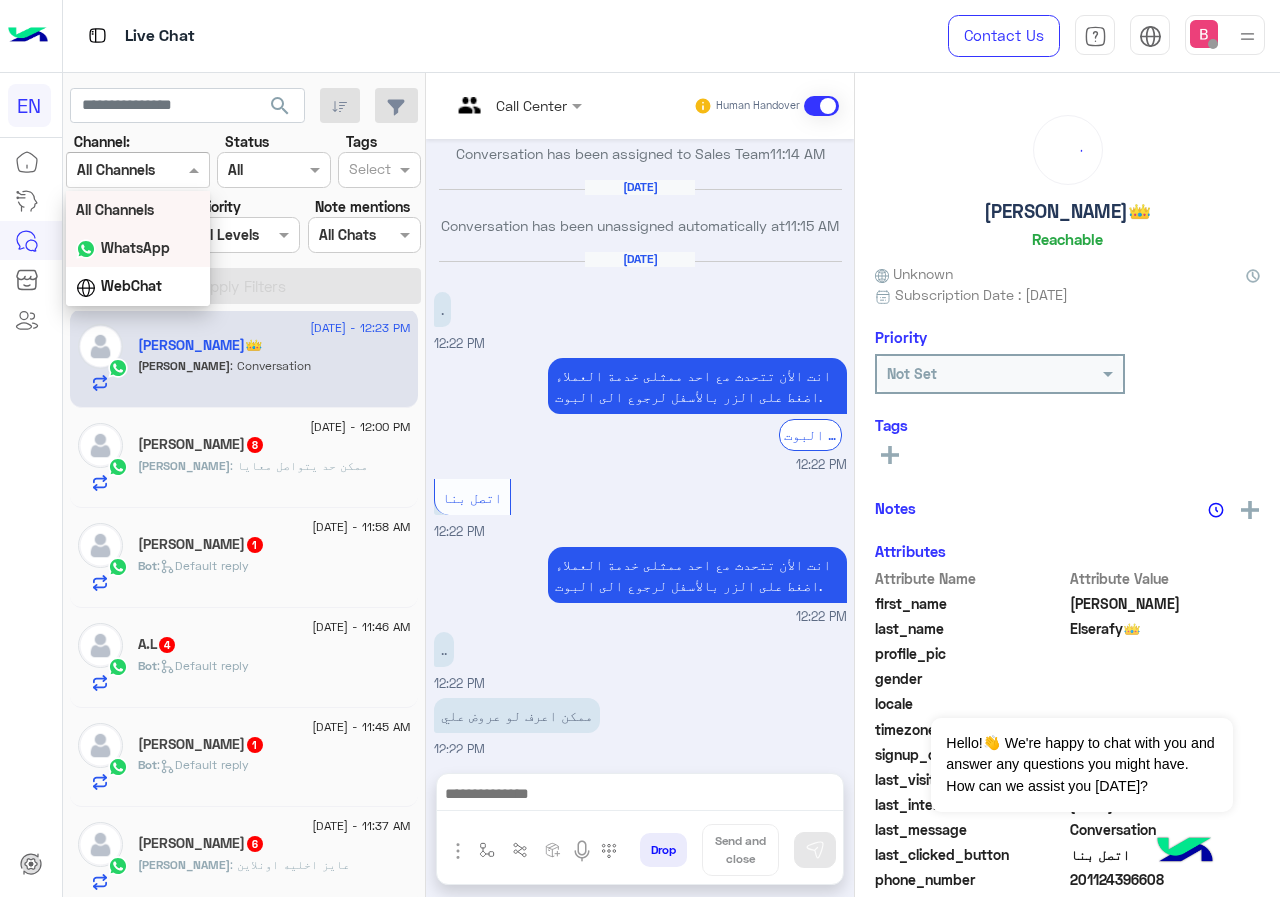 click on "WhatsApp" at bounding box center (135, 247) 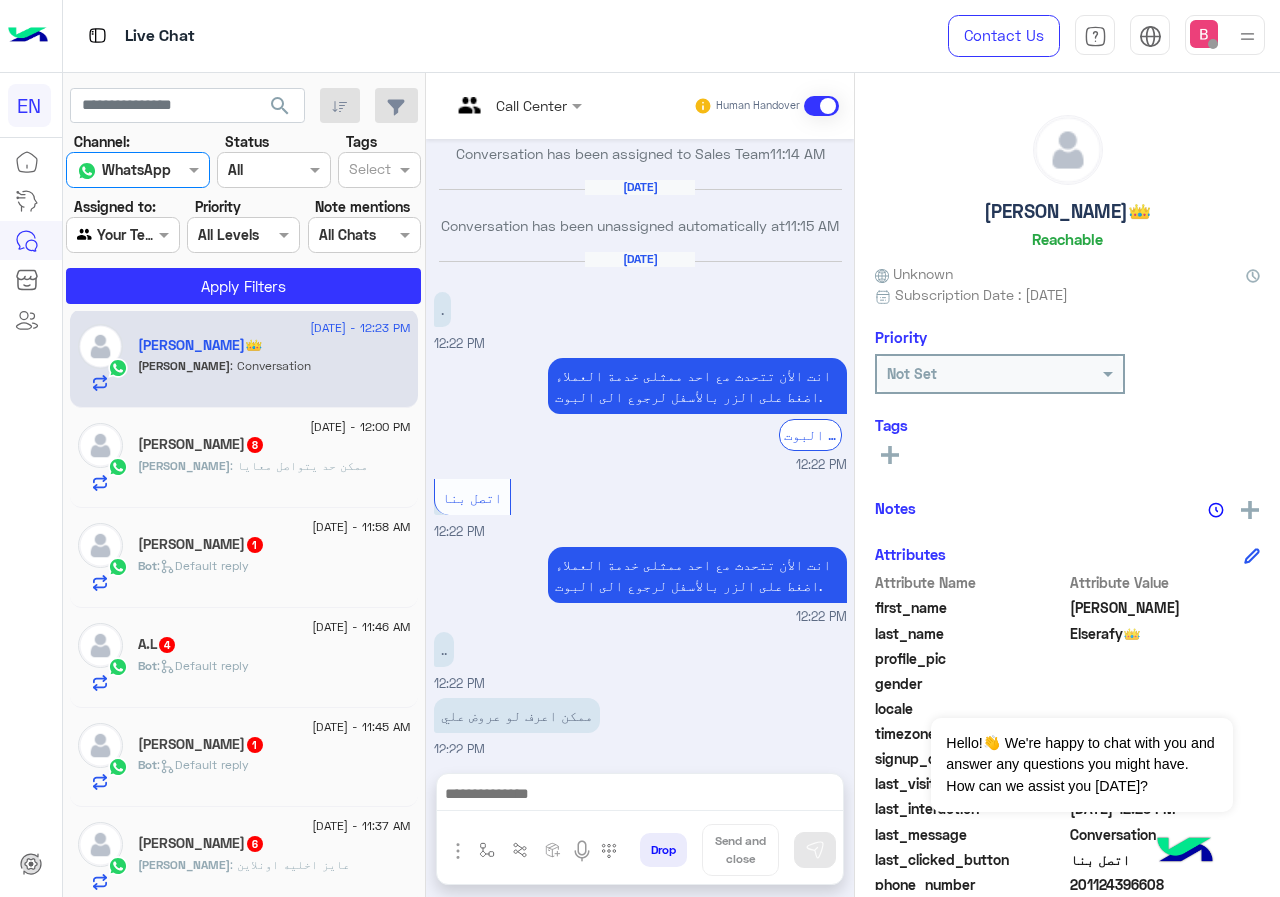 click at bounding box center (469, 113) 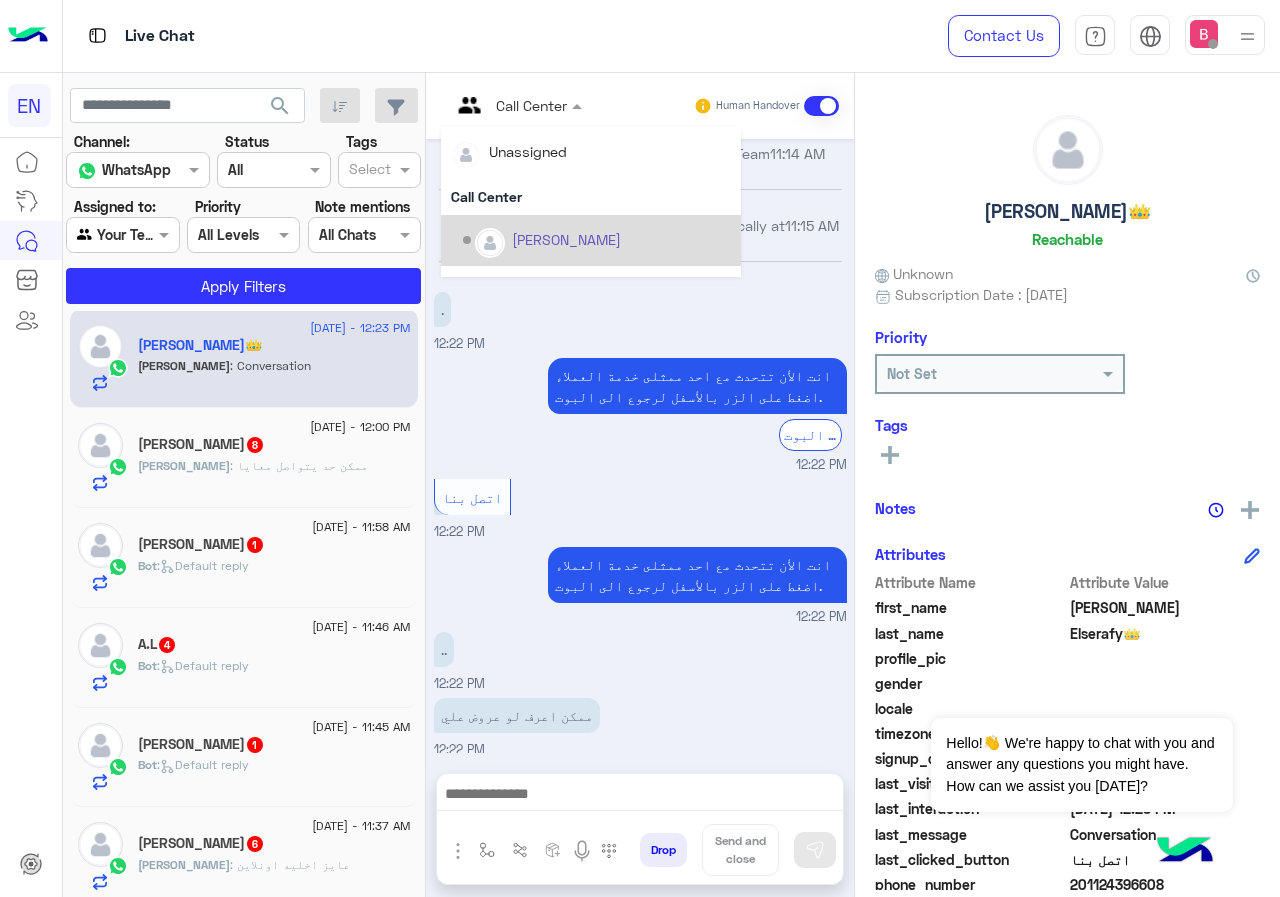 scroll, scrollTop: 332, scrollLeft: 0, axis: vertical 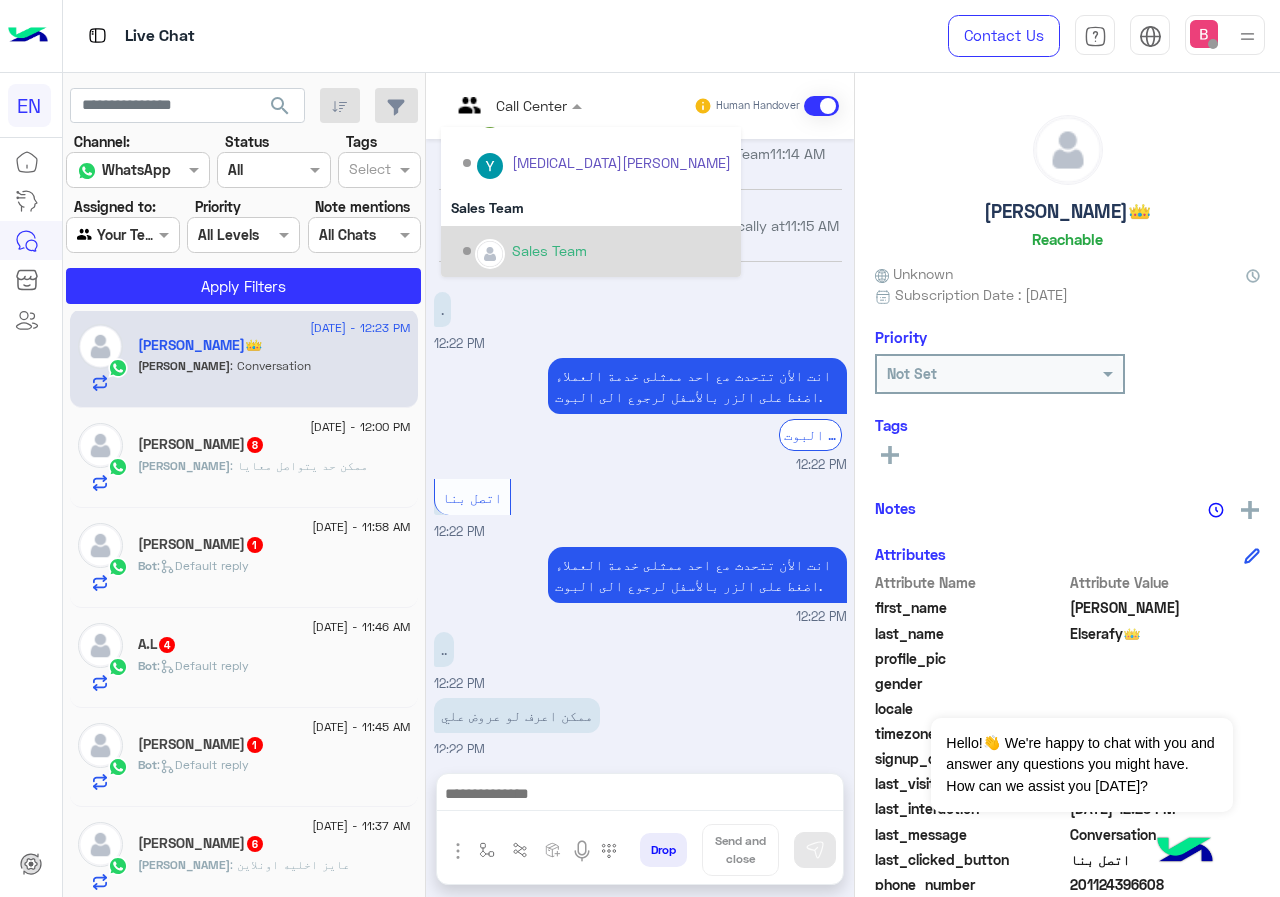 click at bounding box center (490, 254) 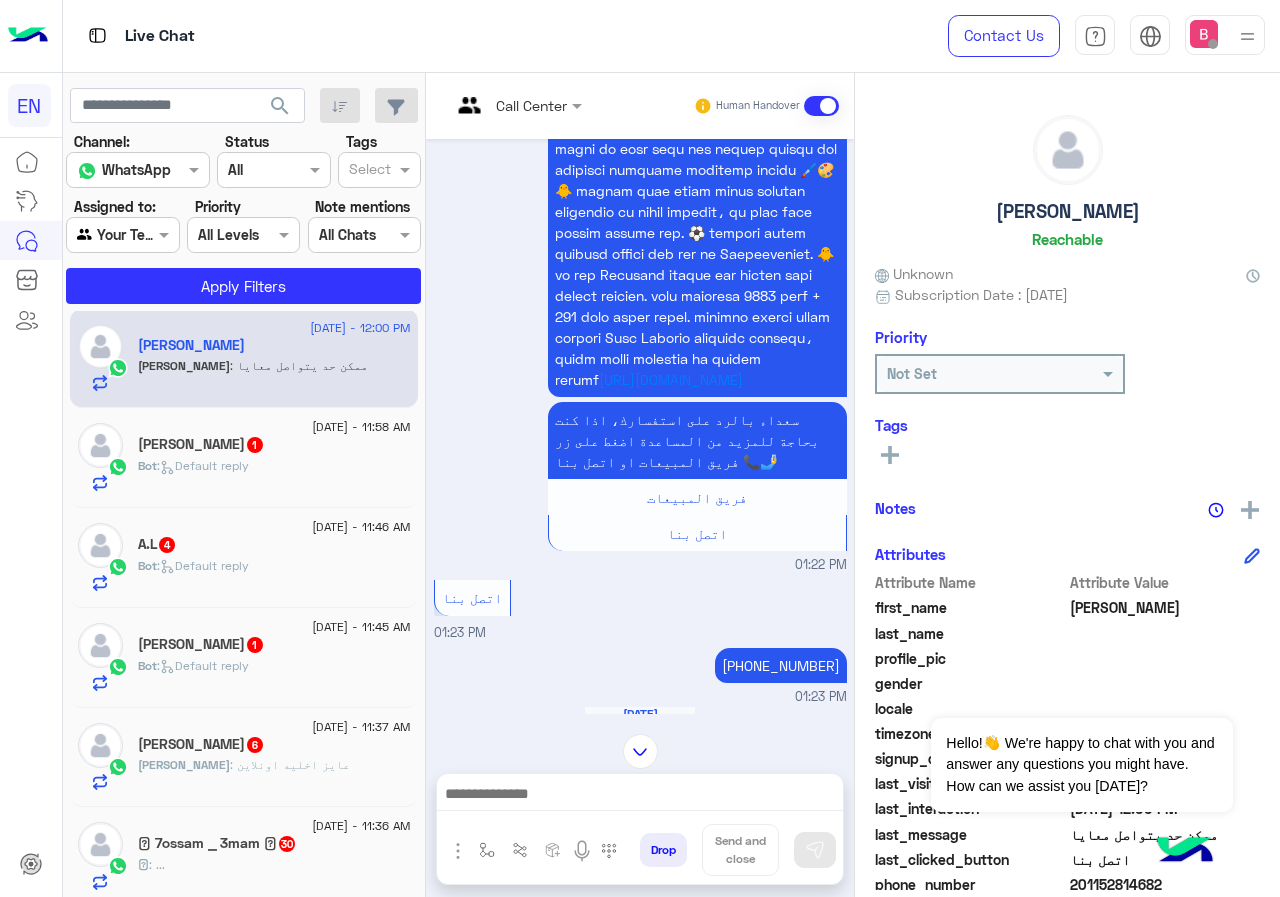 scroll, scrollTop: 2105, scrollLeft: 0, axis: vertical 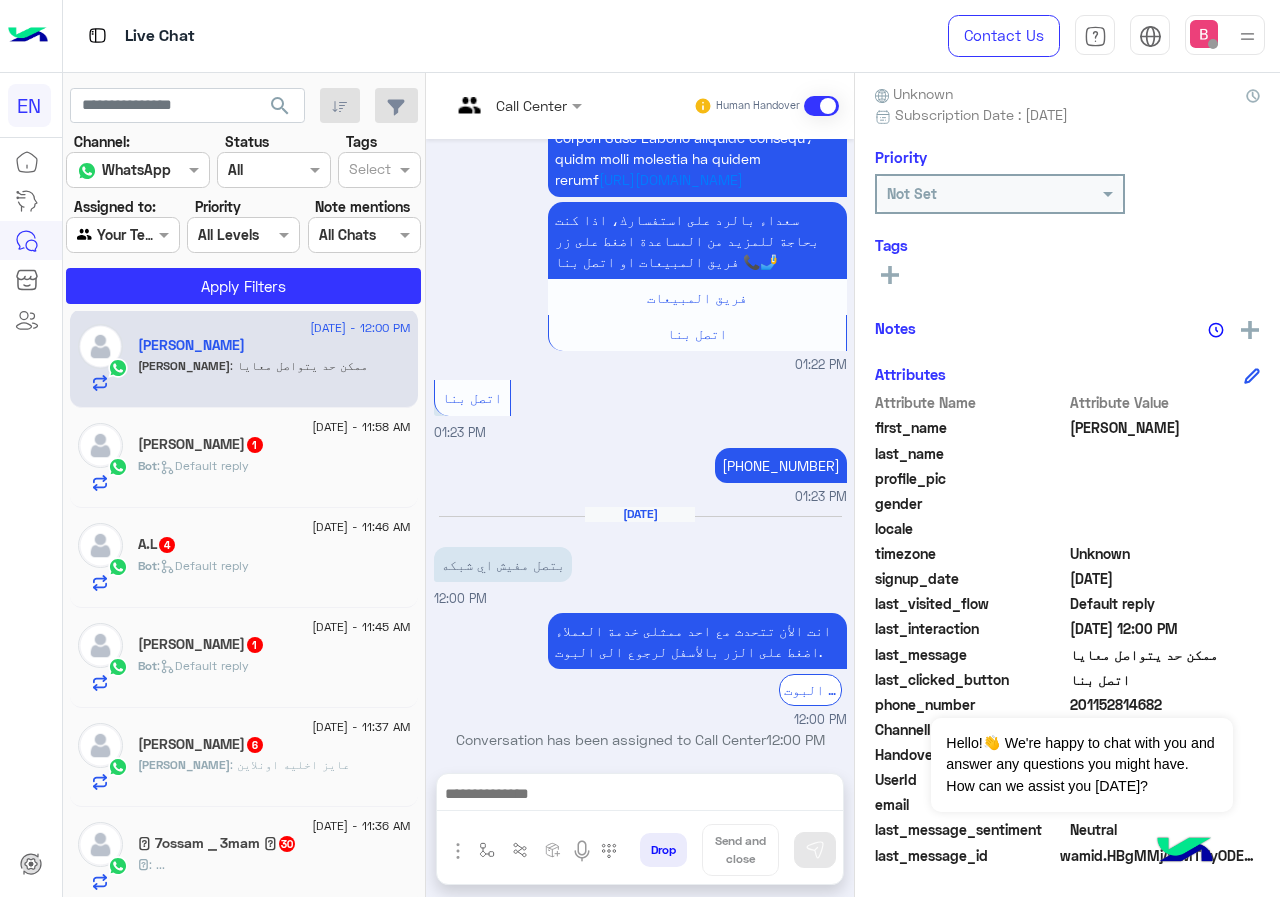 click on "signup_date" 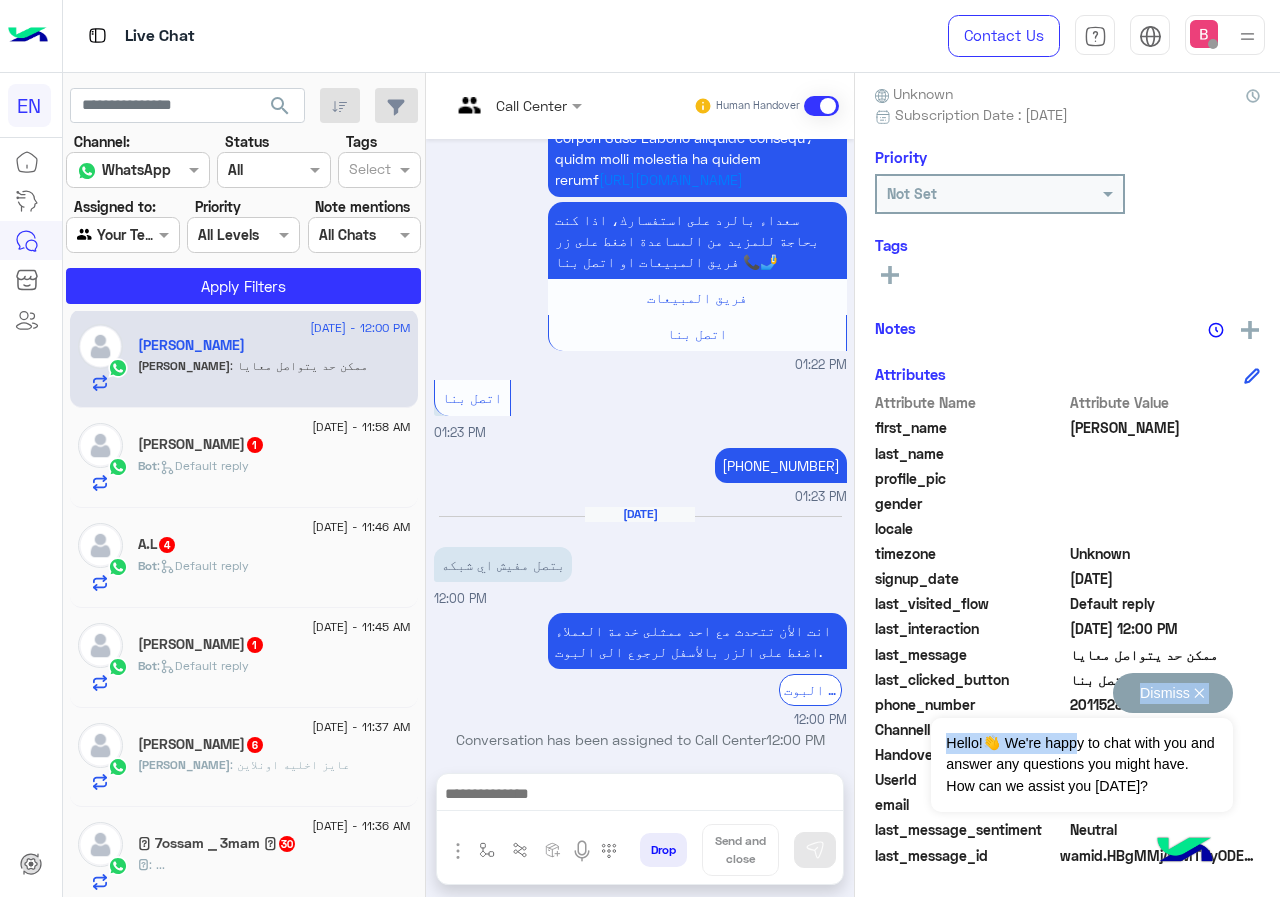 drag, startPoint x: 1074, startPoint y: 701, endPoint x: 1118, endPoint y: 703, distance: 44.04543 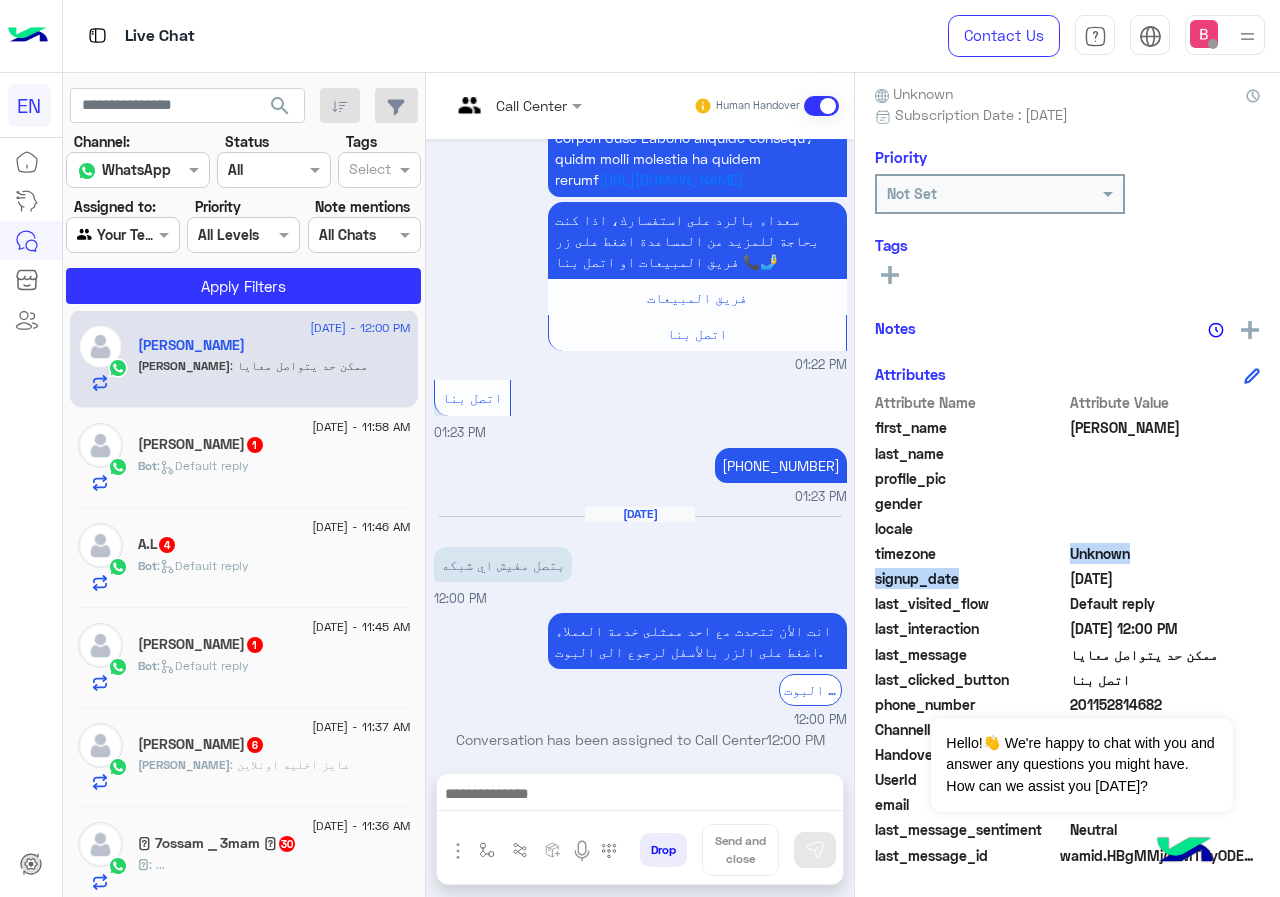 click on "Attribute Name Attribute Value first_name  ياالله  last_name    profile_pic gender    locale    timezone  Unknown signup_date  07/07/2025  last_visited_flow  Default reply  last_interaction  07/10/2025, 12:00 PM  last_message  ممكن حد يتواصل معايا  last_clicked_button  اتصل بنا  phone_number  201152814682  ChannelId  WhatsApp  HandoverOn  true  UserId  15089_201152814682  email    last_message_sentiment  Neutral  last_message_id  wamid.HBgMMjAxMTUyODE0NjgyFQIAEhggRUM0NEM4NjNFQjc1OTk1NUIxRDQ3MjUyMTJDRTc0MjMA" 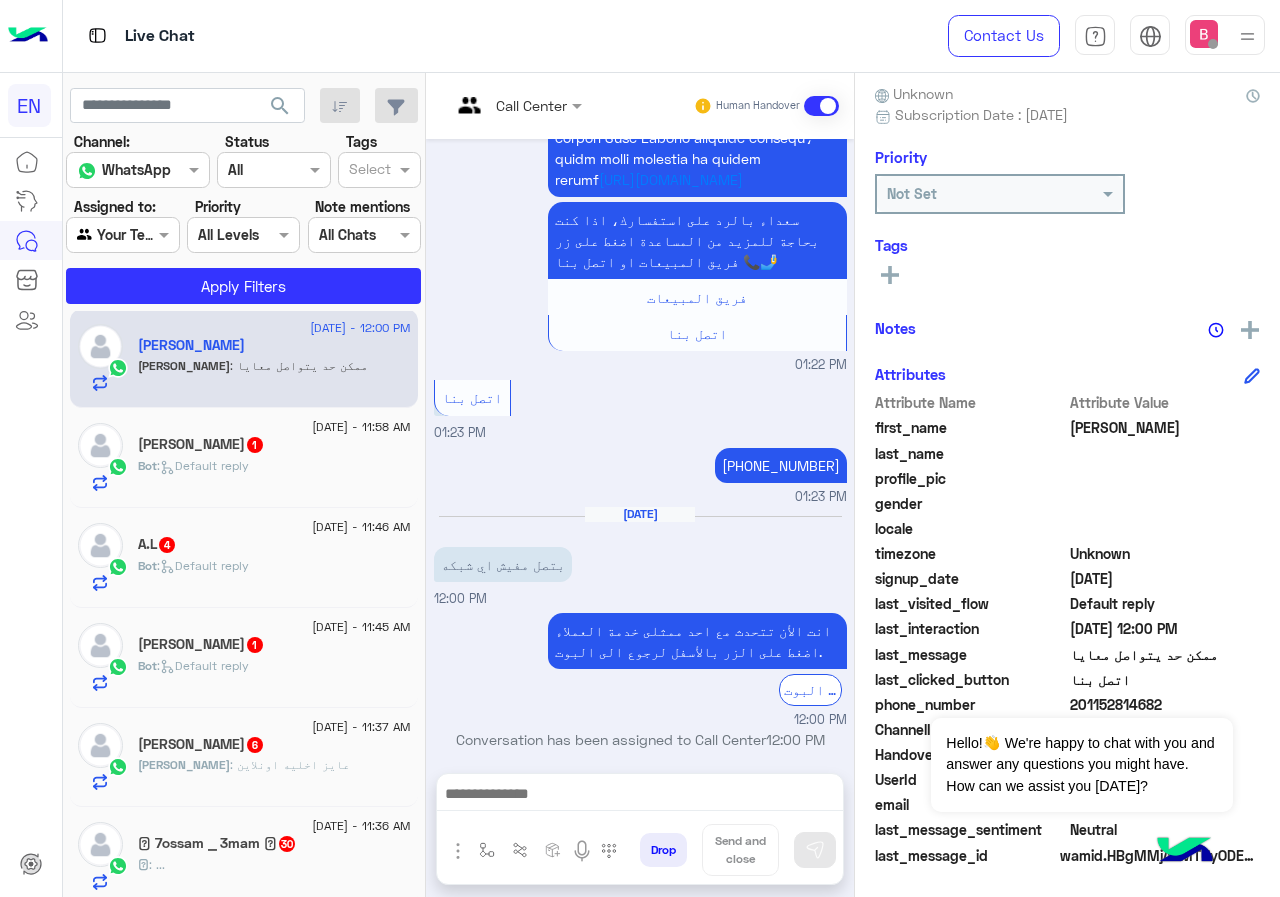 click on "last_clicked_button" 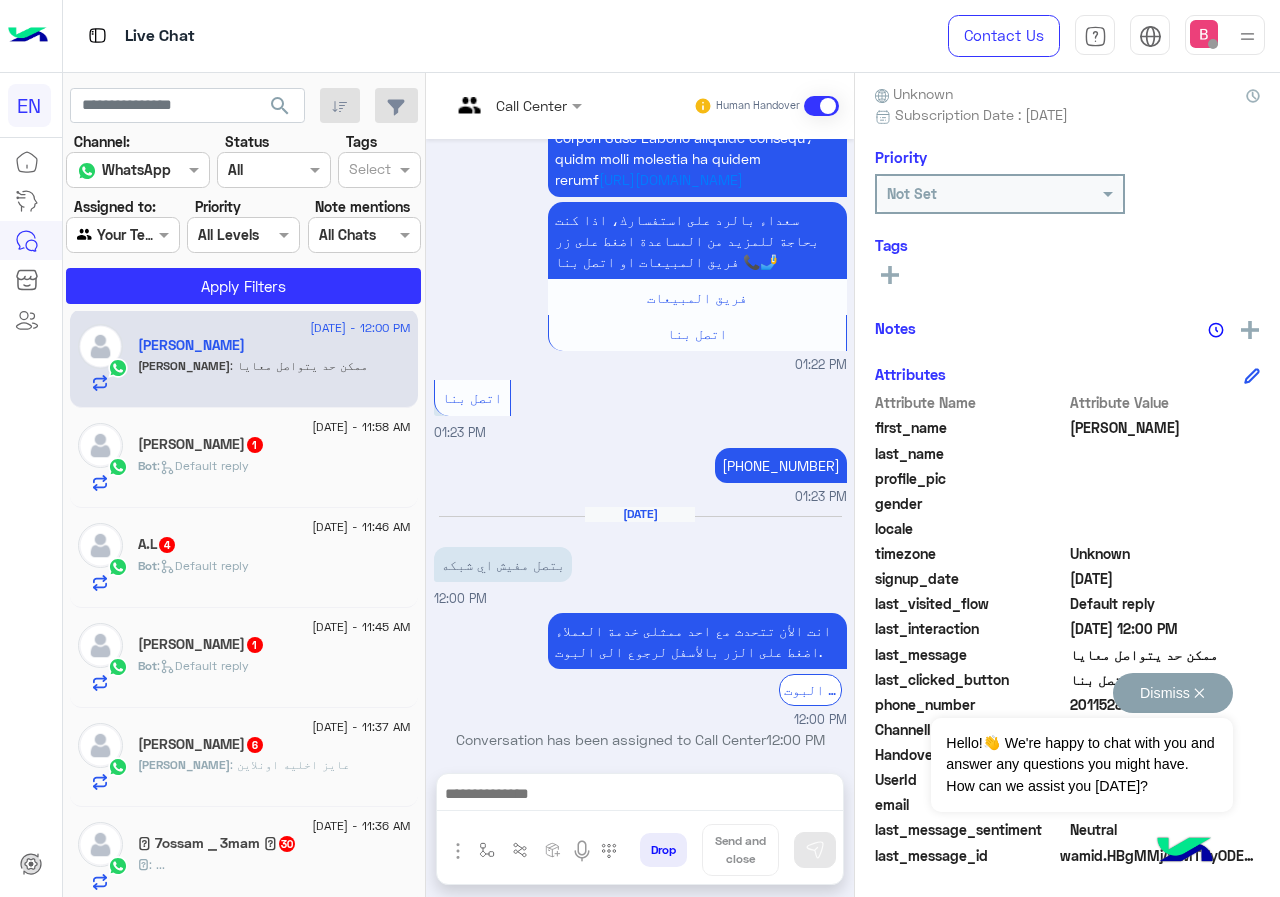 click on "Dismiss ✕ Hello!👋 We're happy to chat with you and answer any questions you might have. How can we assist you today?" at bounding box center [1081, 742] 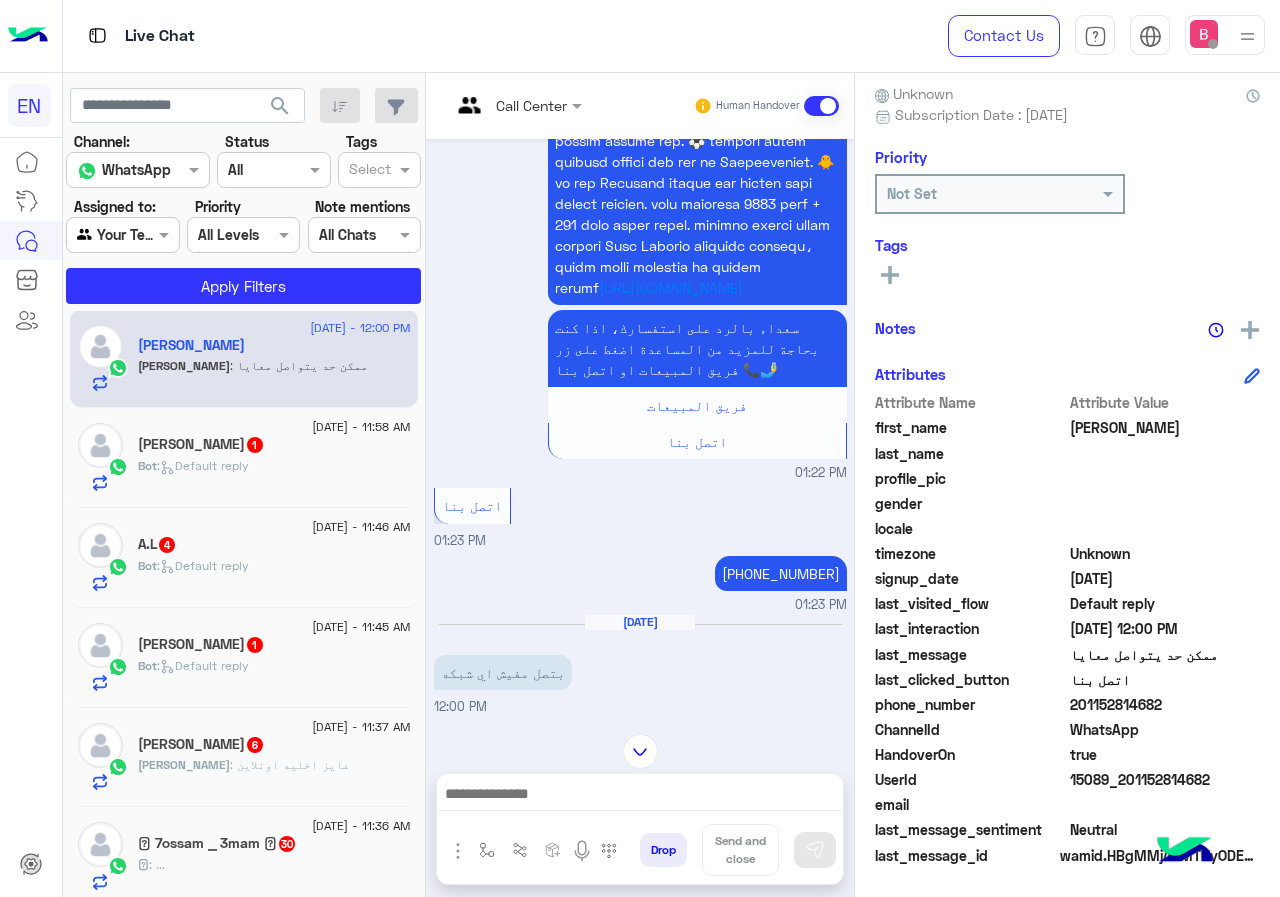 scroll, scrollTop: 2105, scrollLeft: 0, axis: vertical 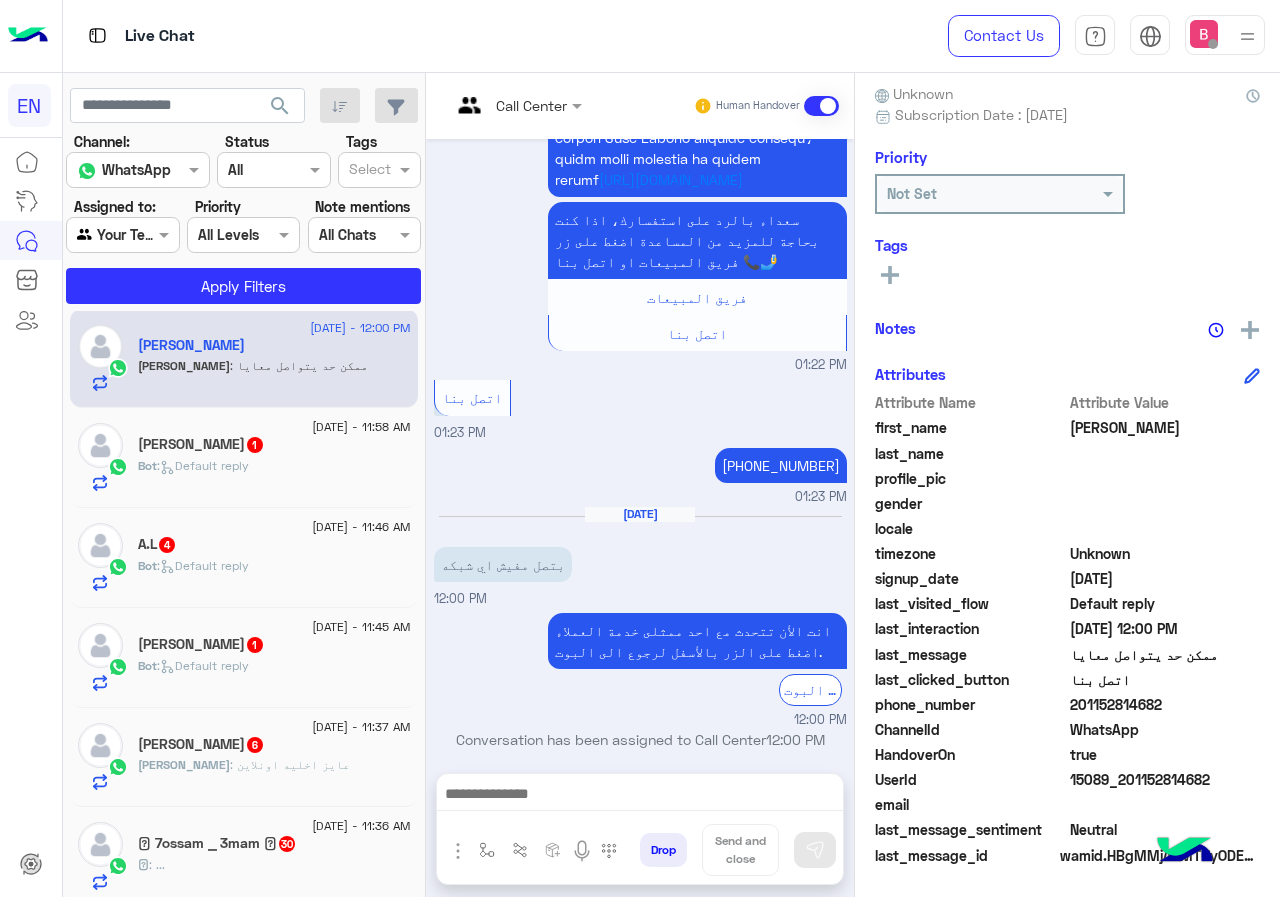 drag, startPoint x: 1077, startPoint y: 703, endPoint x: 1230, endPoint y: 704, distance: 153.00327 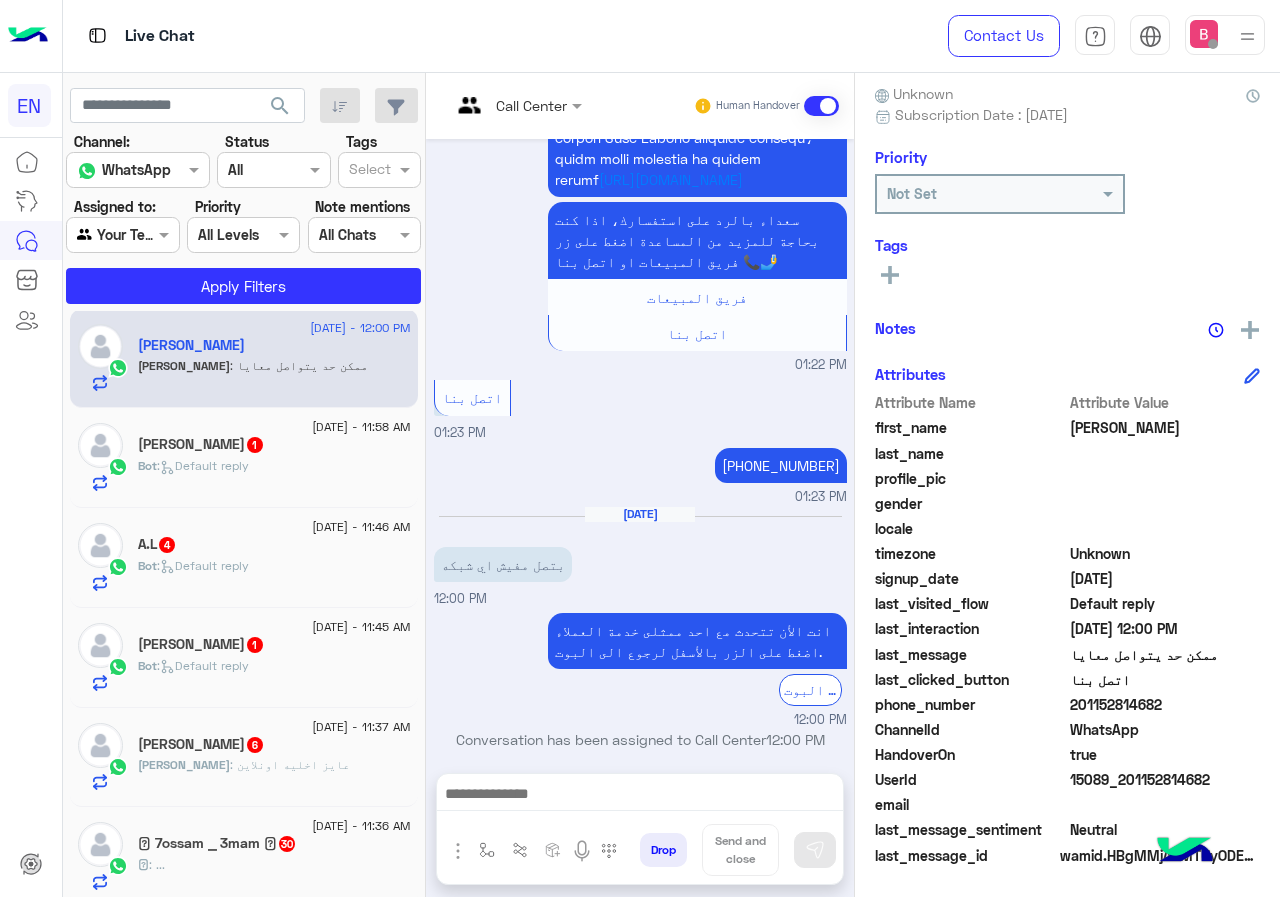 copy on "01152814682" 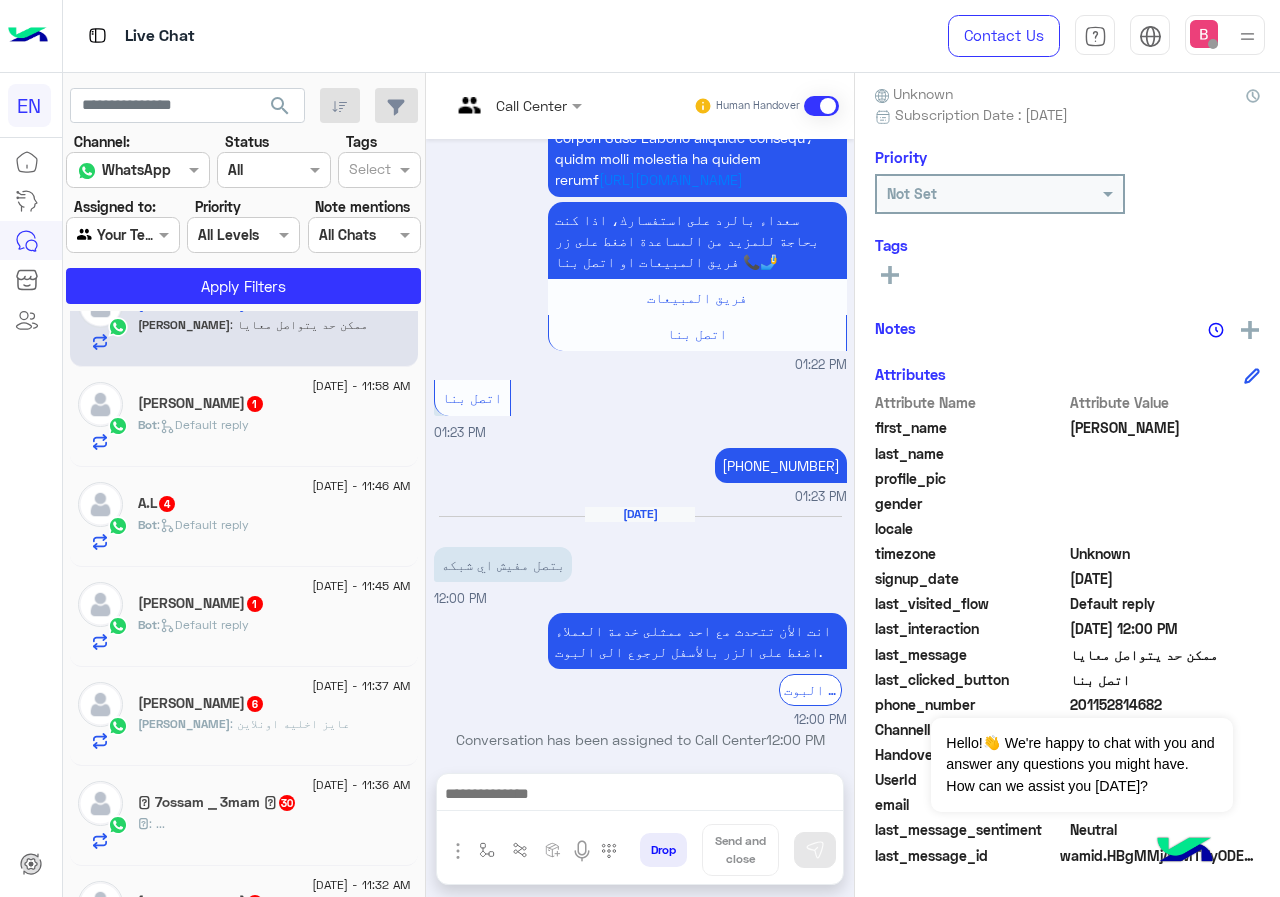 scroll, scrollTop: 110, scrollLeft: 0, axis: vertical 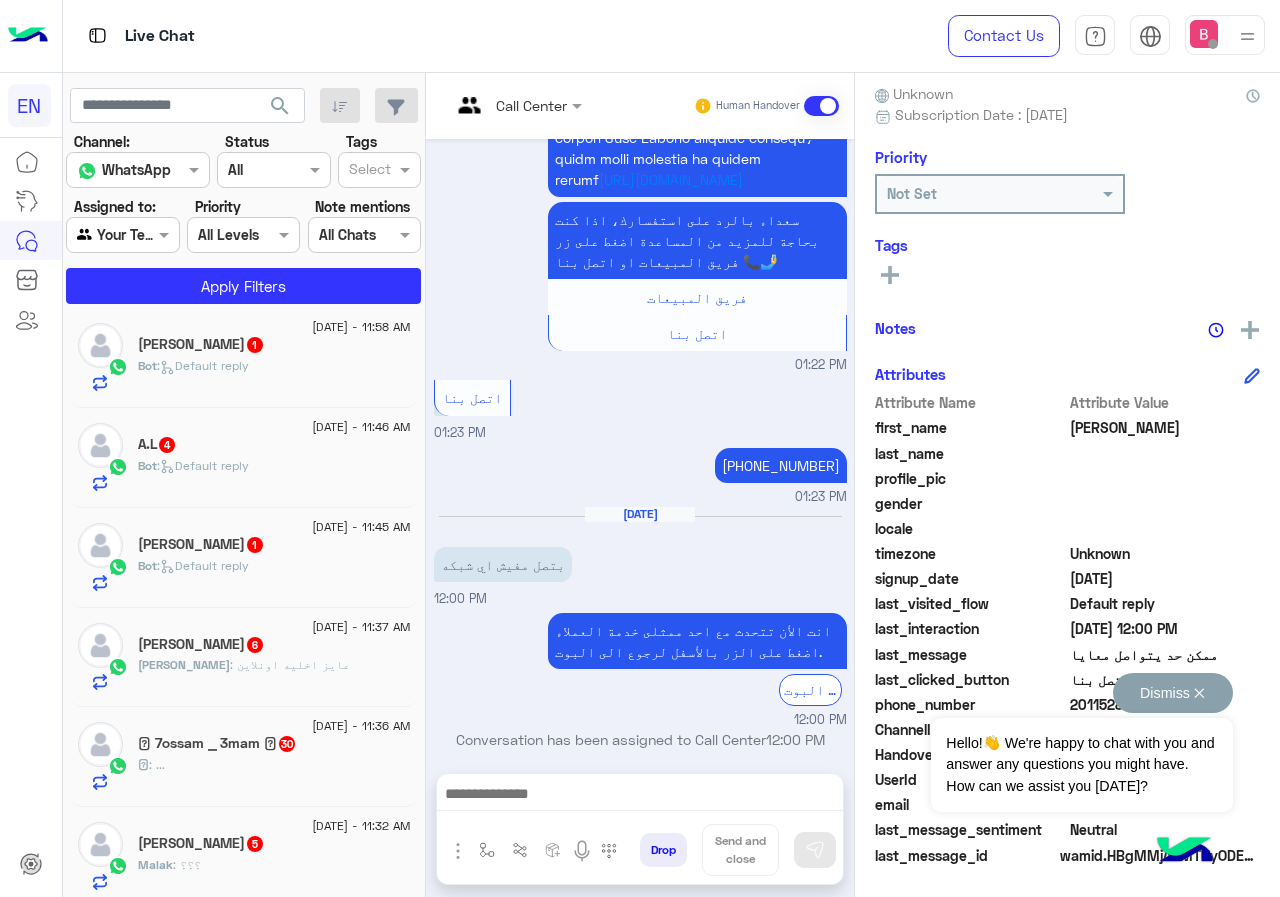 drag, startPoint x: 1100, startPoint y: 702, endPoint x: 1194, endPoint y: 462, distance: 257.75183 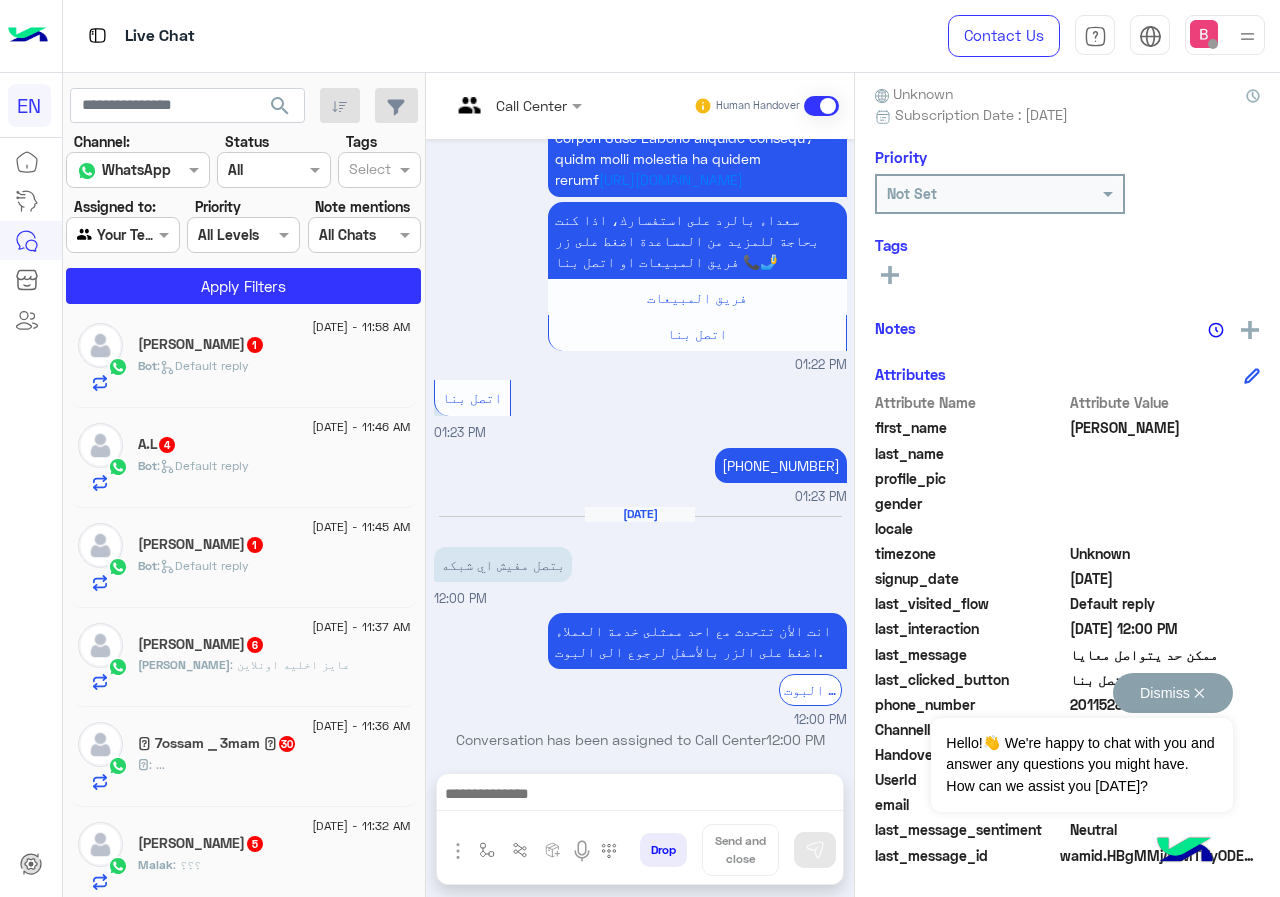 click on "Dismiss ✕" at bounding box center (1173, 693) 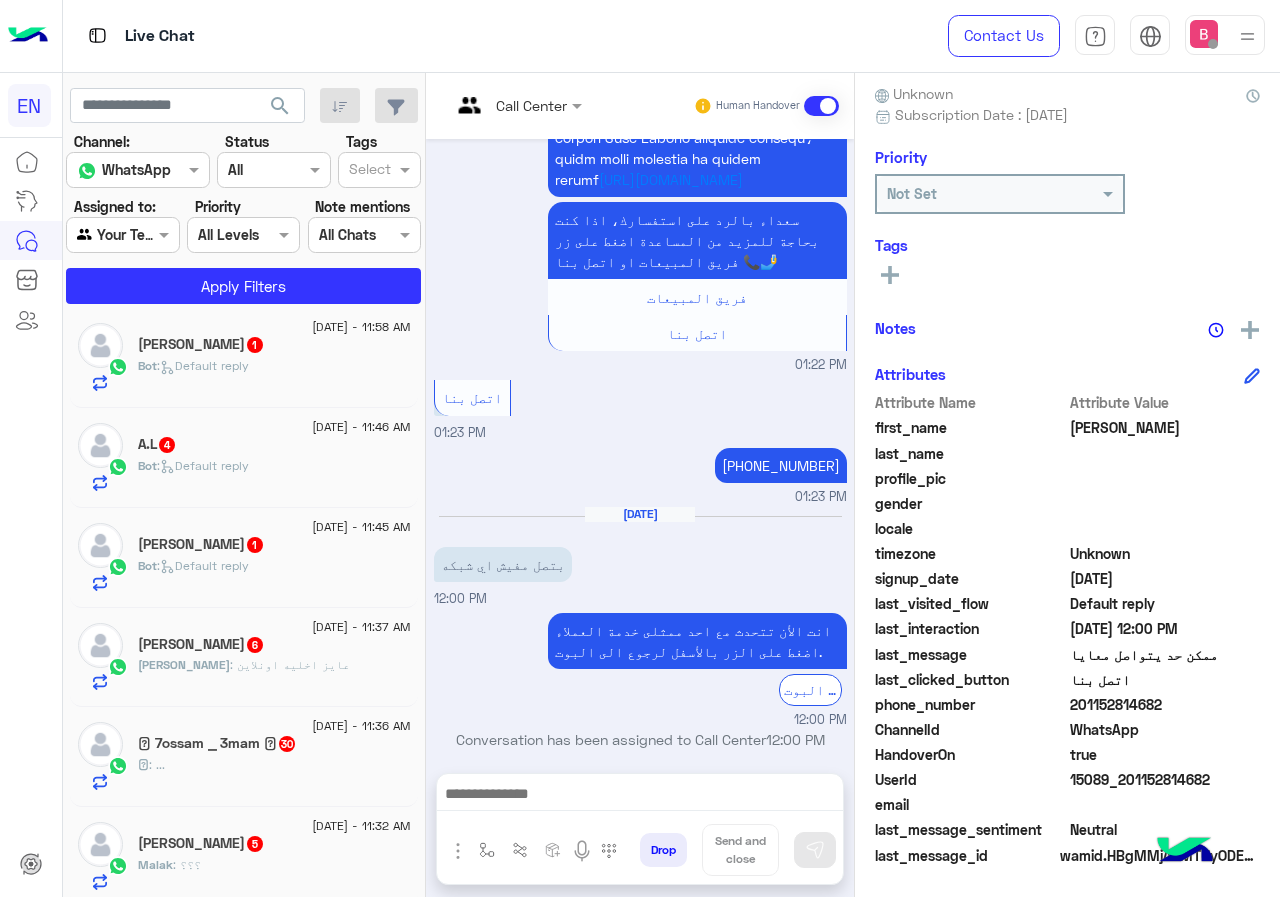 drag, startPoint x: 1073, startPoint y: 705, endPoint x: 1131, endPoint y: 699, distance: 58.30952 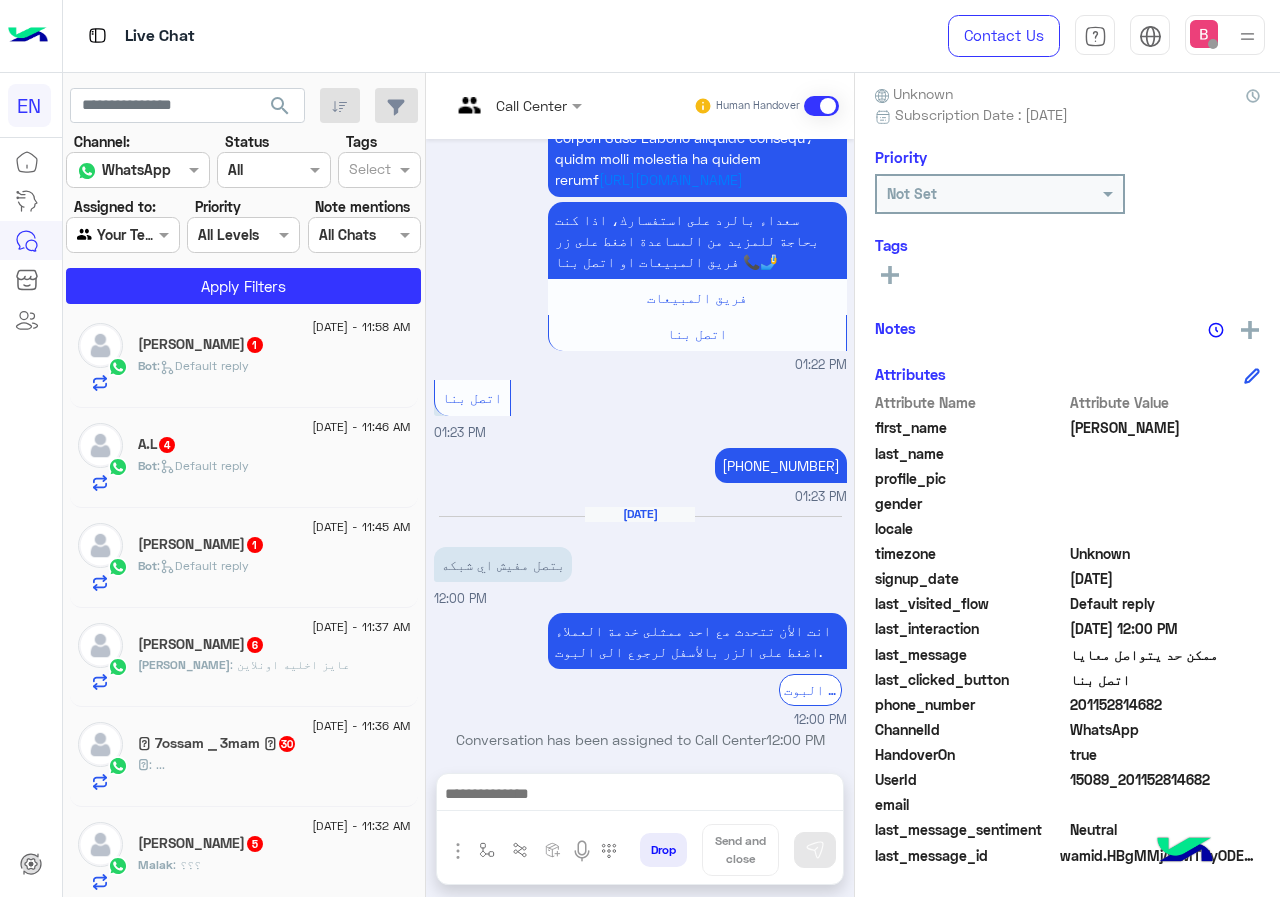 click at bounding box center [491, 105] 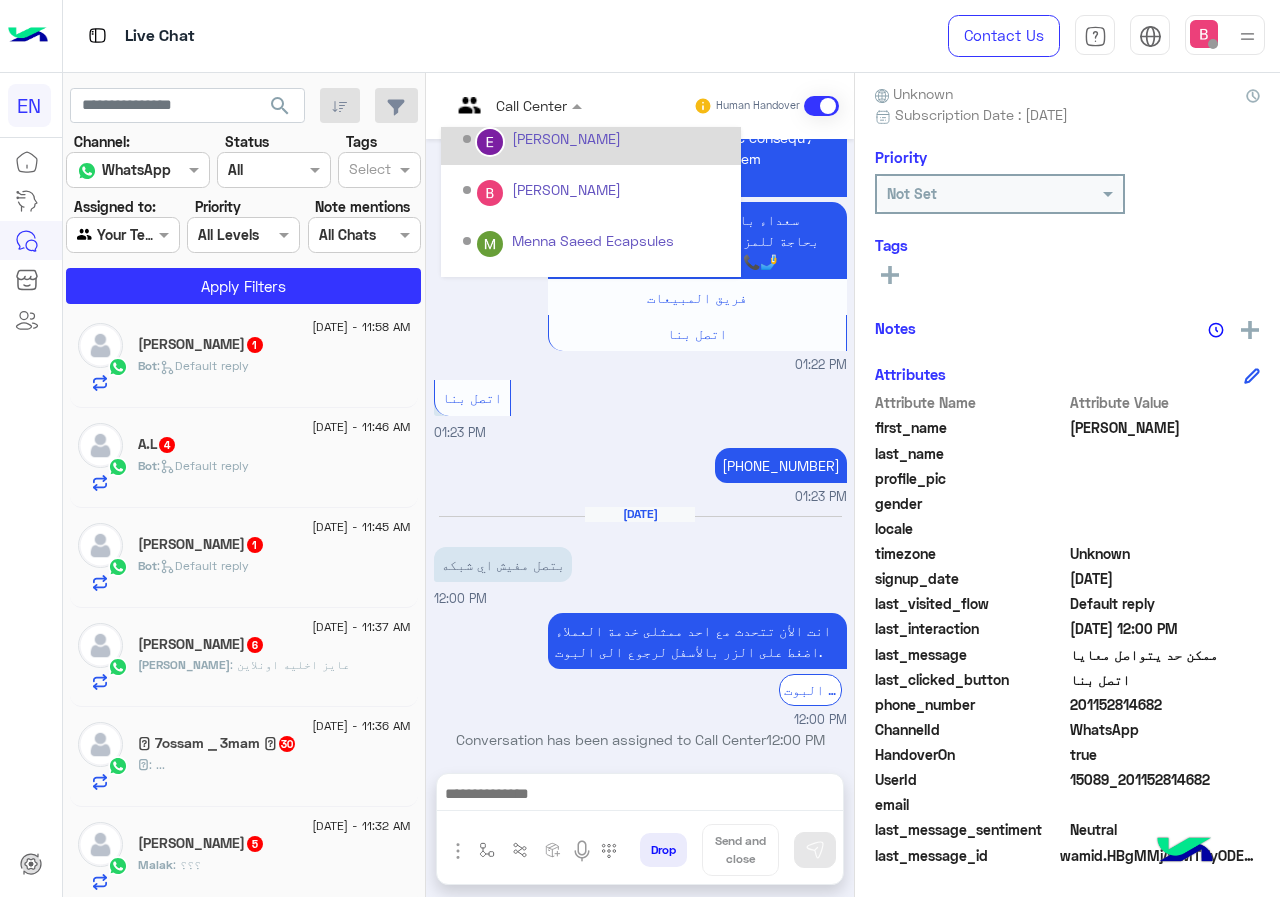 scroll, scrollTop: 332, scrollLeft: 0, axis: vertical 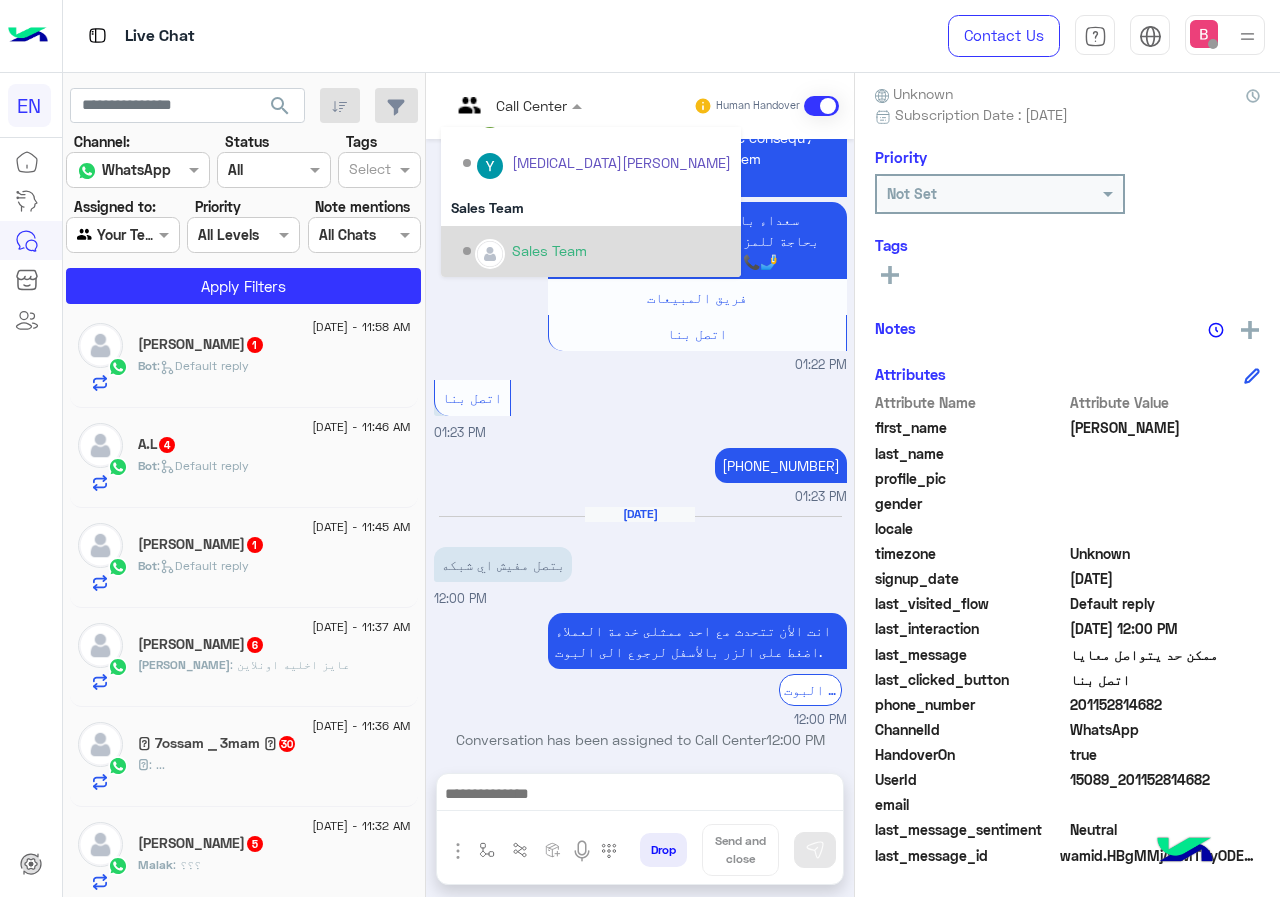 drag, startPoint x: 516, startPoint y: 248, endPoint x: 509, endPoint y: 259, distance: 13.038404 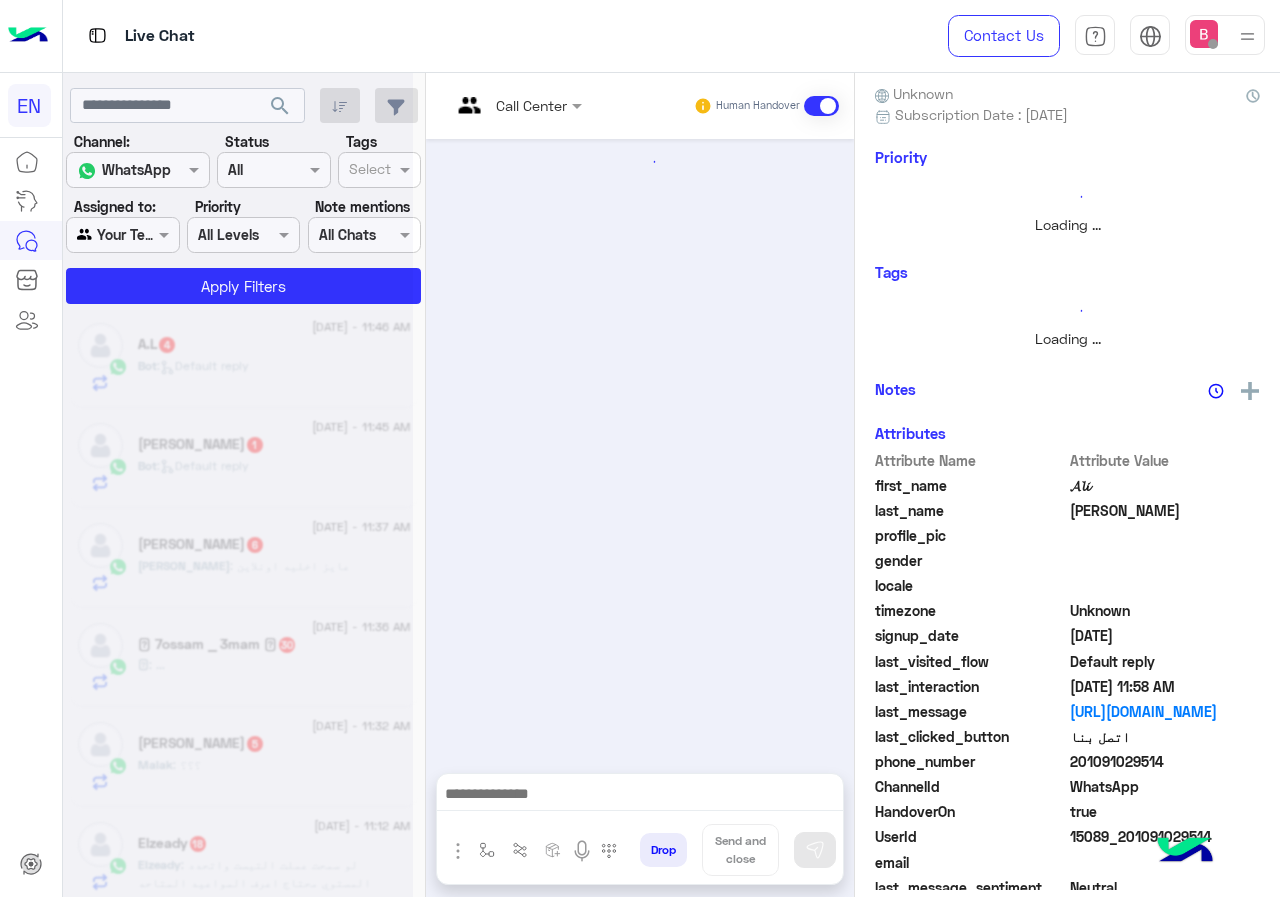 scroll, scrollTop: 0, scrollLeft: 0, axis: both 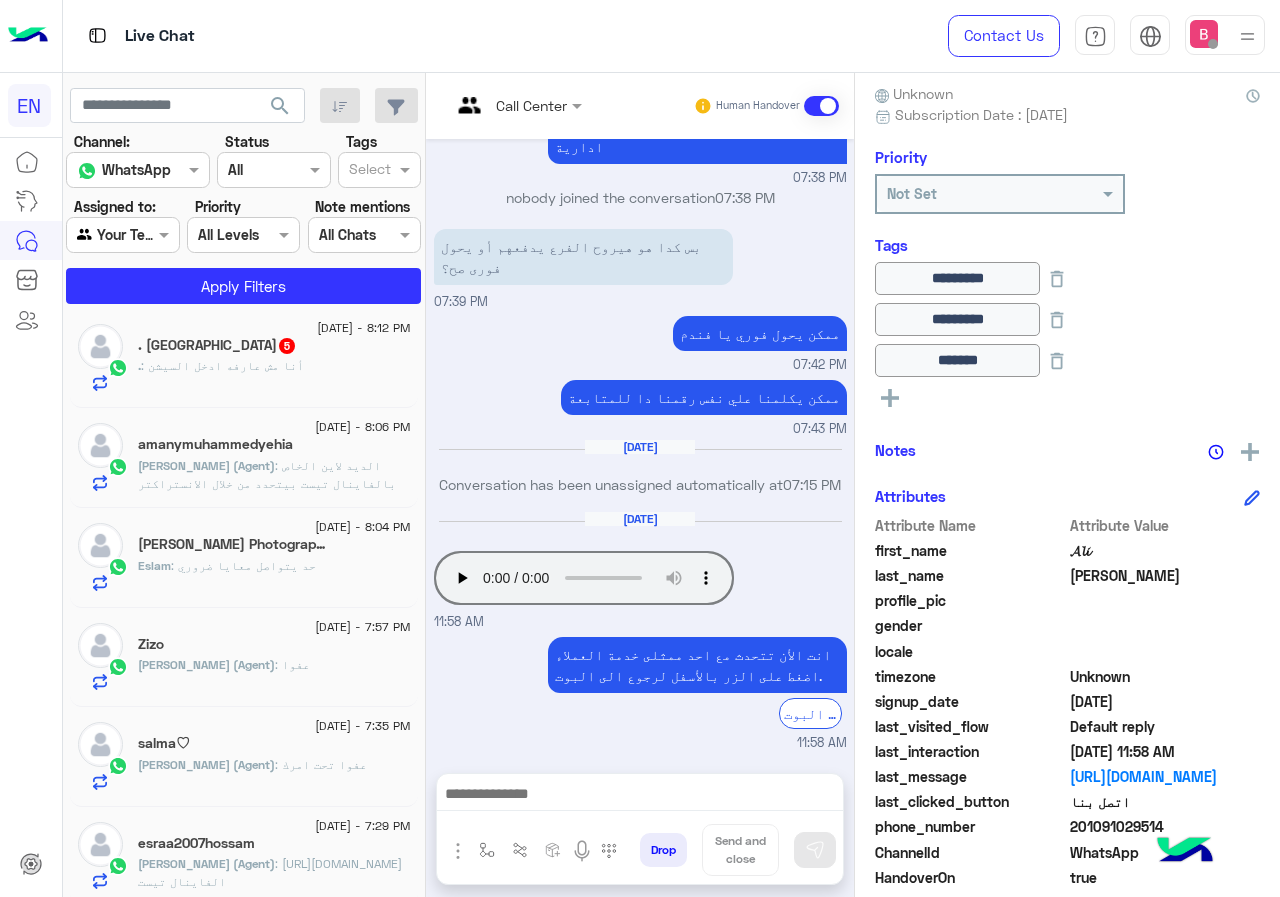 click on "Eslam : حد يتواصل معايا ضروري" 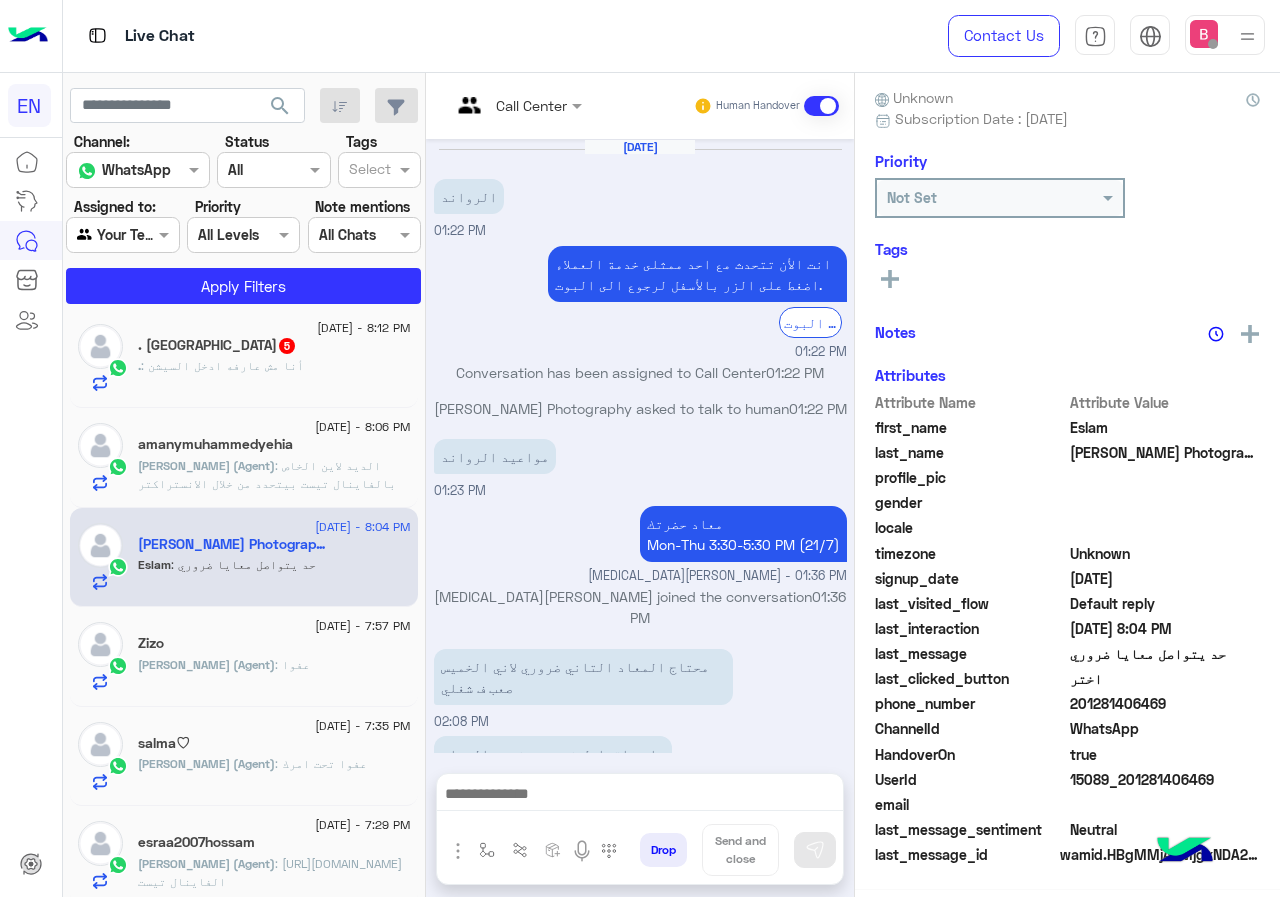scroll, scrollTop: 1019, scrollLeft: 0, axis: vertical 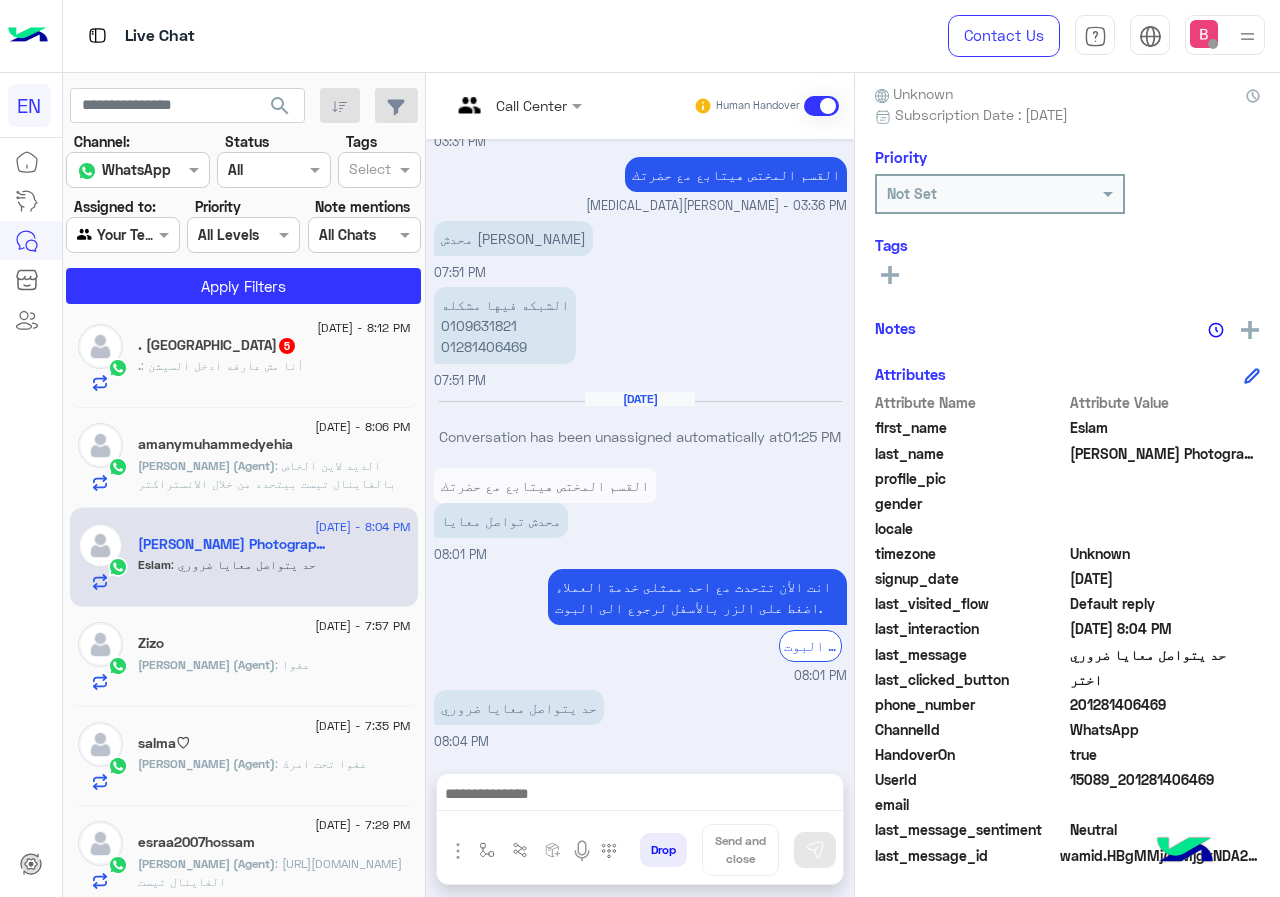 drag, startPoint x: 1138, startPoint y: 702, endPoint x: 1244, endPoint y: 701, distance: 106.004715 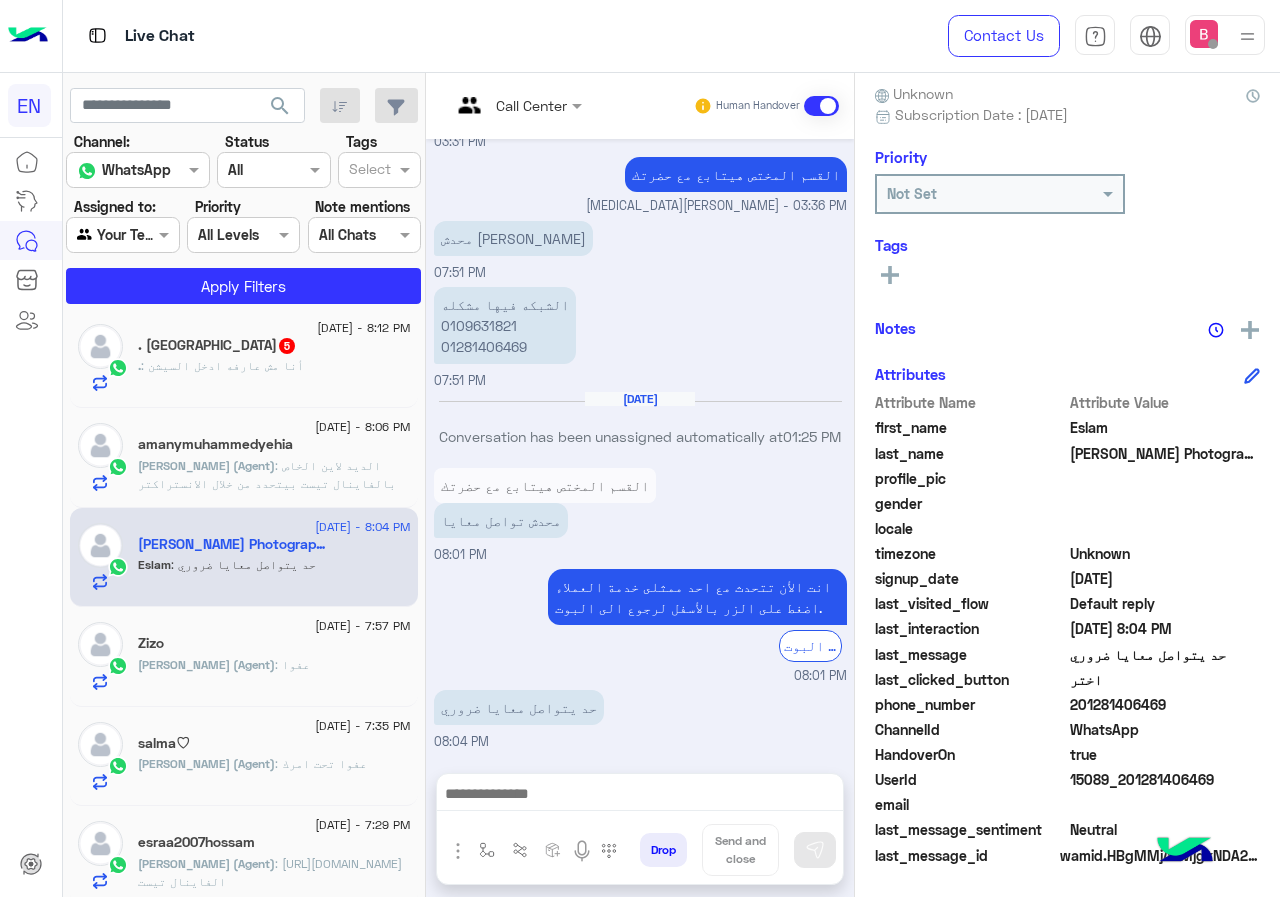 click at bounding box center [640, 799] 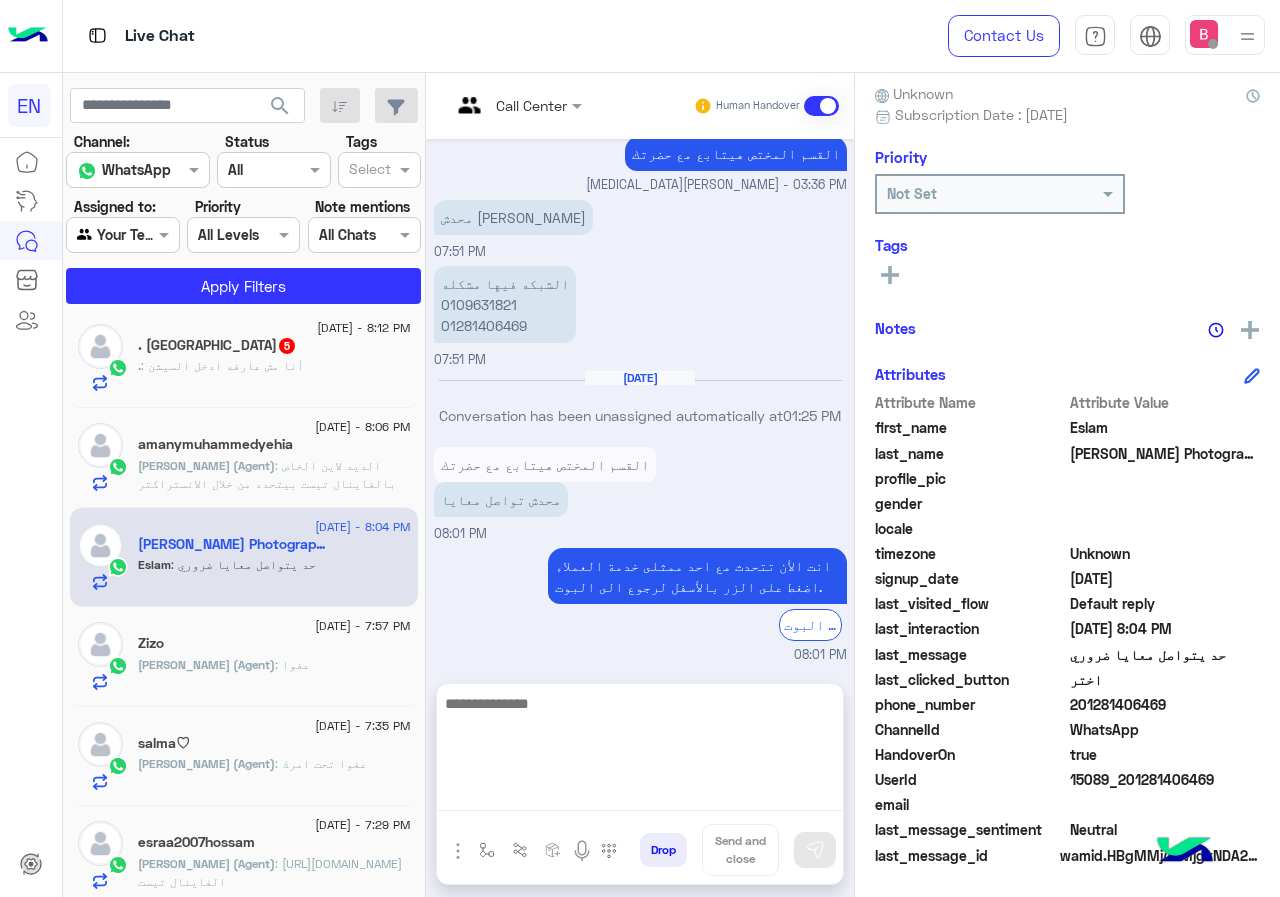 click at bounding box center (640, 751) 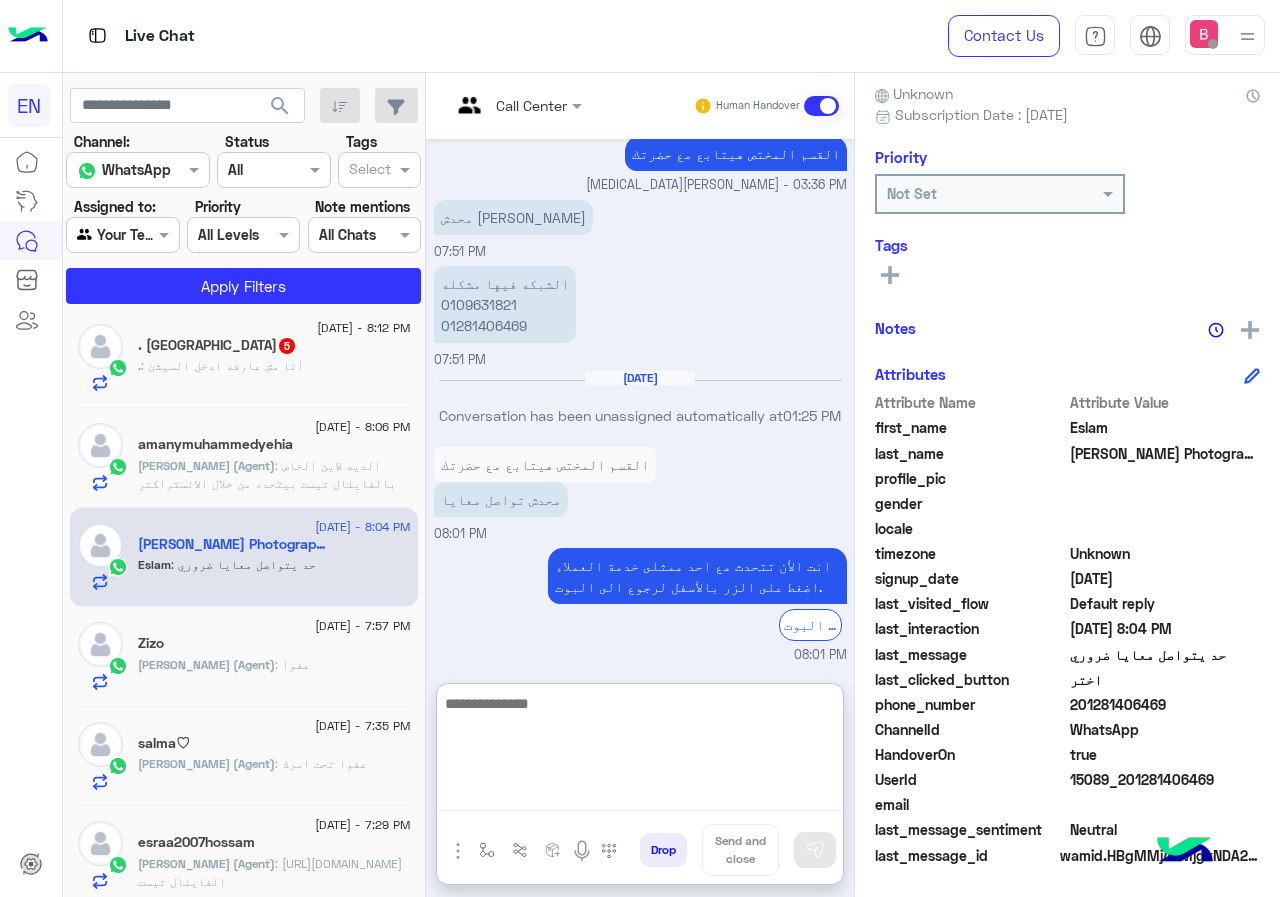 type on "*" 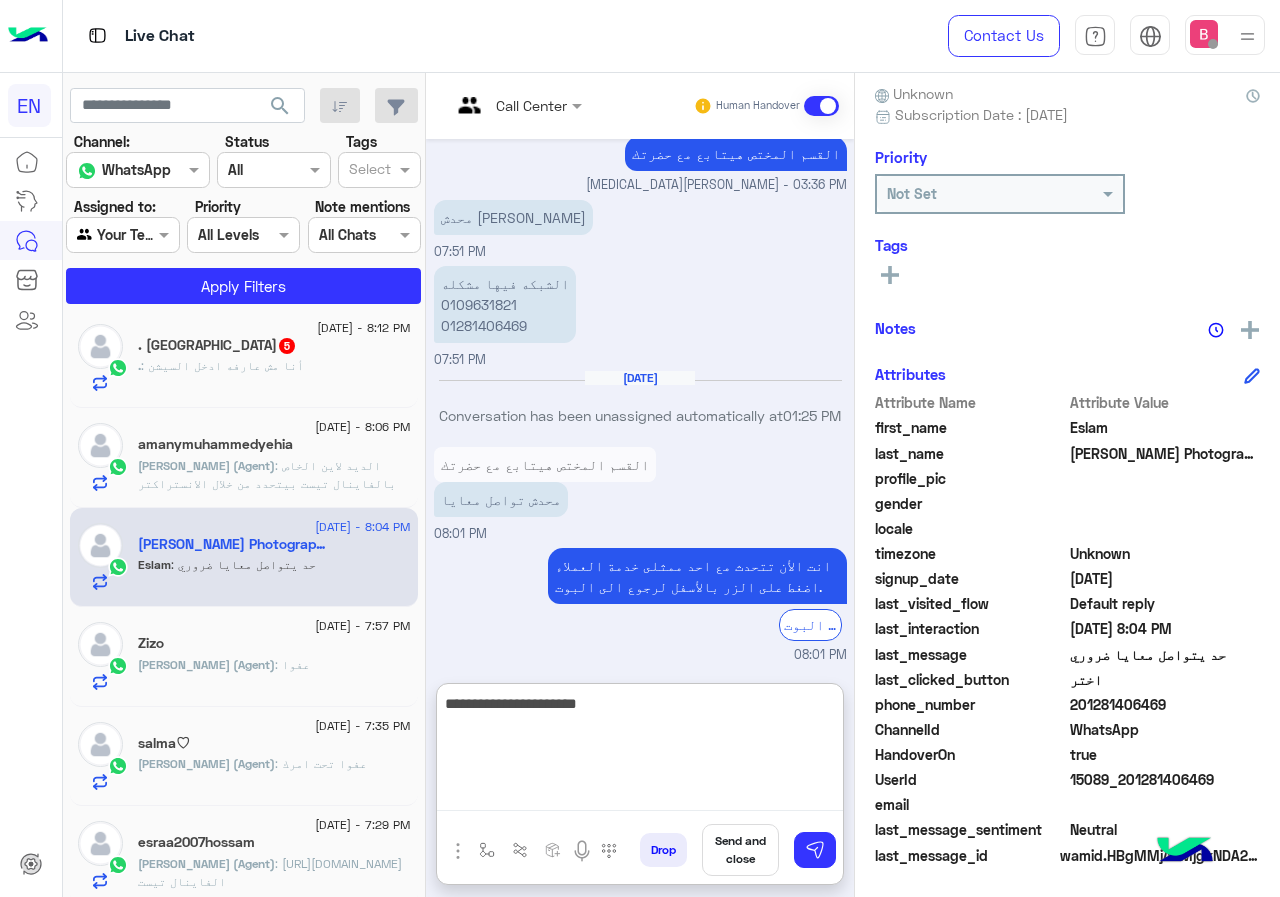 type on "**********" 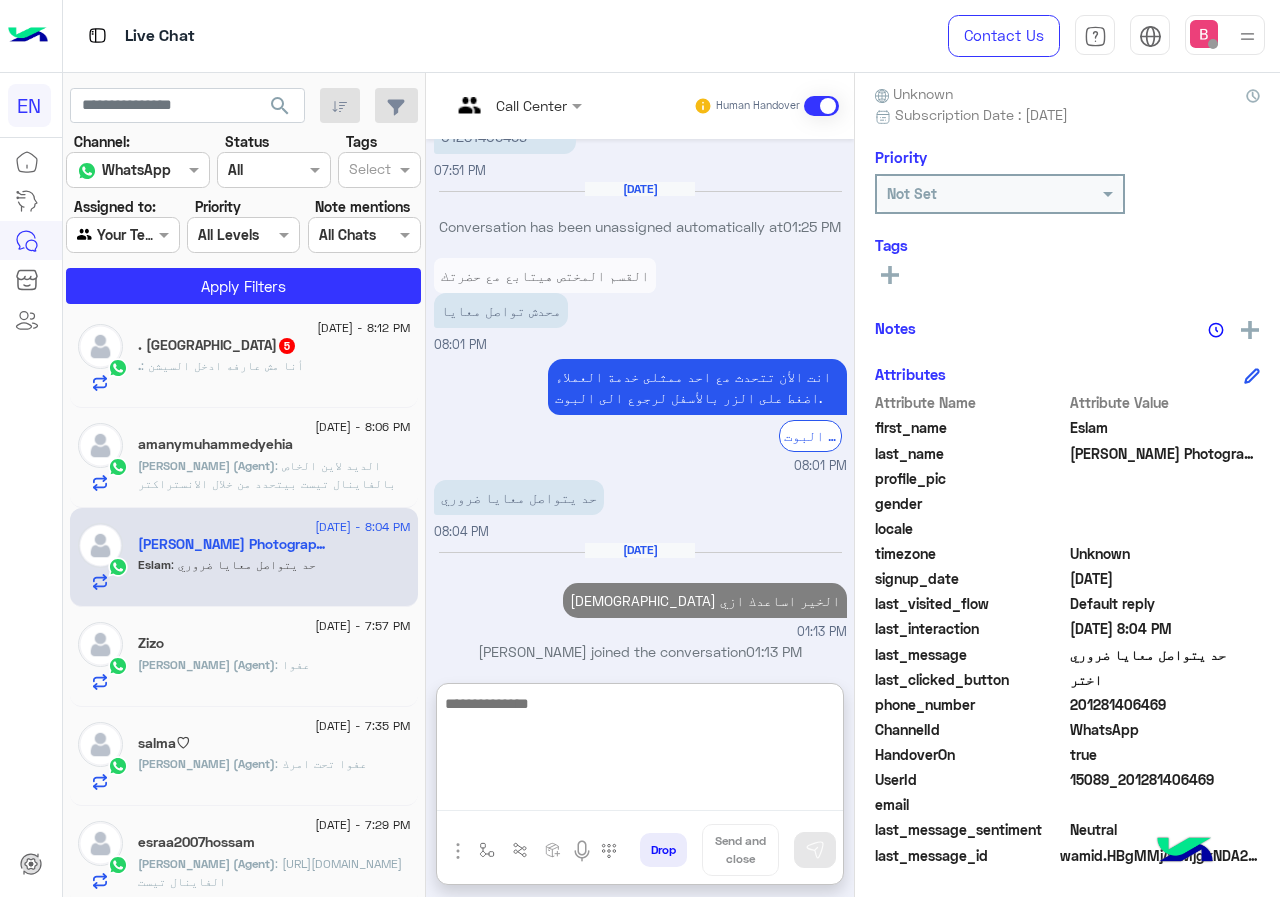 scroll, scrollTop: 1245, scrollLeft: 0, axis: vertical 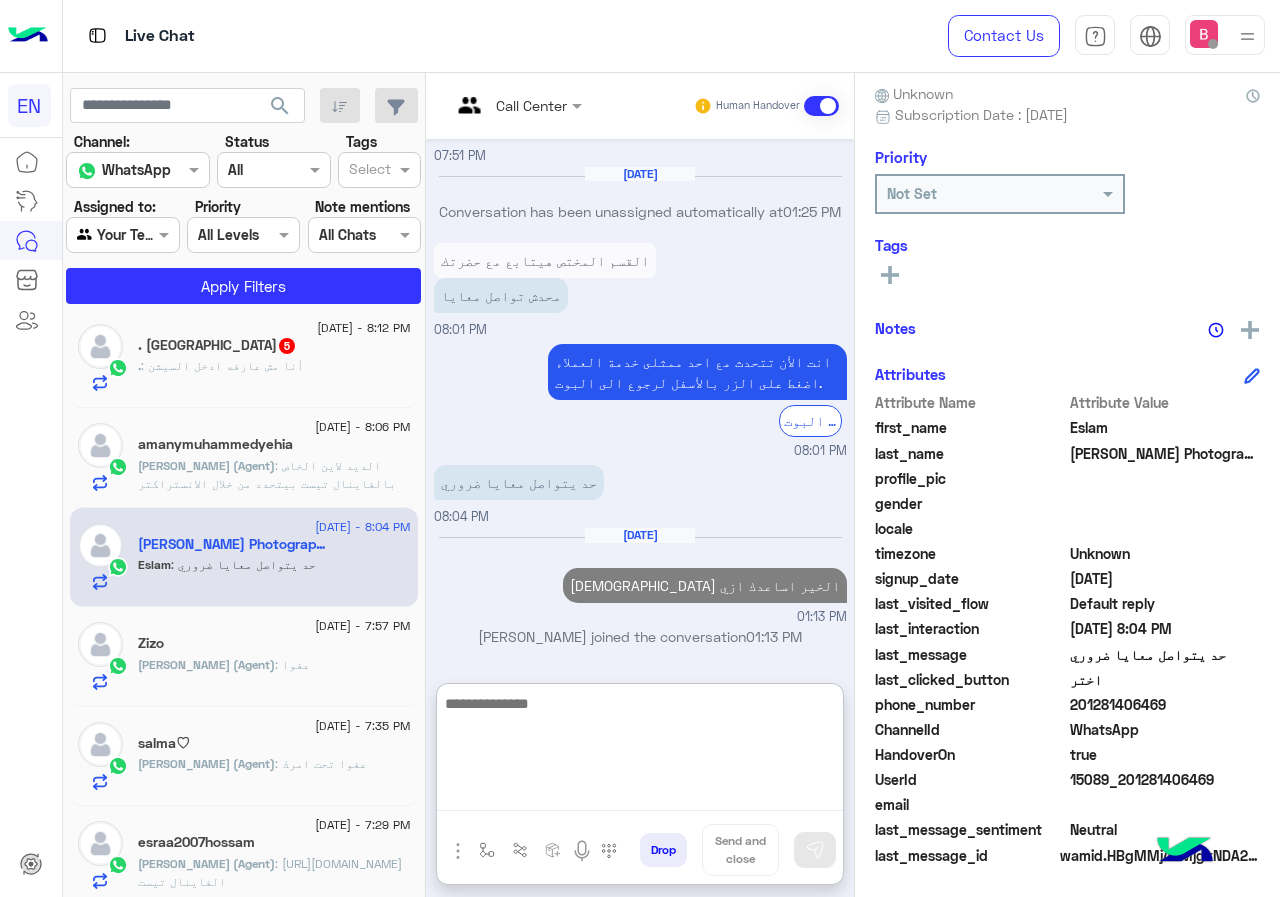 click at bounding box center [640, 751] 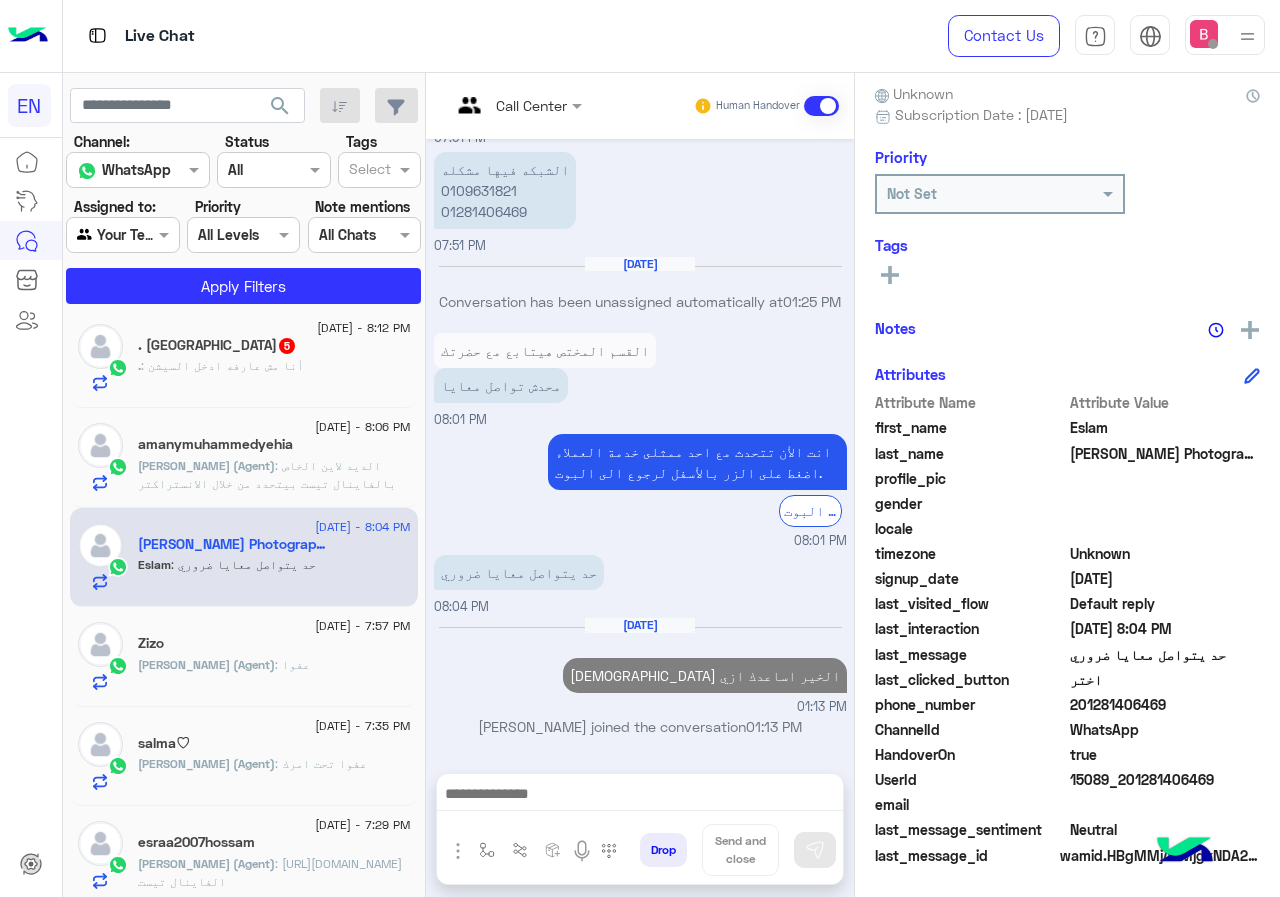 scroll, scrollTop: 1155, scrollLeft: 0, axis: vertical 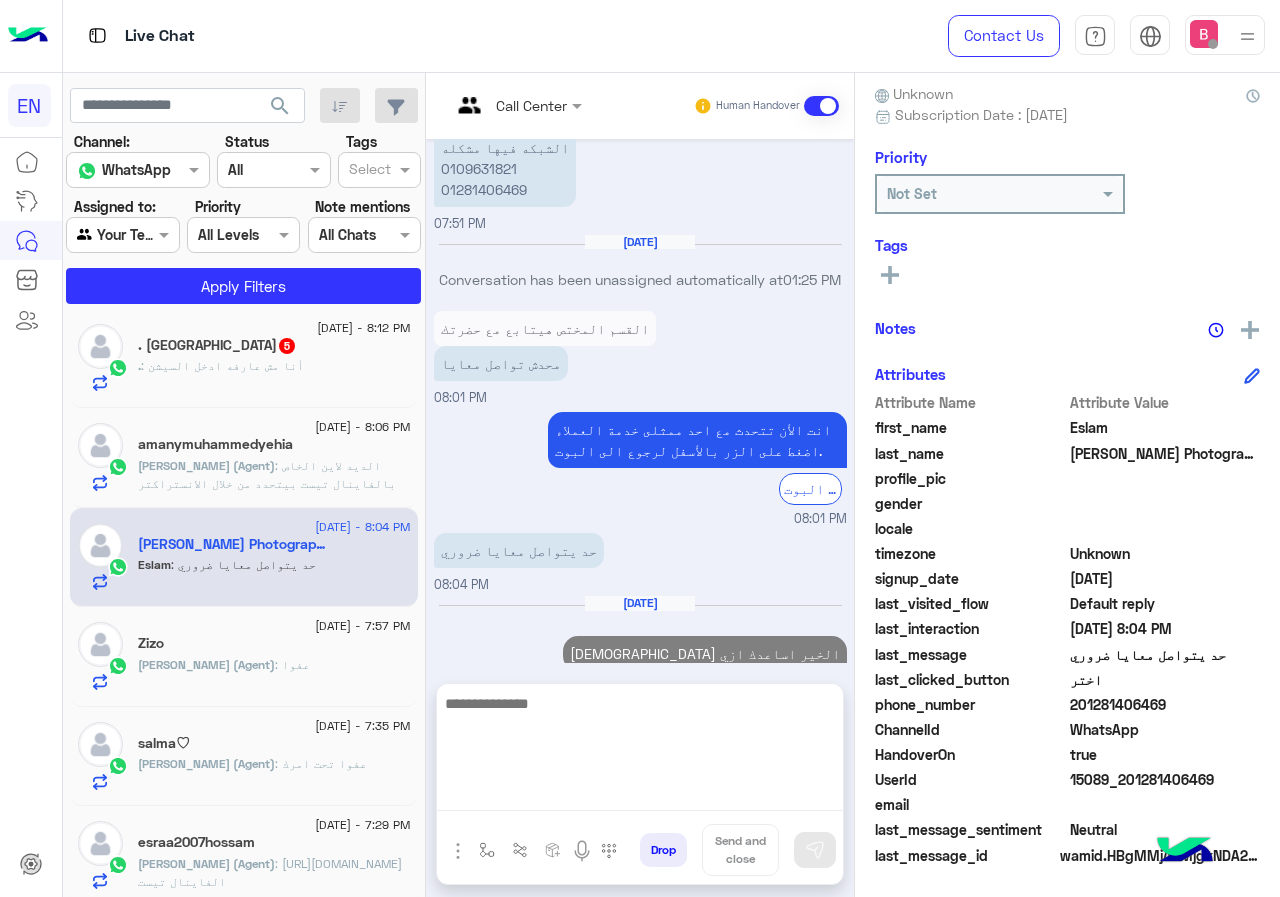 click at bounding box center (640, 751) 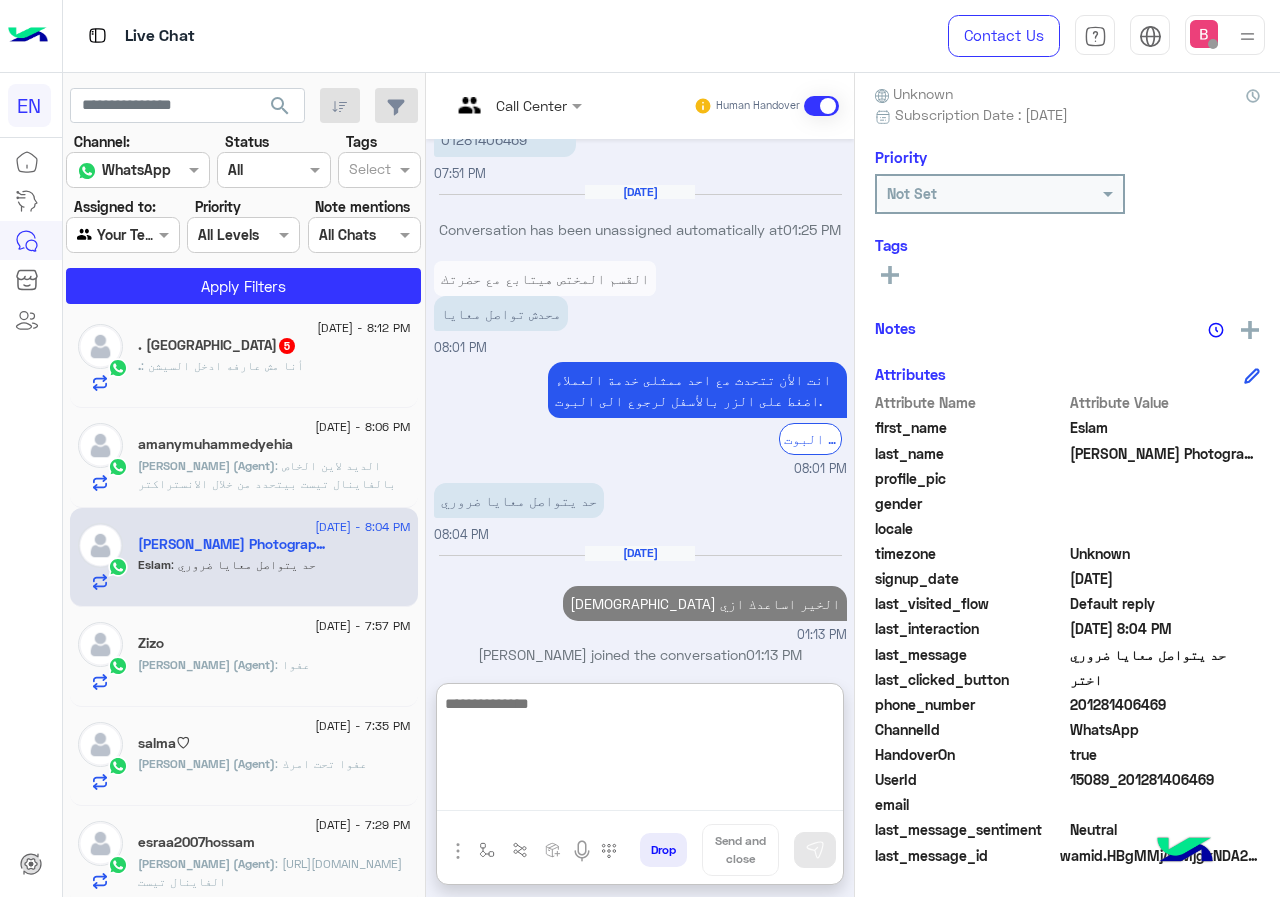 scroll, scrollTop: 1245, scrollLeft: 0, axis: vertical 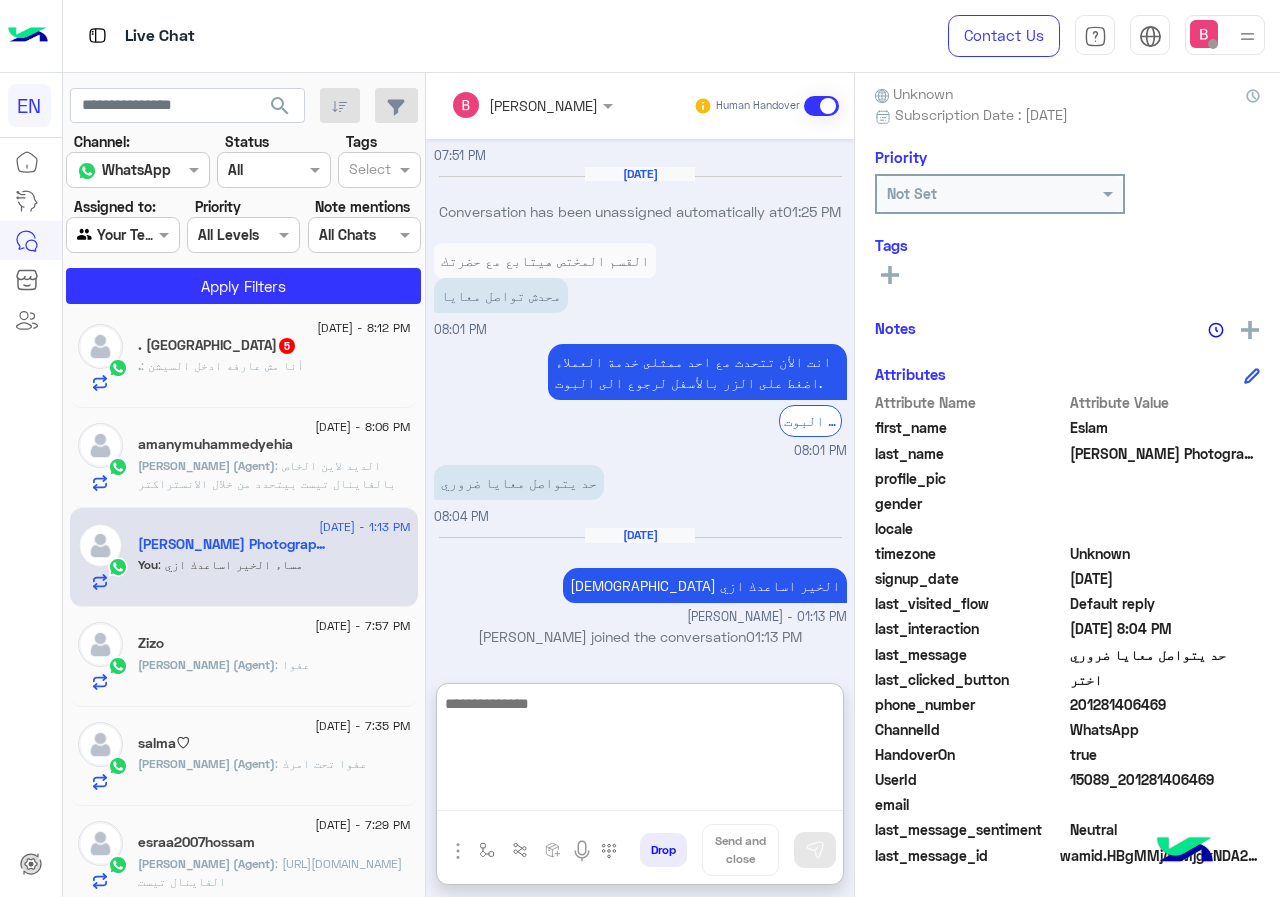 type on "*" 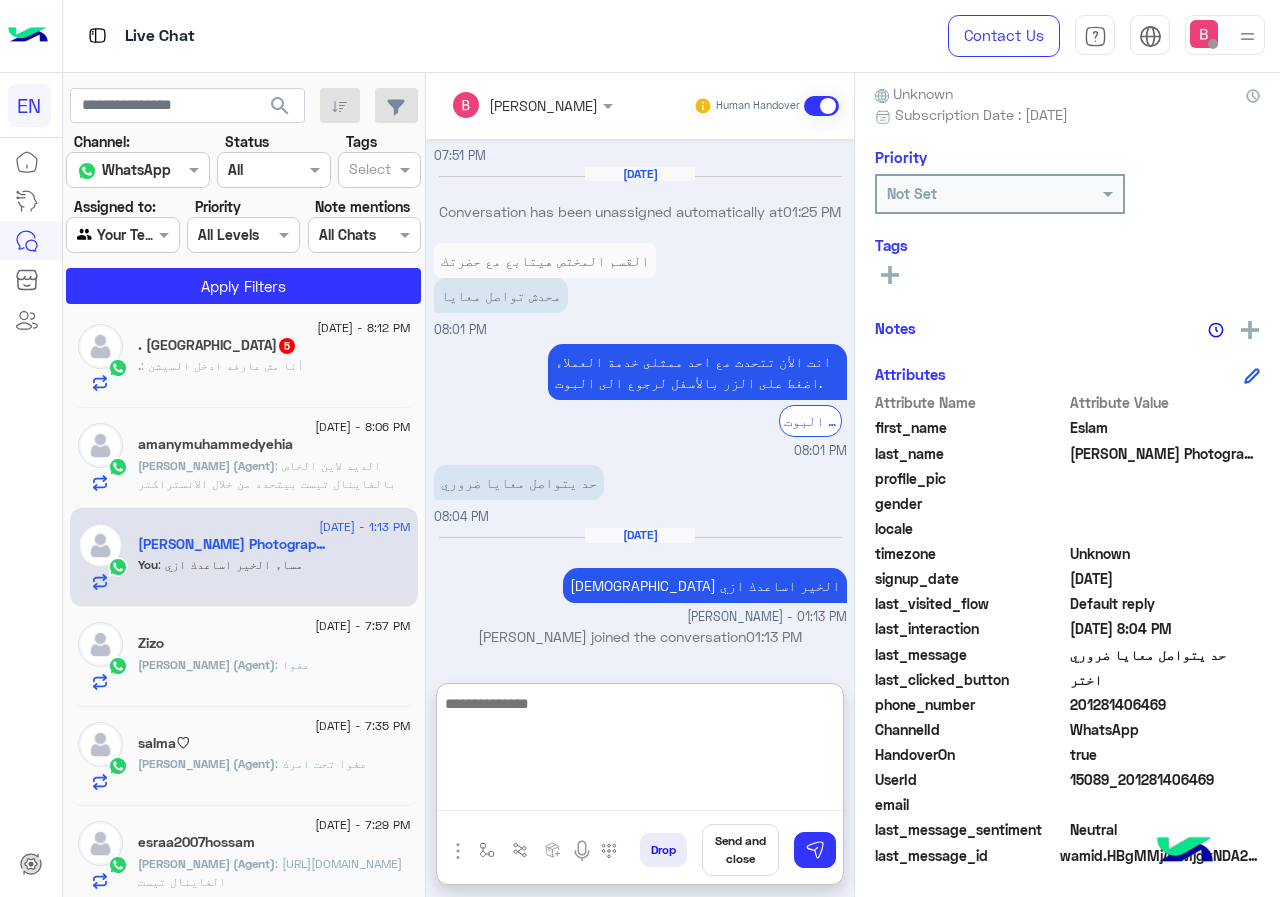 scroll, scrollTop: 1308, scrollLeft: 0, axis: vertical 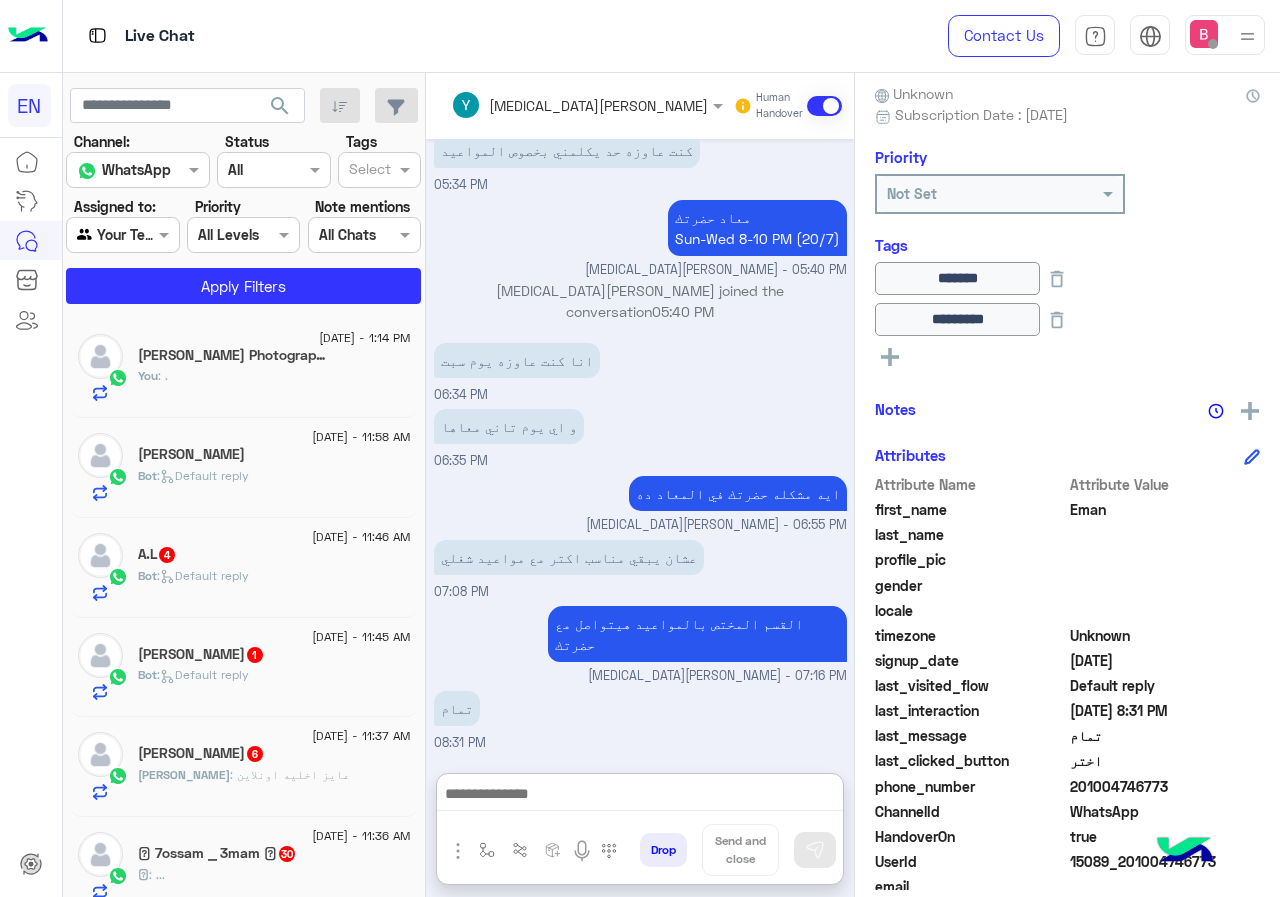 click on "A.L   4" 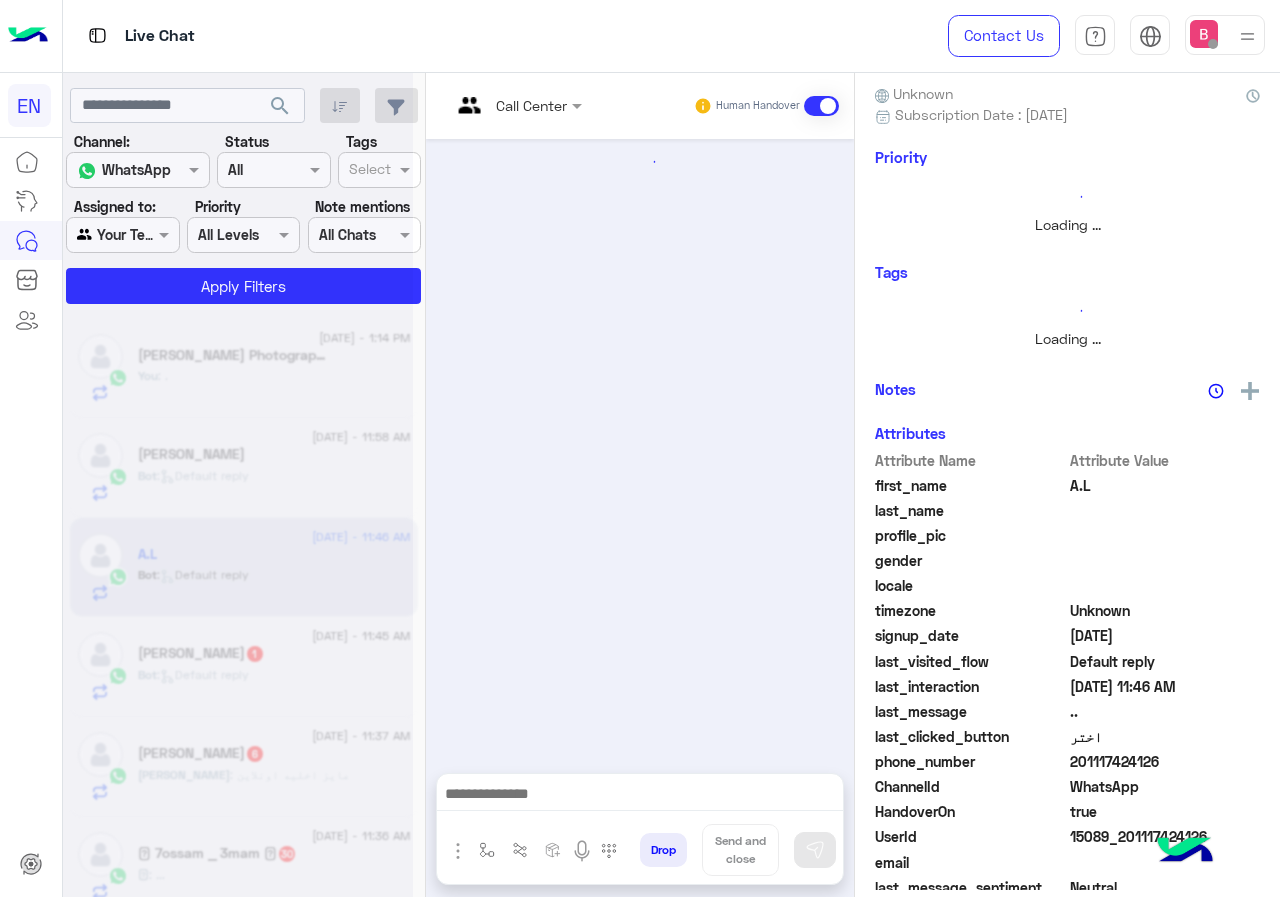scroll, scrollTop: 0, scrollLeft: 0, axis: both 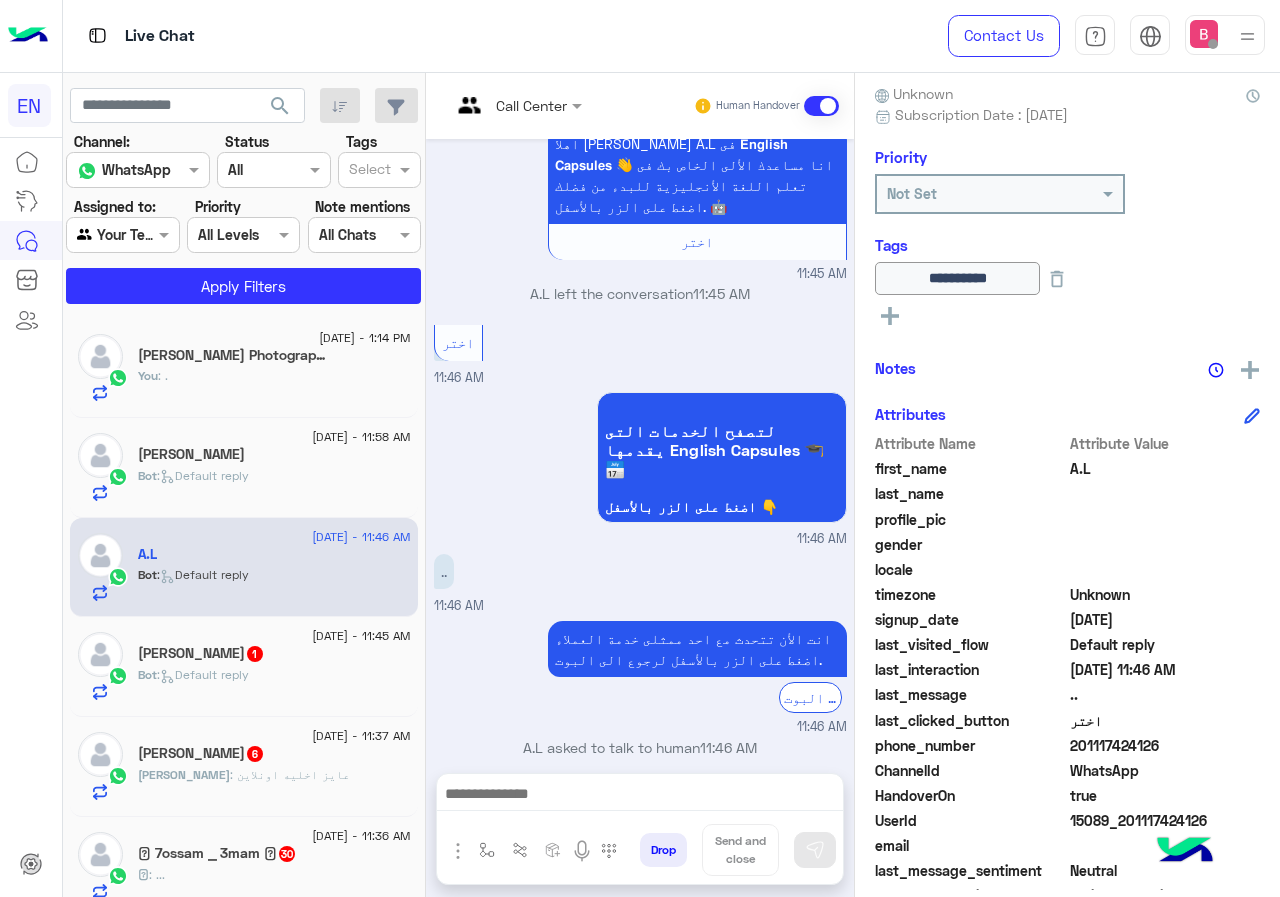 click on "Call Center" at bounding box center (509, 106) 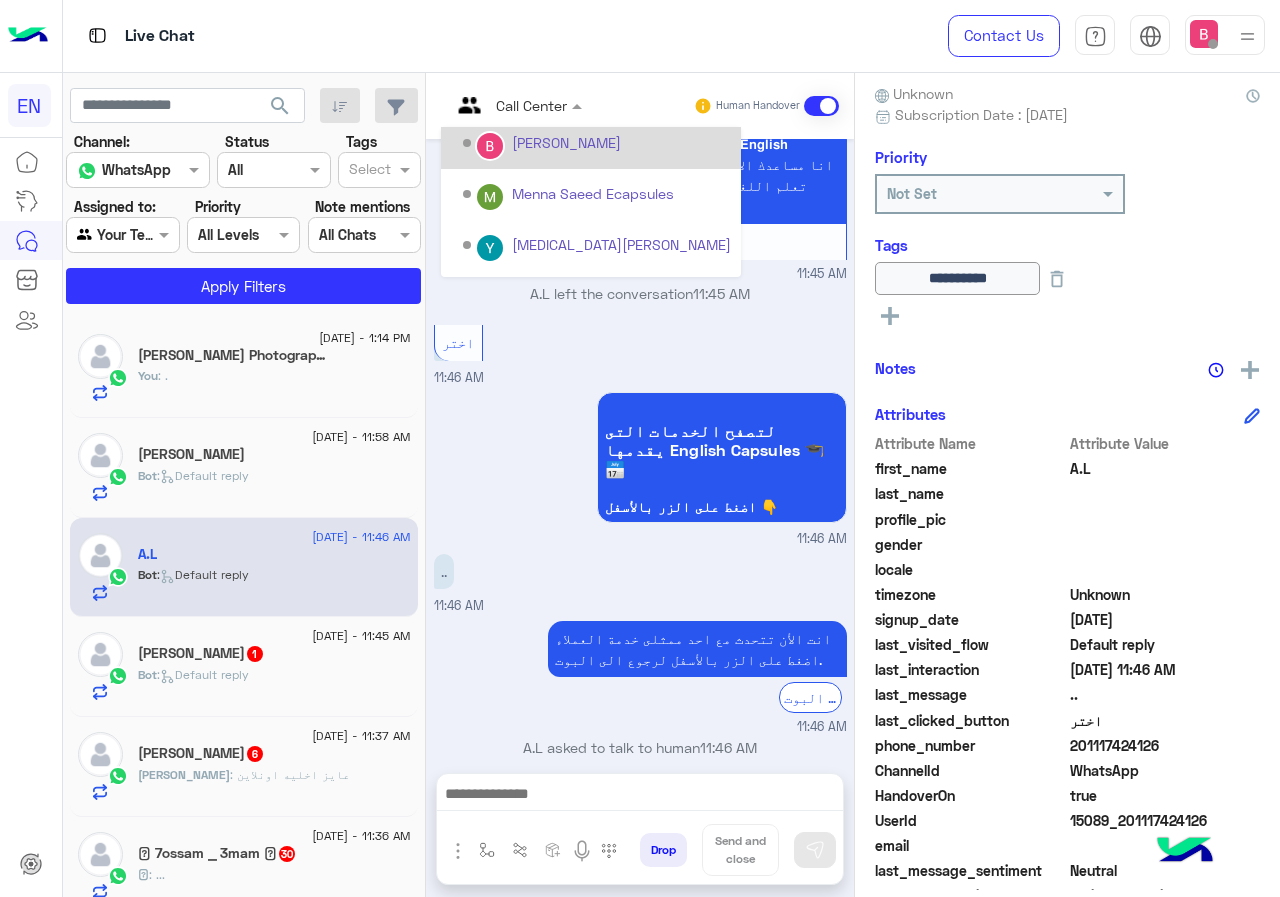 scroll, scrollTop: 332, scrollLeft: 0, axis: vertical 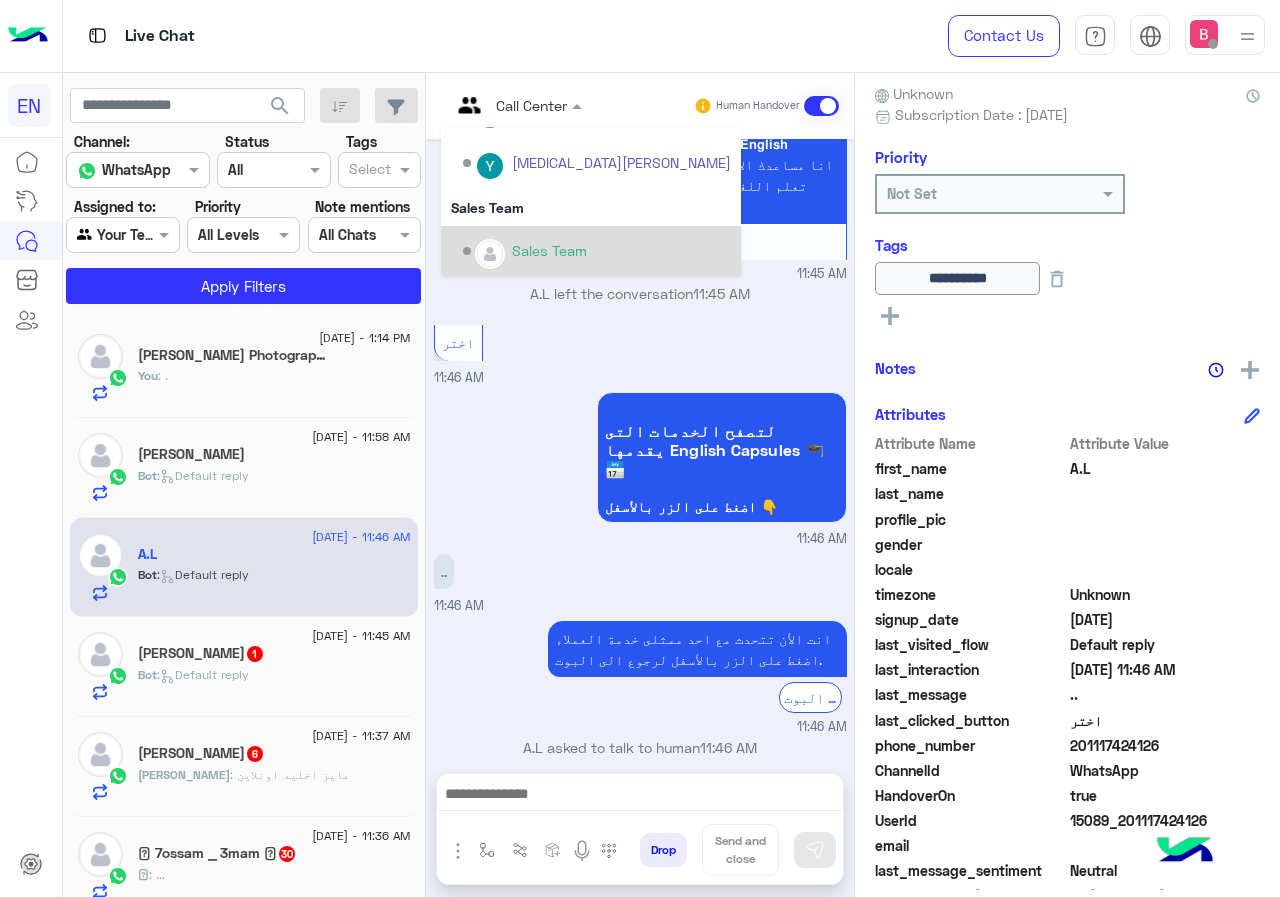click on "Sales Team" at bounding box center (597, 251) 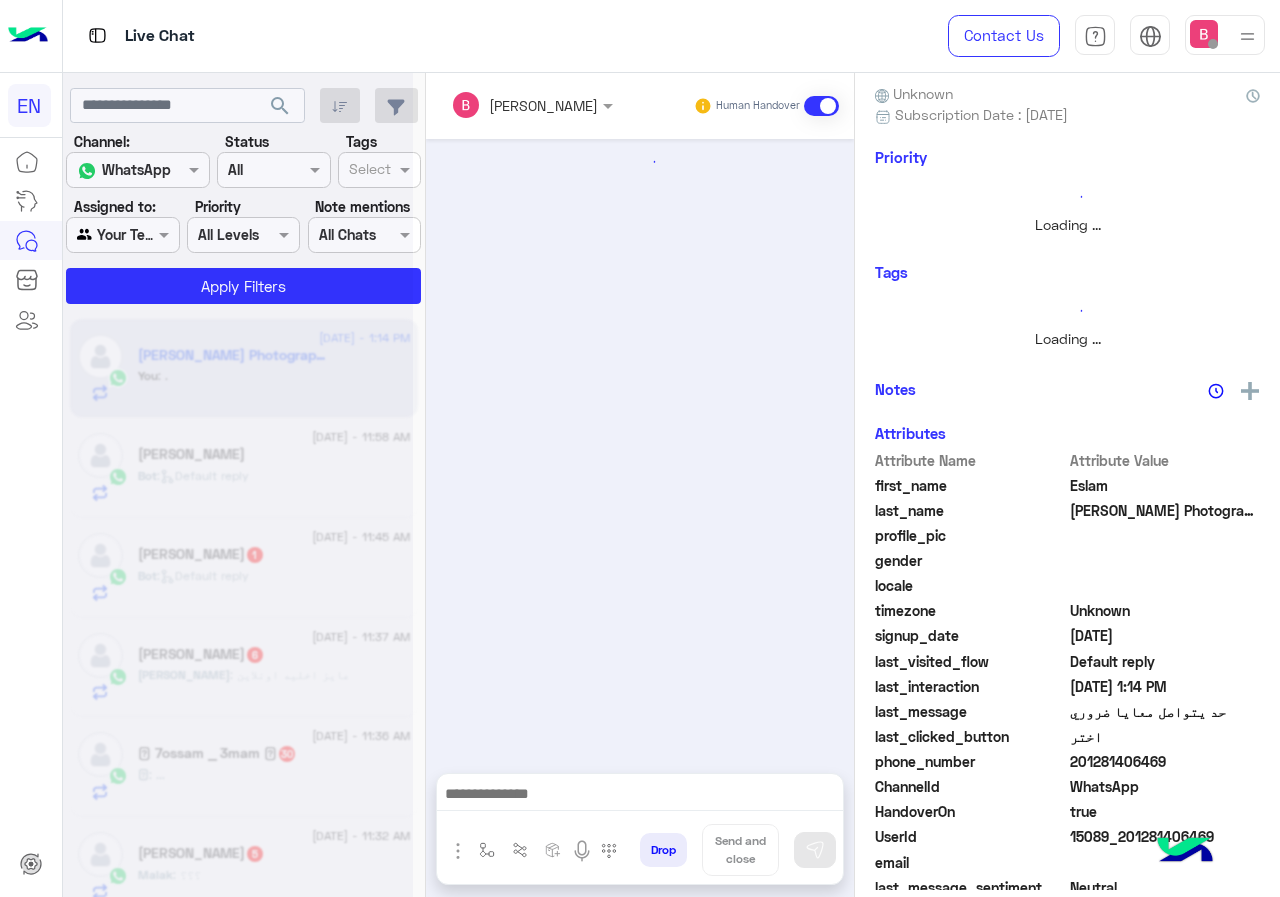 scroll, scrollTop: 0, scrollLeft: 0, axis: both 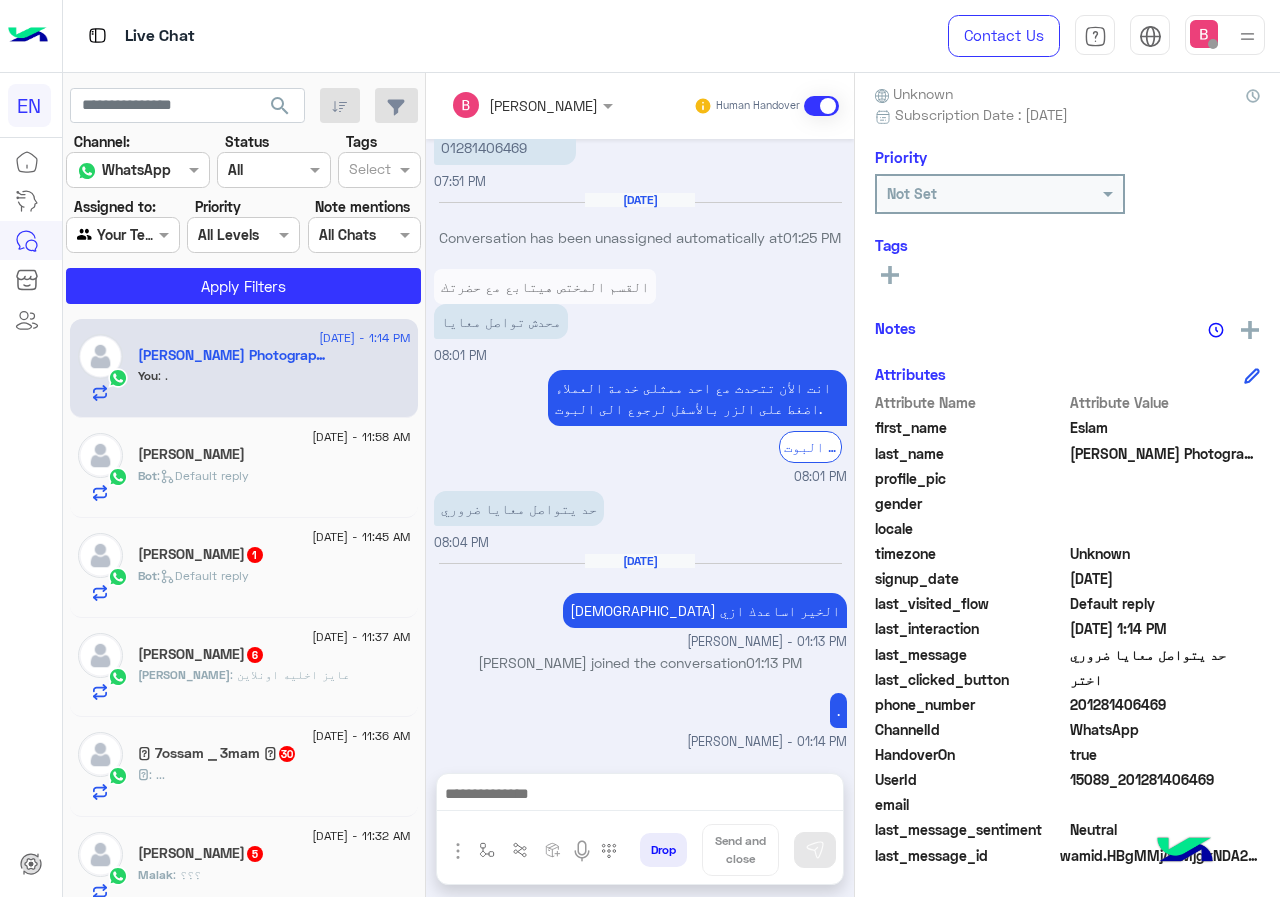 click on "Bot :   Default reply" 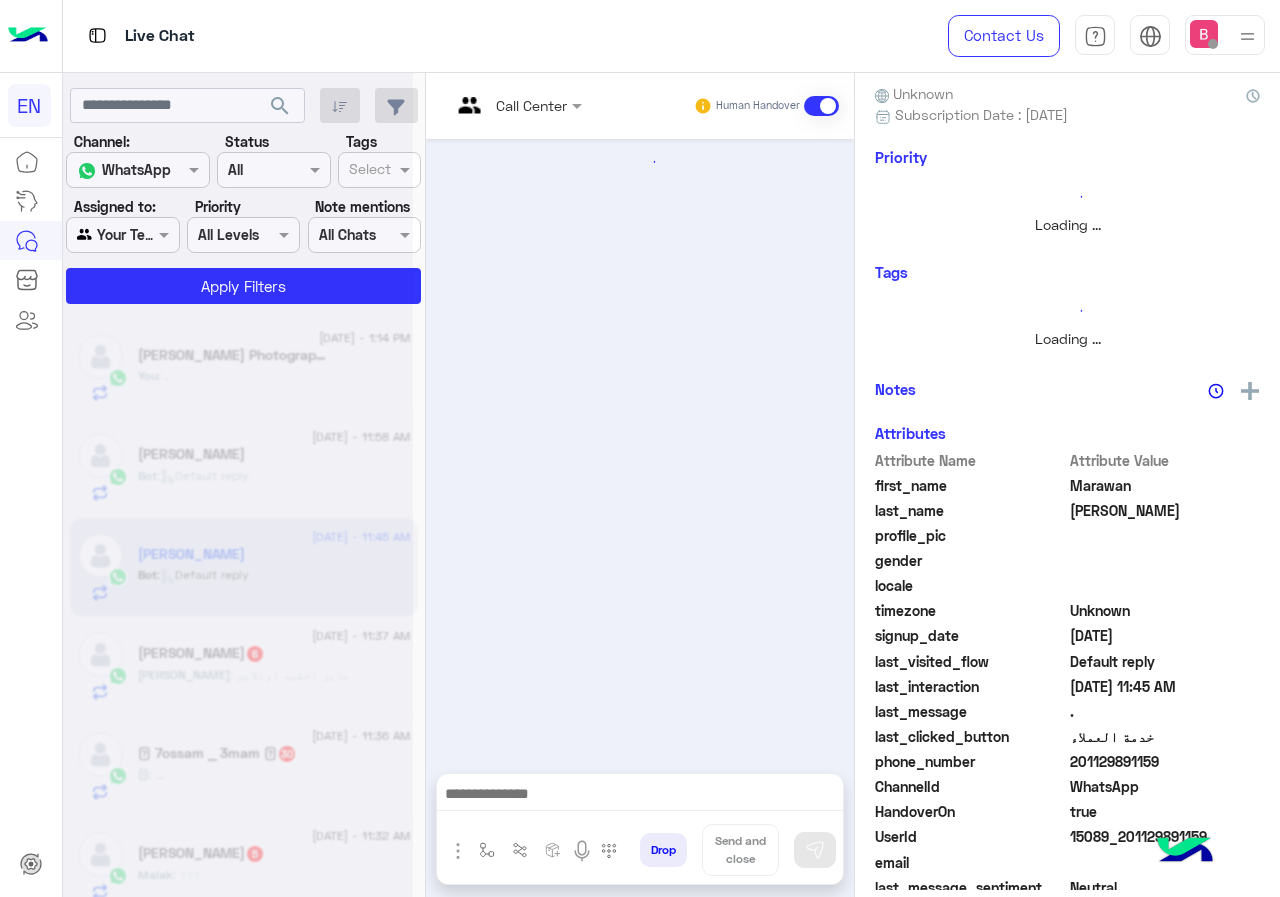 scroll, scrollTop: 0, scrollLeft: 0, axis: both 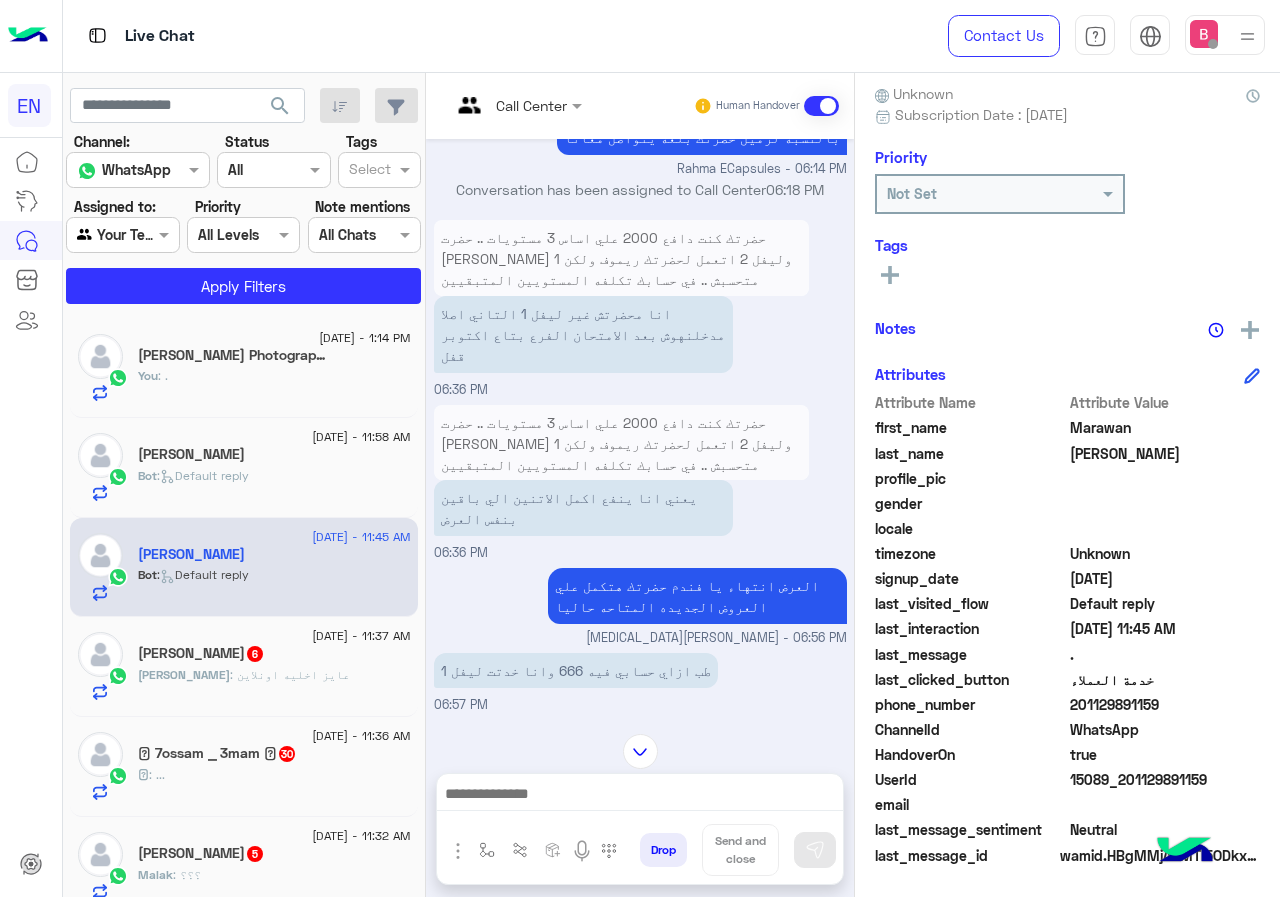 drag, startPoint x: 1074, startPoint y: 702, endPoint x: 1141, endPoint y: 703, distance: 67.00746 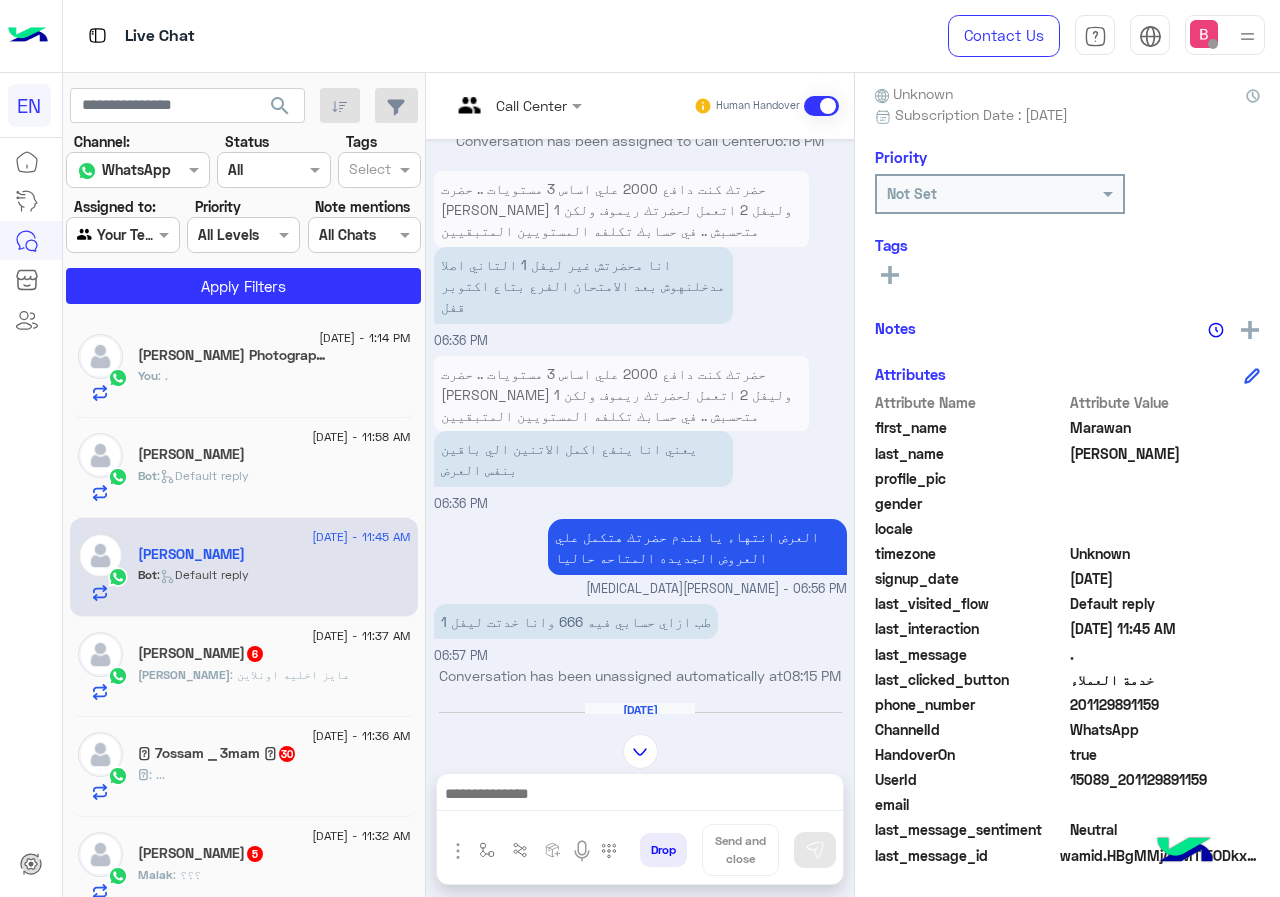 scroll, scrollTop: 925, scrollLeft: 0, axis: vertical 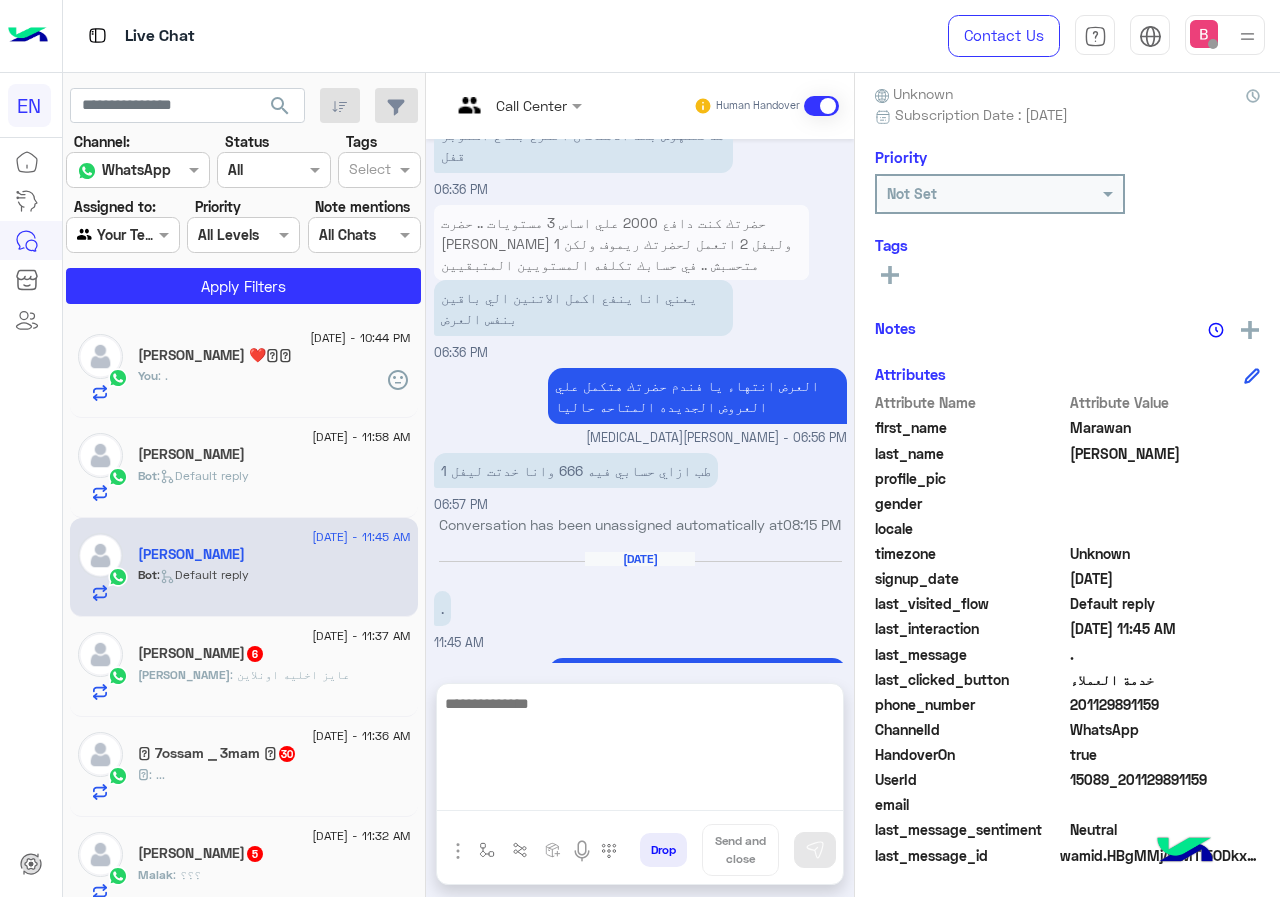 click at bounding box center [640, 751] 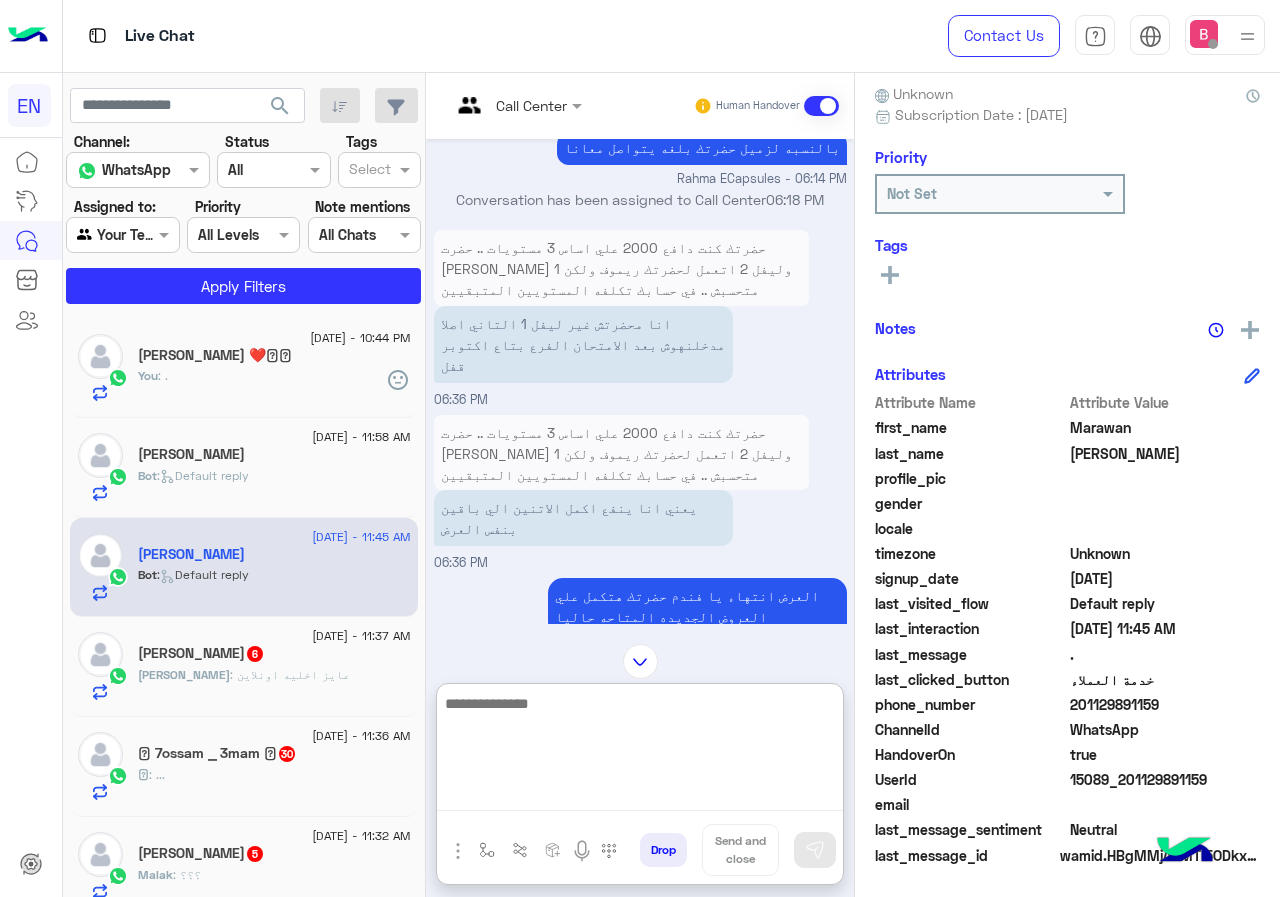 scroll, scrollTop: 1115, scrollLeft: 0, axis: vertical 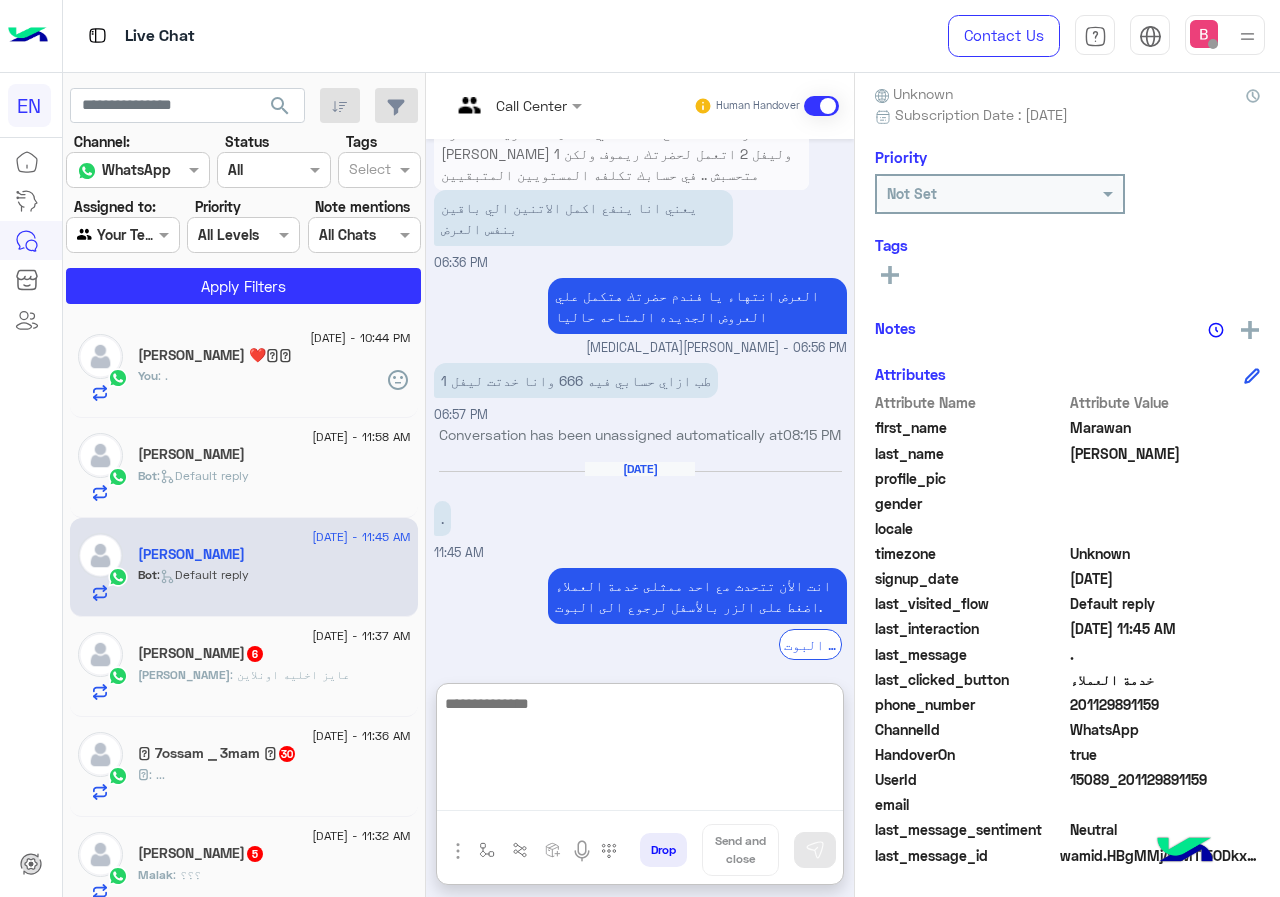 click at bounding box center [640, 751] 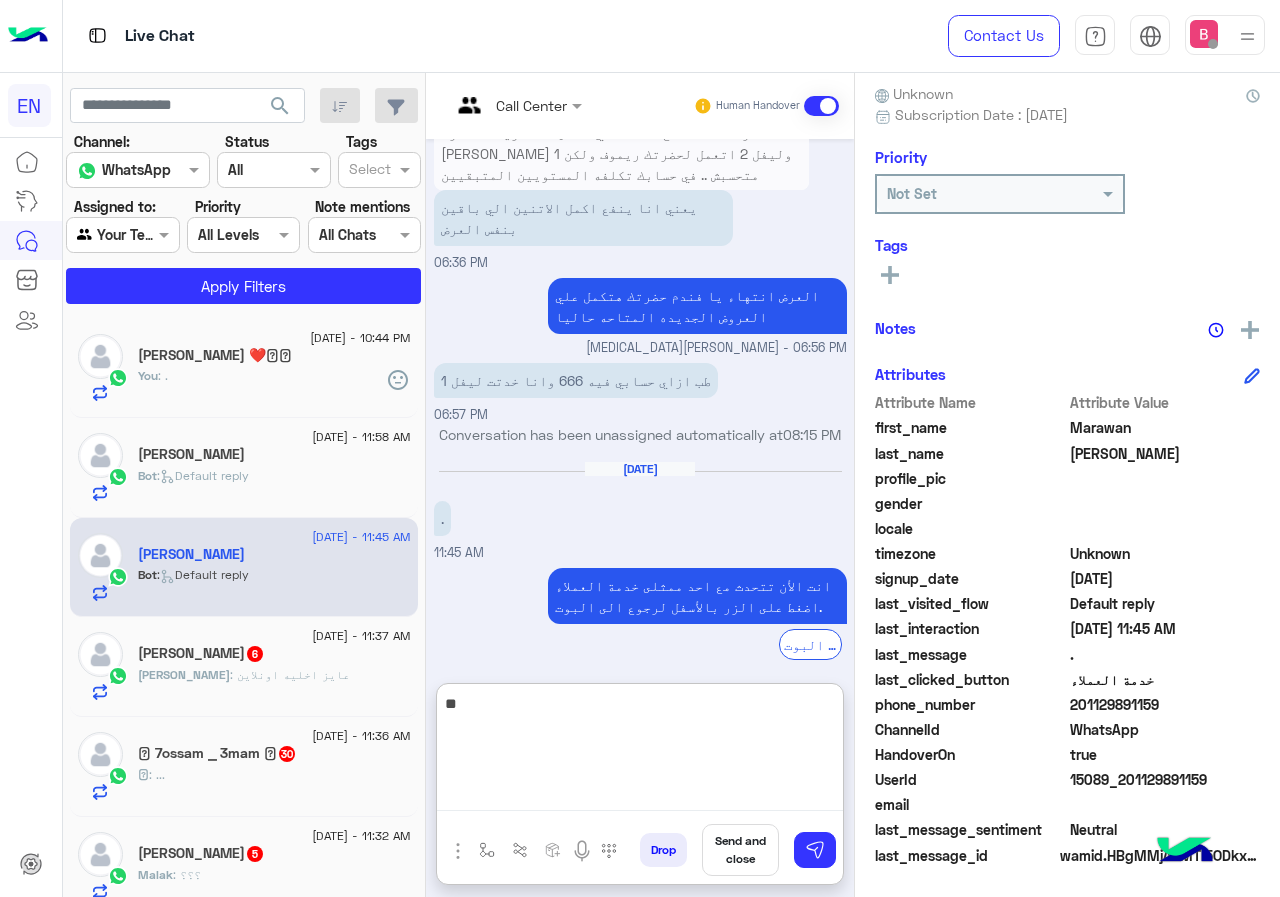 type on "*" 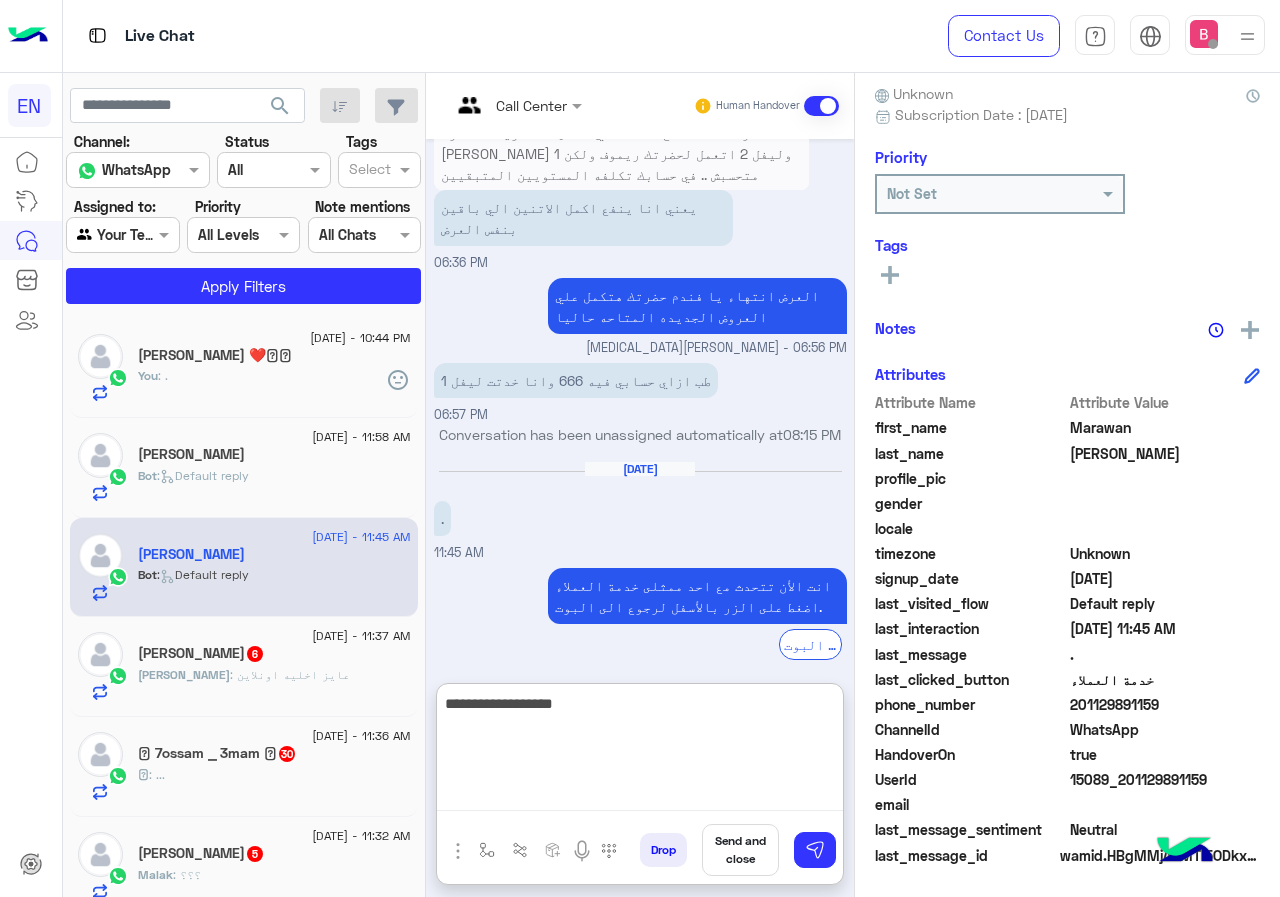 type on "**********" 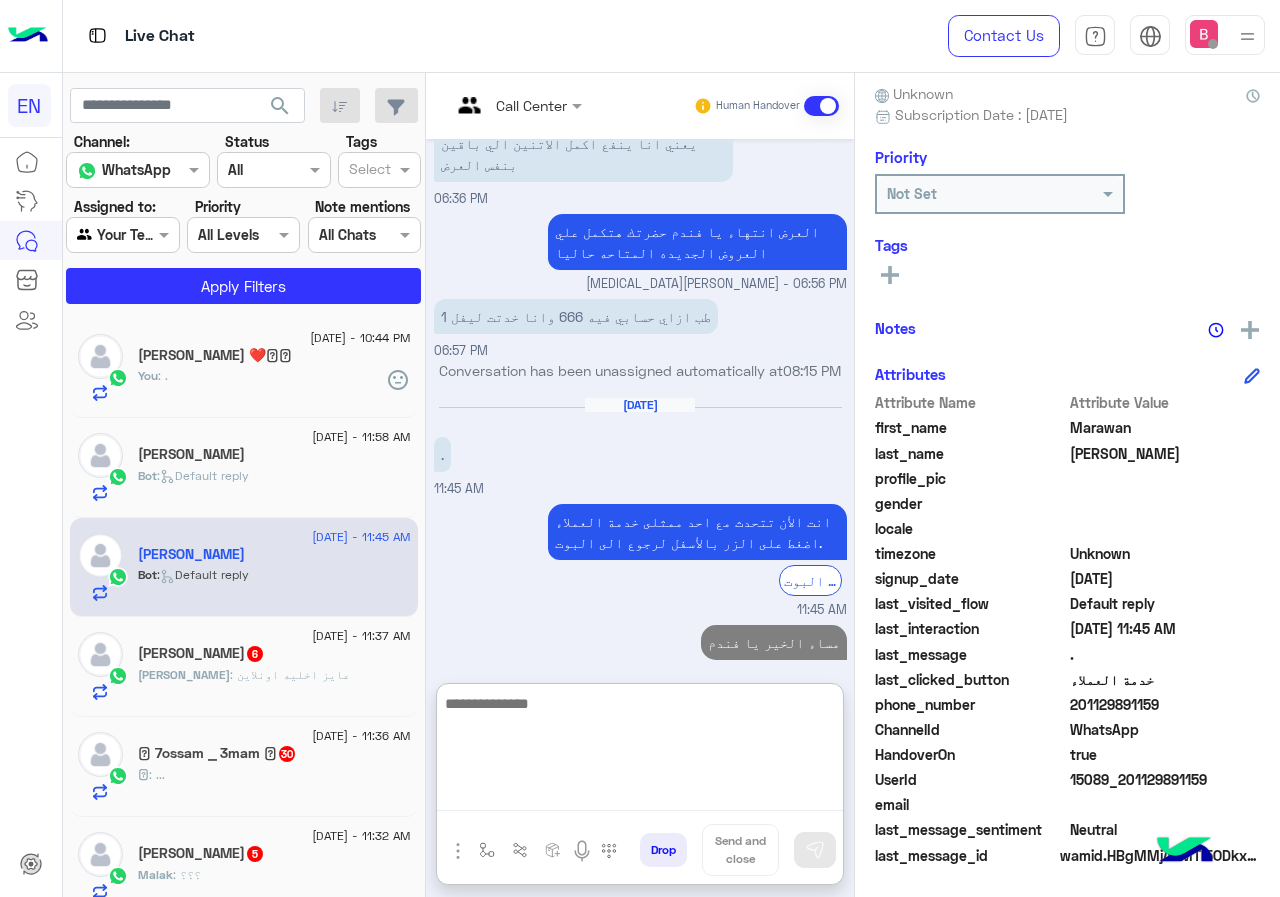 scroll, scrollTop: 1216, scrollLeft: 0, axis: vertical 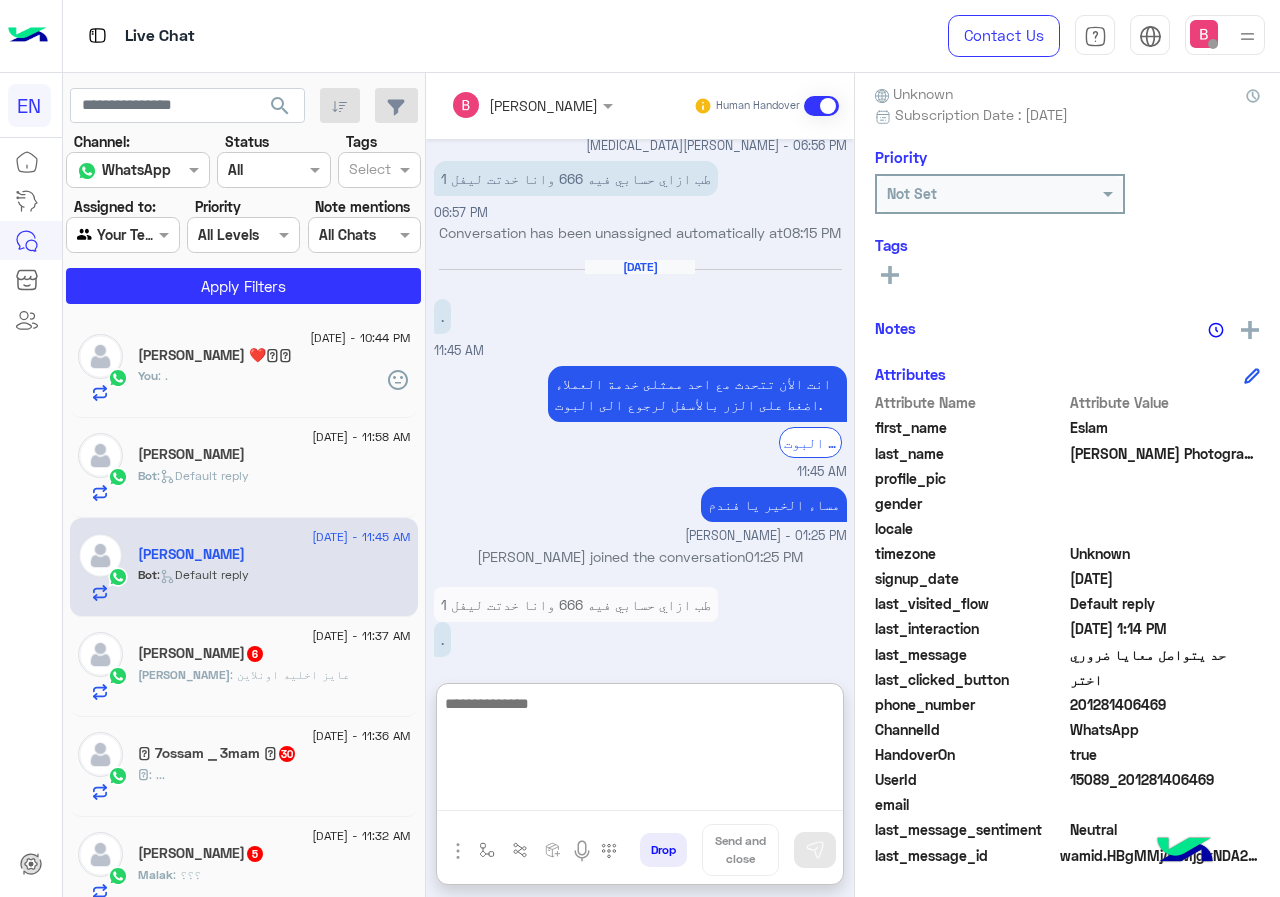 click at bounding box center (640, 751) 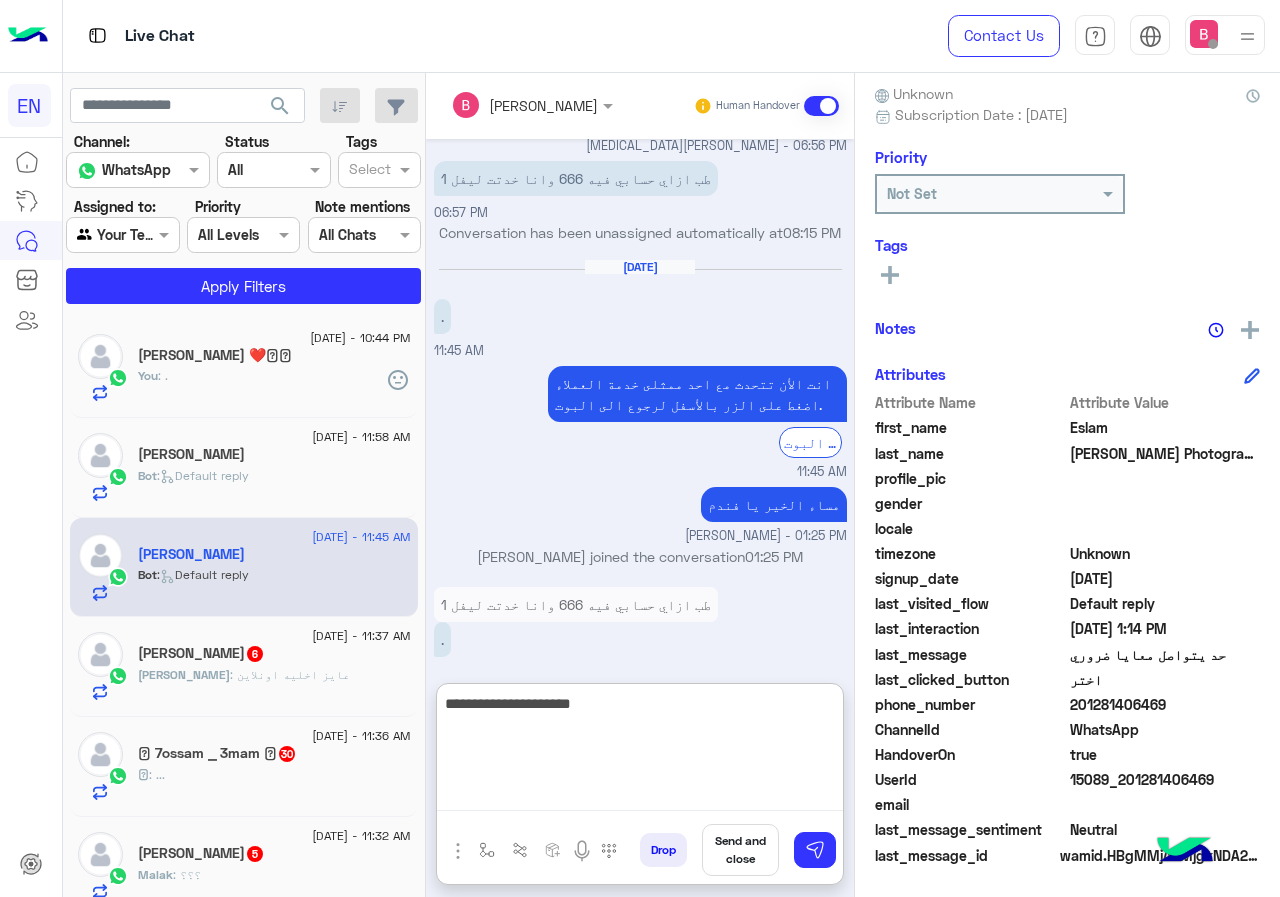 type on "**********" 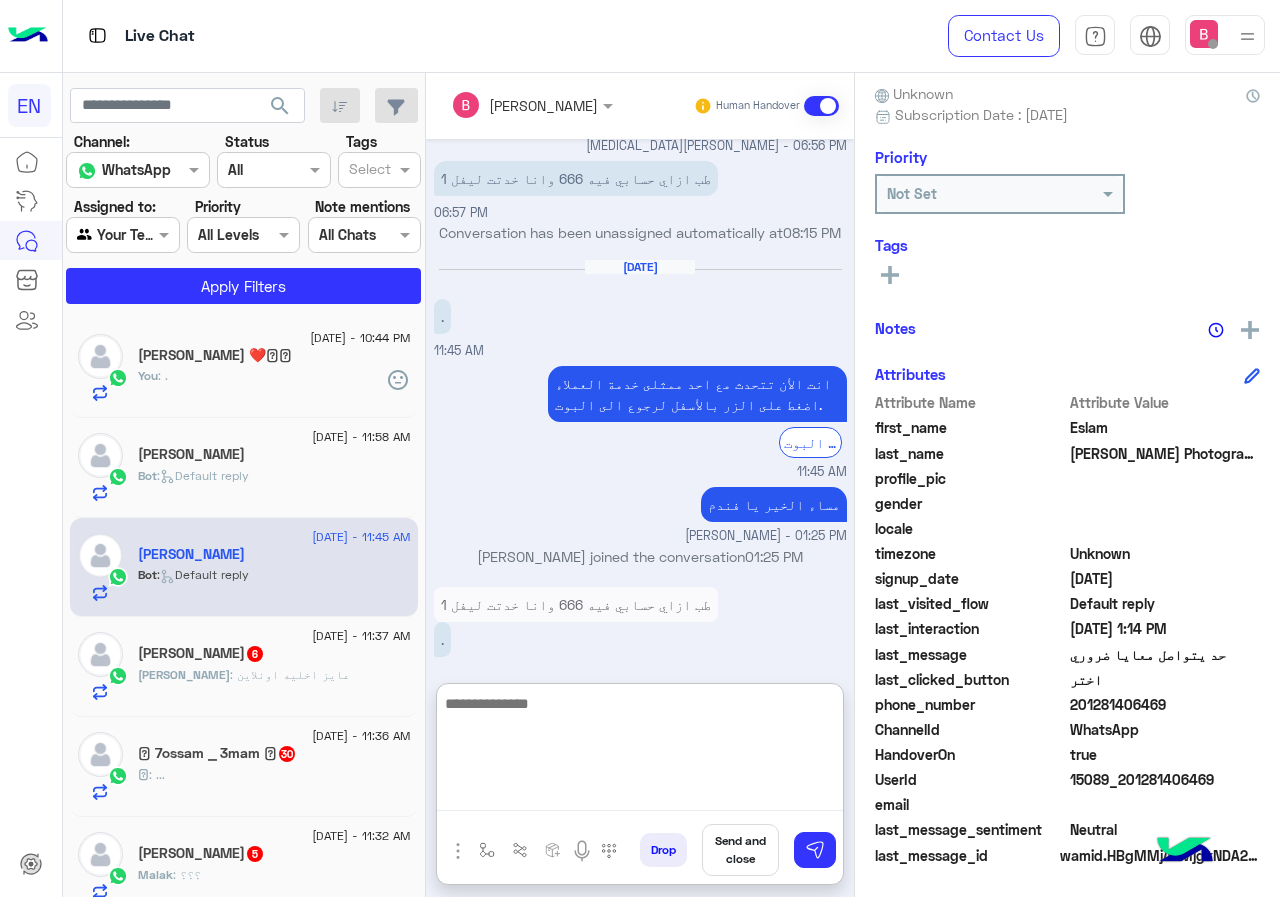 scroll, scrollTop: 1381, scrollLeft: 0, axis: vertical 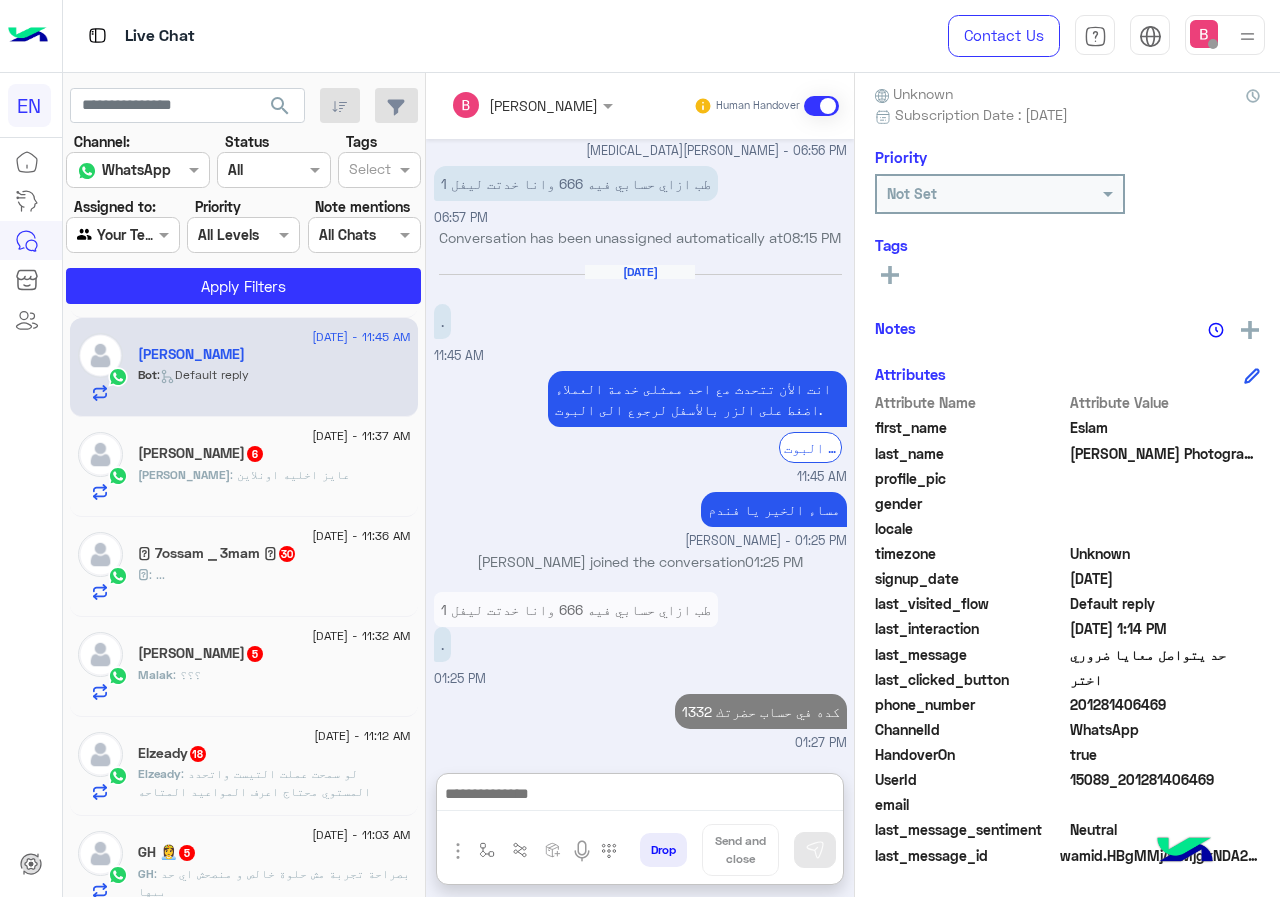 click on "Omar khaled  6" 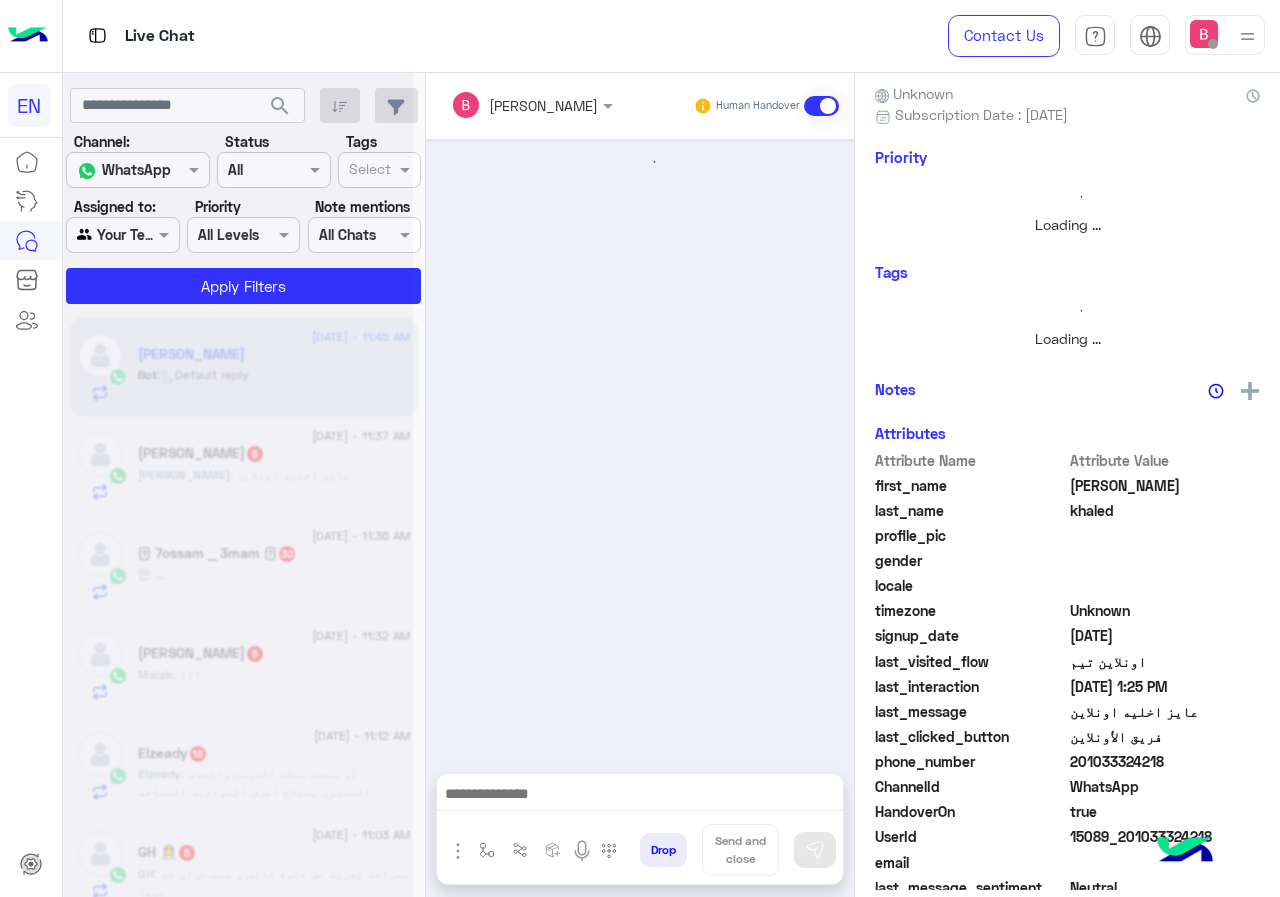 scroll, scrollTop: 0, scrollLeft: 0, axis: both 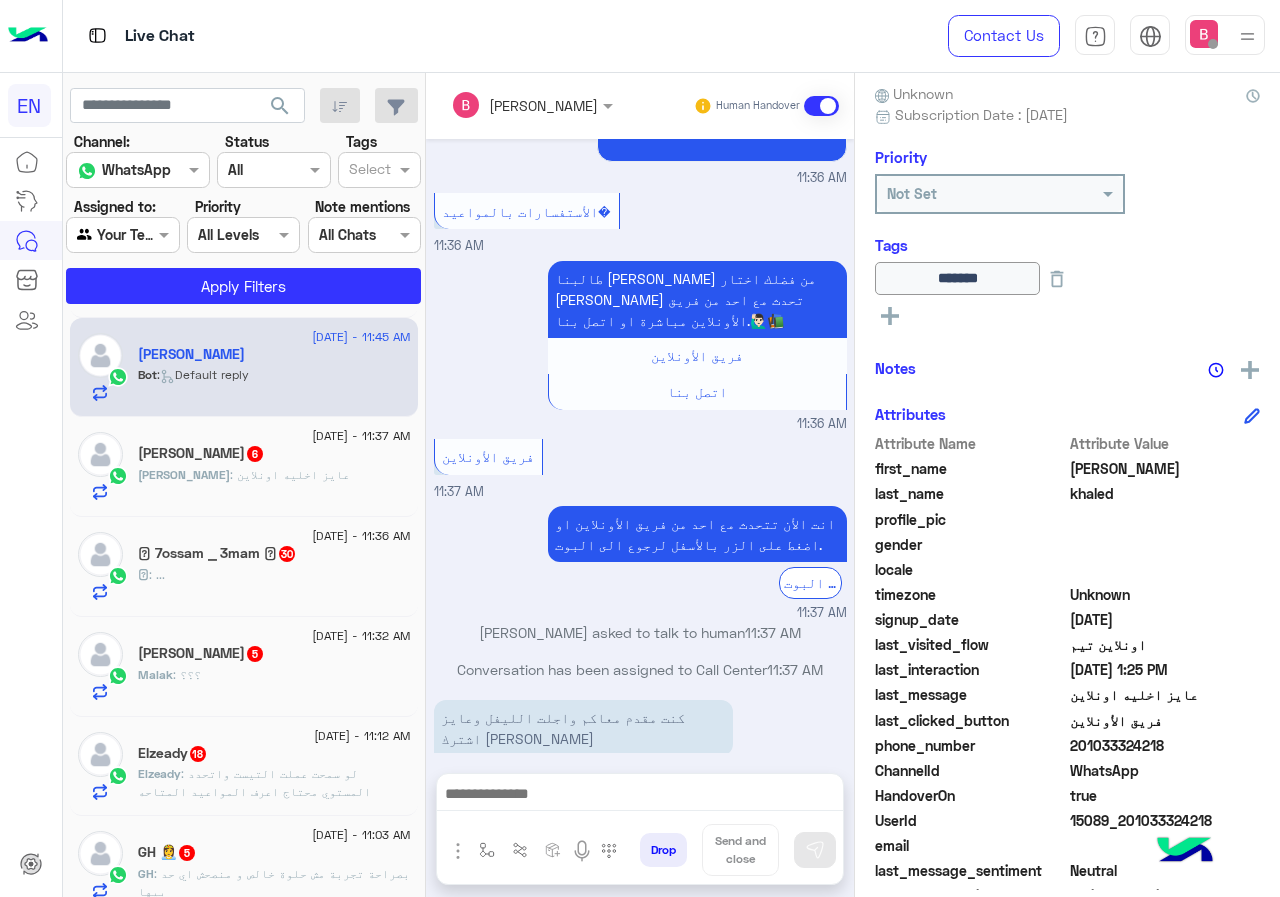drag, startPoint x: 1072, startPoint y: 744, endPoint x: 1181, endPoint y: 742, distance: 109.01835 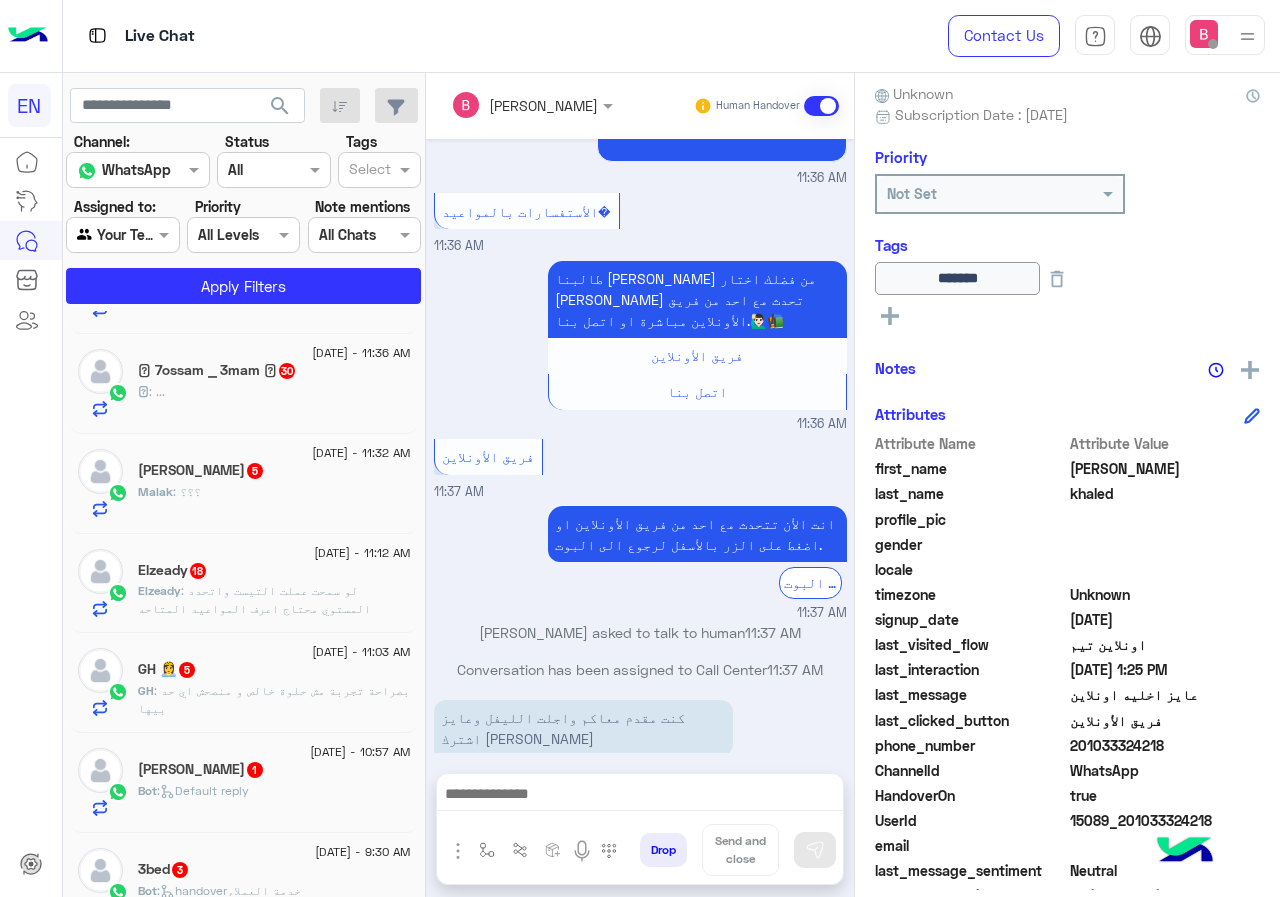 scroll, scrollTop: 400, scrollLeft: 0, axis: vertical 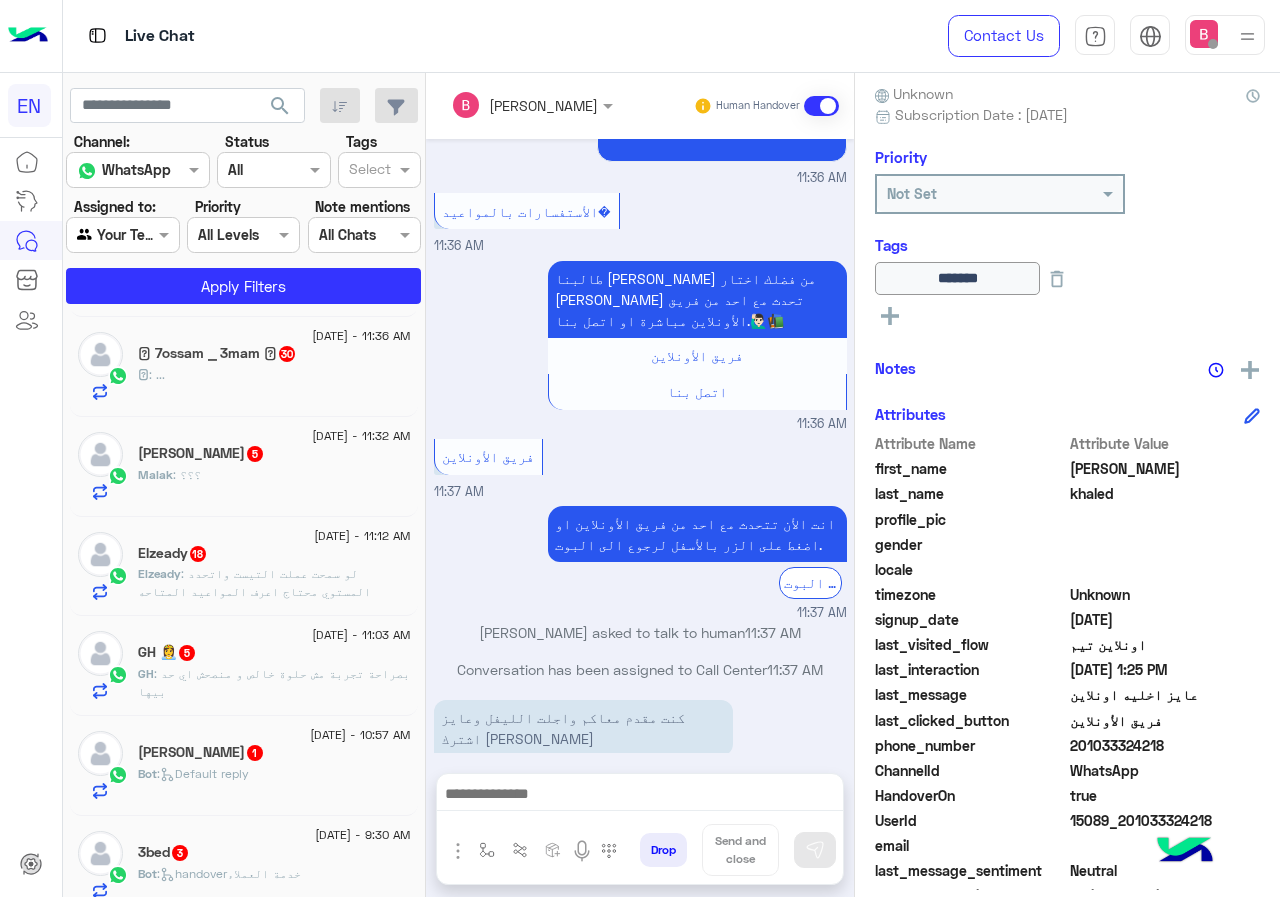 copy on "01033324218" 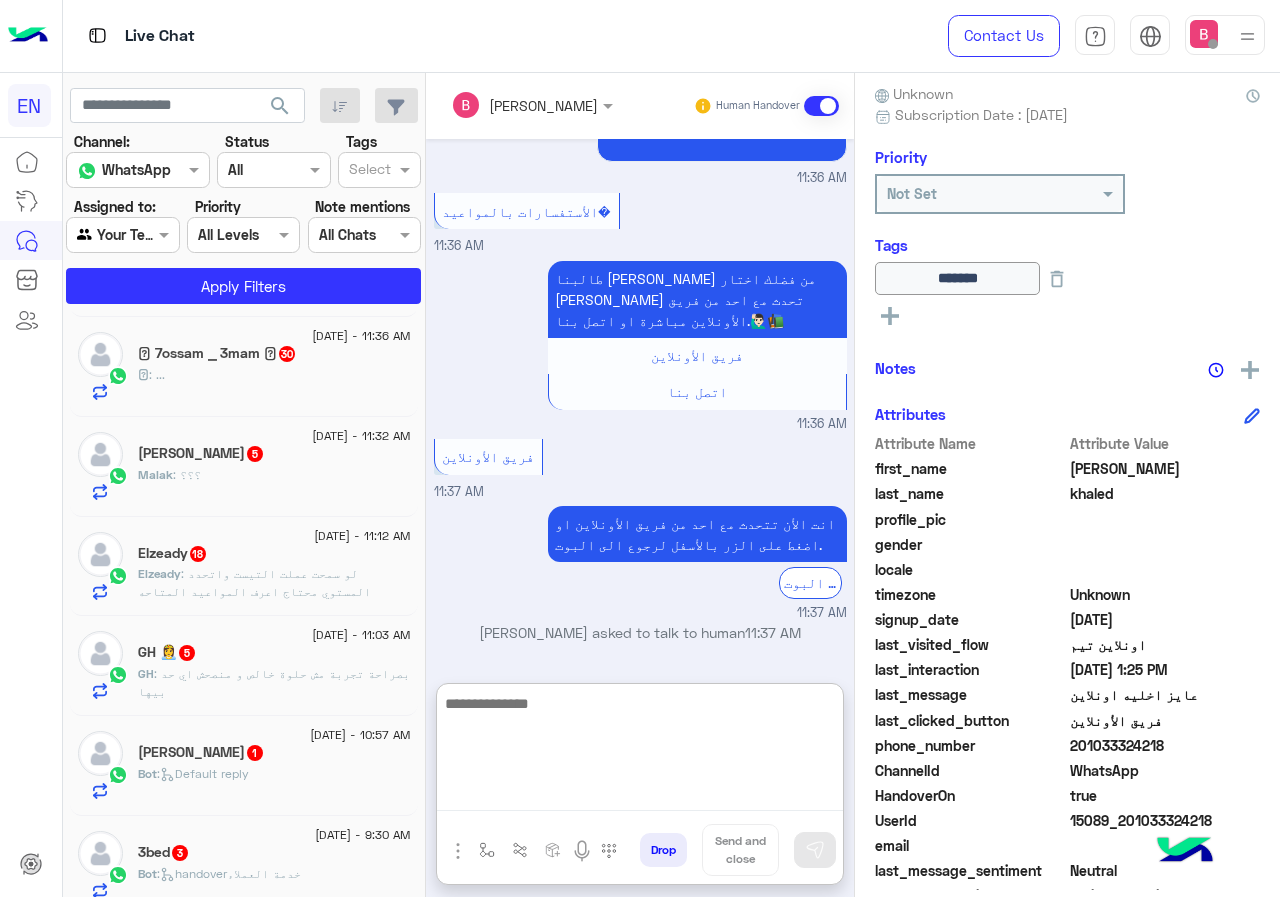 click at bounding box center (640, 751) 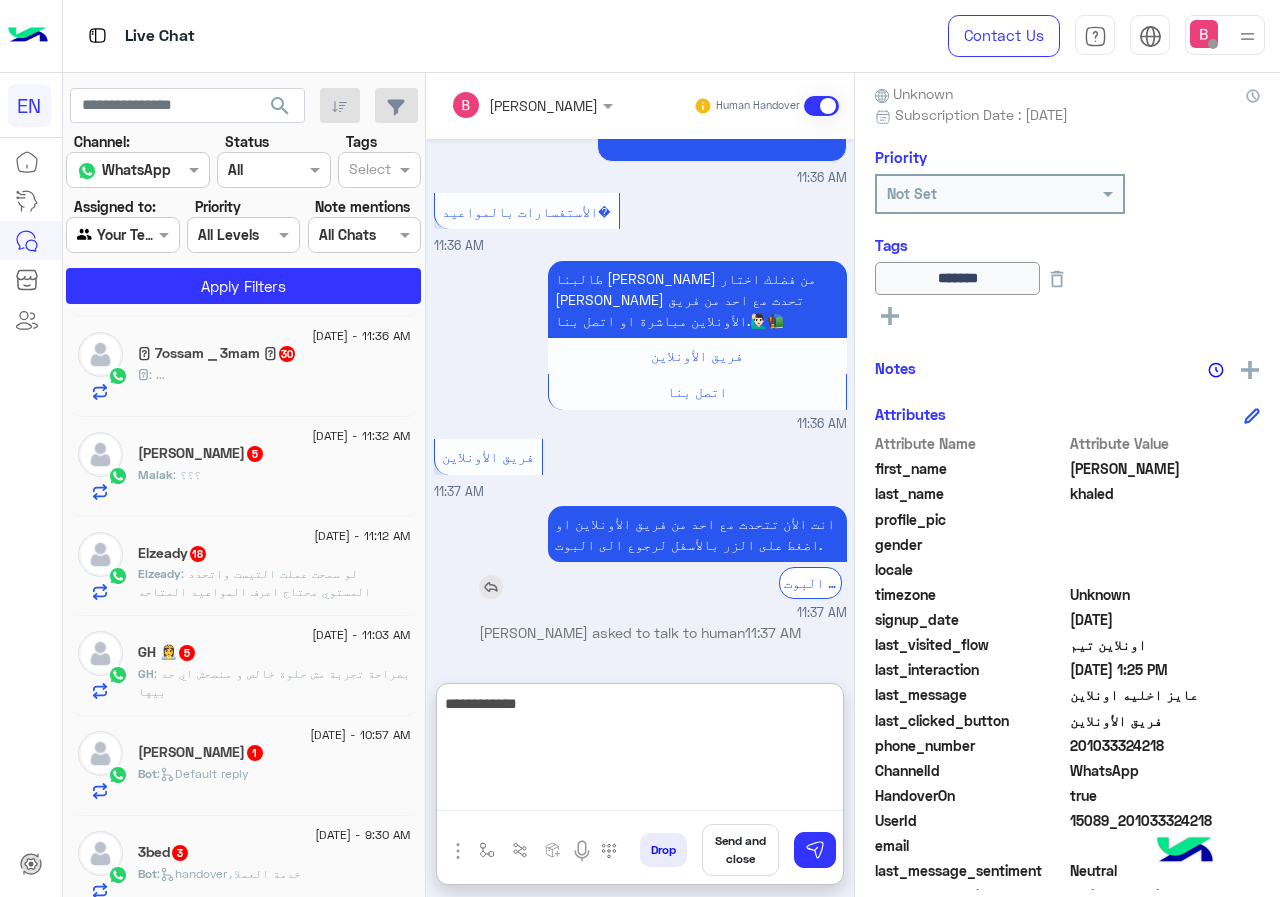 type on "**********" 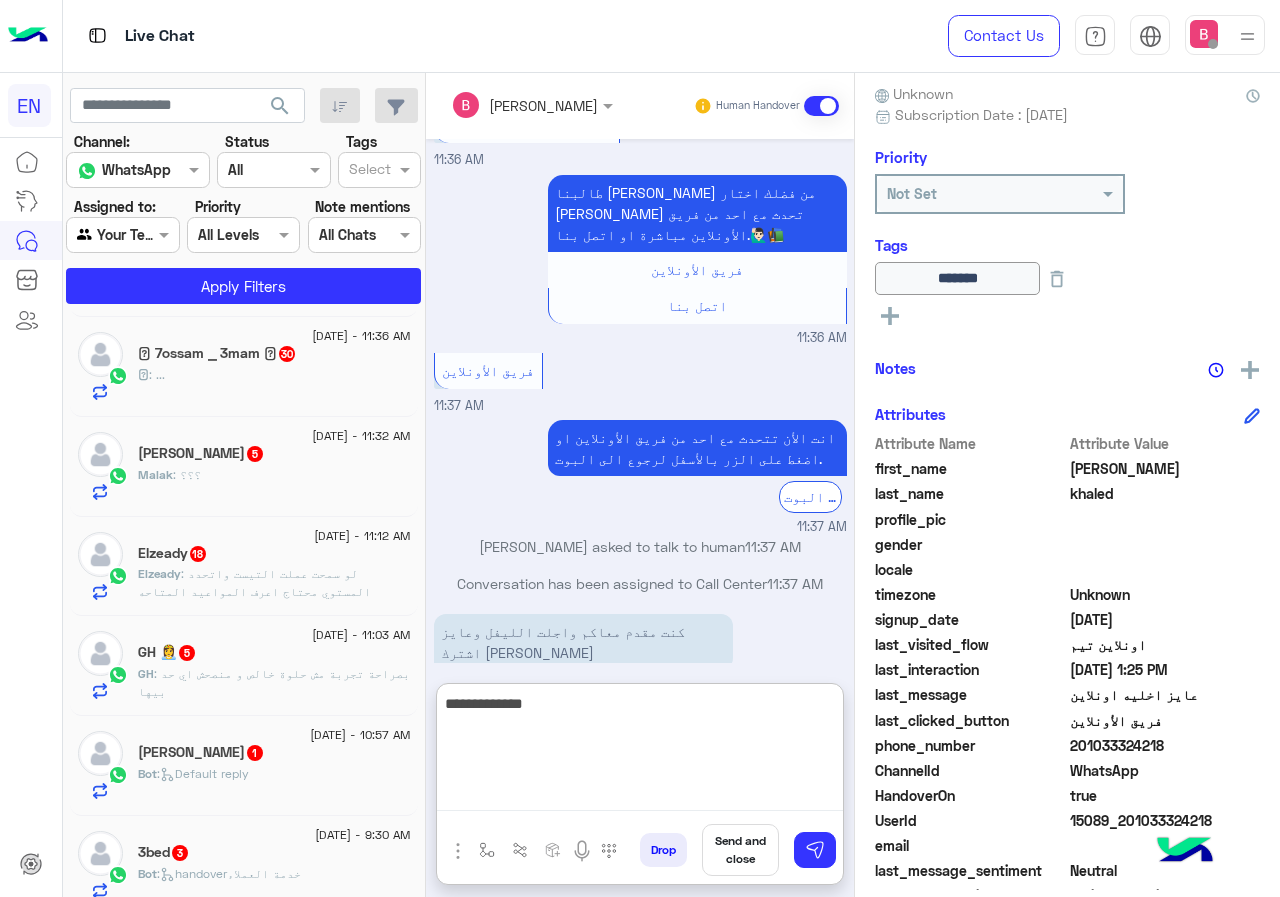scroll, scrollTop: 1370, scrollLeft: 0, axis: vertical 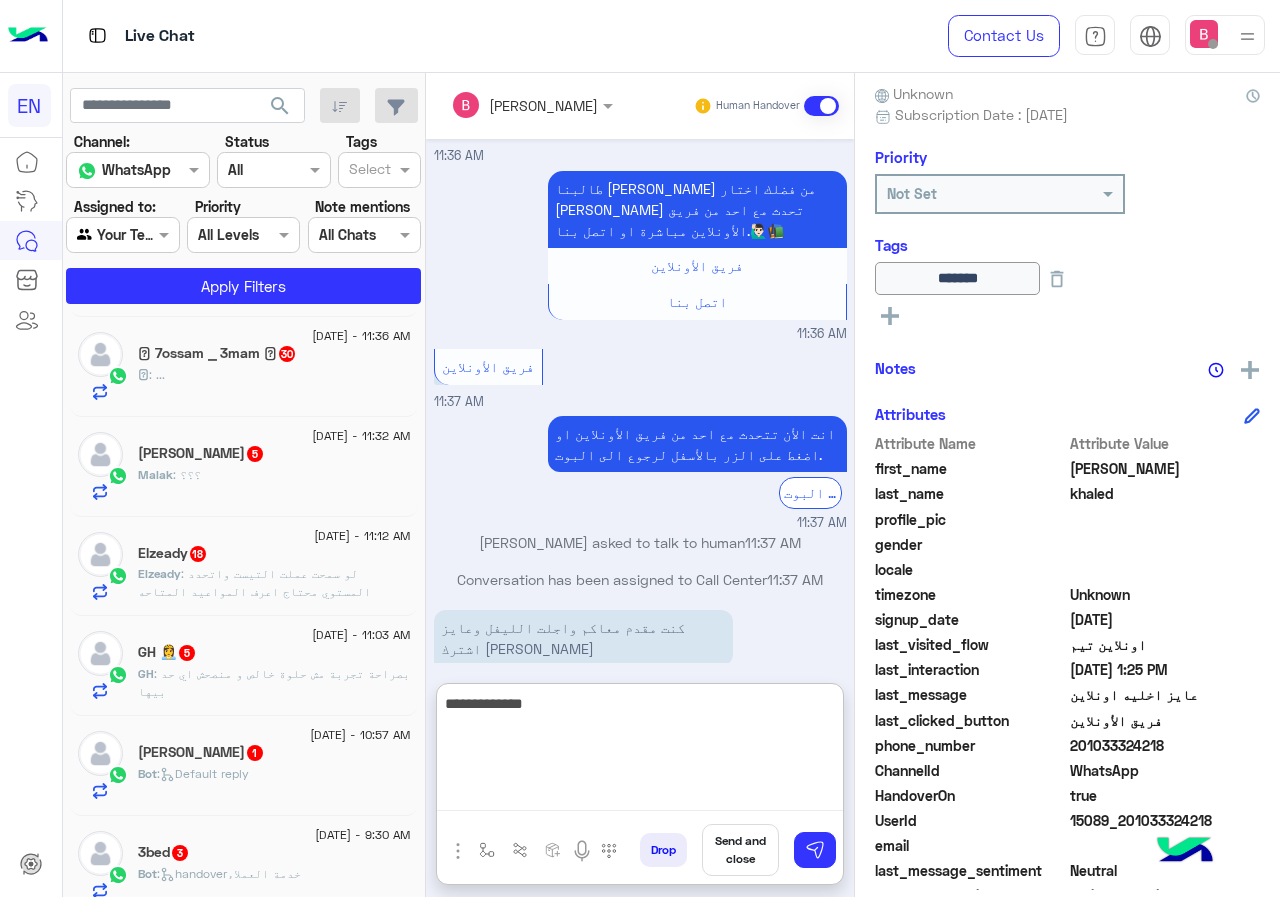 drag, startPoint x: 742, startPoint y: 709, endPoint x: 905, endPoint y: 711, distance: 163.01227 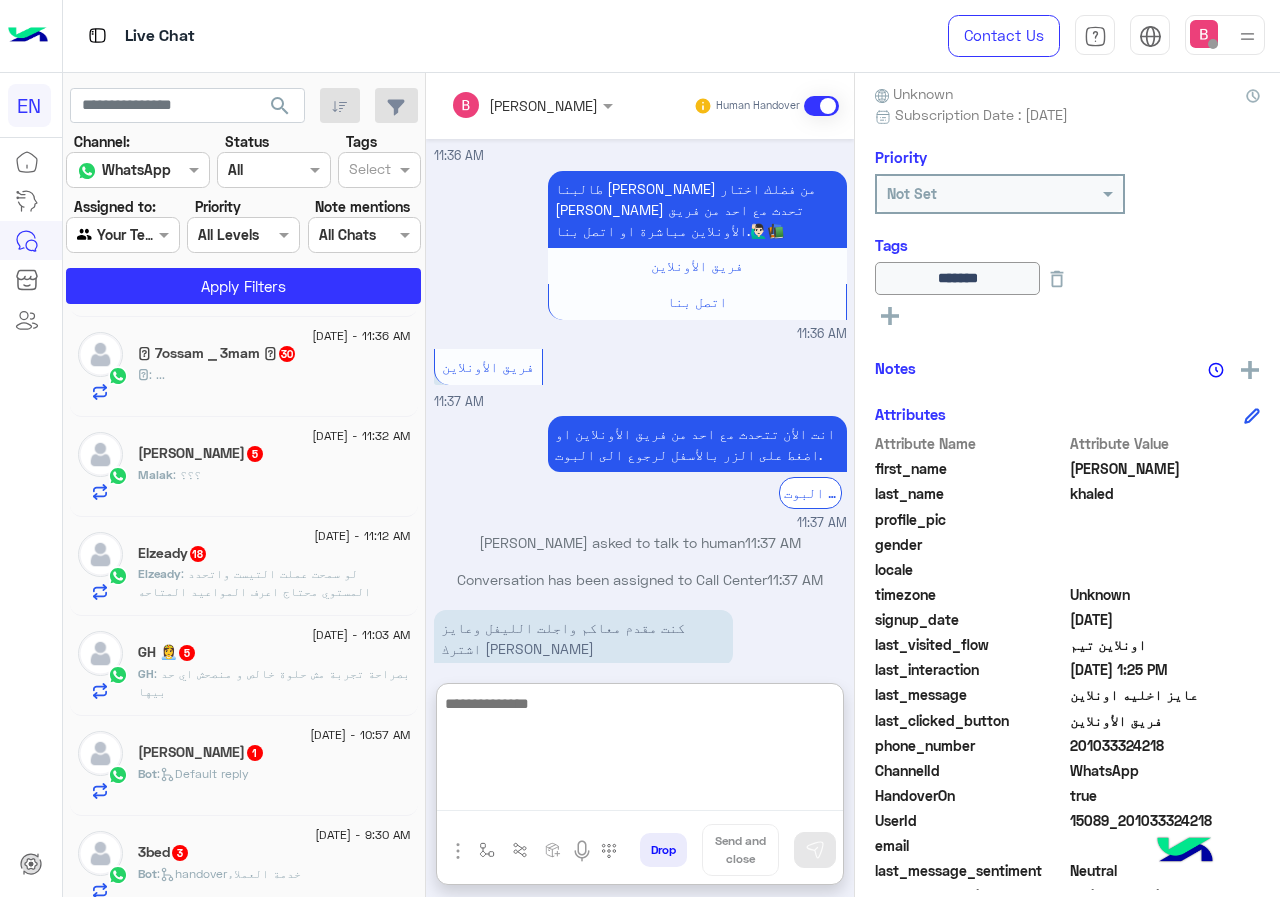 type on "*" 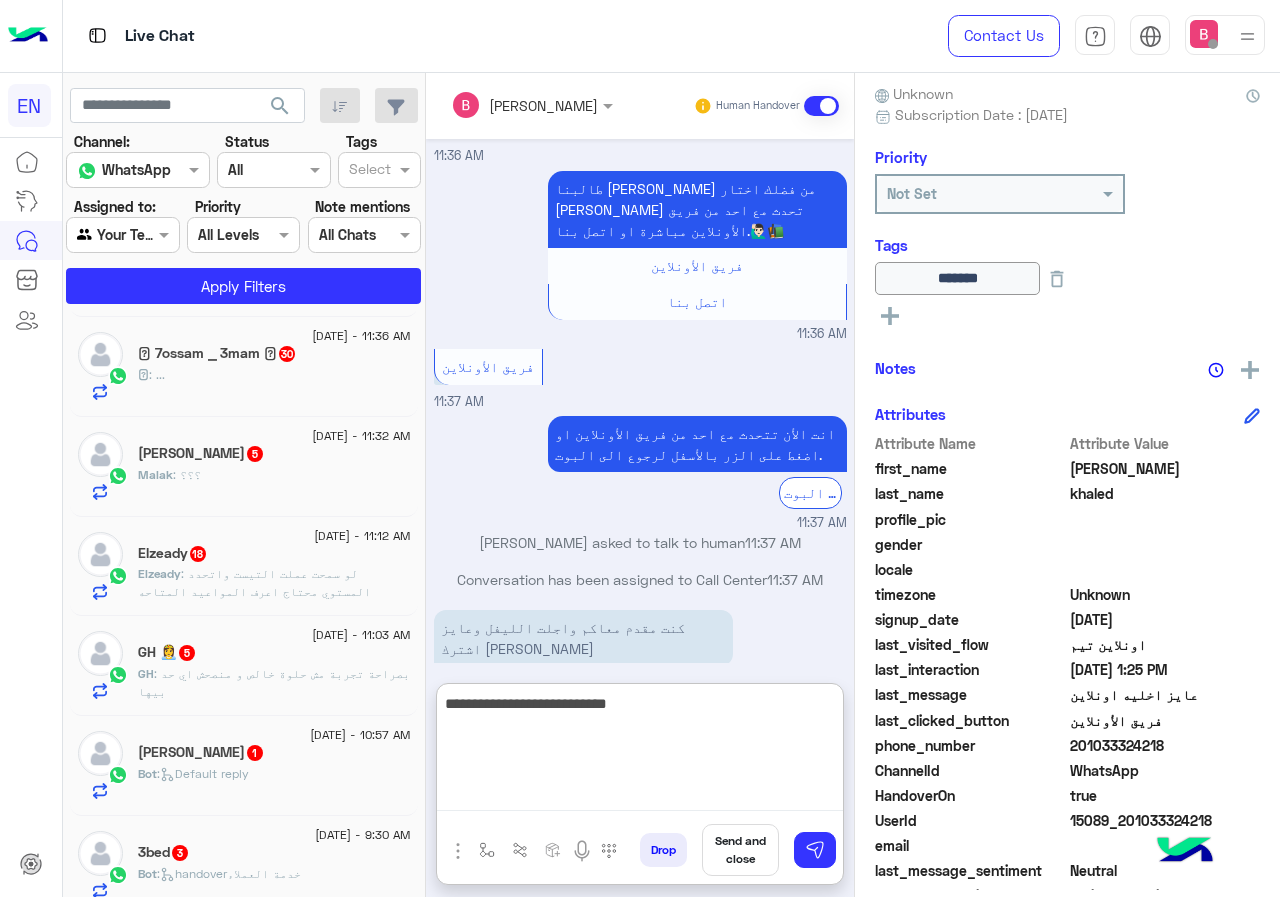 type on "**********" 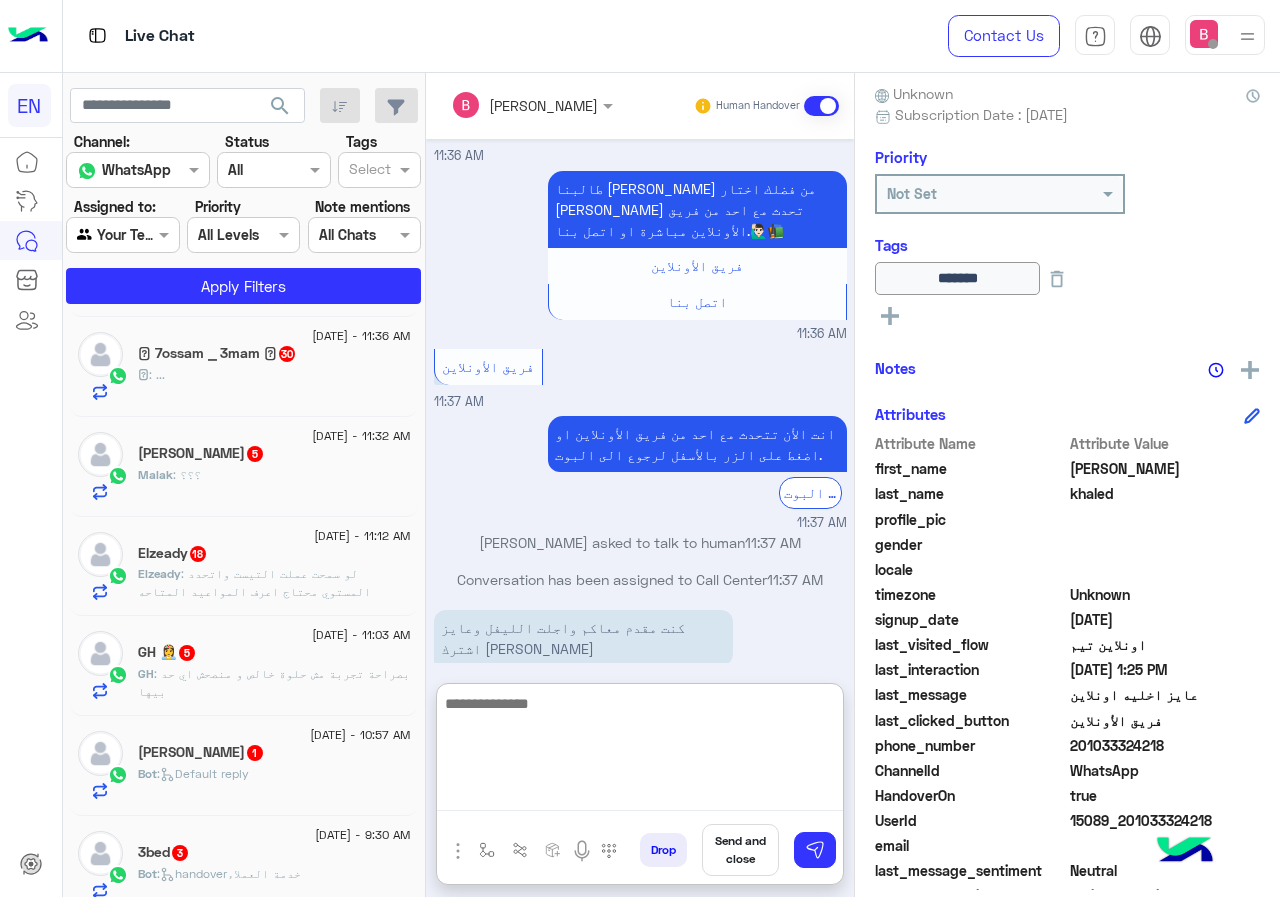 scroll, scrollTop: 1434, scrollLeft: 0, axis: vertical 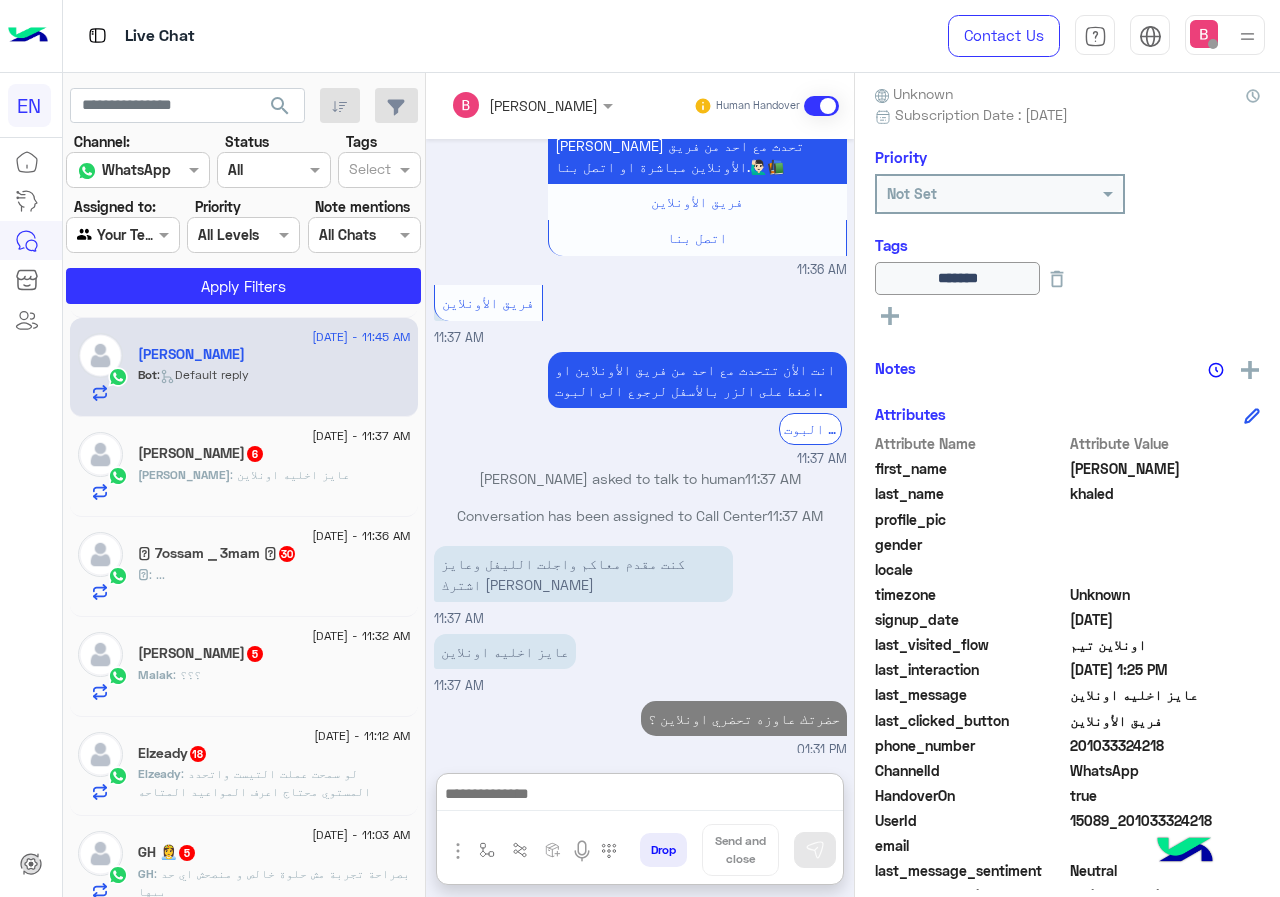 click on "Omar : عايز اخليه اونلاين" 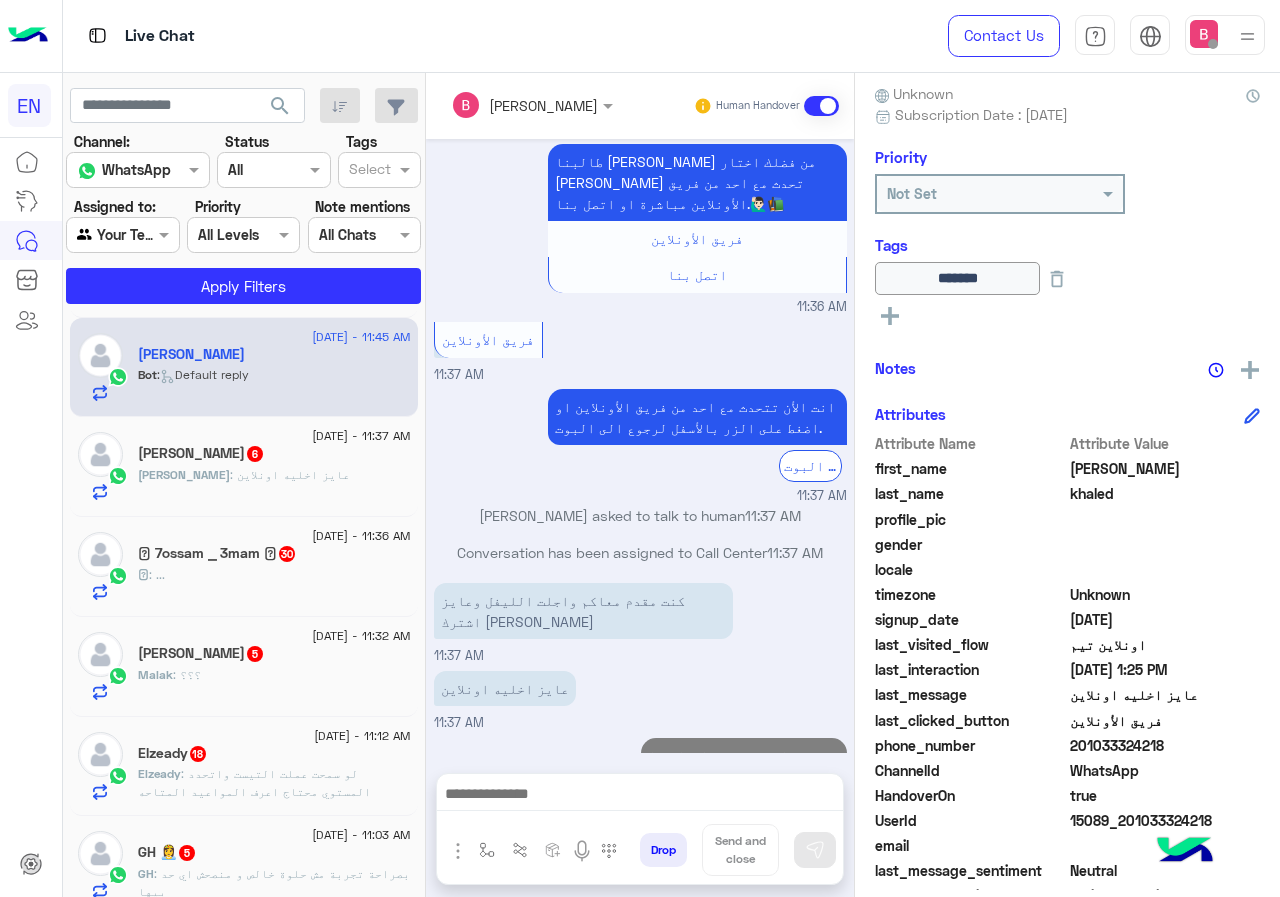 scroll, scrollTop: 1344, scrollLeft: 0, axis: vertical 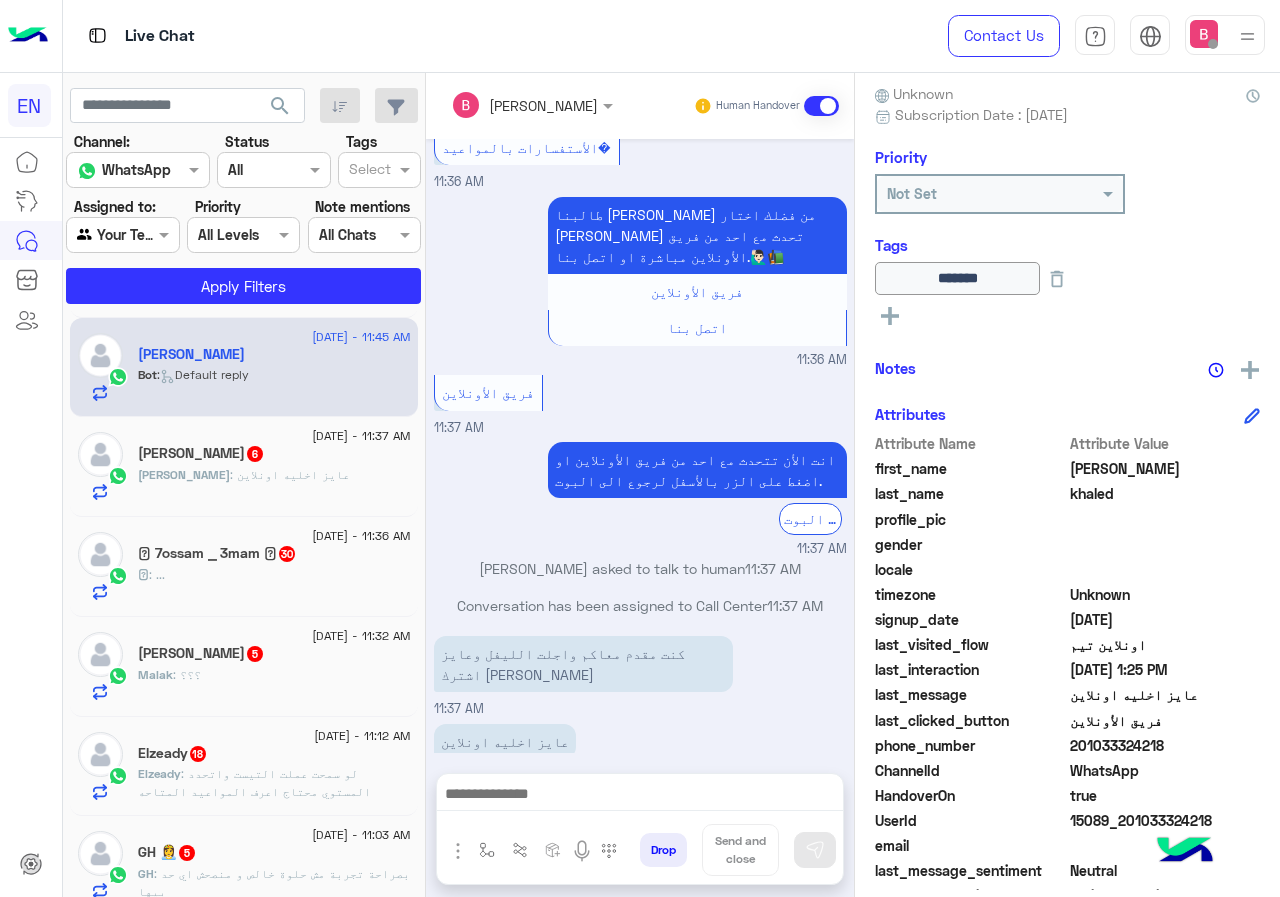 click on "Omar khaled  6" 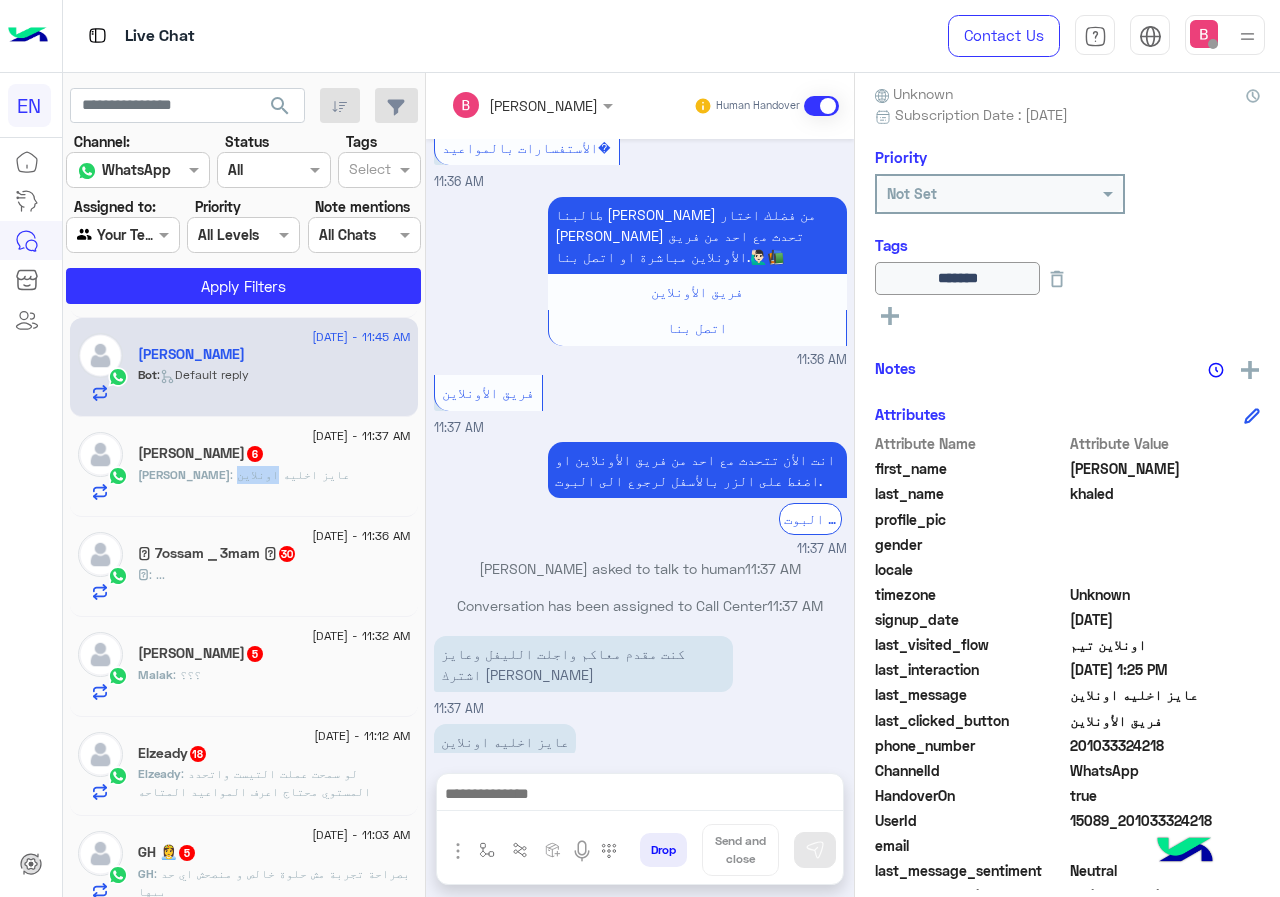 click on ": عايز اخليه اونلاين" 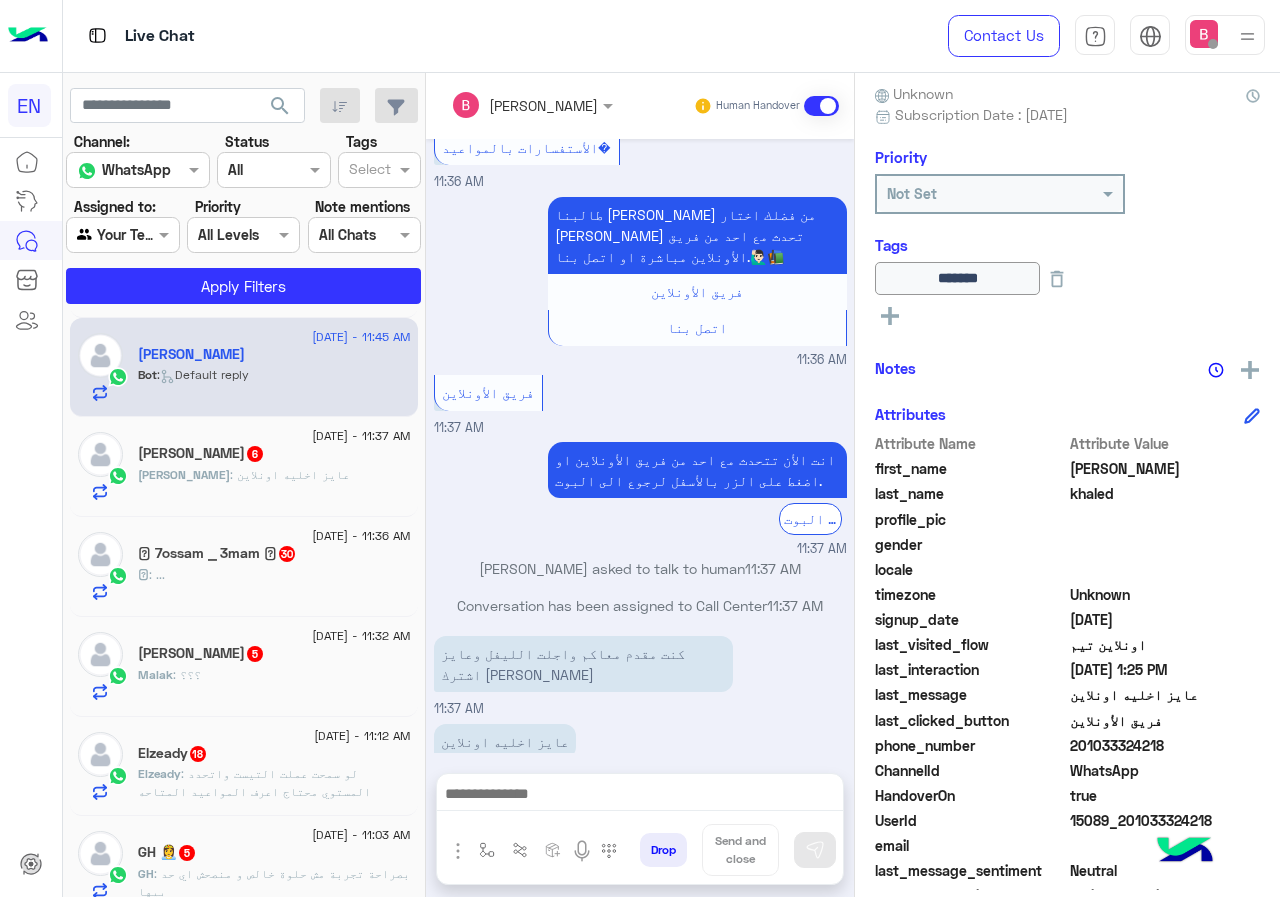 click on "𓆩 : ..." 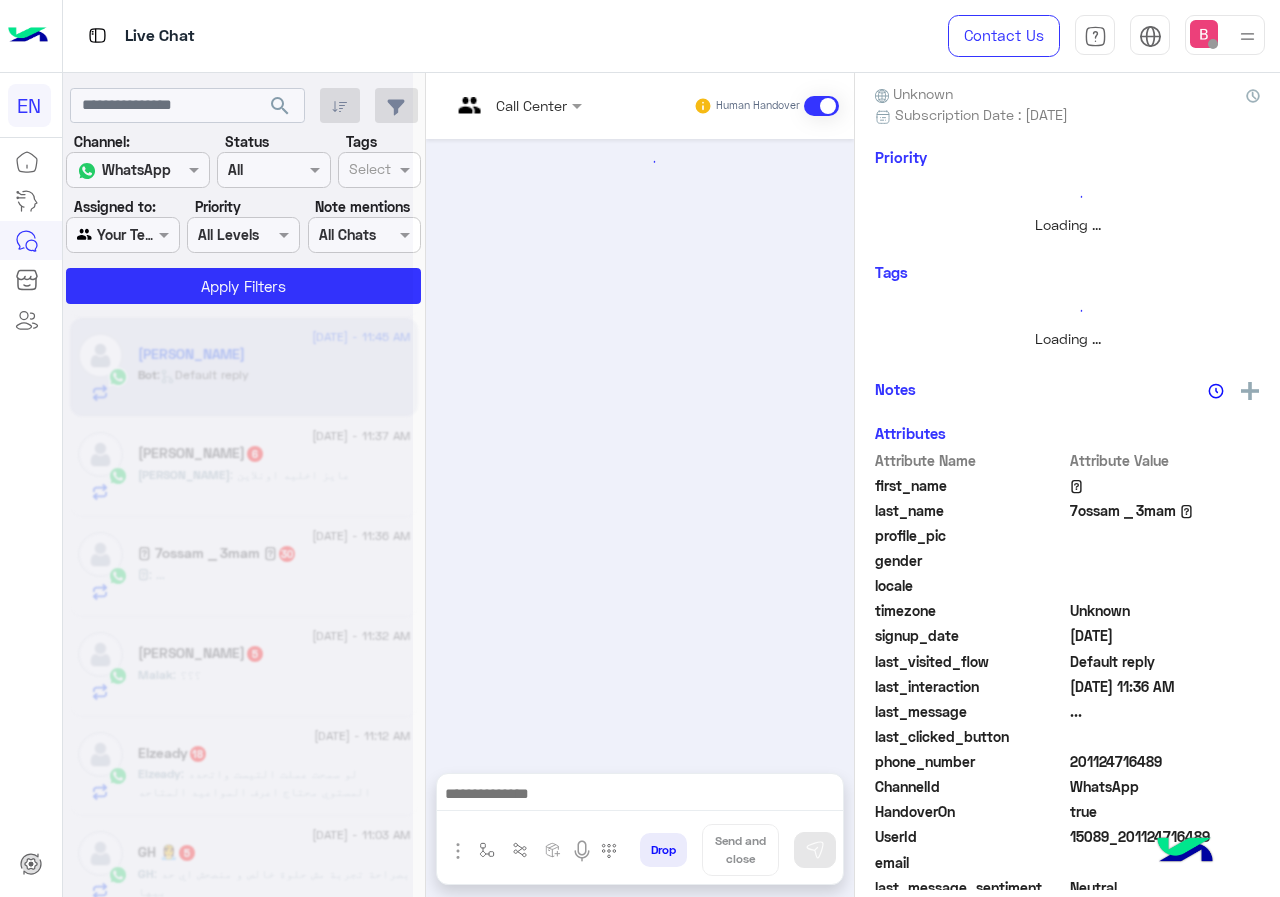 scroll, scrollTop: 0, scrollLeft: 0, axis: both 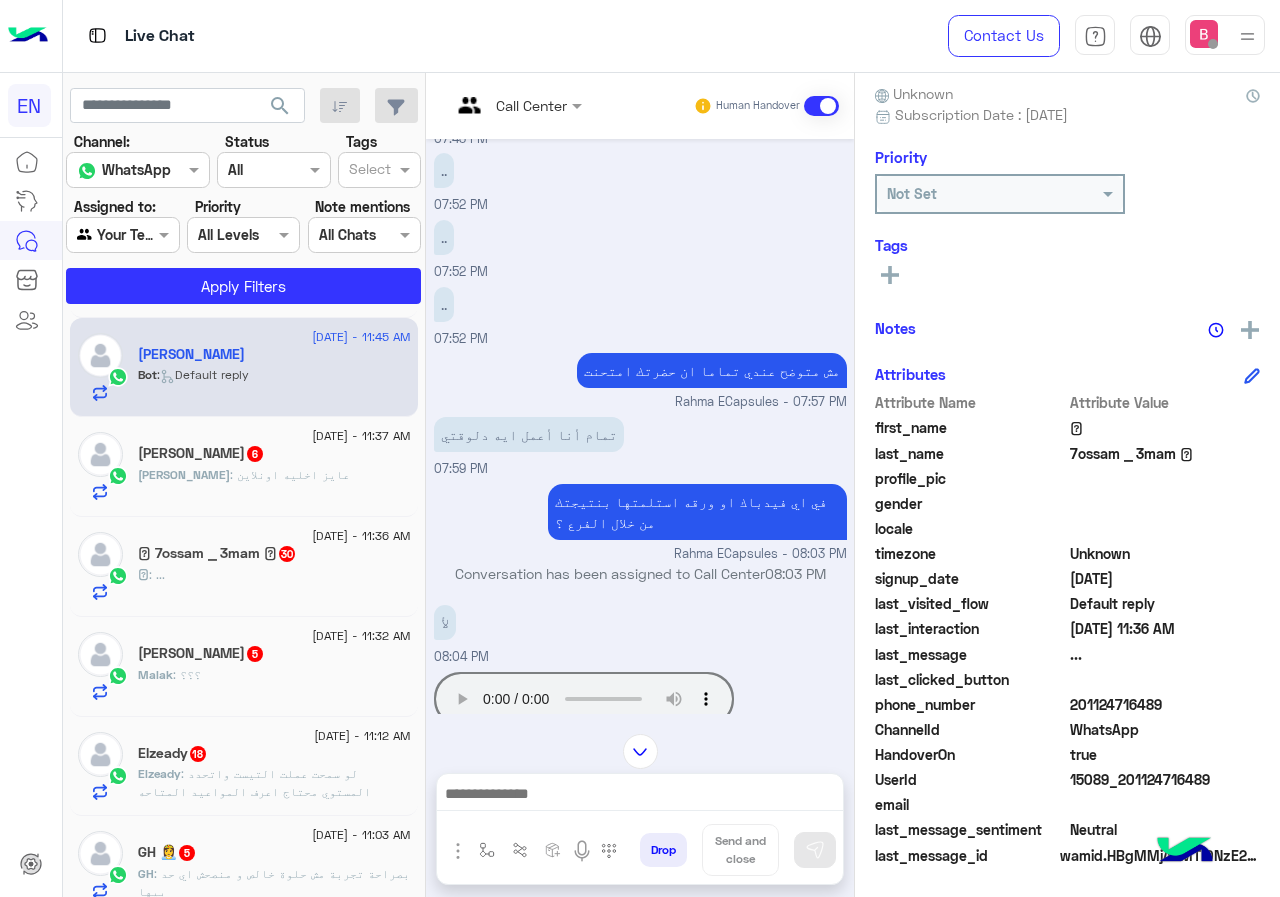 drag, startPoint x: 1075, startPoint y: 702, endPoint x: 1132, endPoint y: 716, distance: 58.694122 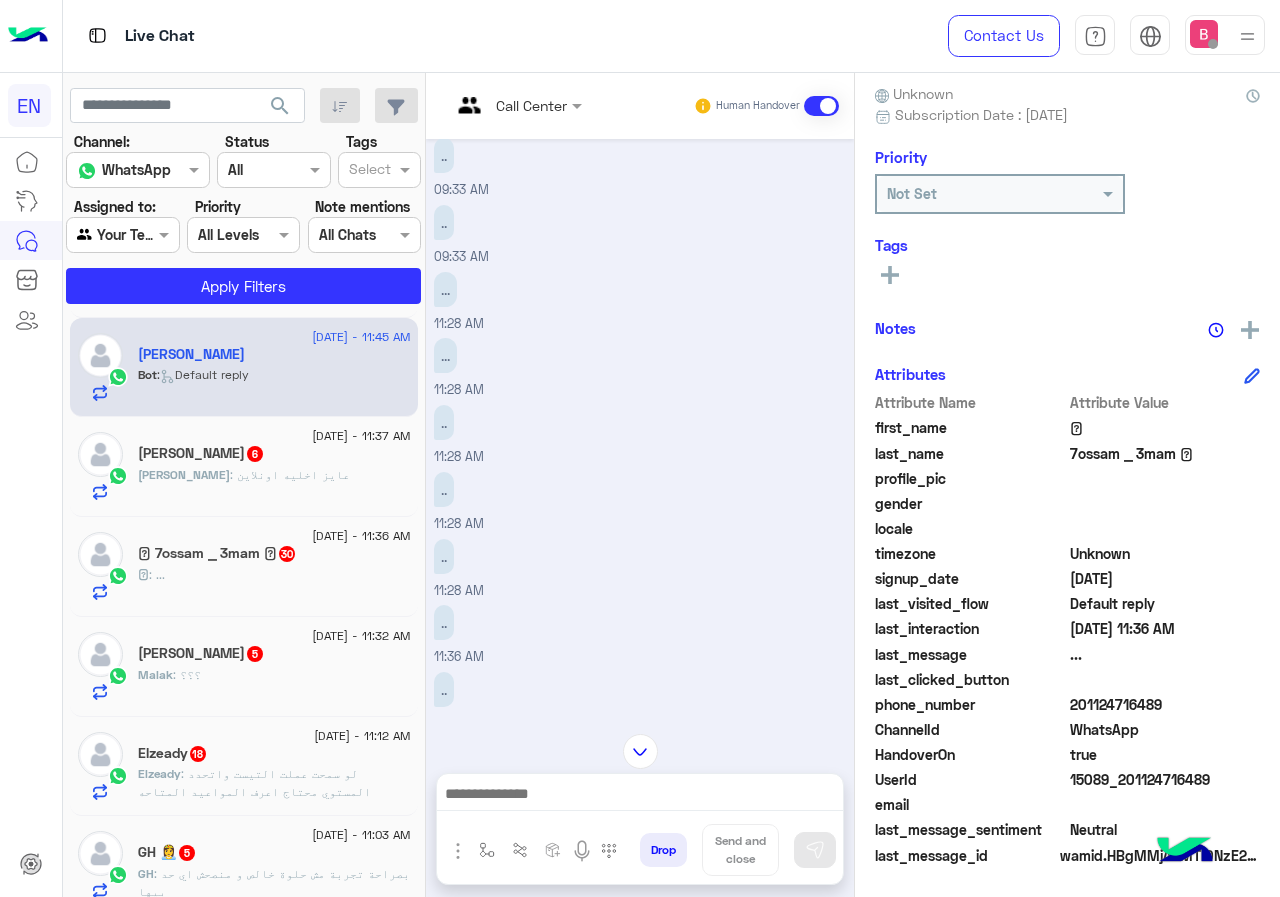 scroll, scrollTop: 3242, scrollLeft: 0, axis: vertical 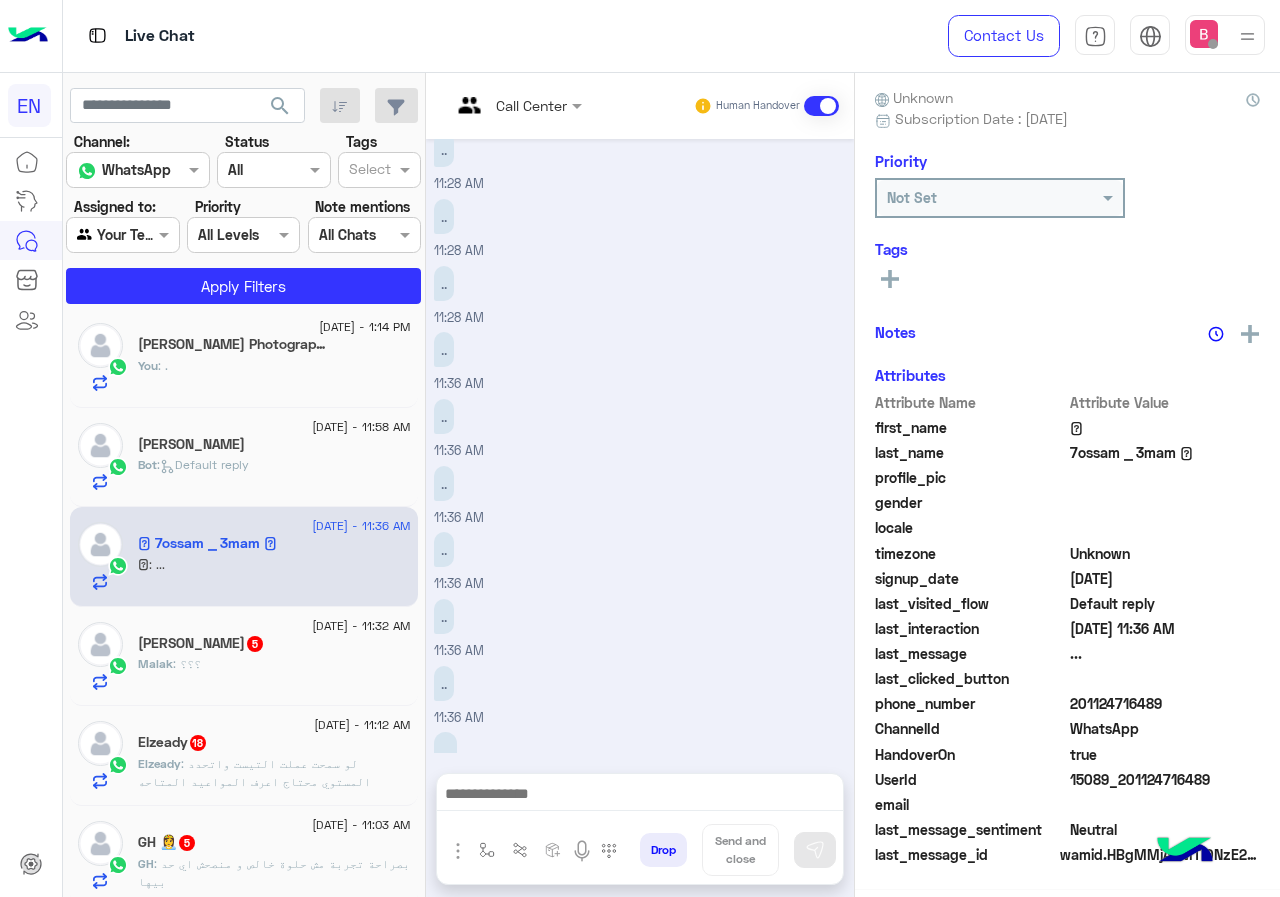click on "Malak : ؟؟؟" 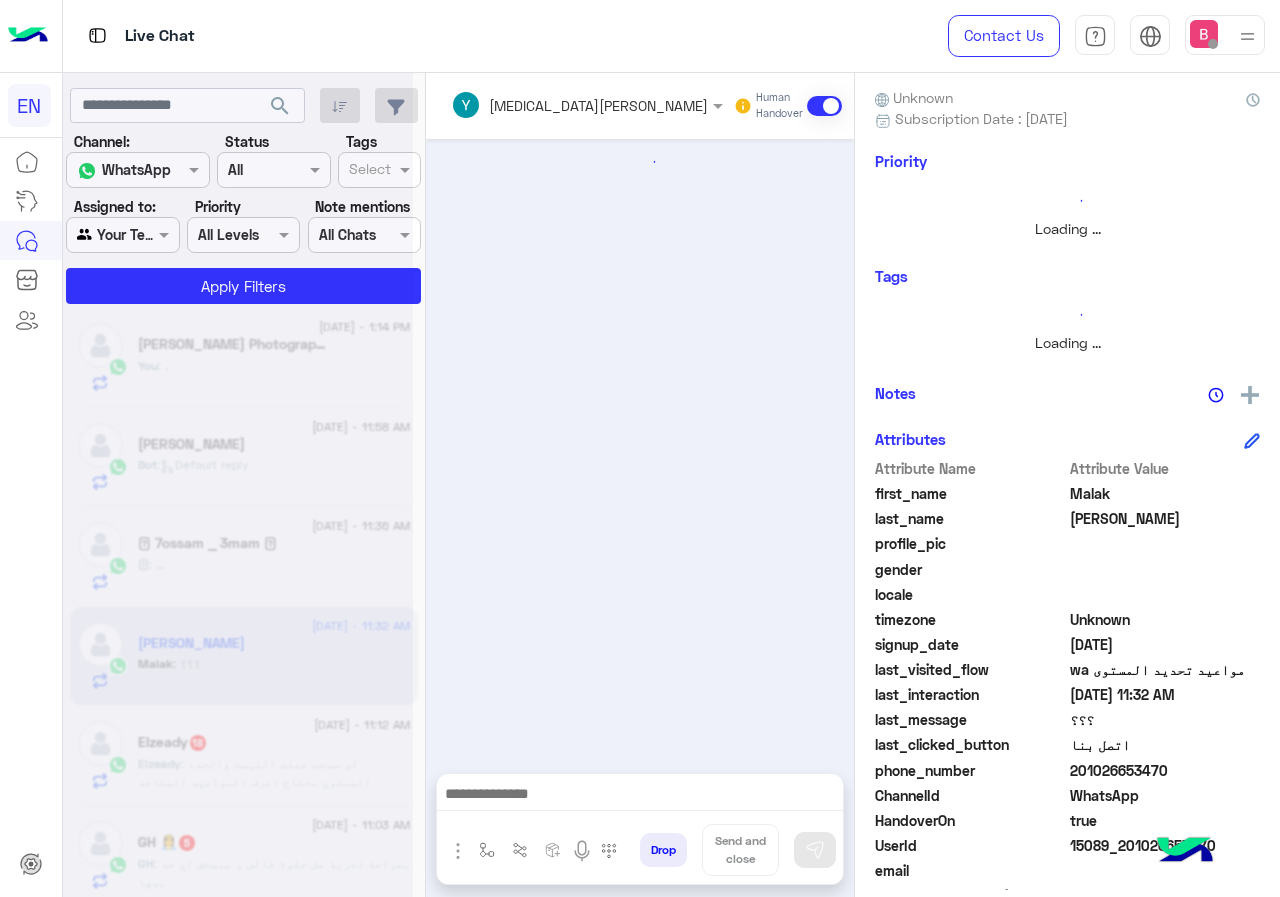 scroll, scrollTop: 180, scrollLeft: 0, axis: vertical 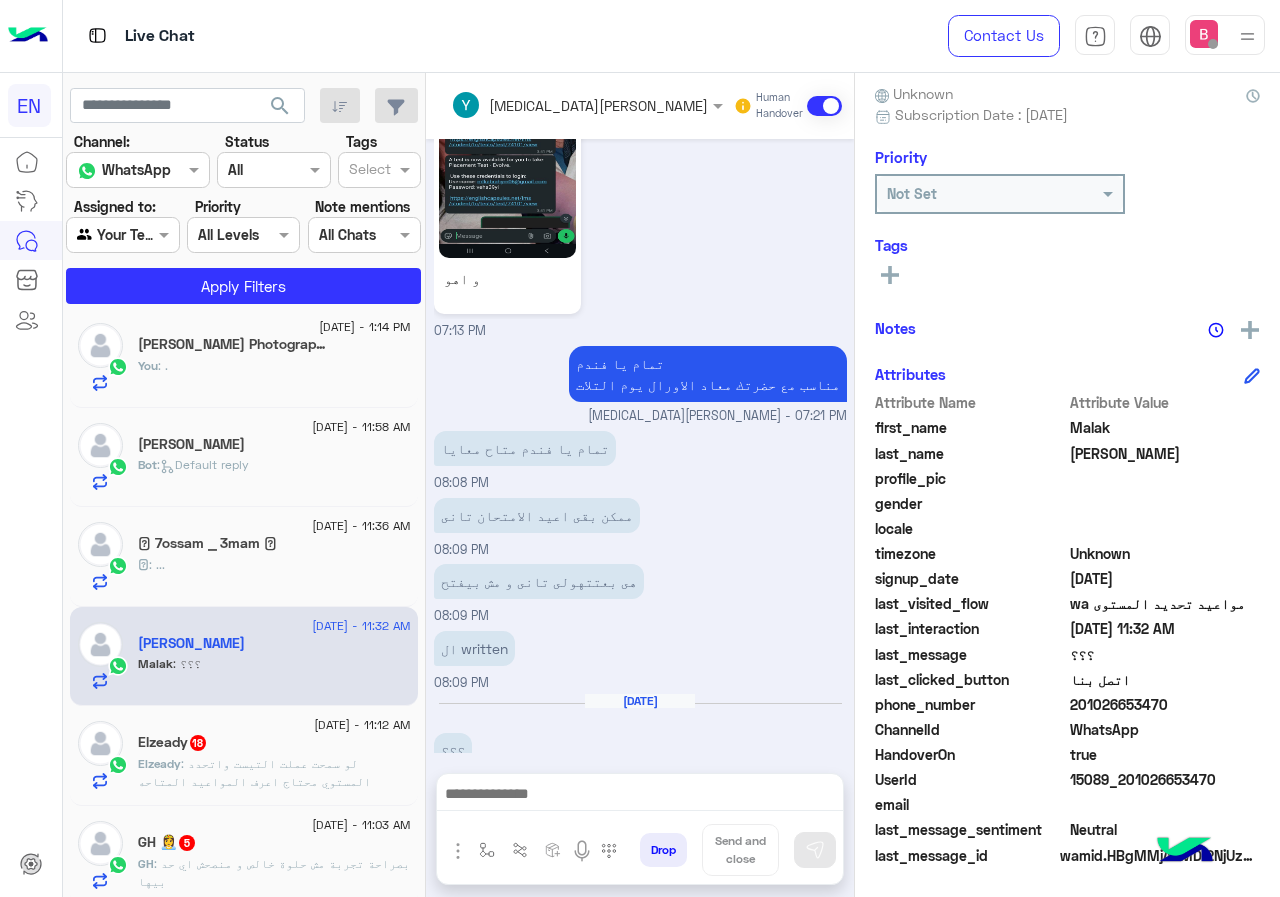 drag, startPoint x: 1071, startPoint y: 705, endPoint x: 1143, endPoint y: 702, distance: 72.06247 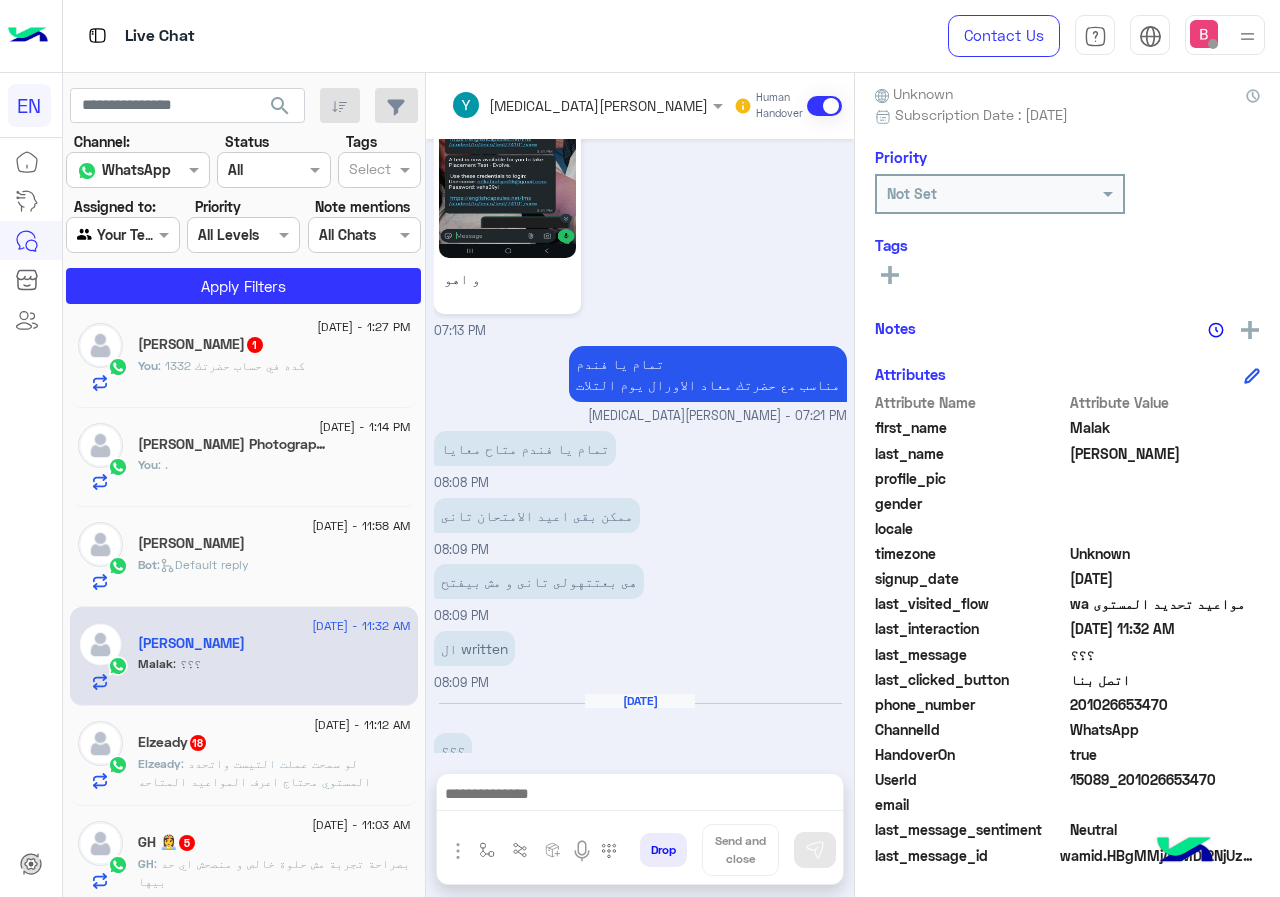 click 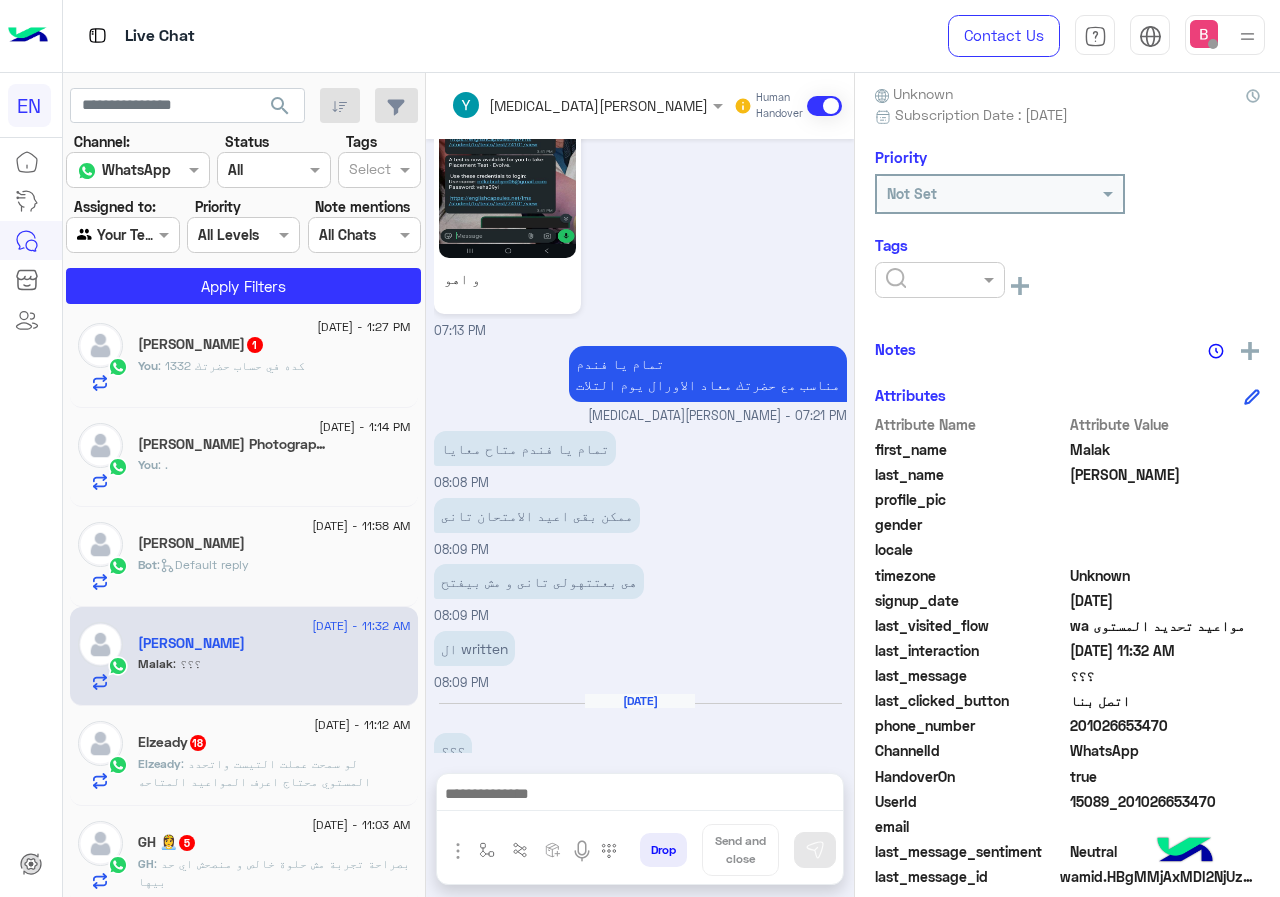click 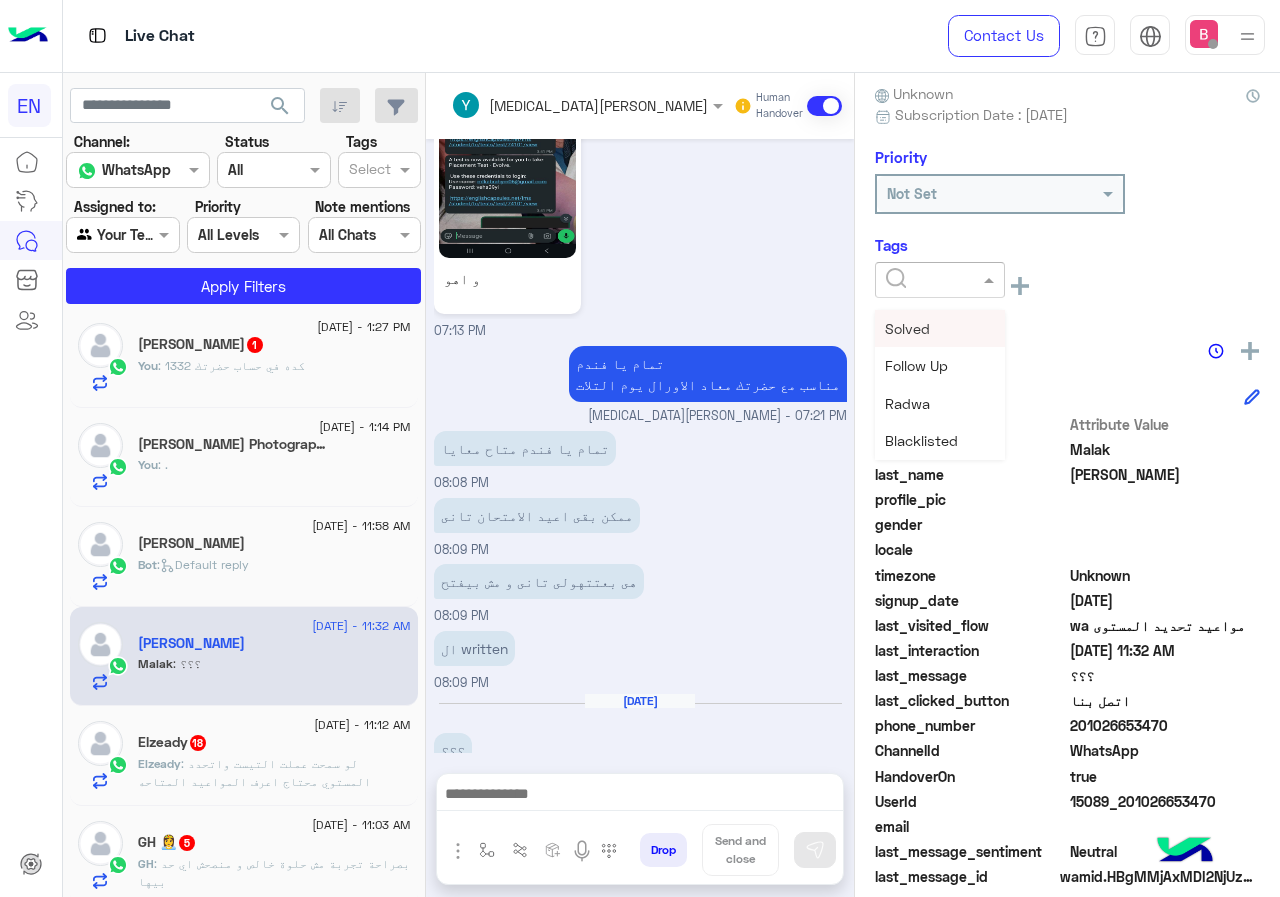 click on "Solved" at bounding box center [907, 328] 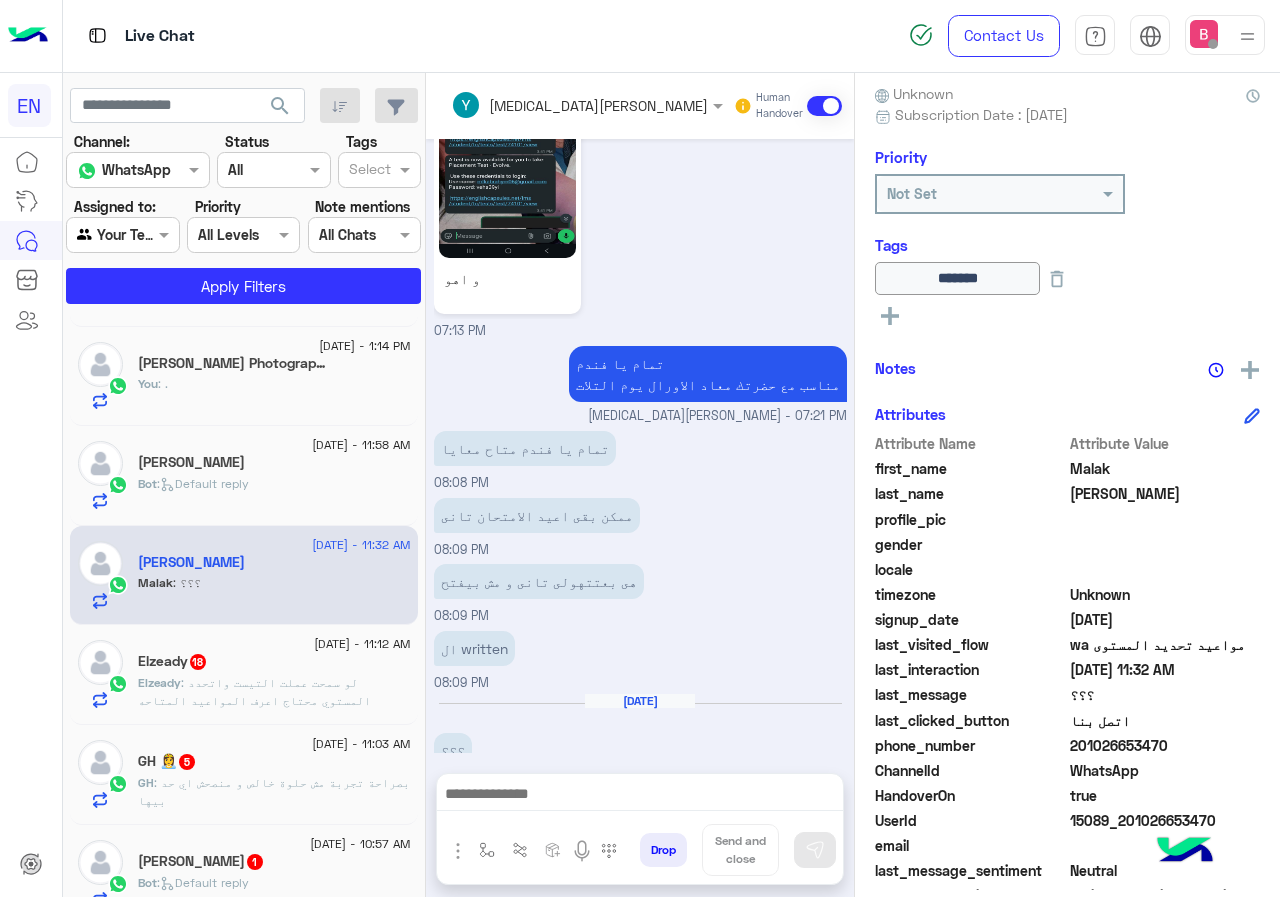 scroll, scrollTop: 410, scrollLeft: 0, axis: vertical 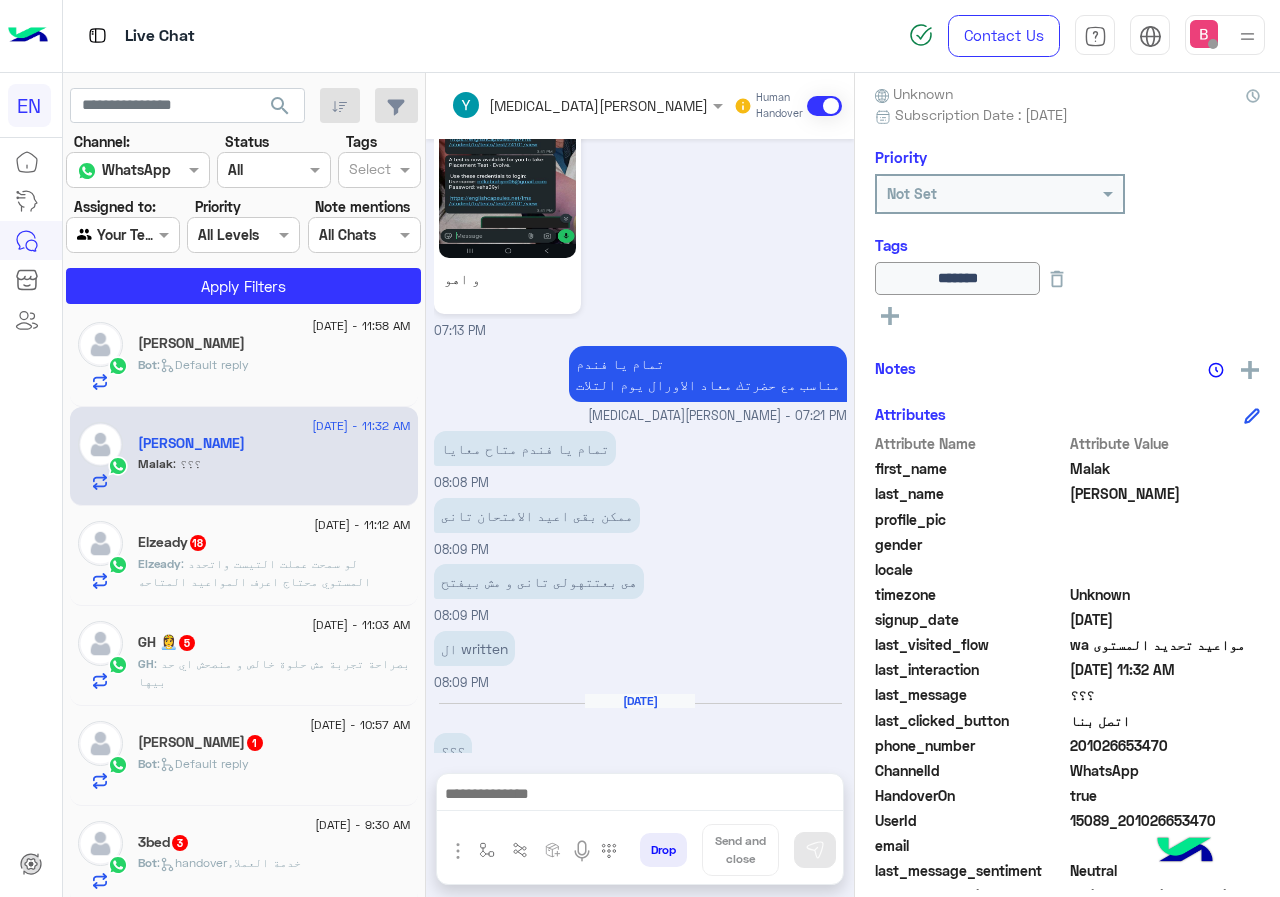click on "Elzeady : لو سمحت عملت التيست واتحدد المستوي محتاج اعرف المواعيد المتاحه" 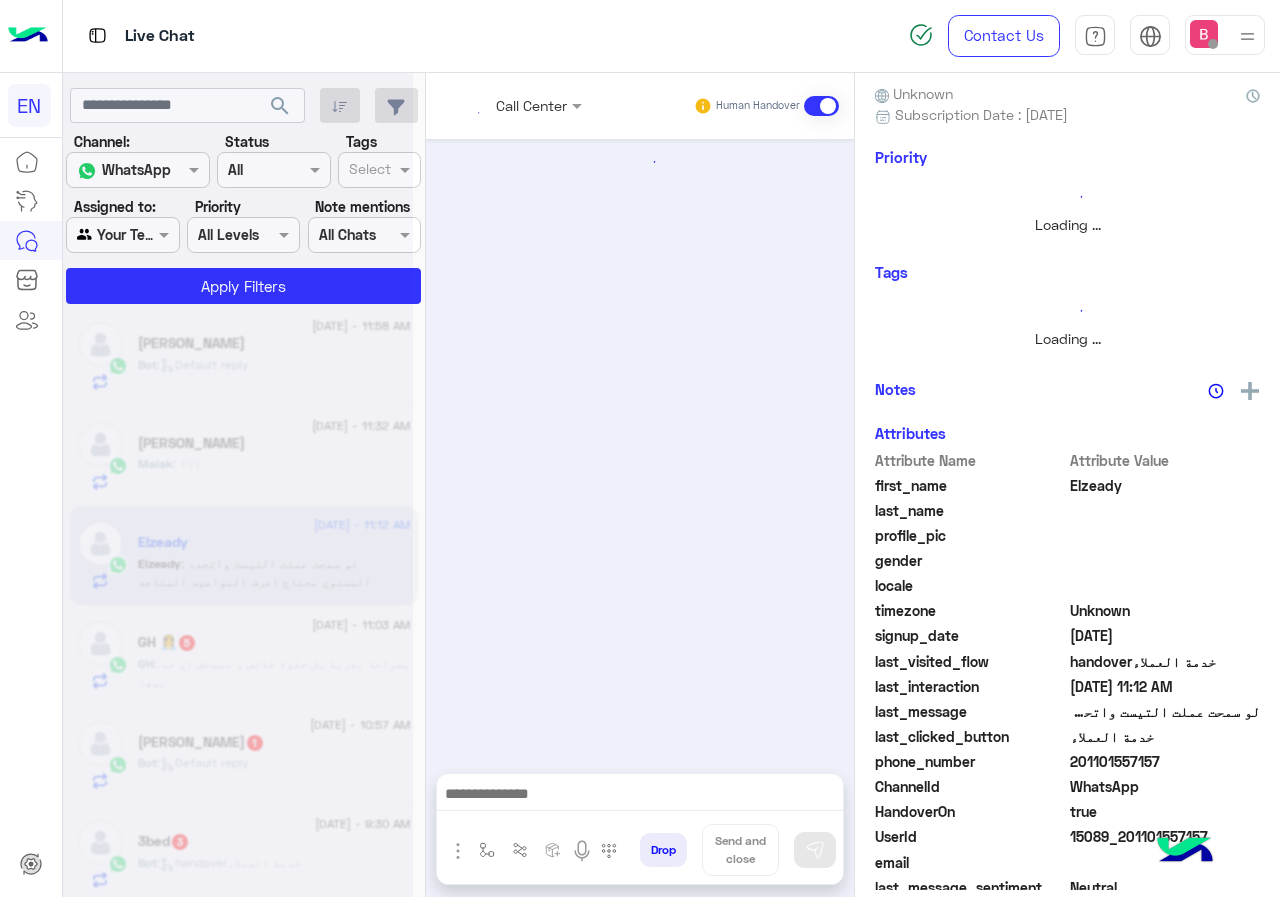 scroll, scrollTop: 0, scrollLeft: 0, axis: both 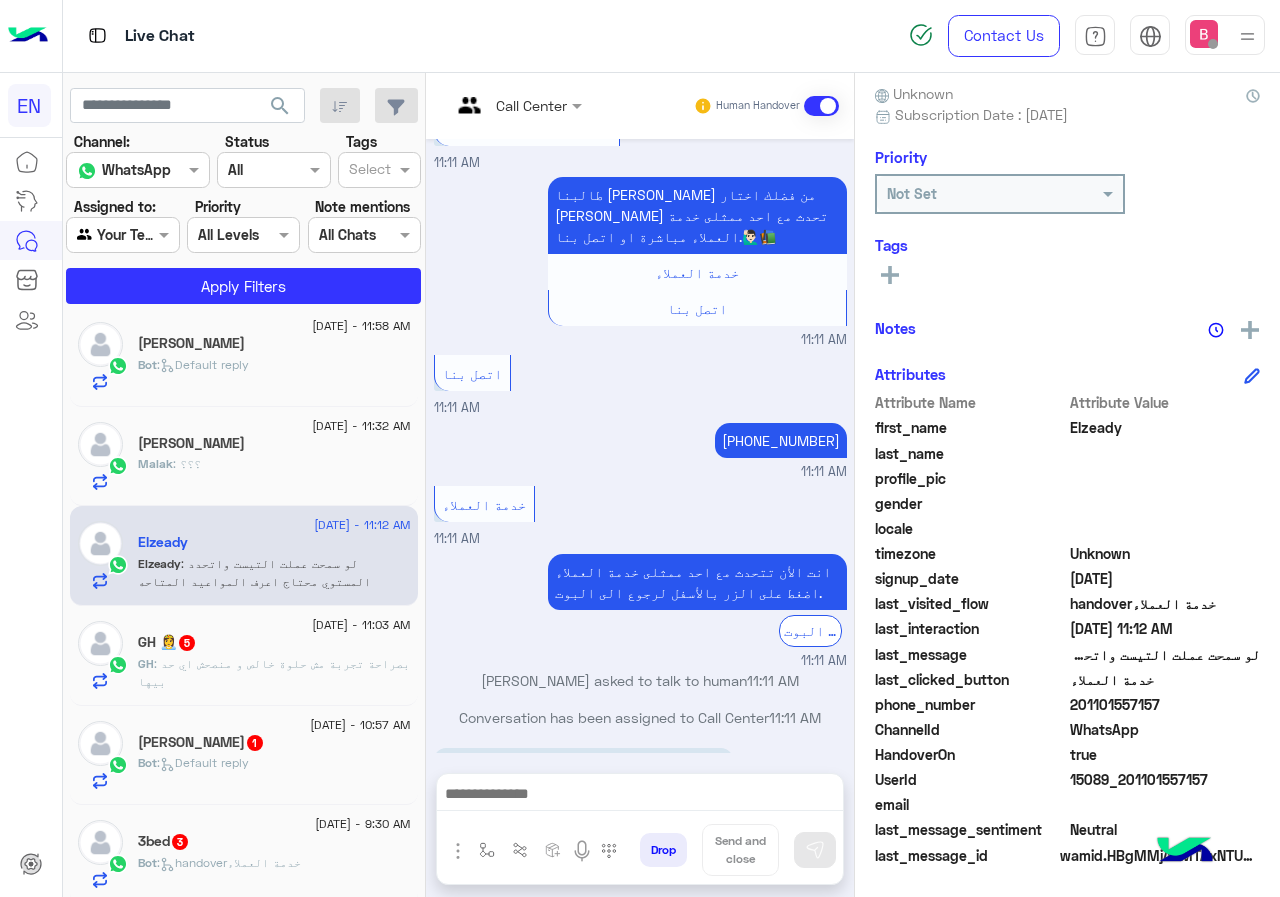drag, startPoint x: 1073, startPoint y: 701, endPoint x: 1184, endPoint y: 711, distance: 111.44954 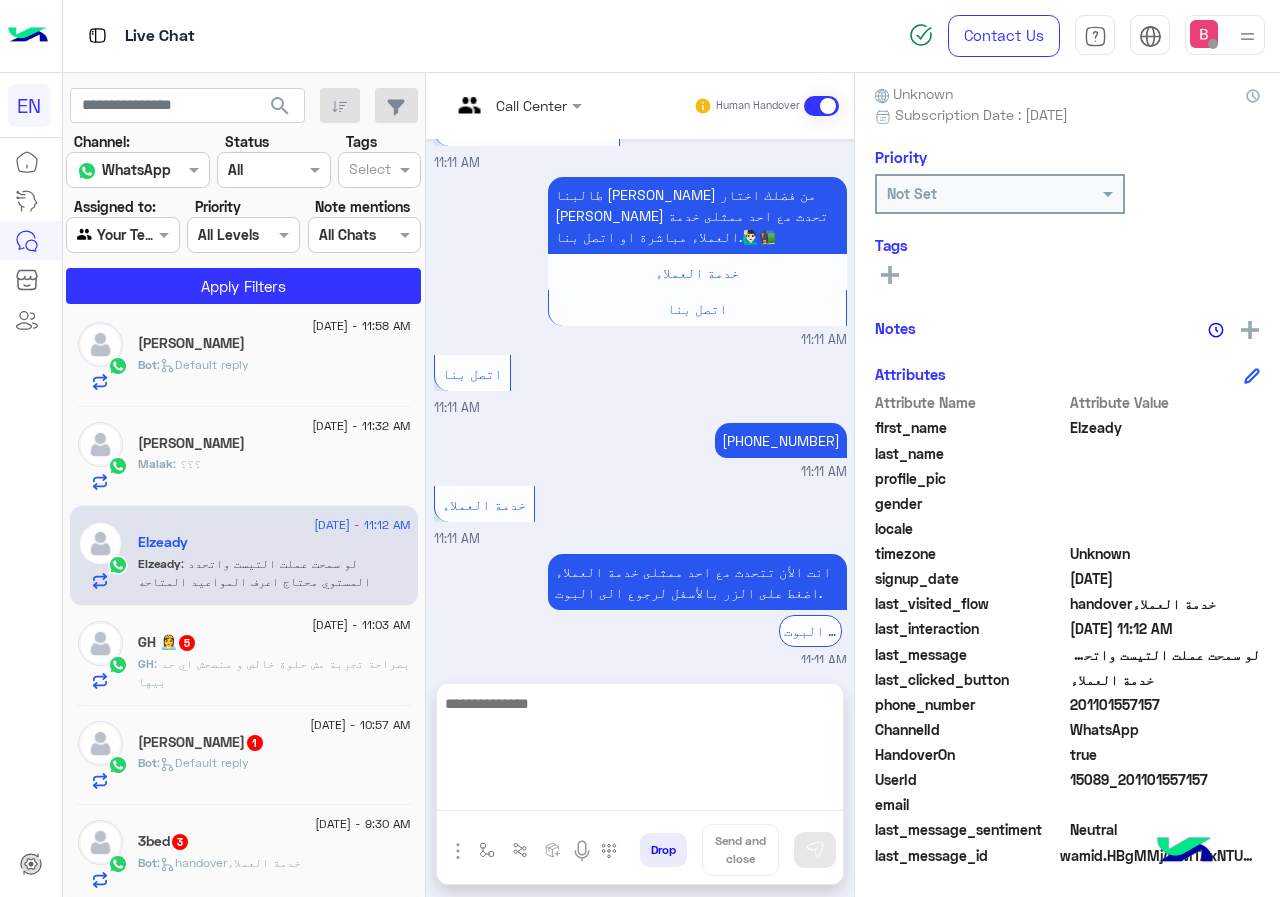 click at bounding box center (640, 751) 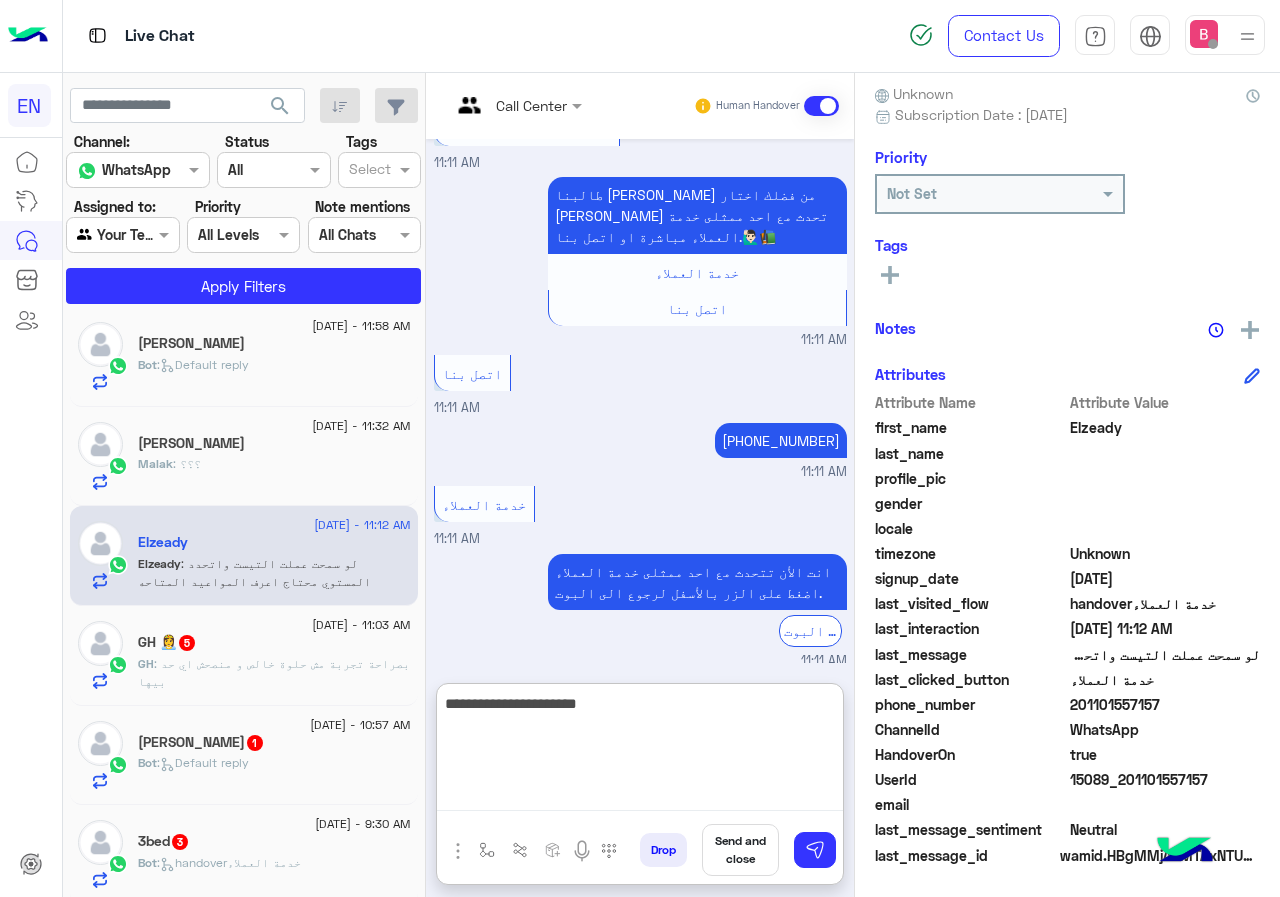 type on "**********" 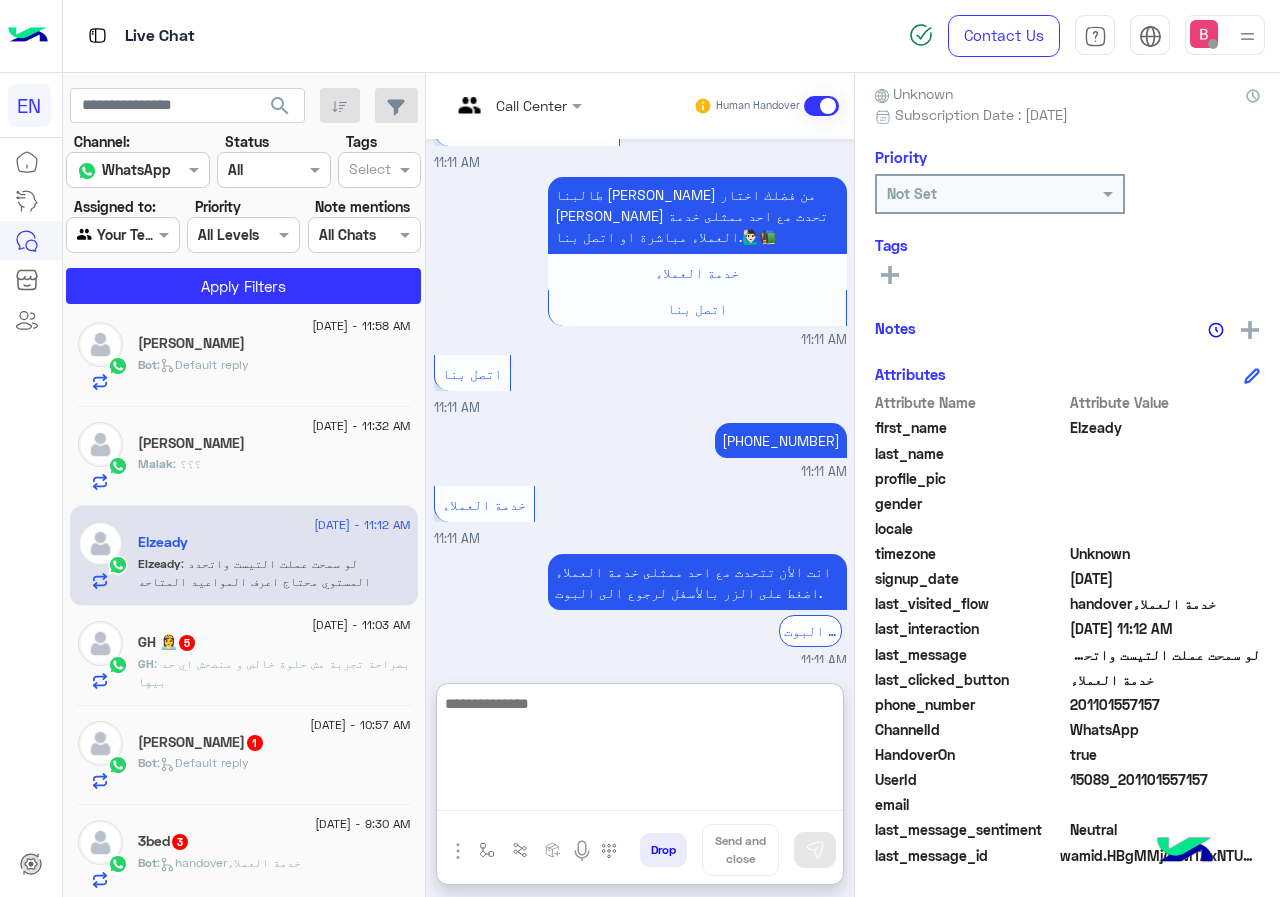 scroll, scrollTop: 1365, scrollLeft: 0, axis: vertical 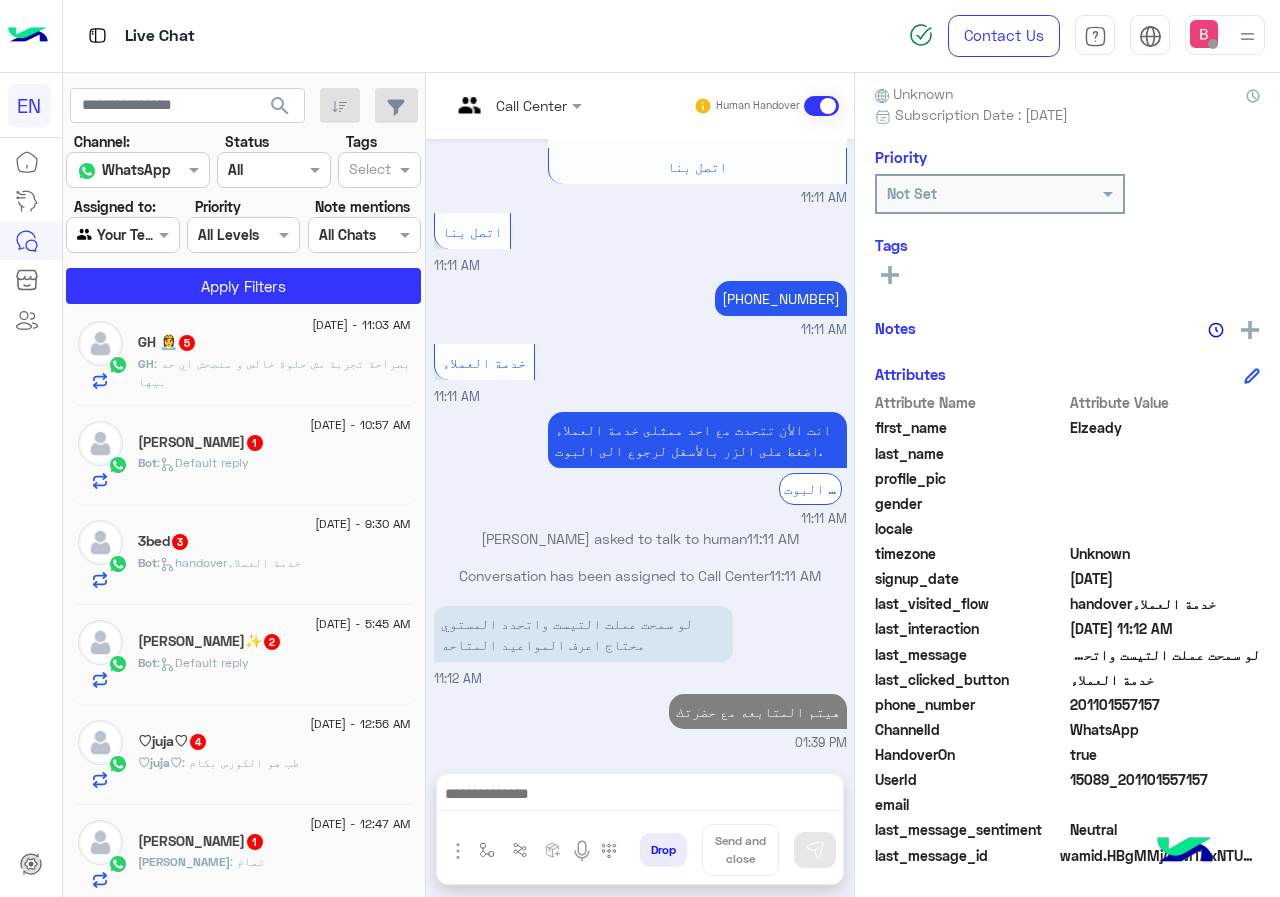 click on "GH : بصراحة تجربة مش حلوة خالص و منصحش اي حد بيها" 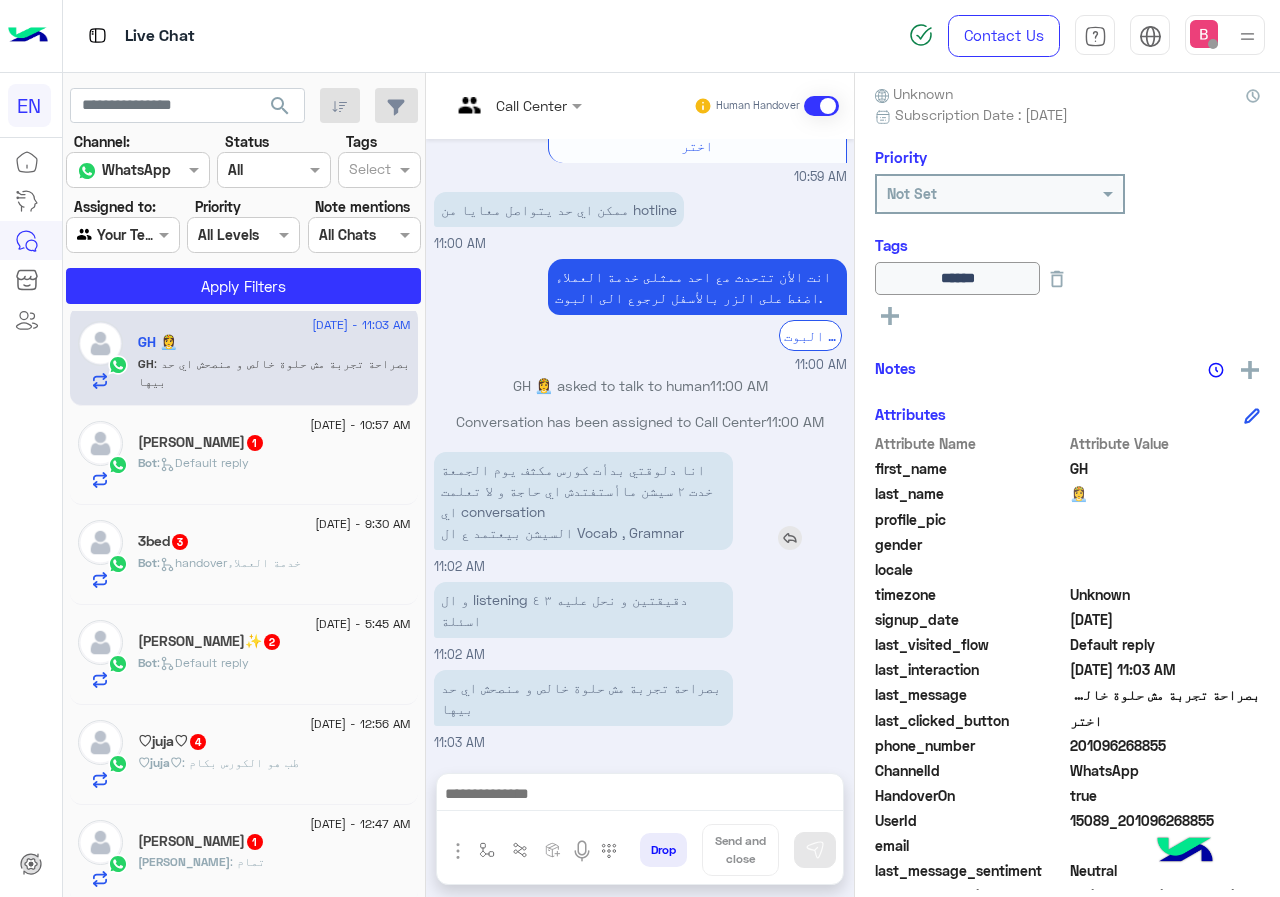 scroll, scrollTop: 1098, scrollLeft: 0, axis: vertical 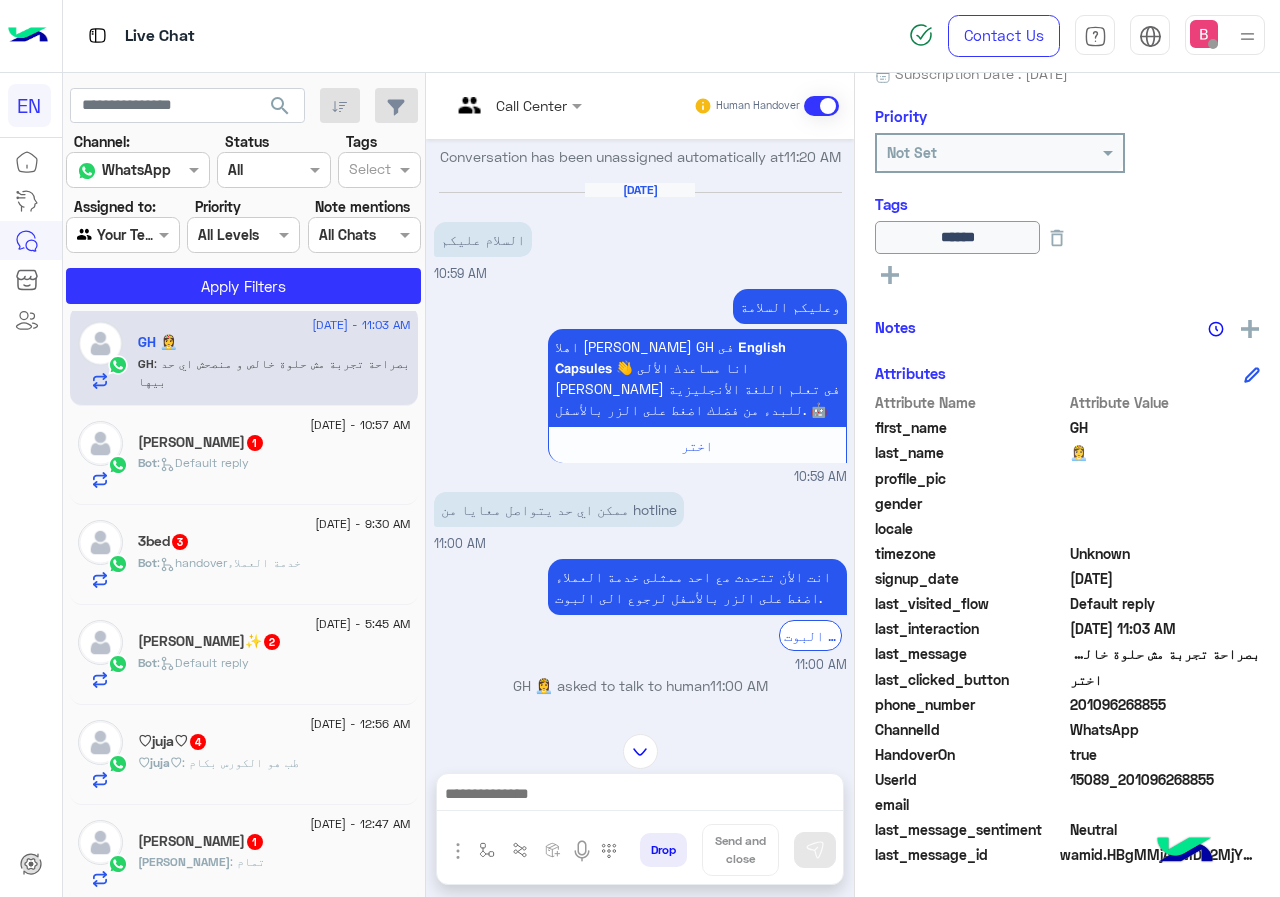 drag, startPoint x: 1073, startPoint y: 701, endPoint x: 1223, endPoint y: 707, distance: 150.11995 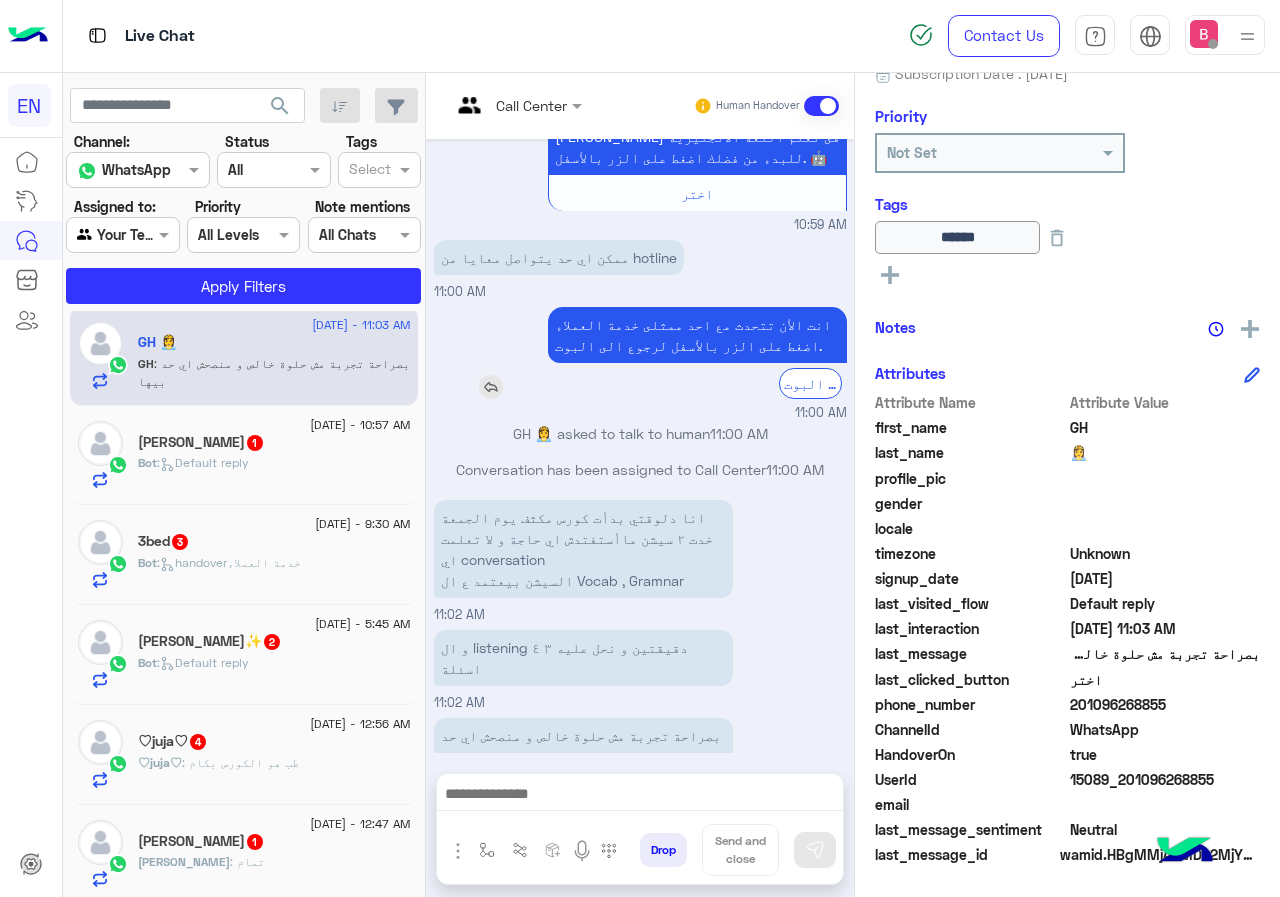 scroll, scrollTop: 1398, scrollLeft: 0, axis: vertical 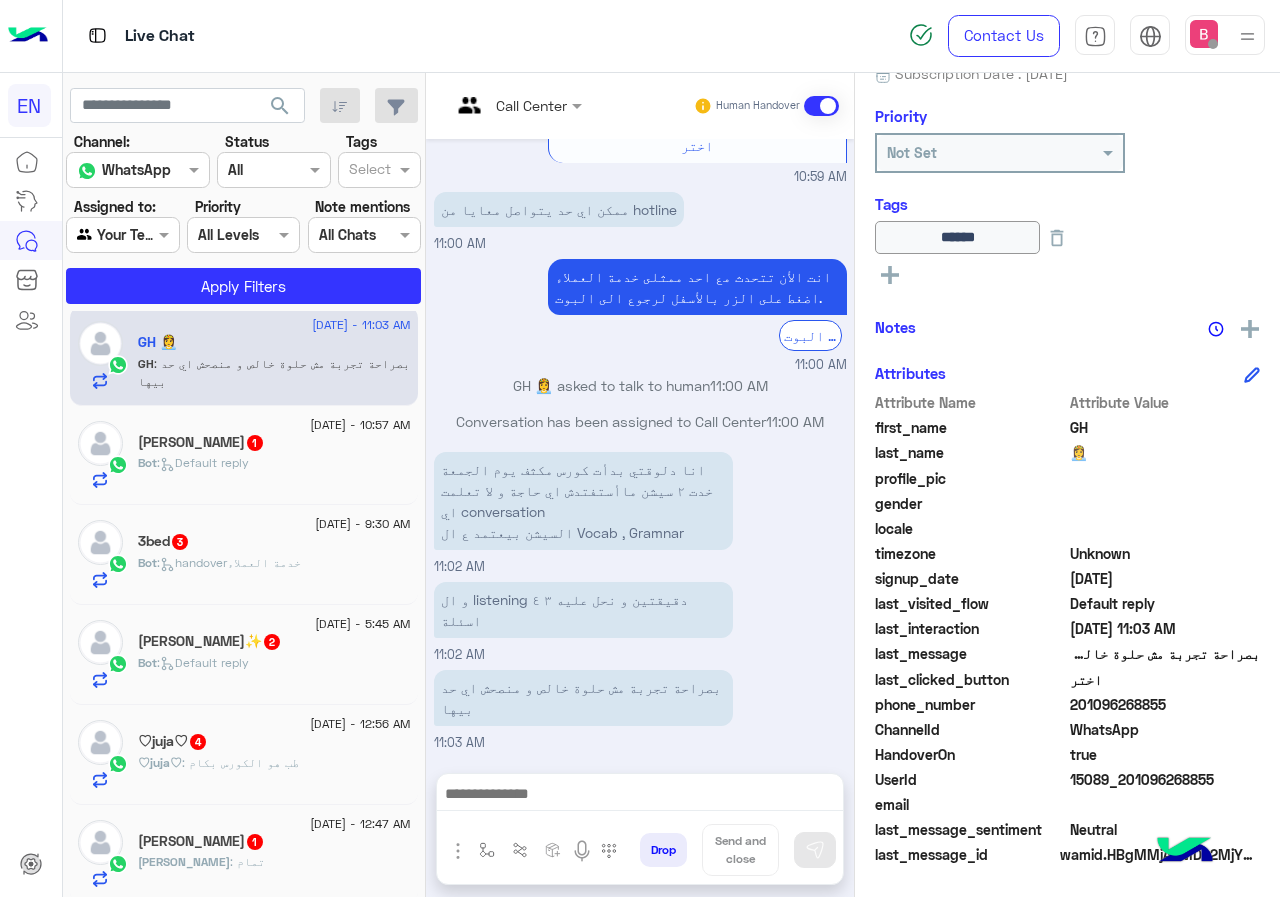 drag, startPoint x: 432, startPoint y: 483, endPoint x: 682, endPoint y: 734, distance: 354.2612 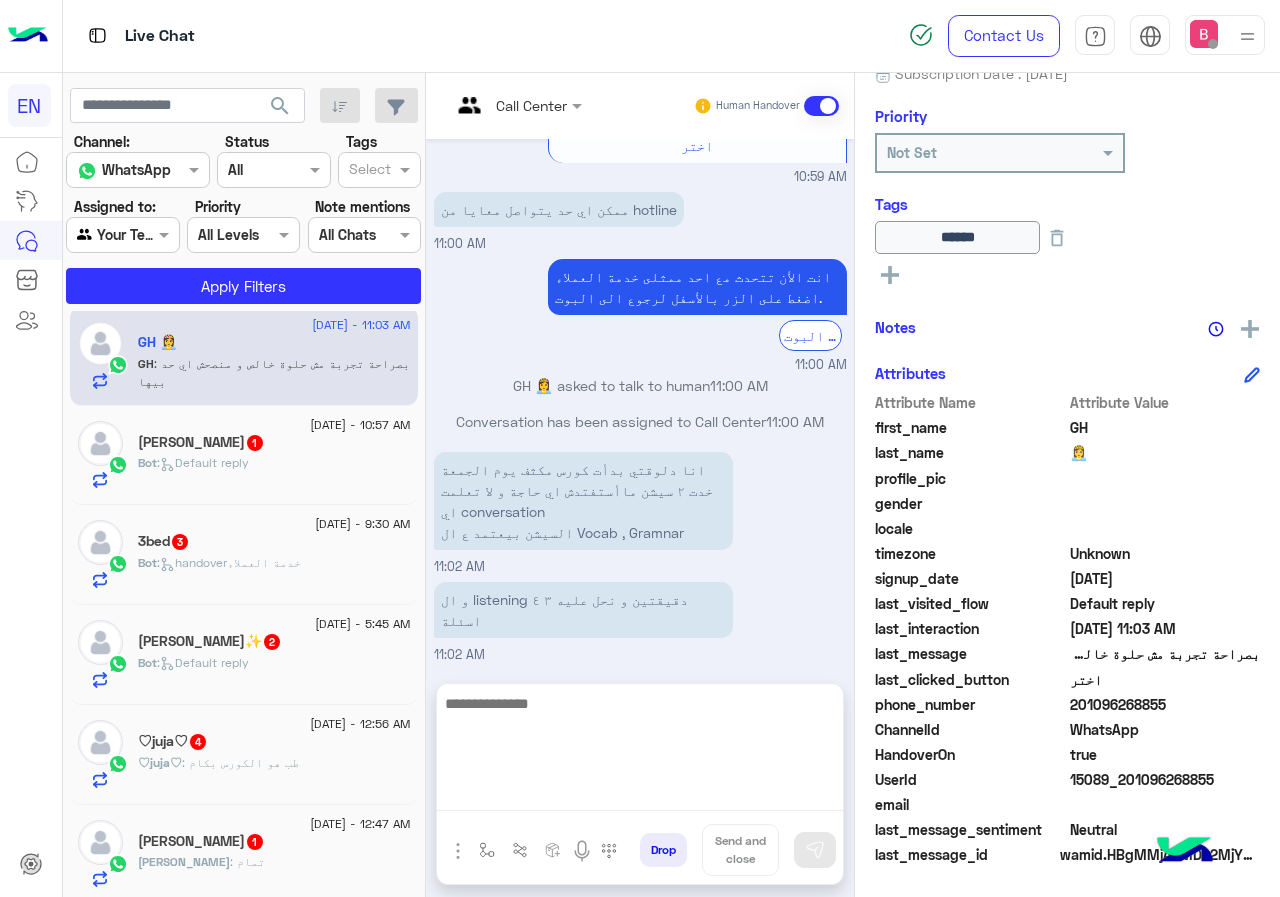 click at bounding box center (640, 751) 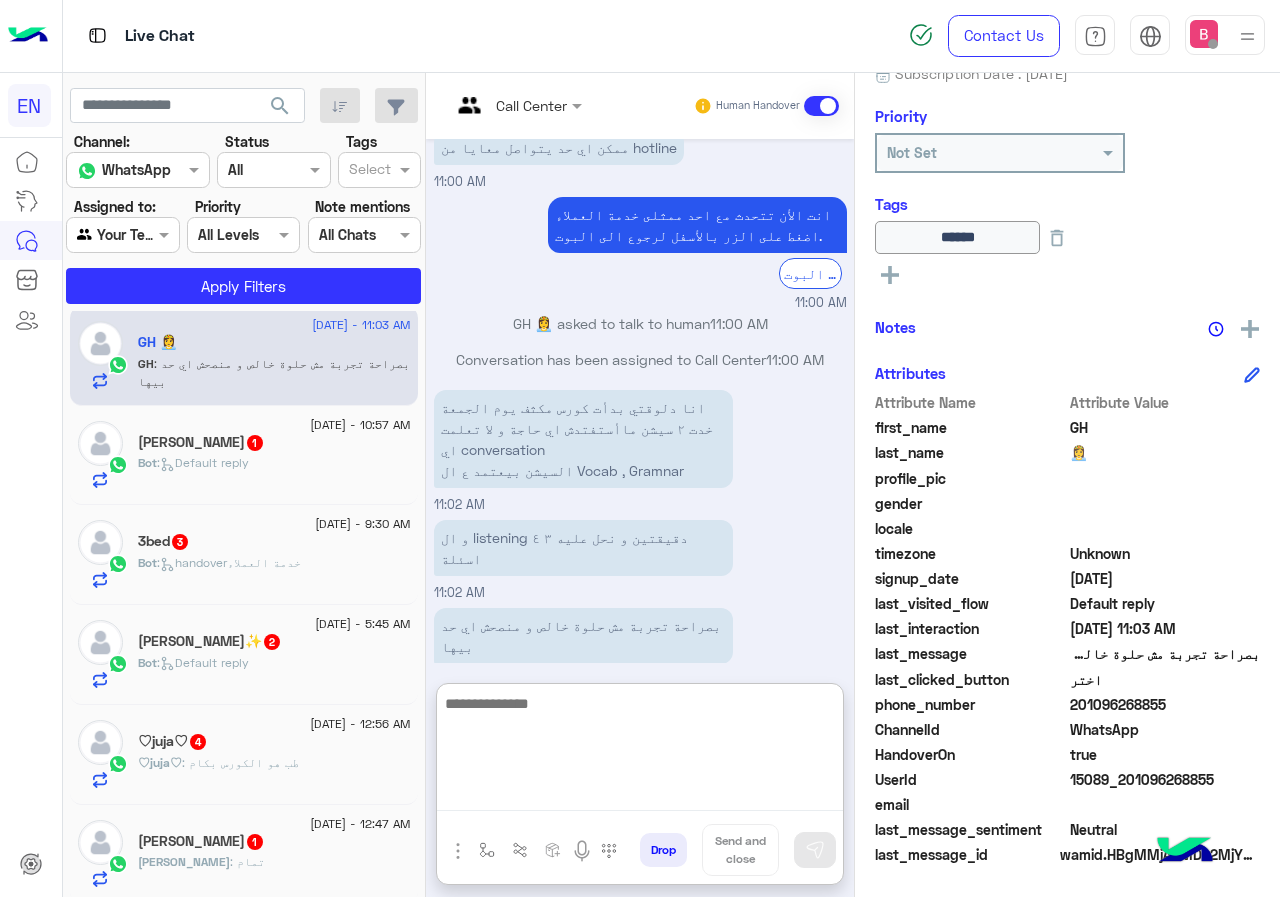 scroll, scrollTop: 1488, scrollLeft: 0, axis: vertical 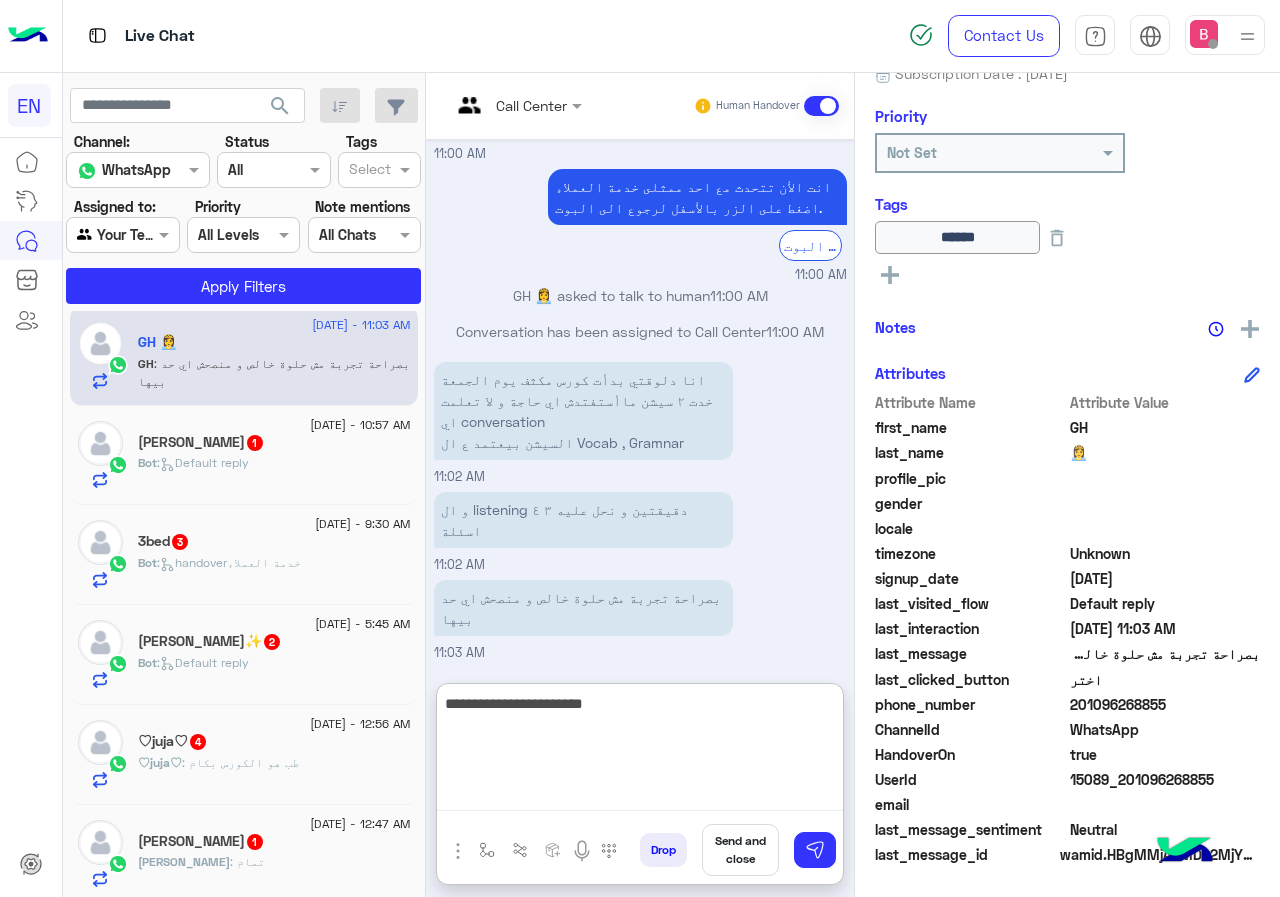 type on "**********" 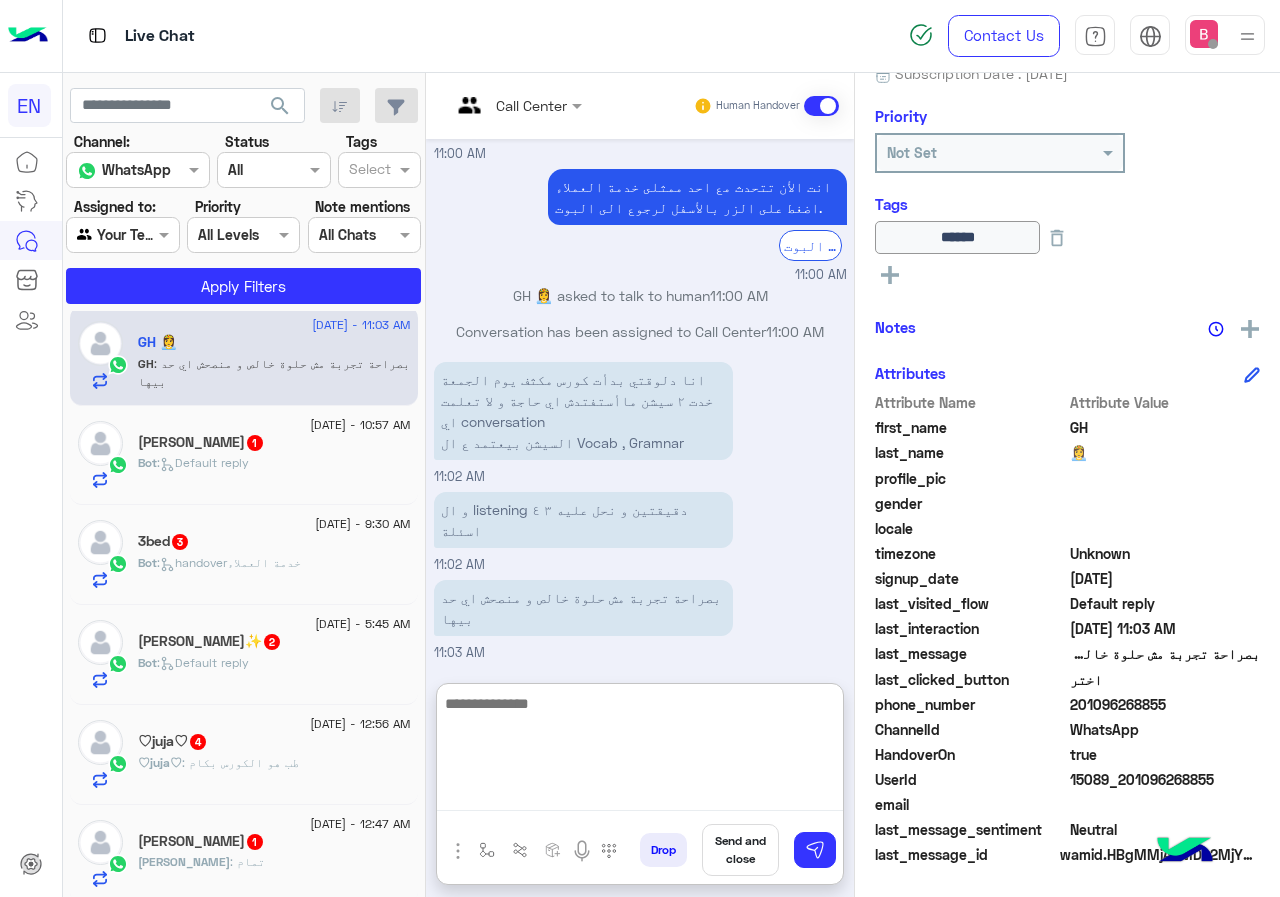 scroll, scrollTop: 1552, scrollLeft: 0, axis: vertical 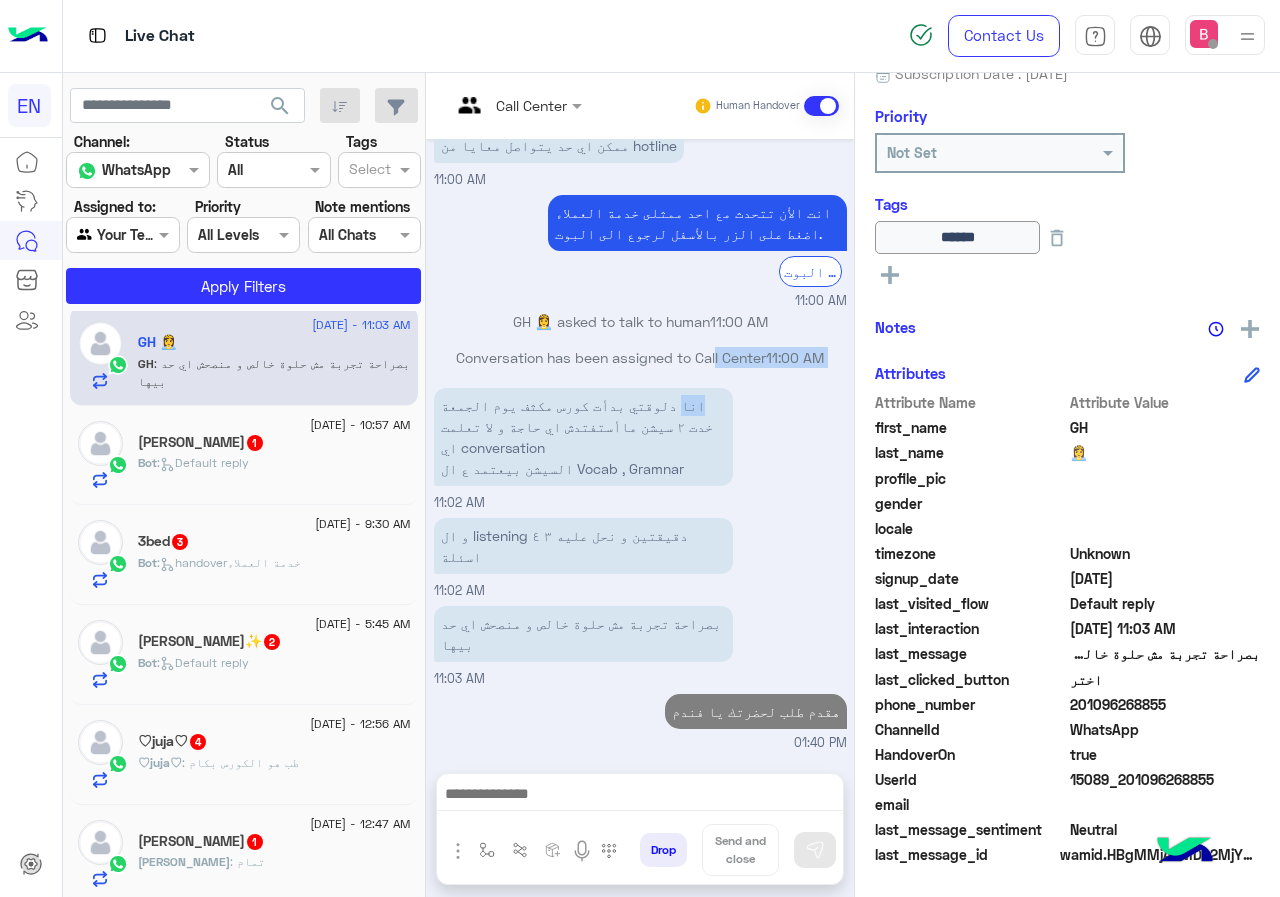 click on "Jul 1, 2025  وعليكم السلامة اهلا بيك طالبنا العزيز GH فى 𝗘𝗻𝗴𝗹𝗶𝘀𝗵 𝗖𝗮𝗽𝘀𝘂𝗹𝗲𝘀 👋 انا مساعدك الألى الخاص بك فى تعلم اللغة الأنجليزية للبدء من فضلك اضغط على الزر بالأسفل. 🤖  اختر     11:16 AM  كان ميعاد اول سيكشن اشتغلناها الجمعة الماضية 27/6 و الماتريال اللي هنشتغل منه مش موجود و لا جاهز مع ان لما جينا دفعنا الفلوس مقدم السيكشن الجاي يكون الماتريال جاهز نشتغل منه   11:16 AM  انت الأن تتحدث مع احد ممثلى خدمة العملاء اضغط على الزر بالأسفل لرجوع الى البوت.  الرجوع الى البوت     11:16 AM   اختر    11:16 AM     11:16 AM   Conversation has been assigned to Call Center   11:16 AM       GH 👸 asked to talk to human   11:16 AM        11:17 AM" at bounding box center [640, 446] 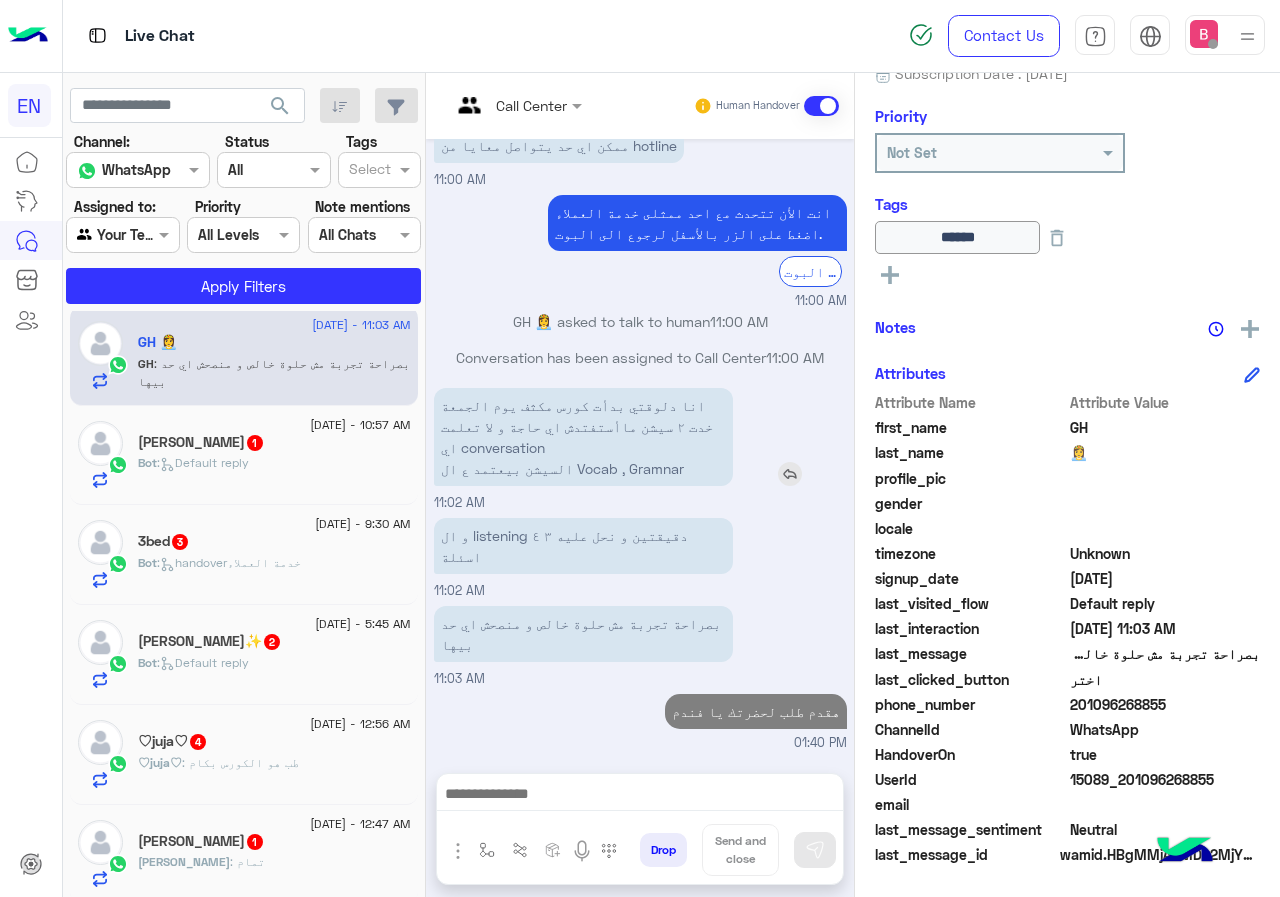 click on "انا دلوقتي بدأت كورس مكثف يوم الجمعة خدت ٢ سيشن ماأستفتدش اي حاجة و لا تعلمت اي conversation السيشن بيعتمد ع ال Vocab , Gramnar" at bounding box center (583, 437) 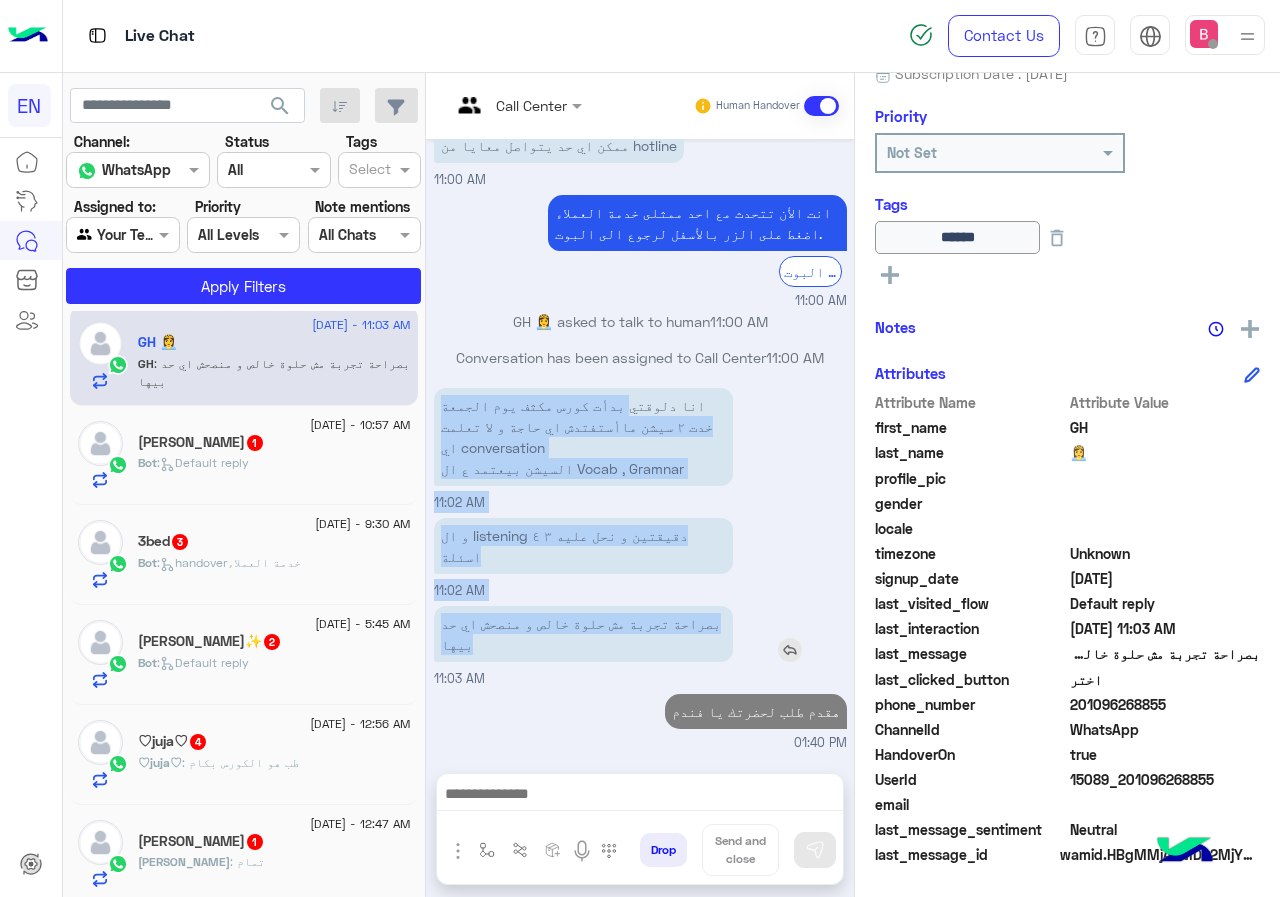 drag, startPoint x: 655, startPoint y: 426, endPoint x: 655, endPoint y: 643, distance: 217 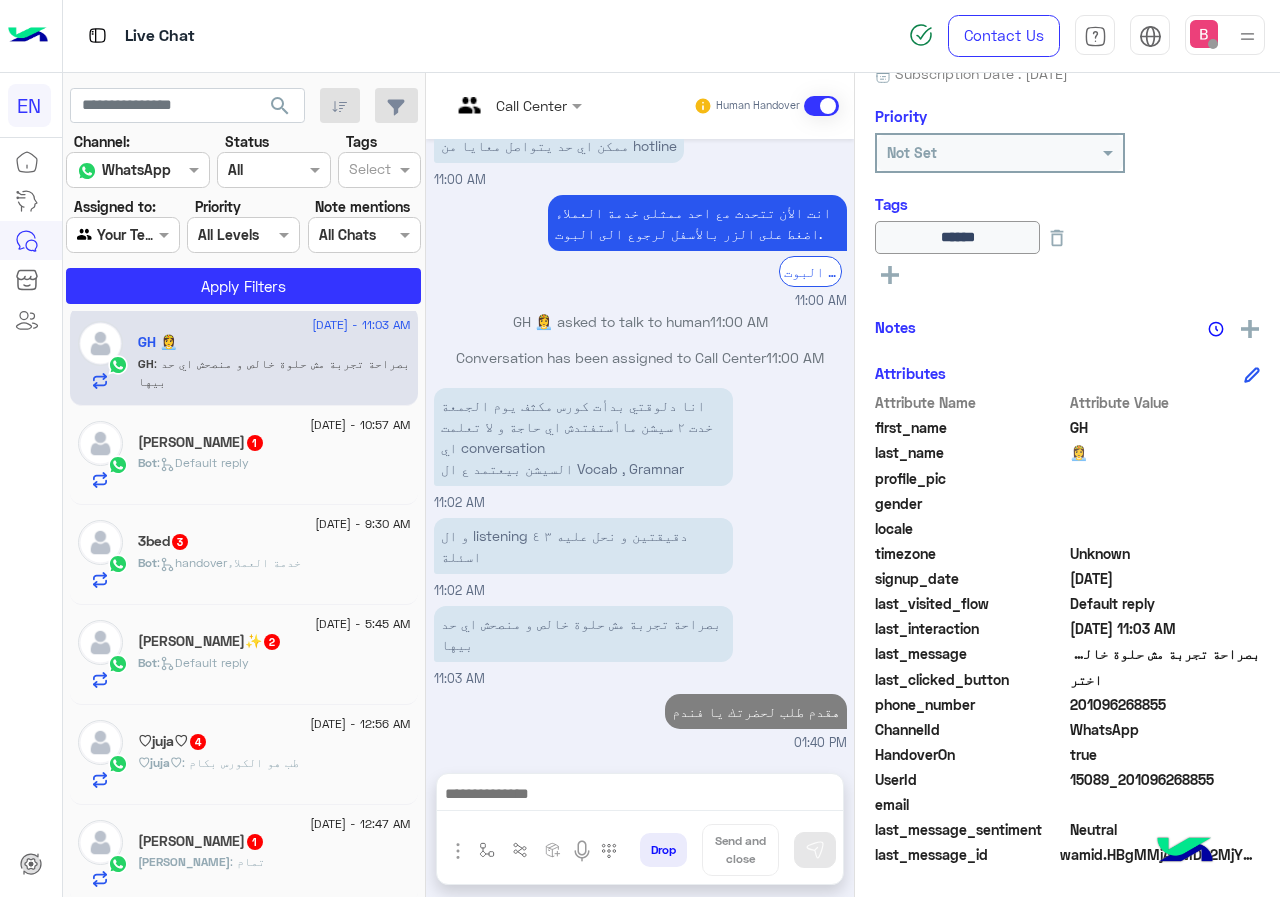 click on "هقدم طلب لحضرتك يا فندم   01:40 PM" at bounding box center (640, 721) 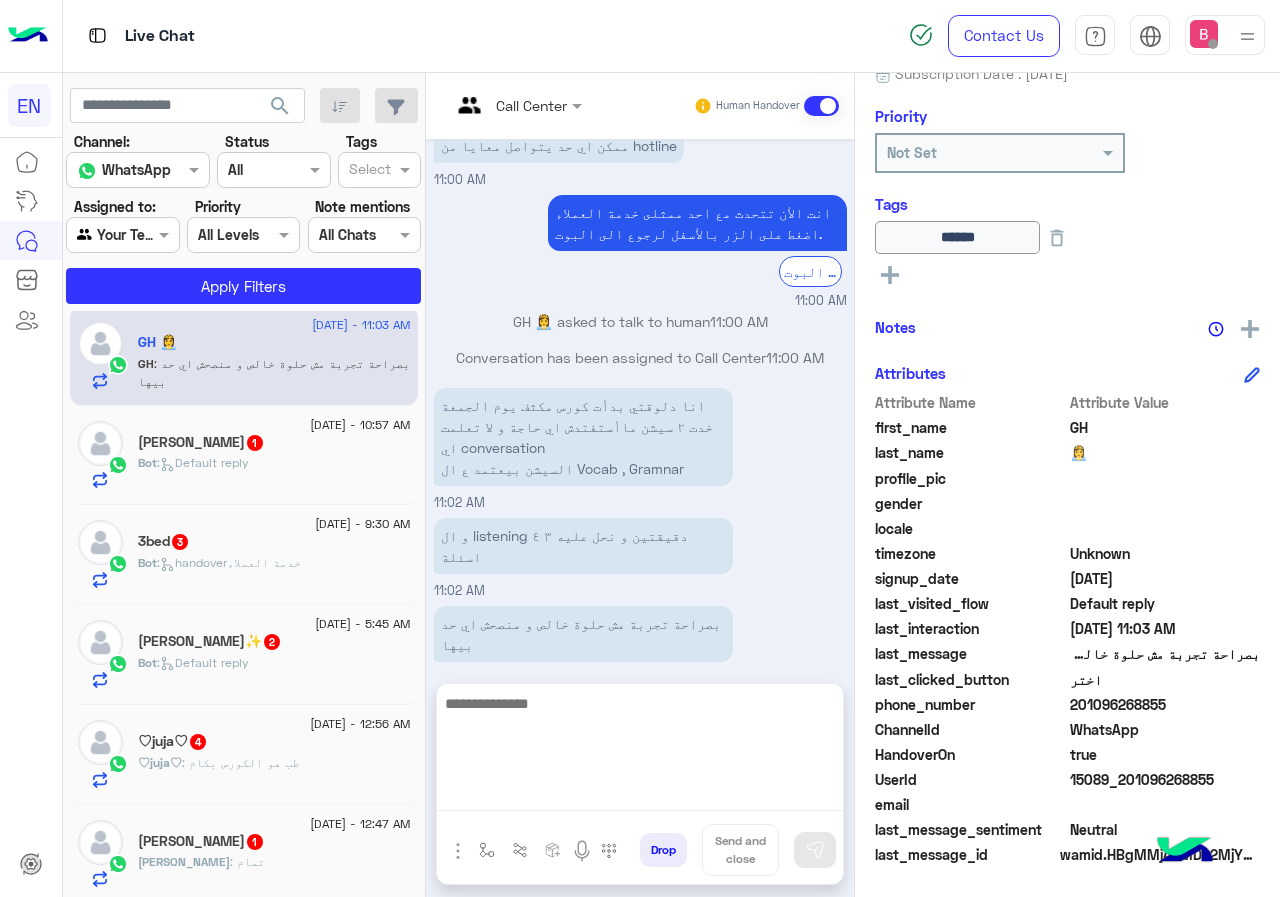 click at bounding box center [640, 751] 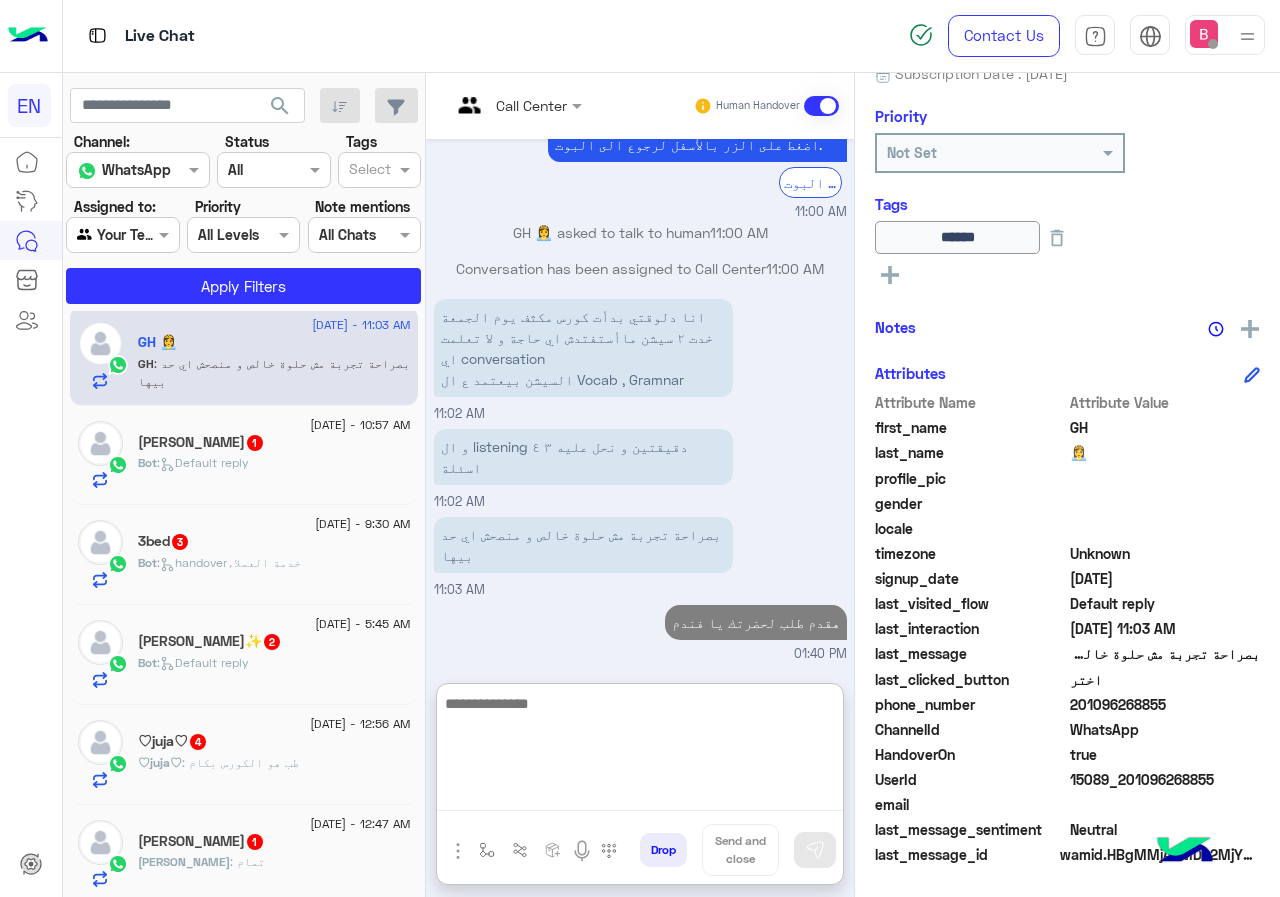 scroll, scrollTop: 1552, scrollLeft: 0, axis: vertical 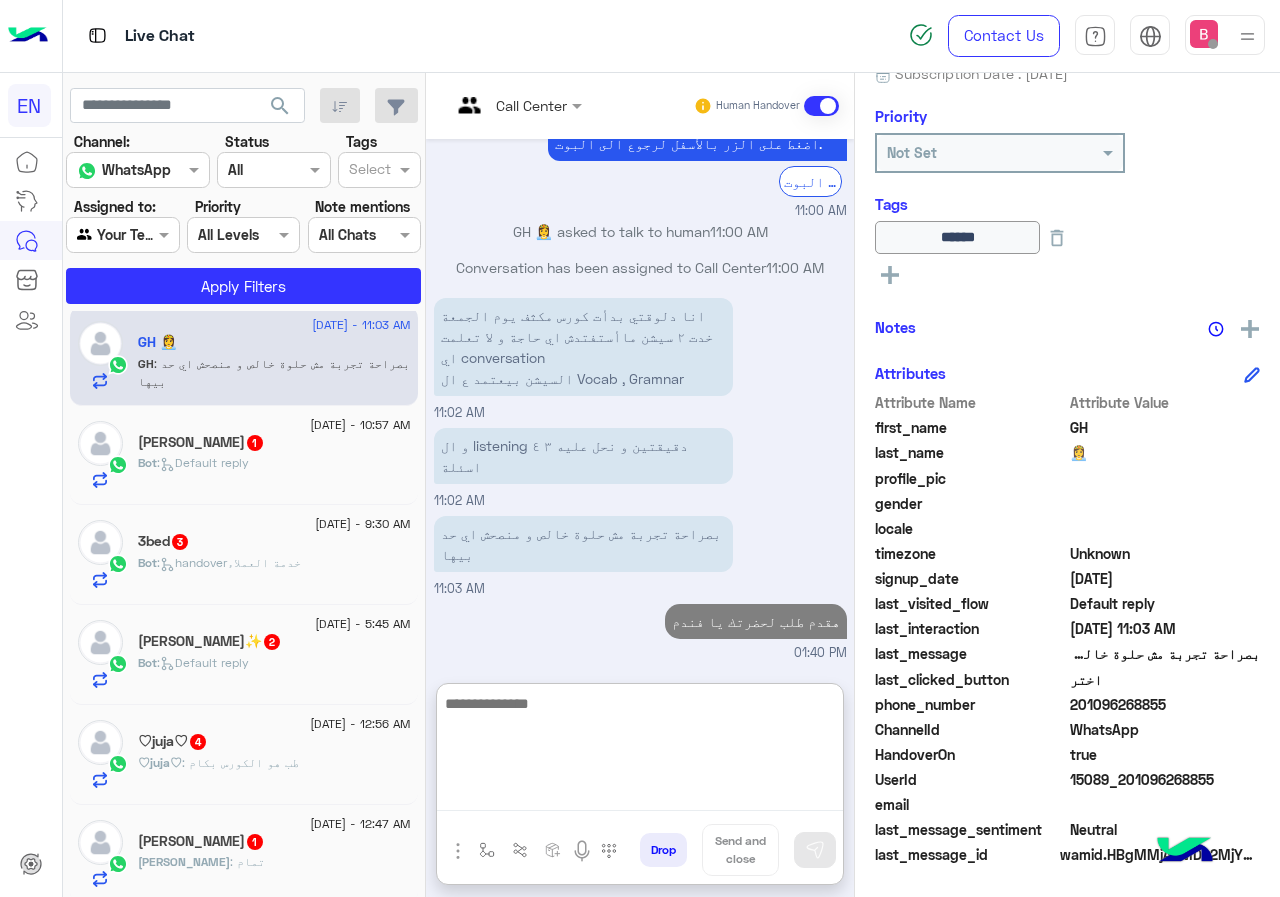 type on "*" 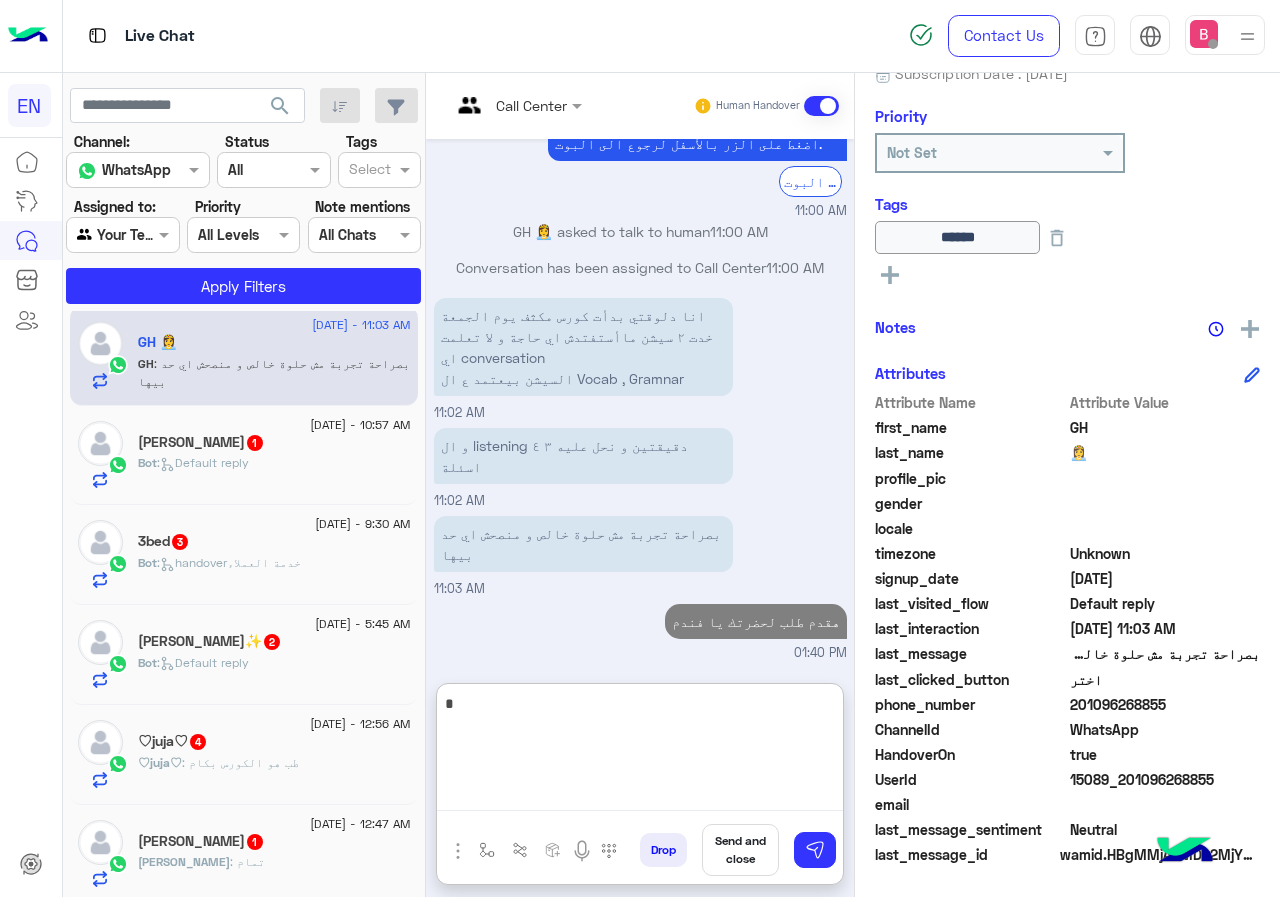 type 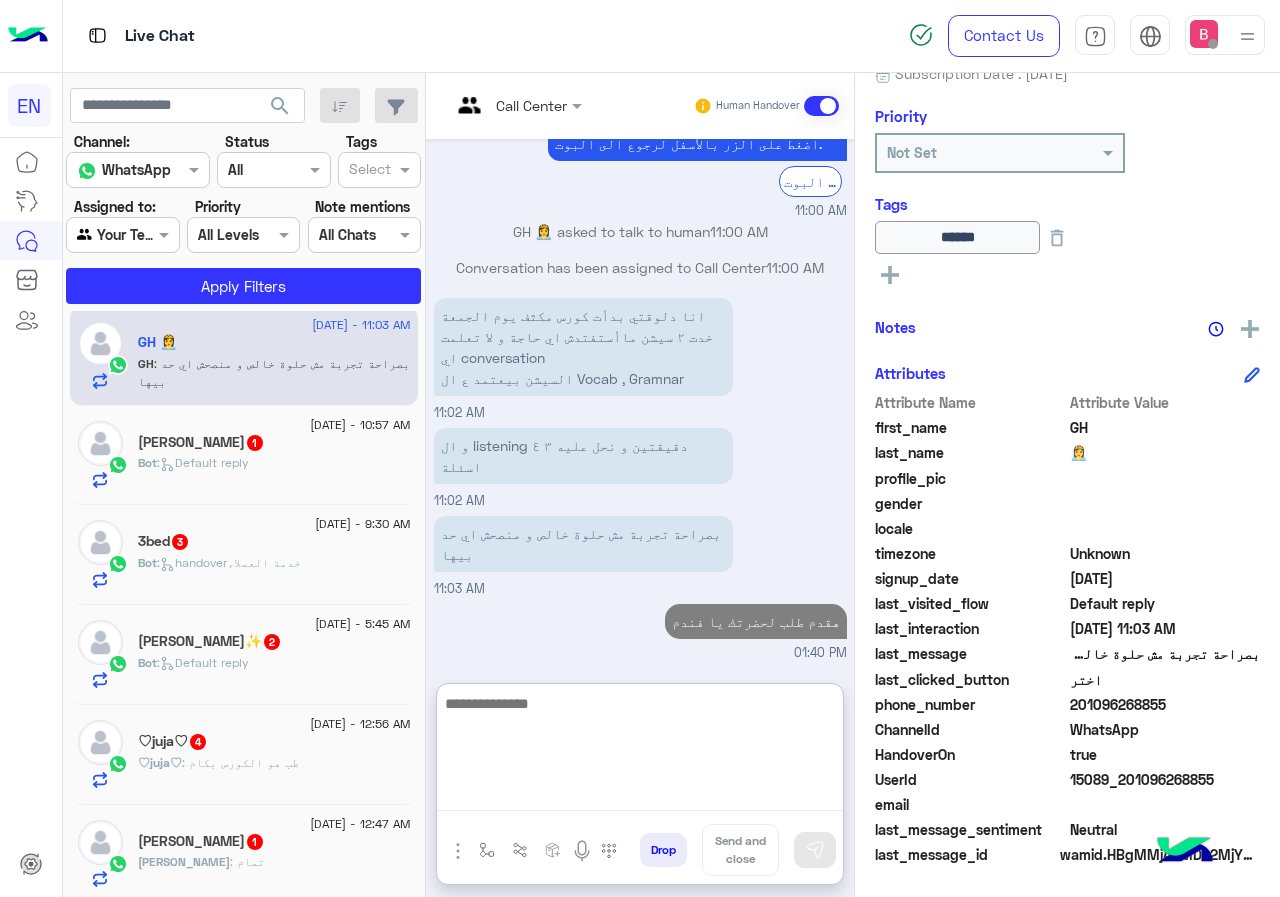 scroll, scrollTop: 1616, scrollLeft: 0, axis: vertical 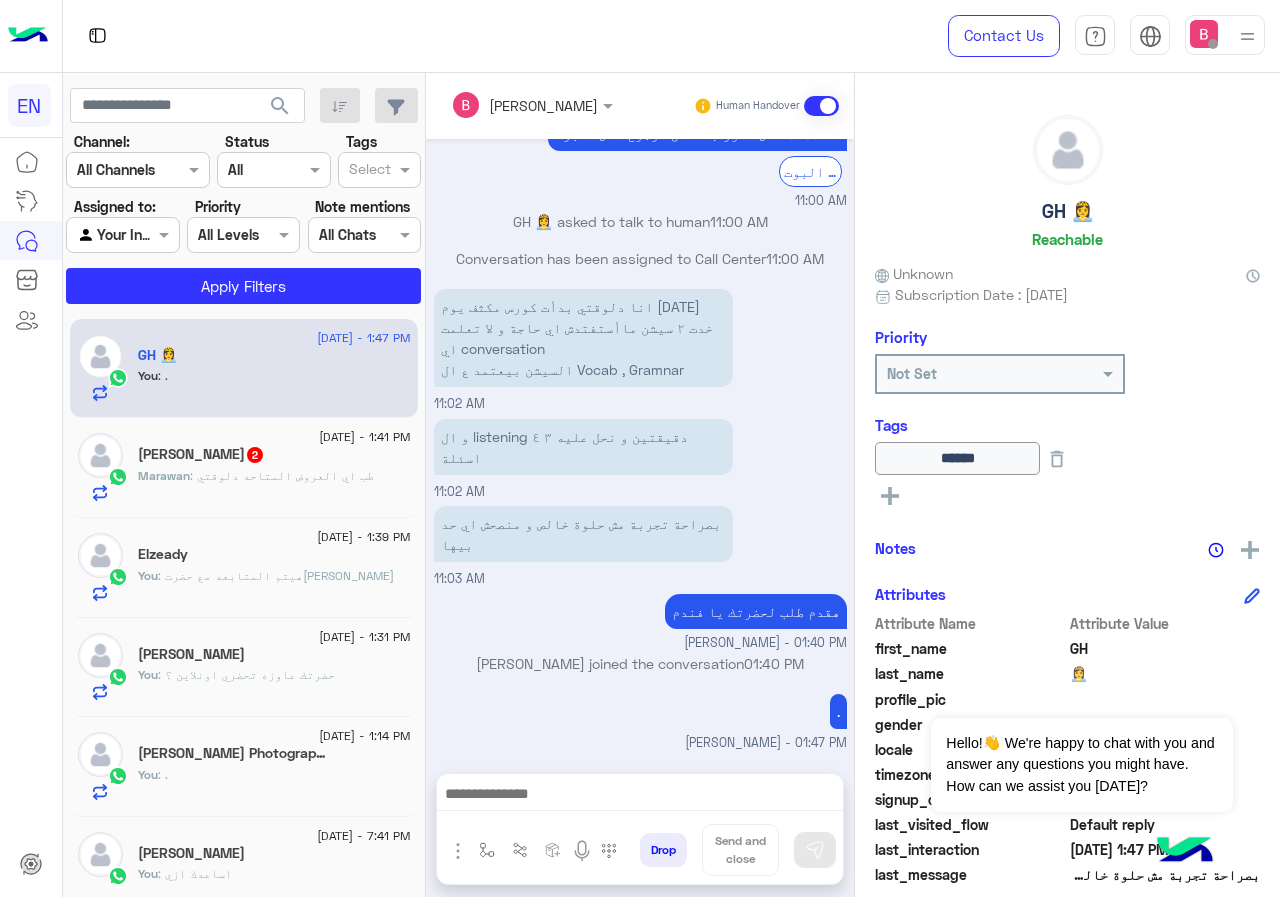click on ": طب اي العروض المتاحه دلوقتي" 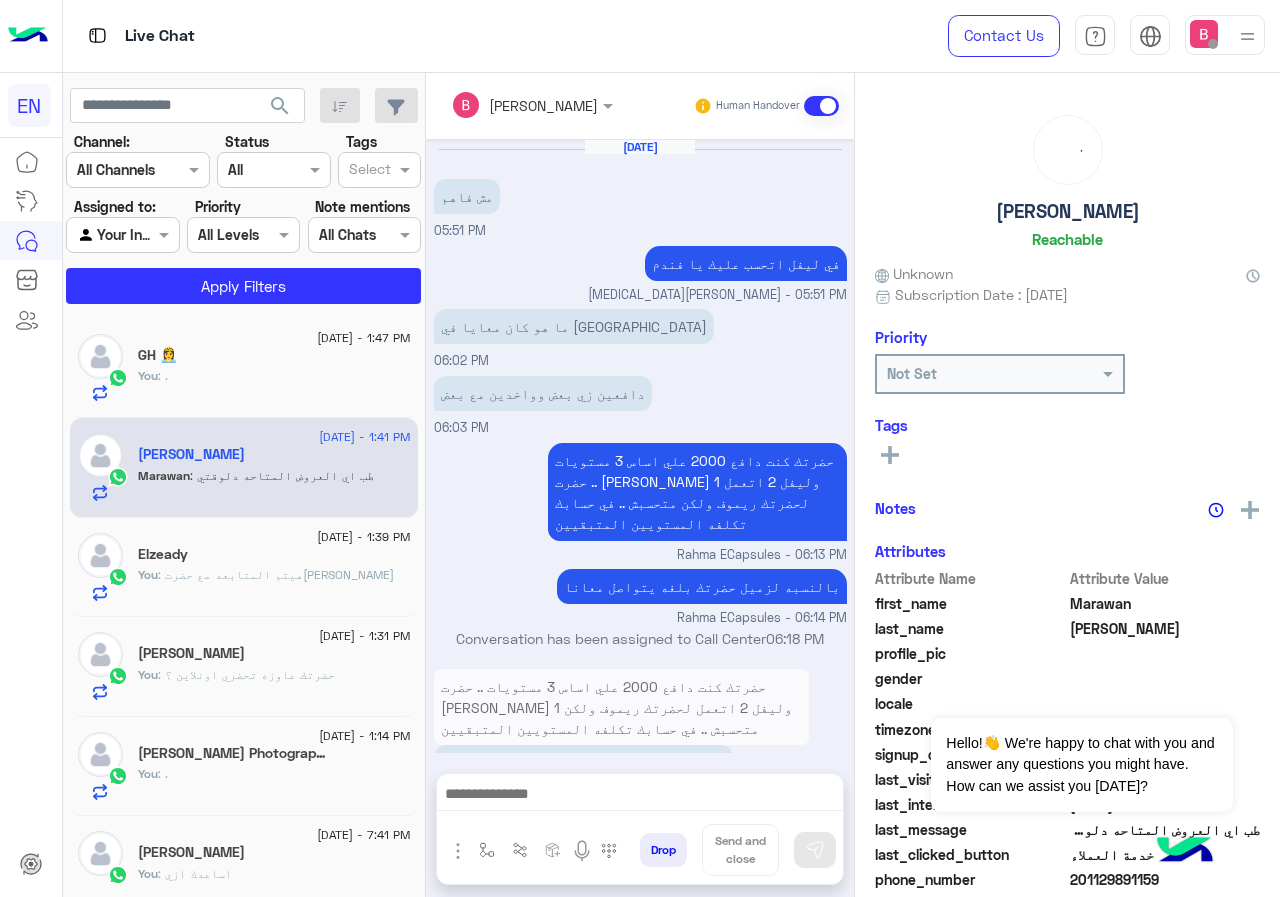 scroll, scrollTop: 1105, scrollLeft: 0, axis: vertical 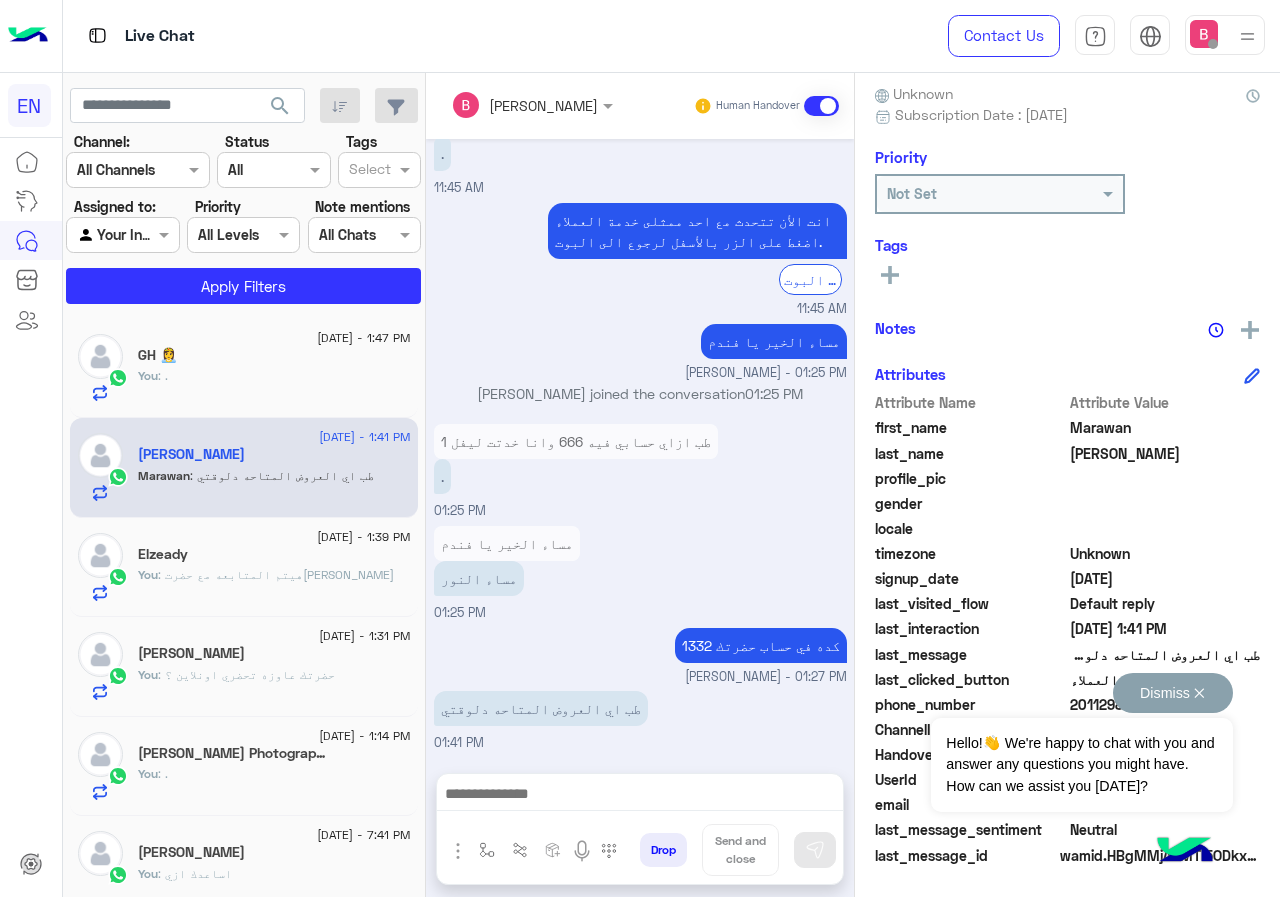 drag, startPoint x: 1073, startPoint y: 701, endPoint x: 1128, endPoint y: 700, distance: 55.00909 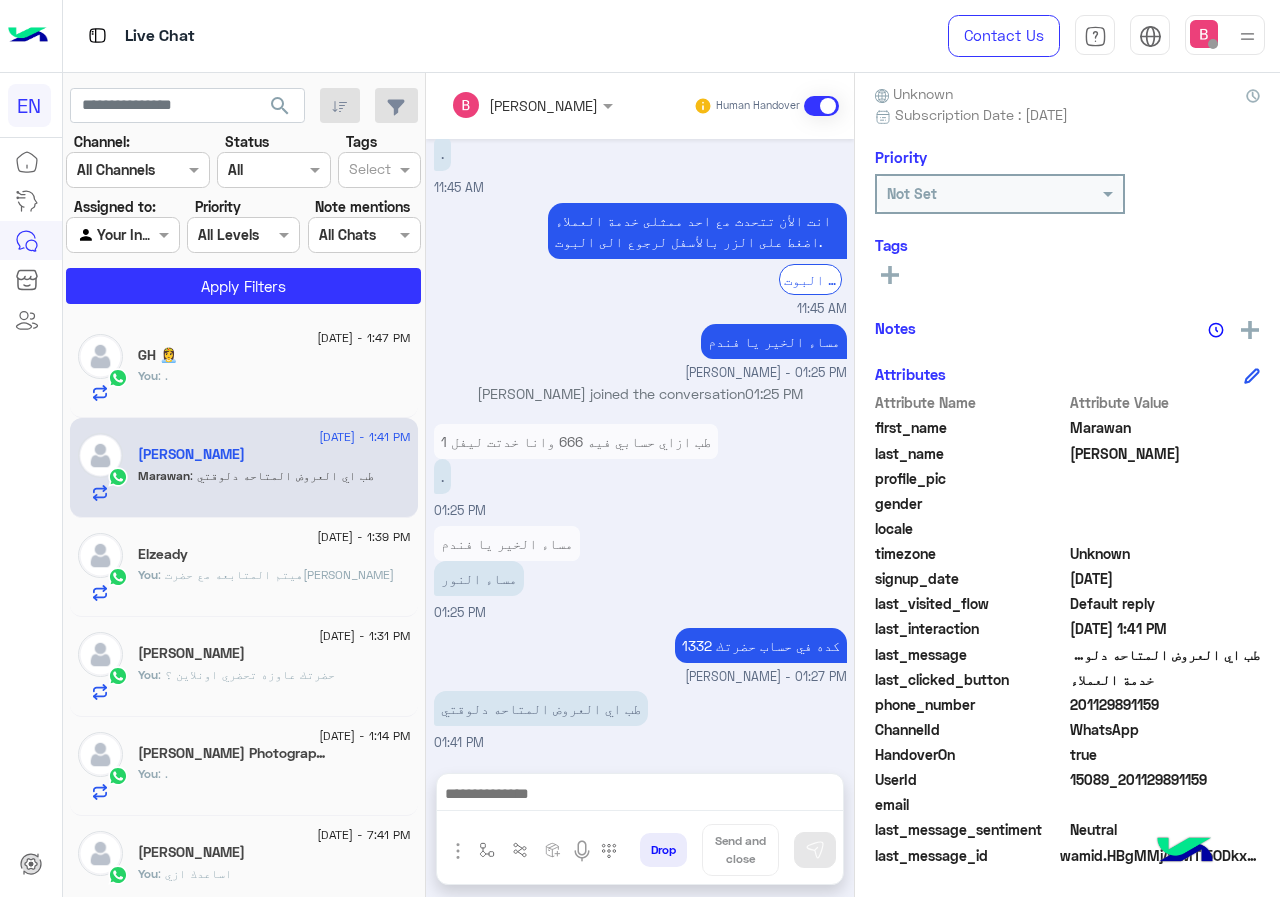 drag, startPoint x: 1076, startPoint y: 706, endPoint x: 1123, endPoint y: 702, distance: 47.169907 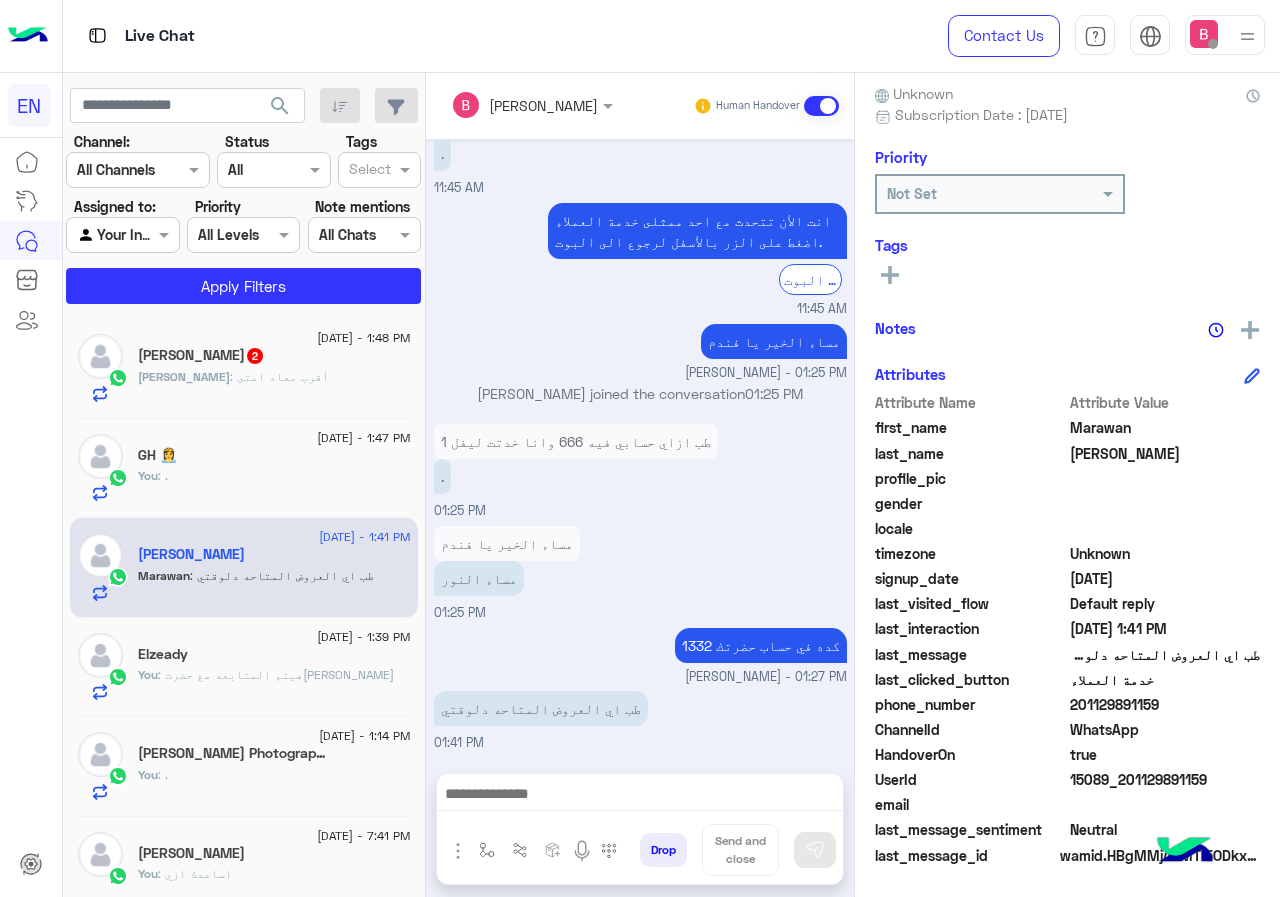 scroll, scrollTop: 1104, scrollLeft: 0, axis: vertical 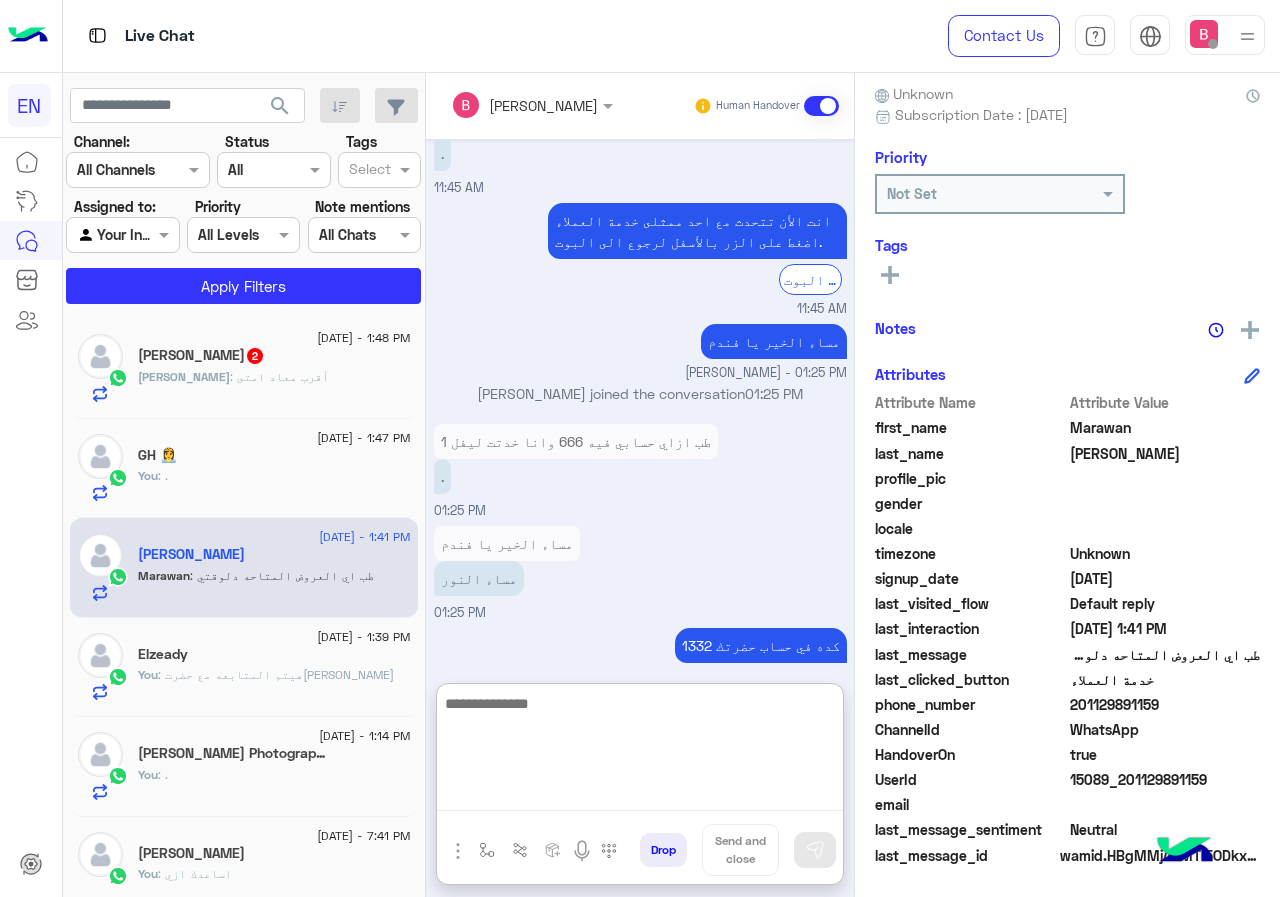 click at bounding box center [640, 751] 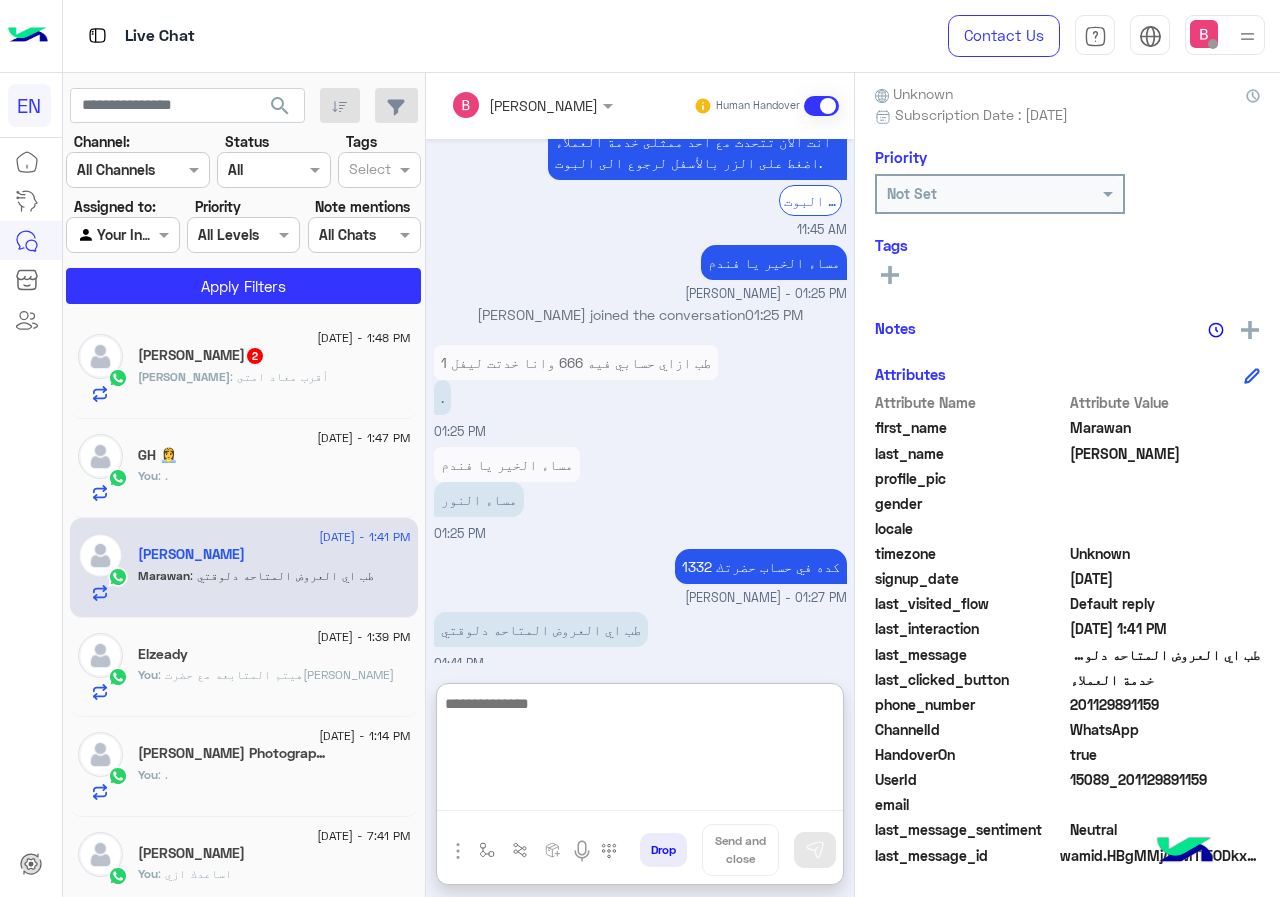 scroll, scrollTop: 1194, scrollLeft: 0, axis: vertical 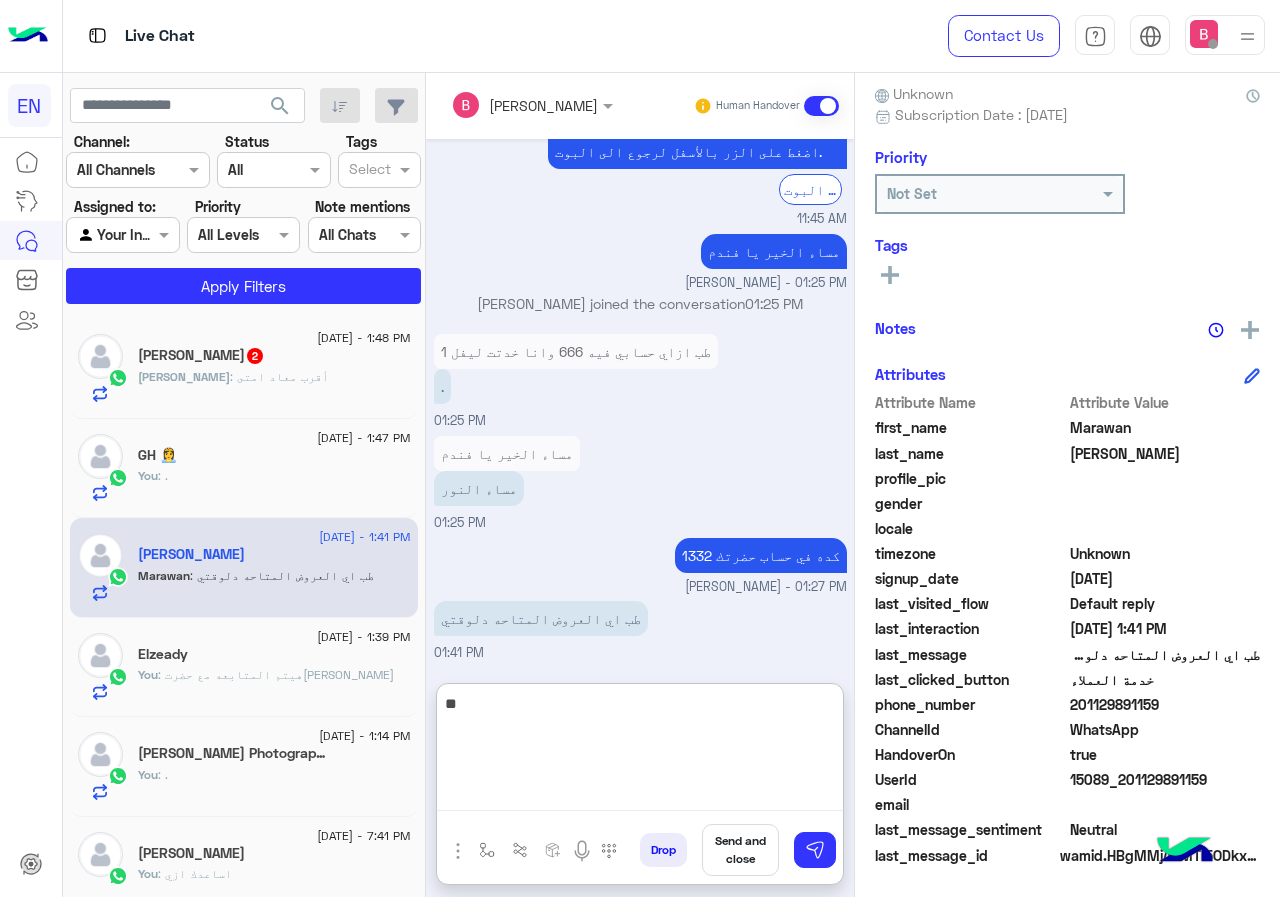 type on "*" 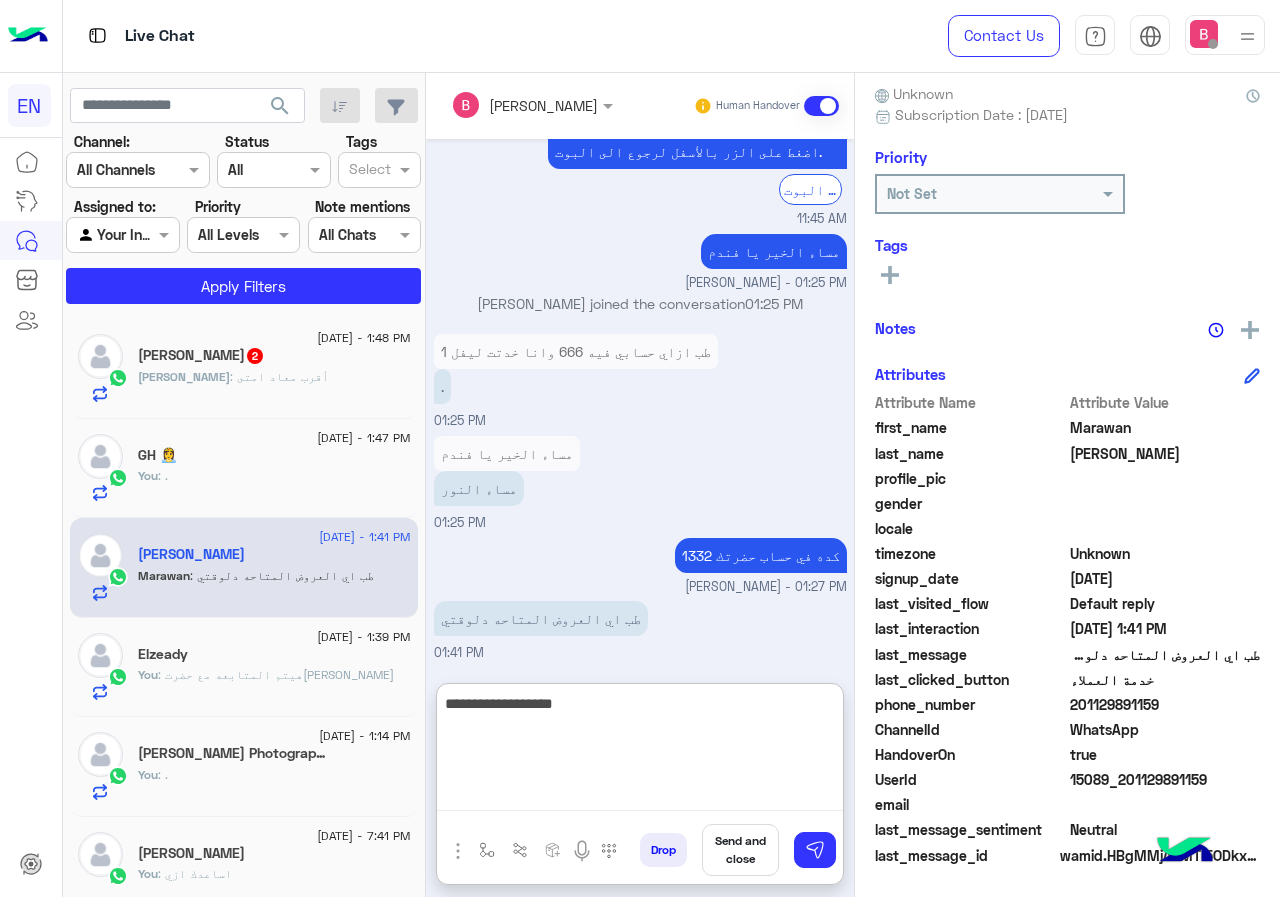type on "**********" 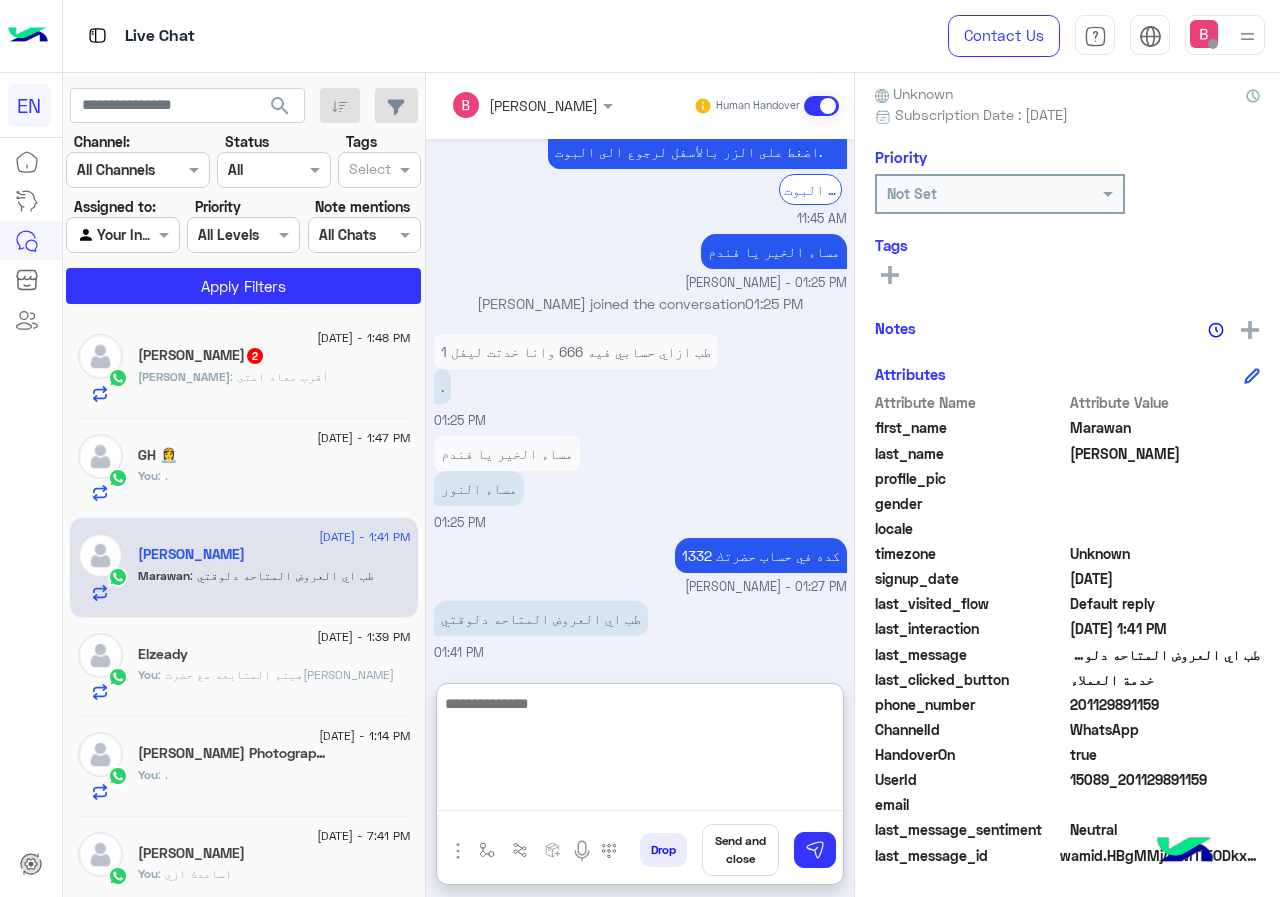 scroll, scrollTop: 1259, scrollLeft: 0, axis: vertical 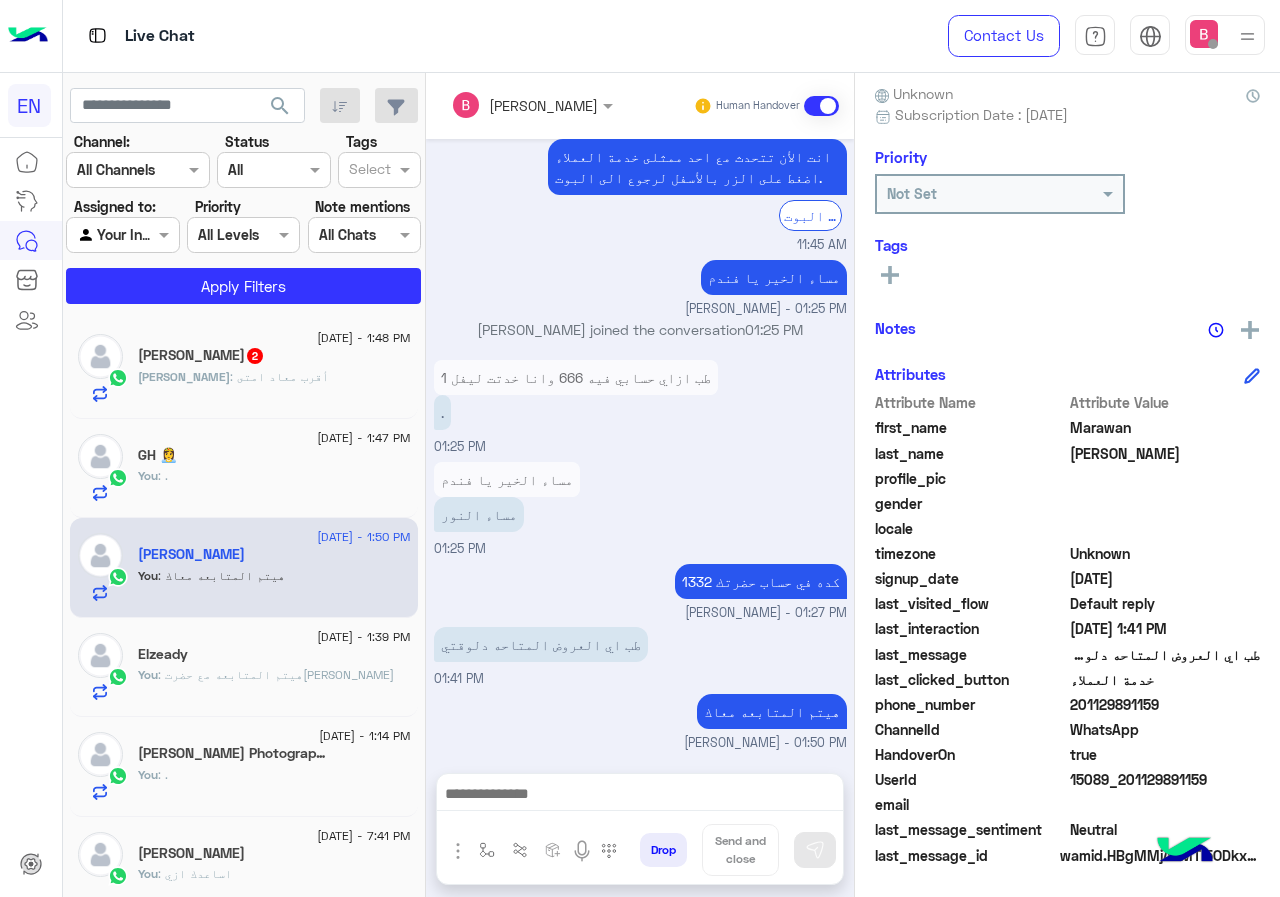 click on "10 July - 1:48 PM" 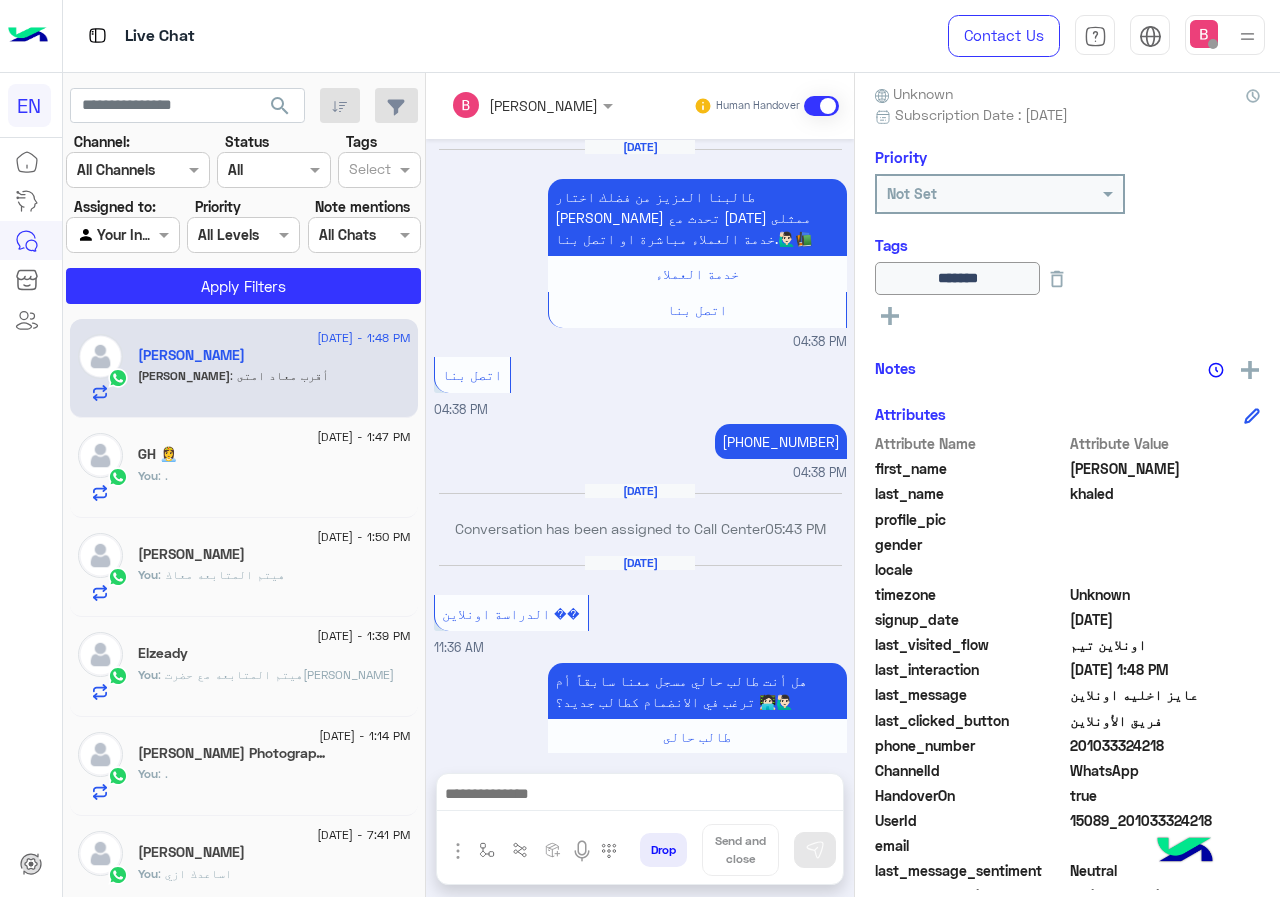 scroll, scrollTop: 10, scrollLeft: 0, axis: vertical 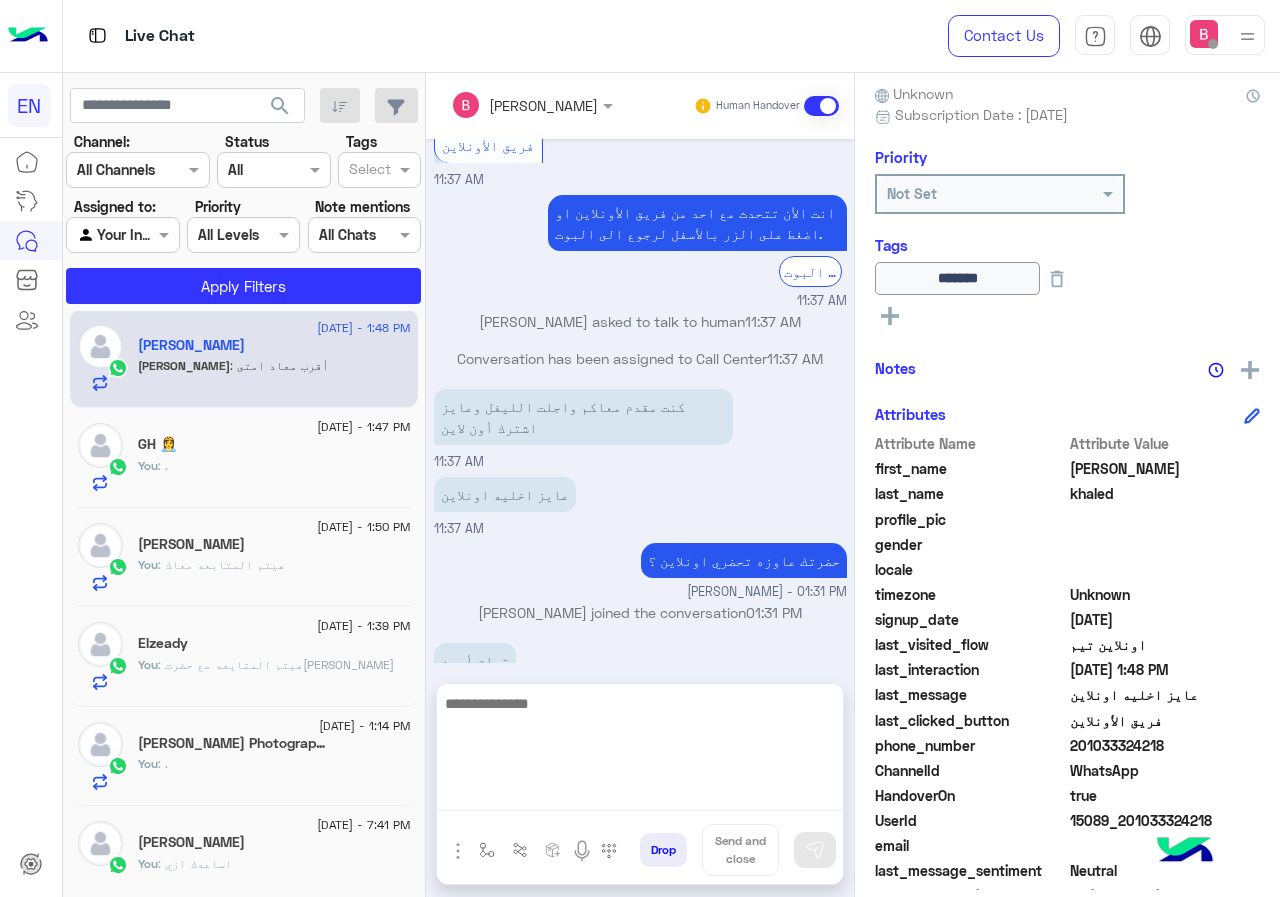 click at bounding box center (640, 751) 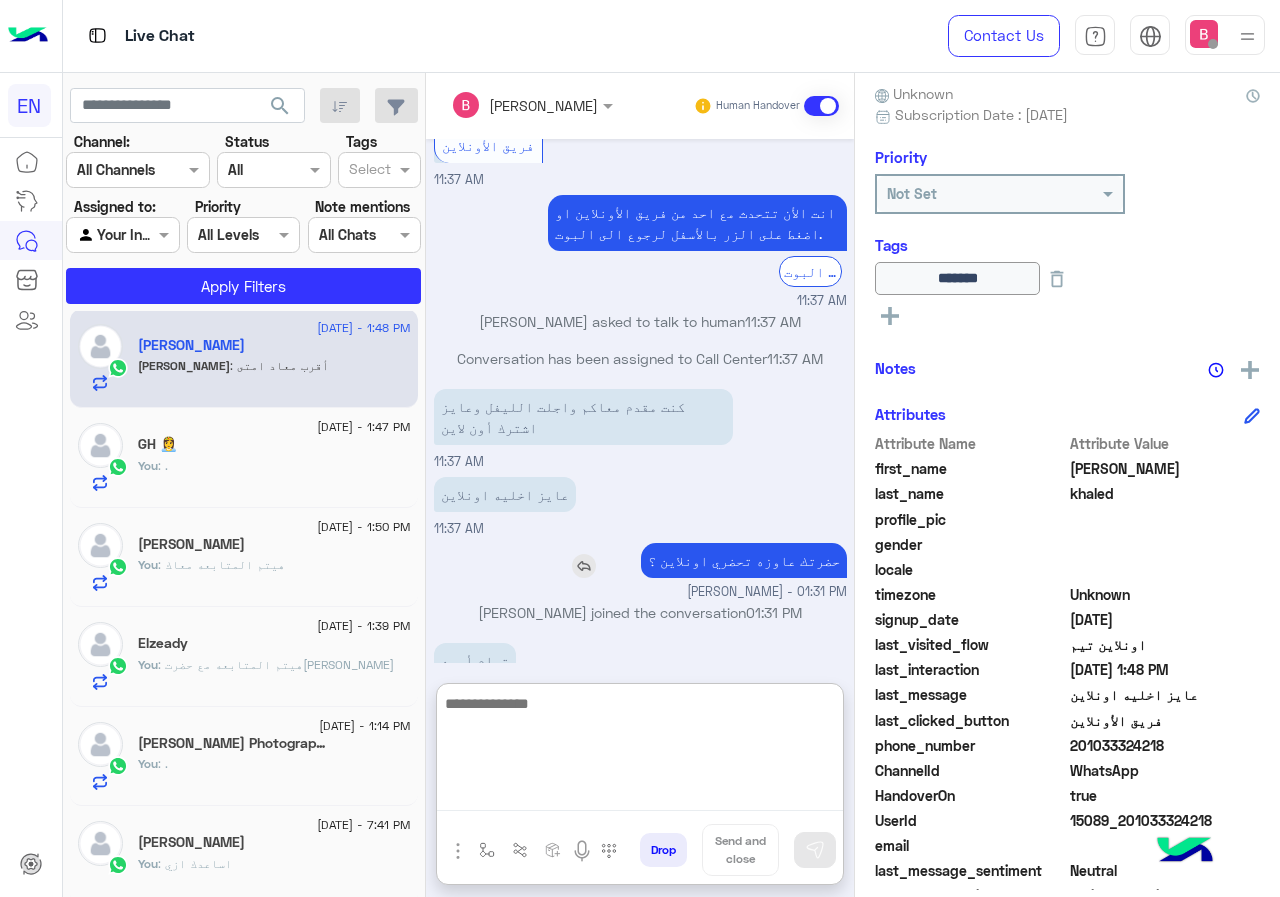 scroll, scrollTop: 1241, scrollLeft: 0, axis: vertical 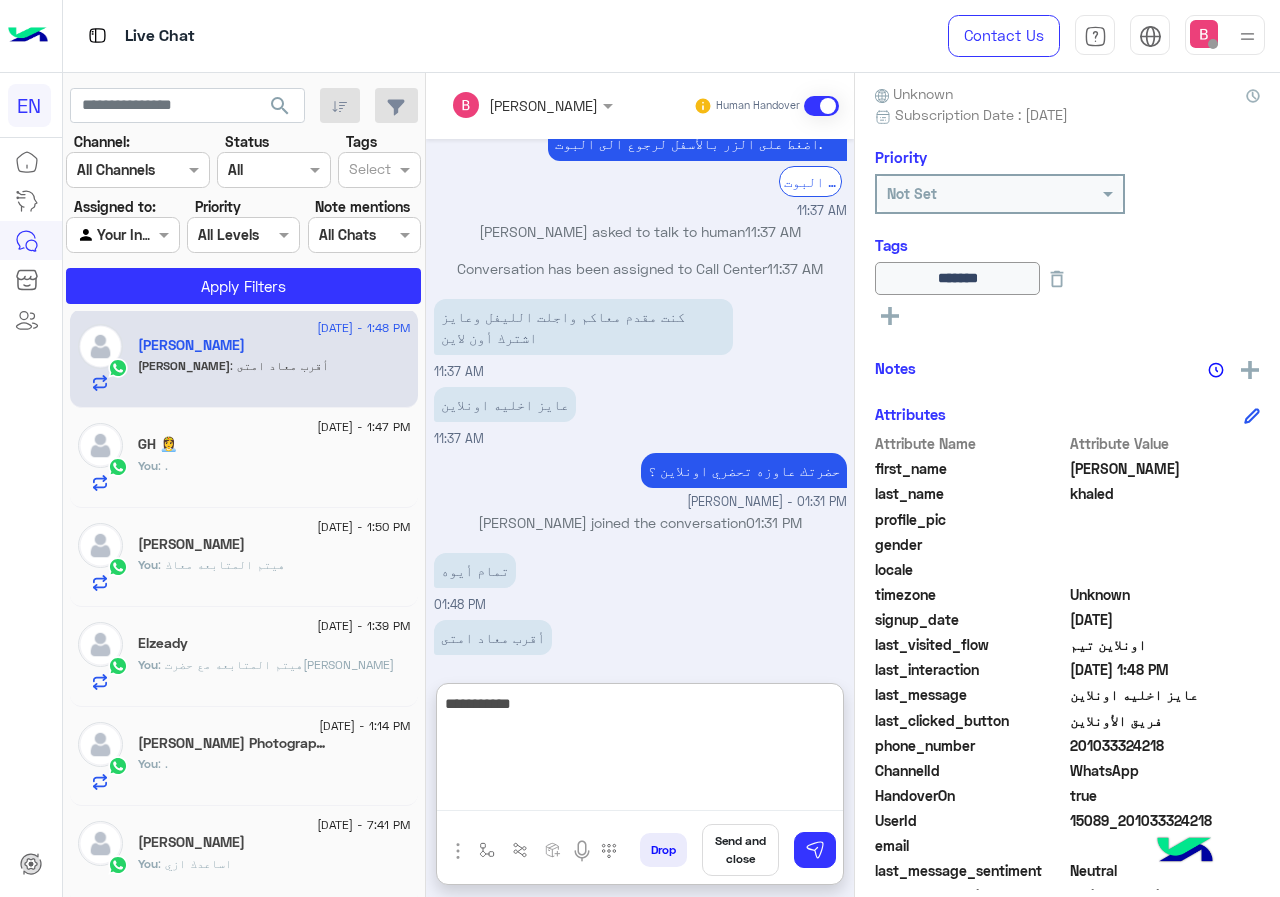 type on "**********" 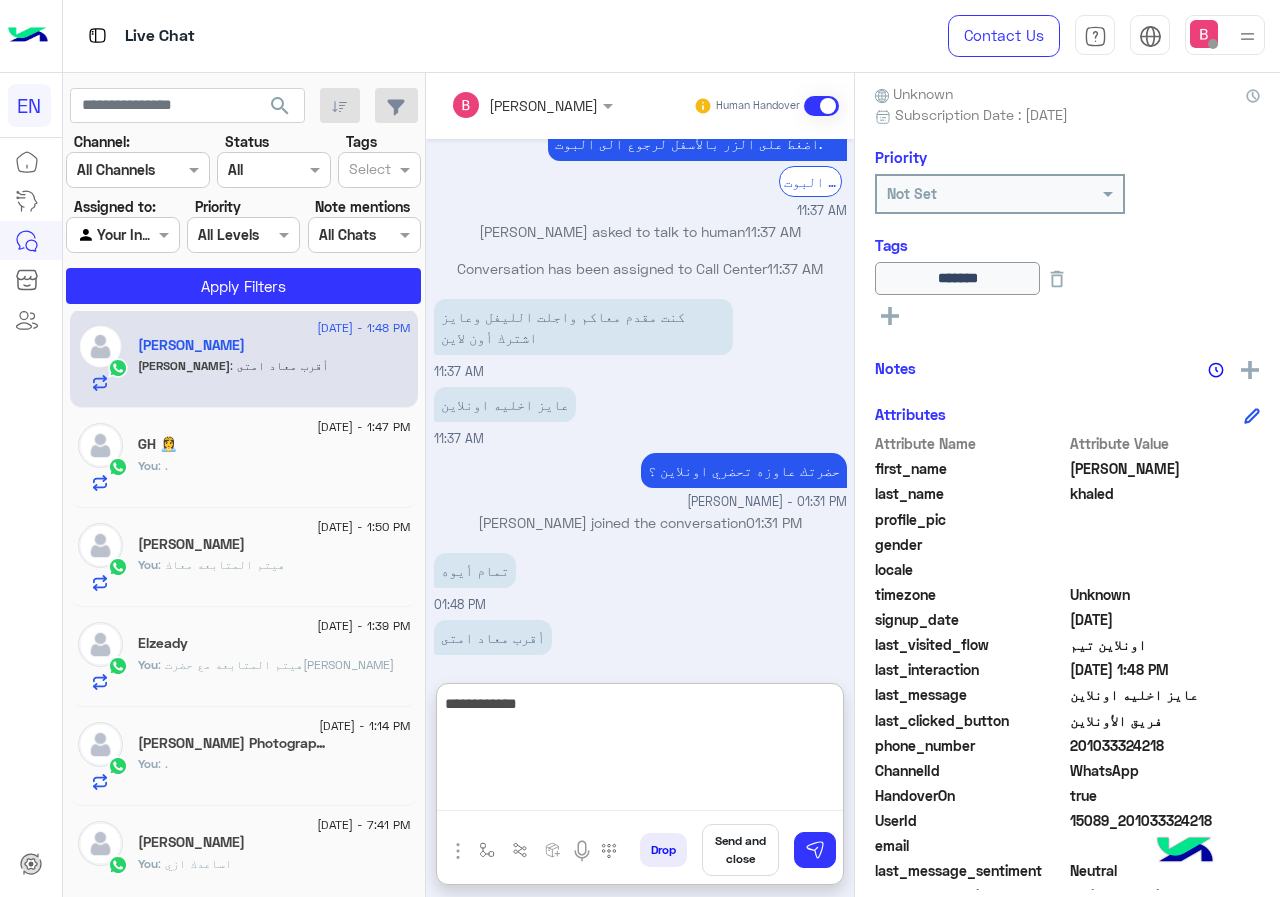 type 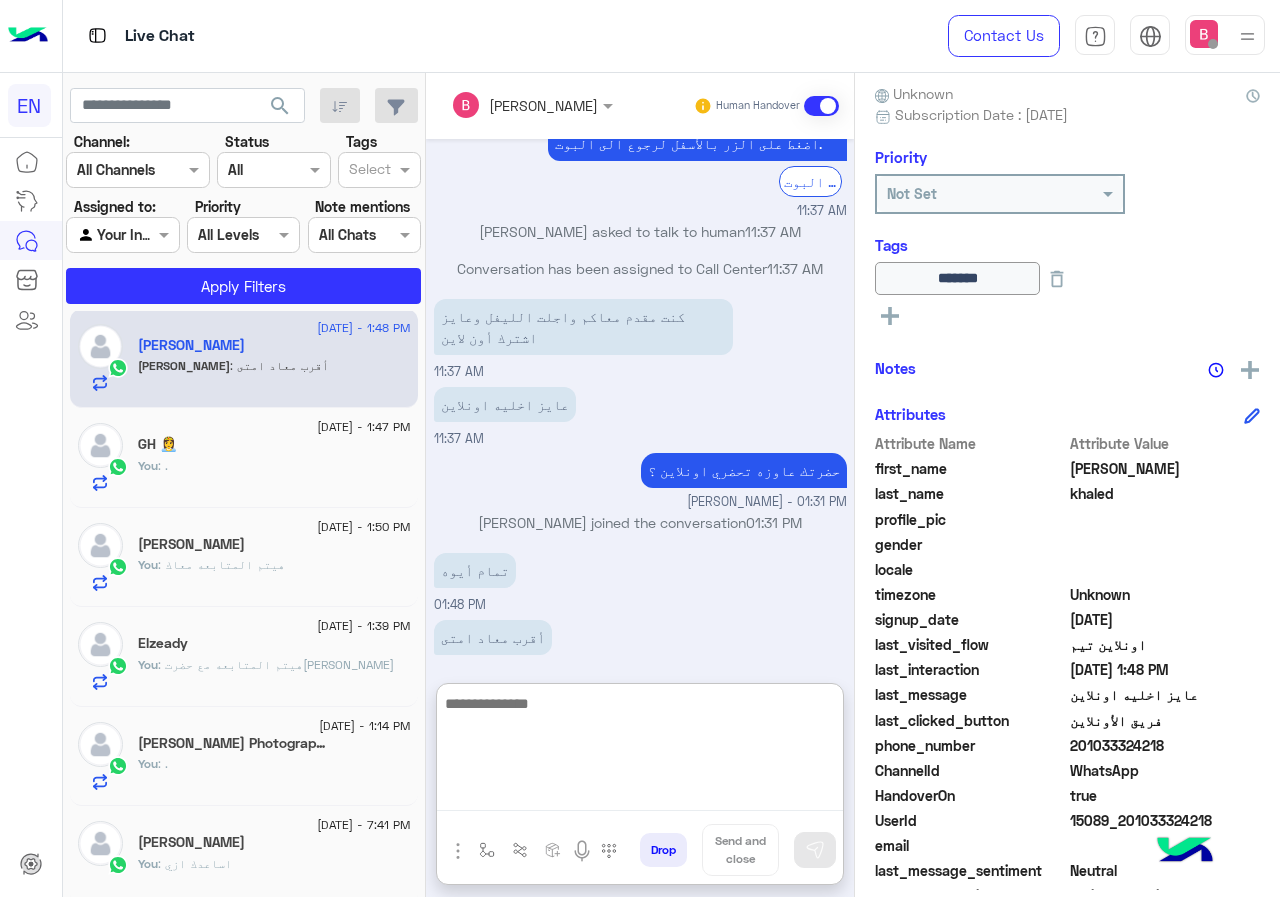 scroll, scrollTop: 1305, scrollLeft: 0, axis: vertical 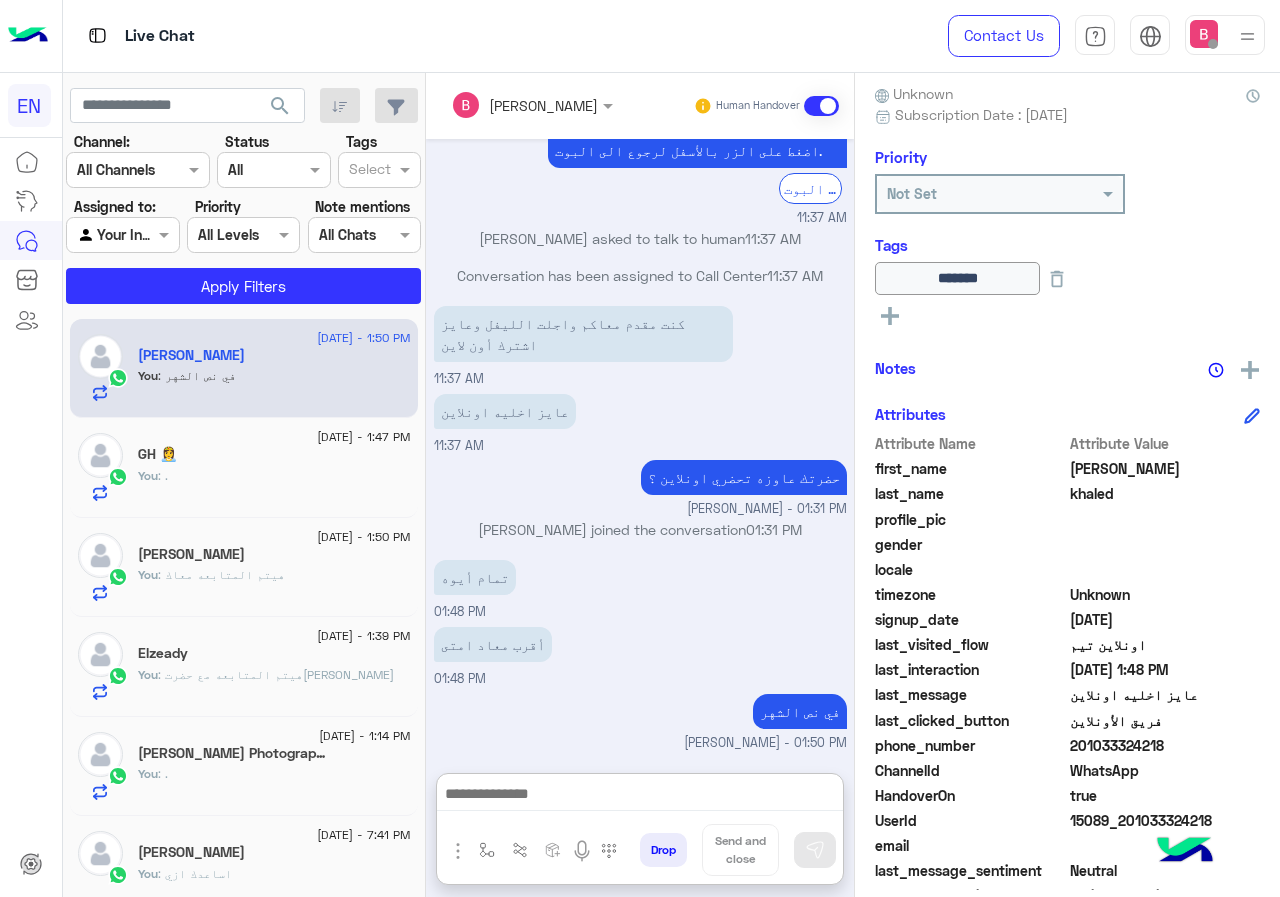 click at bounding box center (100, 235) 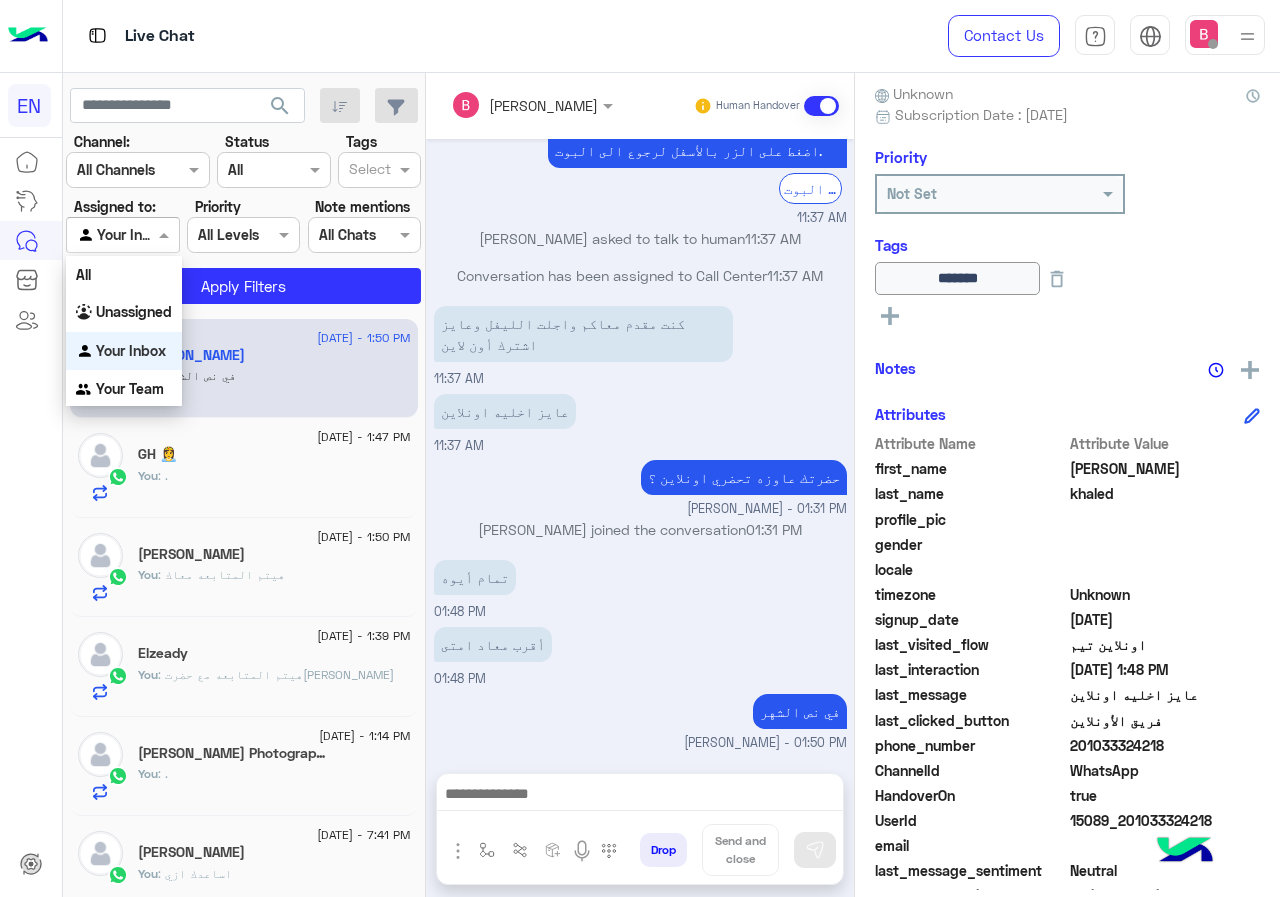 scroll, scrollTop: 1215, scrollLeft: 0, axis: vertical 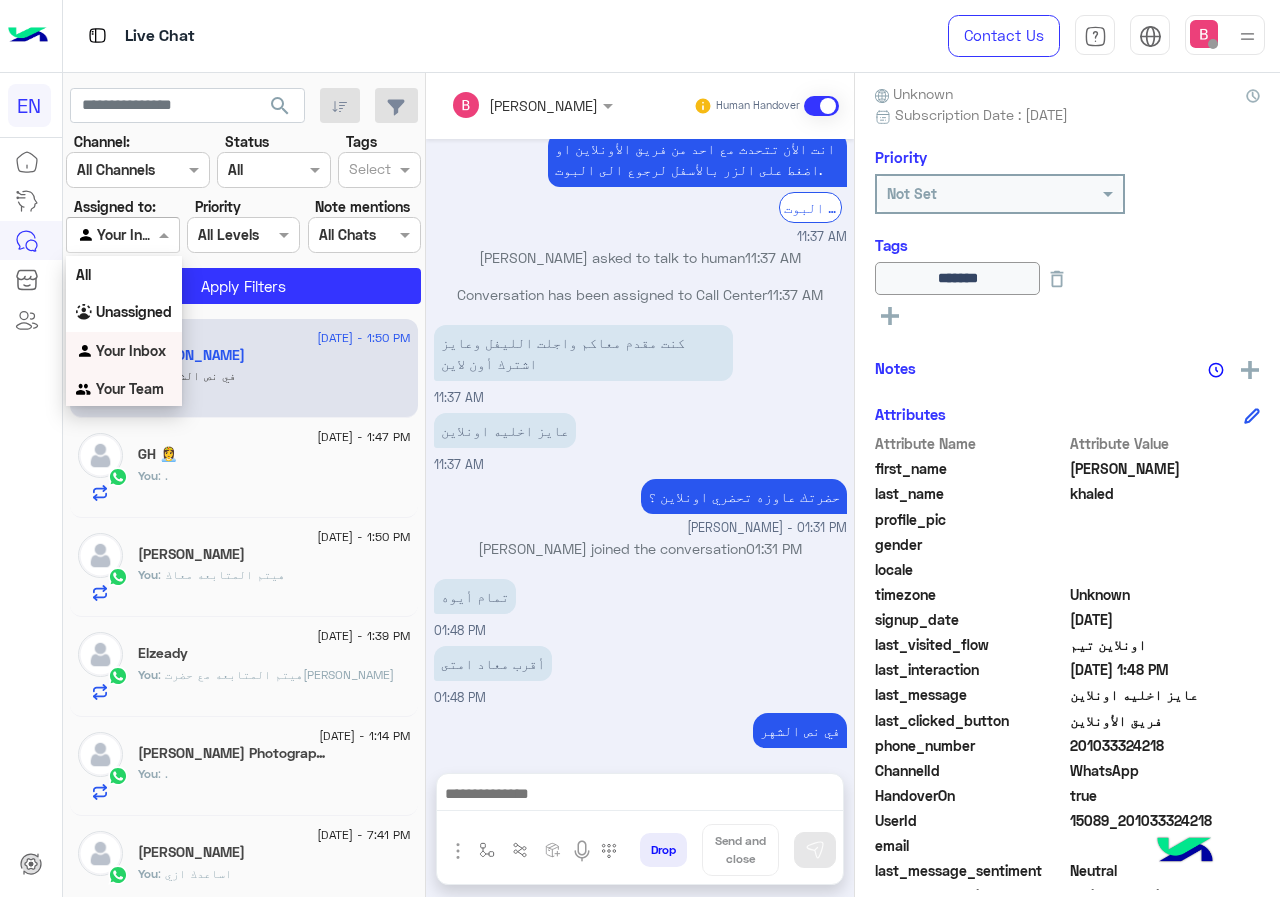 click on "Your Team" at bounding box center (130, 388) 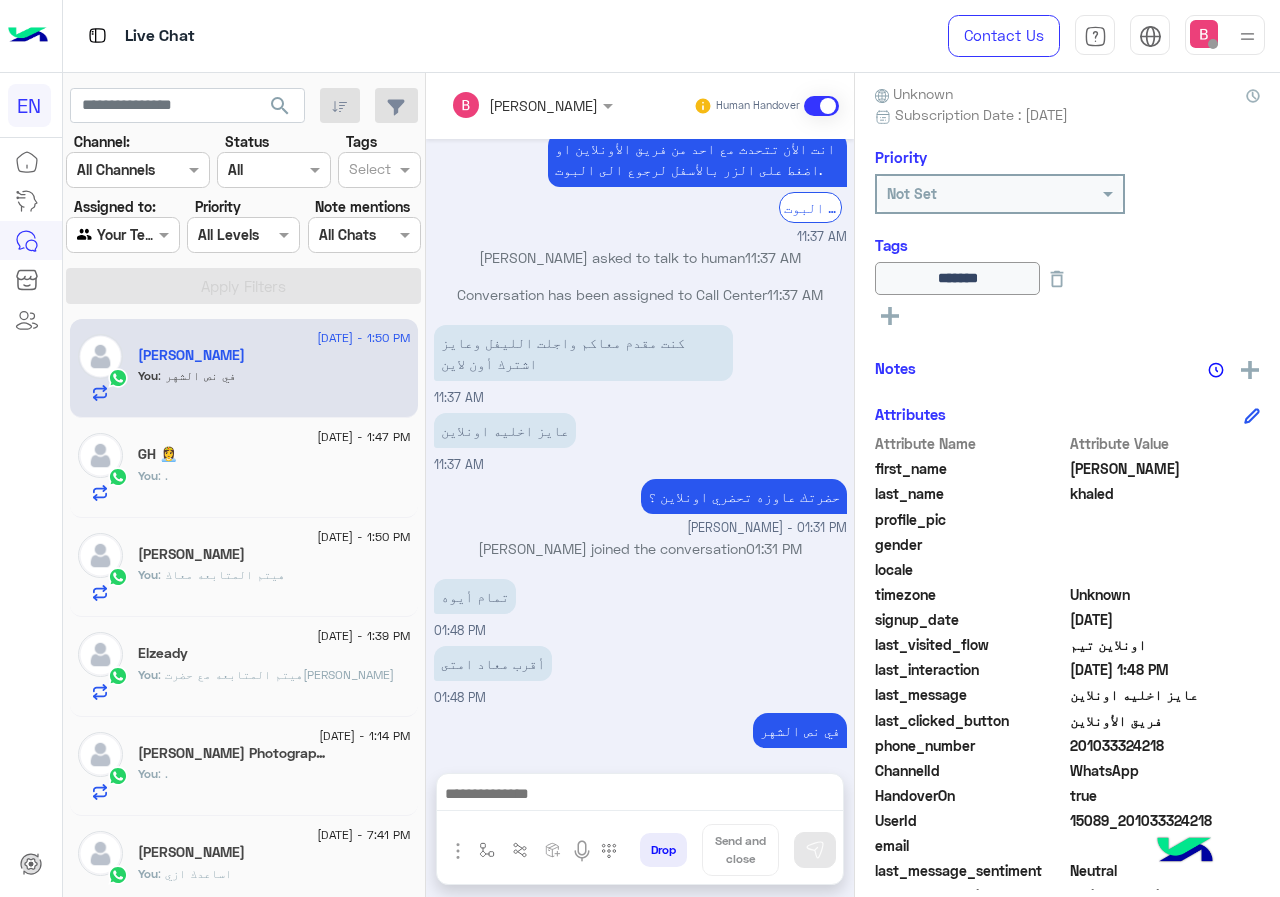 click at bounding box center (138, 169) 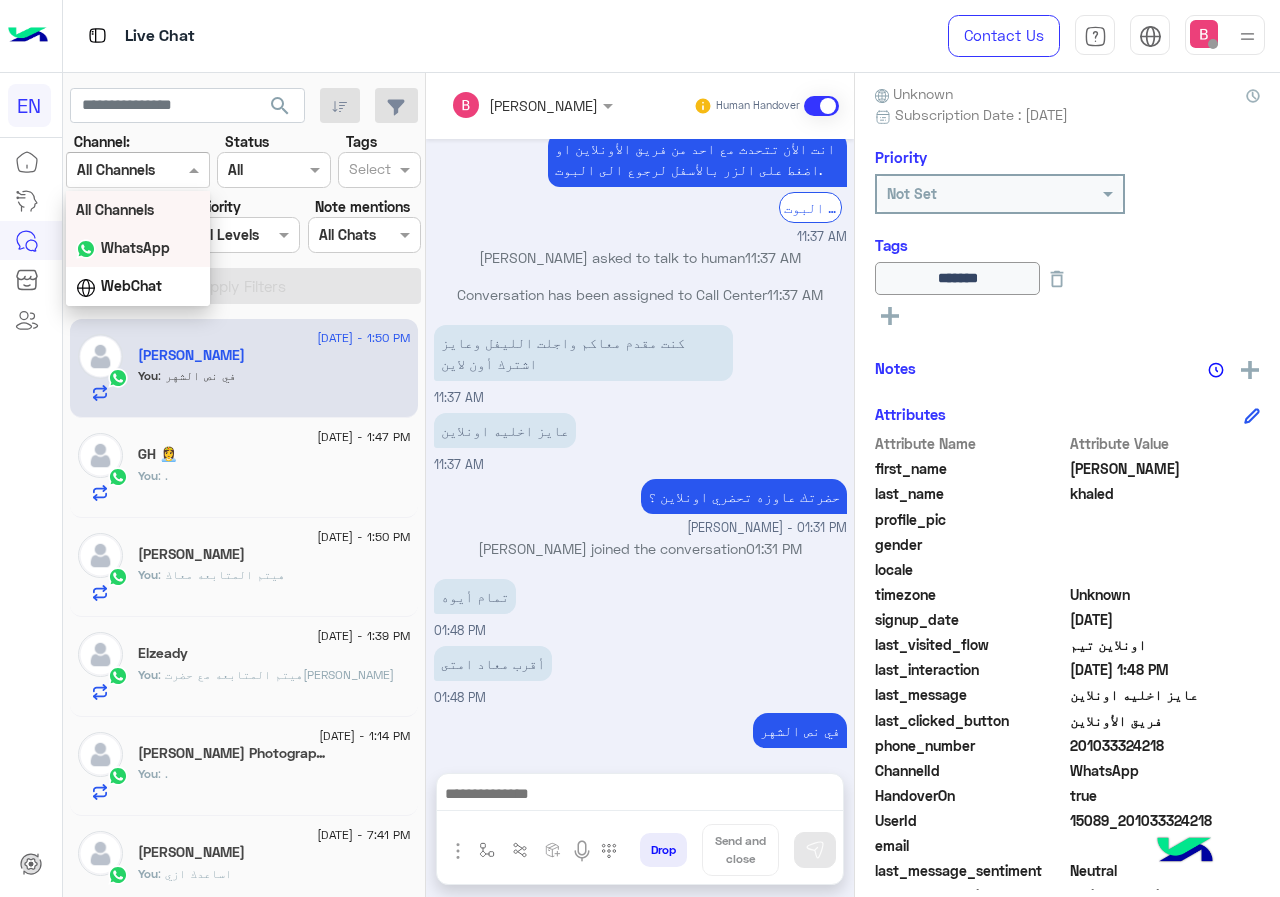 click on "WhatsApp" at bounding box center [135, 247] 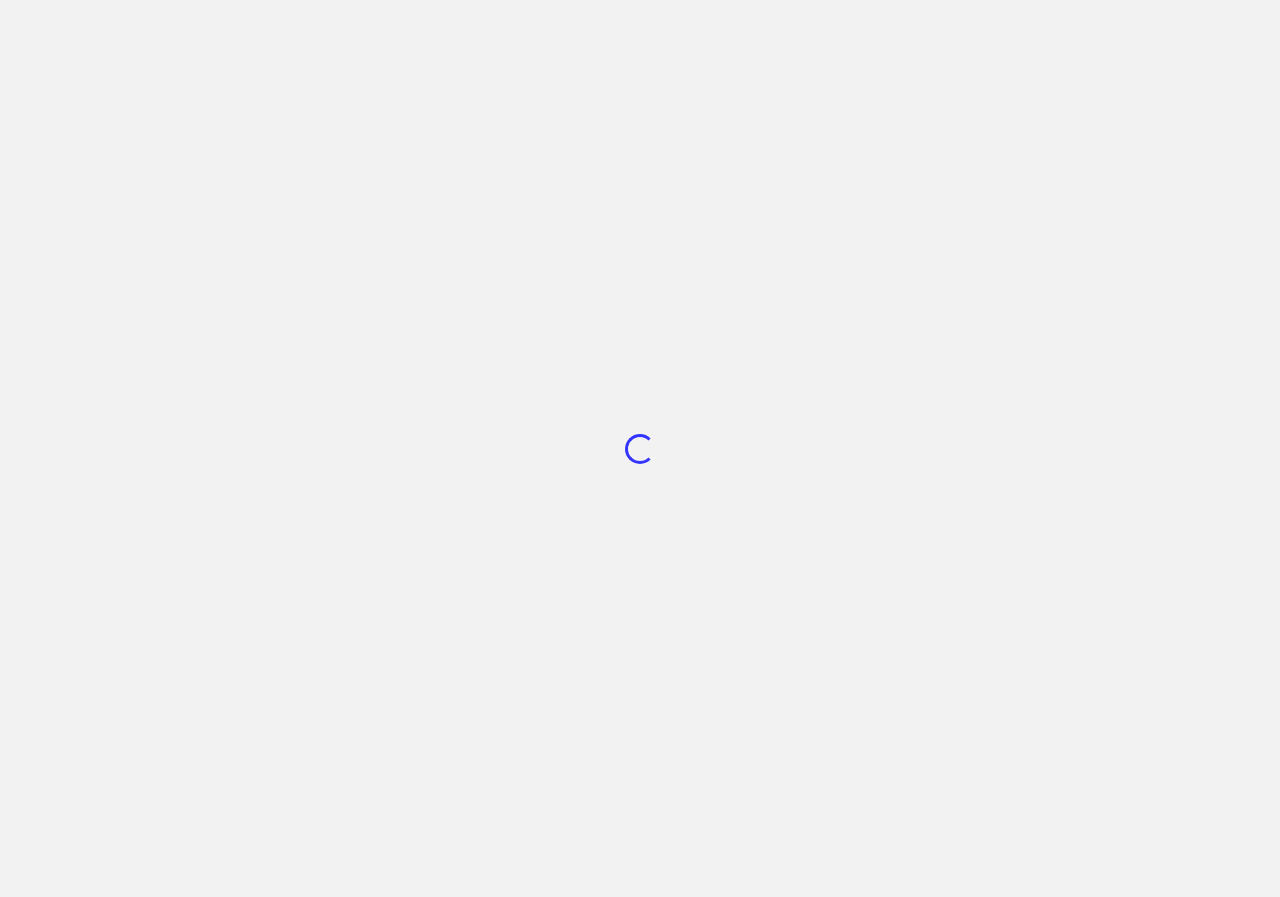 scroll, scrollTop: 0, scrollLeft: 0, axis: both 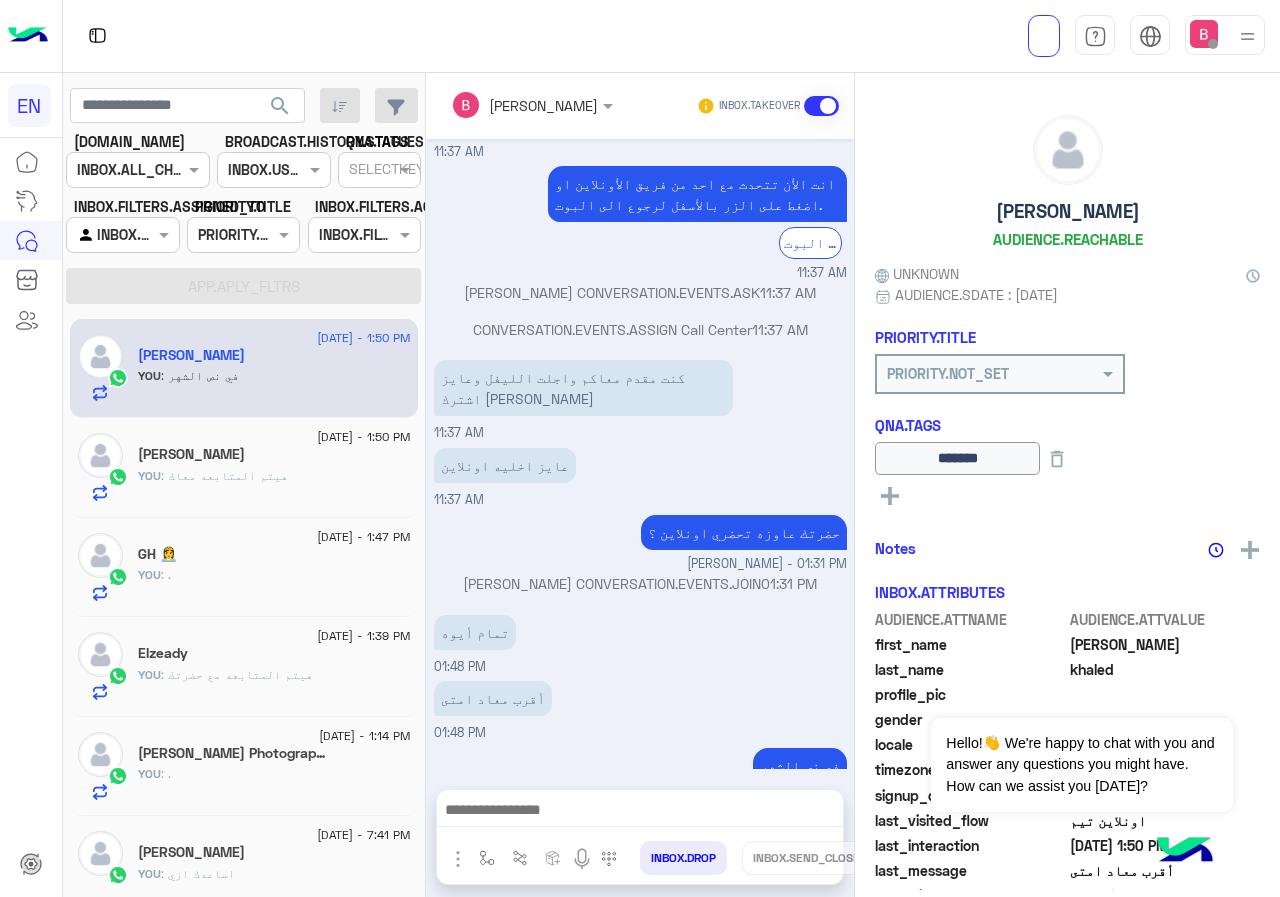 click at bounding box center (122, 234) 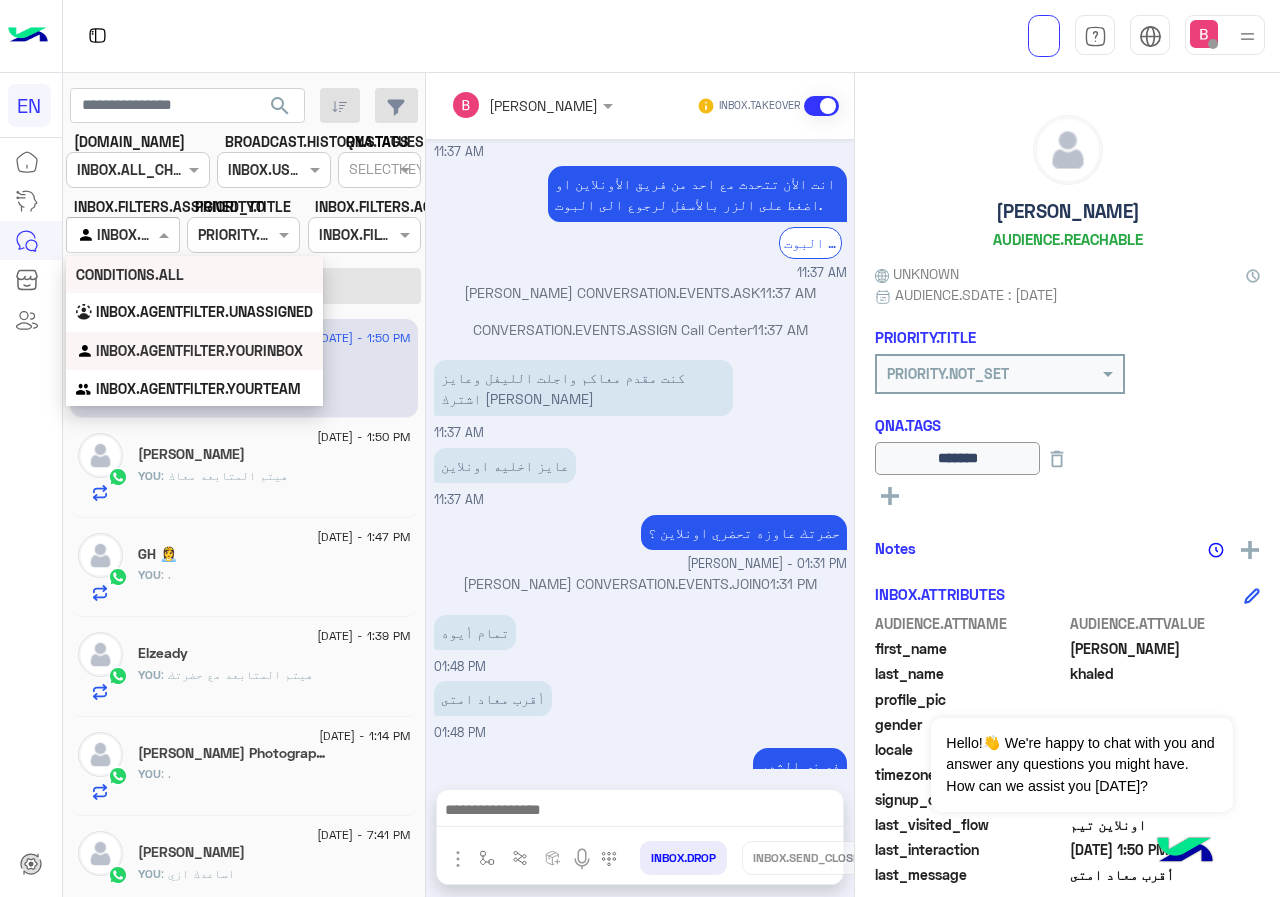 click at bounding box center [138, 169] 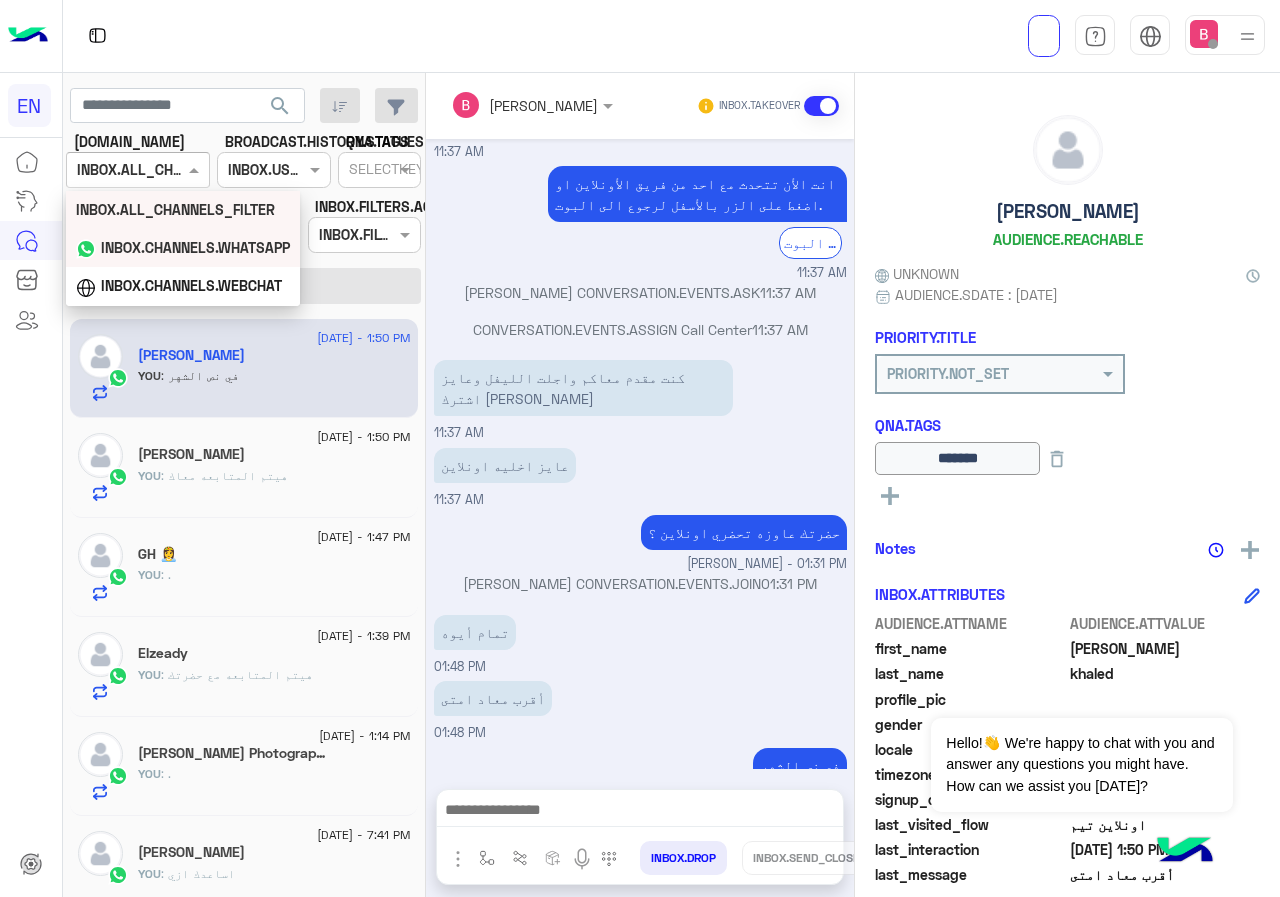click on "INBOX.CHANNELS.WHATSAPP" at bounding box center (195, 247) 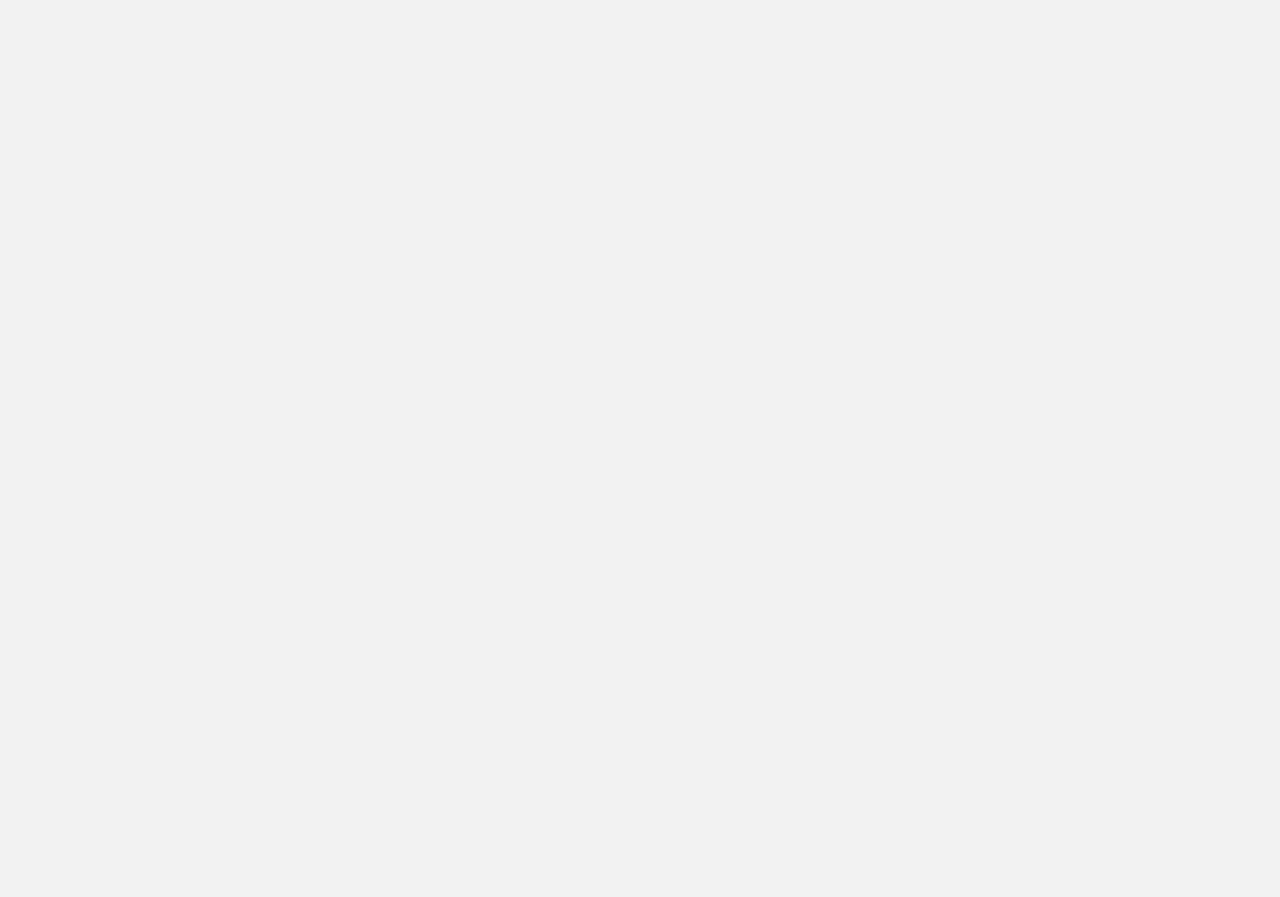 scroll, scrollTop: 0, scrollLeft: 0, axis: both 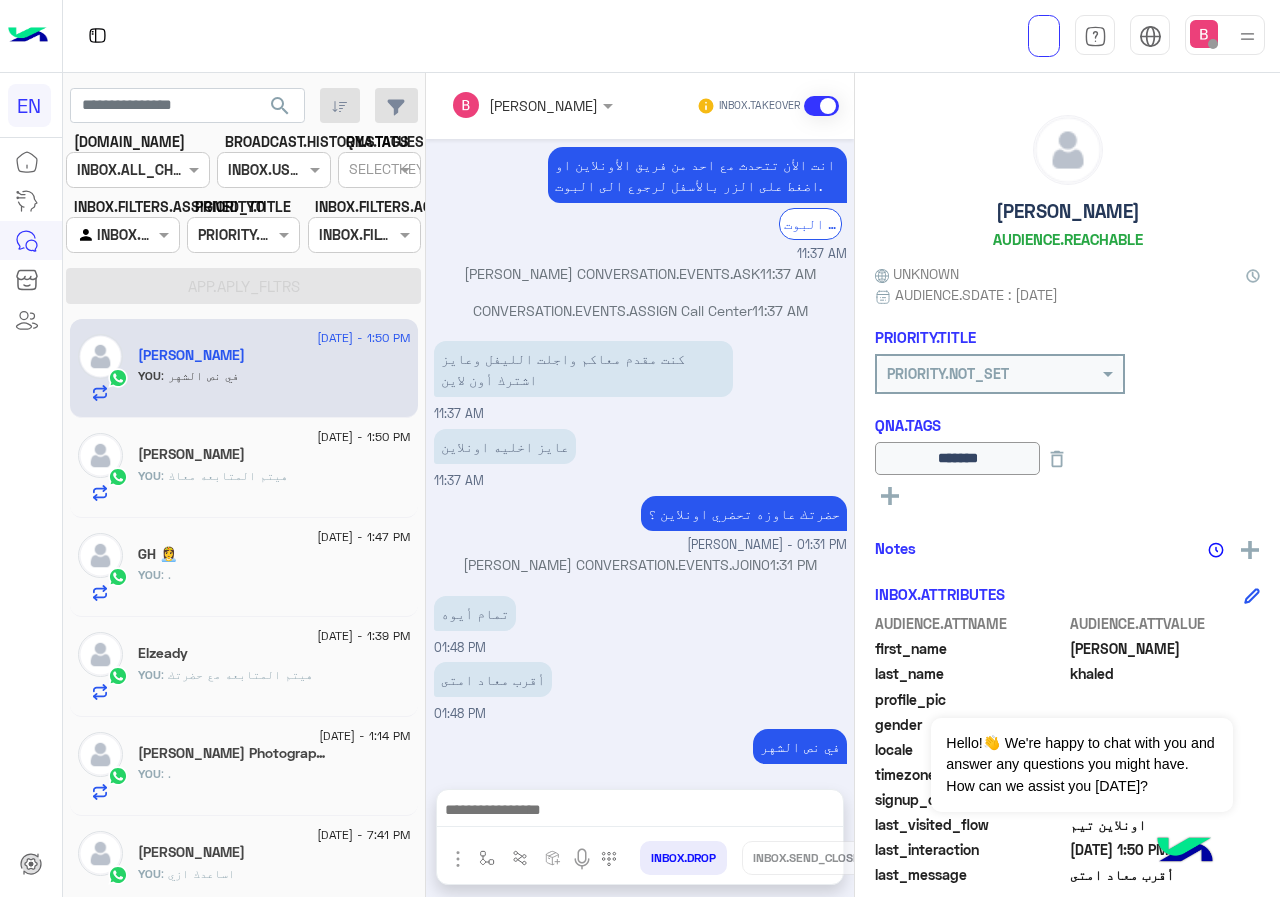 click on "Agent Filter INBOX.AGENTFILTER.YOURINBOX" at bounding box center [122, 235] 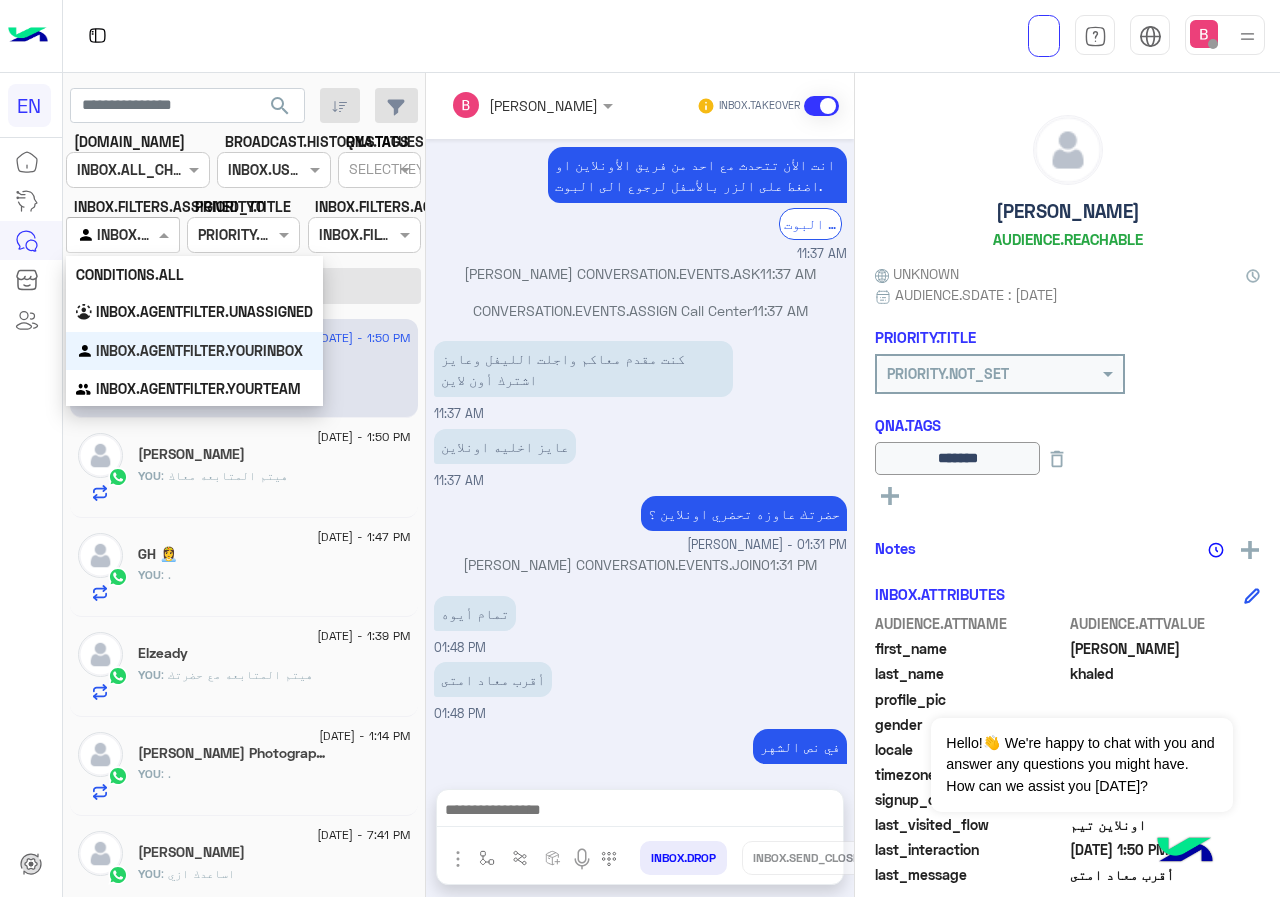 click at bounding box center [138, 169] 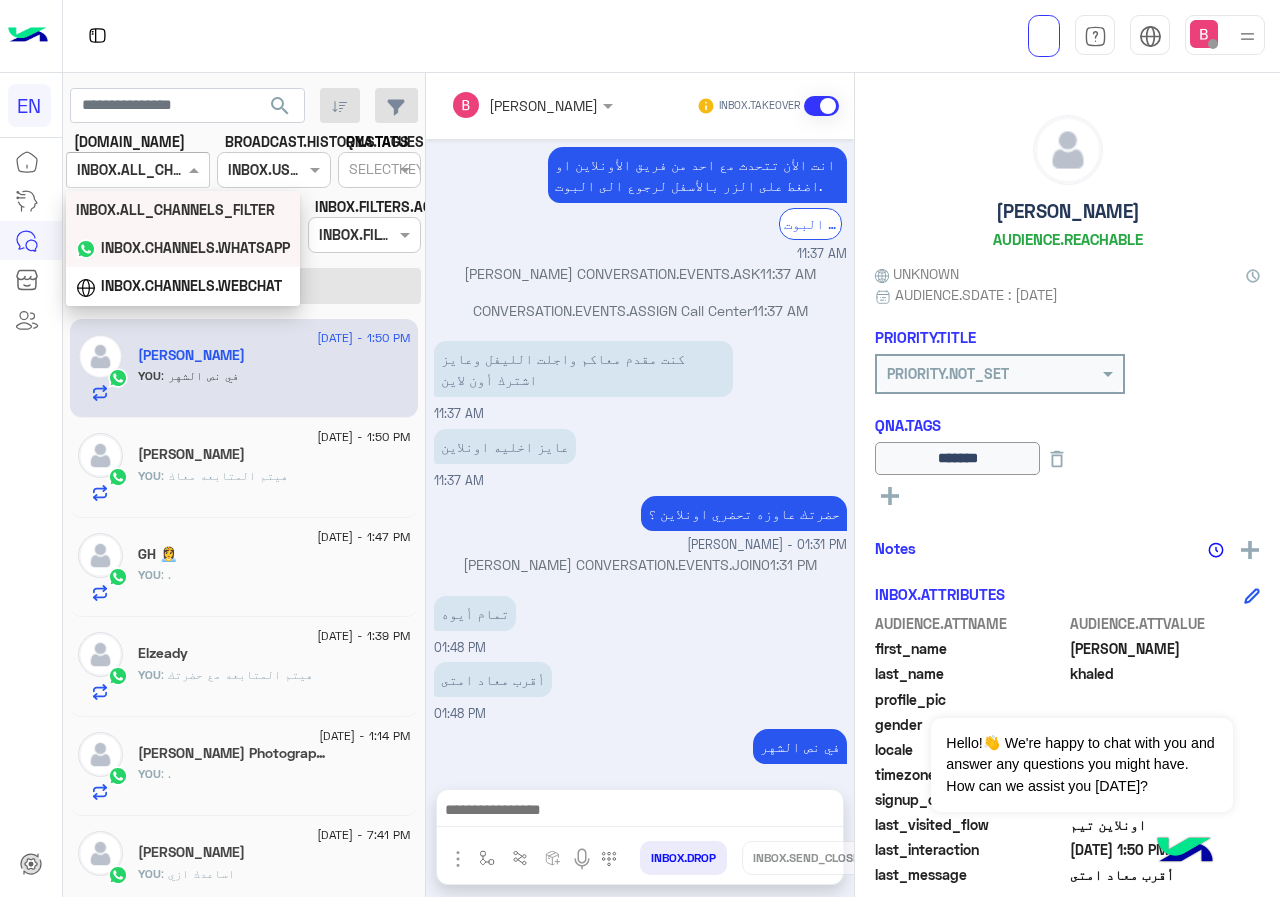 click on "INBOX.CHANNELS.WHATSAPP" at bounding box center (183, 248) 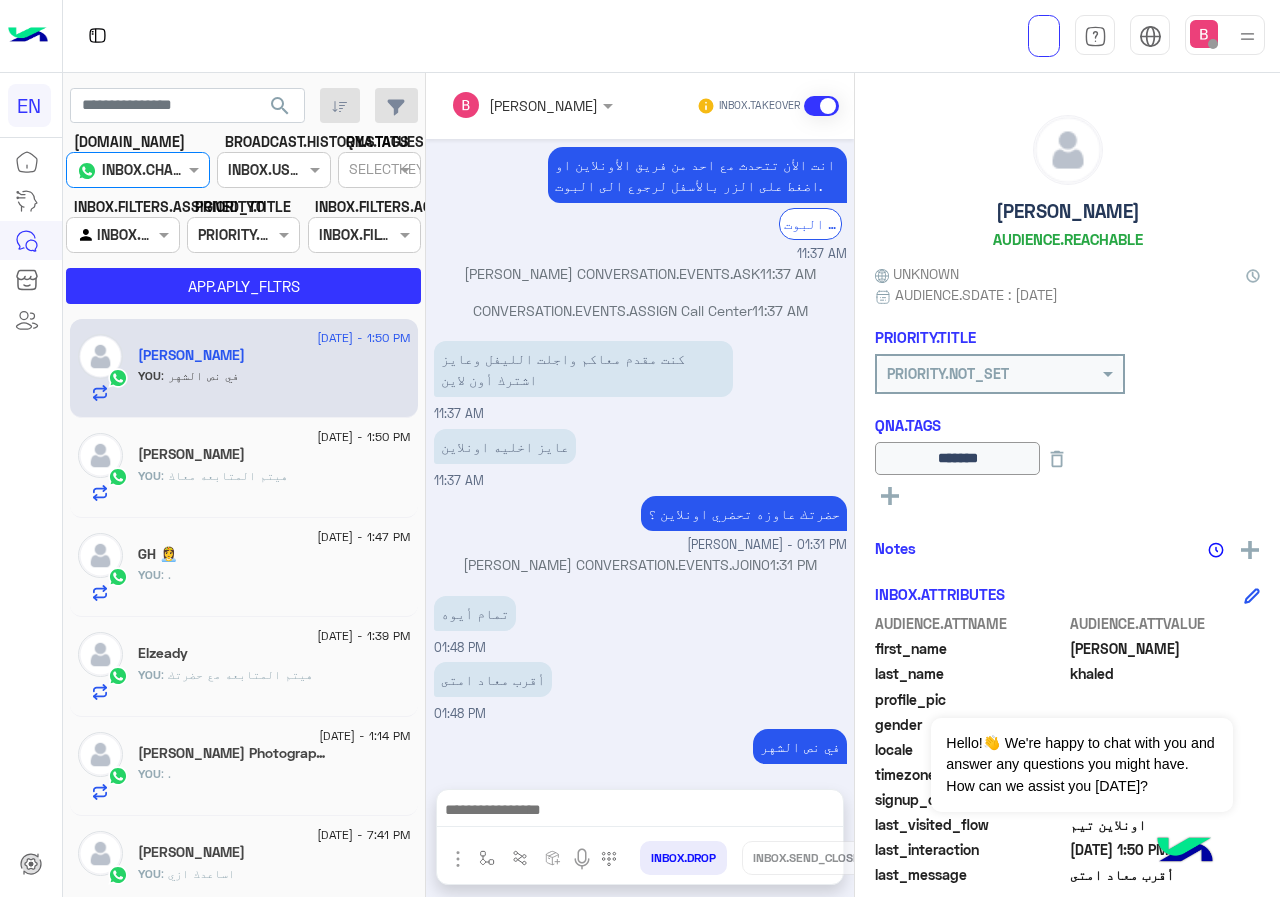 click at bounding box center [122, 234] 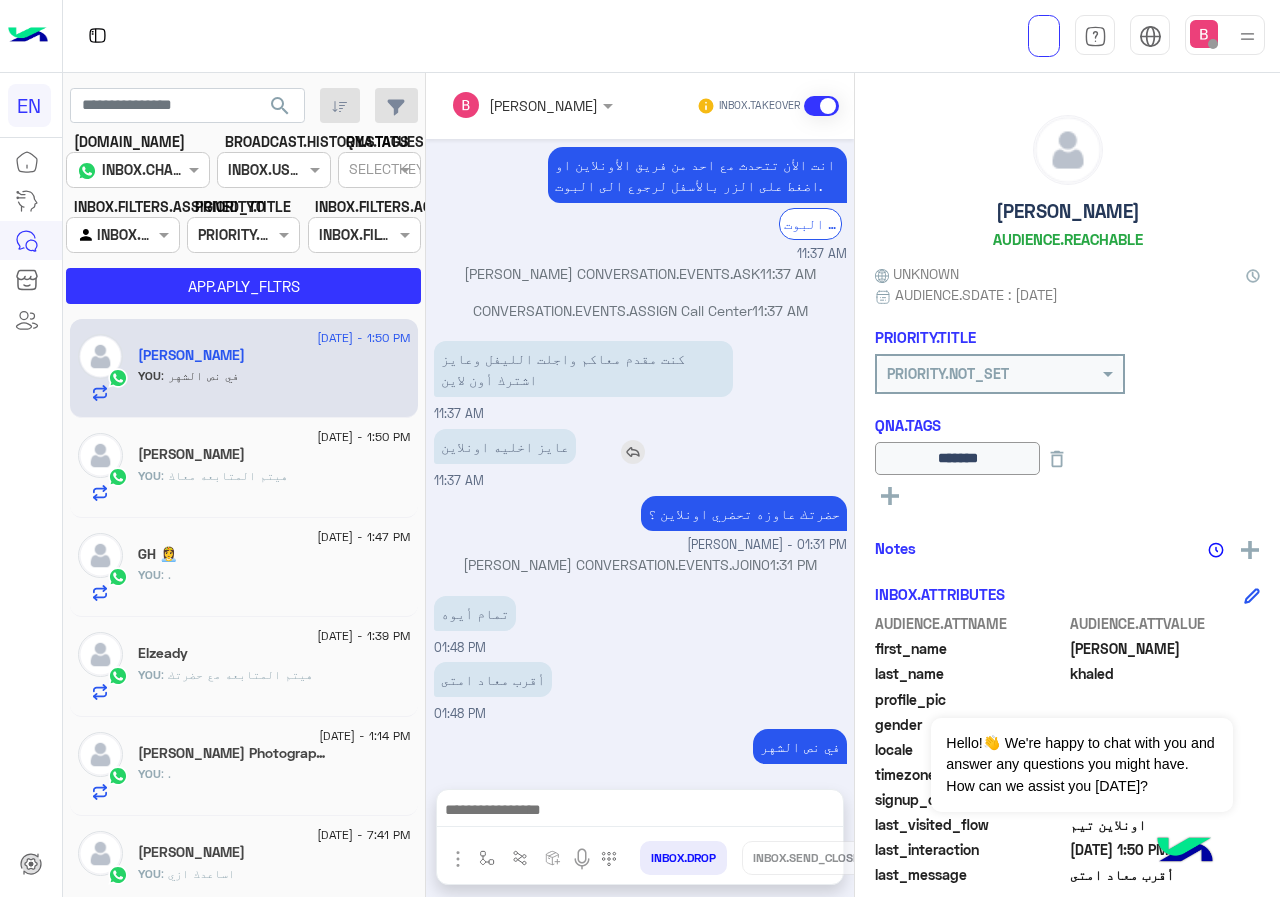 click on "عايز اخليه اونلاين" at bounding box center (505, 446) 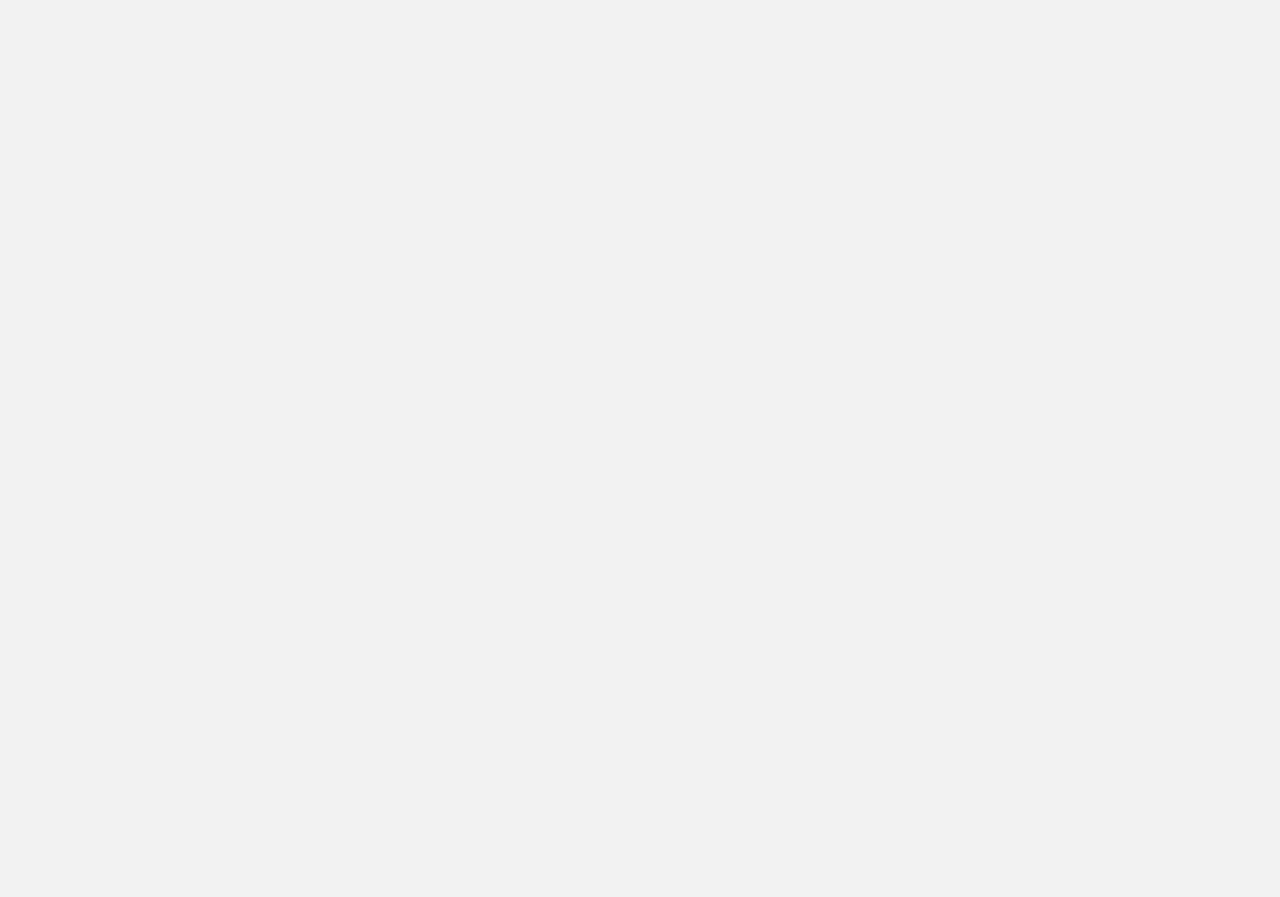 scroll, scrollTop: 0, scrollLeft: 0, axis: both 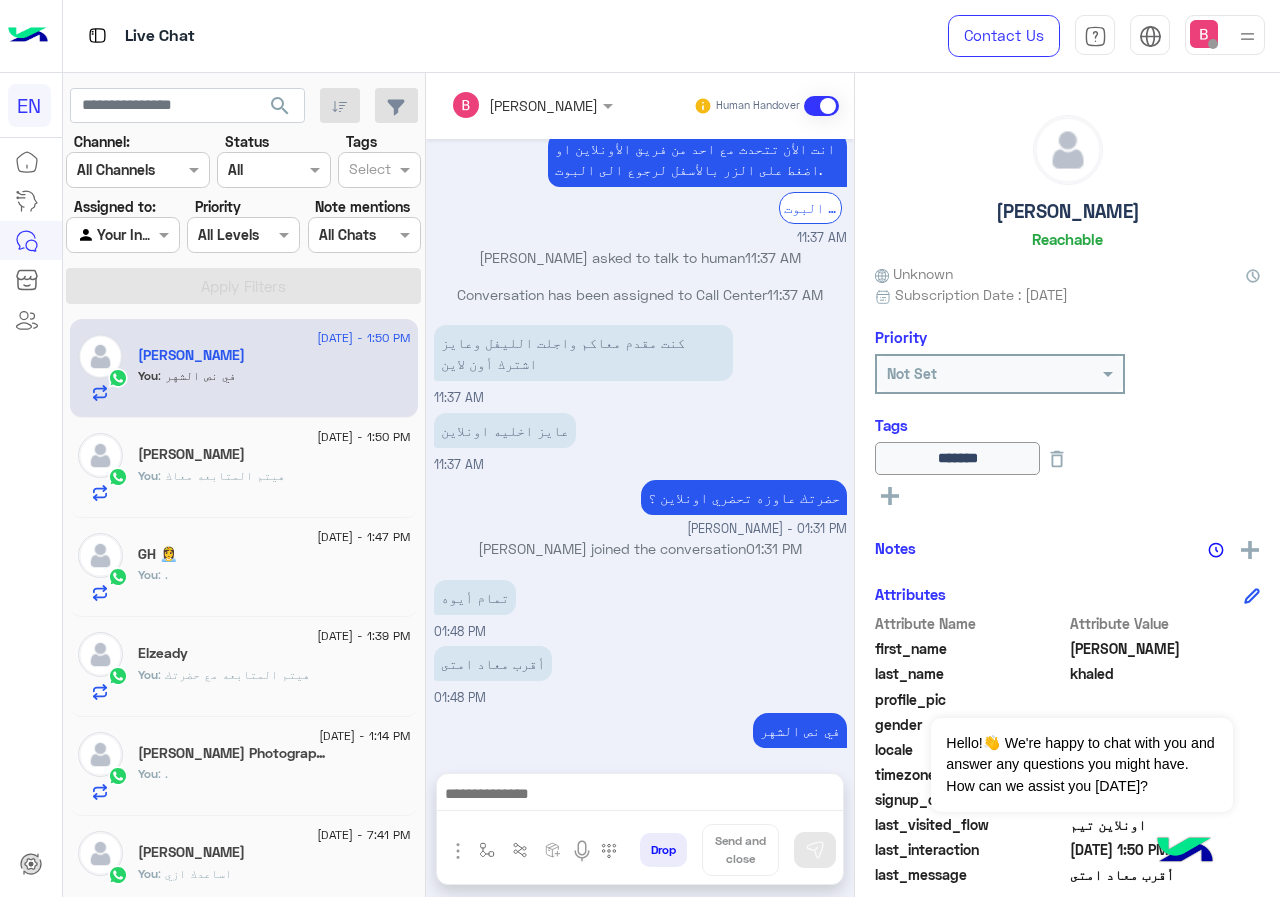 click at bounding box center [100, 235] 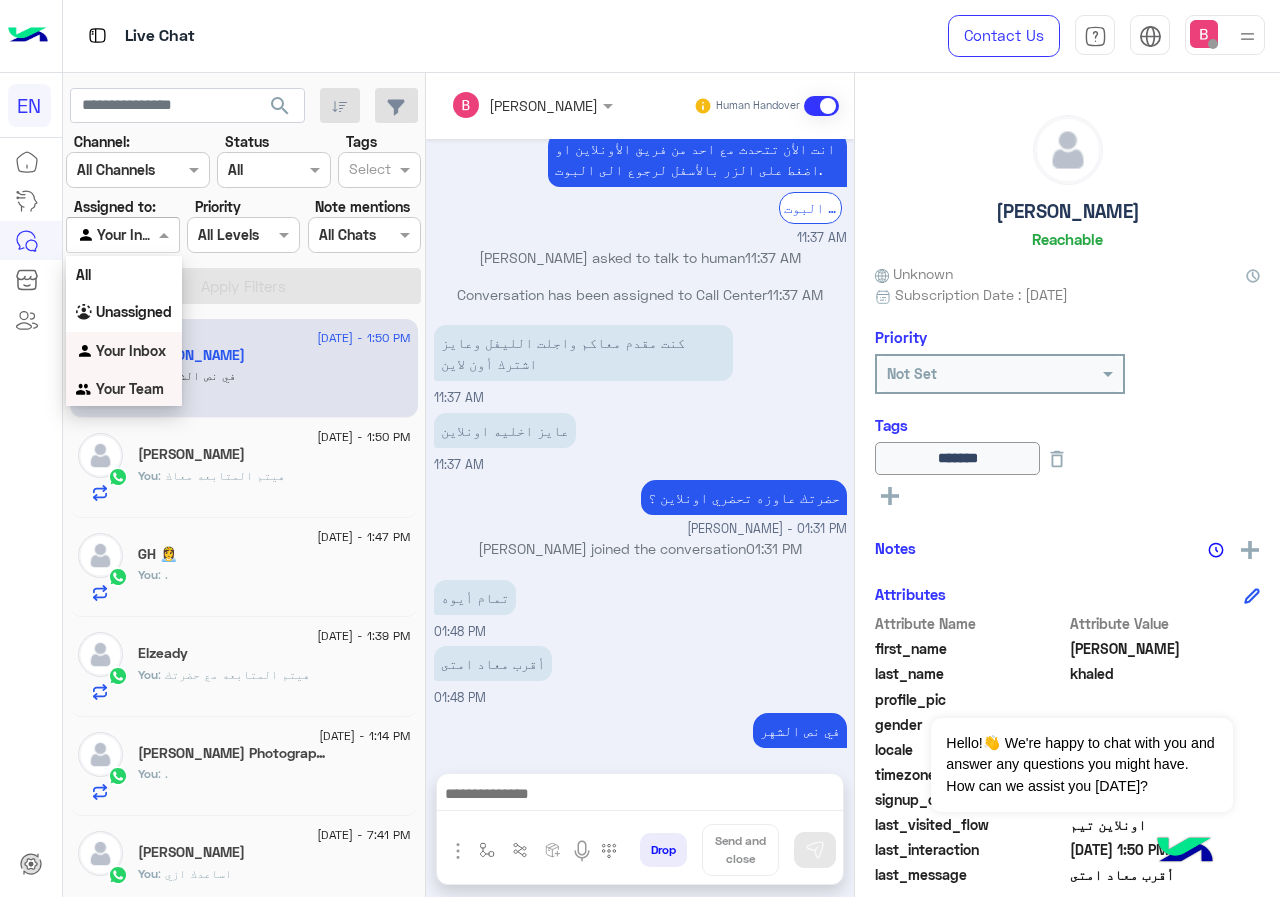 drag, startPoint x: 115, startPoint y: 382, endPoint x: 139, endPoint y: 345, distance: 44.102154 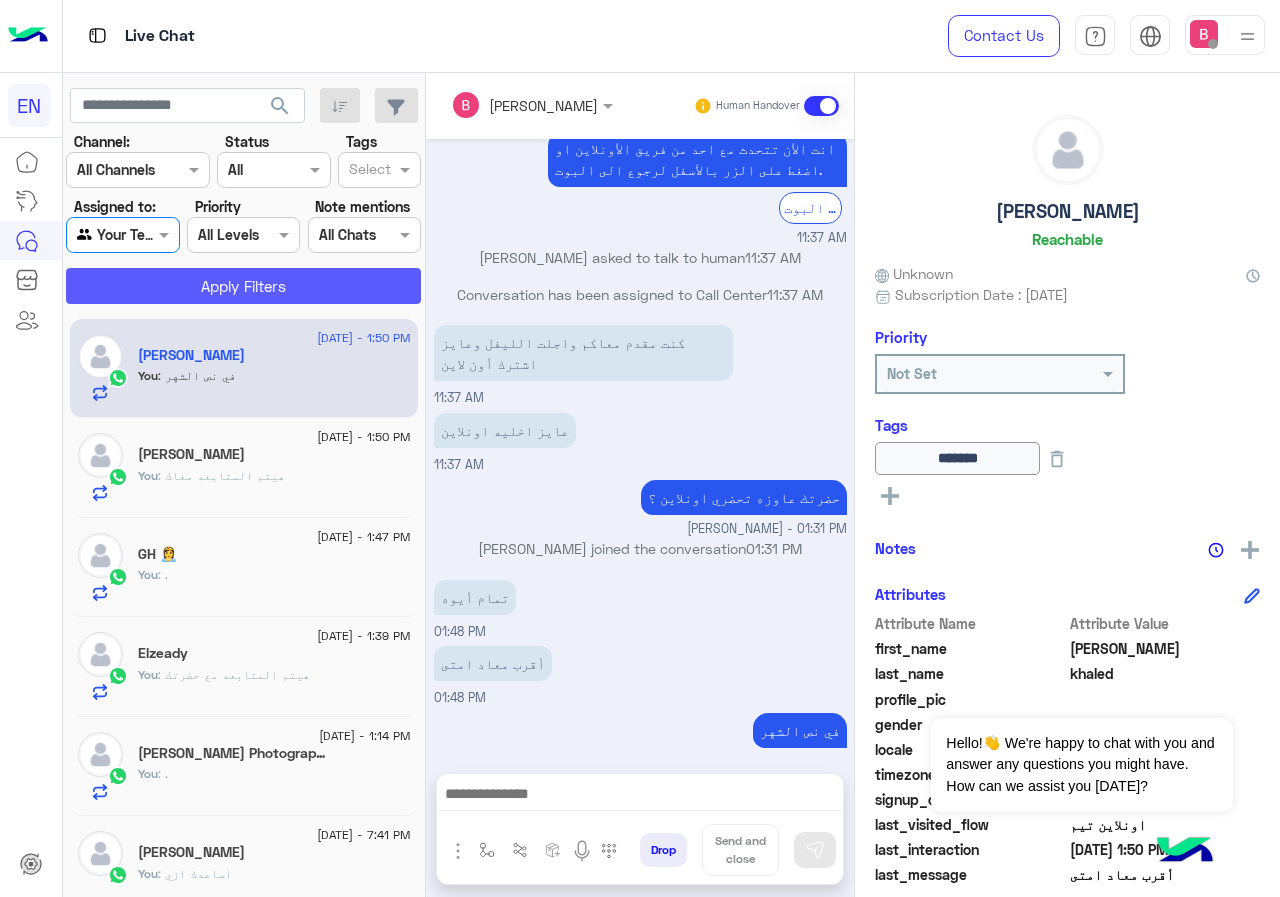 click on "Apply Filters" 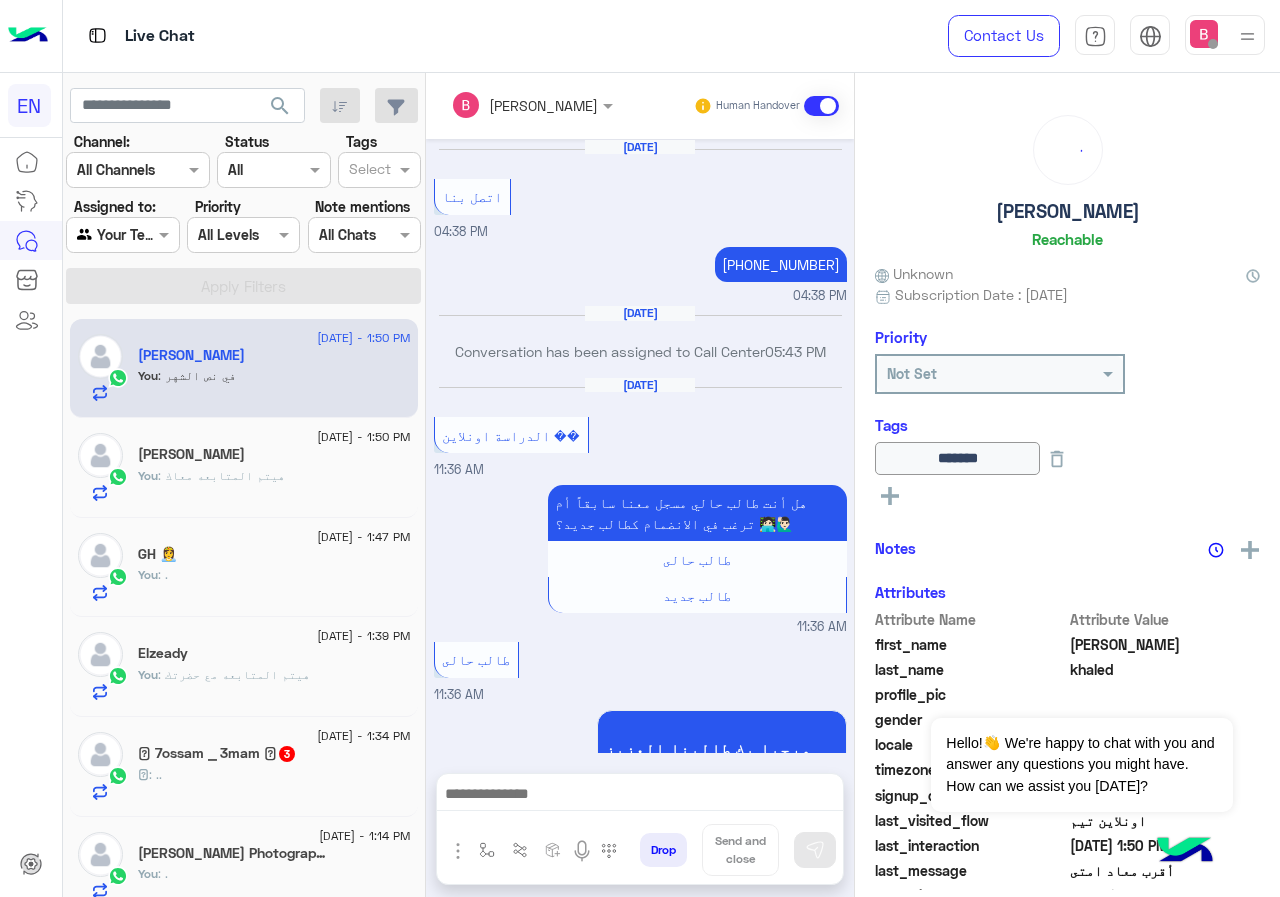 scroll, scrollTop: 1037, scrollLeft: 0, axis: vertical 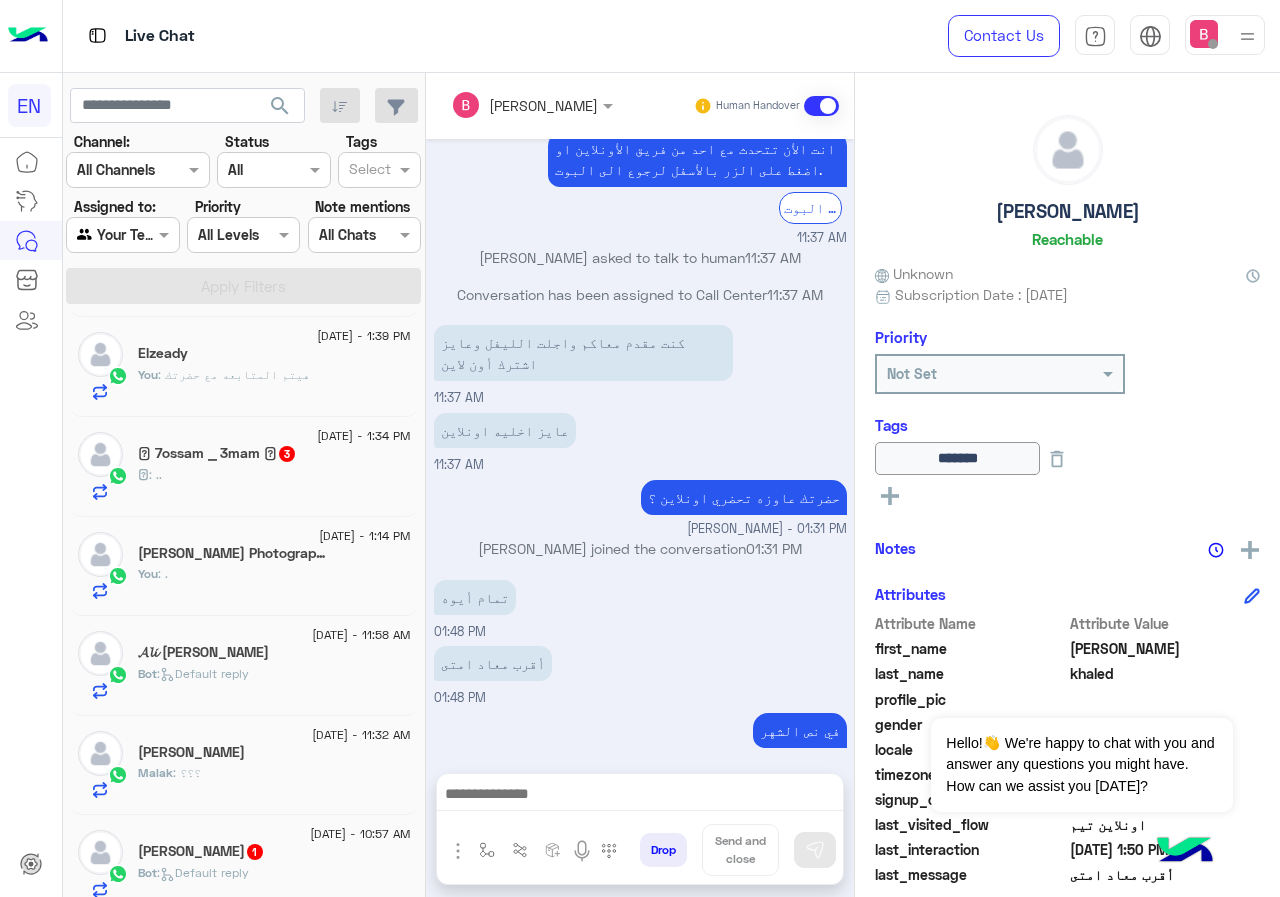 click on "𓆩 : .." 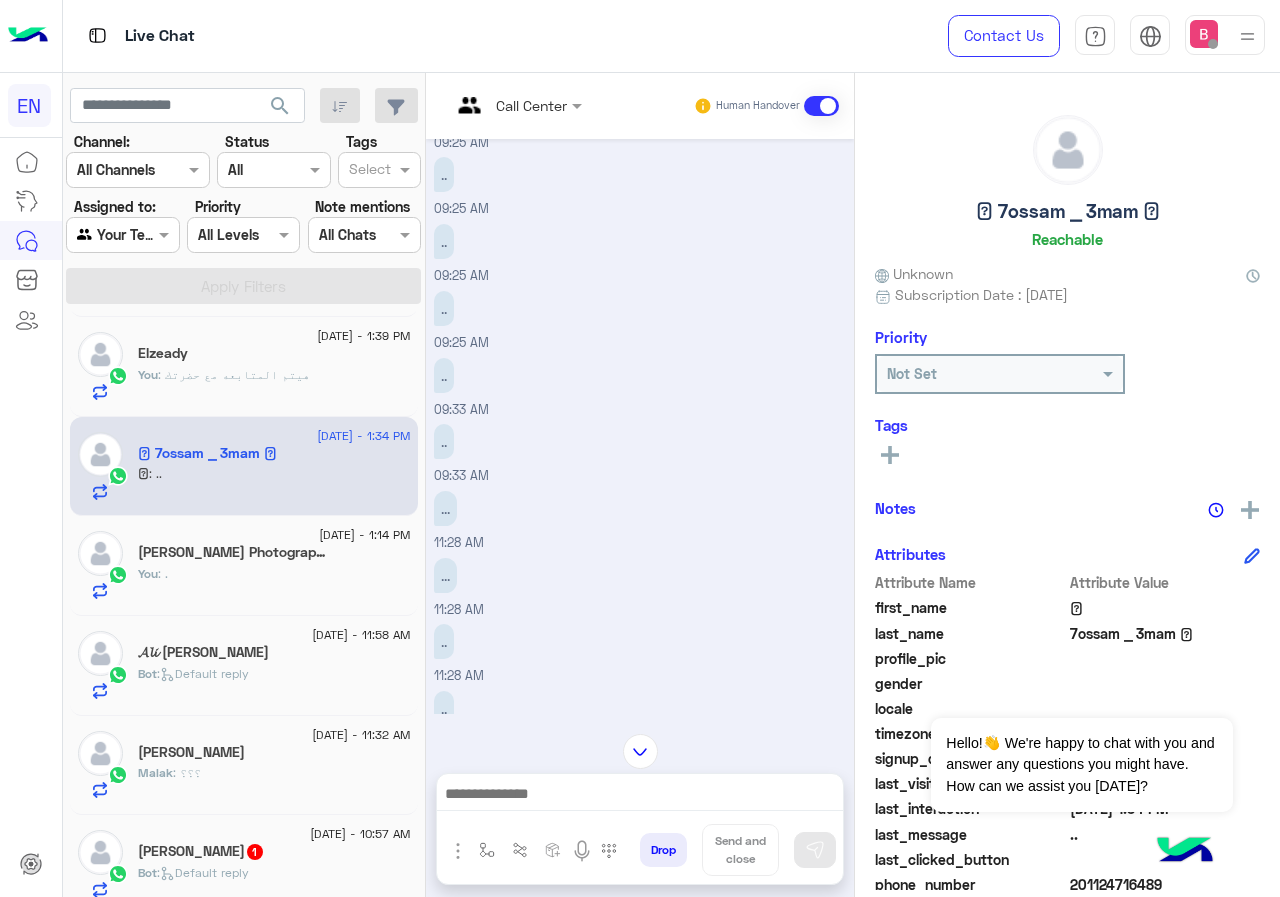 scroll, scrollTop: 2772, scrollLeft: 0, axis: vertical 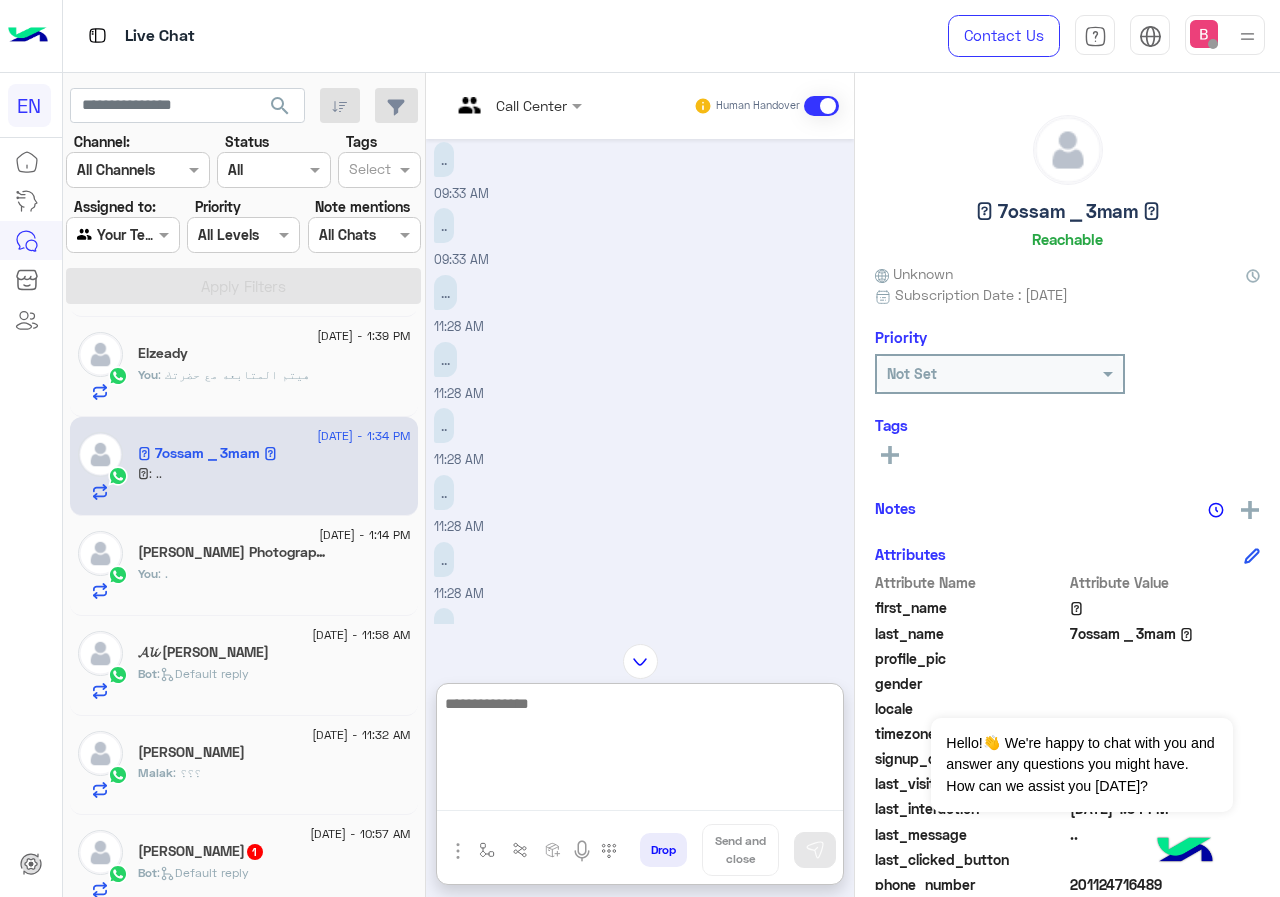 click at bounding box center [640, 751] 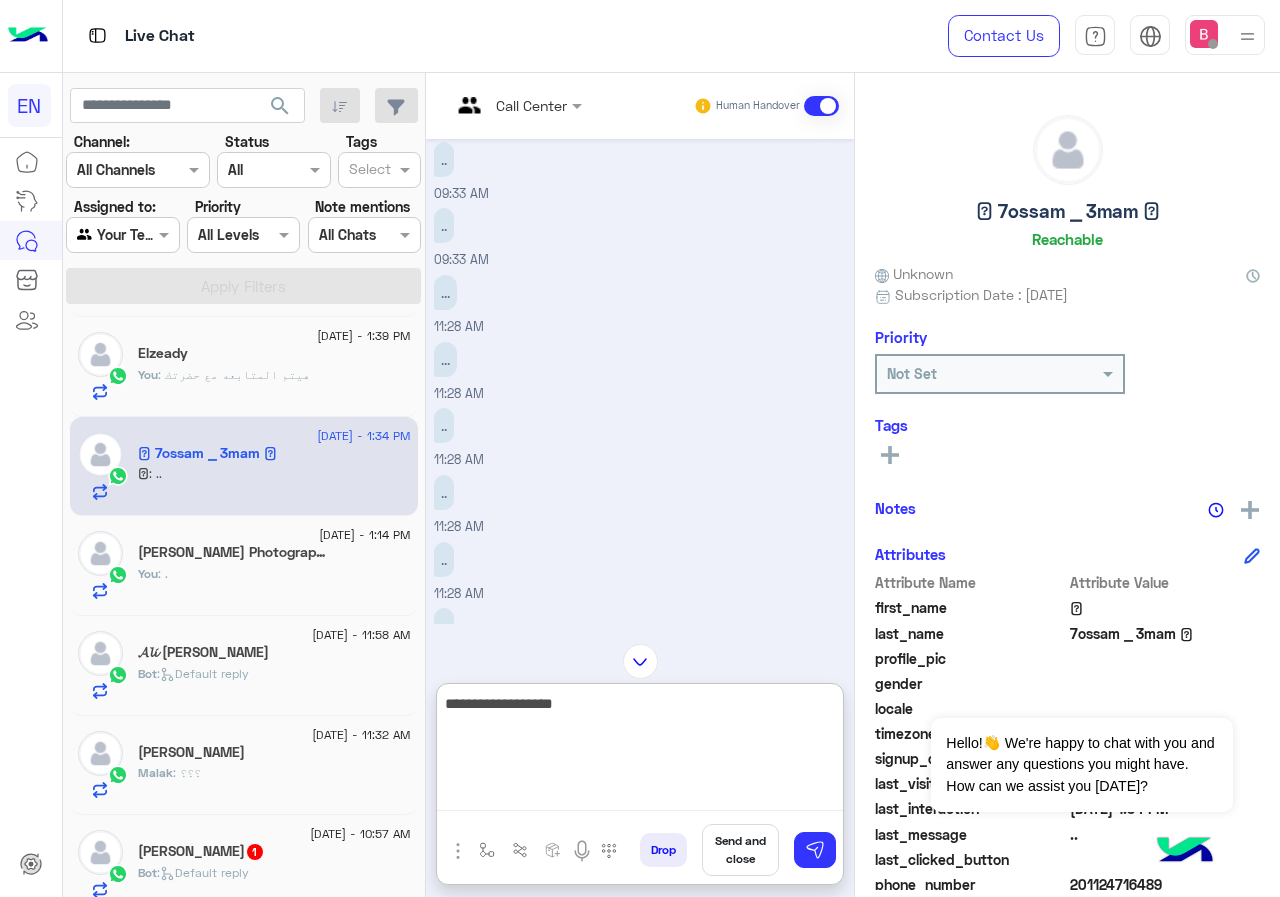 type on "**********" 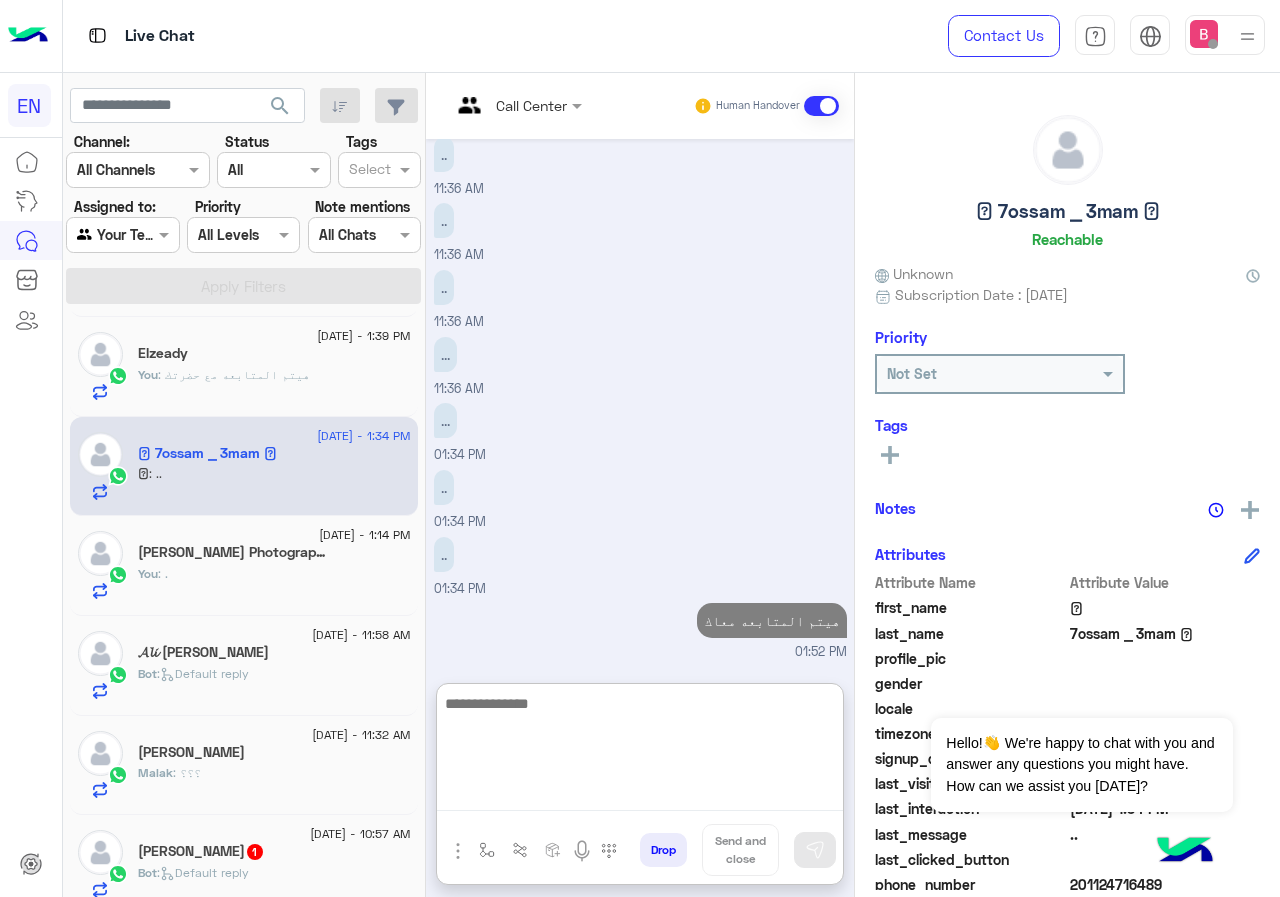 scroll, scrollTop: 3402, scrollLeft: 0, axis: vertical 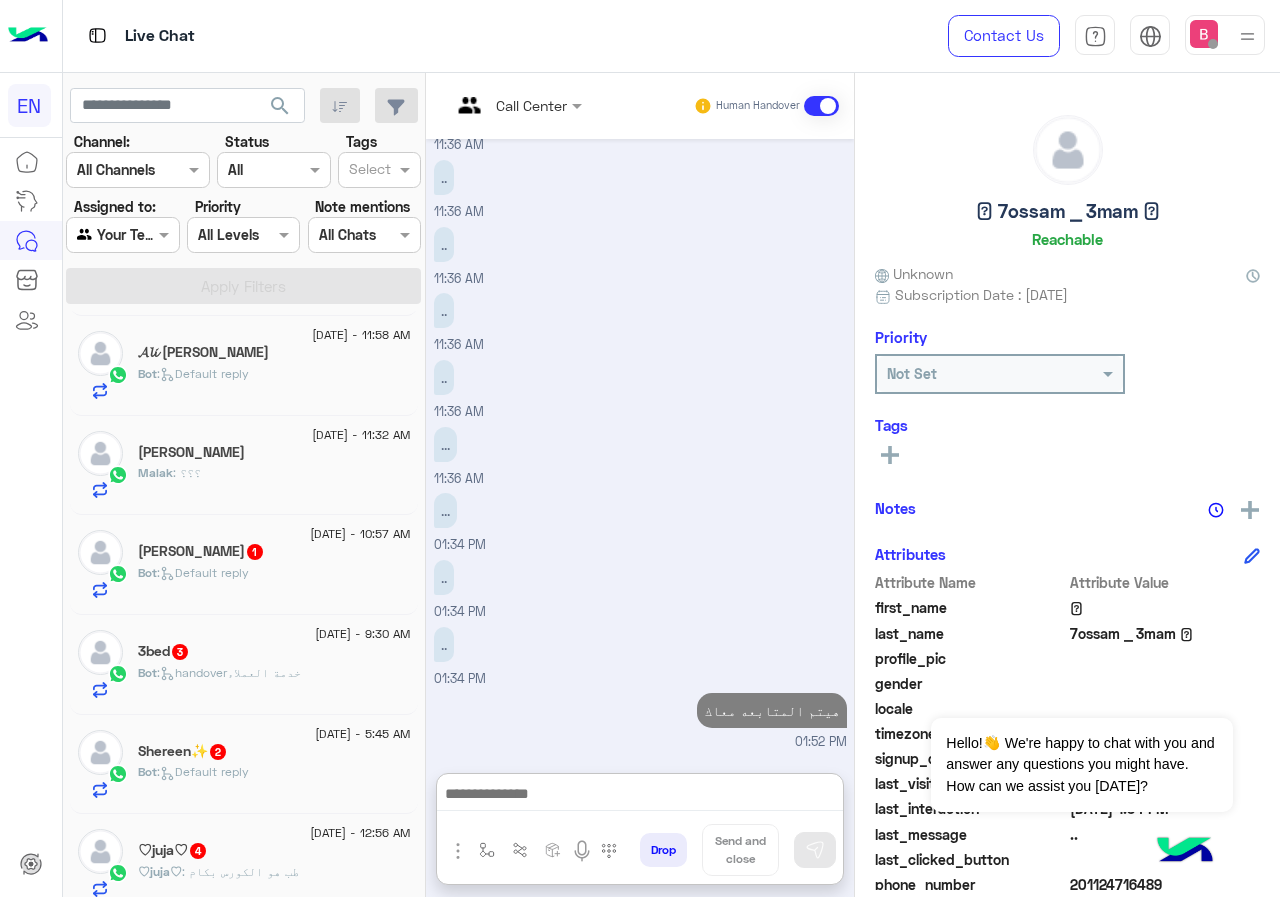 click on "1" 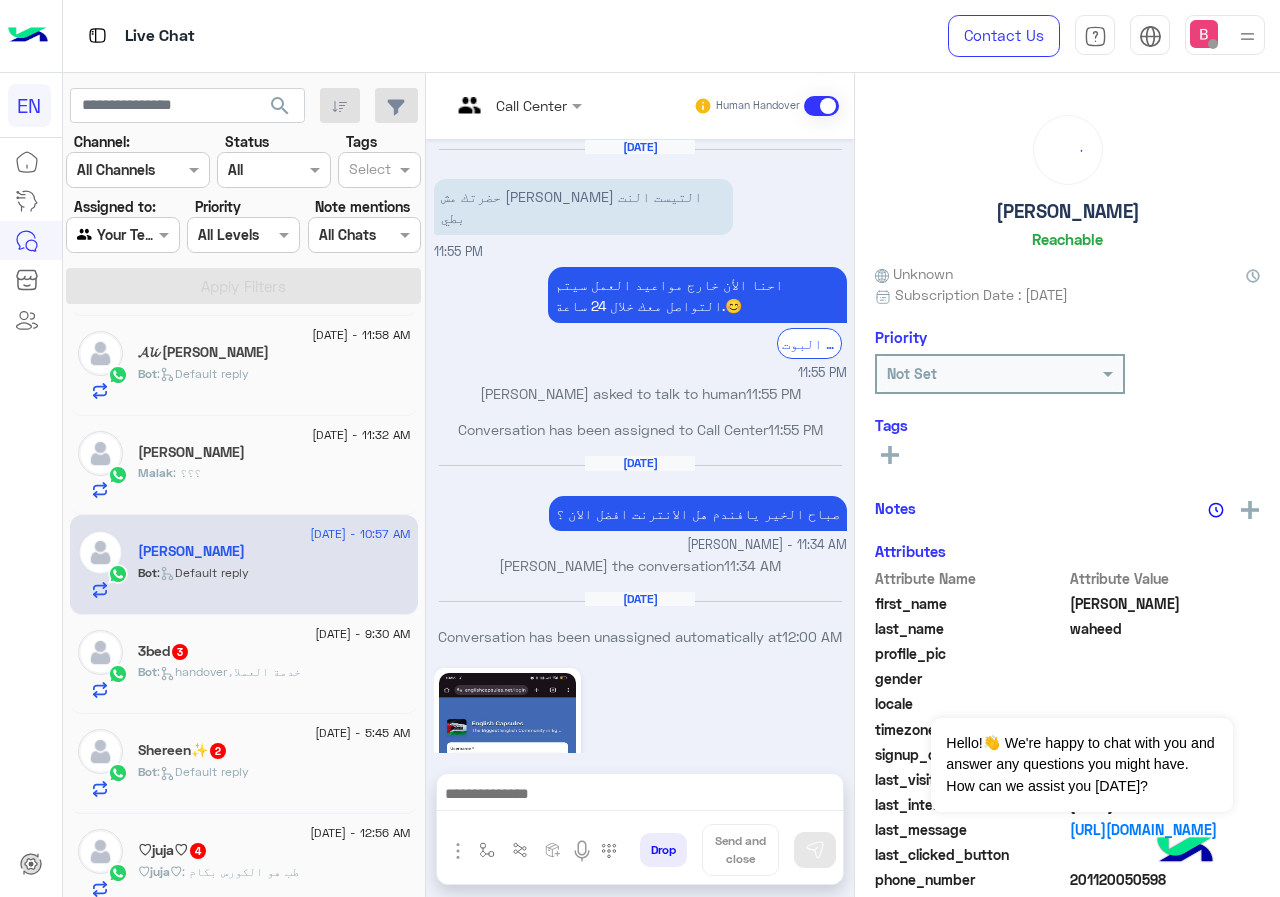 scroll, scrollTop: 316, scrollLeft: 0, axis: vertical 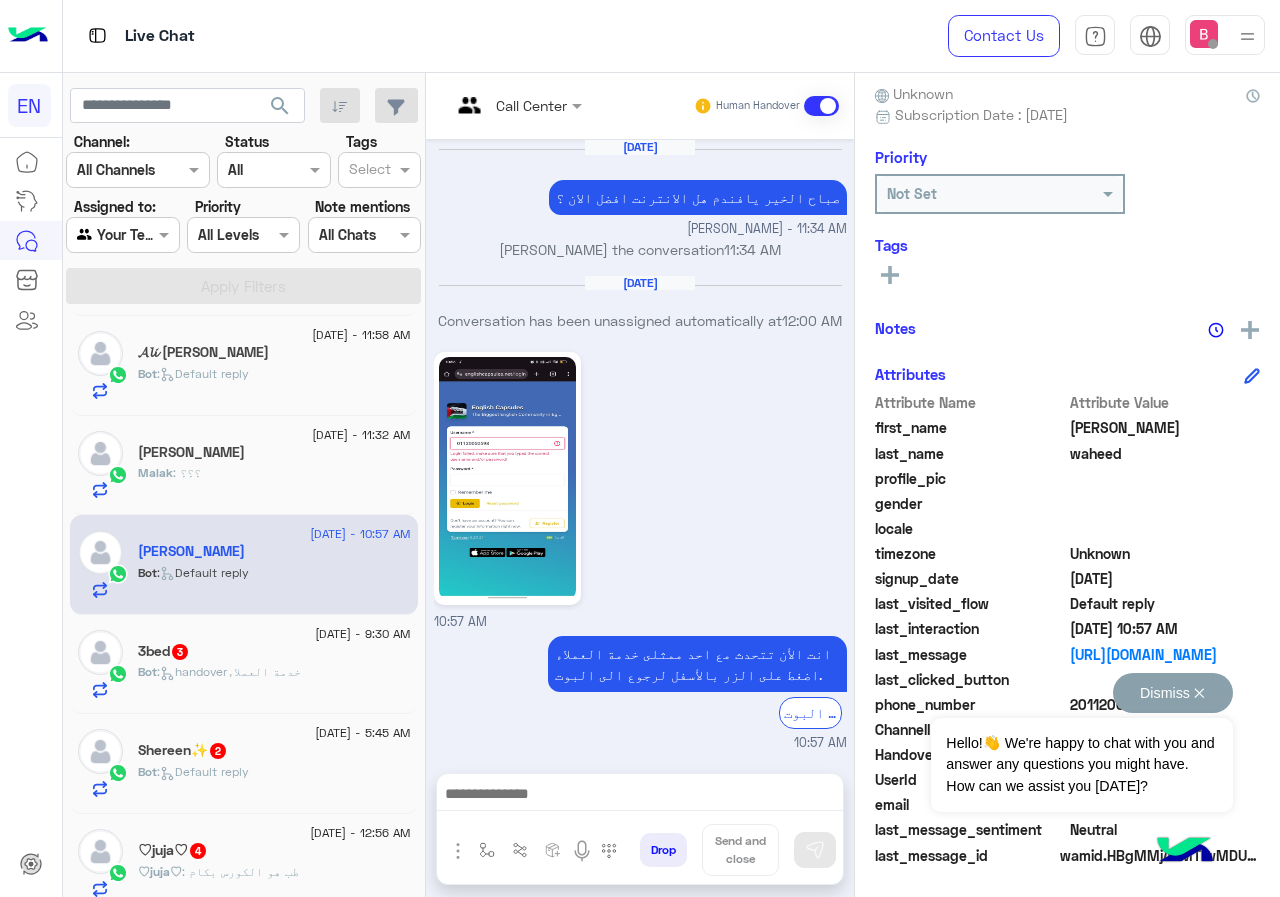 click on "Dismiss ✕" at bounding box center [1173, 693] 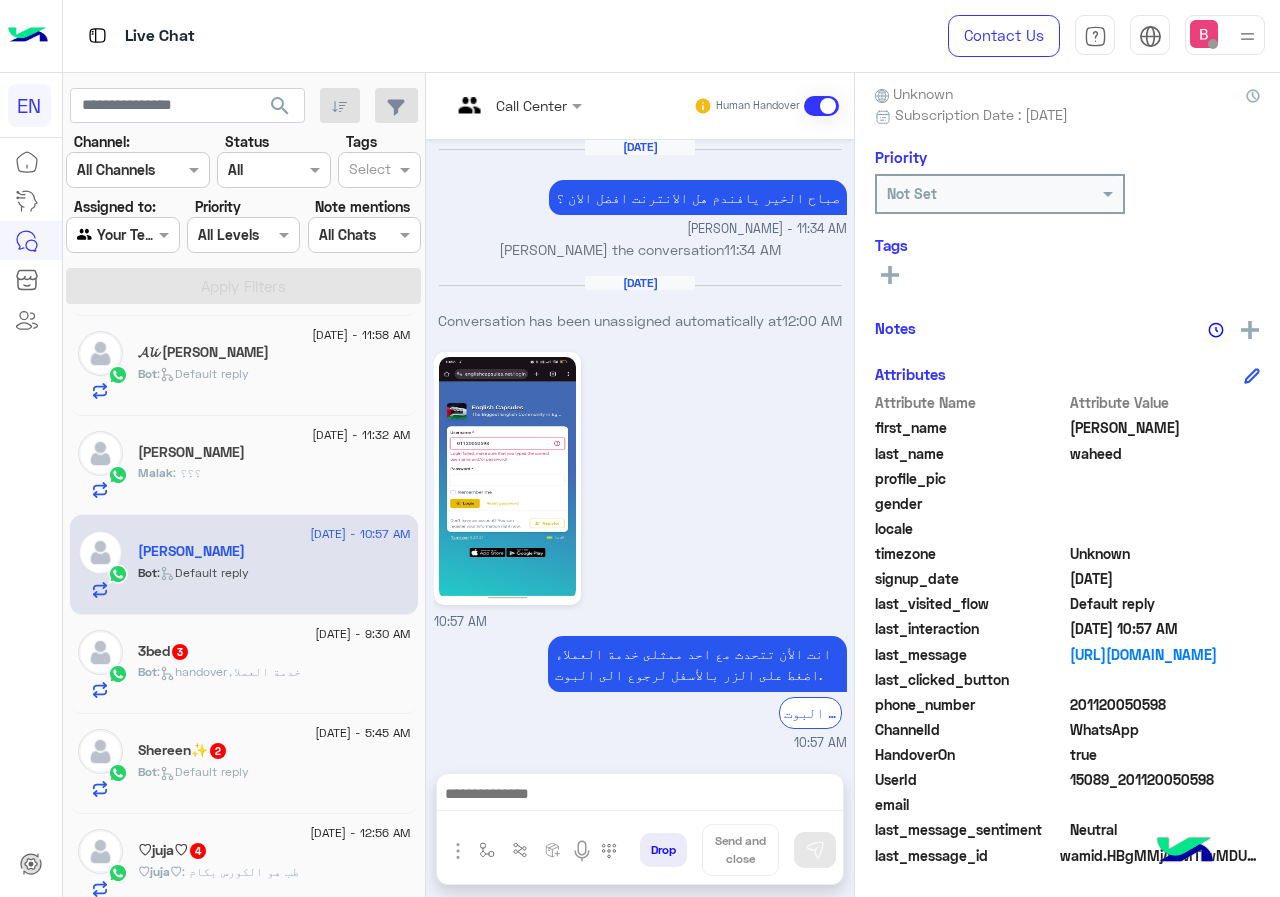 drag, startPoint x: 1075, startPoint y: 703, endPoint x: 1160, endPoint y: 697, distance: 85.2115 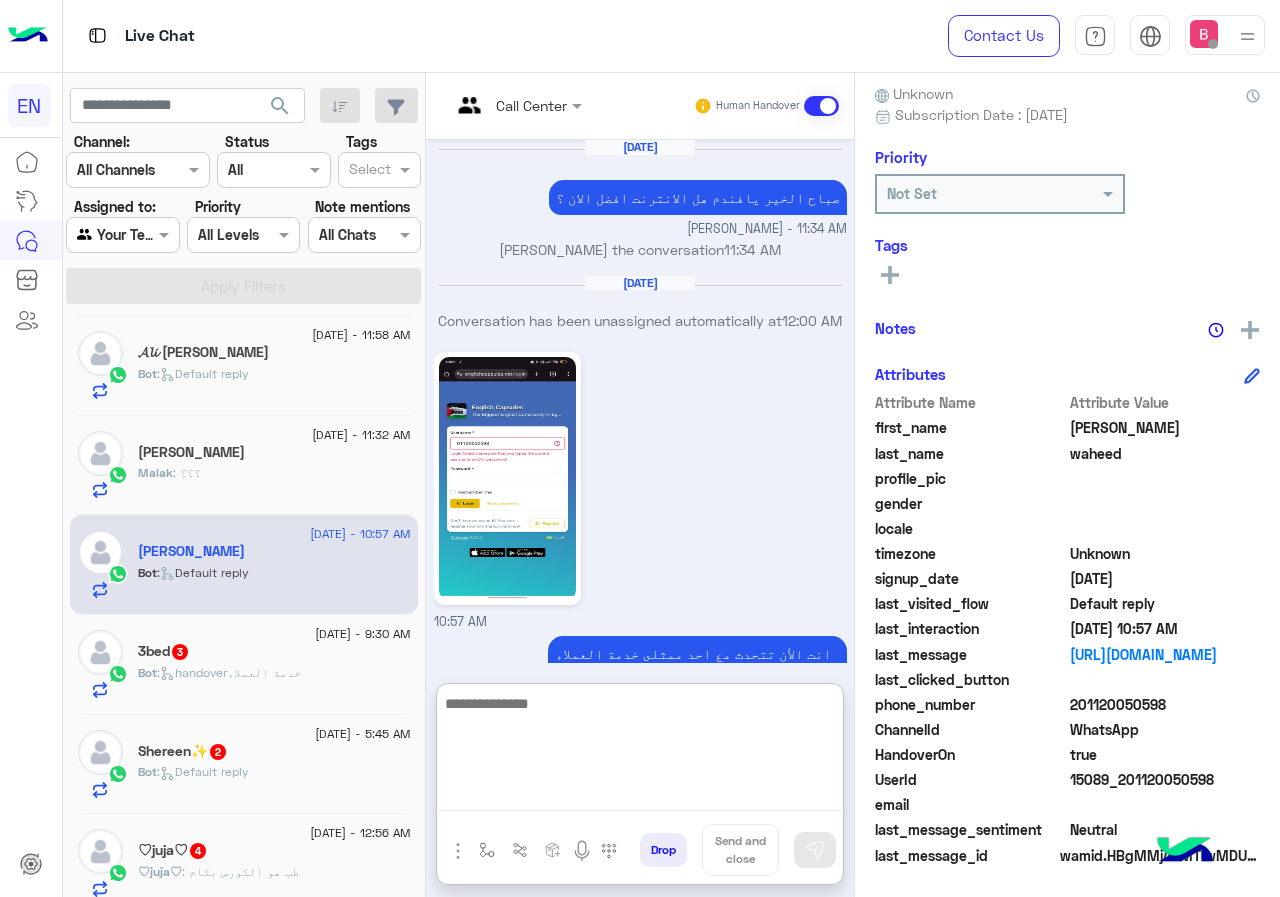 paste on "**********" 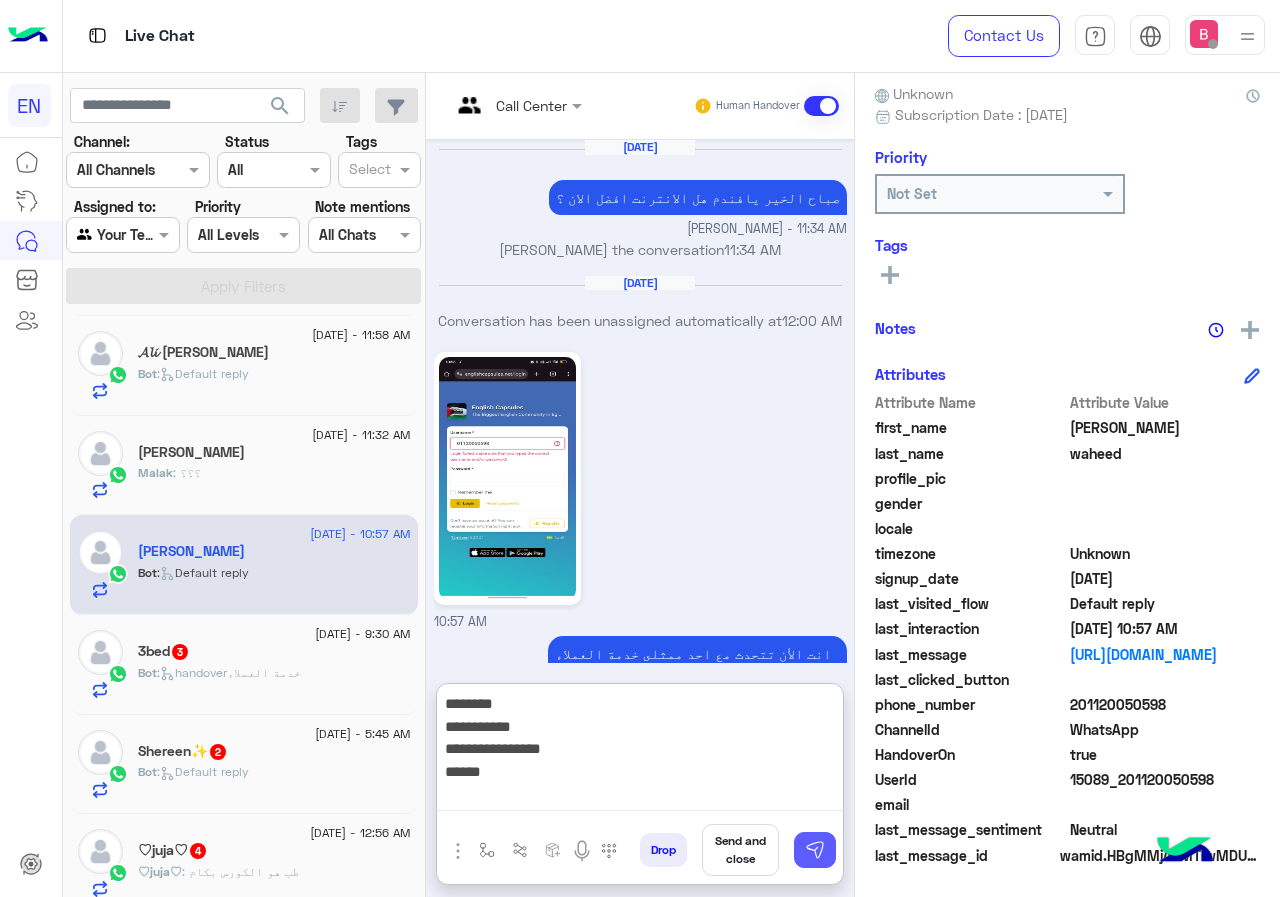 type on "**********" 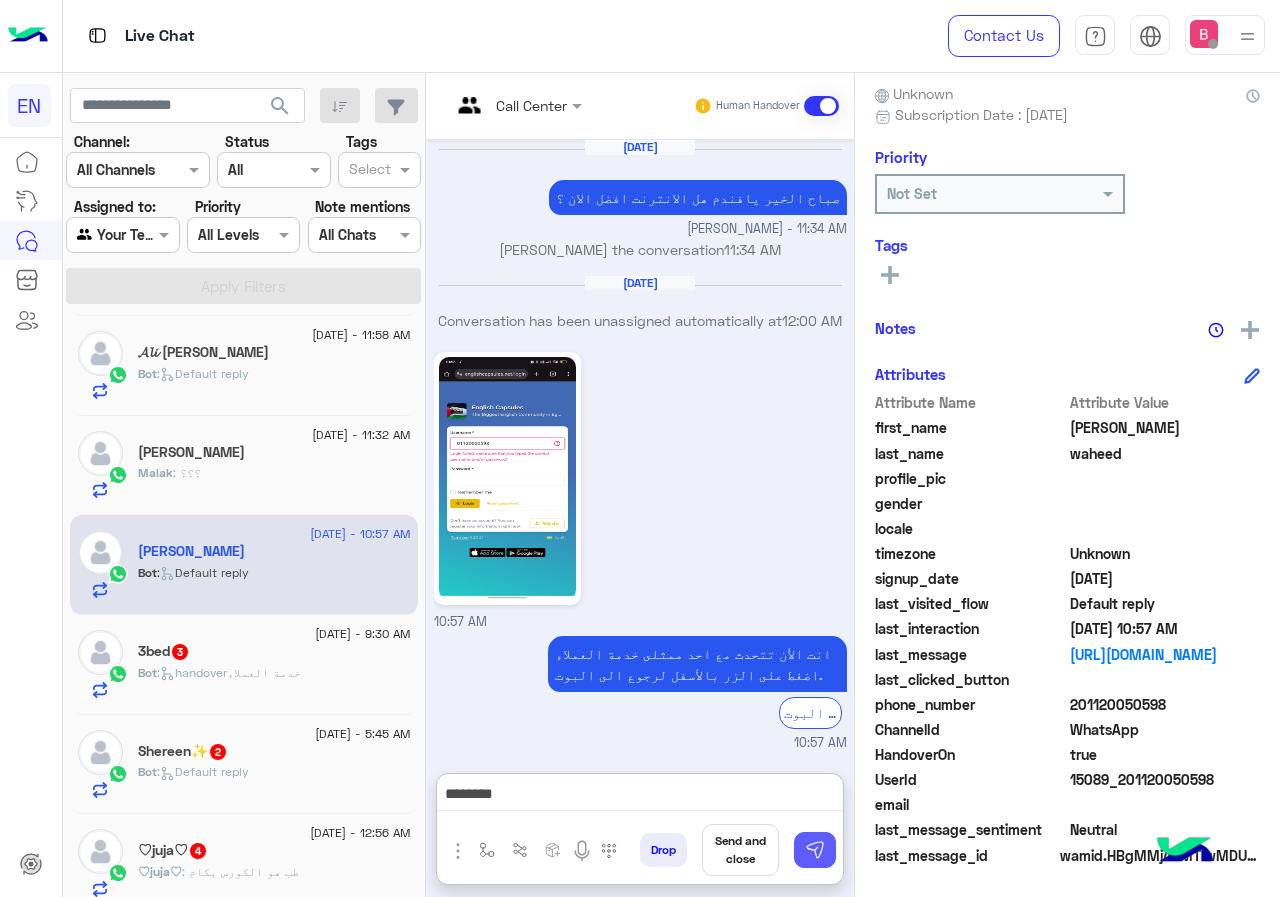 click at bounding box center (815, 850) 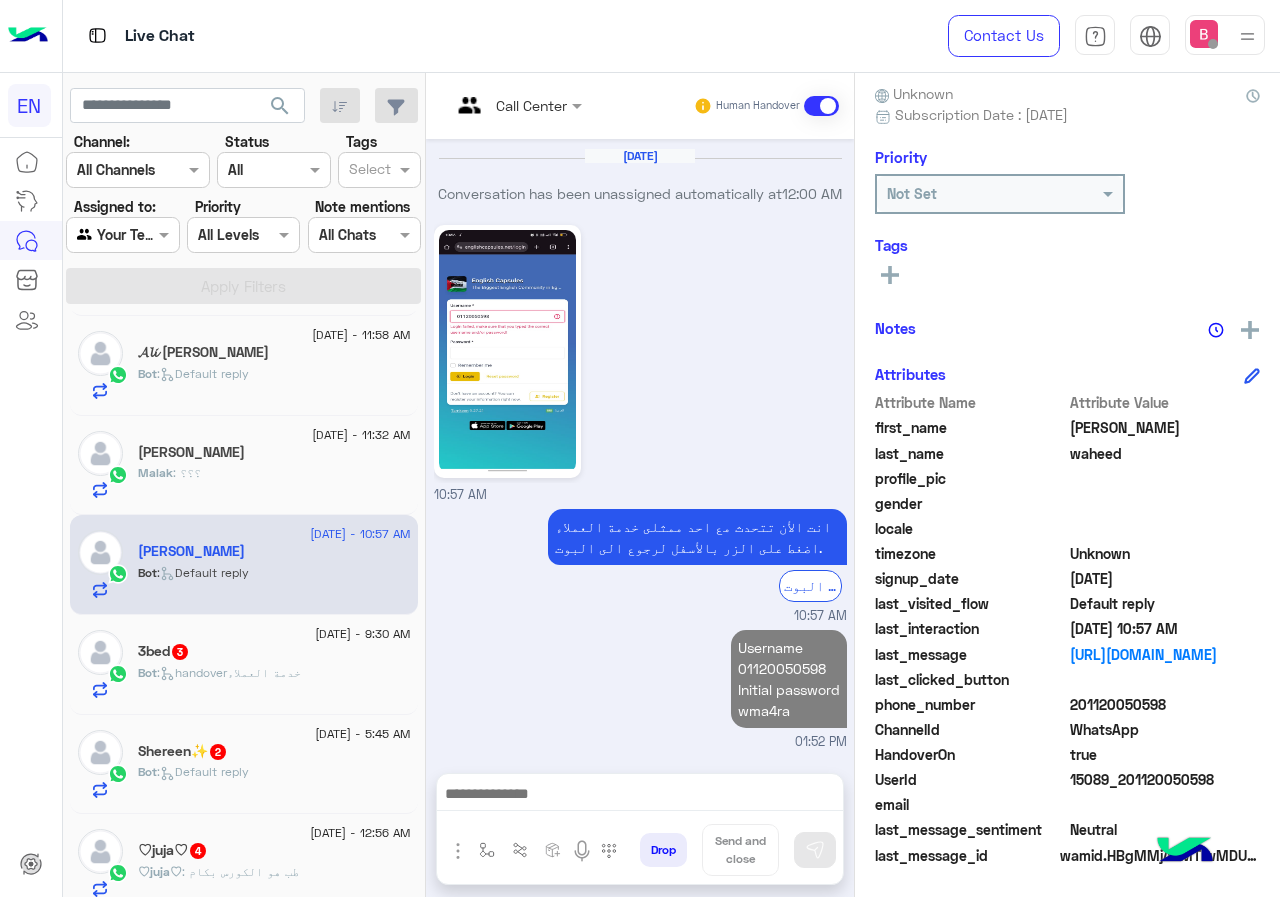 scroll, scrollTop: 443, scrollLeft: 0, axis: vertical 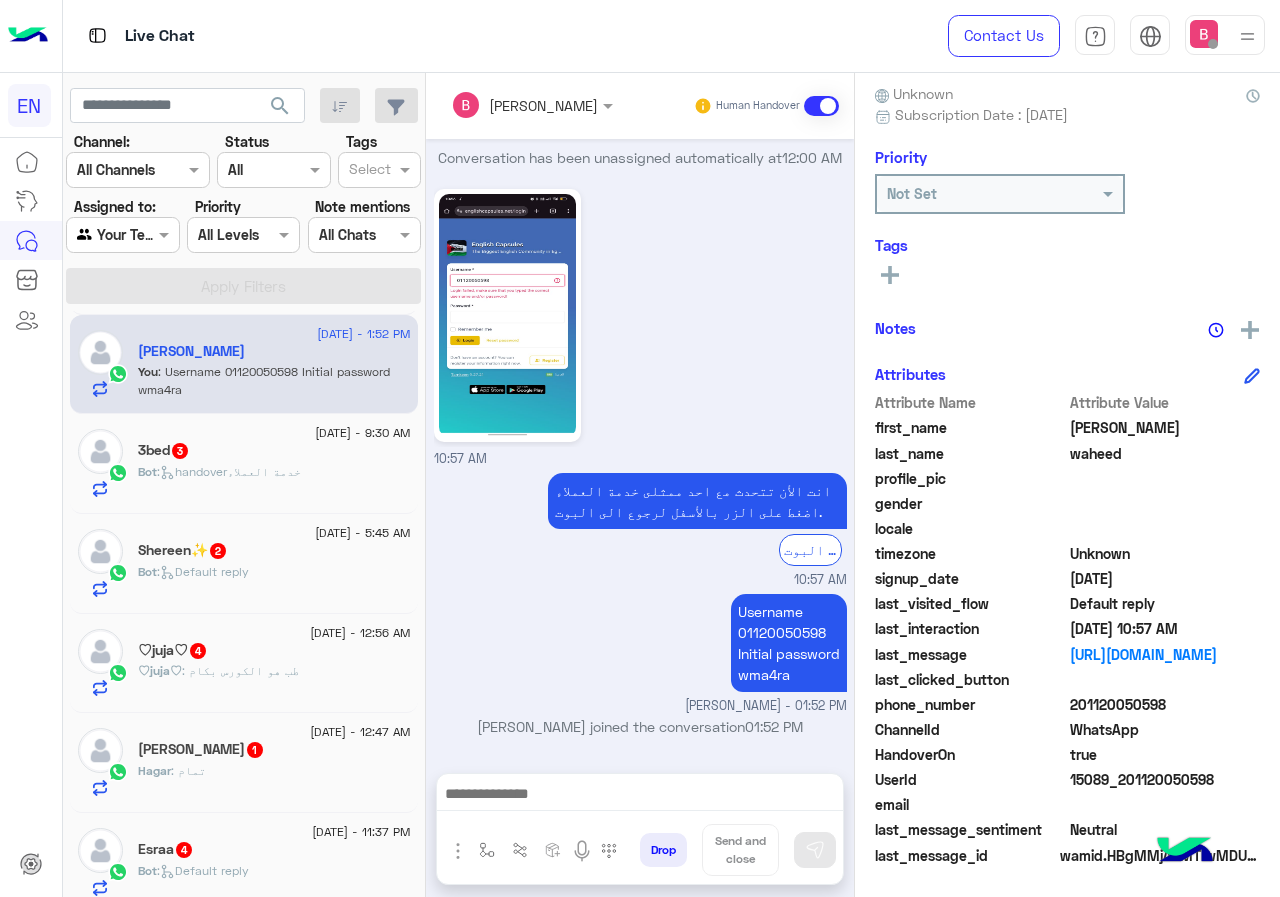 click on ":   handoverخدمة العملاء" 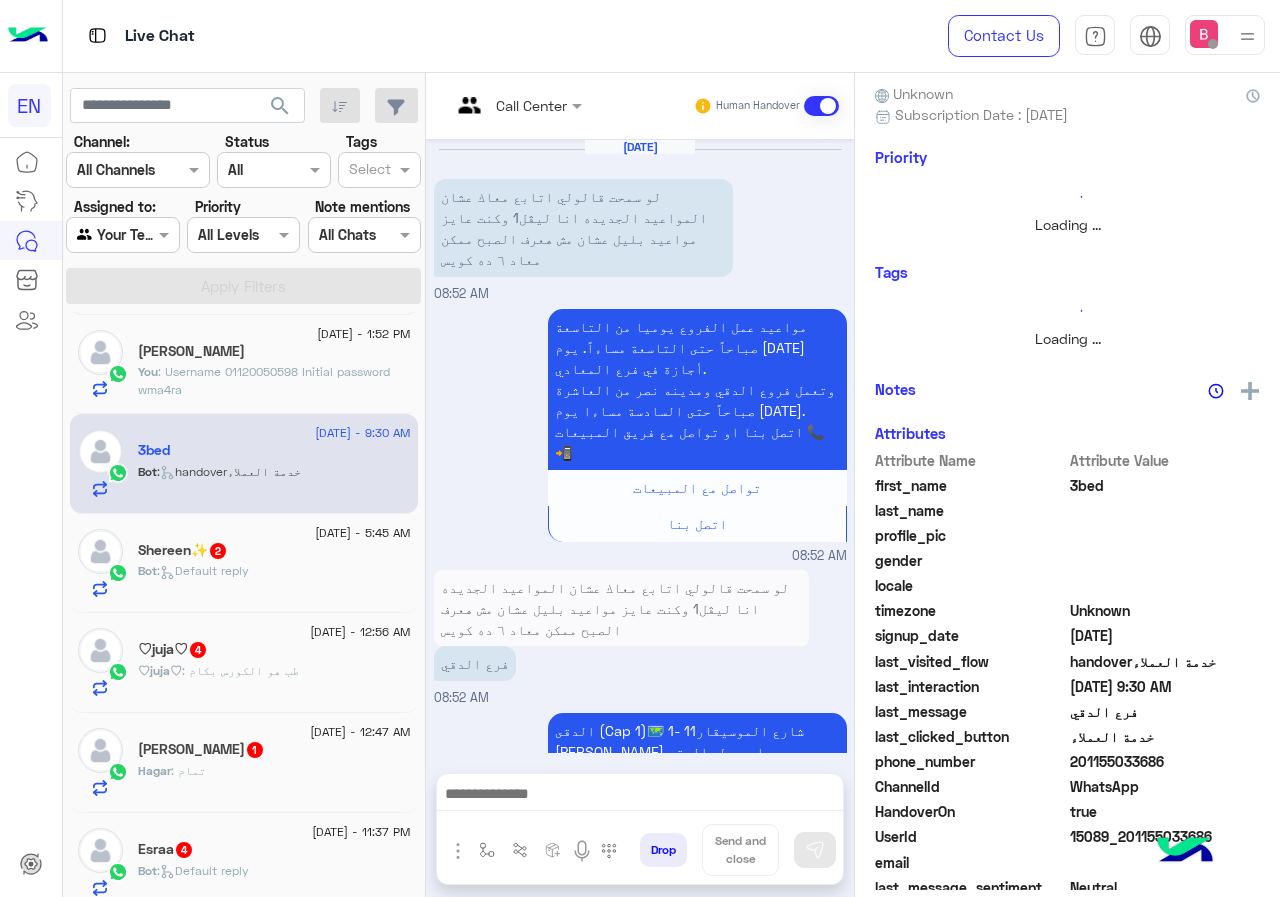 scroll, scrollTop: 686, scrollLeft: 0, axis: vertical 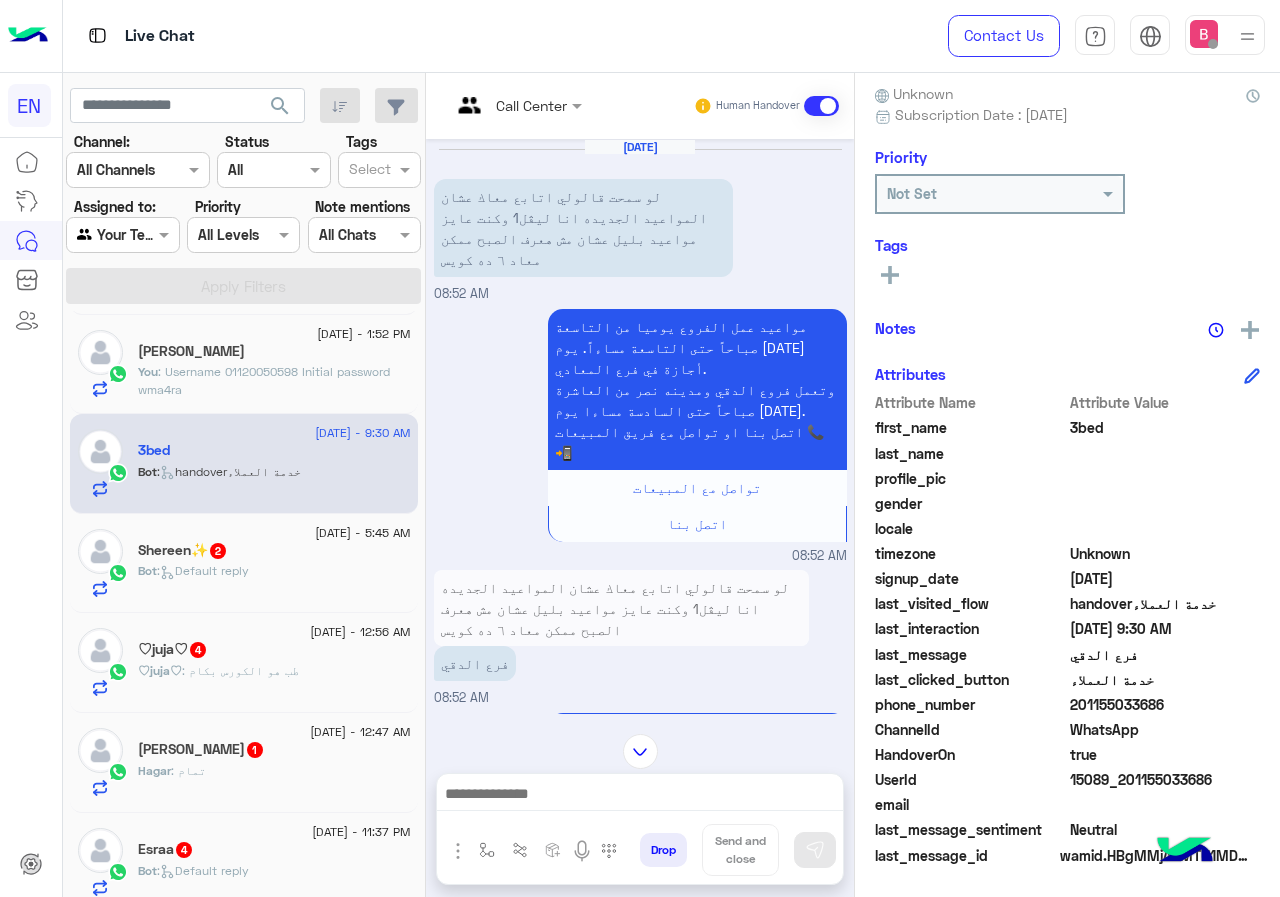 drag, startPoint x: 1099, startPoint y: 702, endPoint x: 1134, endPoint y: 710, distance: 35.902645 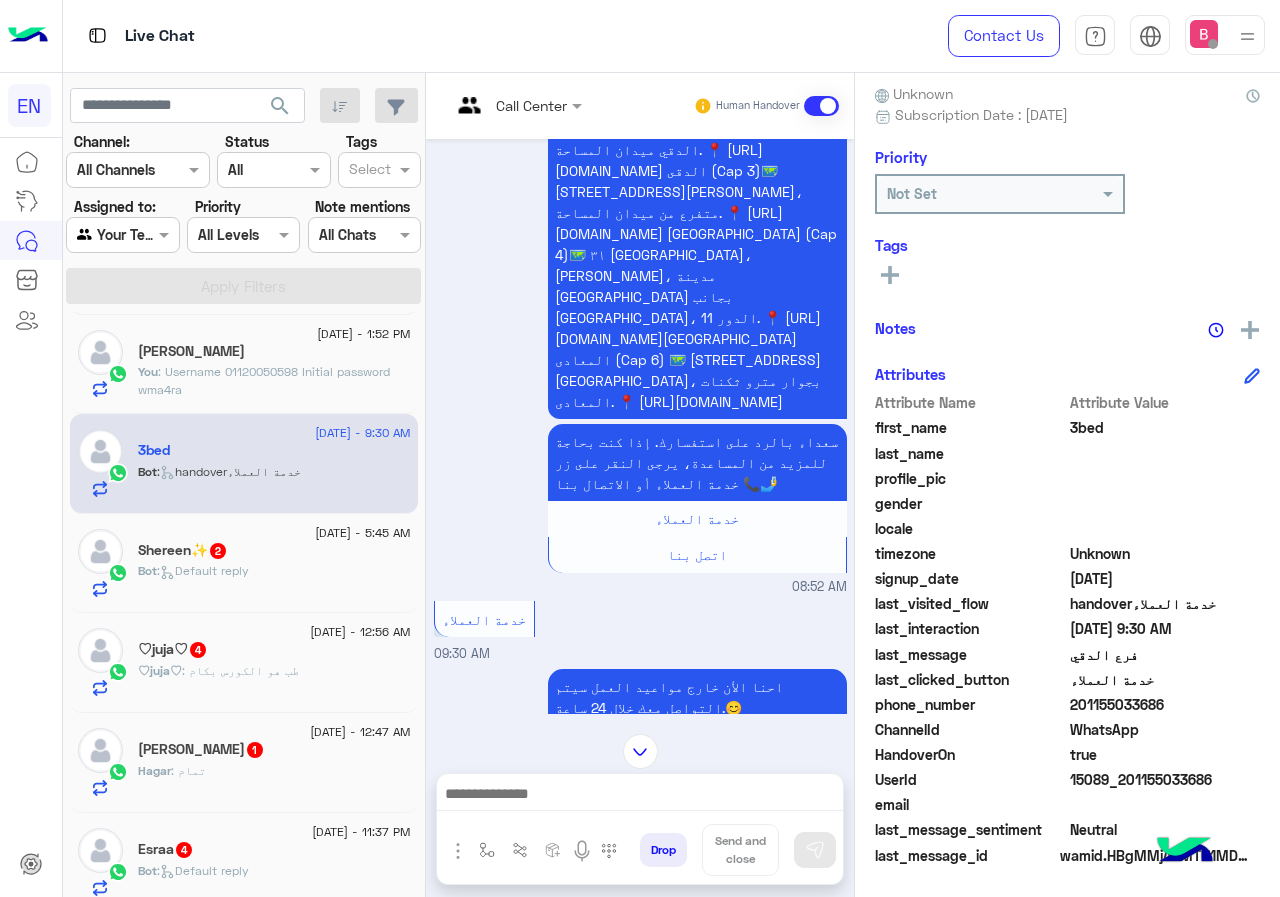 scroll, scrollTop: 0, scrollLeft: 0, axis: both 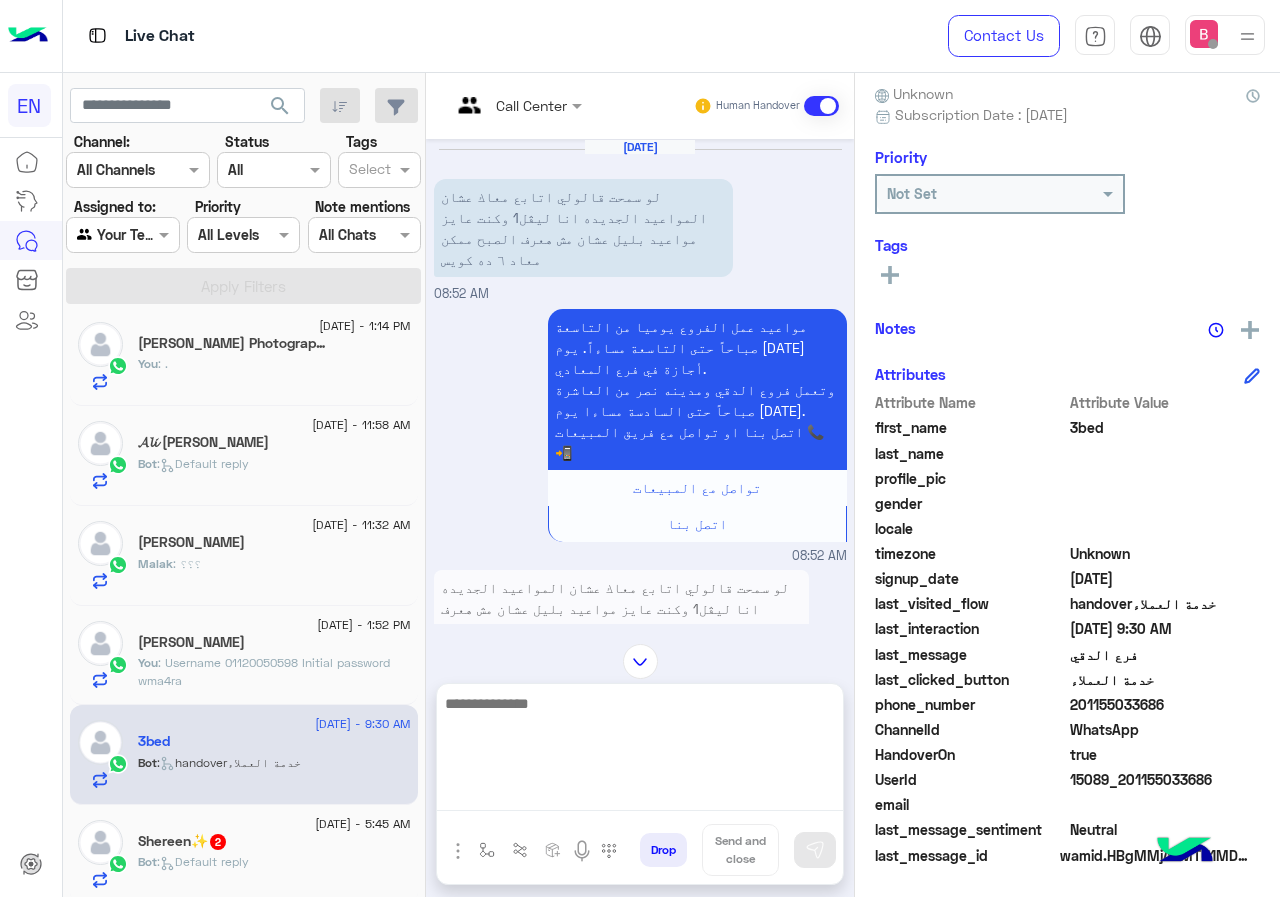 click at bounding box center [640, 751] 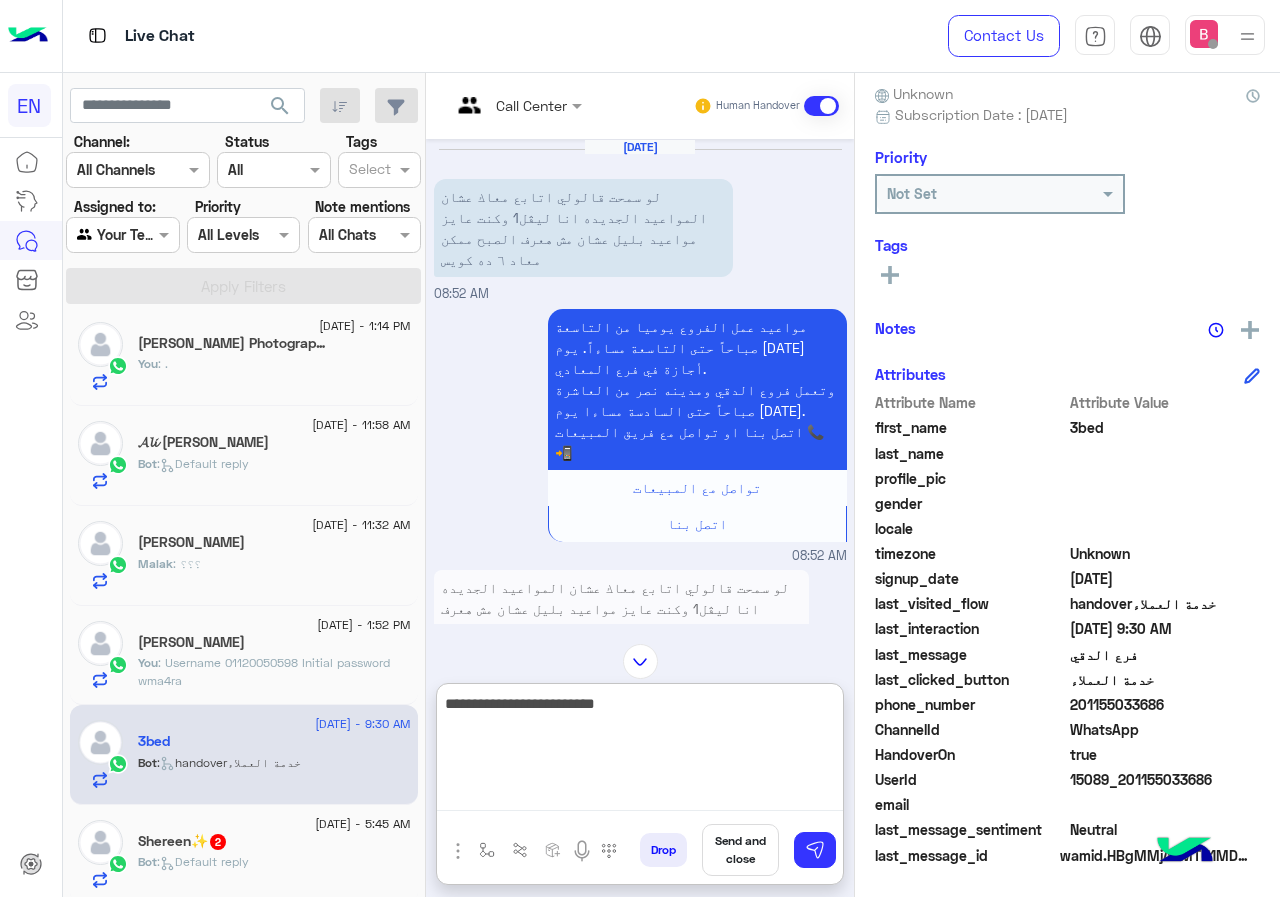 type on "**********" 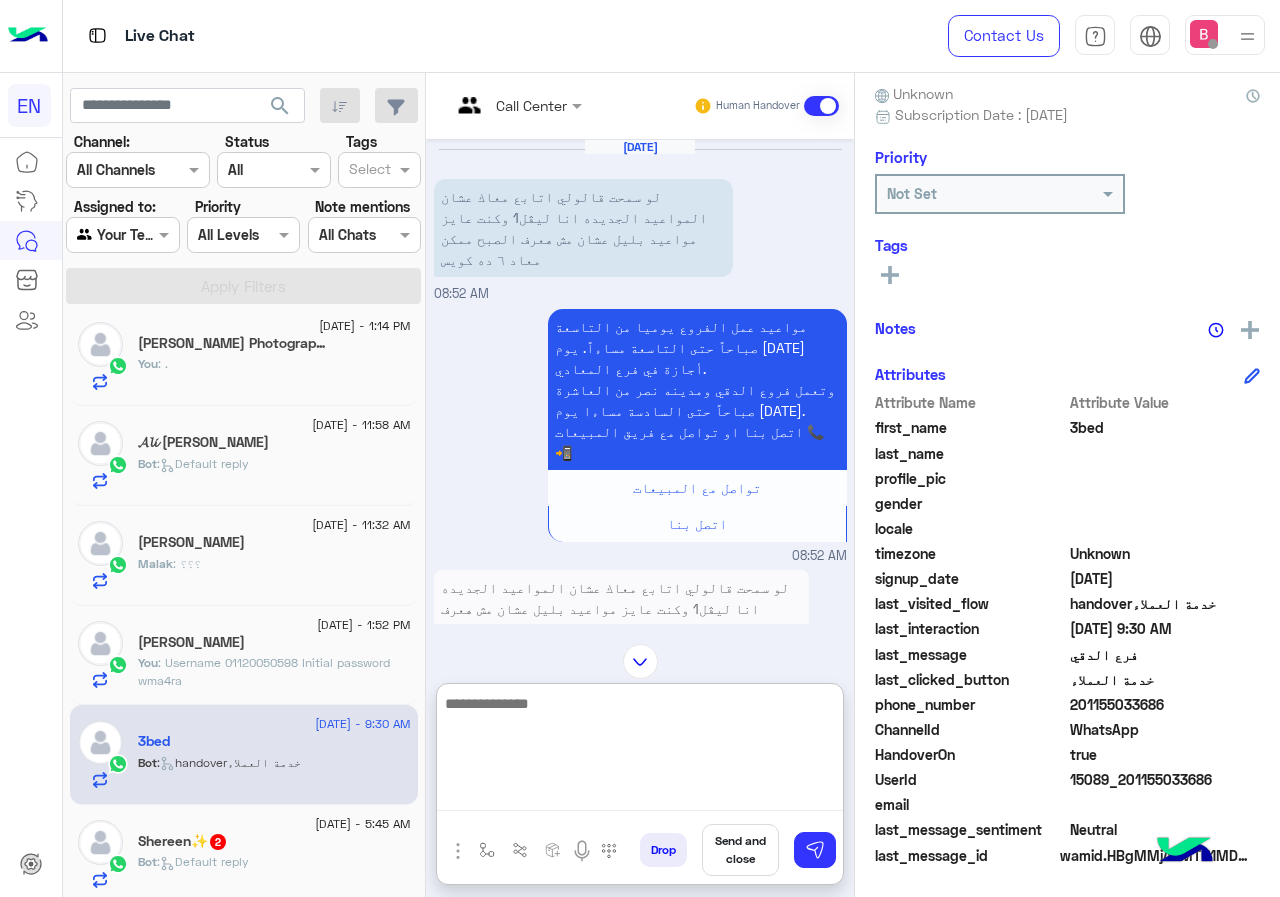 scroll, scrollTop: 840, scrollLeft: 0, axis: vertical 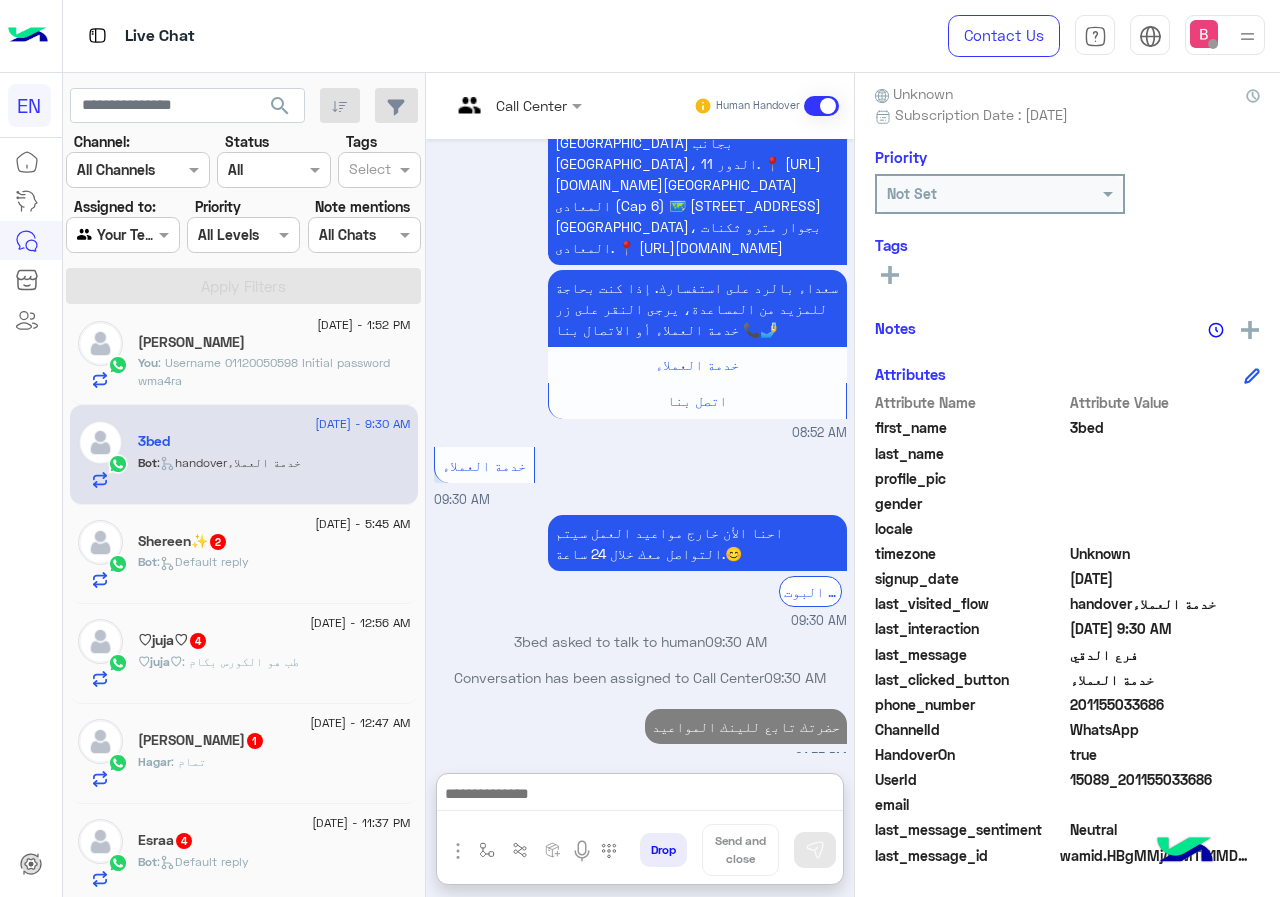 click on "Bot :   Default reply" 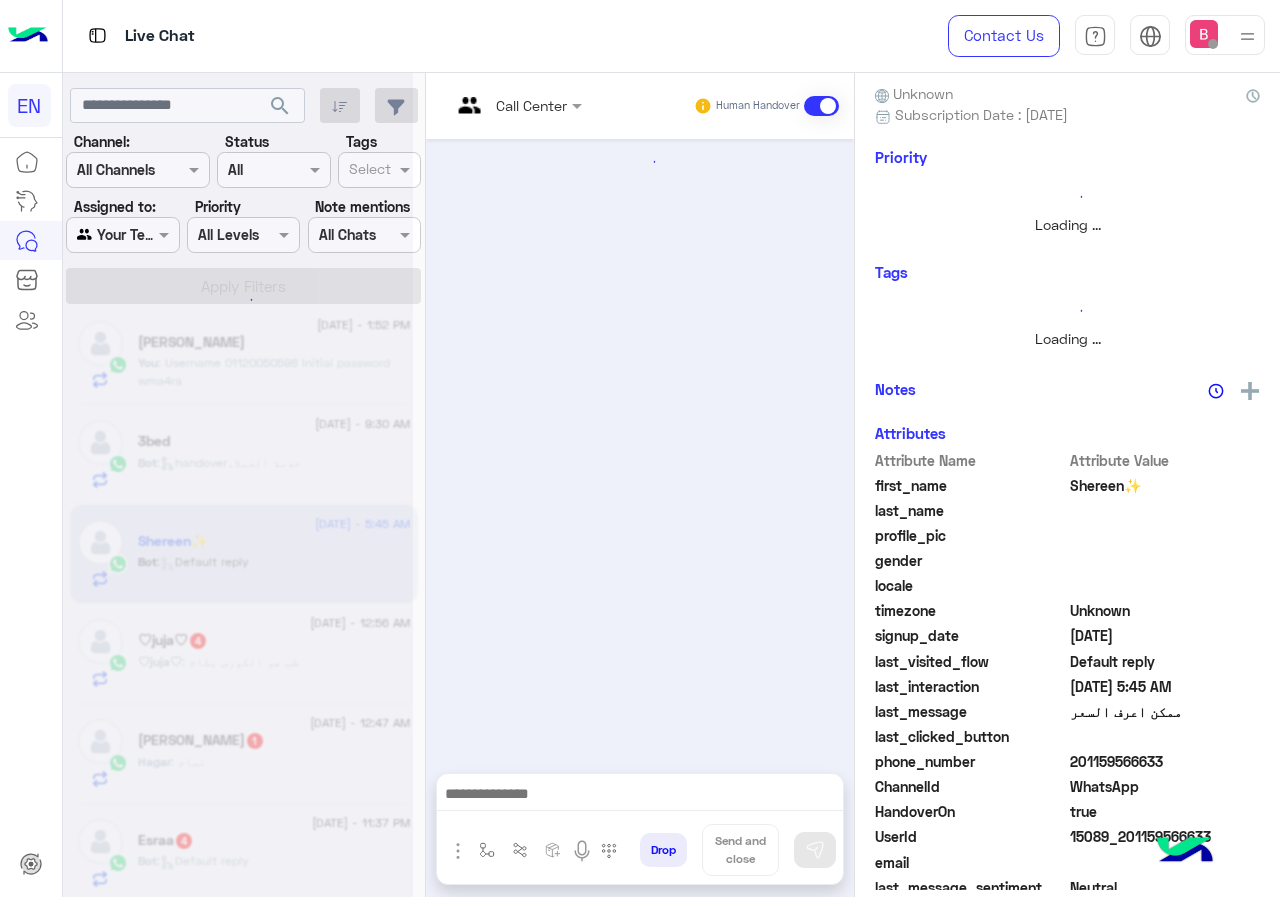 scroll, scrollTop: 176, scrollLeft: 0, axis: vertical 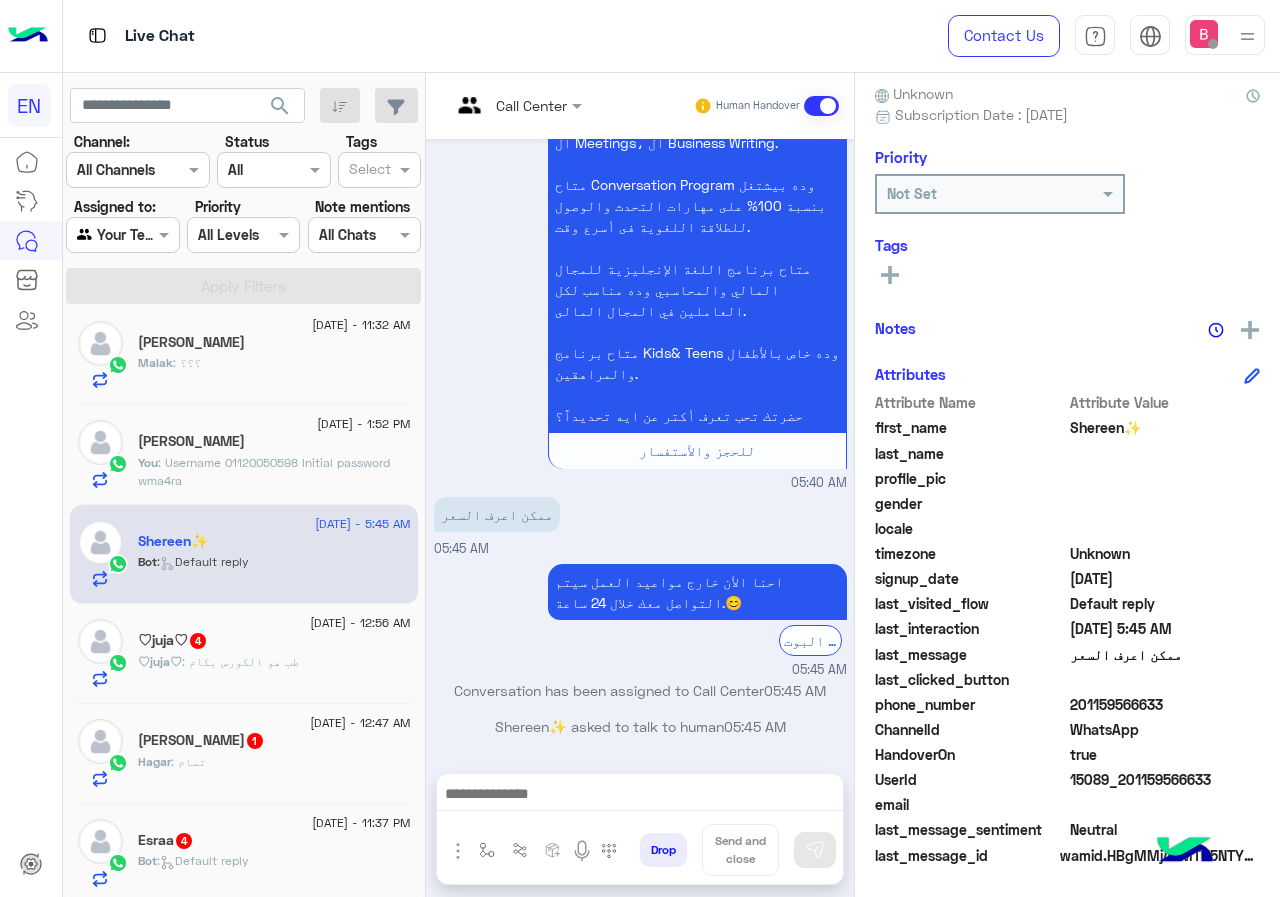 click at bounding box center (516, 104) 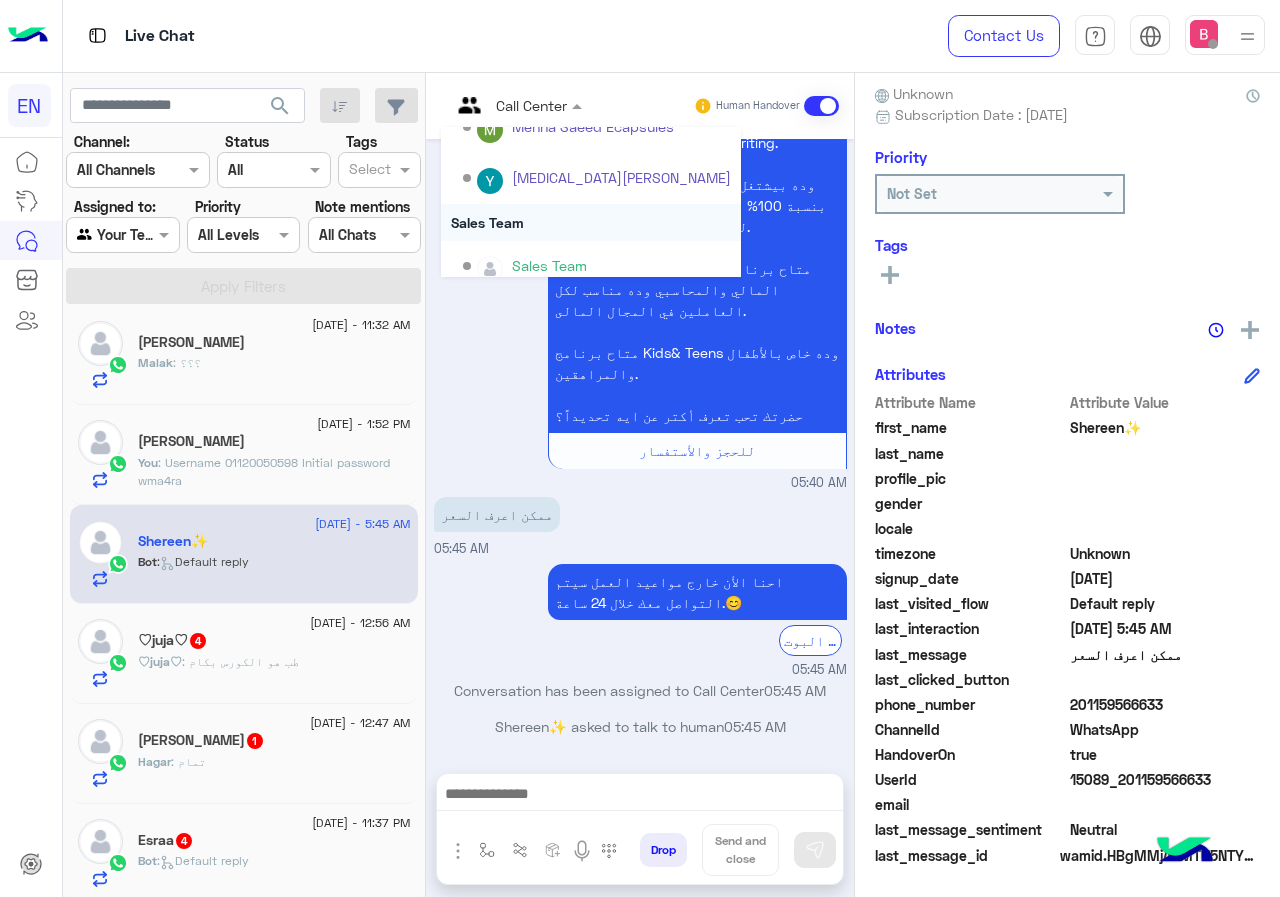 scroll, scrollTop: 332, scrollLeft: 0, axis: vertical 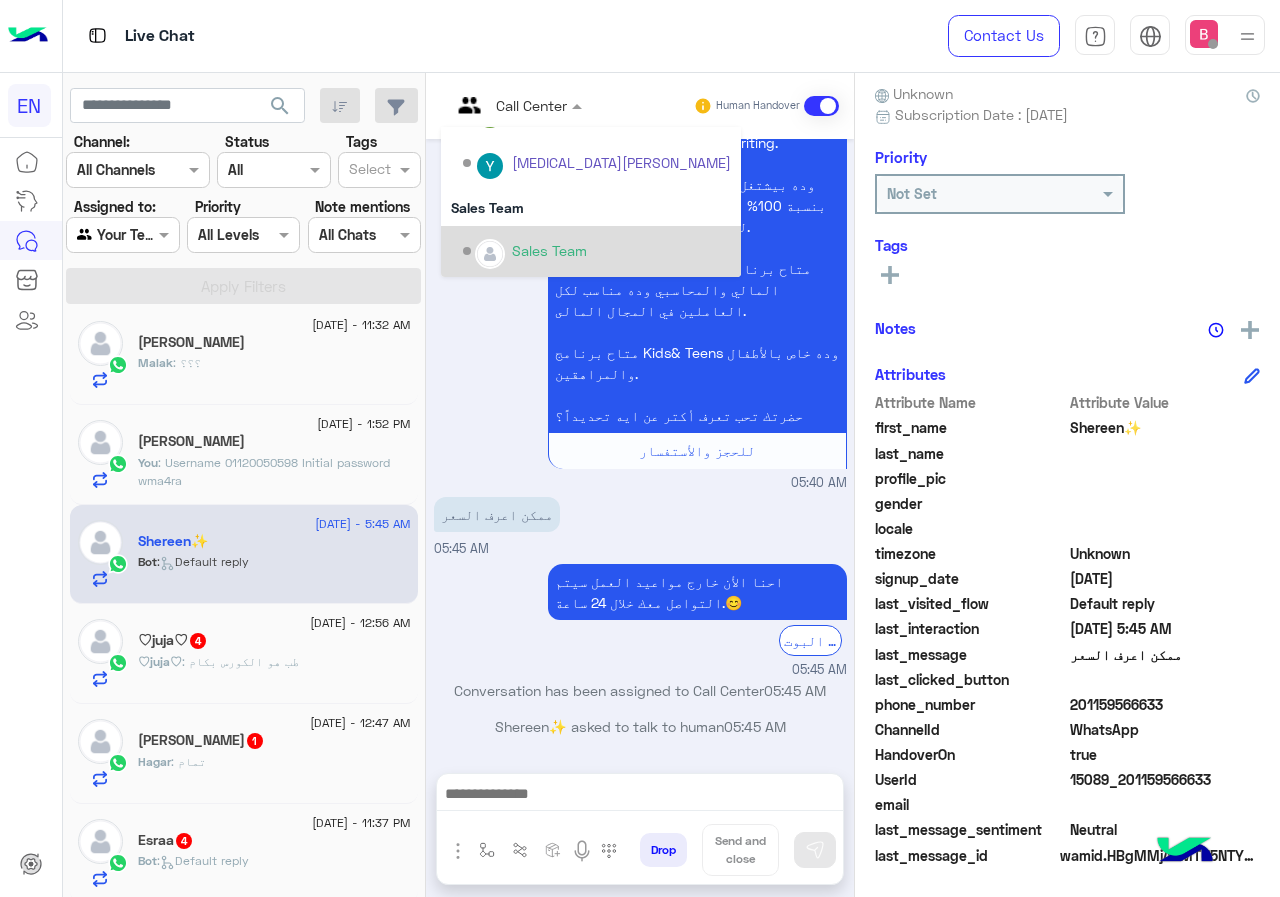 click on "Sales Team" at bounding box center (597, 251) 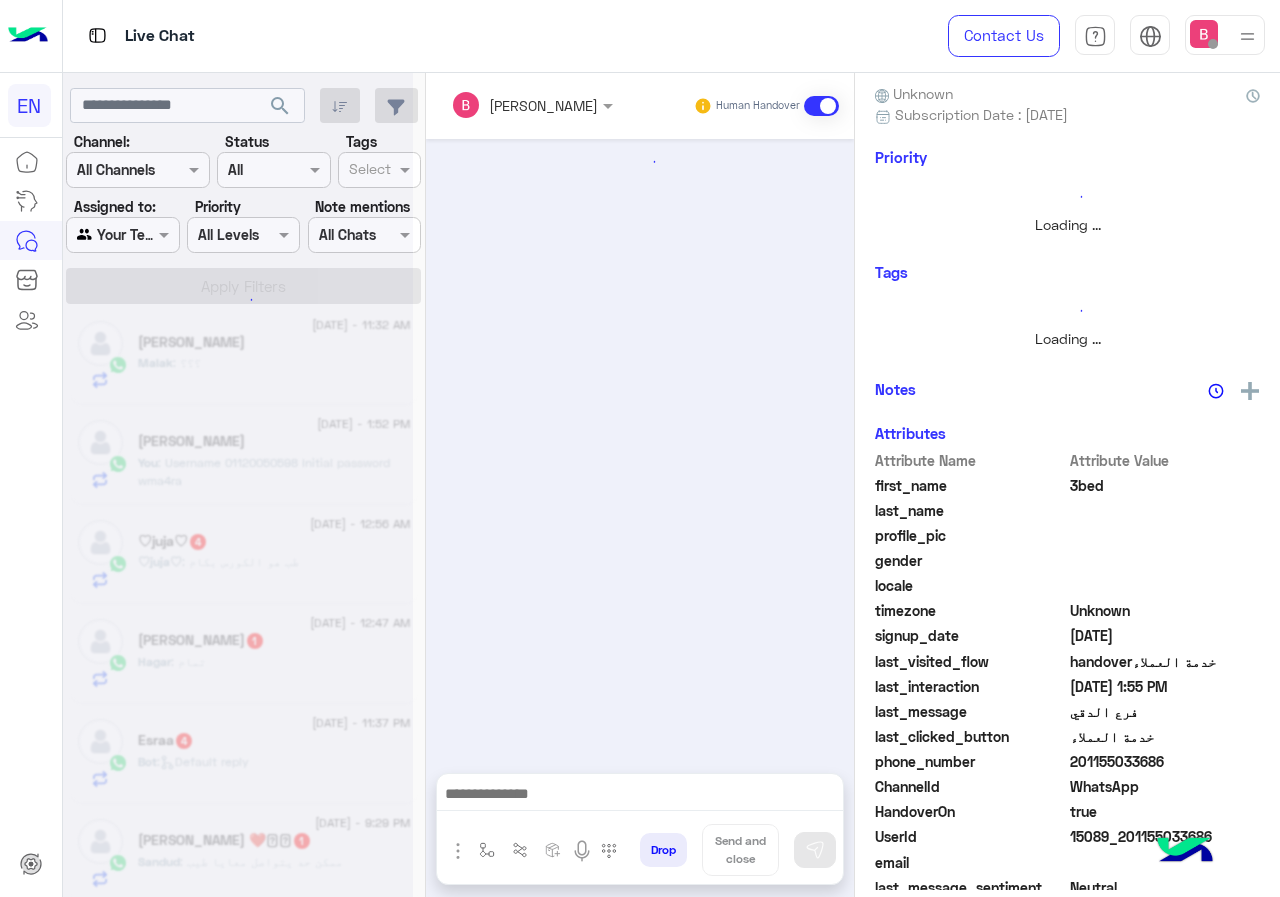 scroll, scrollTop: 0, scrollLeft: 0, axis: both 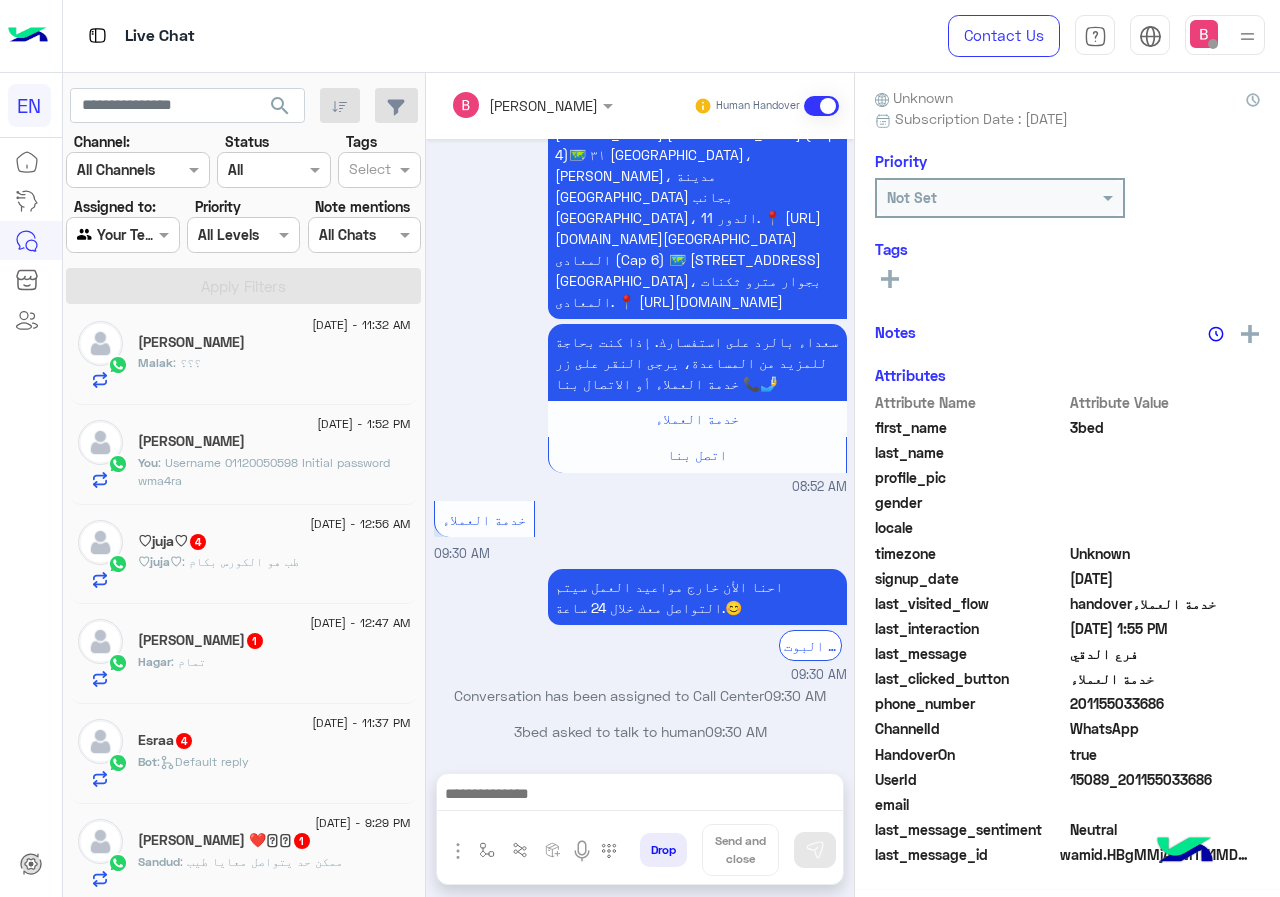 click on "♡juja♡ : طب هو الكورس بكام" 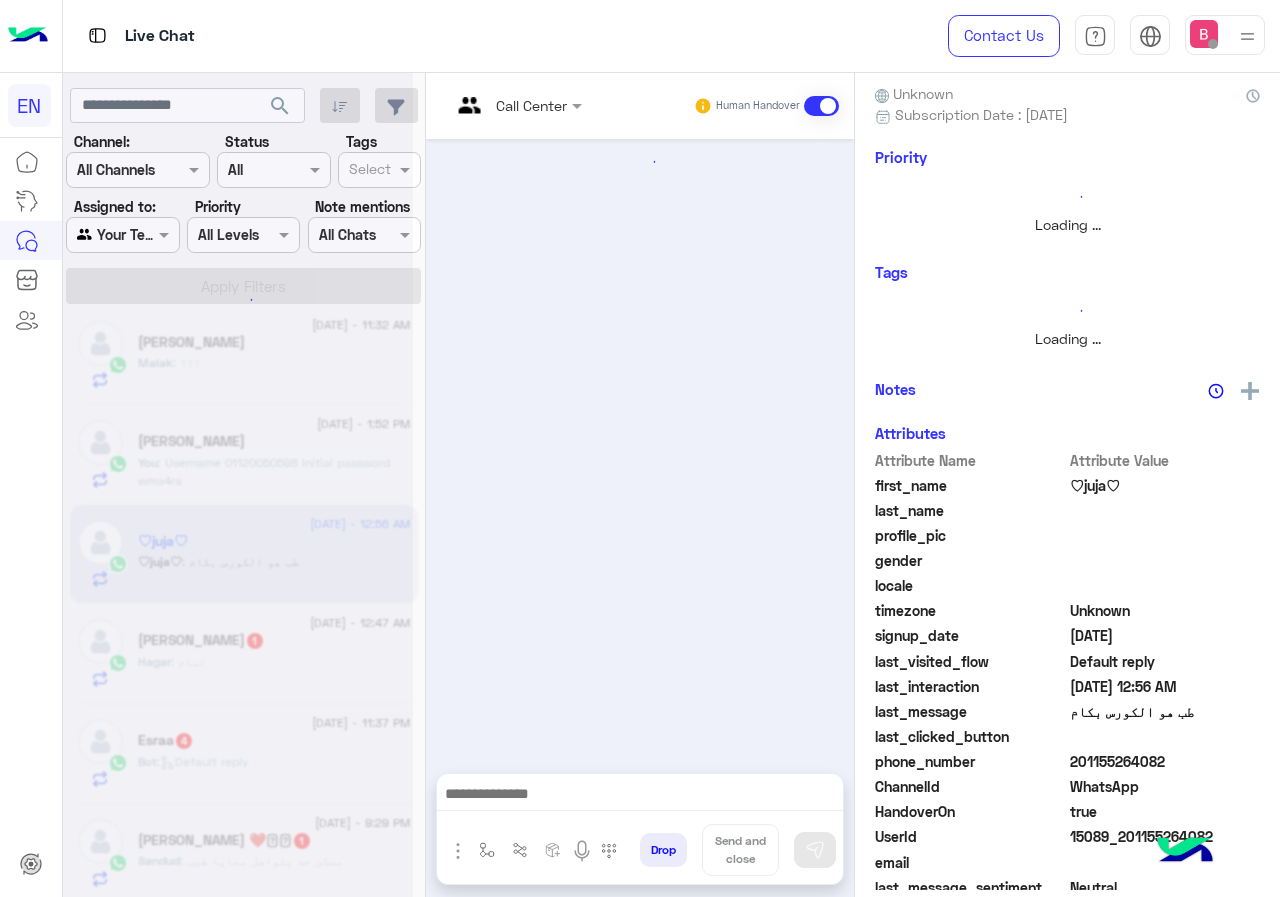 scroll, scrollTop: 176, scrollLeft: 0, axis: vertical 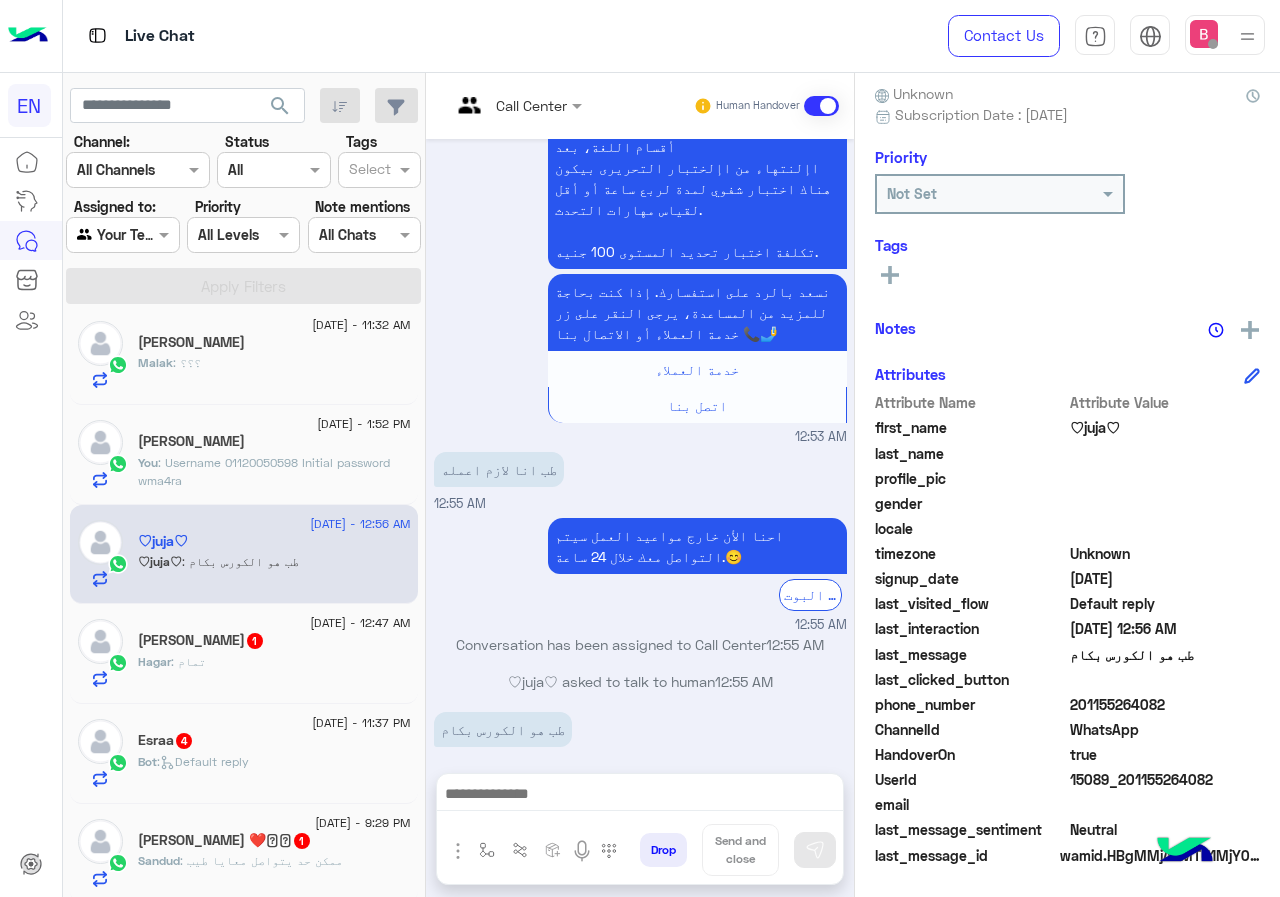 click at bounding box center [491, 105] 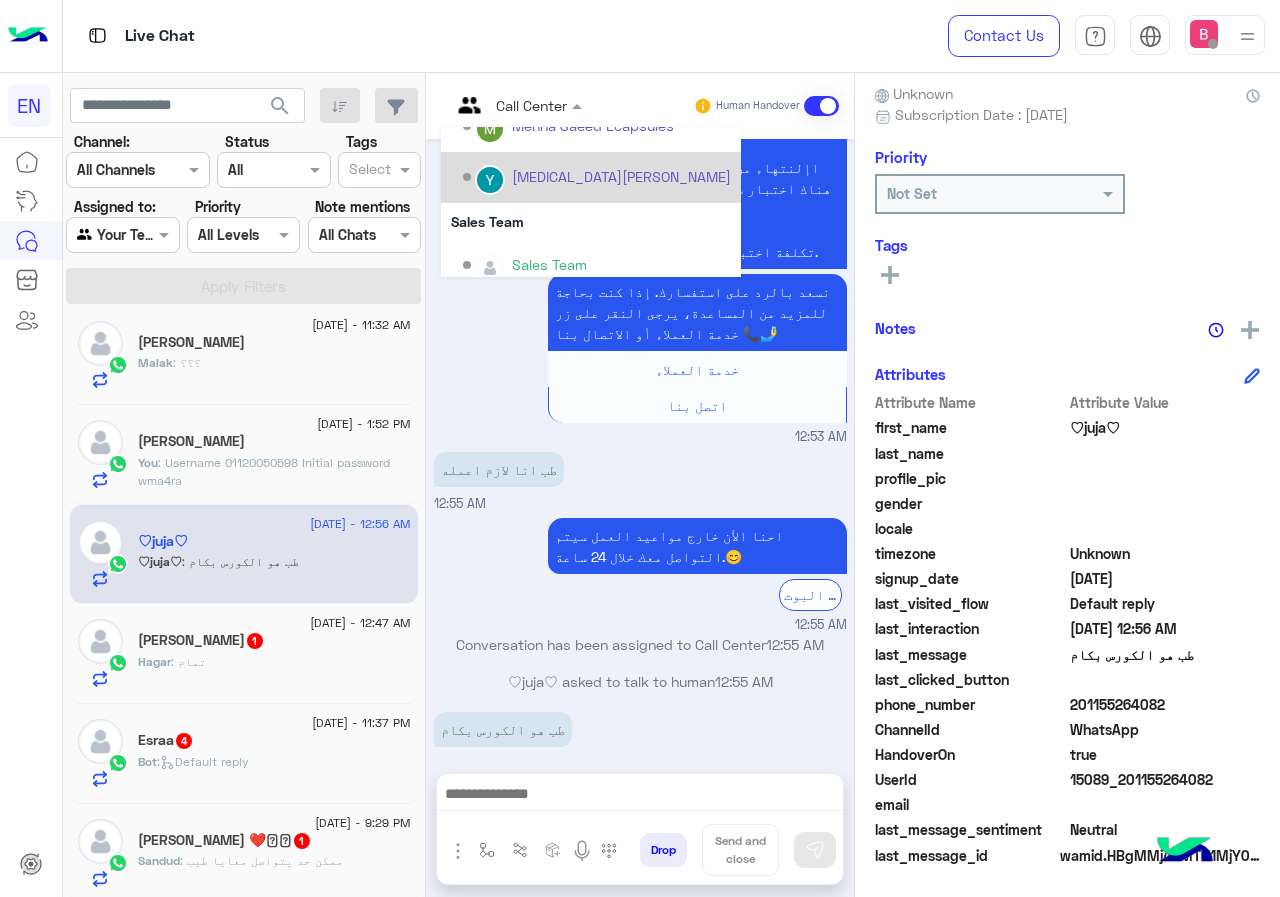scroll, scrollTop: 332, scrollLeft: 0, axis: vertical 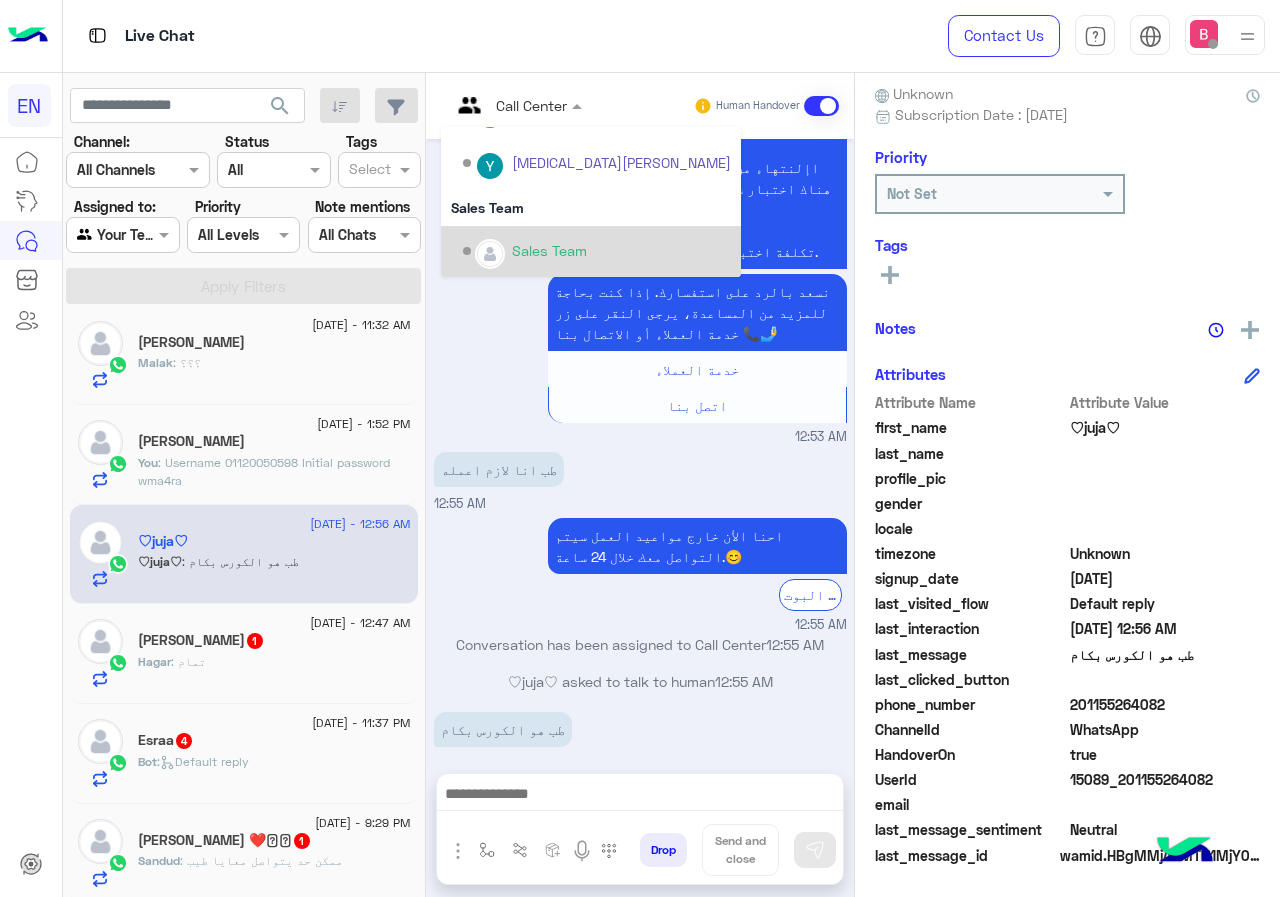 click on "Sales Team" at bounding box center [597, 251] 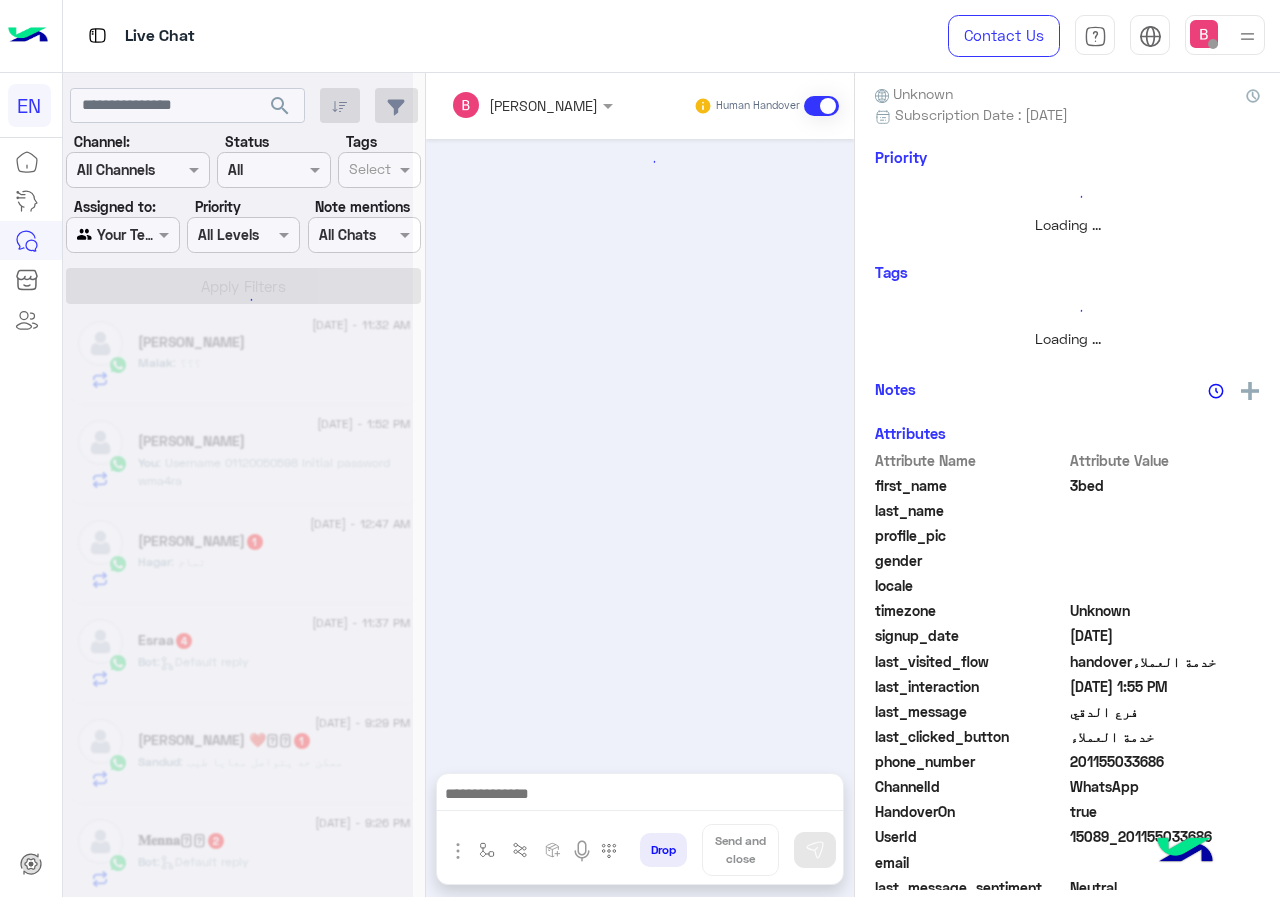scroll, scrollTop: 0, scrollLeft: 0, axis: both 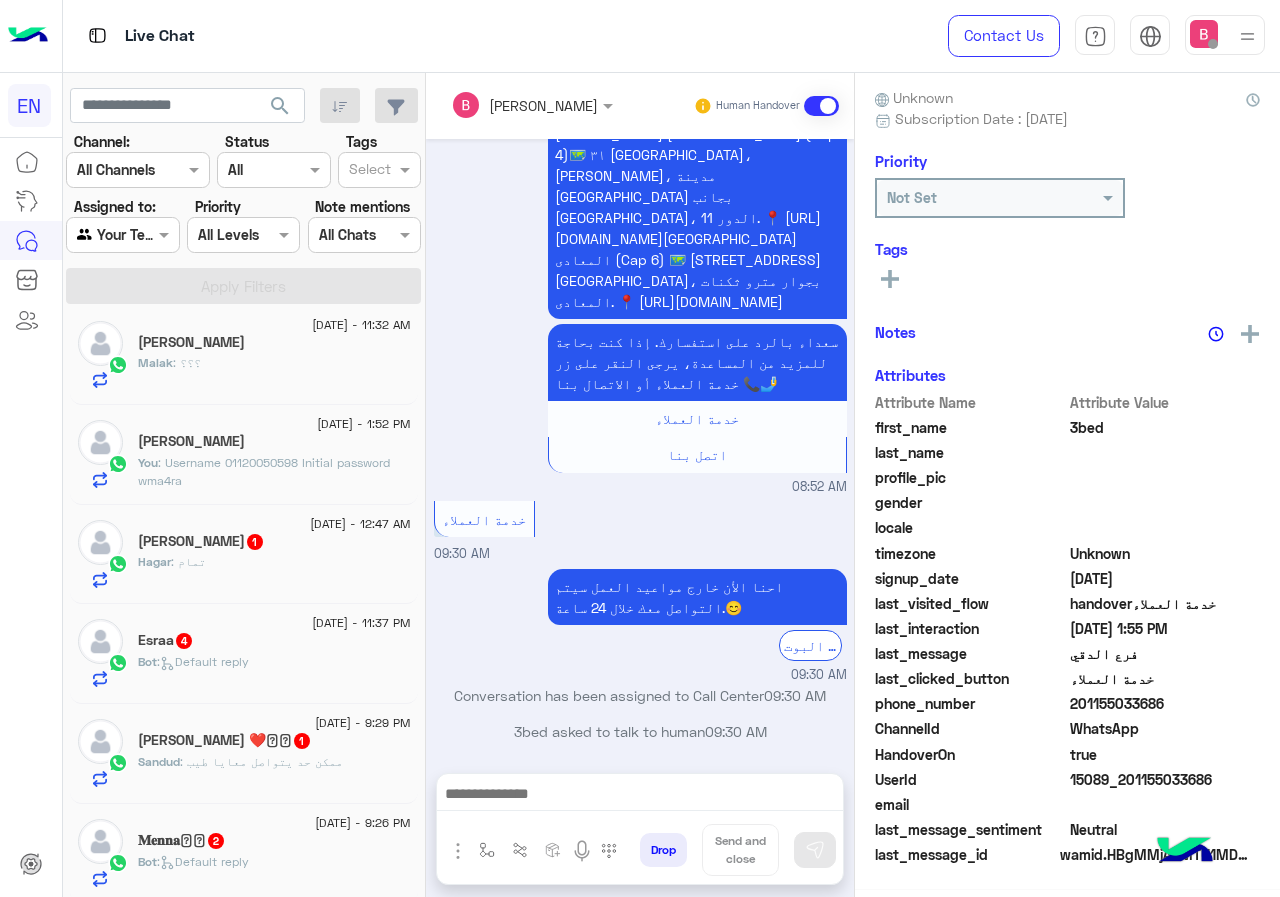click on "Hagar : تمام" 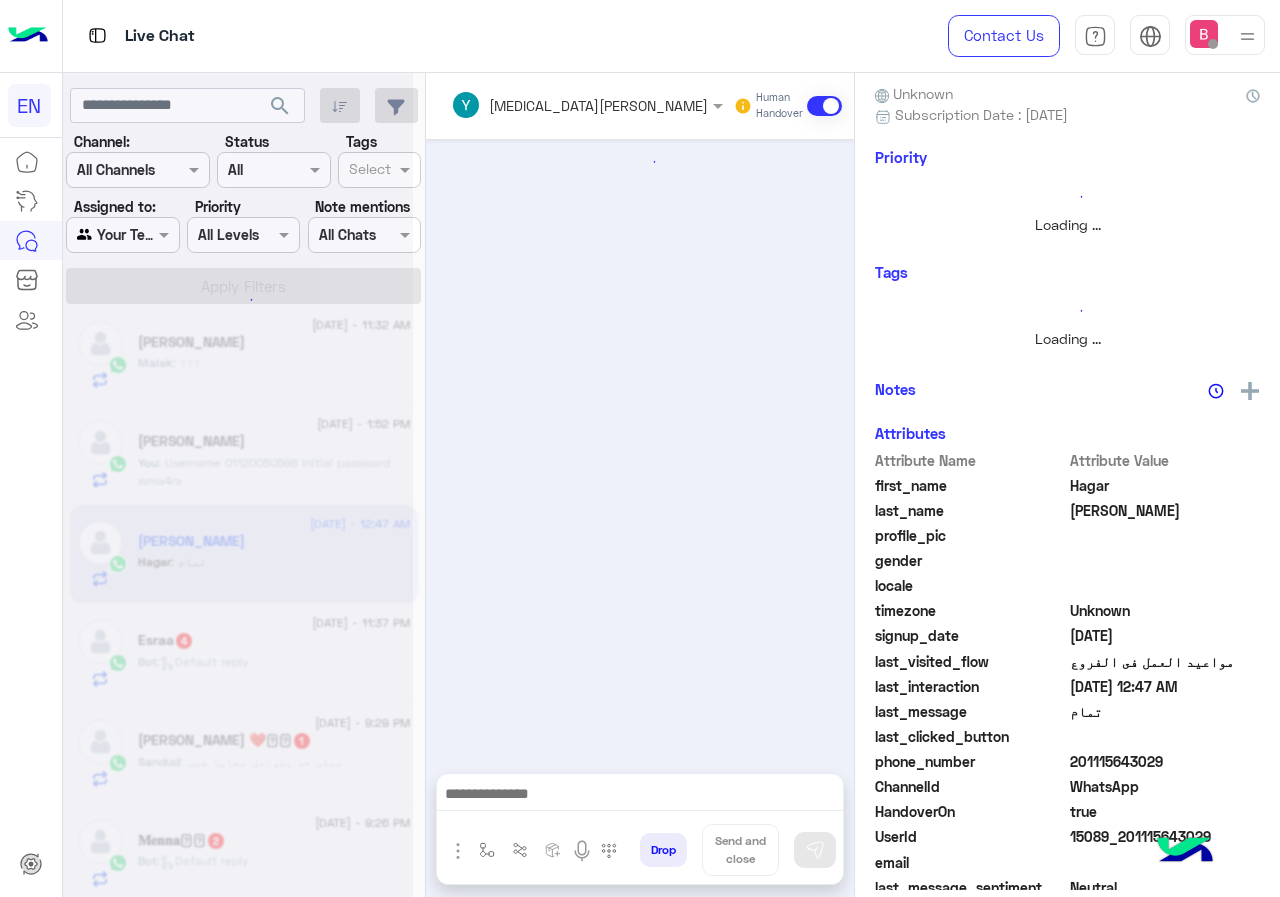 scroll, scrollTop: 176, scrollLeft: 0, axis: vertical 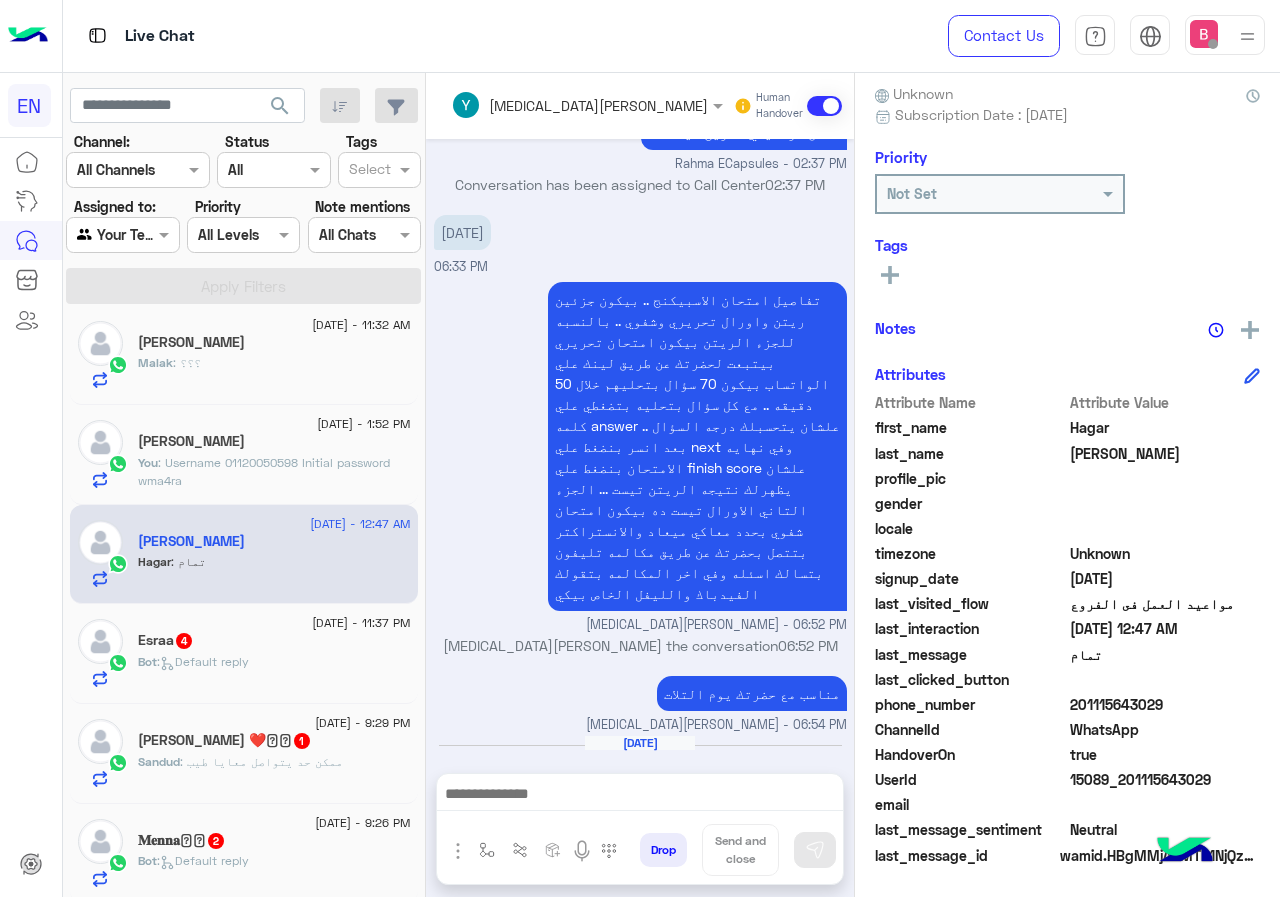 drag, startPoint x: 1072, startPoint y: 700, endPoint x: 1204, endPoint y: 702, distance: 132.01515 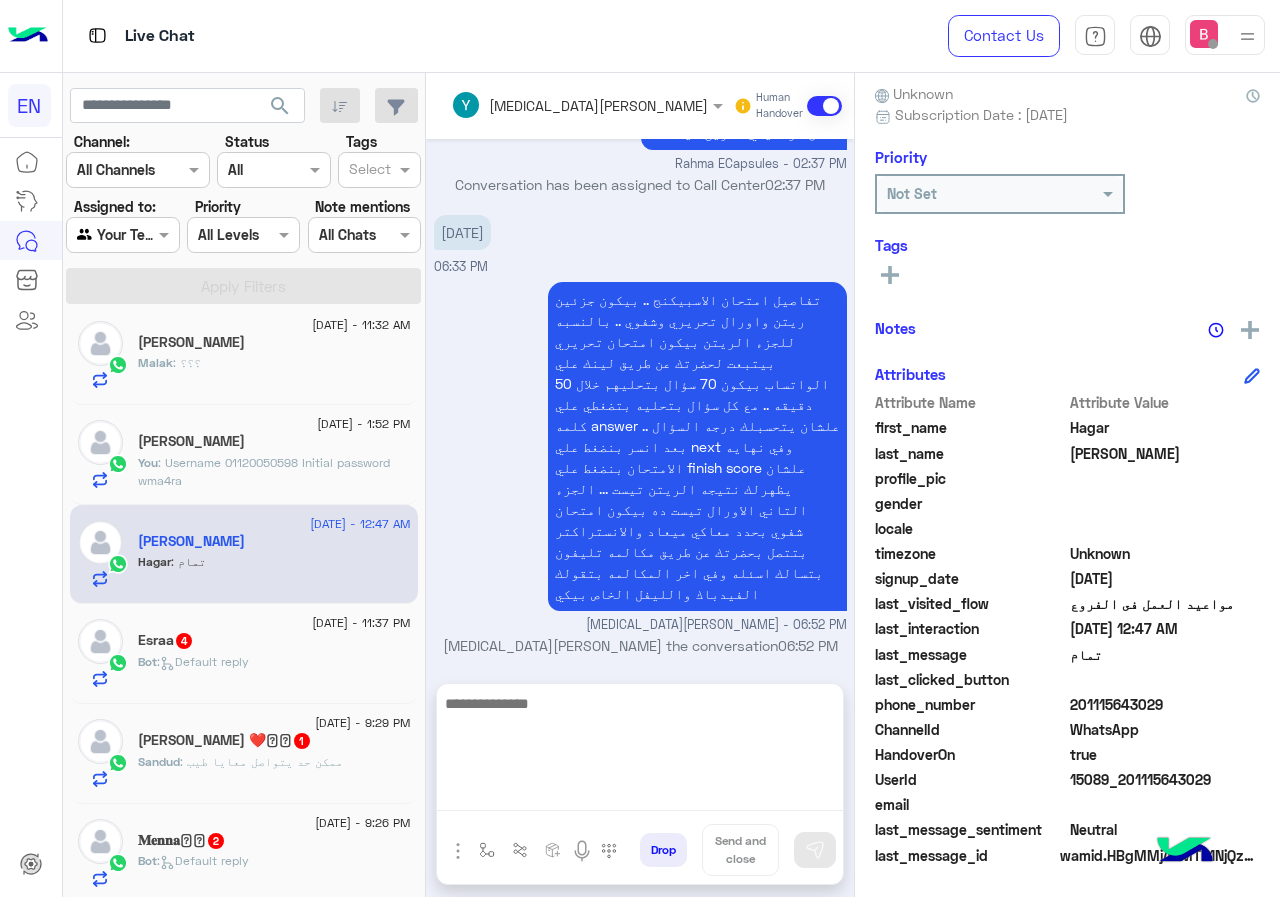 click at bounding box center (640, 751) 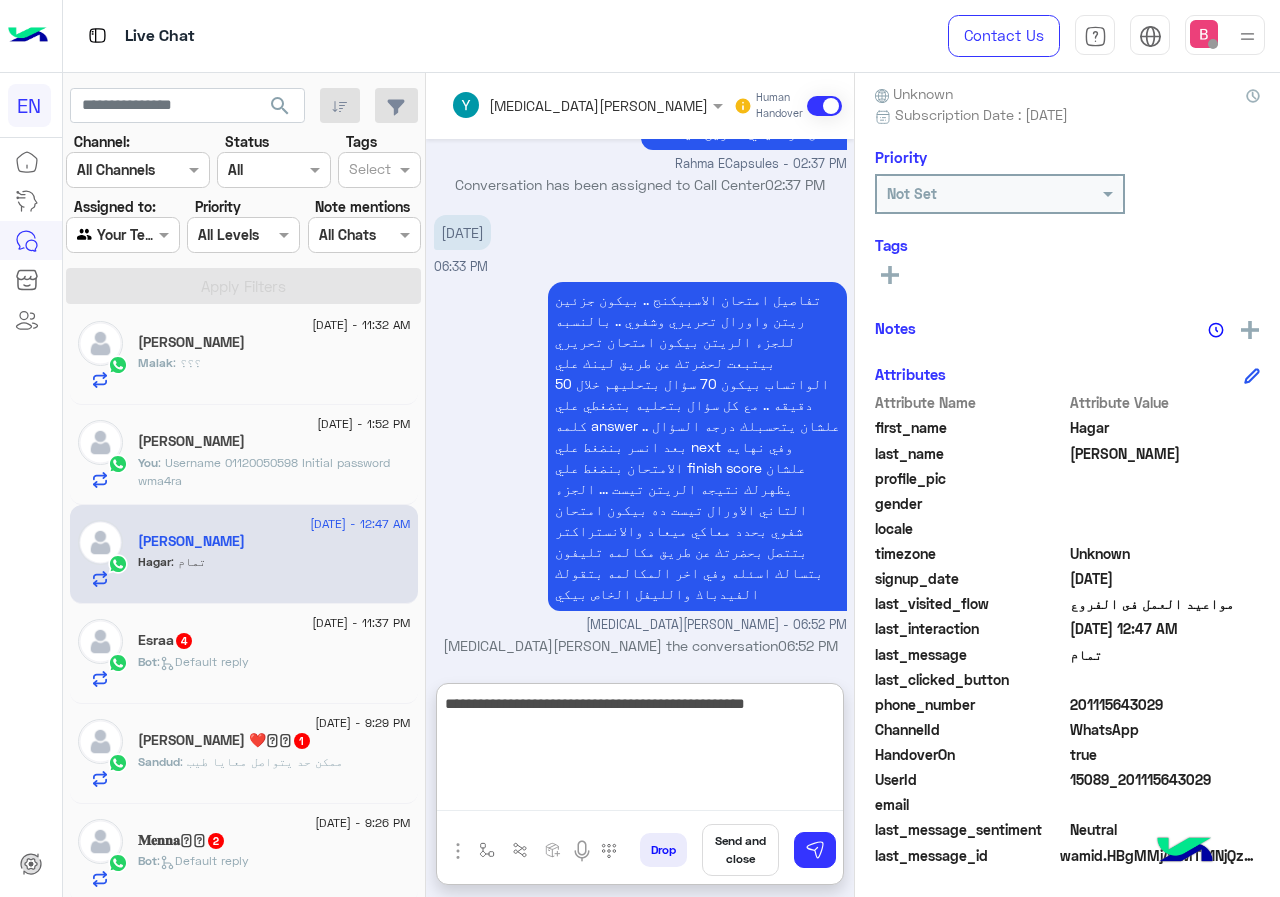 type on "**********" 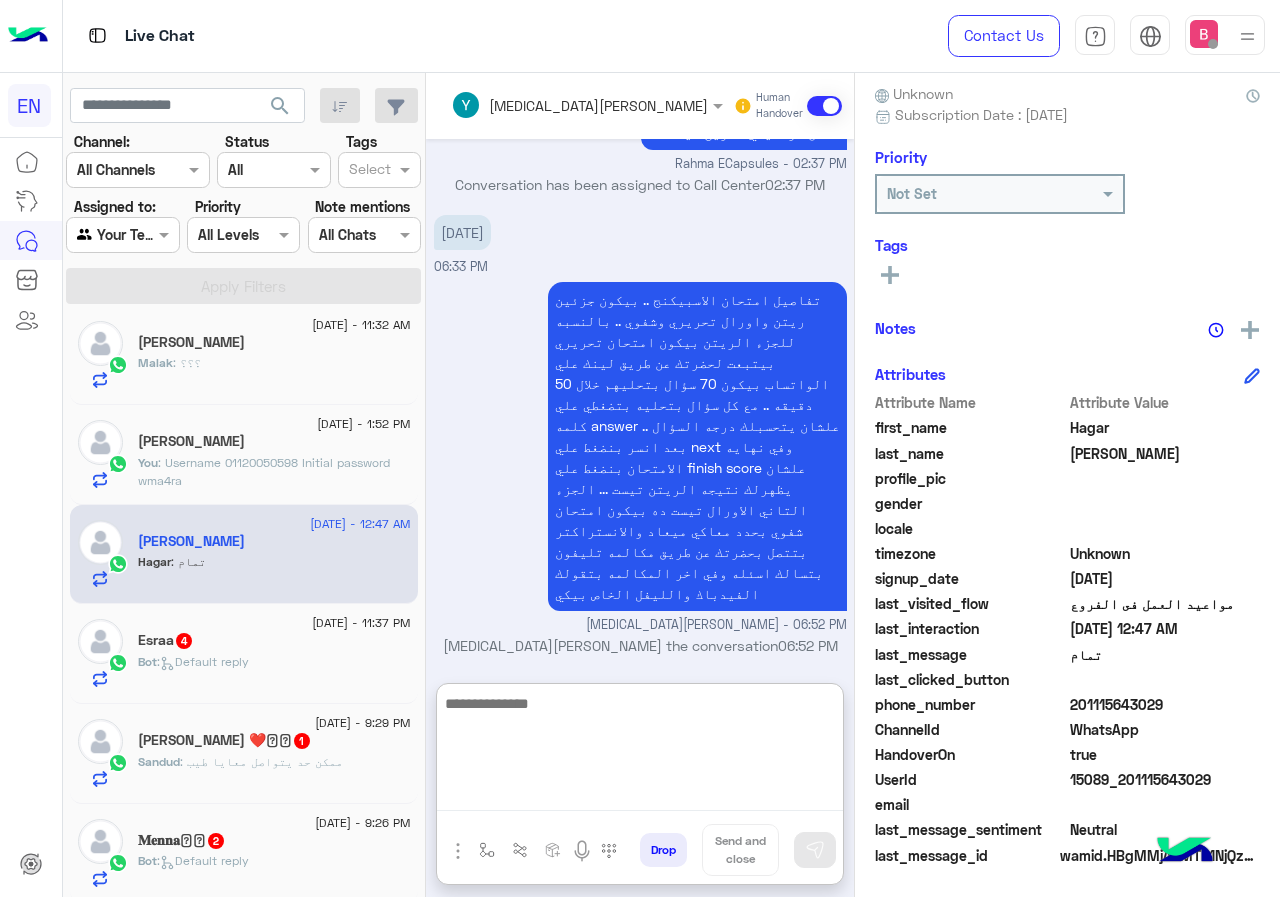 scroll, scrollTop: 1160, scrollLeft: 0, axis: vertical 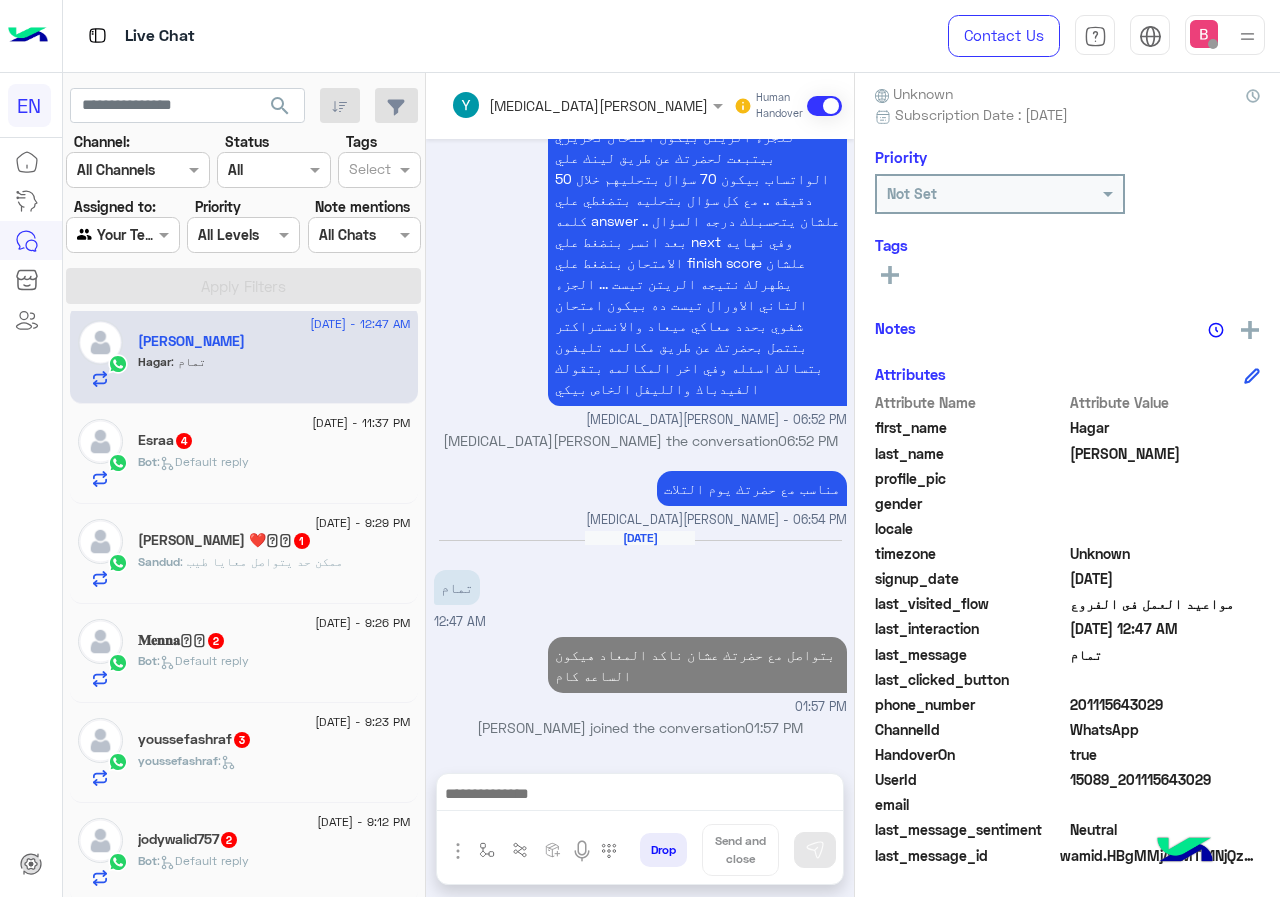 click on "Bot :   Default reply" 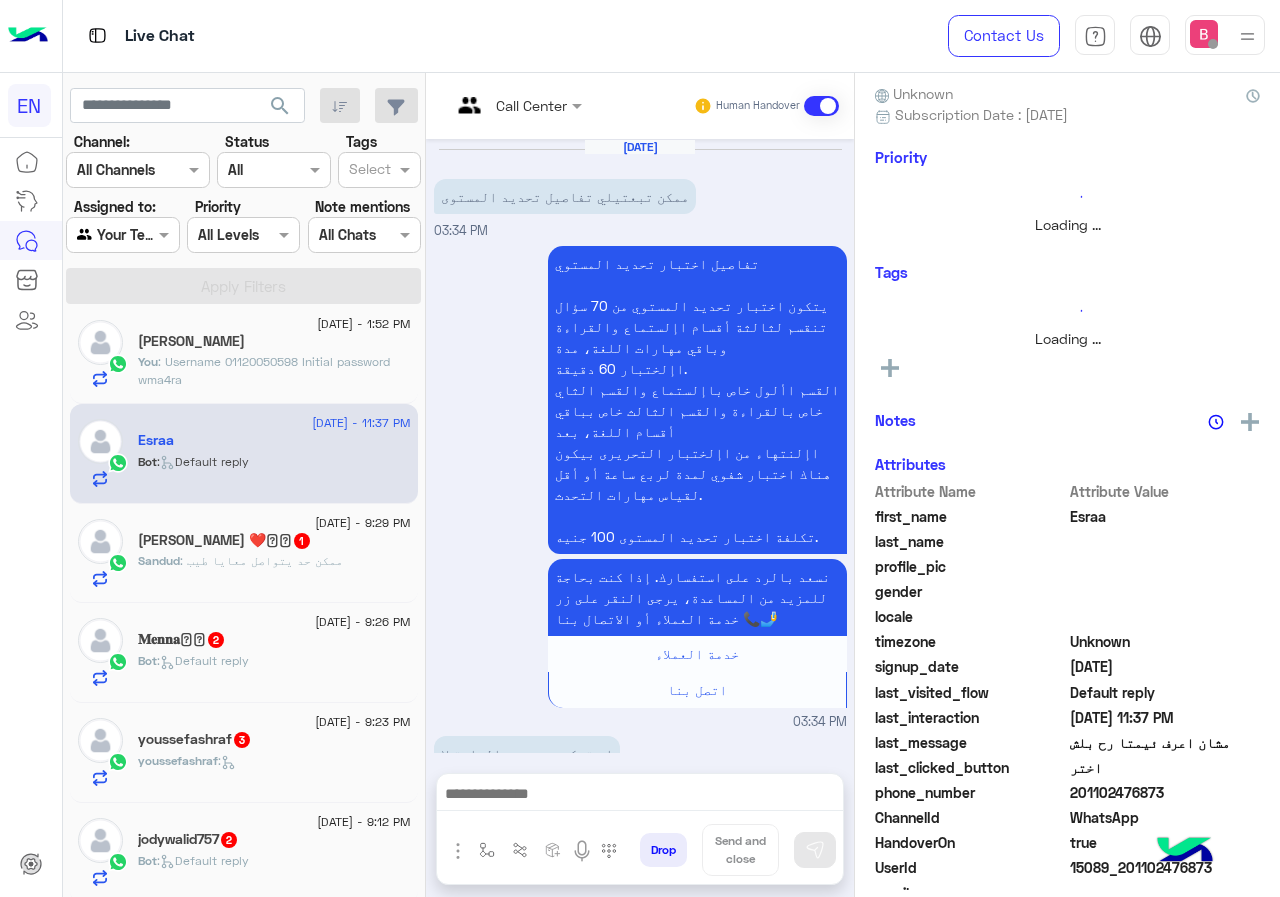 scroll, scrollTop: 1814, scrollLeft: 0, axis: vertical 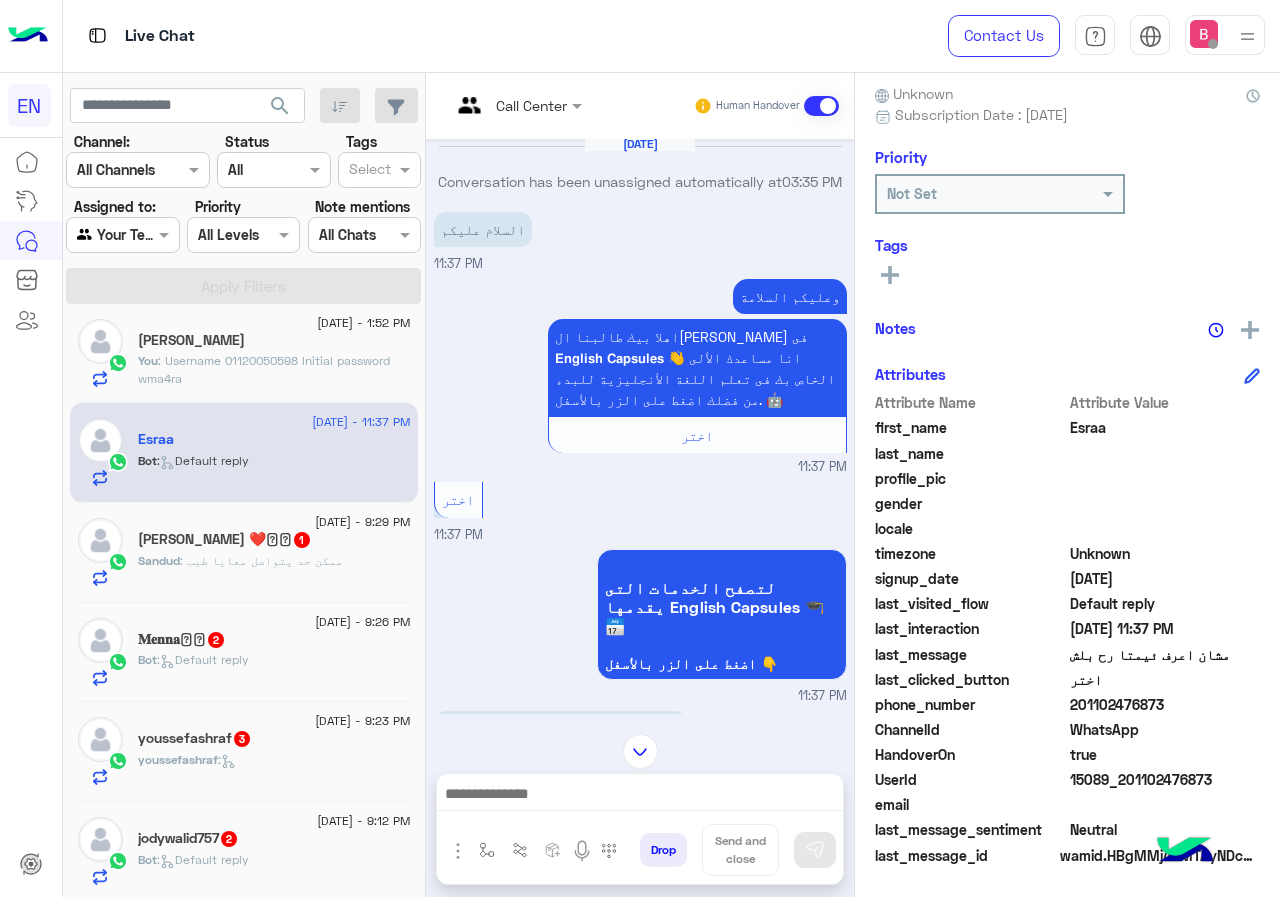 drag, startPoint x: 1075, startPoint y: 703, endPoint x: 1199, endPoint y: 707, distance: 124.0645 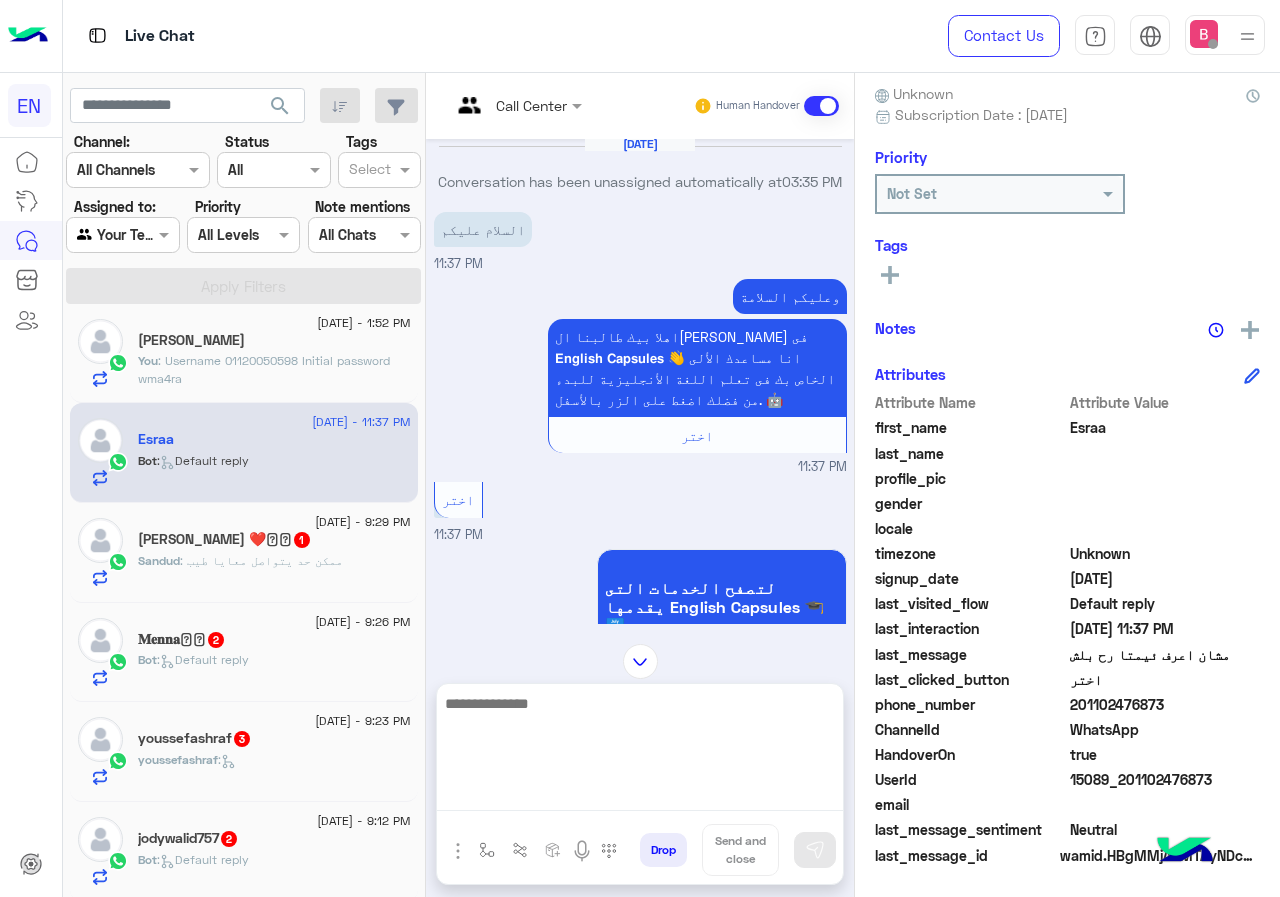 click at bounding box center (640, 751) 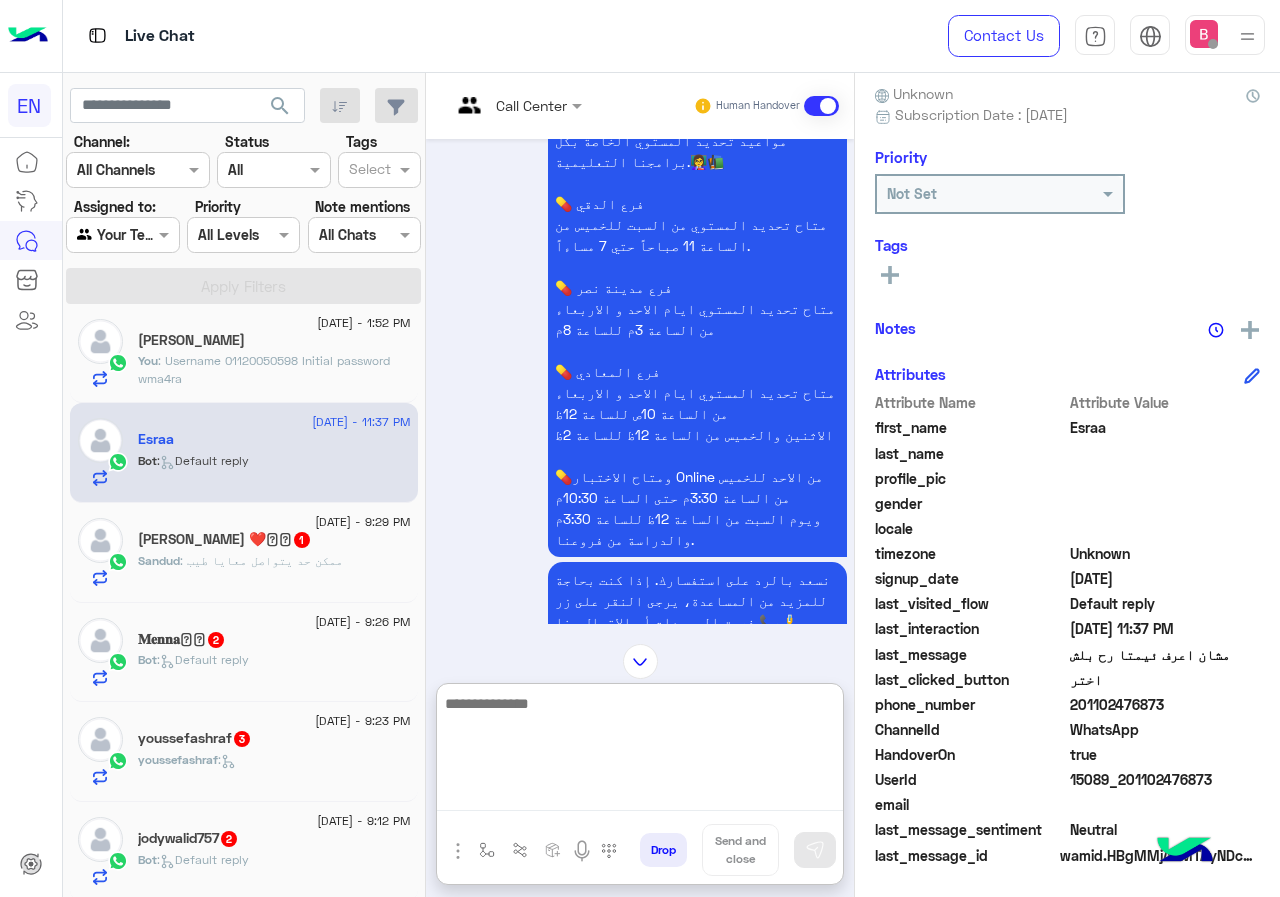 scroll, scrollTop: 1614, scrollLeft: 0, axis: vertical 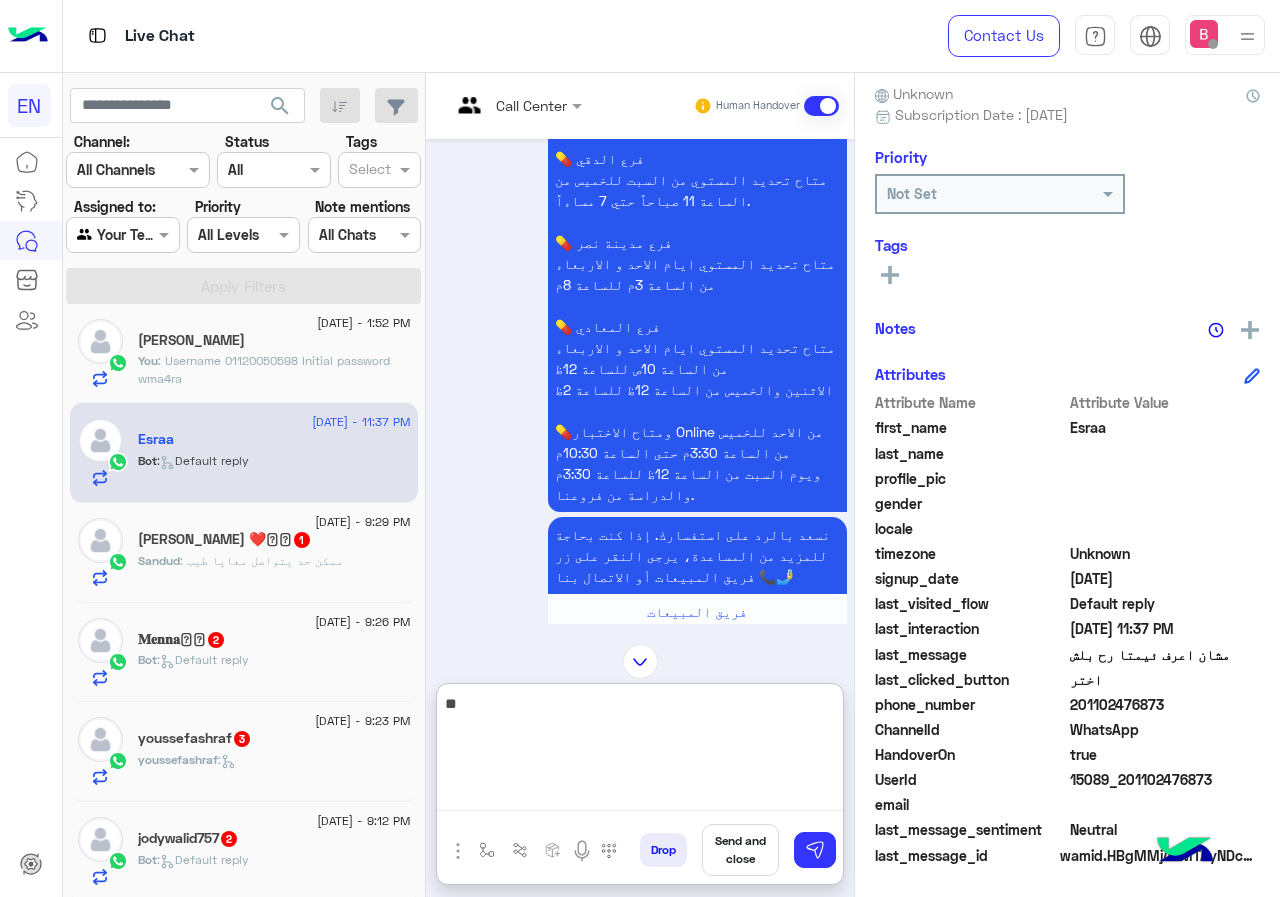 type on "*" 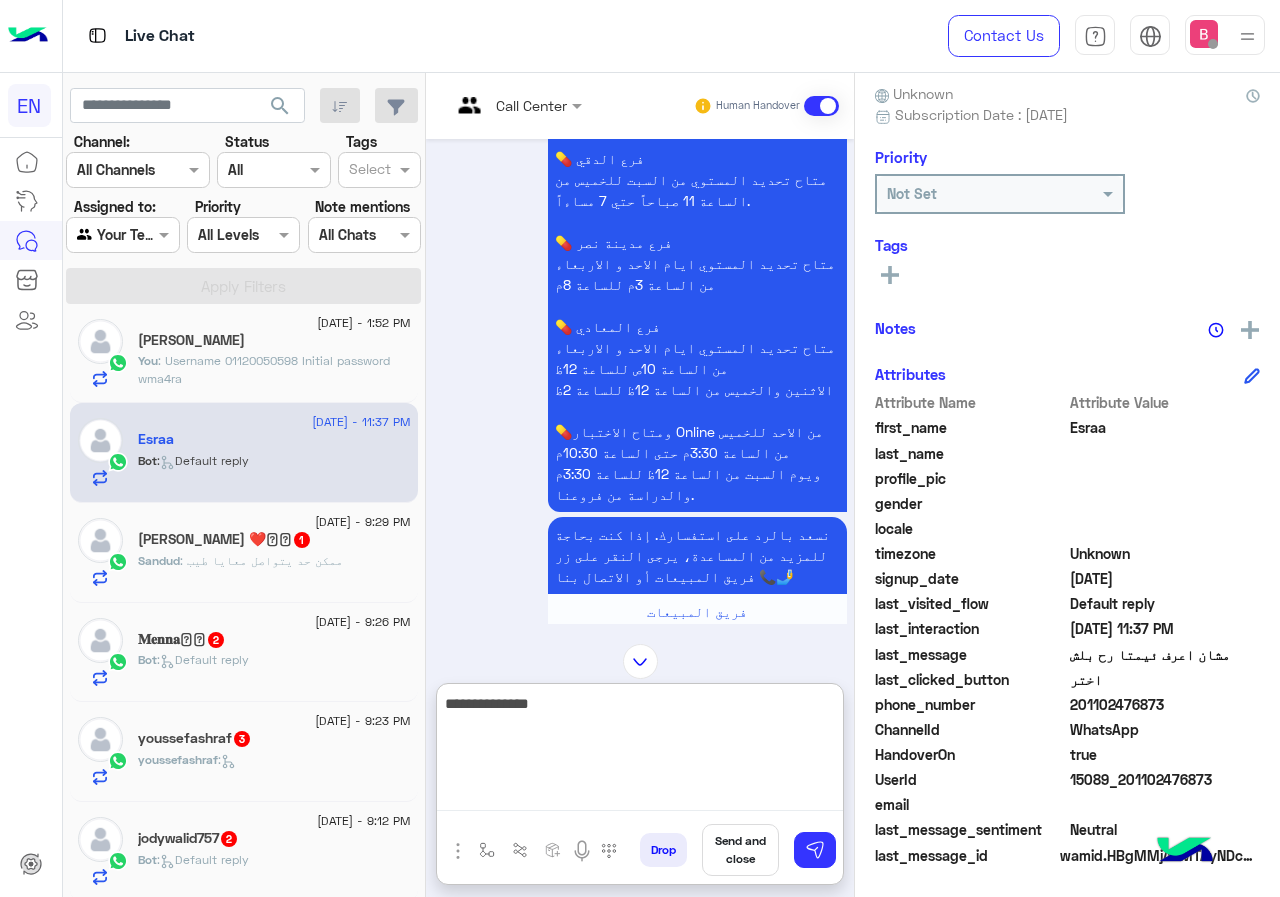 type on "**********" 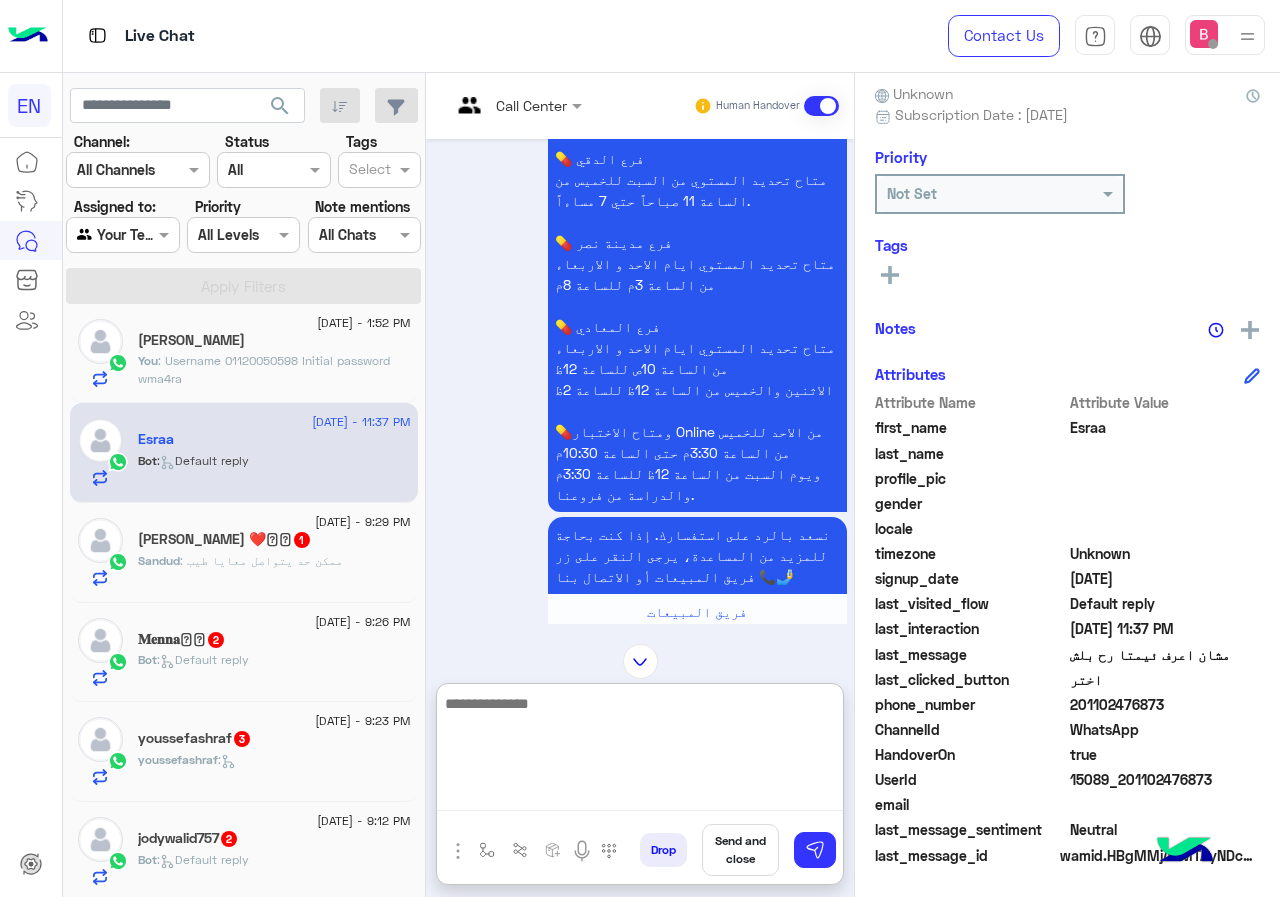 scroll, scrollTop: 2003, scrollLeft: 0, axis: vertical 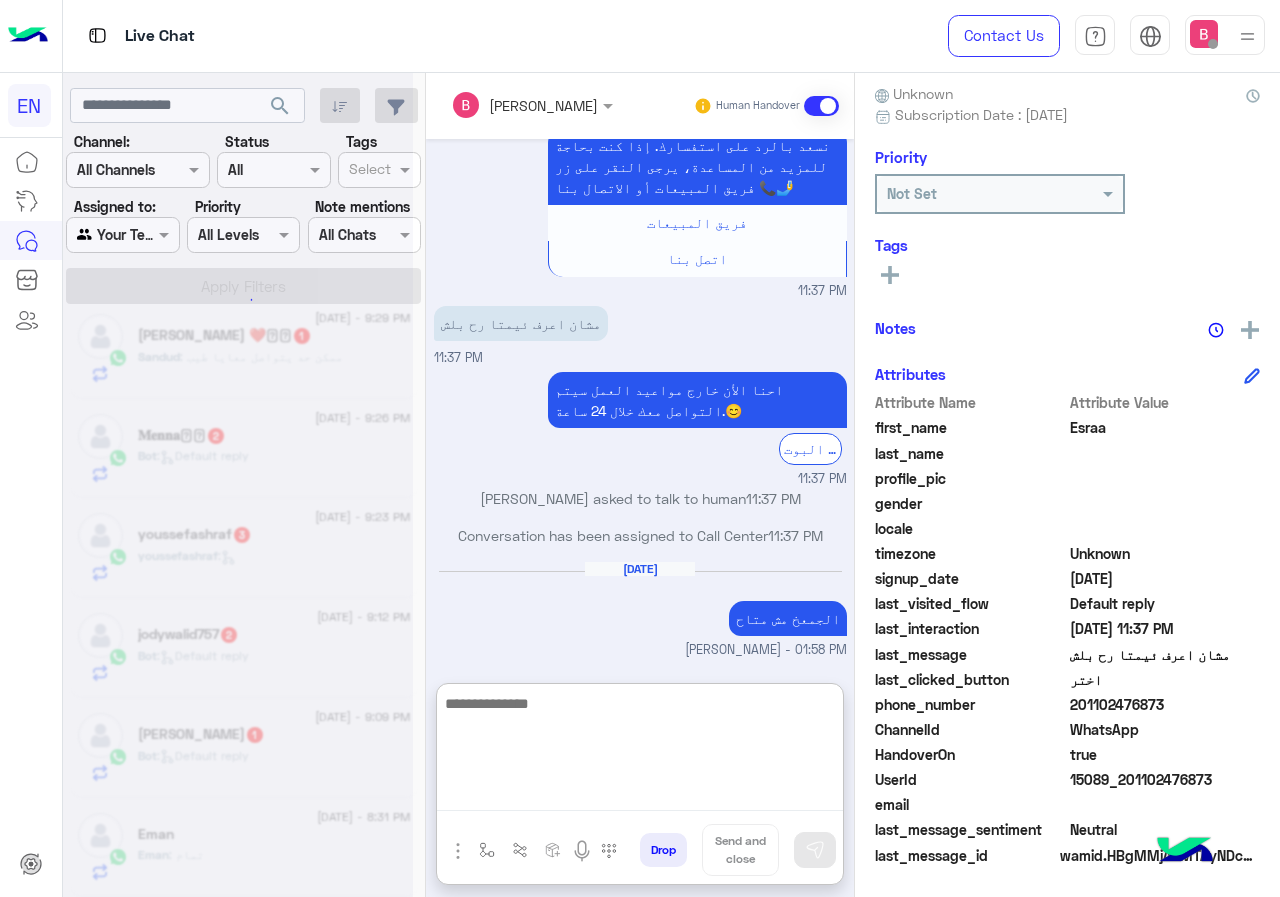 click at bounding box center [640, 751] 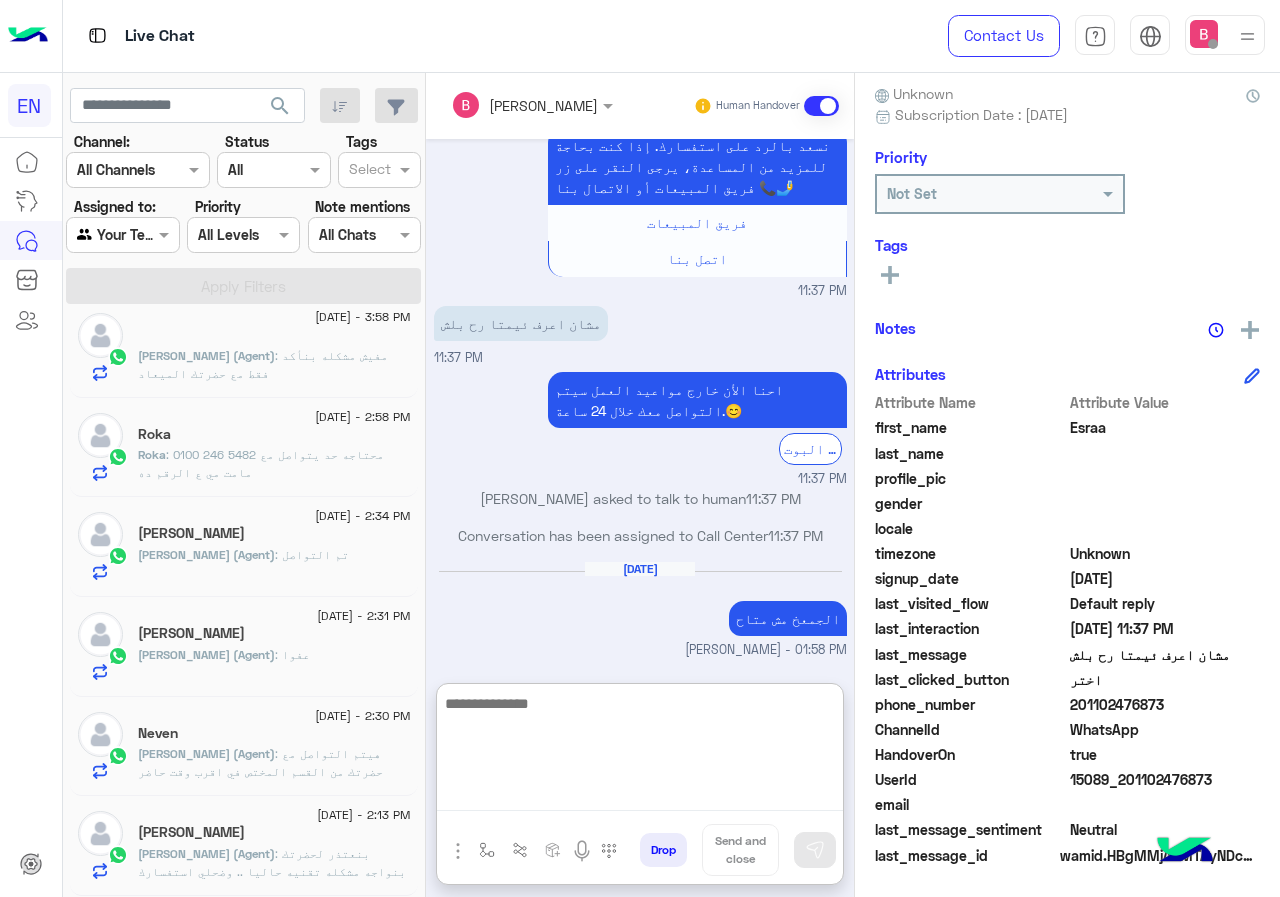 scroll, scrollTop: 10, scrollLeft: 0, axis: vertical 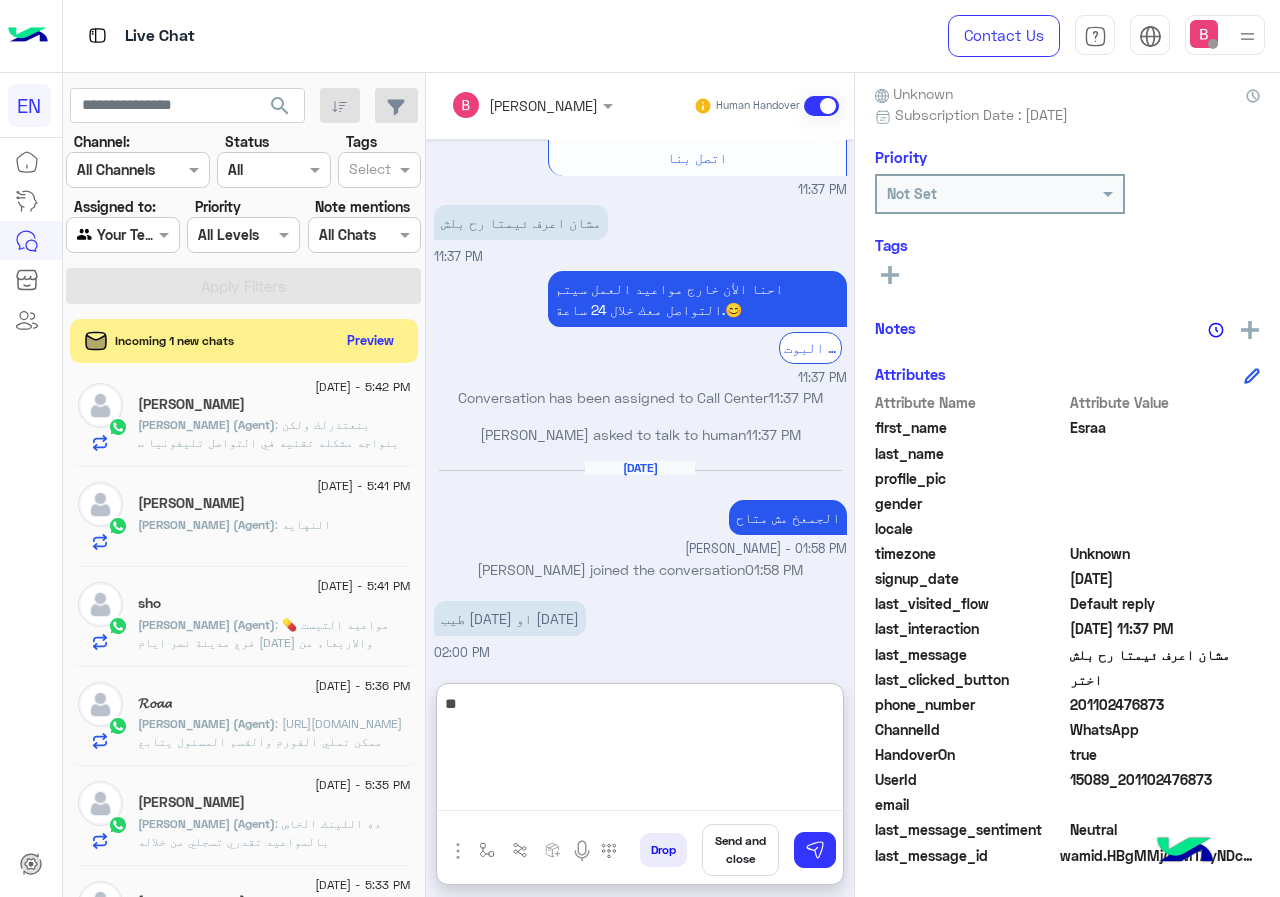 type on "*" 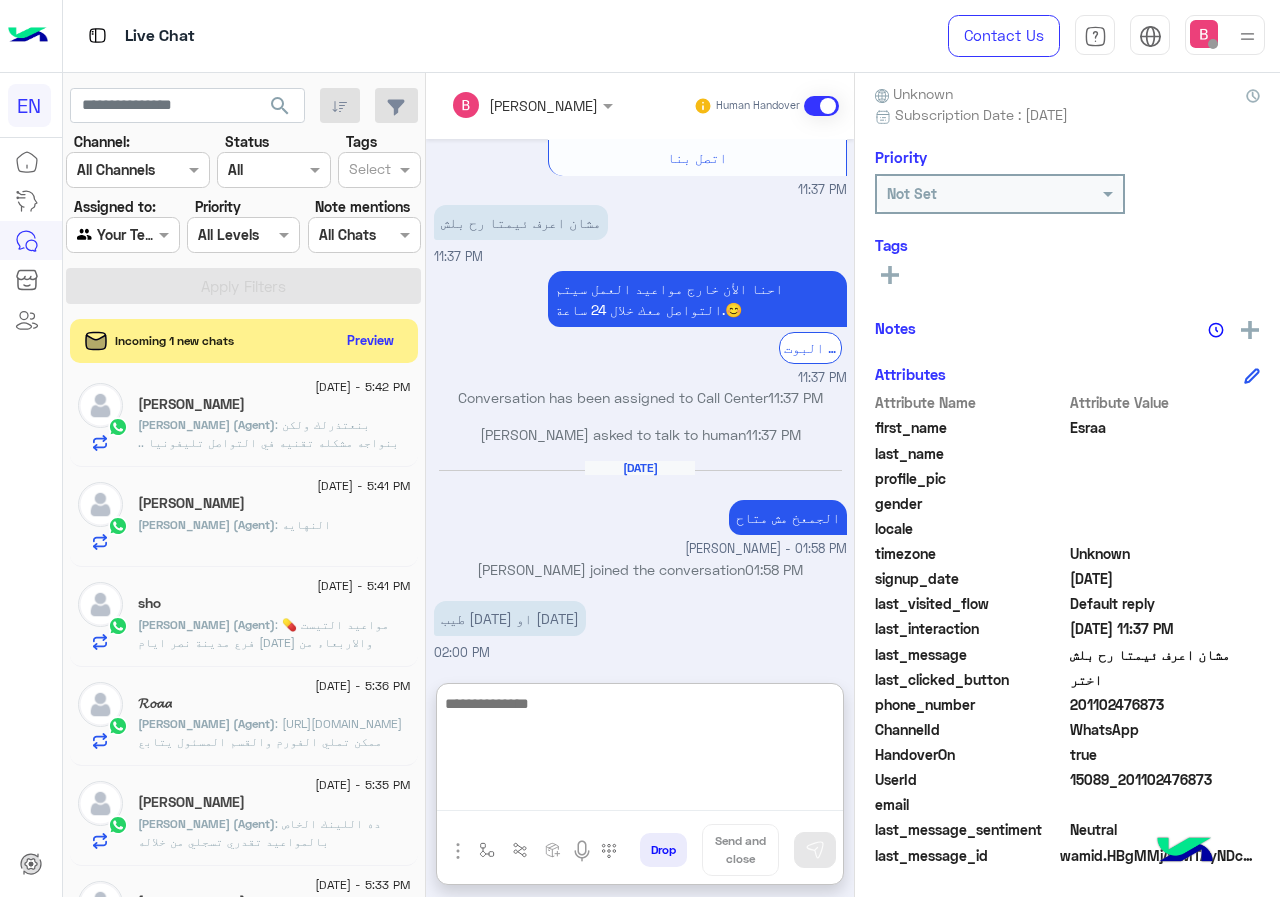 paste on "**********" 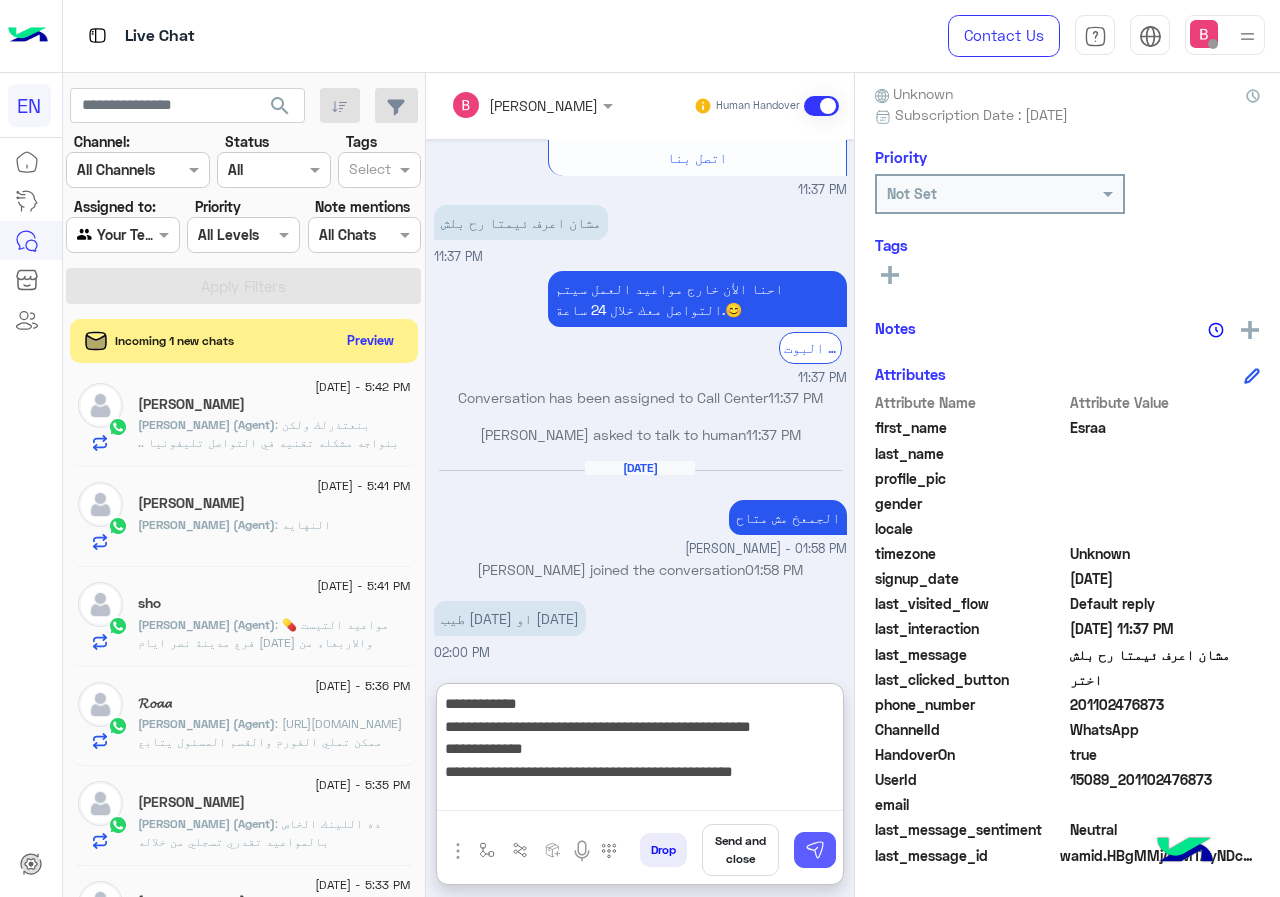 type on "**********" 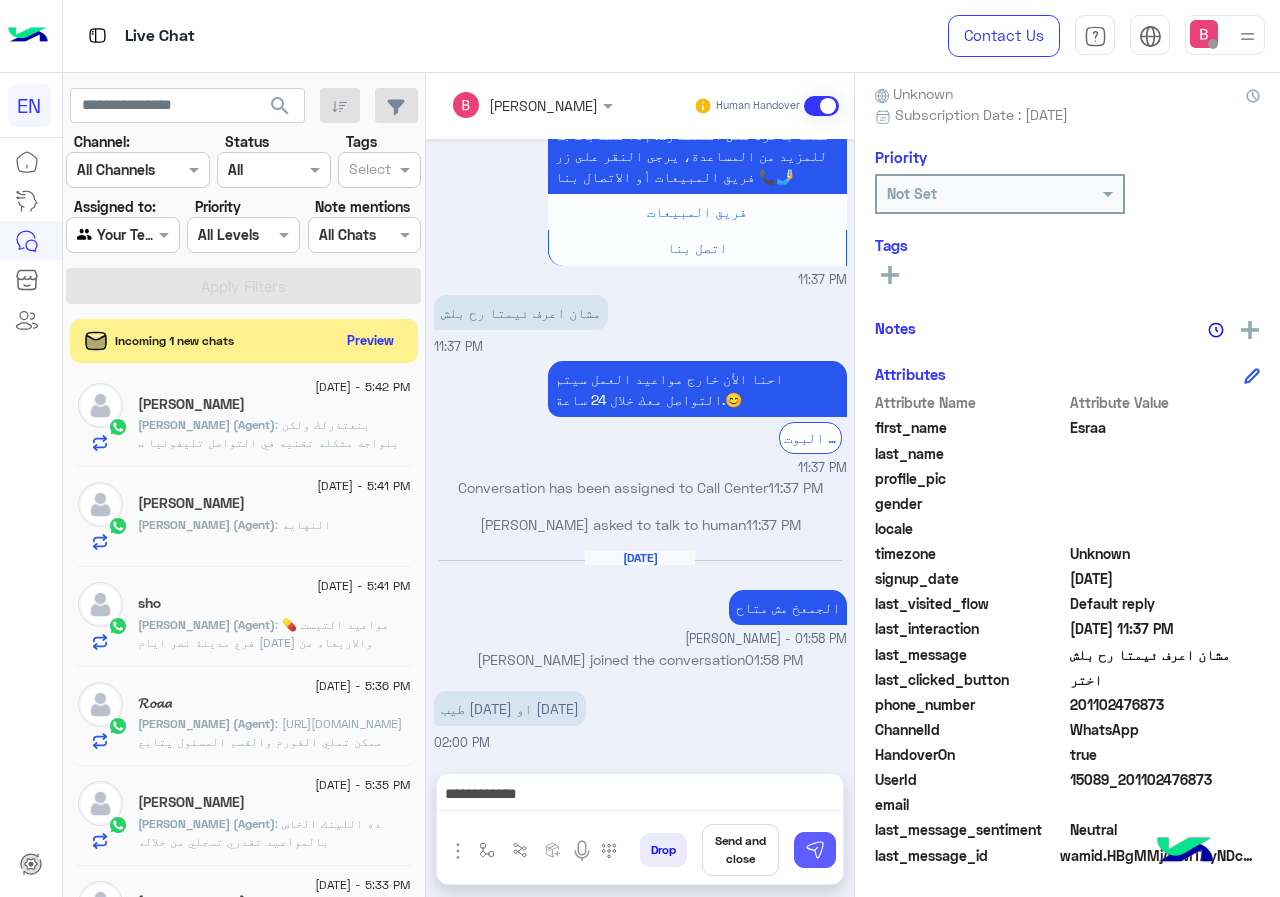 click at bounding box center [815, 850] 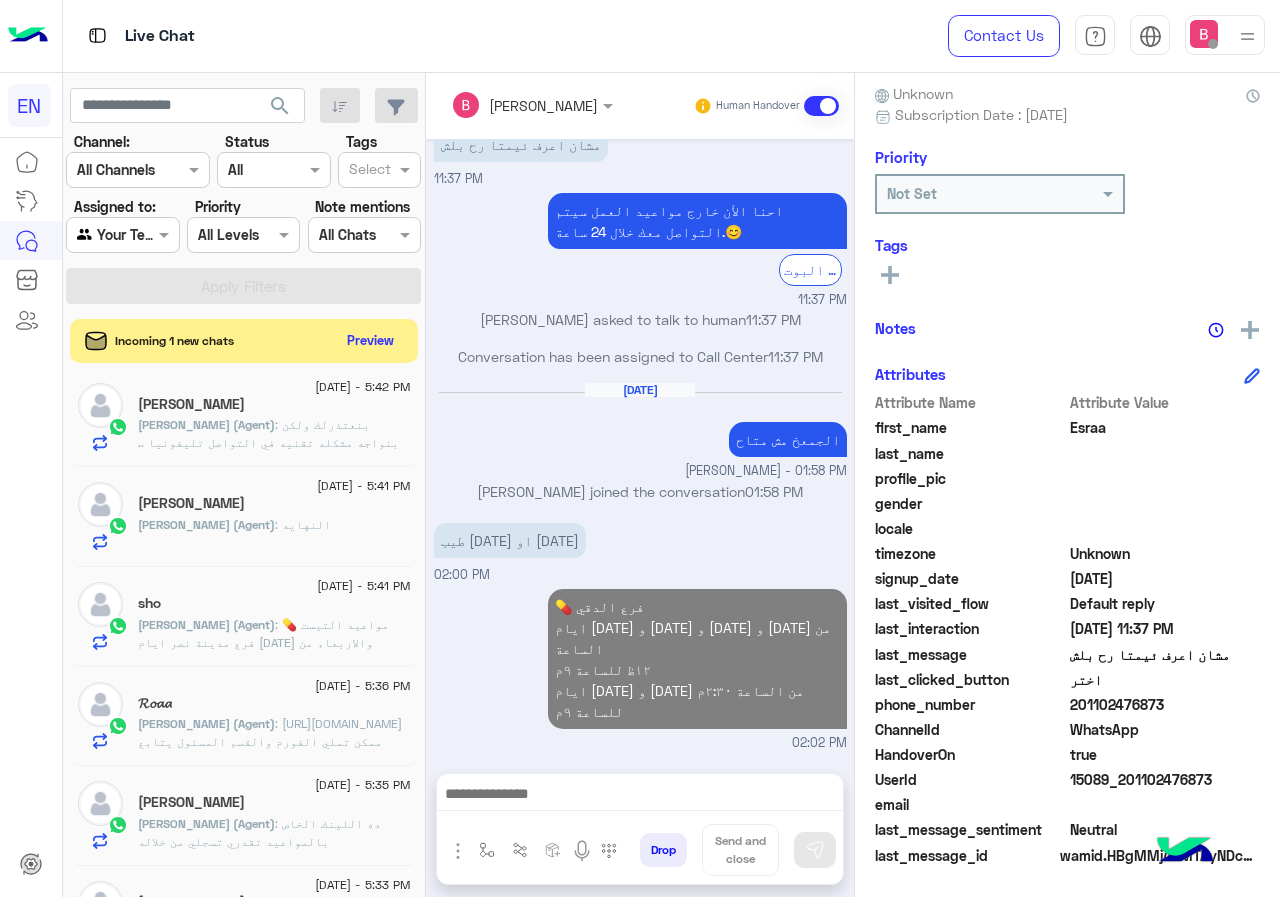 scroll, scrollTop: 2185, scrollLeft: 0, axis: vertical 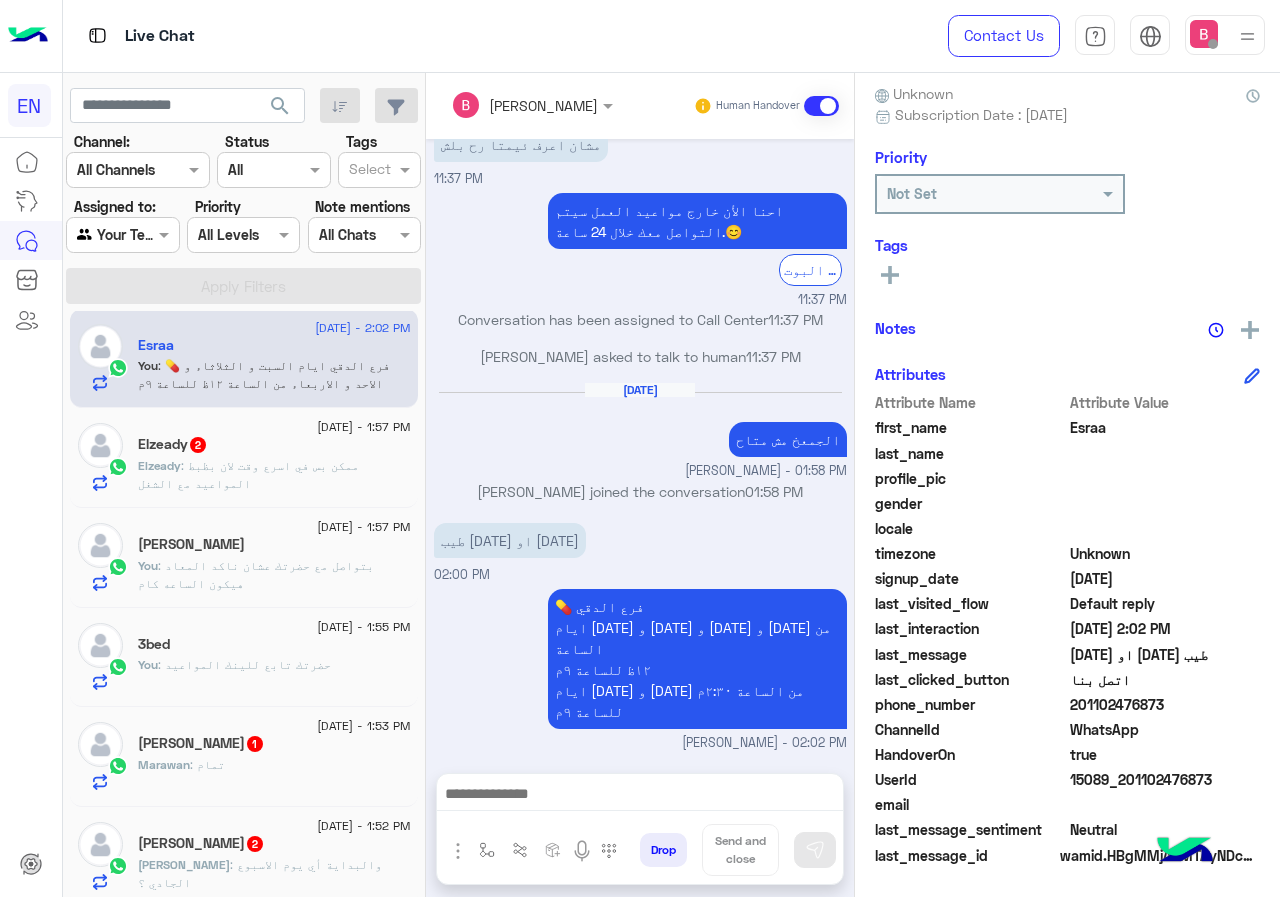 click on "Elzeady   2" 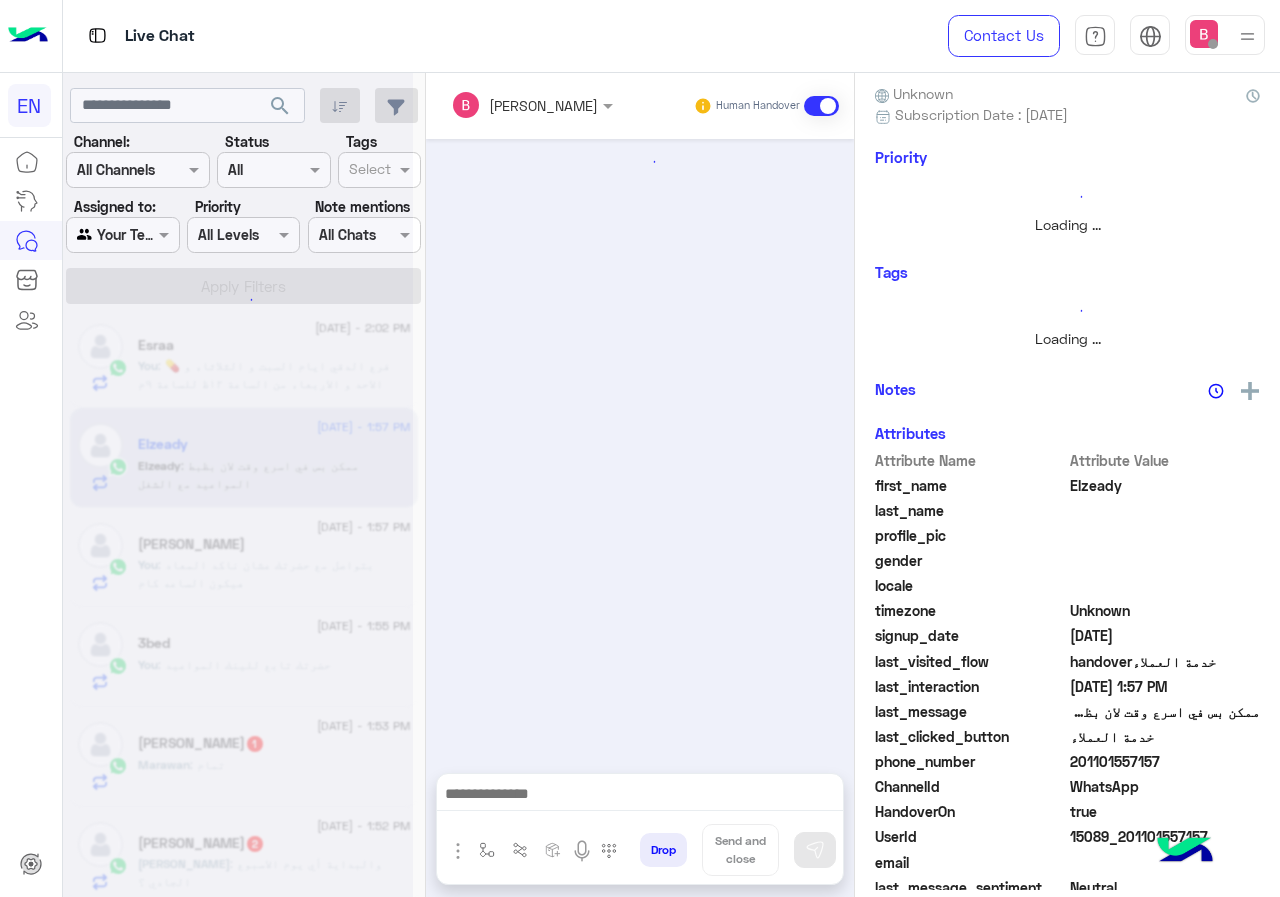 scroll, scrollTop: 0, scrollLeft: 0, axis: both 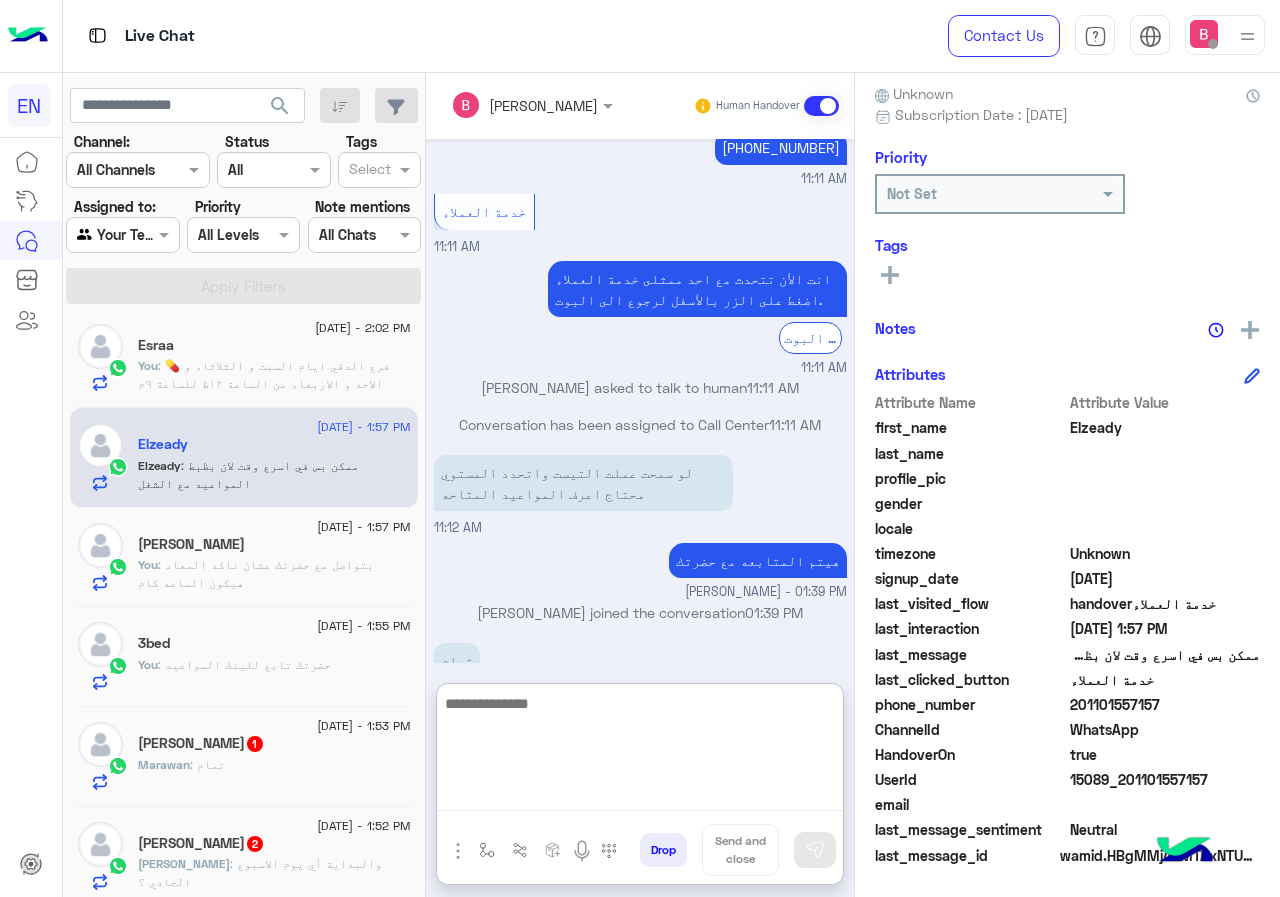 click at bounding box center (640, 751) 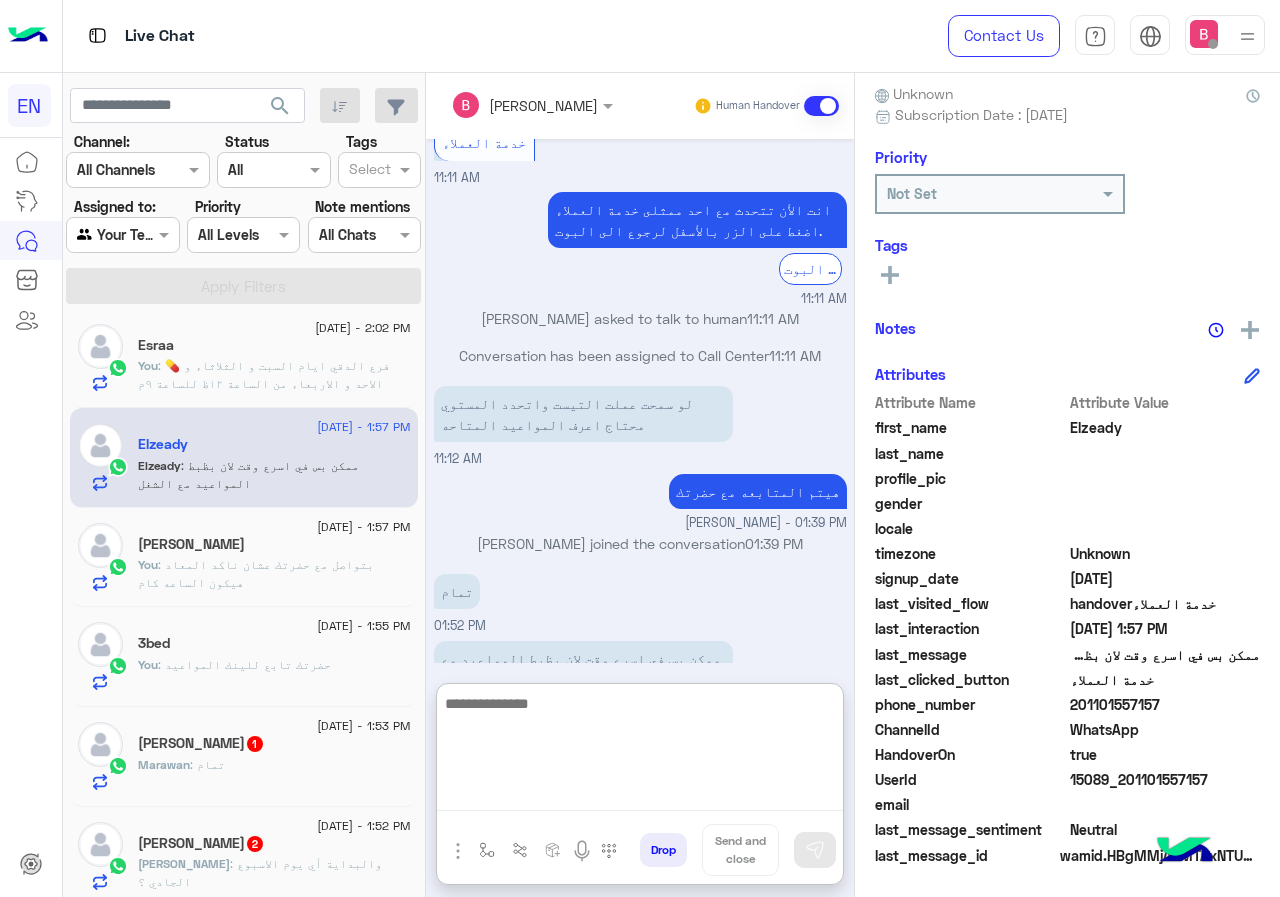 scroll, scrollTop: 1114, scrollLeft: 0, axis: vertical 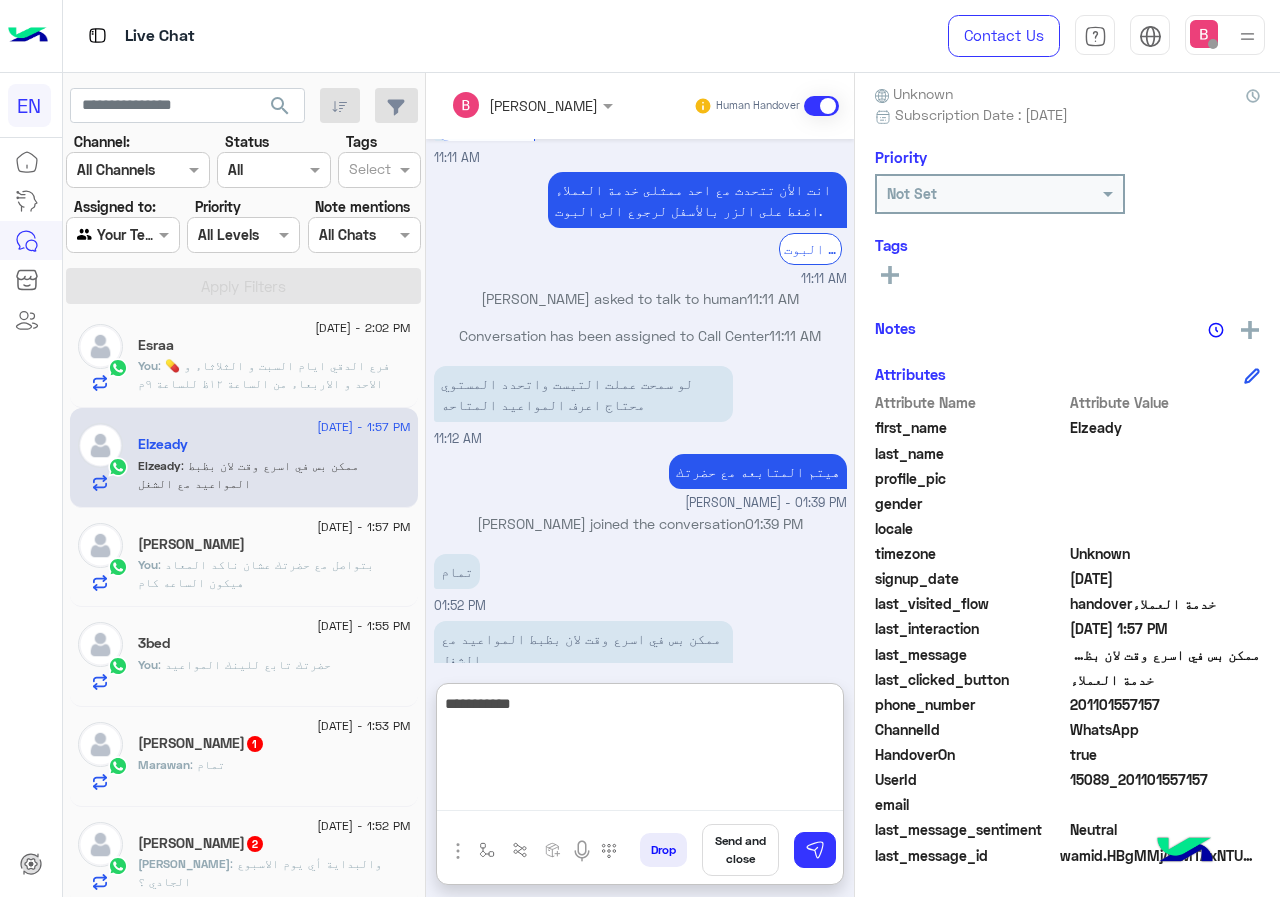 type on "**********" 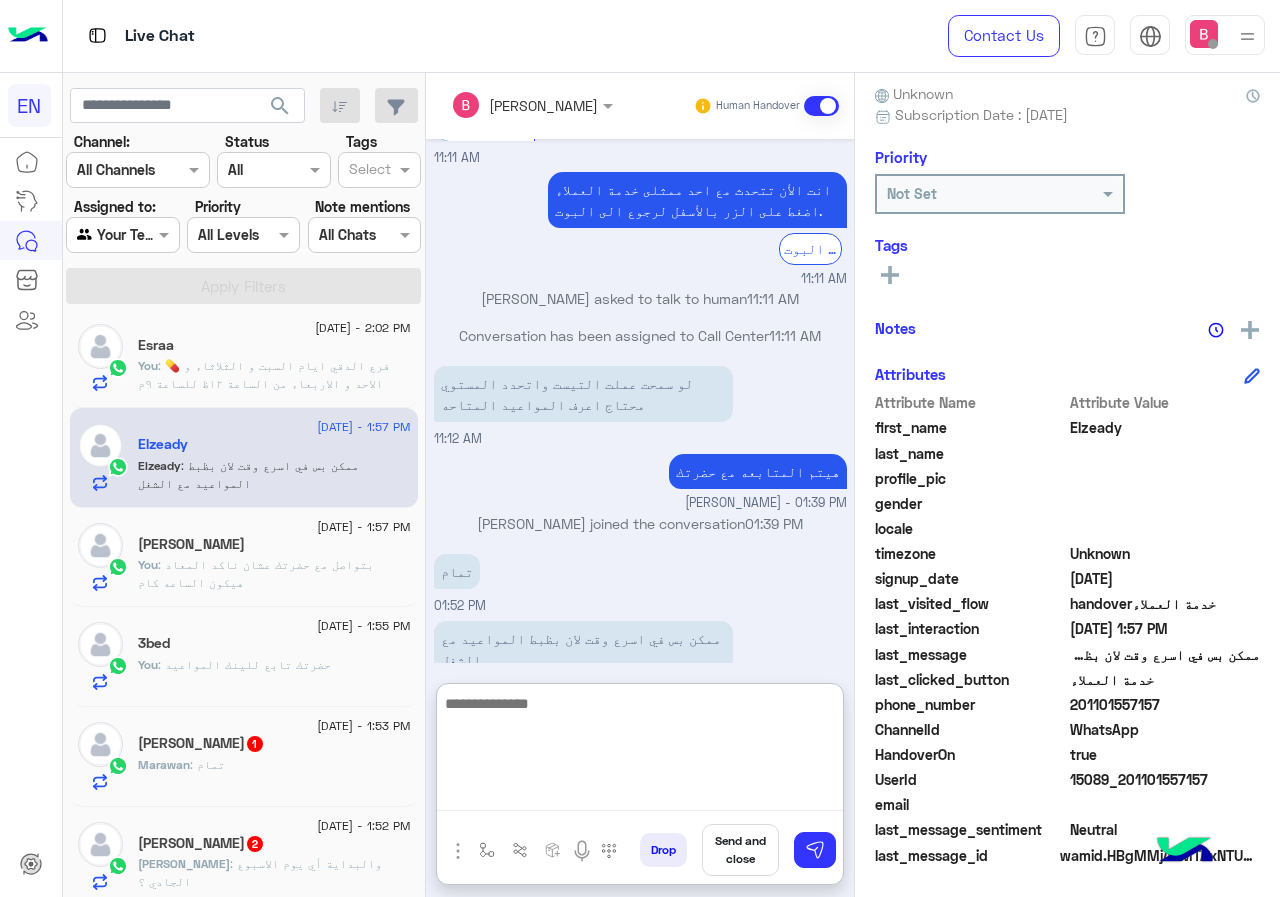 scroll, scrollTop: 1179, scrollLeft: 0, axis: vertical 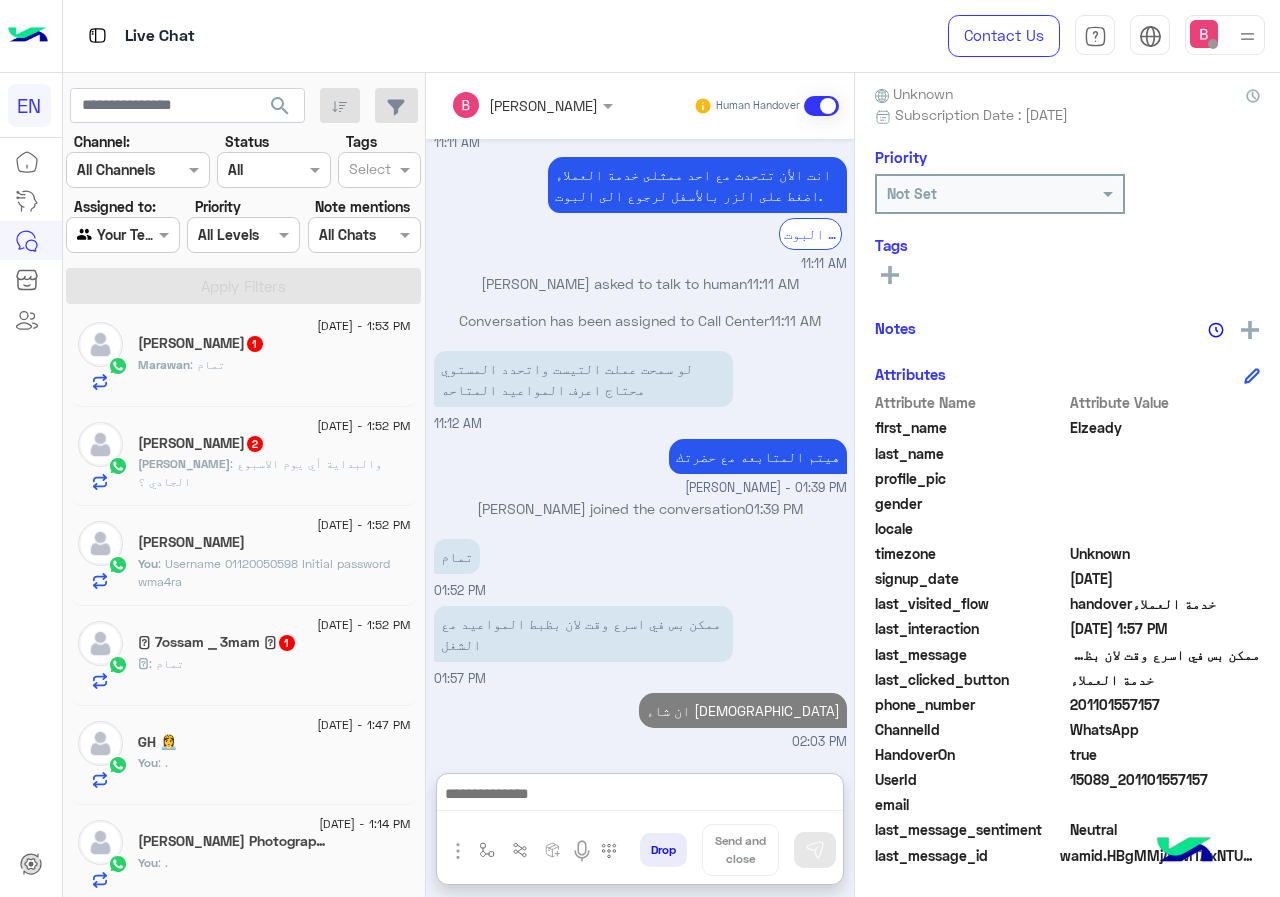 click on "Marawan : تمام" 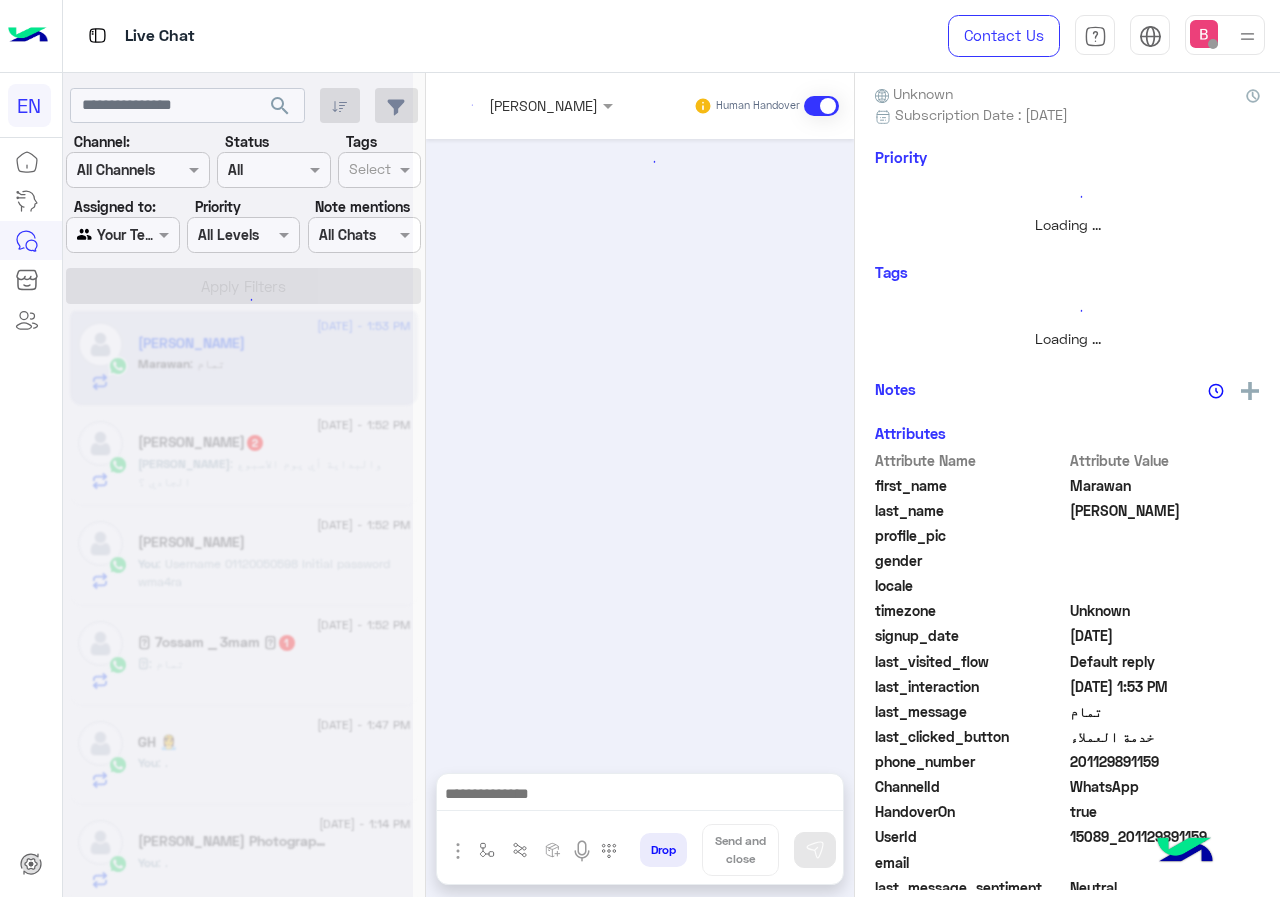 scroll, scrollTop: 0, scrollLeft: 0, axis: both 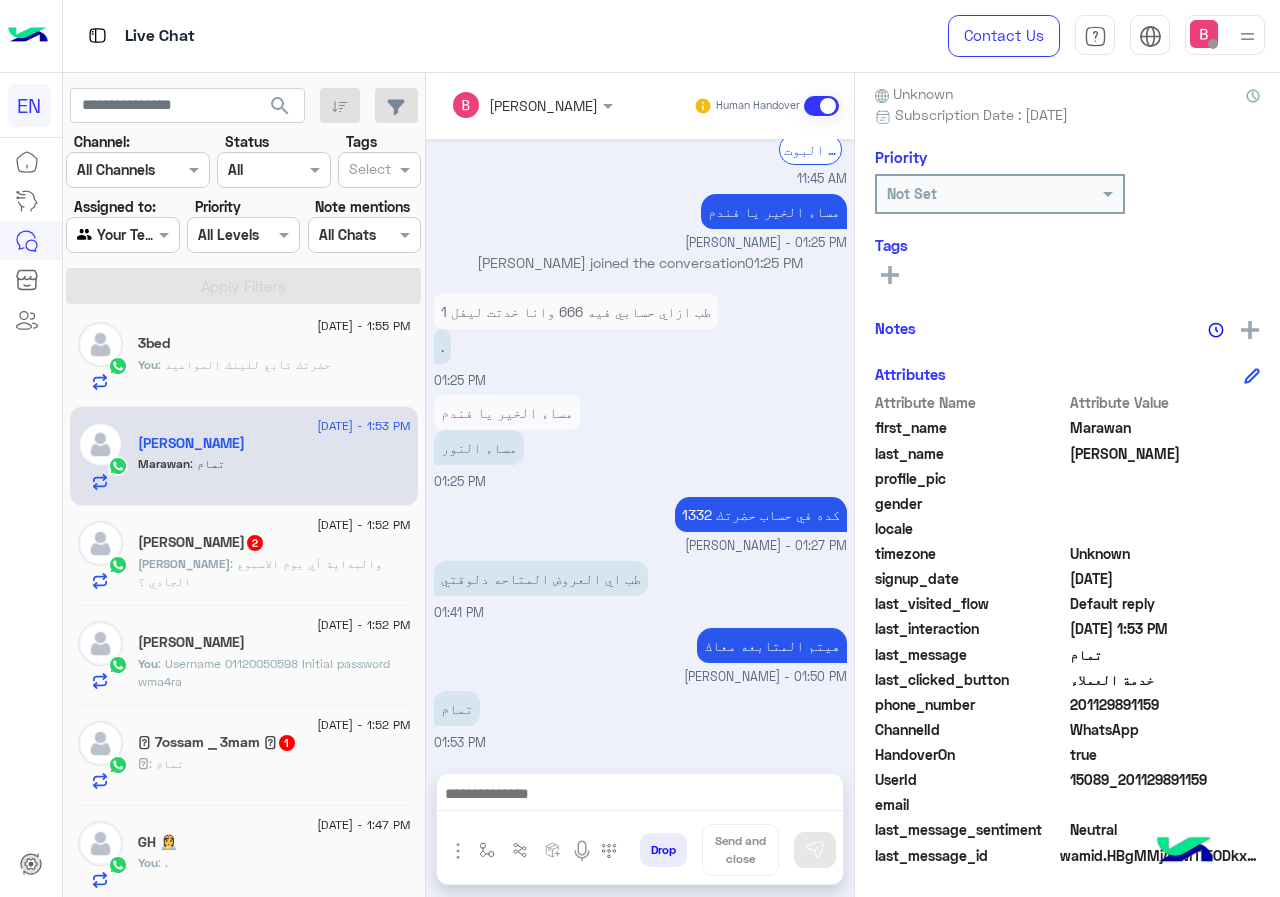click on ": والبداية أي يوم الاسبوع الجادي ؟" 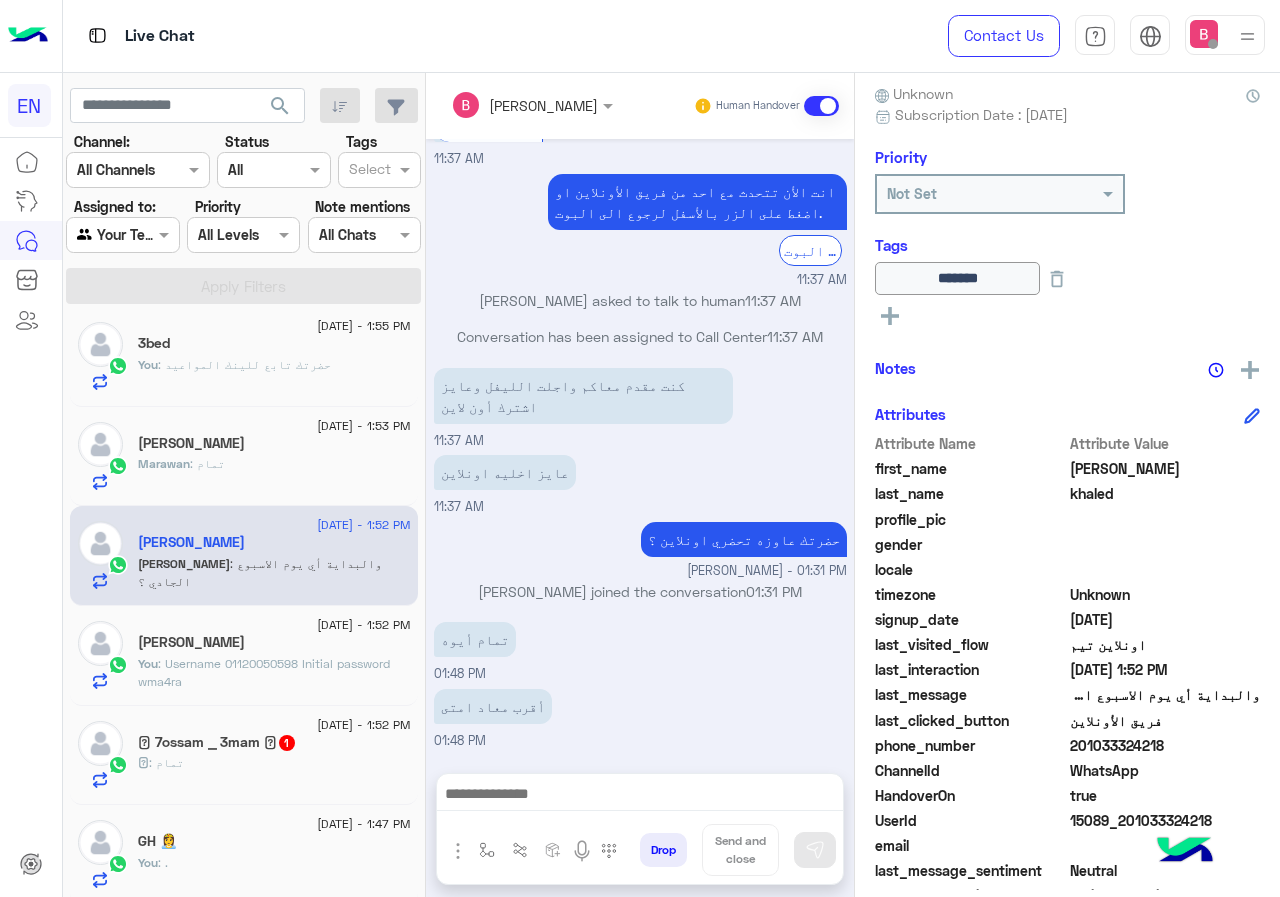 scroll, scrollTop: 3039, scrollLeft: 0, axis: vertical 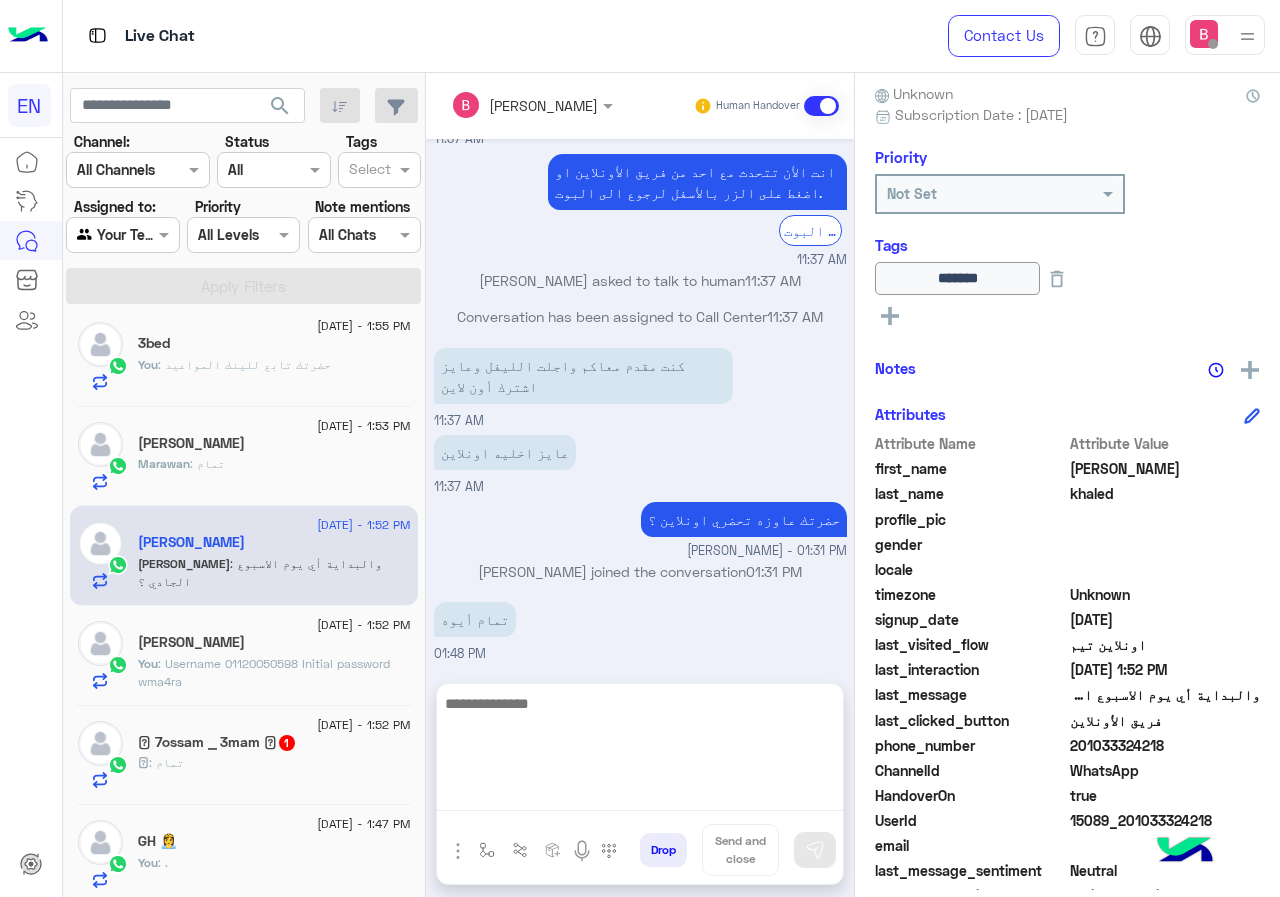 click at bounding box center (640, 751) 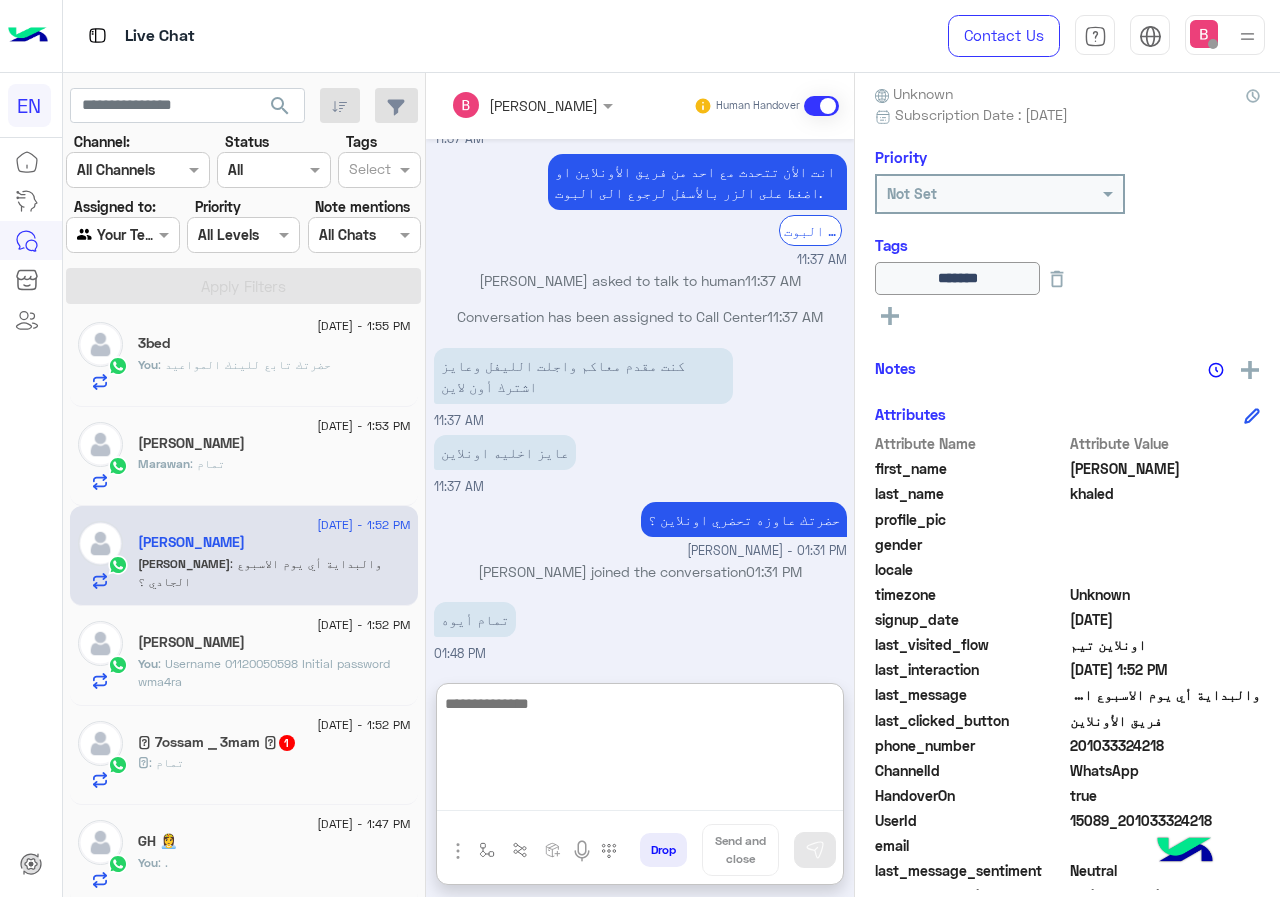 click at bounding box center [640, 751] 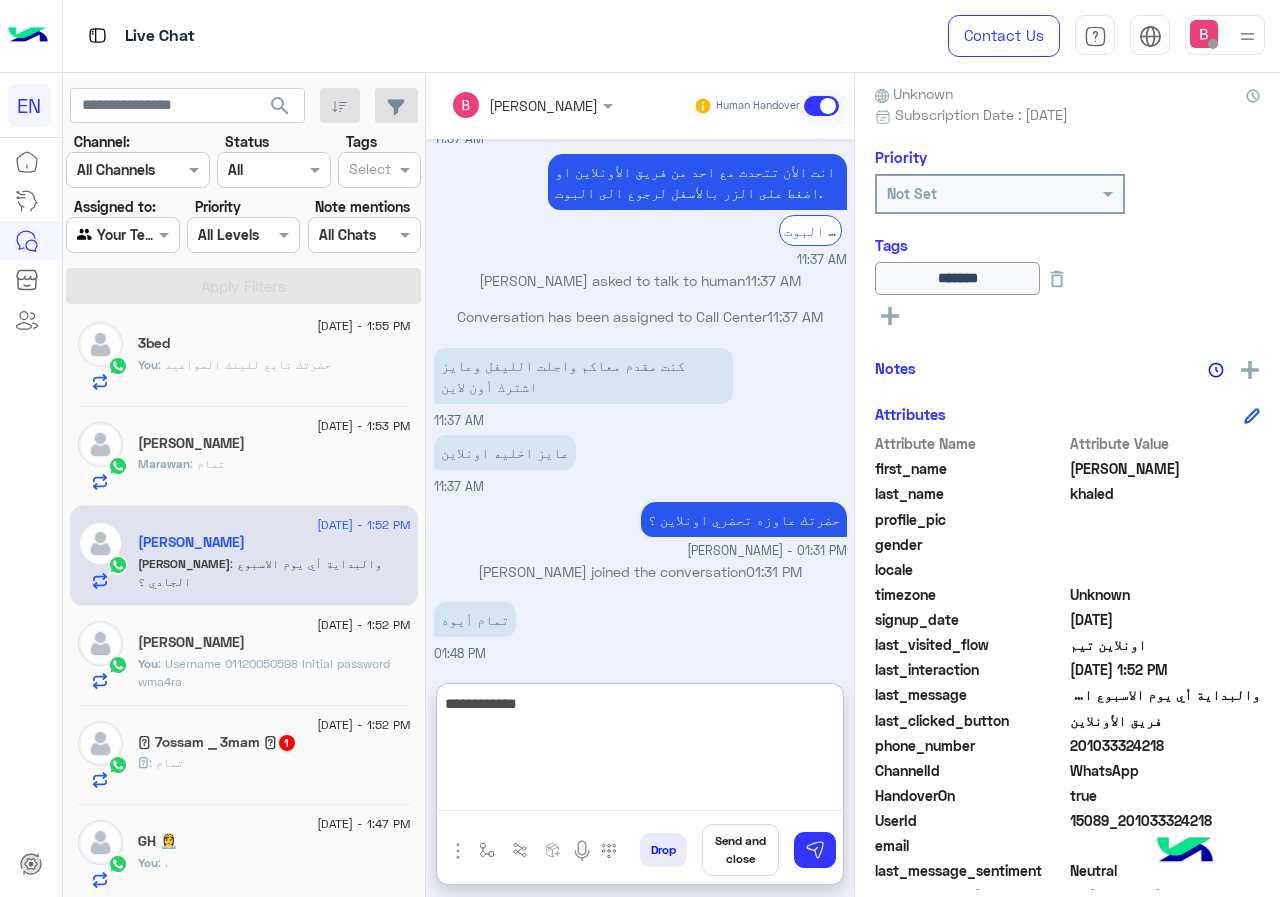 type on "**********" 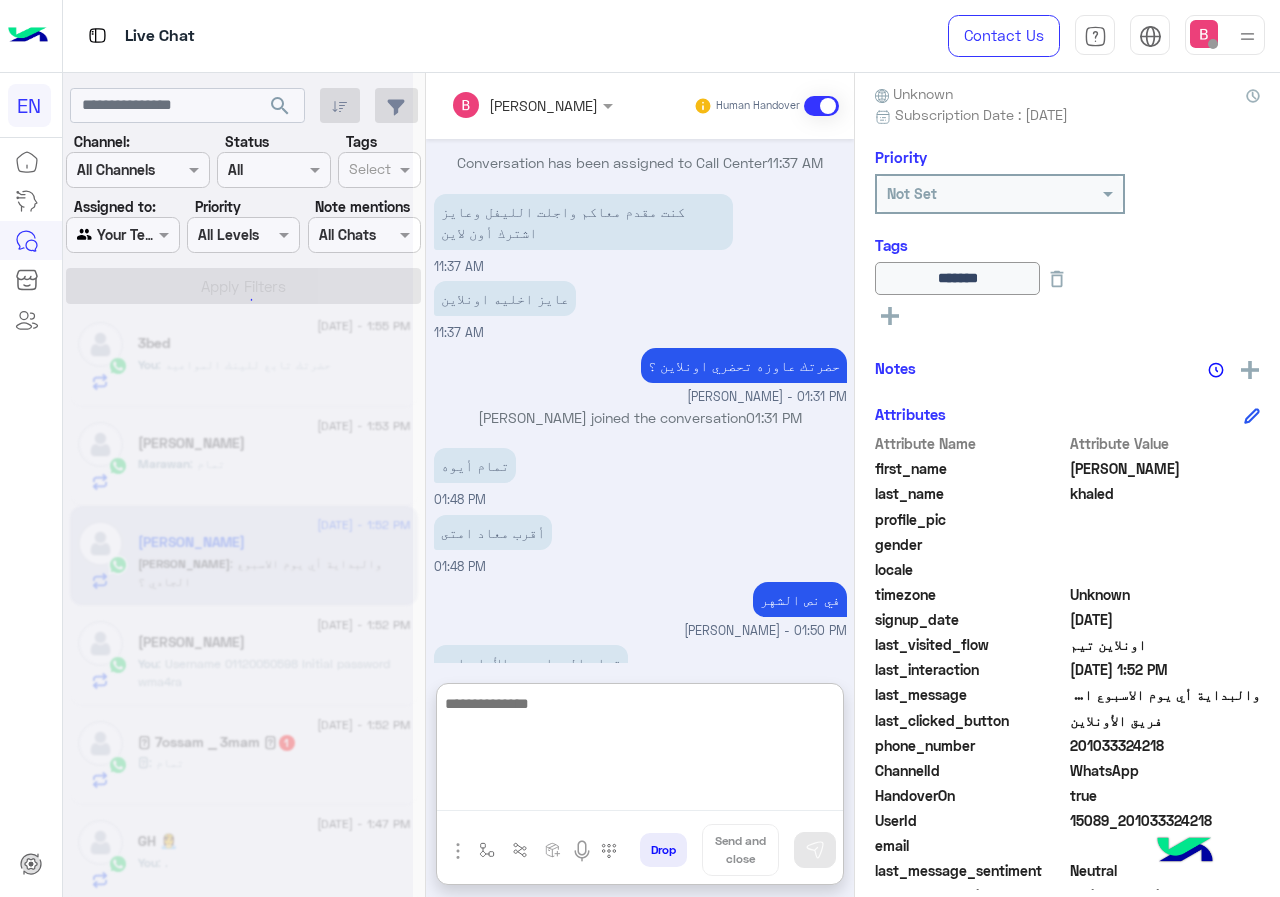 scroll, scrollTop: 3193, scrollLeft: 0, axis: vertical 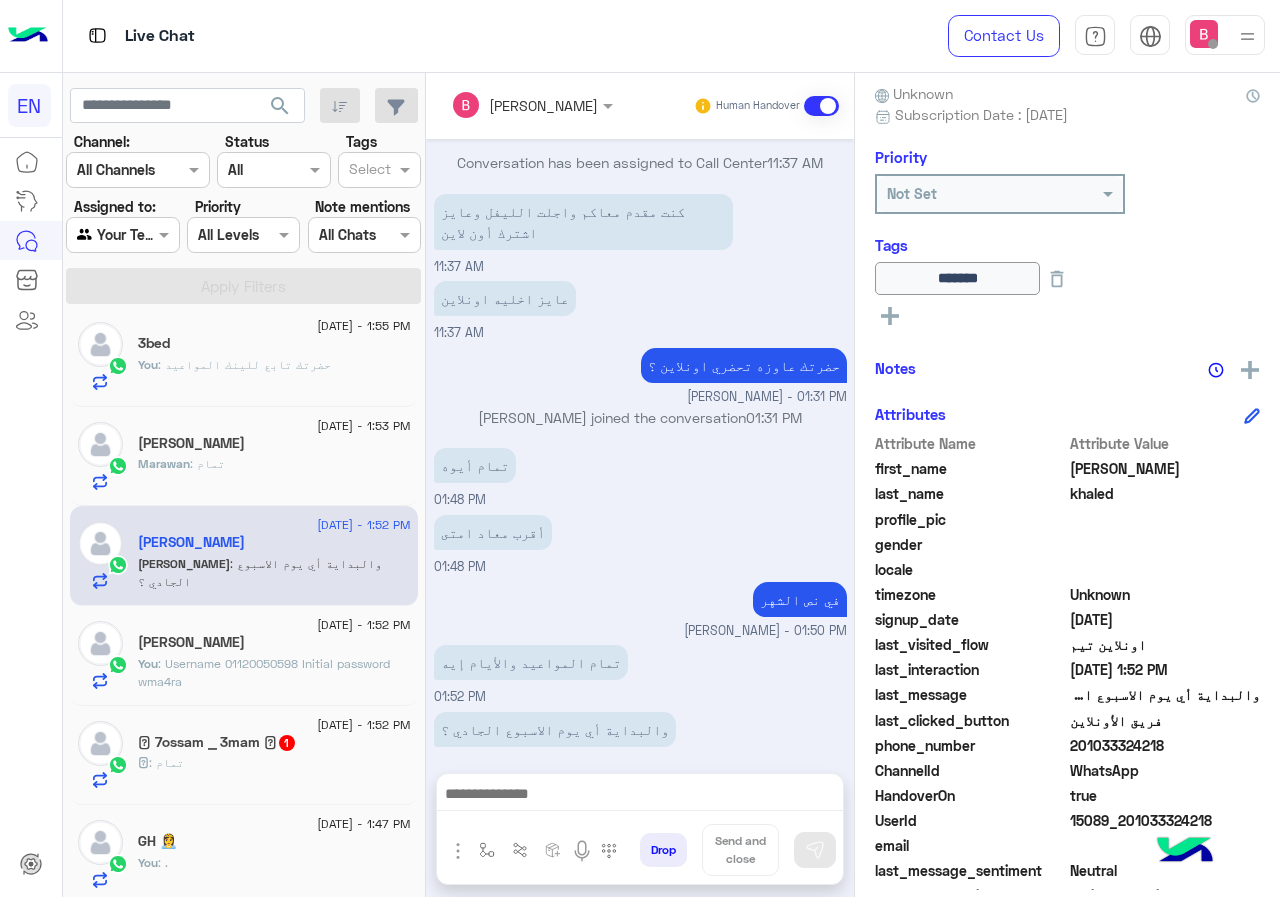 click on "𓆩 : تمام" 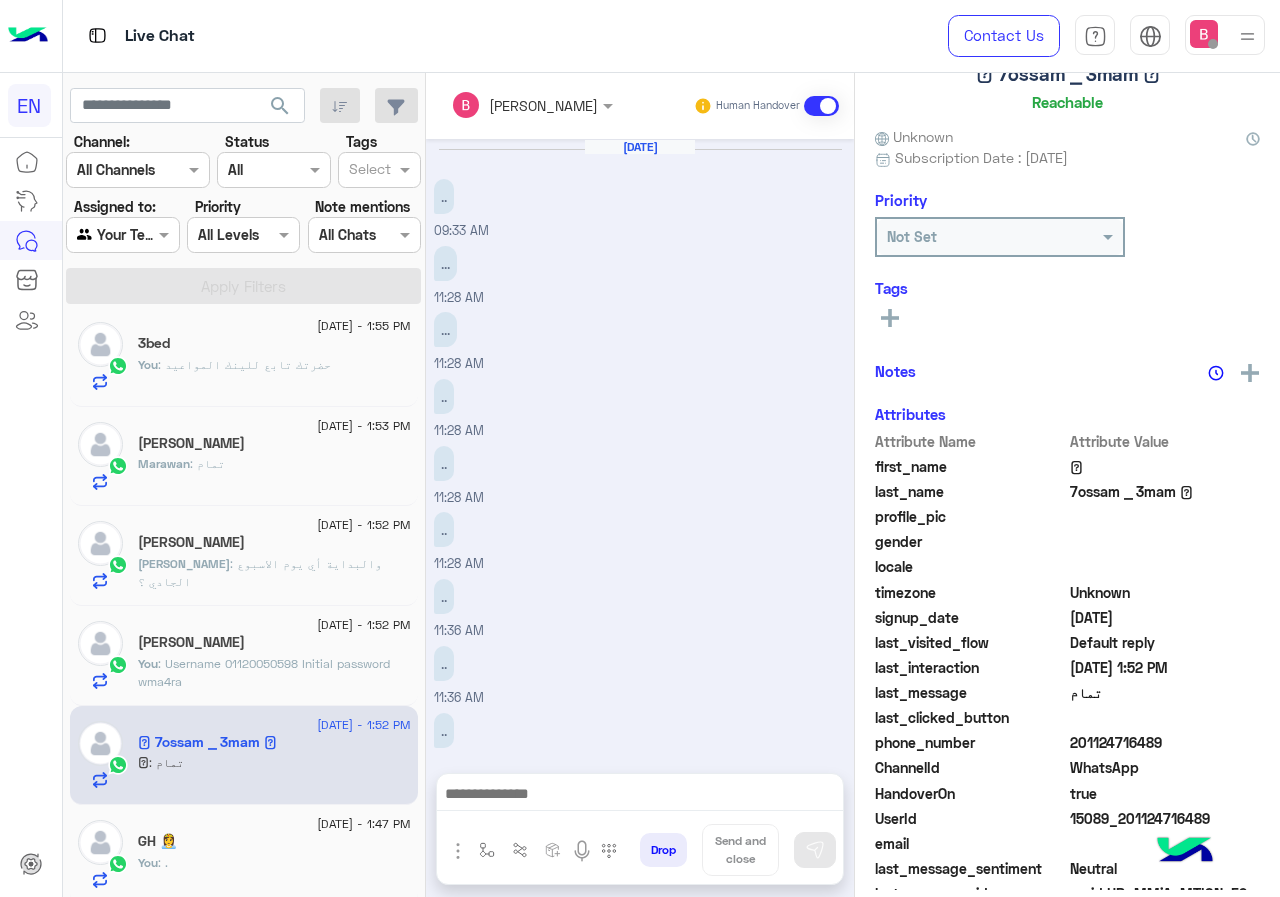 scroll, scrollTop: 176, scrollLeft: 0, axis: vertical 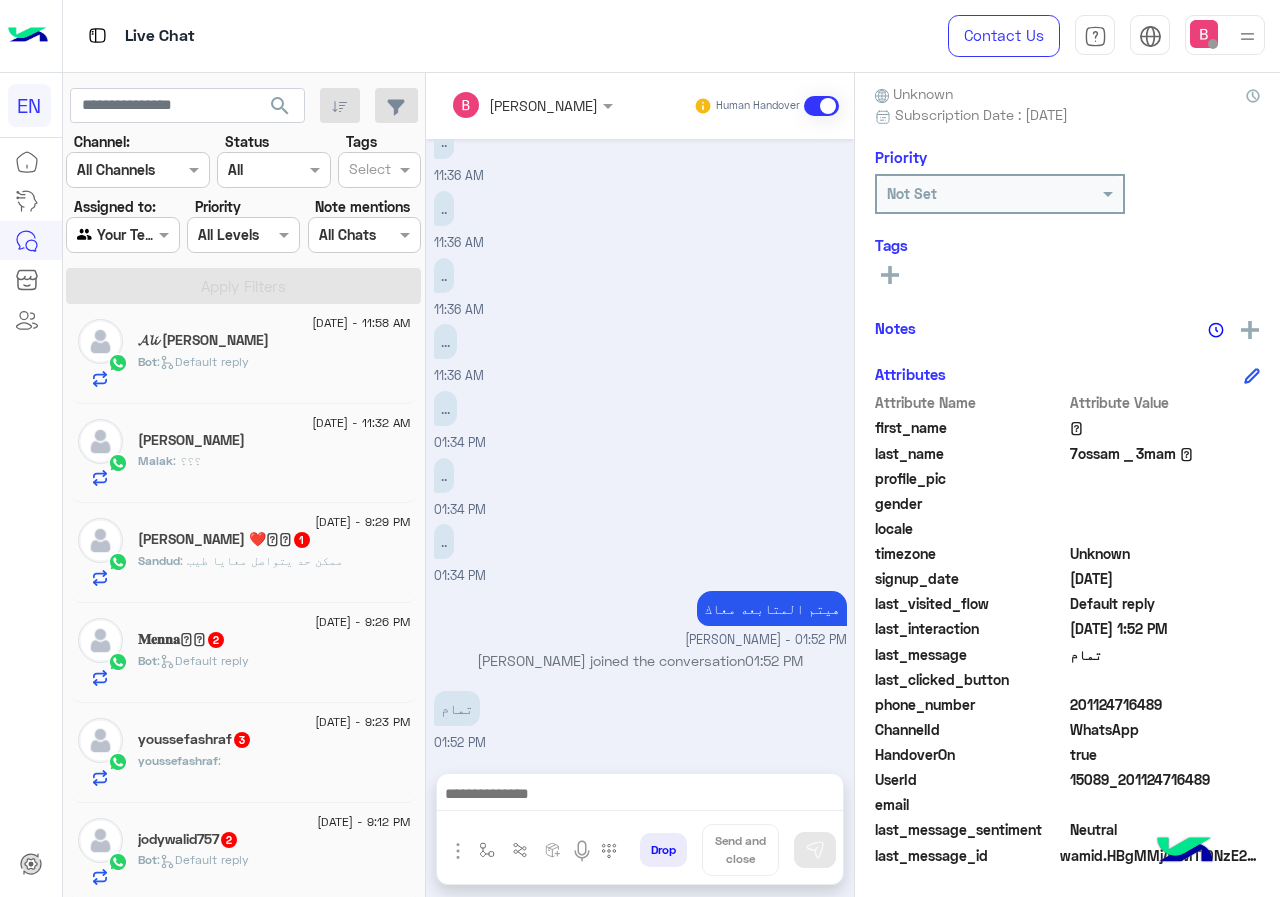 click on ": ممكن حد يتواصل معايا طيب" 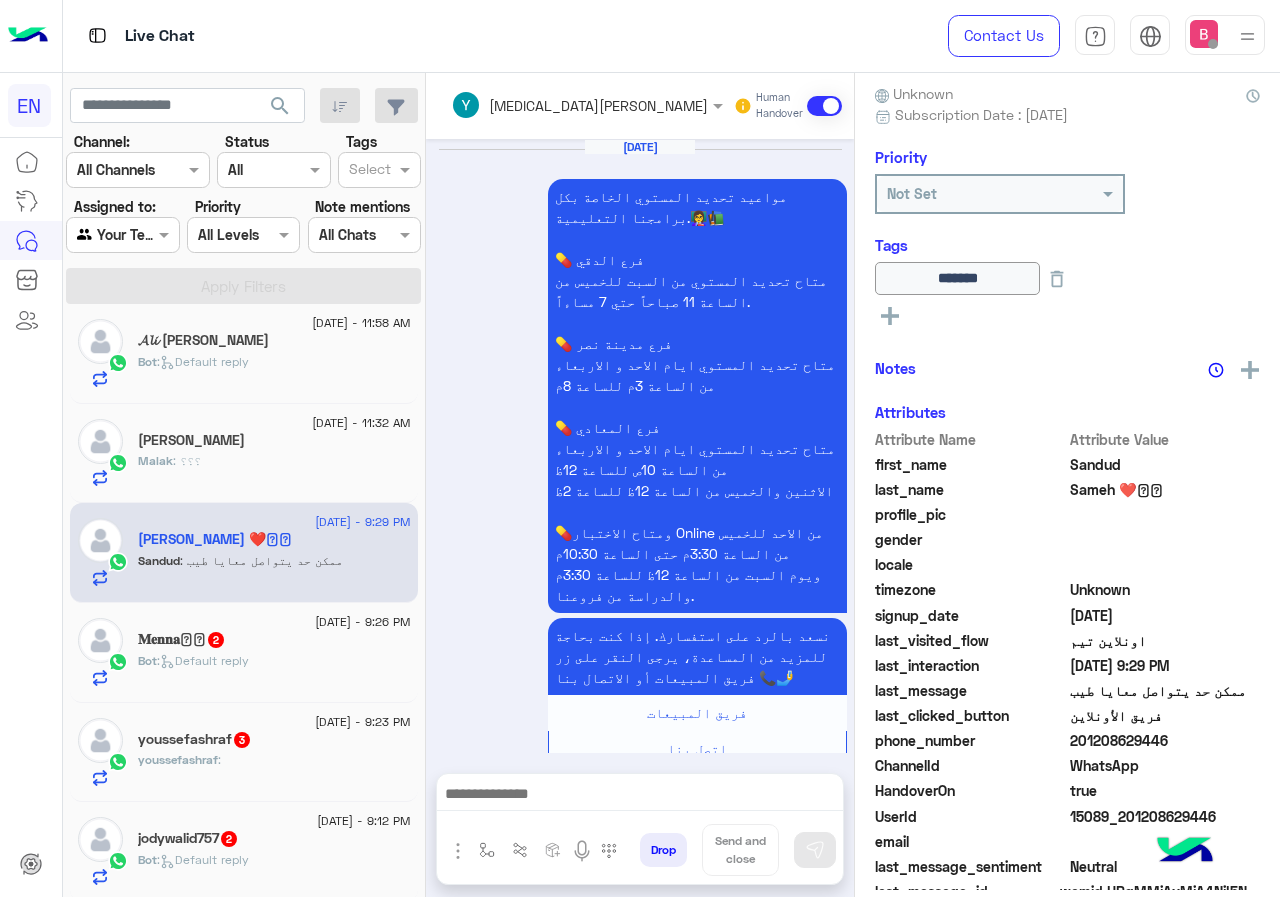 scroll, scrollTop: 180, scrollLeft: 0, axis: vertical 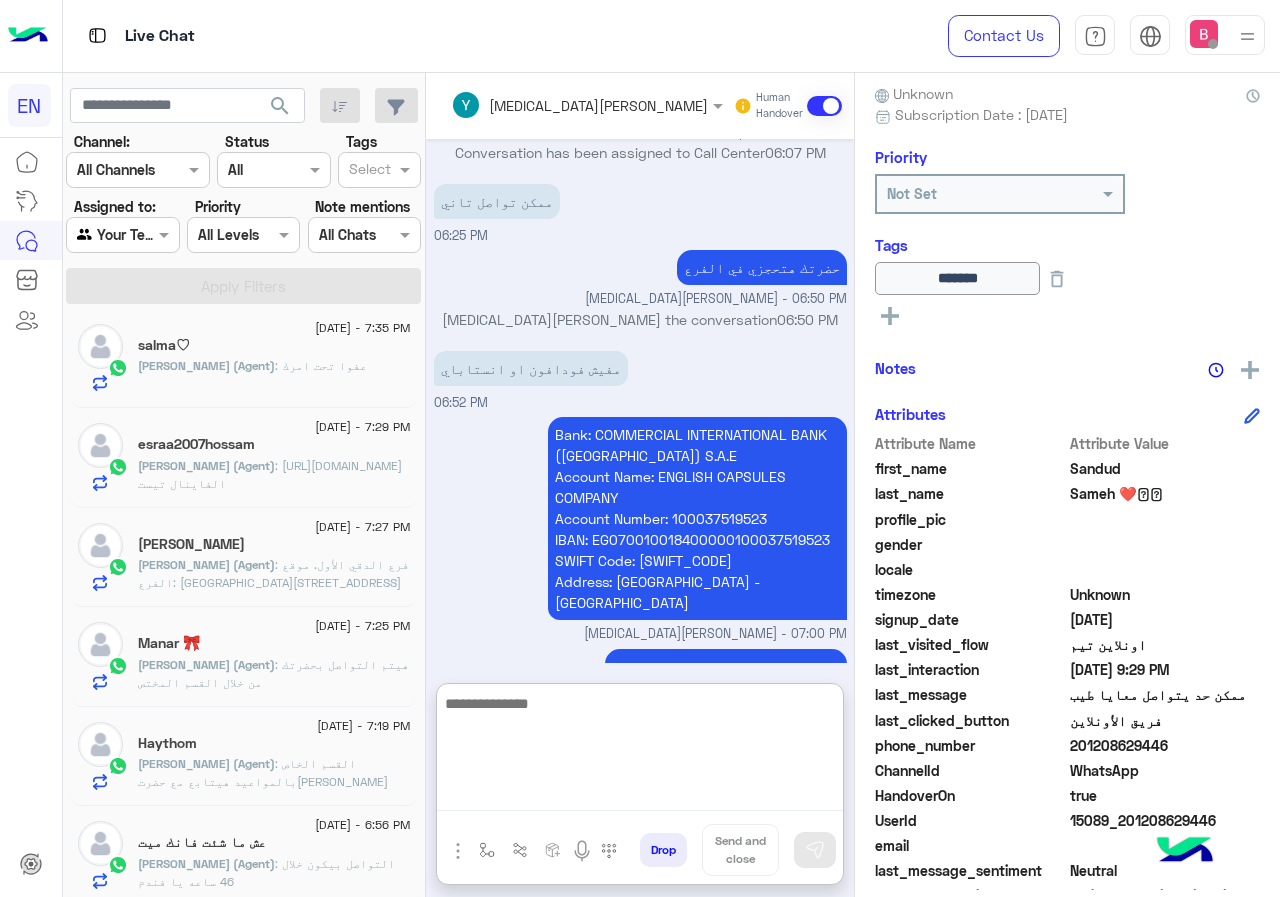 drag, startPoint x: 662, startPoint y: 794, endPoint x: 651, endPoint y: 794, distance: 11 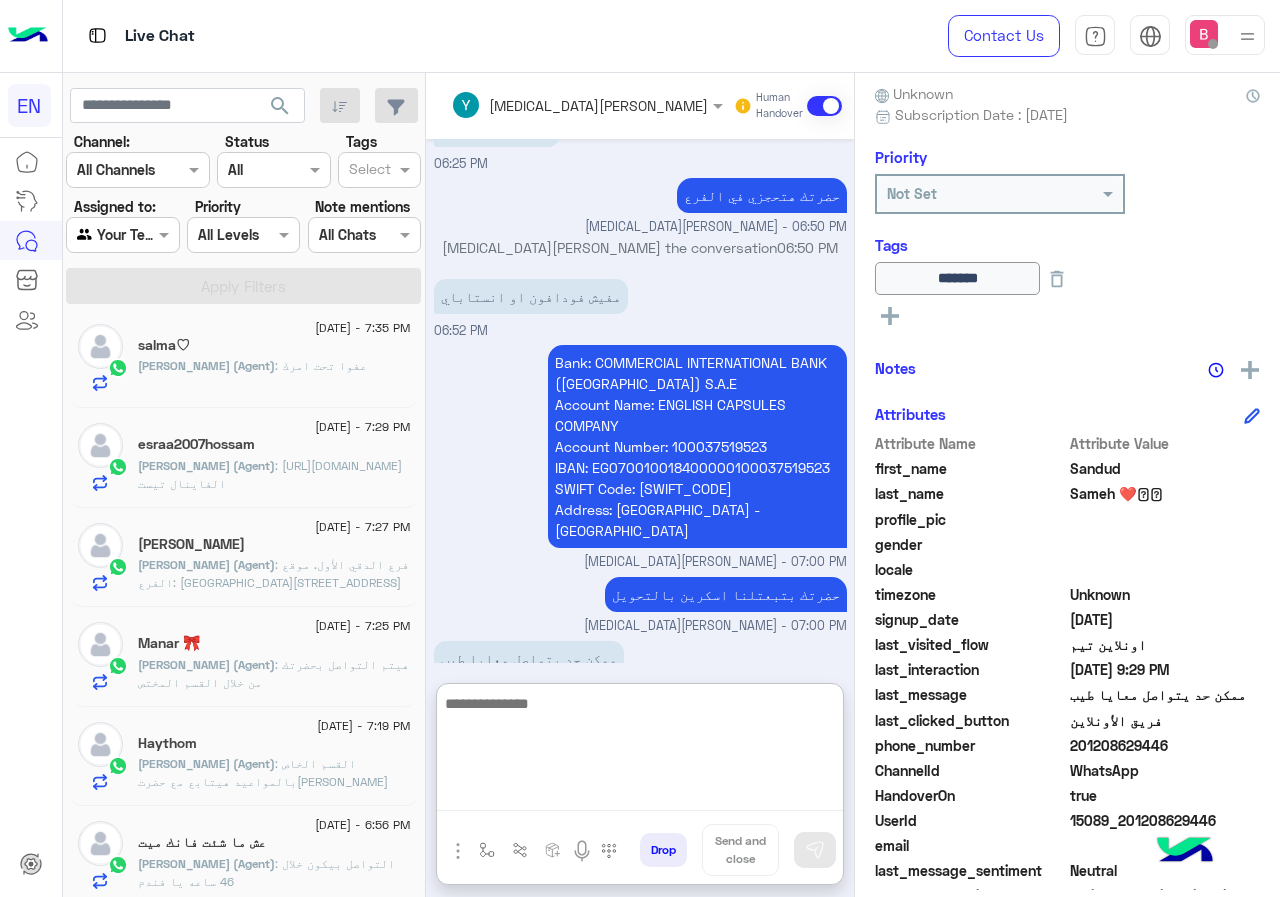 scroll, scrollTop: 1441, scrollLeft: 0, axis: vertical 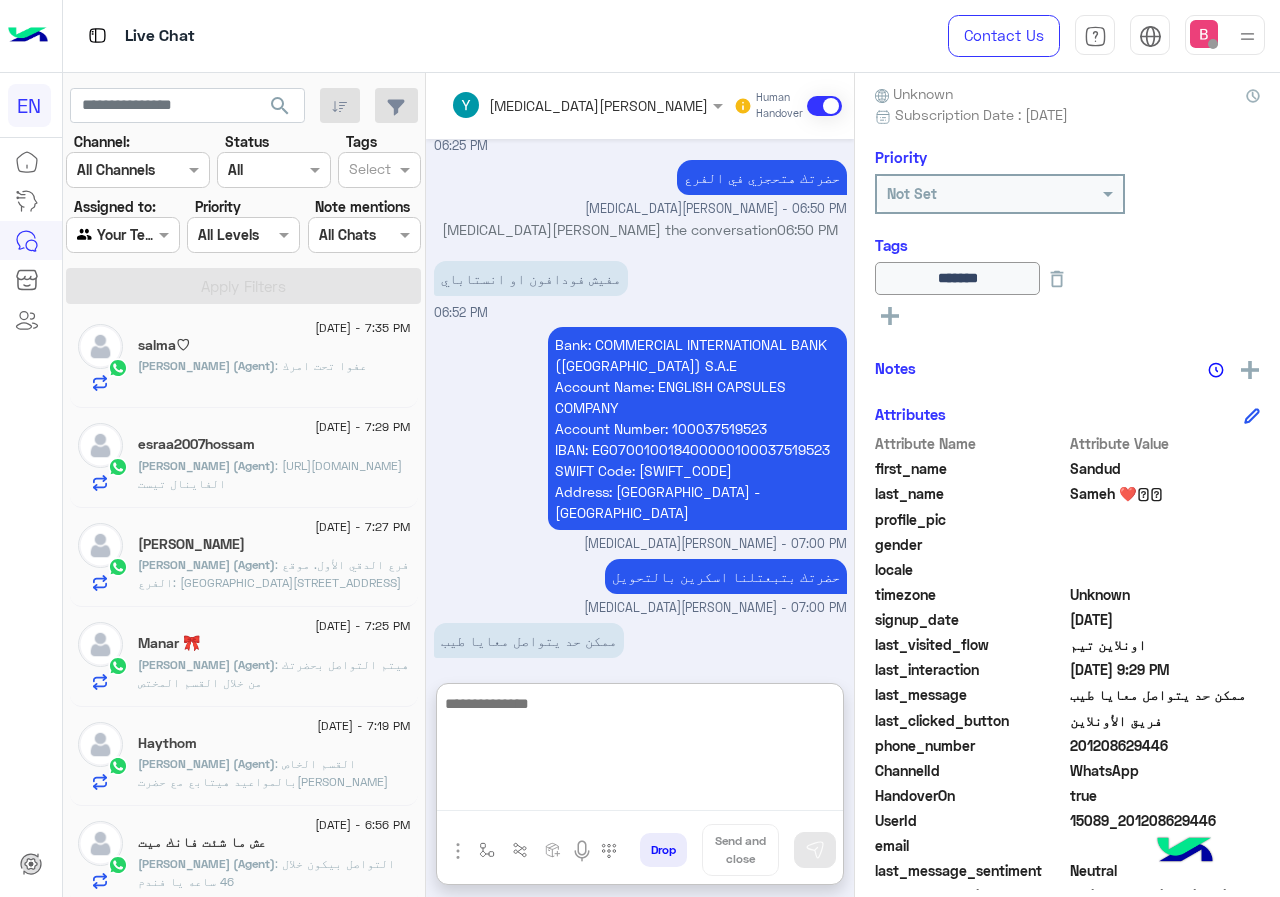 click at bounding box center [640, 751] 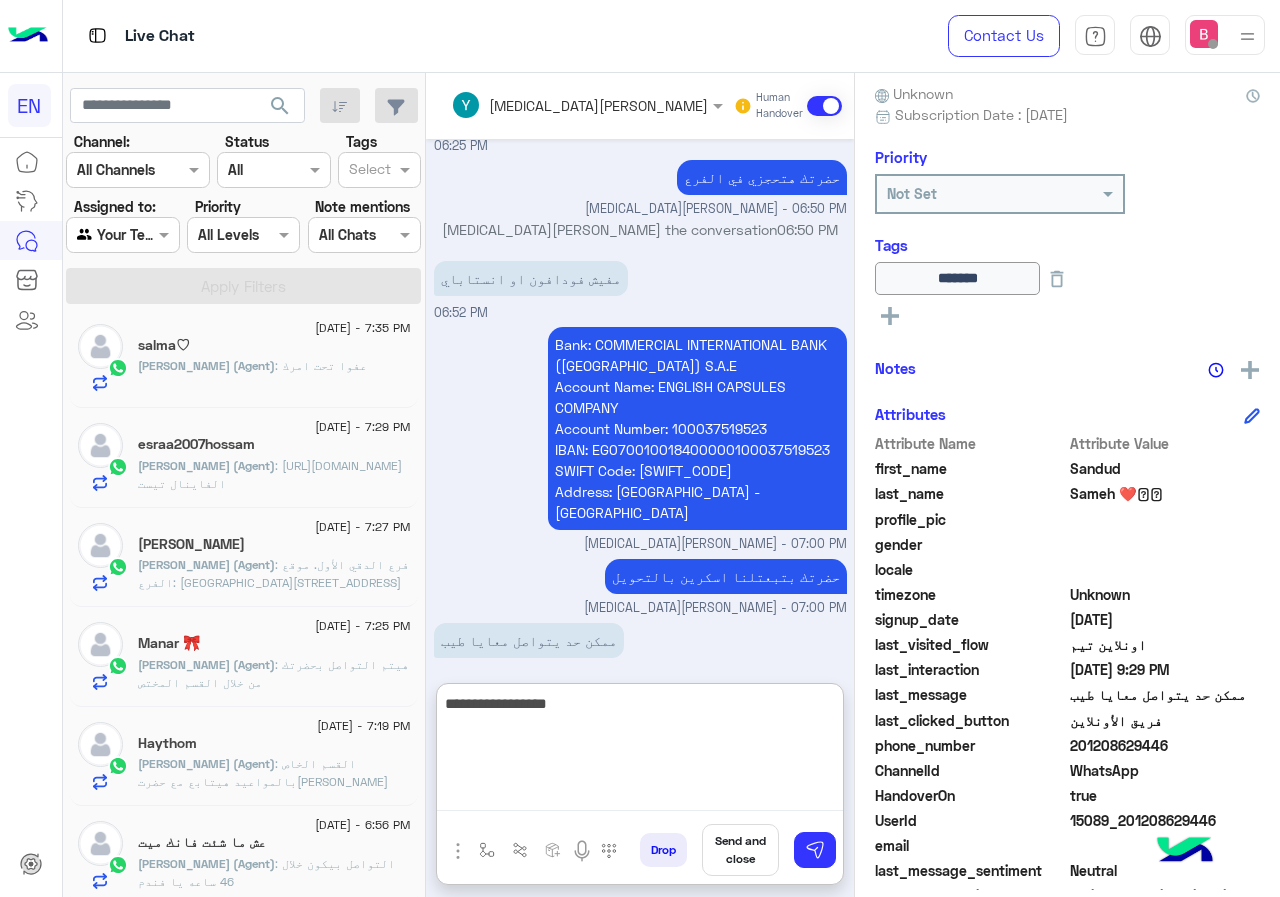 type on "**********" 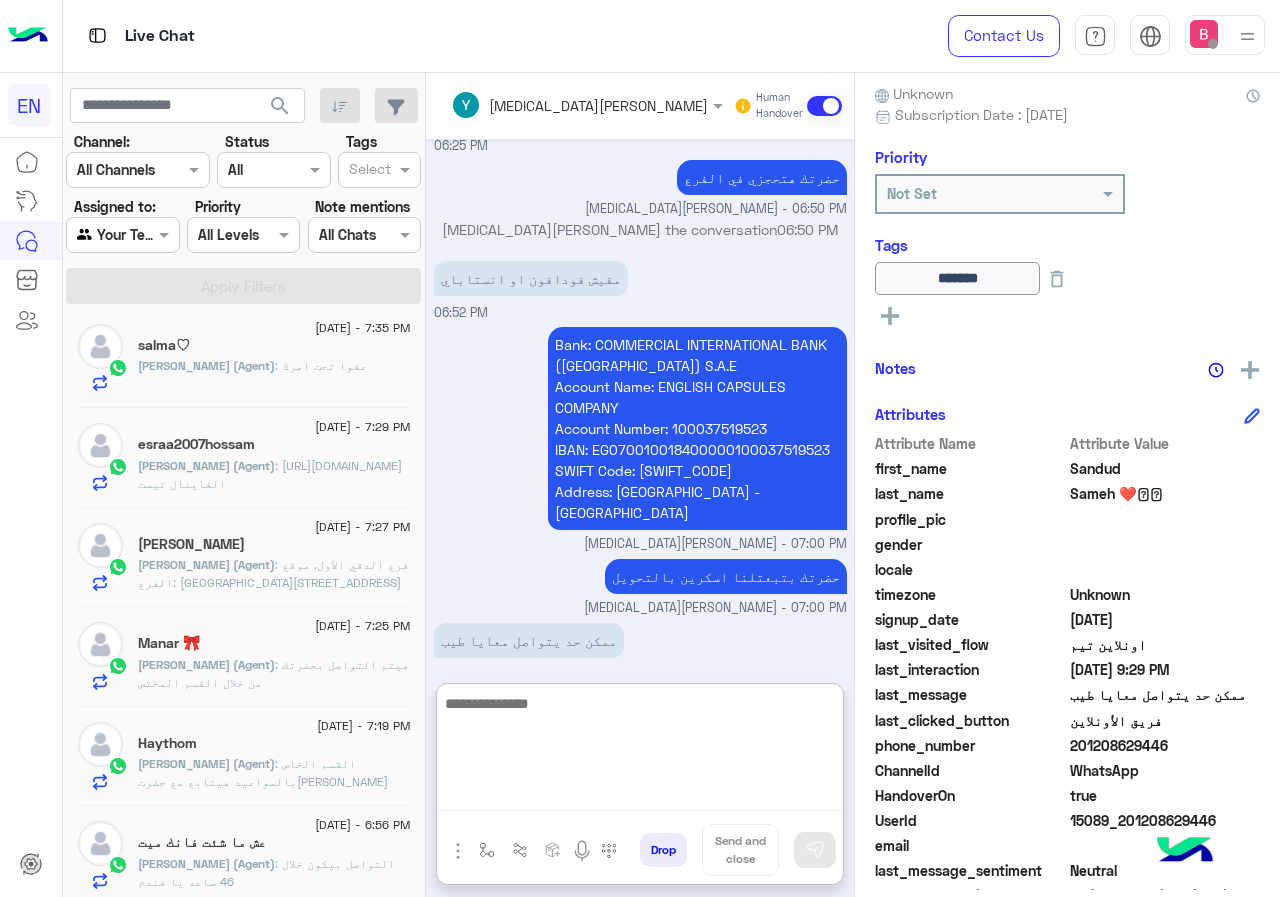scroll, scrollTop: 1541, scrollLeft: 0, axis: vertical 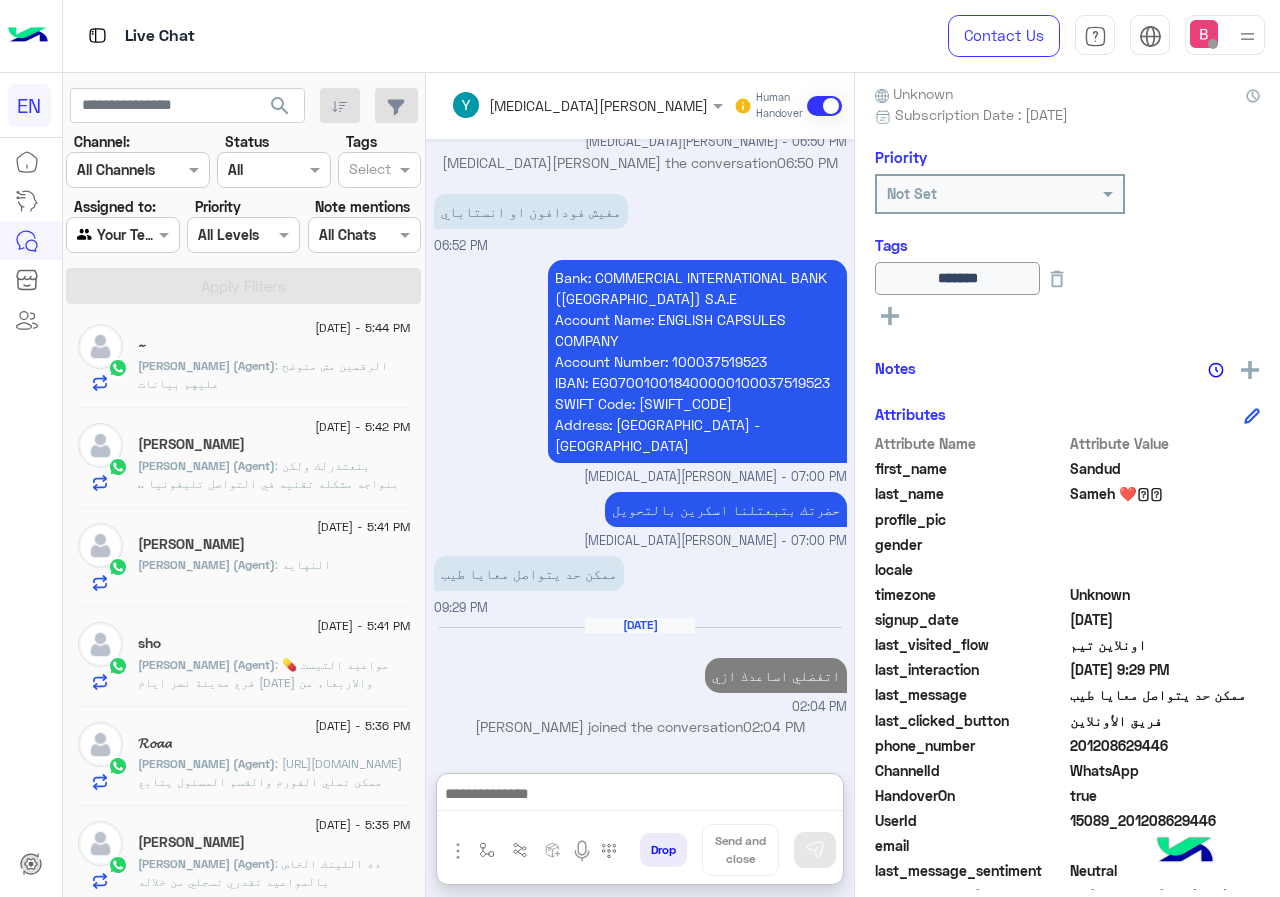 click at bounding box center [122, 234] 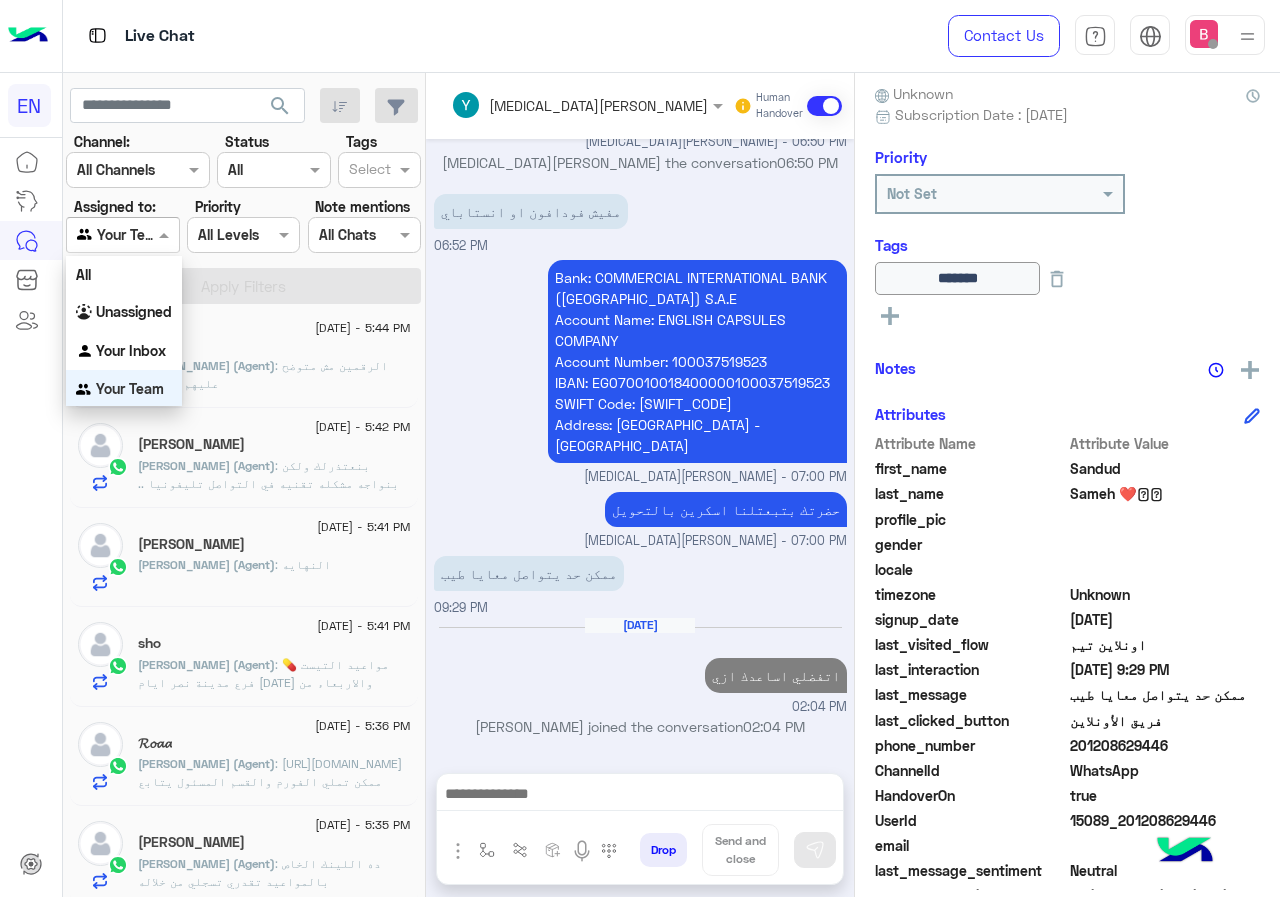 scroll, scrollTop: 1487, scrollLeft: 0, axis: vertical 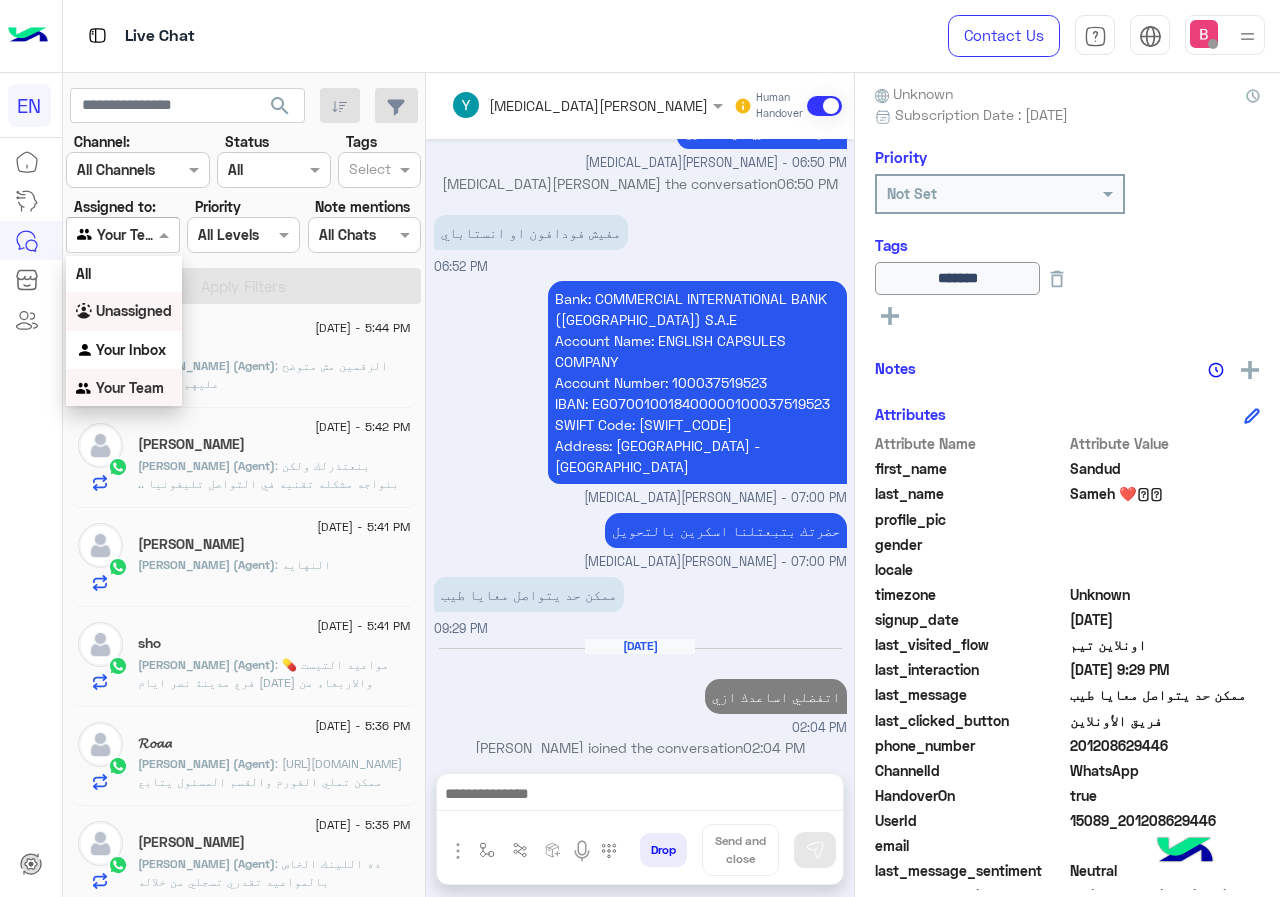 click on "Unassigned" at bounding box center [134, 310] 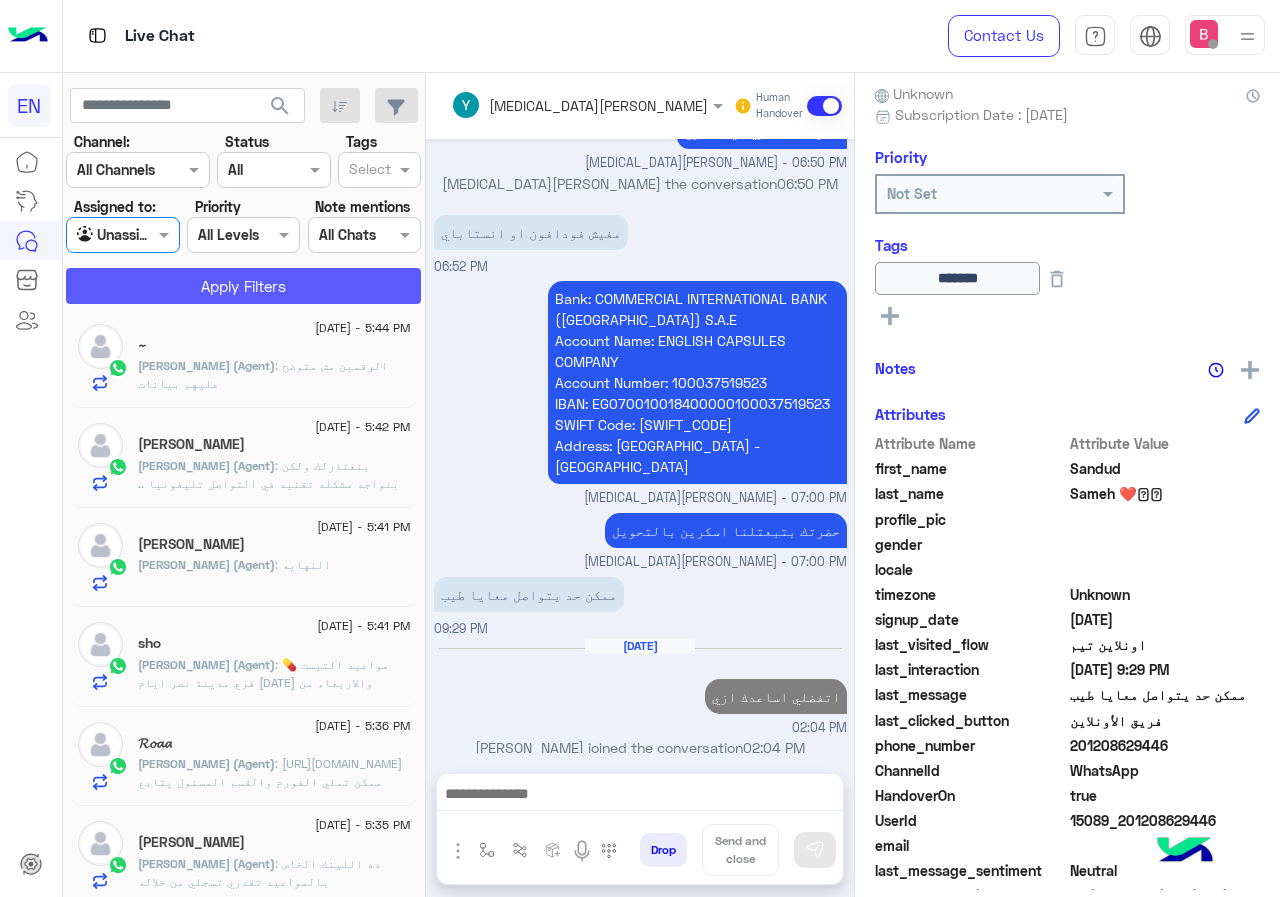 click on "Apply Filters" 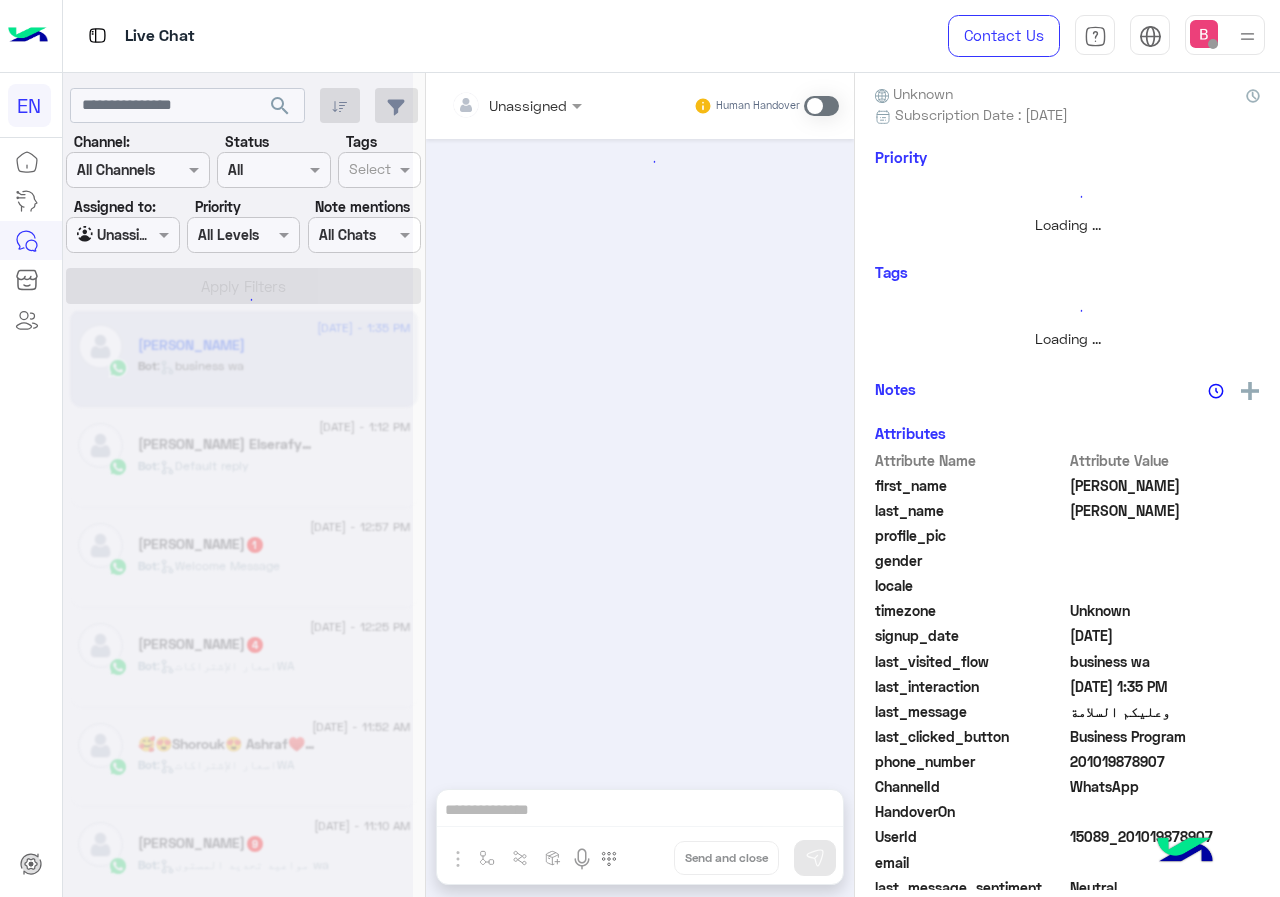 scroll, scrollTop: 0, scrollLeft: 0, axis: both 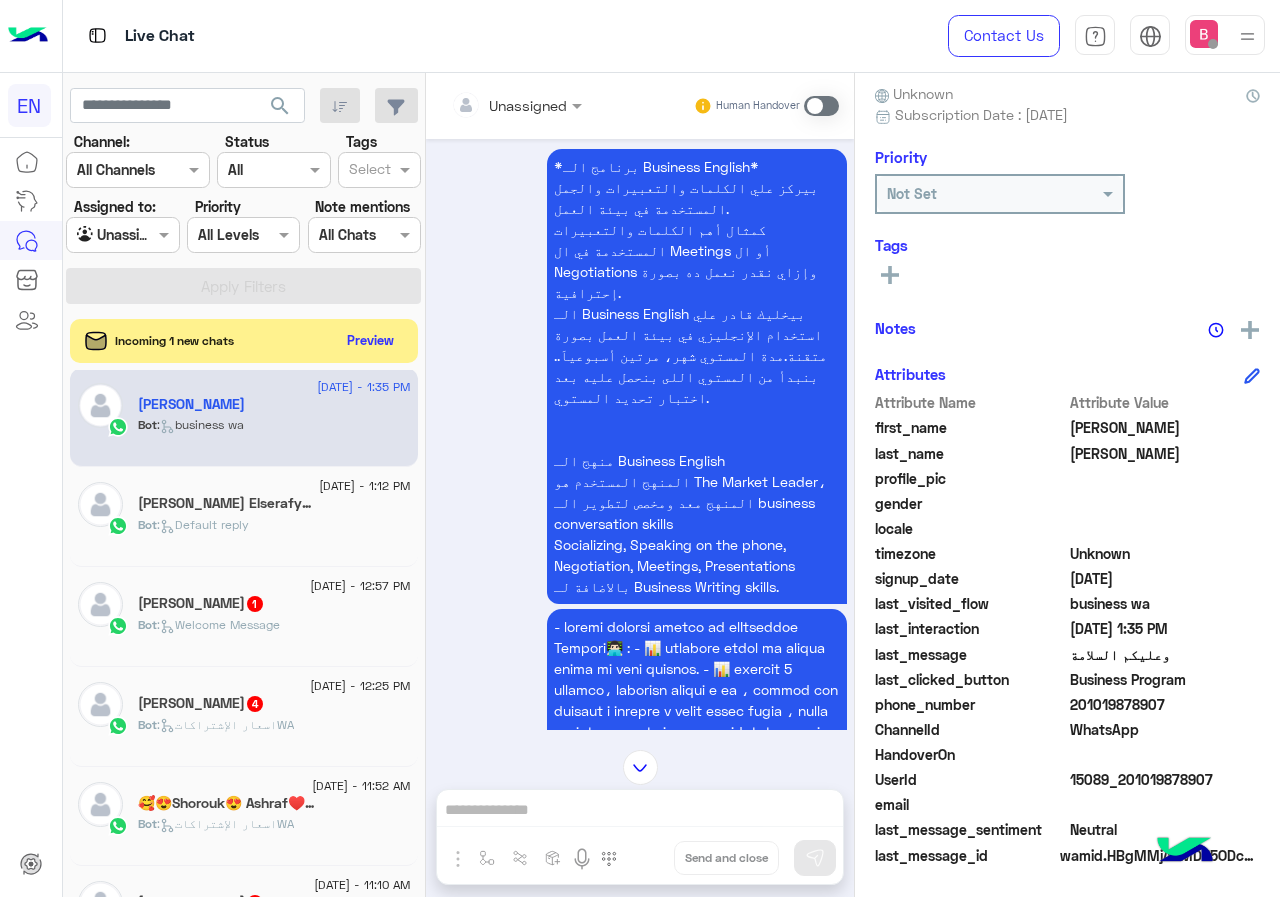 click at bounding box center (491, 105) 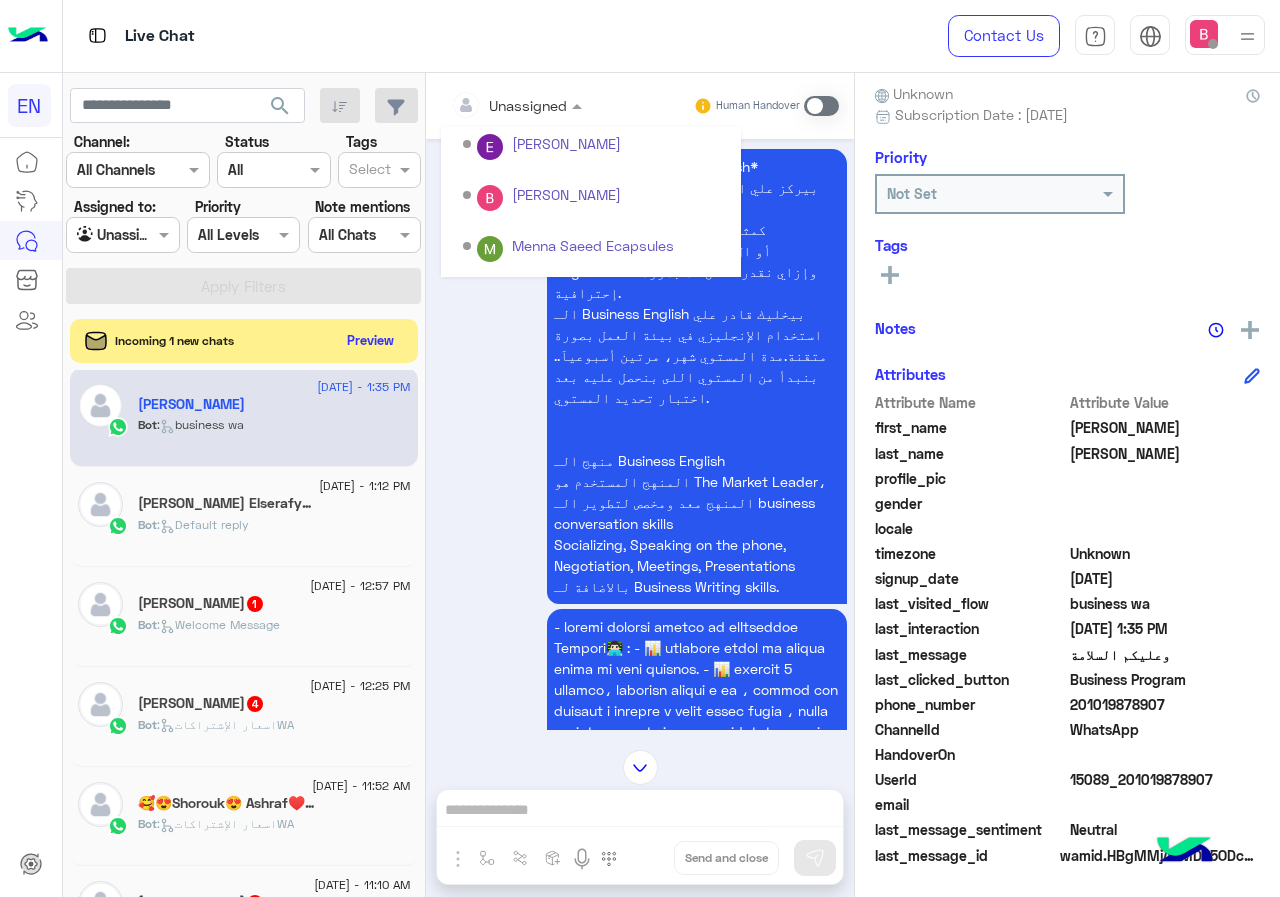 scroll, scrollTop: 332, scrollLeft: 0, axis: vertical 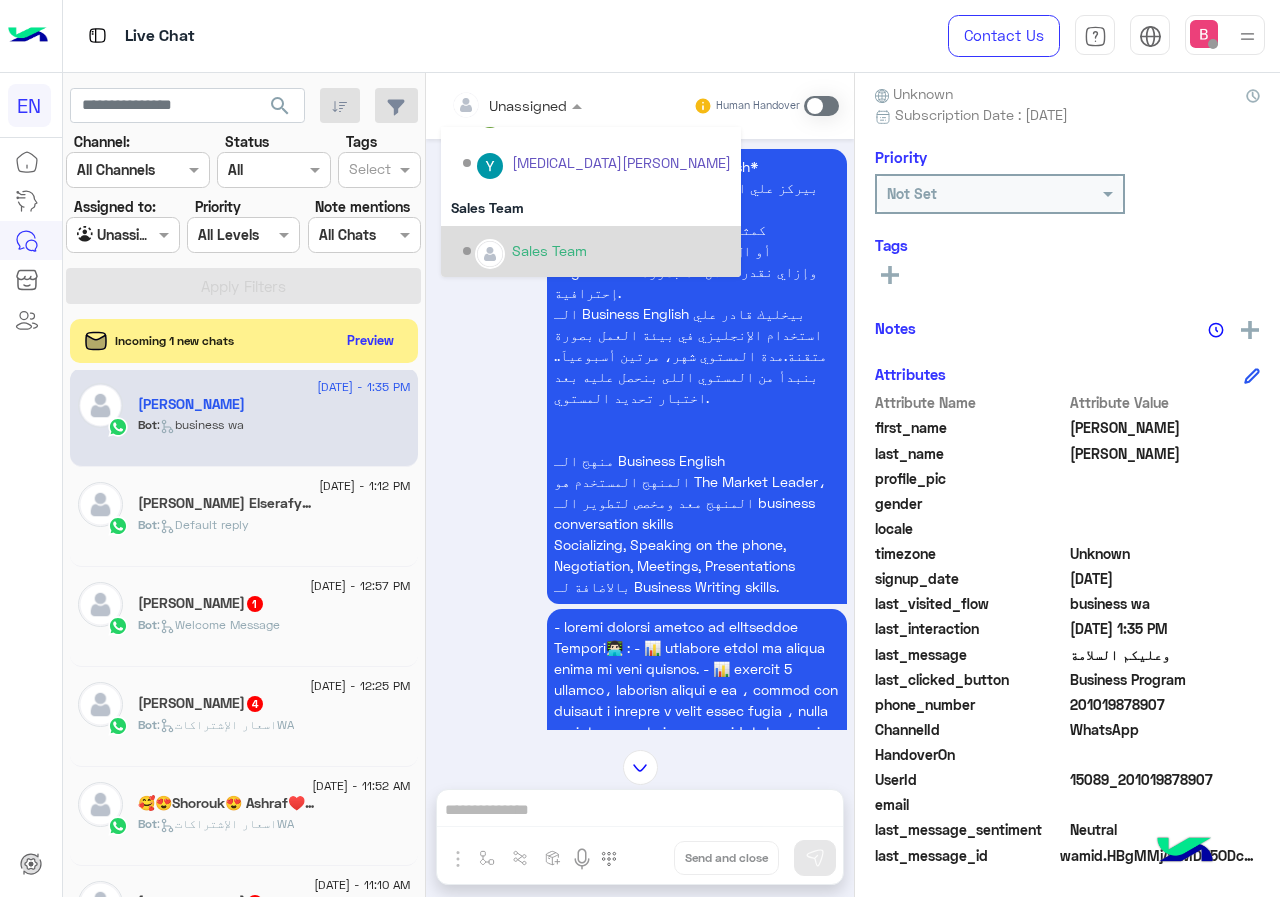 click on "Sales Team" at bounding box center (597, 251) 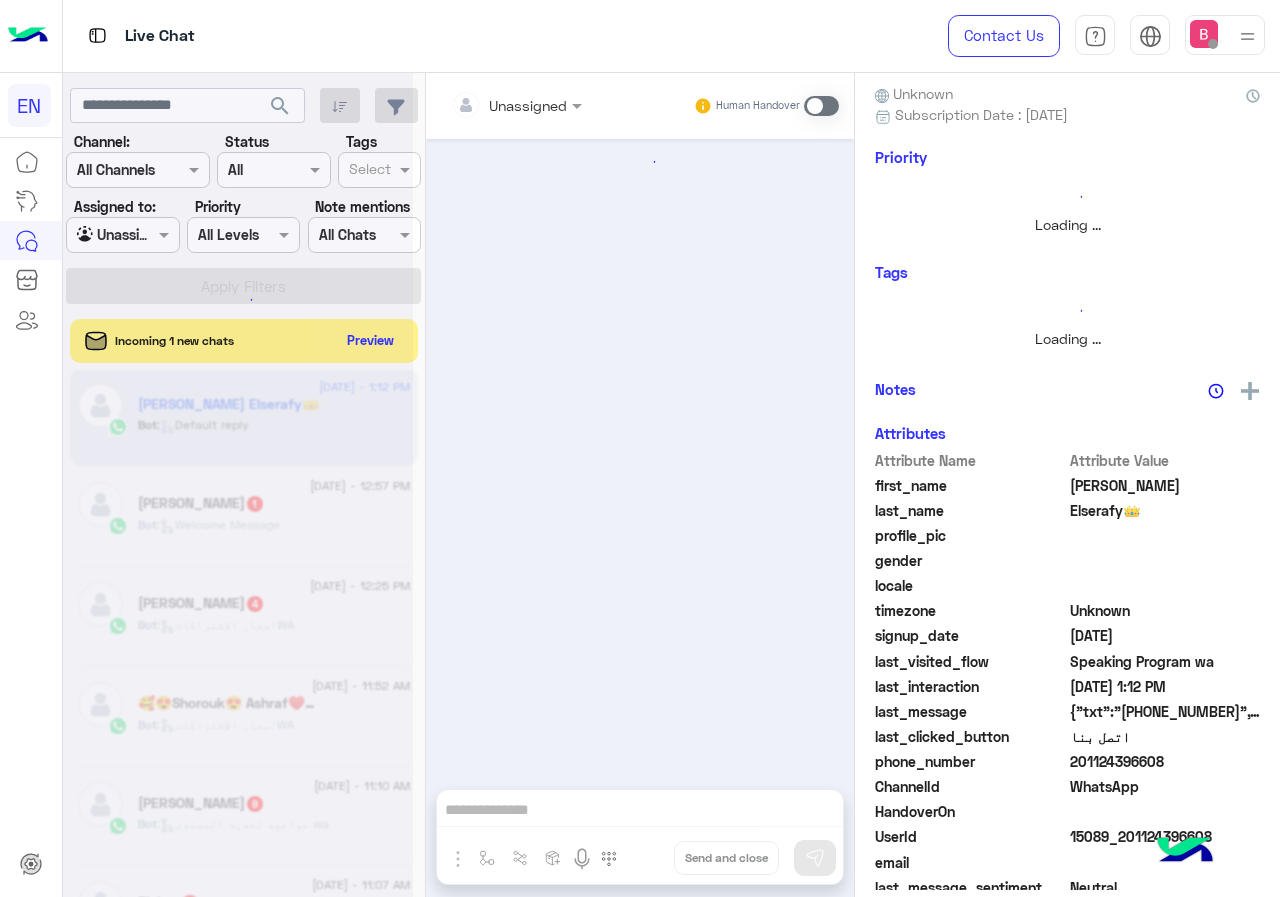scroll, scrollTop: 0, scrollLeft: 0, axis: both 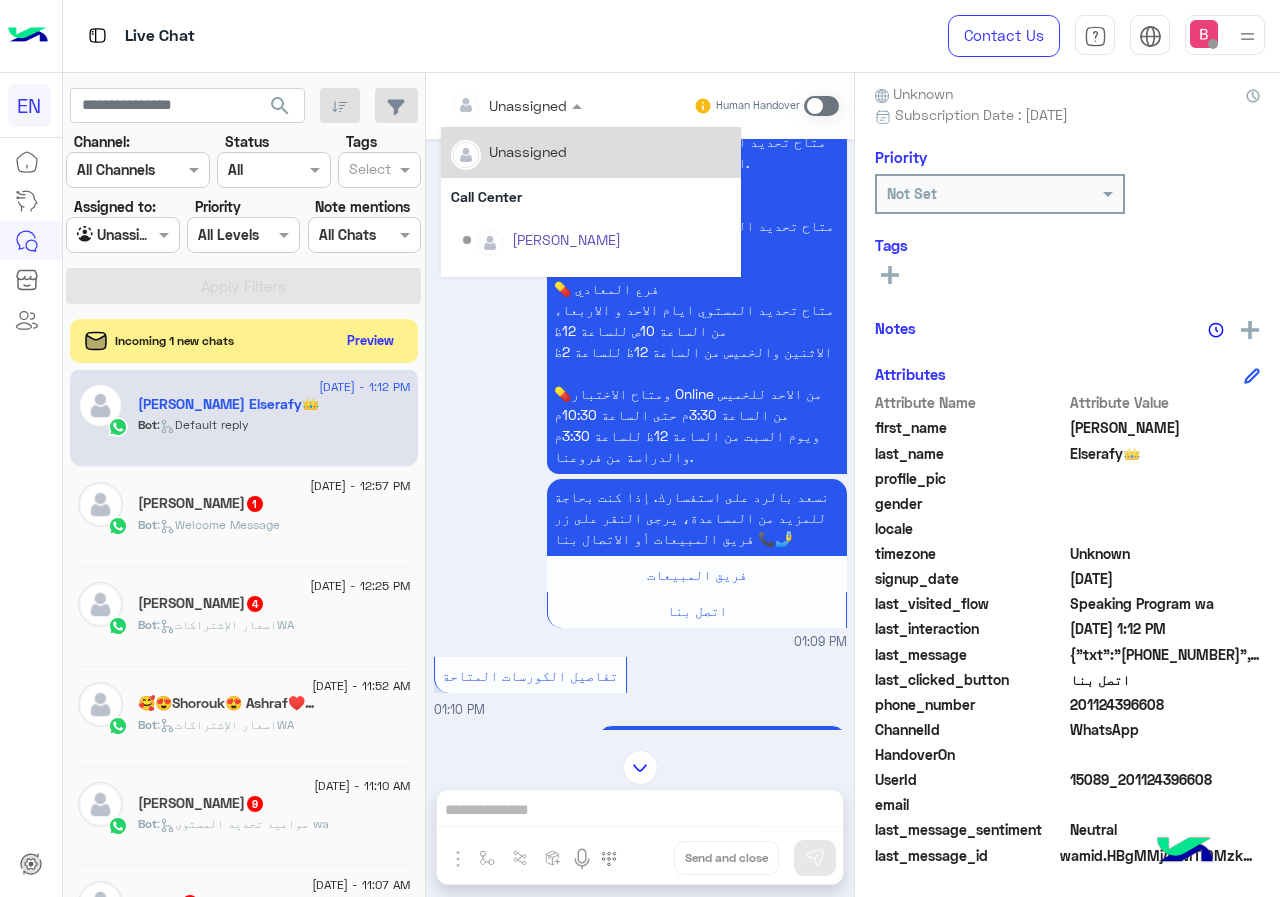 click at bounding box center [470, 105] 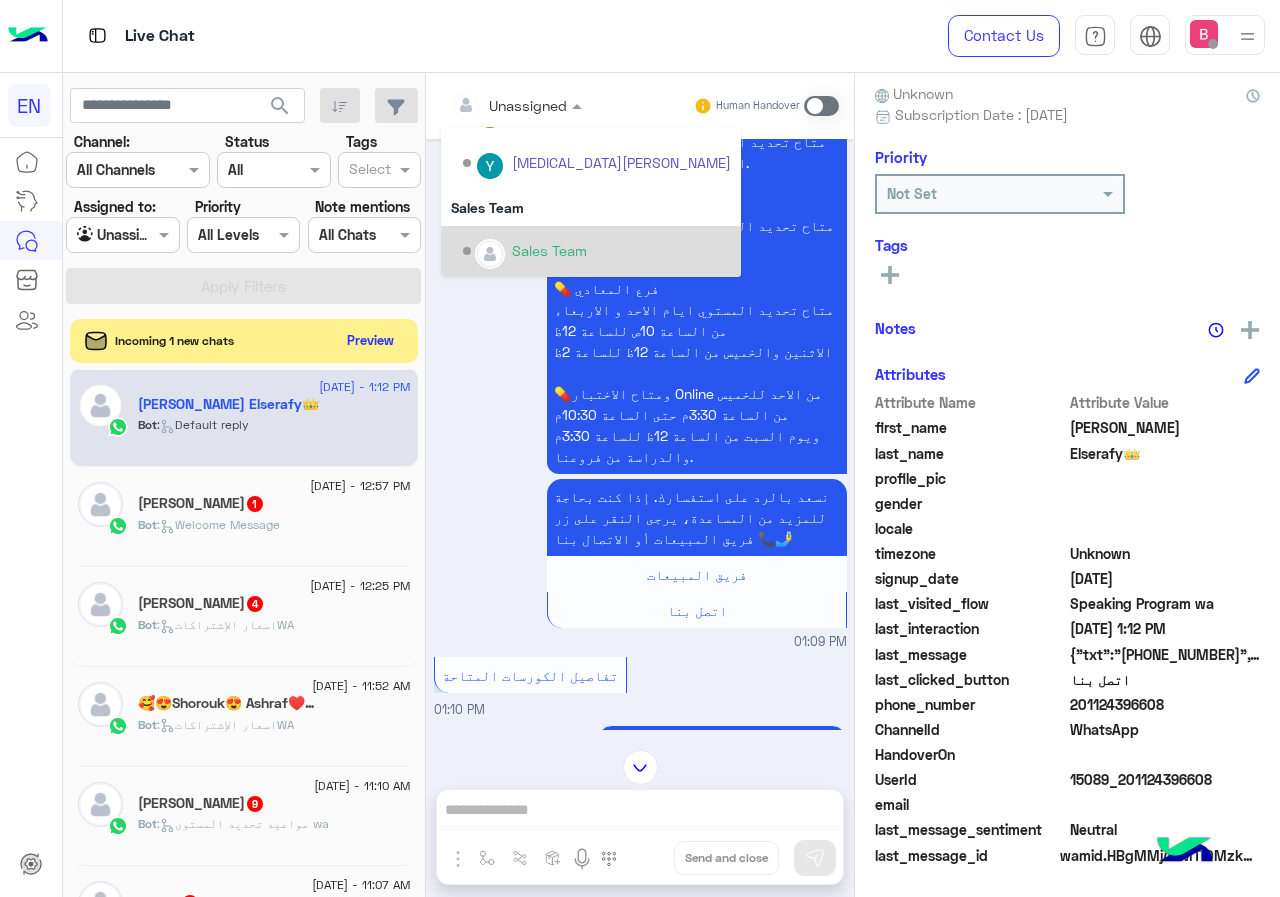 click at bounding box center [490, 254] 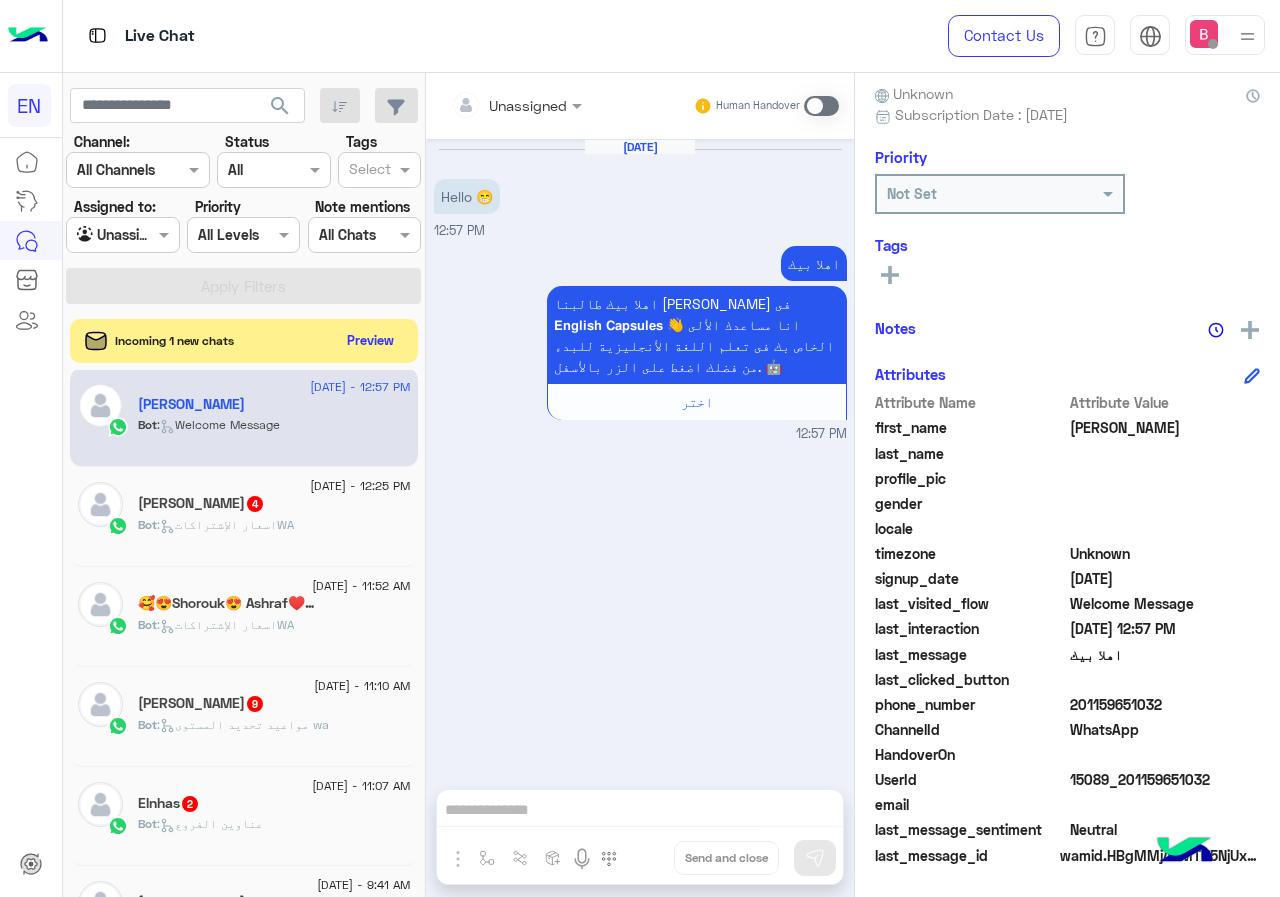 click on "Unassigned" at bounding box center (509, 105) 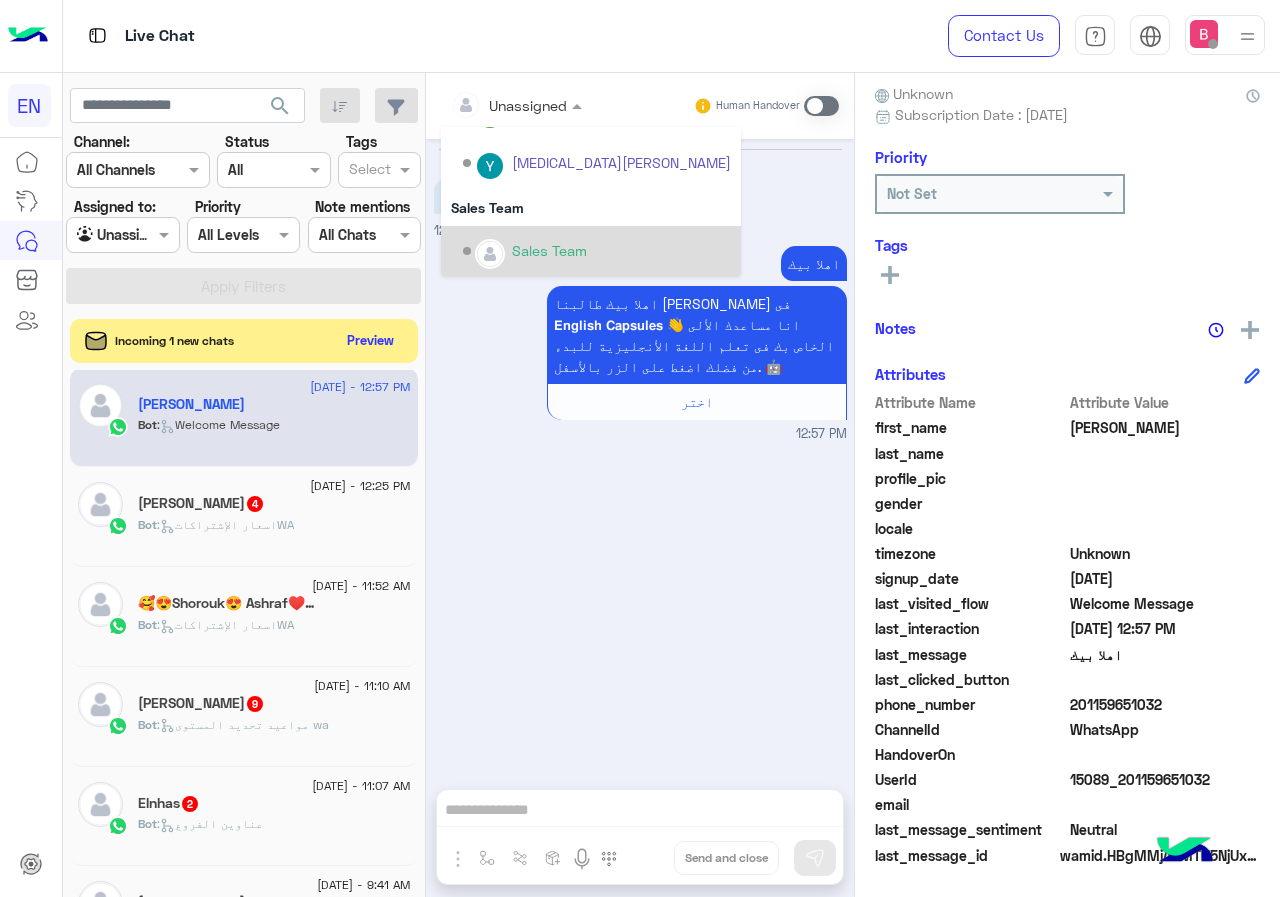 click at bounding box center [490, 254] 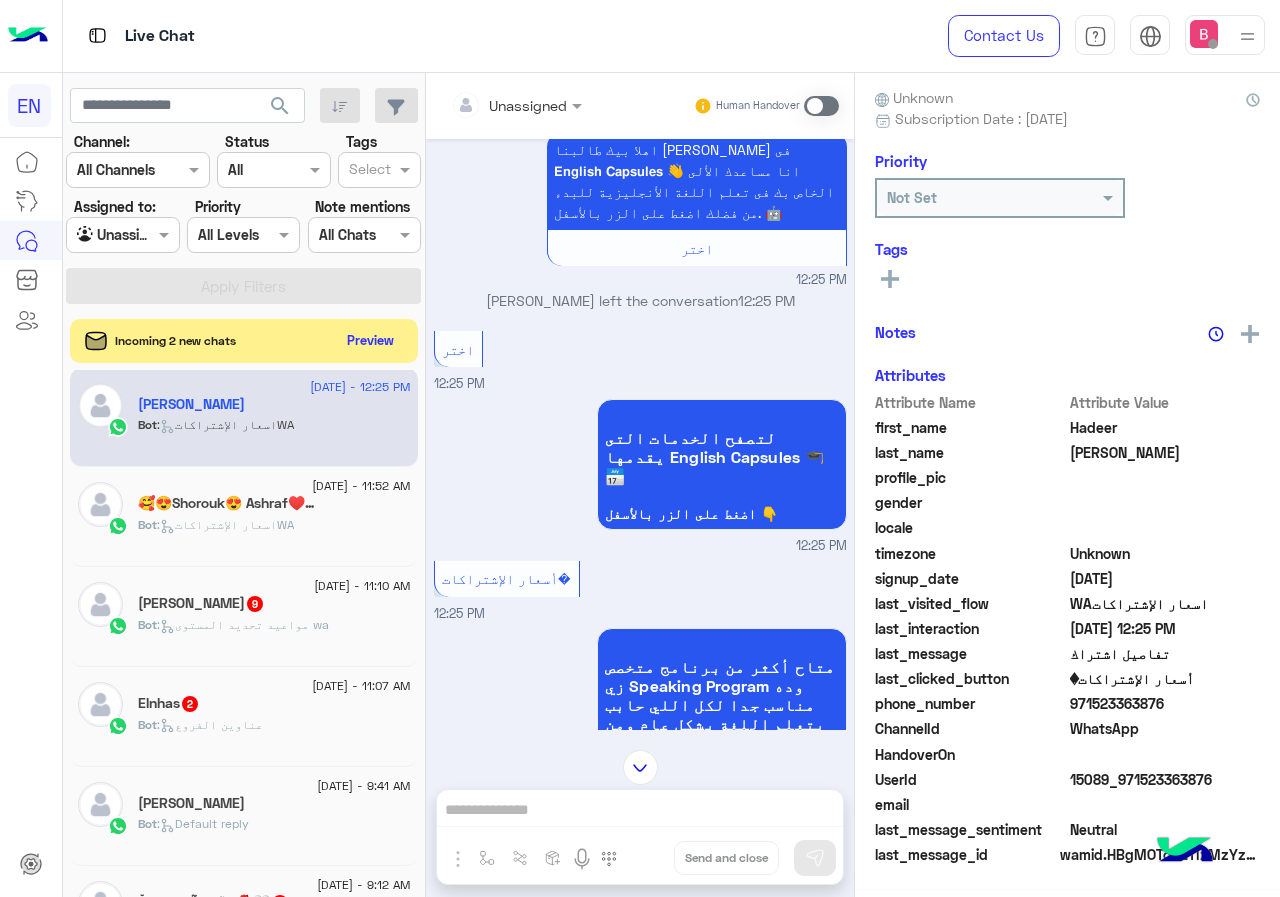 click at bounding box center [516, 104] 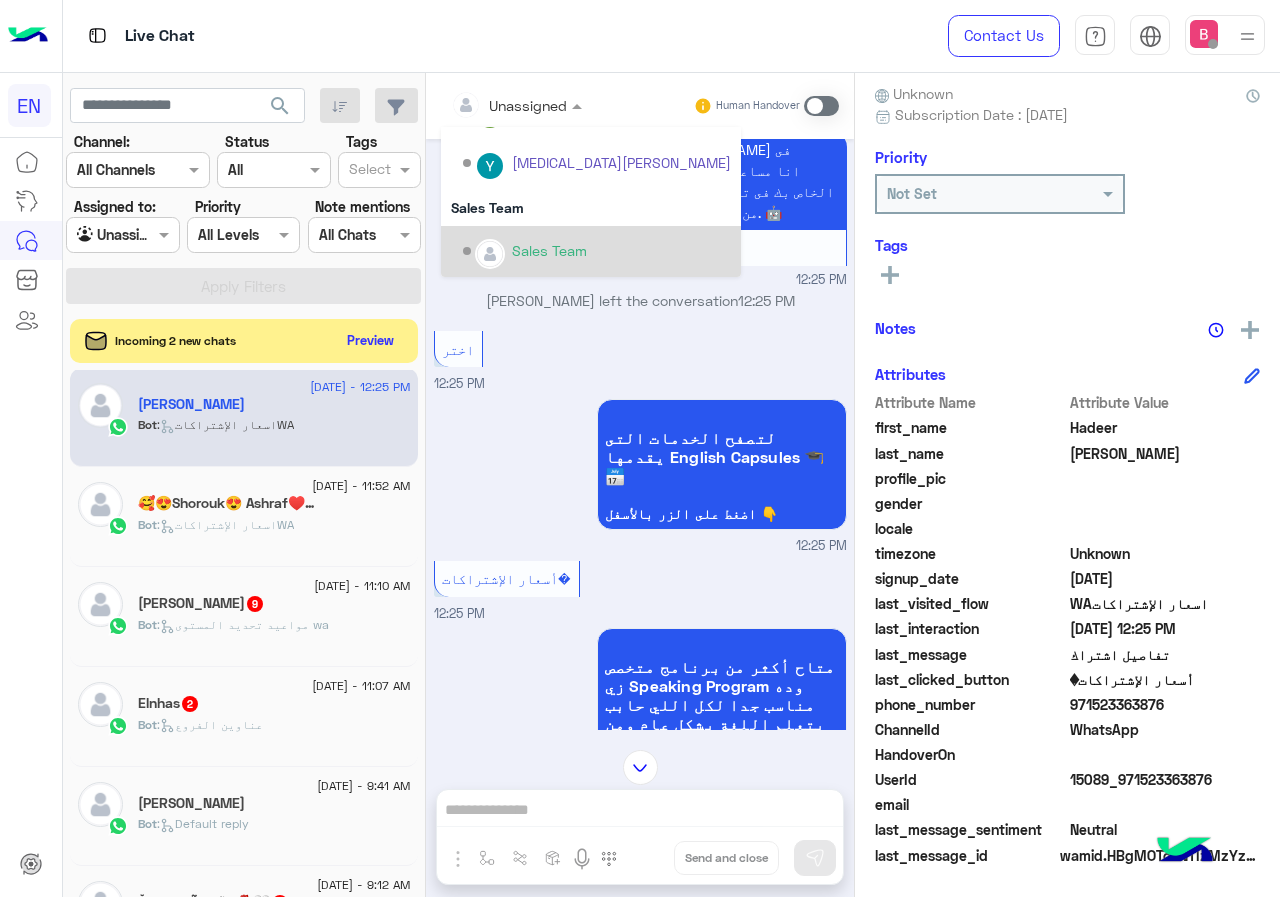 click at bounding box center [490, 254] 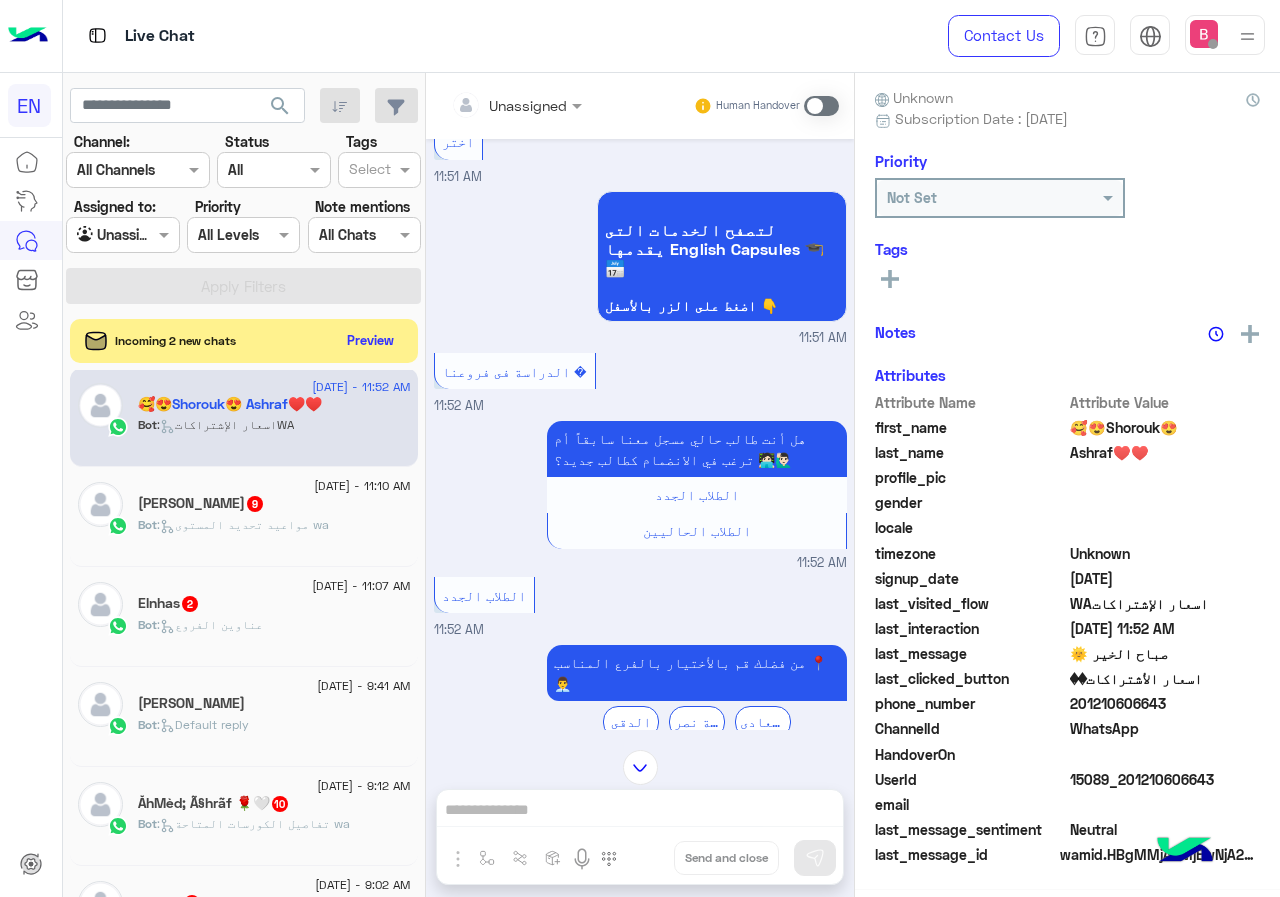 click on "Unassigned" at bounding box center (509, 105) 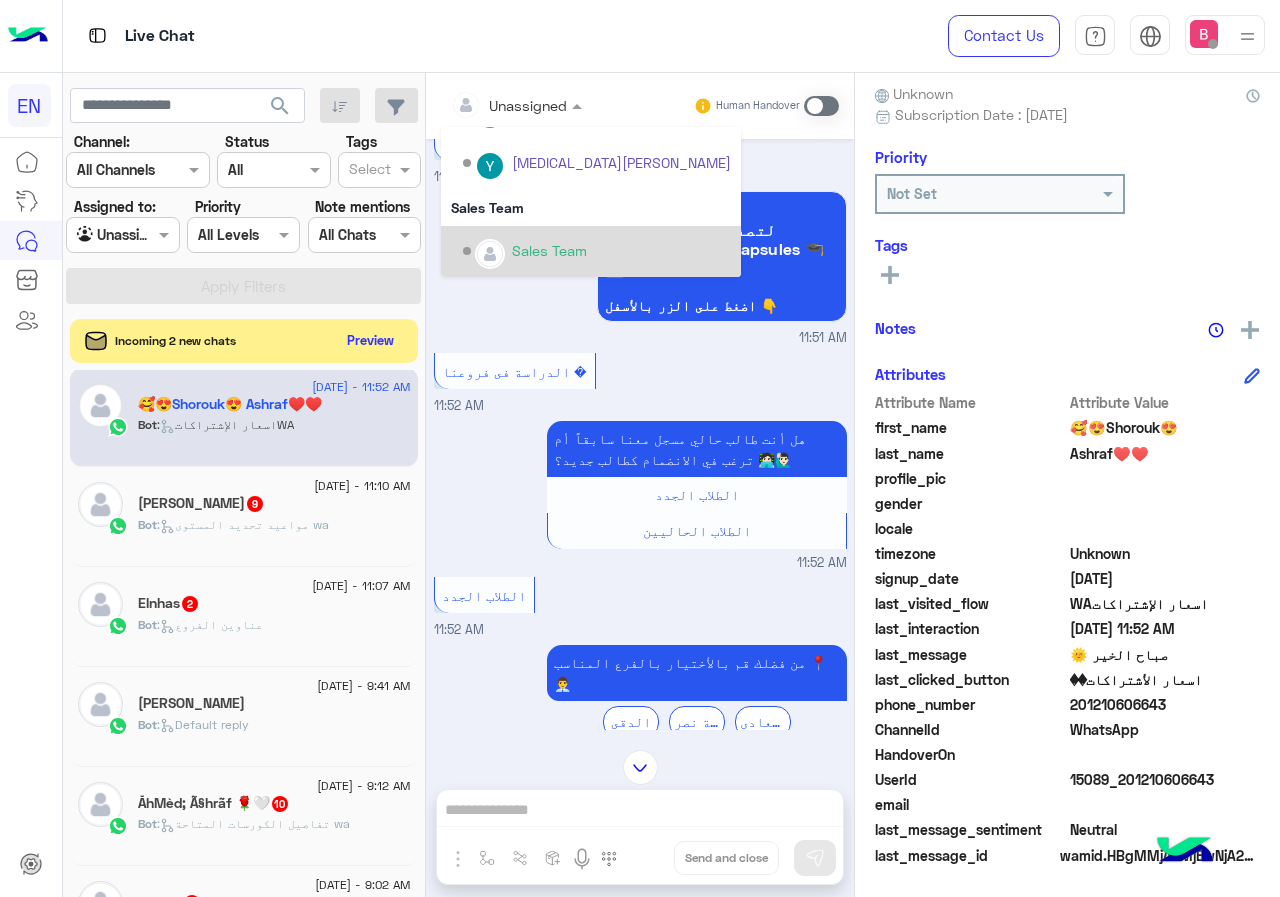 click at bounding box center [490, 254] 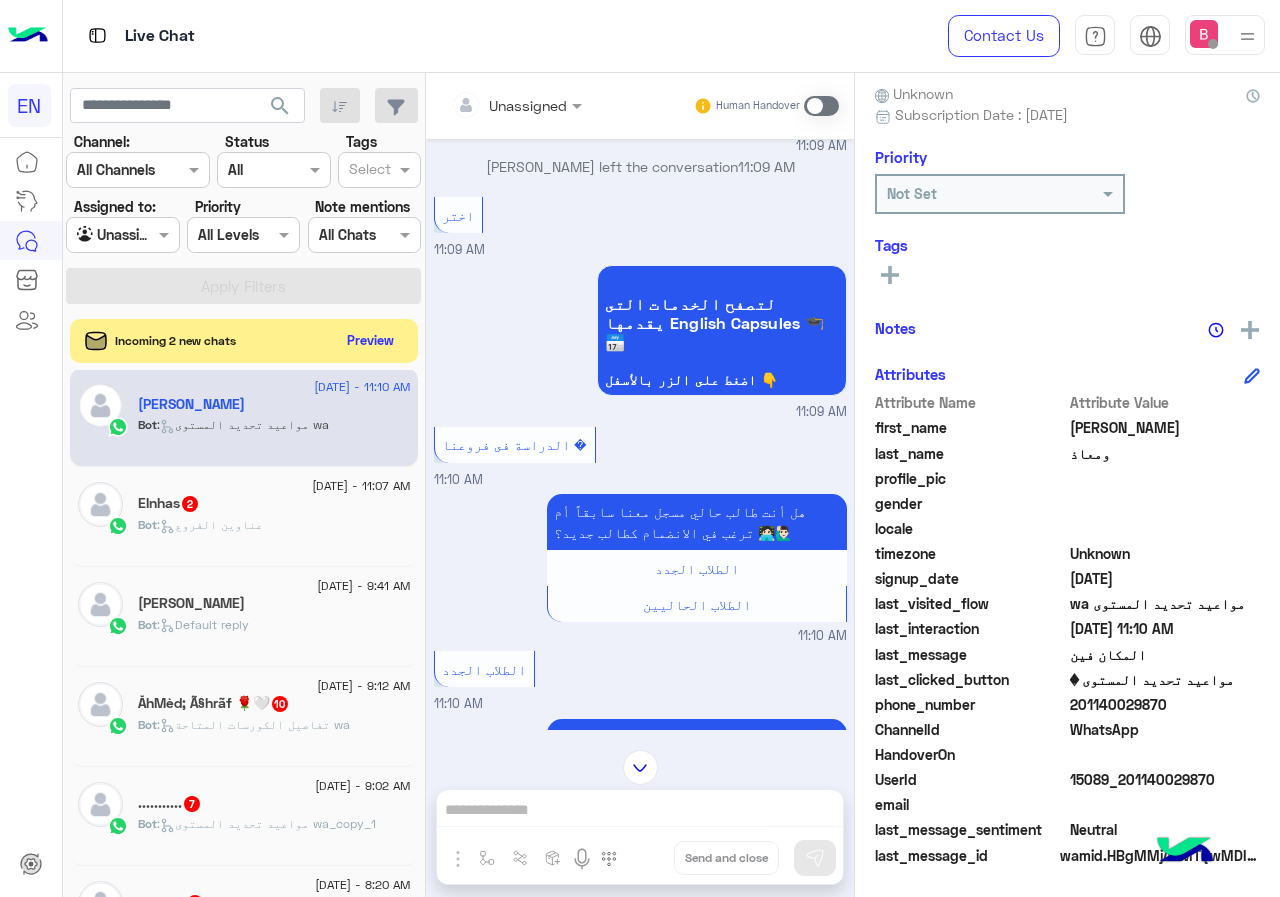 click at bounding box center [516, 104] 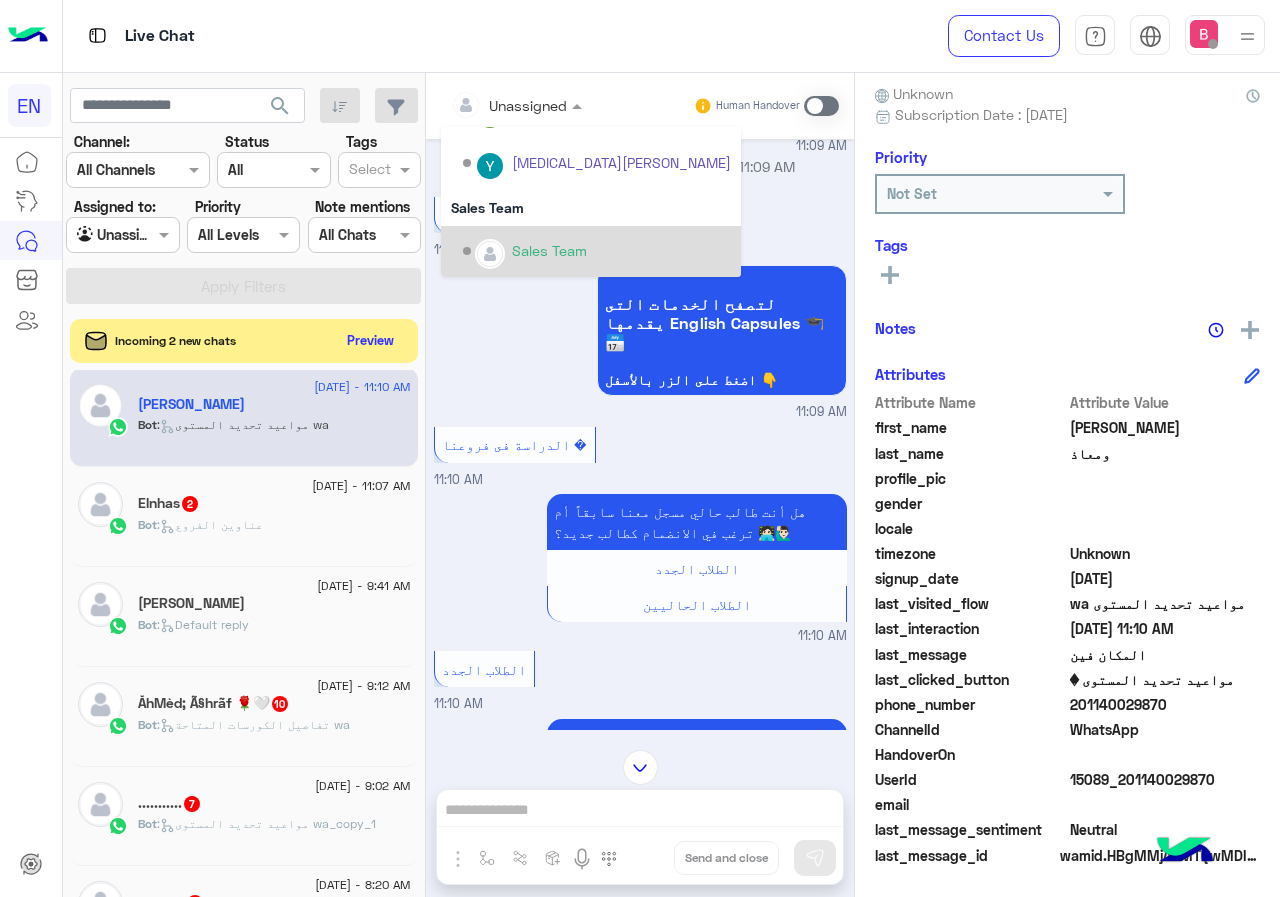 click on "Sales Team" at bounding box center (597, 251) 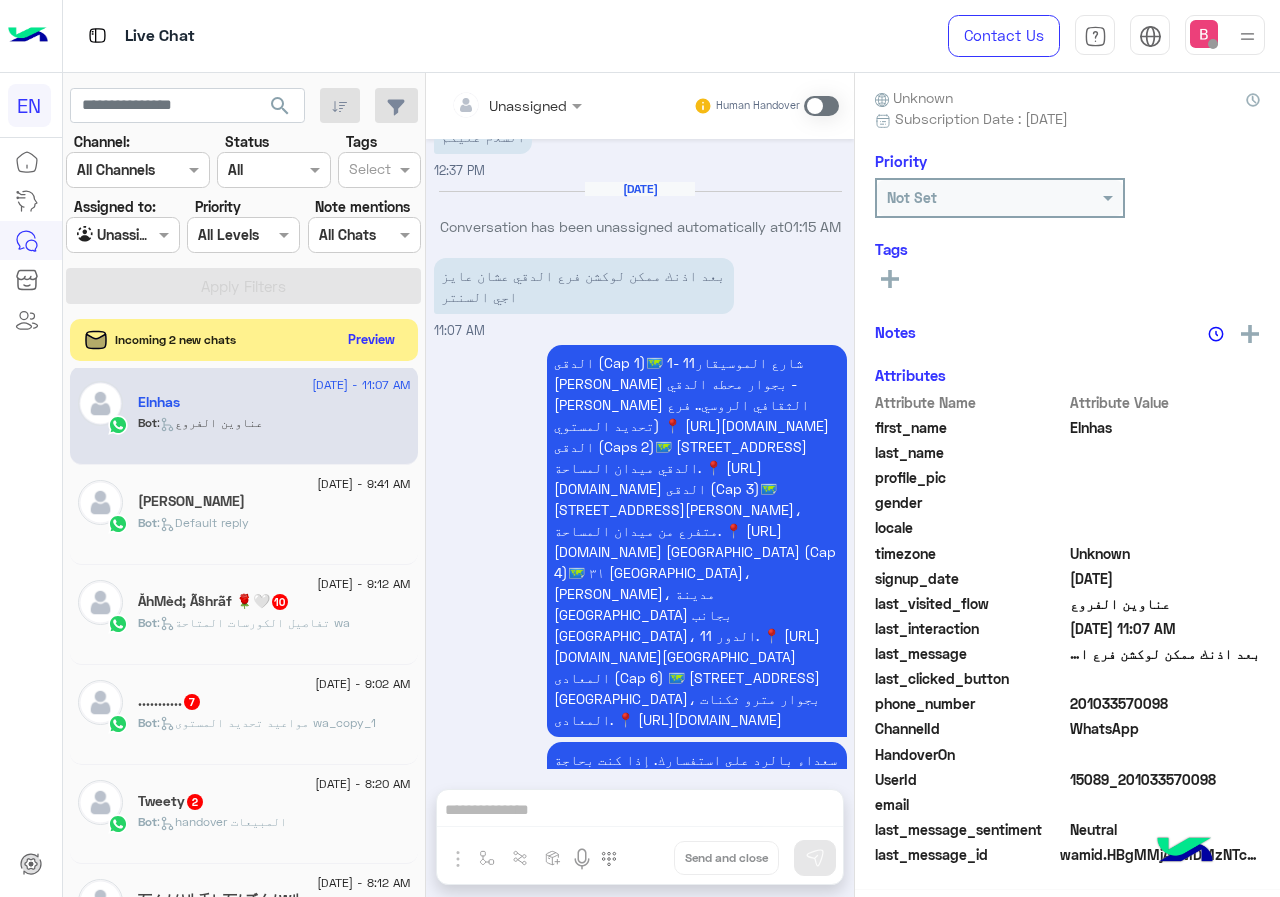 click on "Preview" 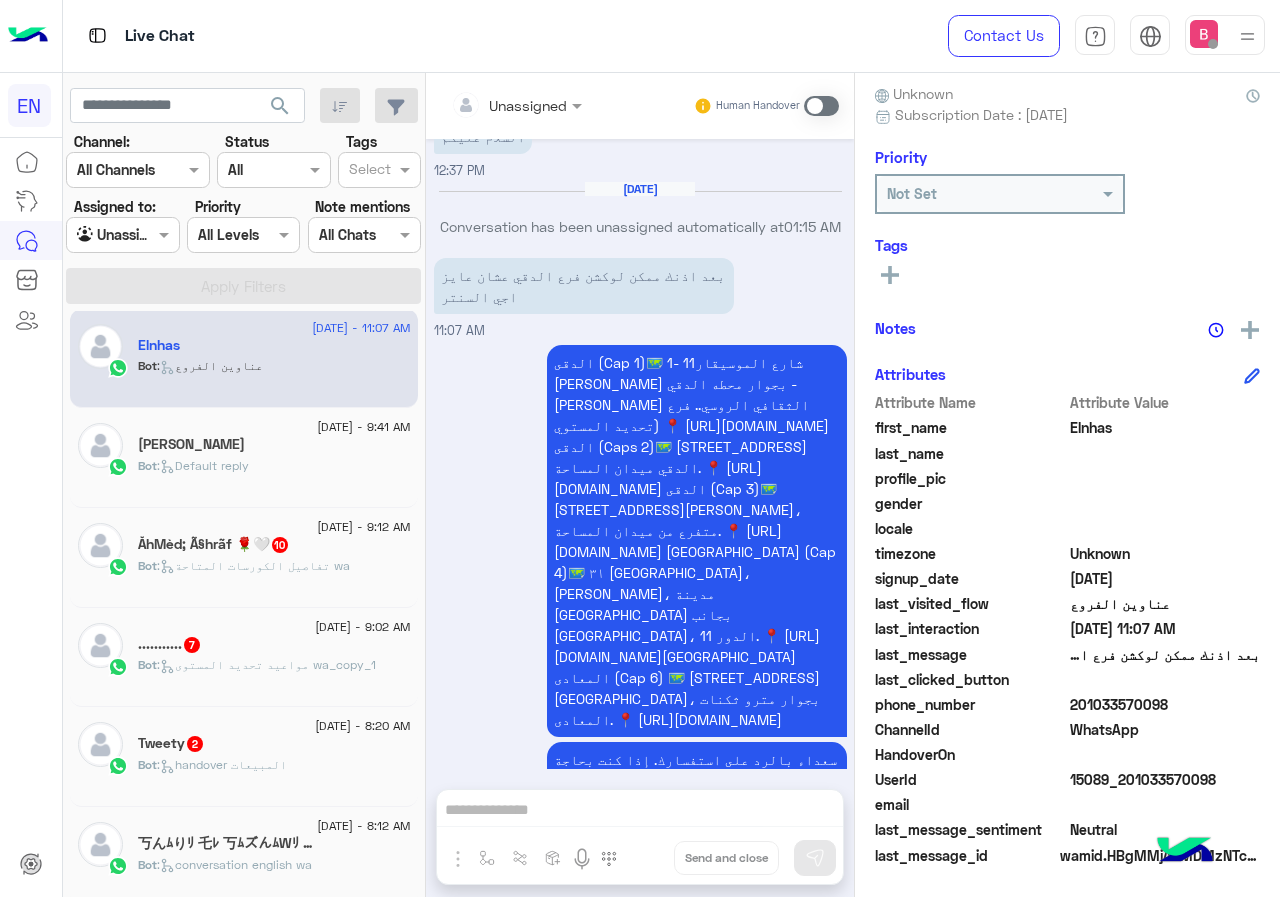 drag, startPoint x: 530, startPoint y: 798, endPoint x: 485, endPoint y: 803, distance: 45.276924 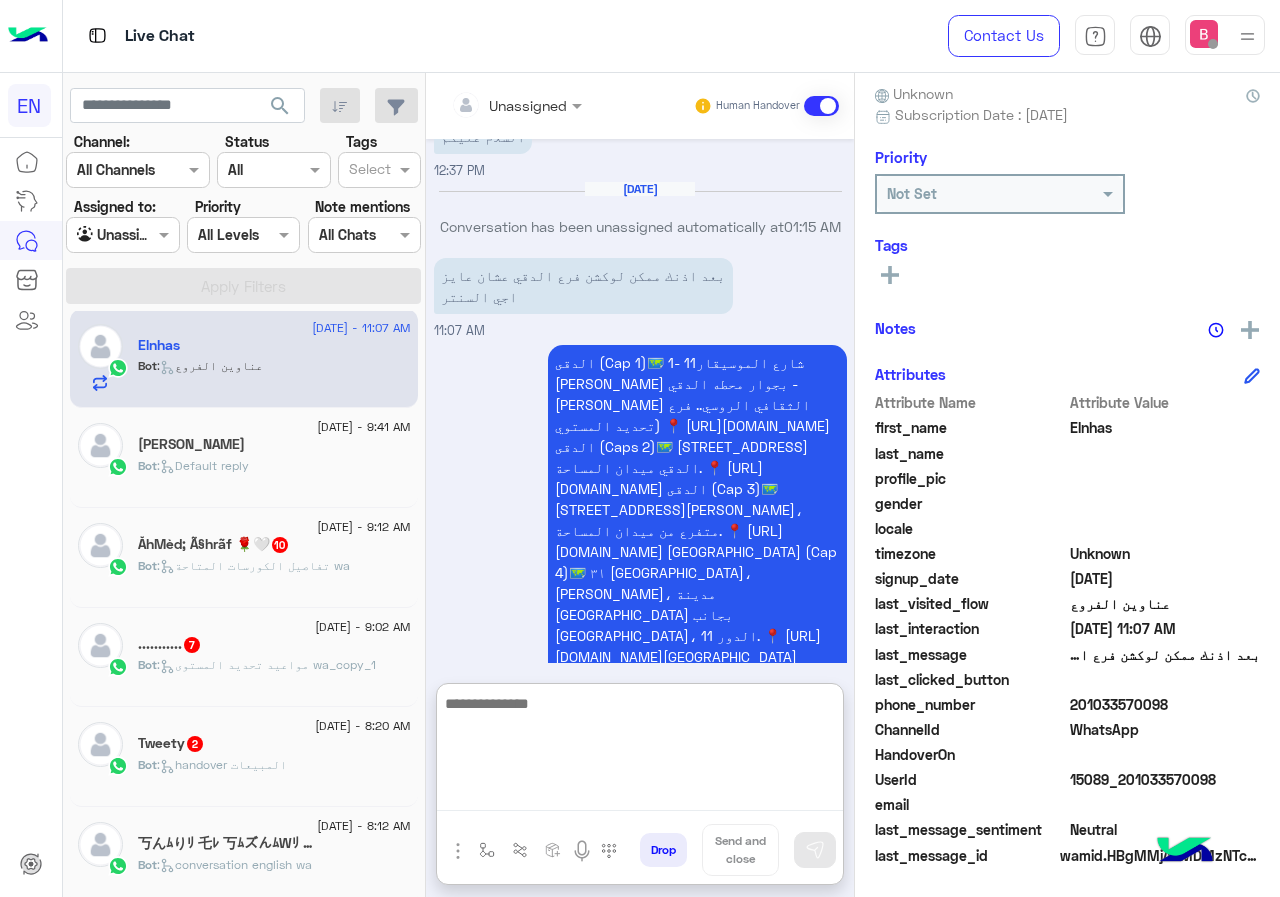 paste on "**********" 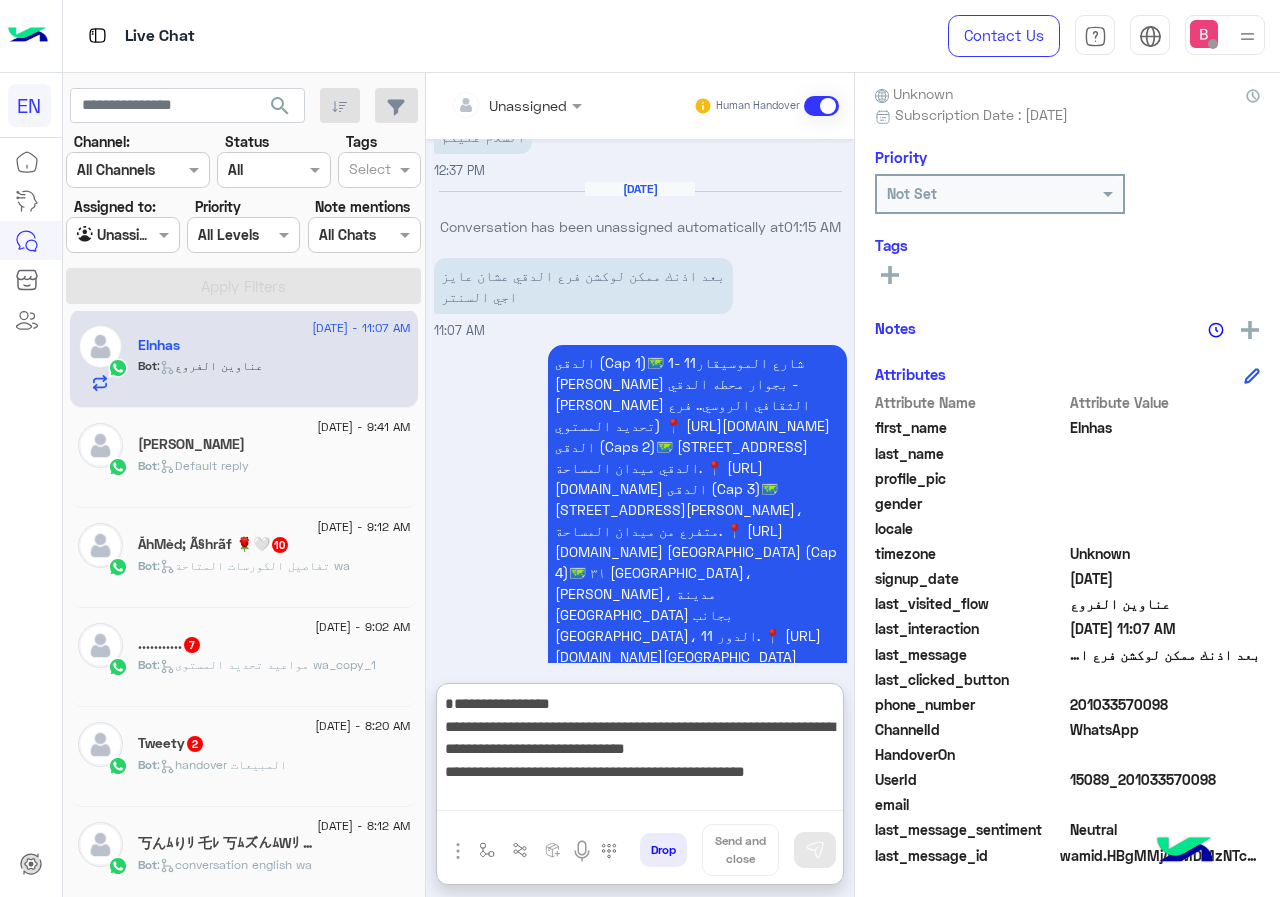 scroll, scrollTop: 16, scrollLeft: 0, axis: vertical 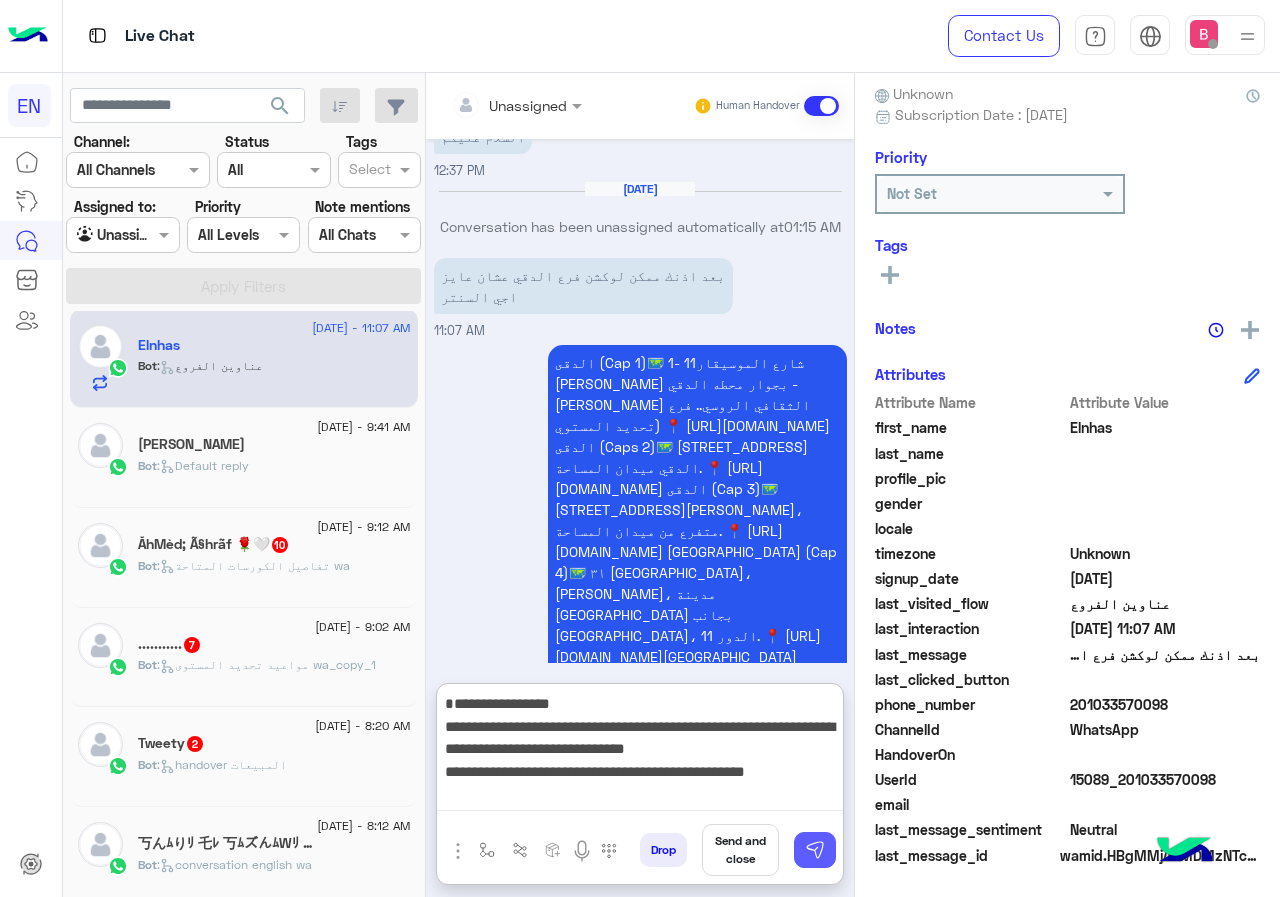 type on "**********" 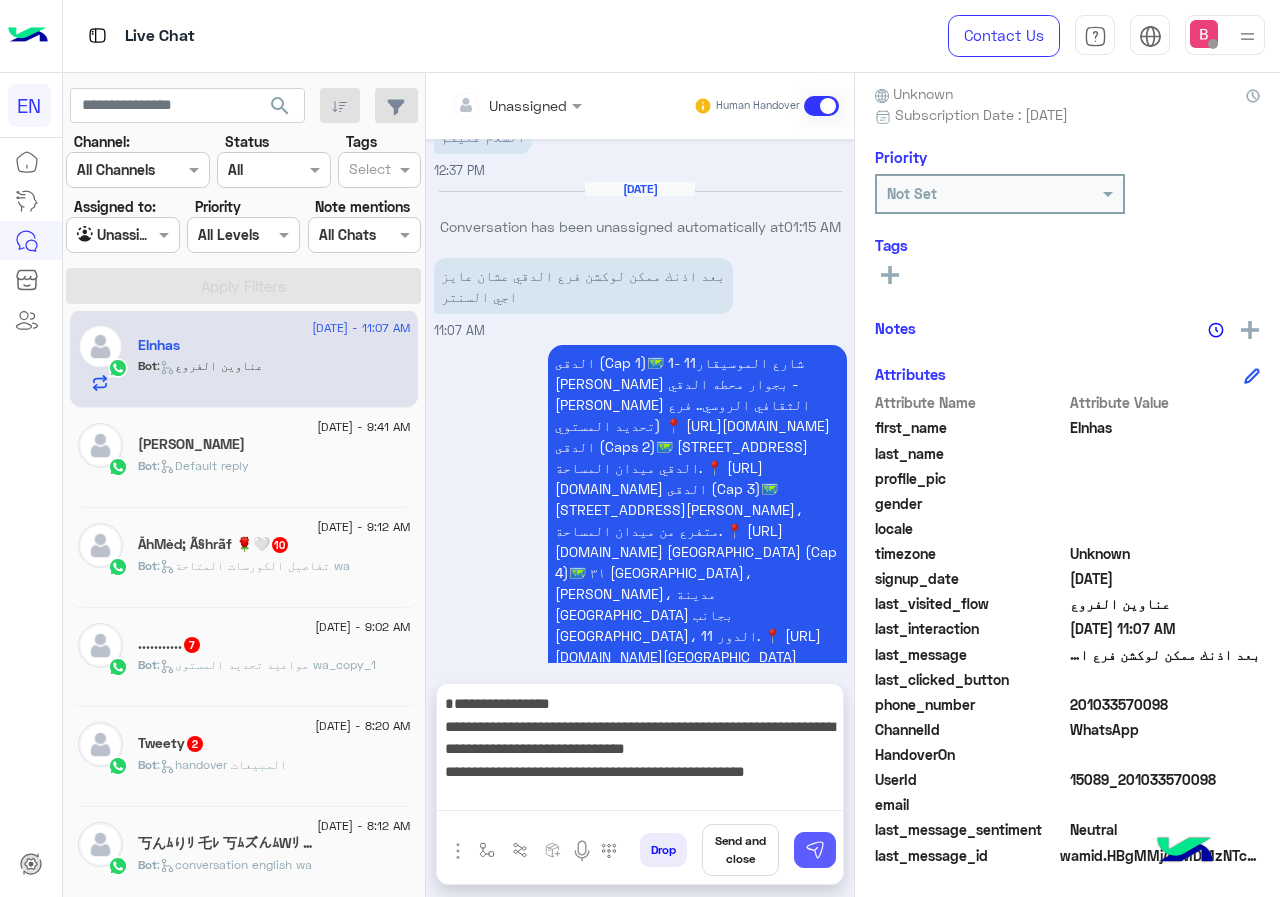 click at bounding box center [815, 850] 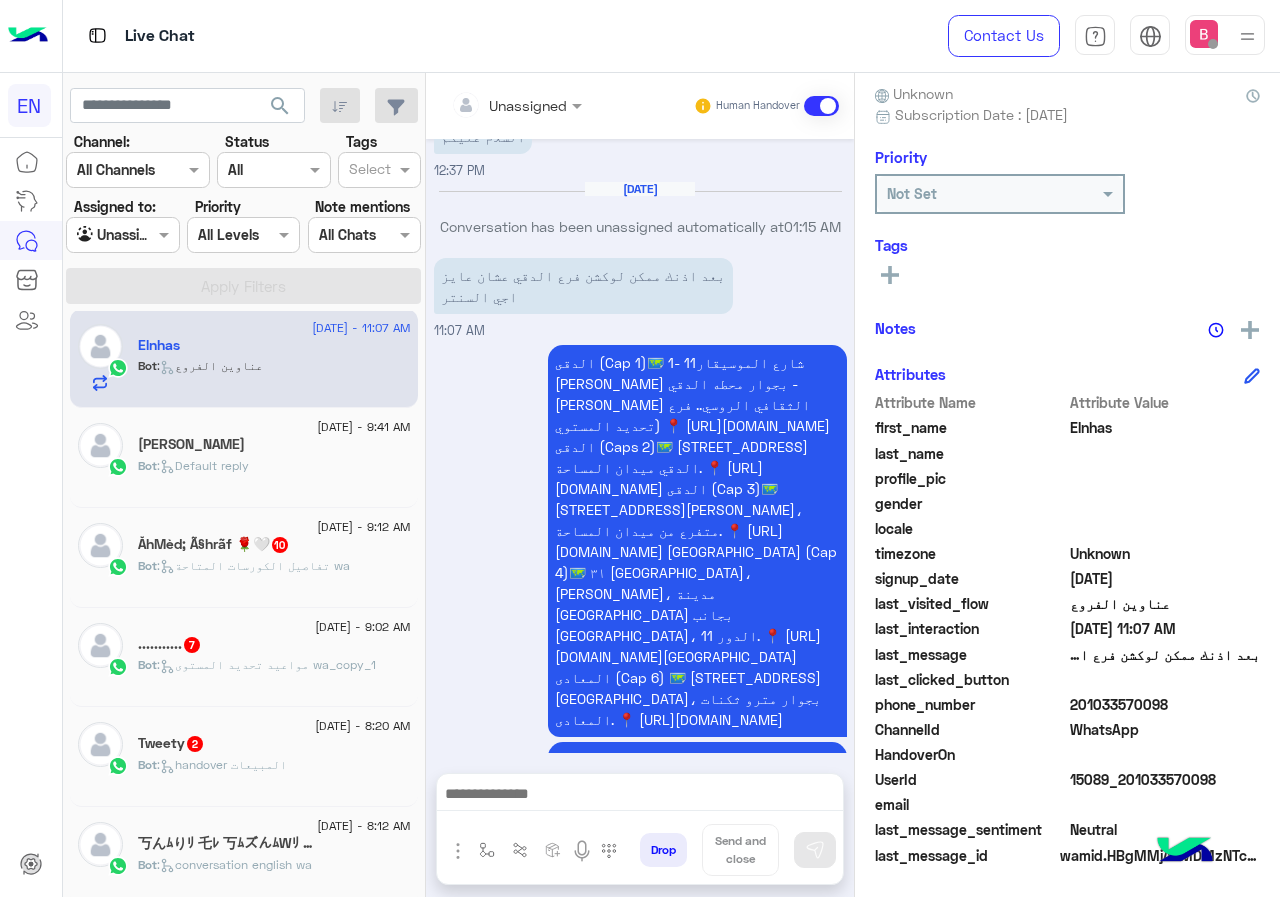 scroll, scrollTop: 0, scrollLeft: 0, axis: both 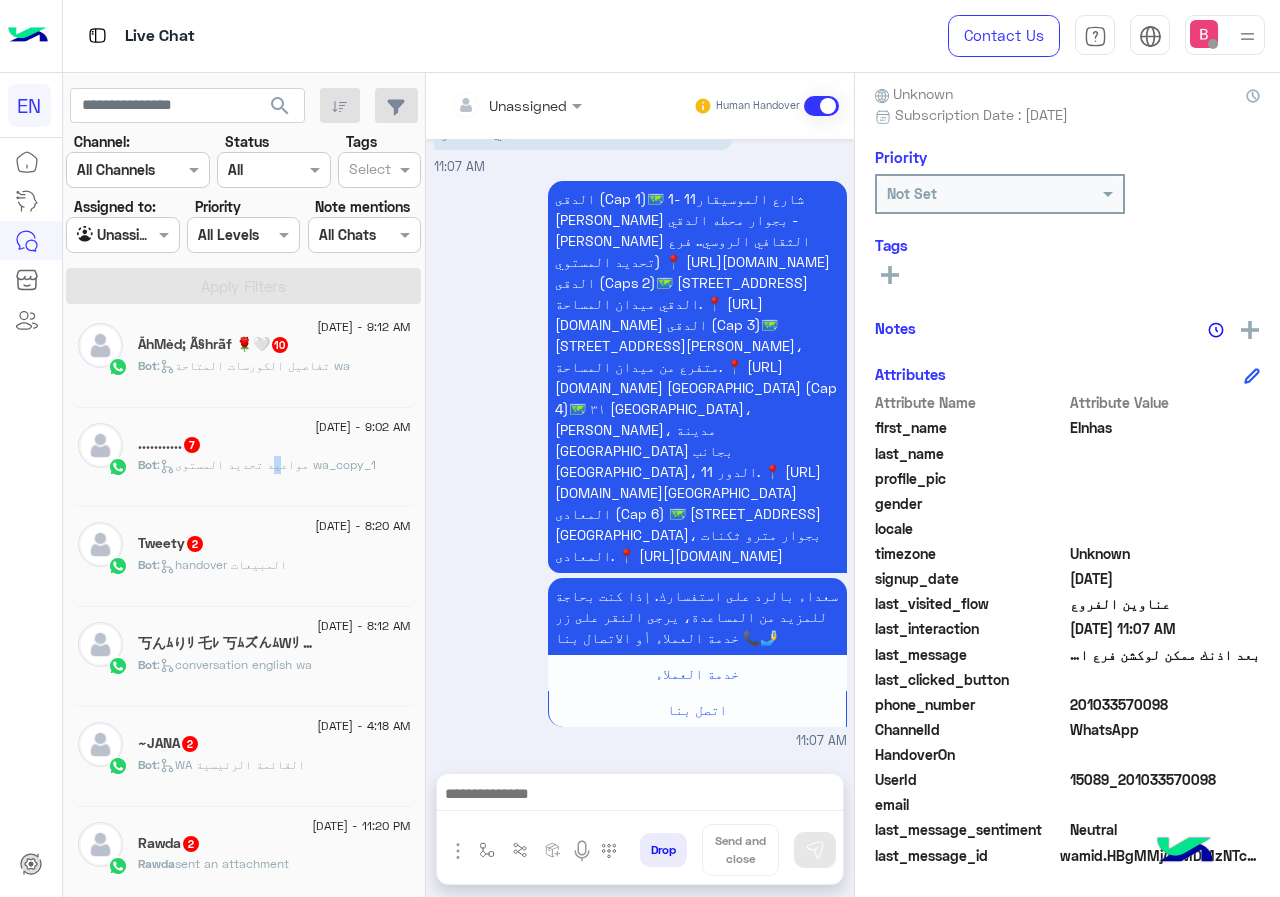 click on ":   مواعيد تحديد المستوى wa_copy_1" 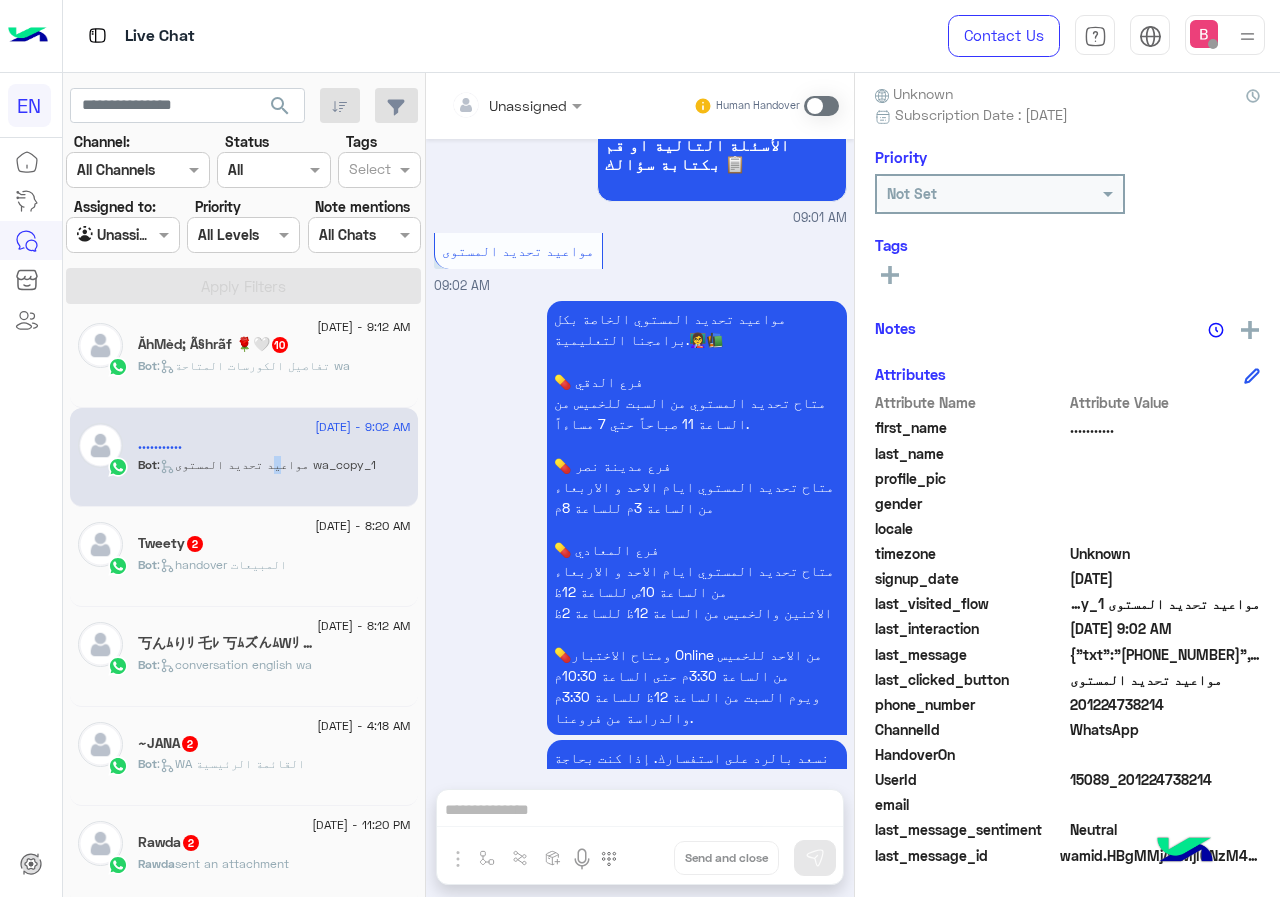 scroll, scrollTop: 1461, scrollLeft: 0, axis: vertical 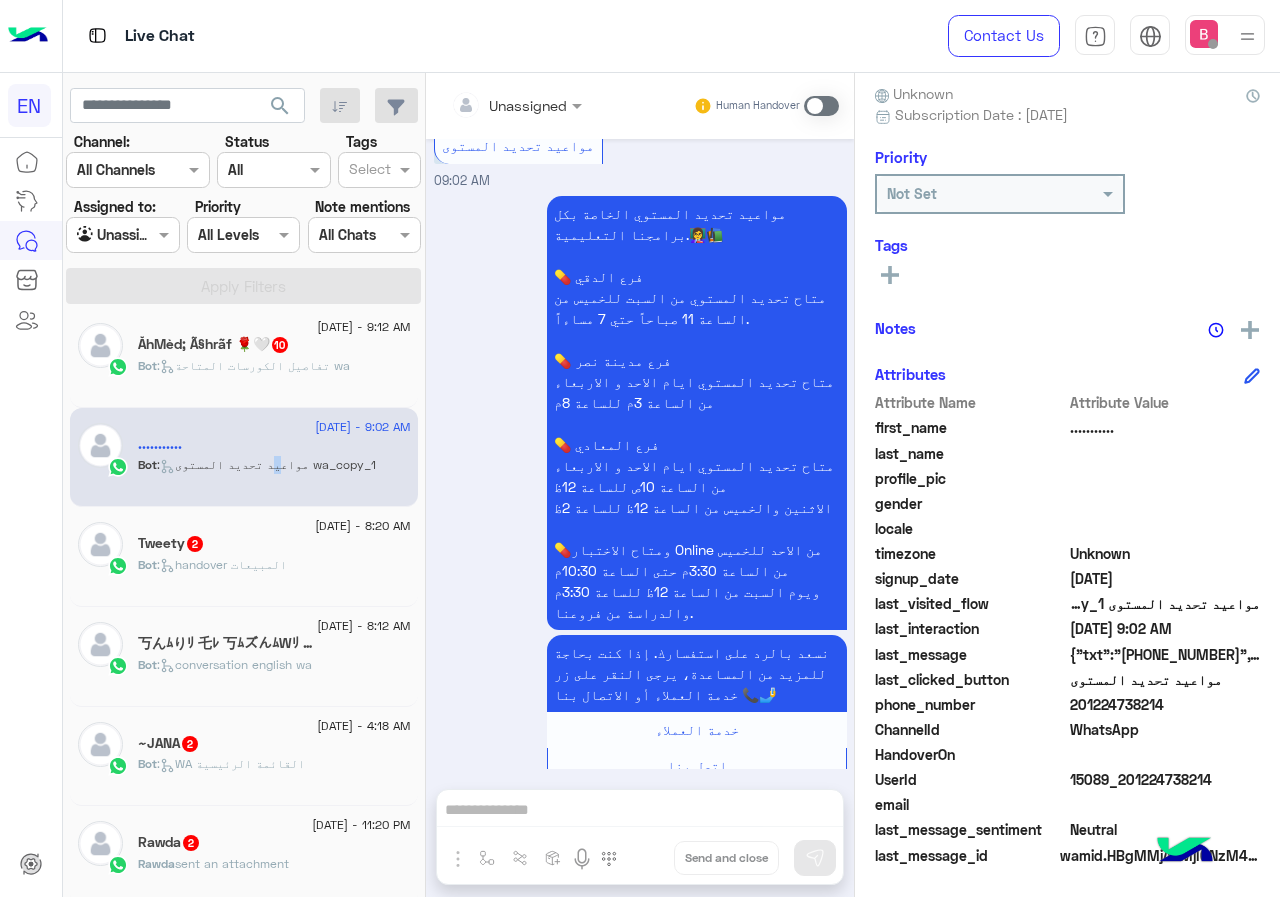 click at bounding box center (516, 104) 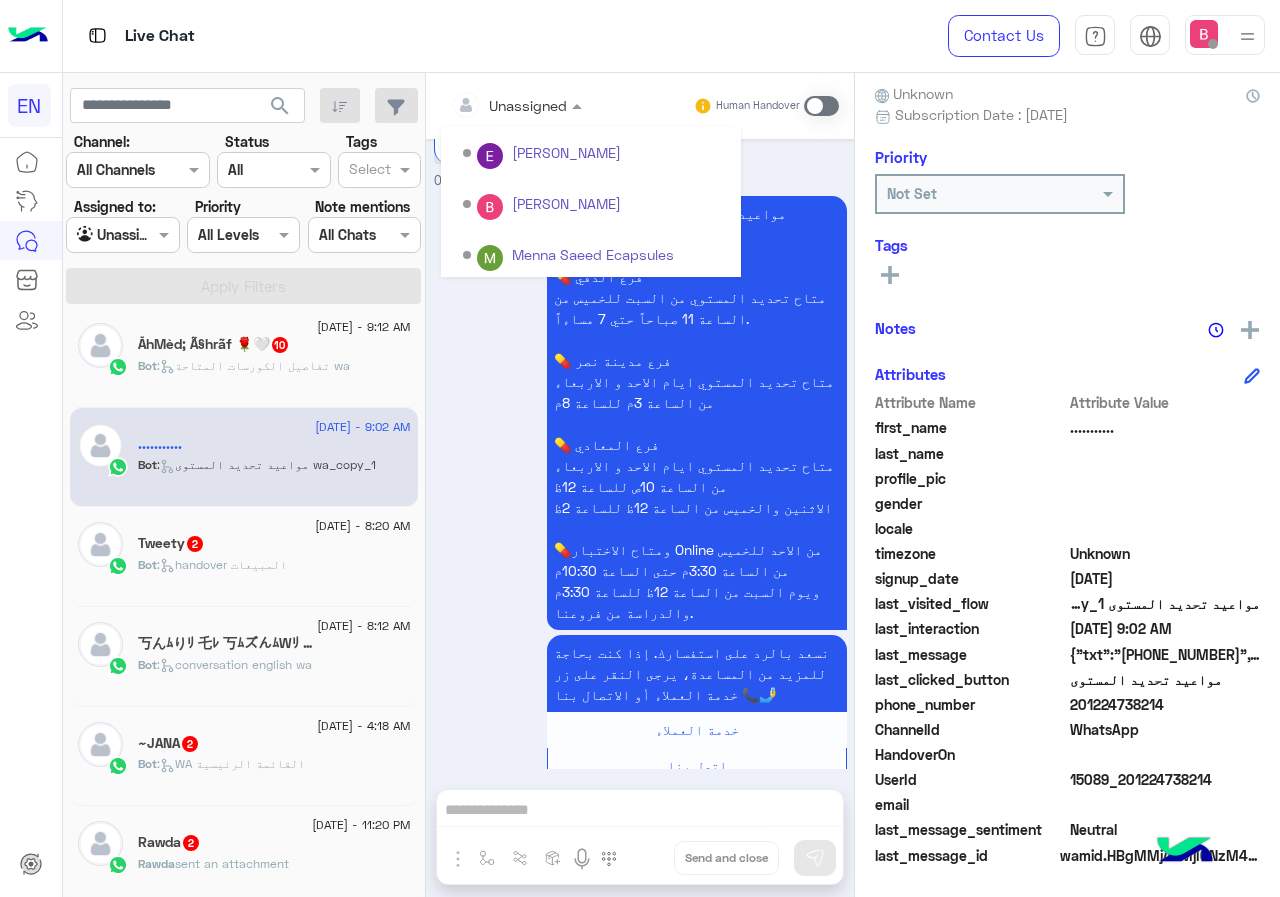 scroll, scrollTop: 332, scrollLeft: 0, axis: vertical 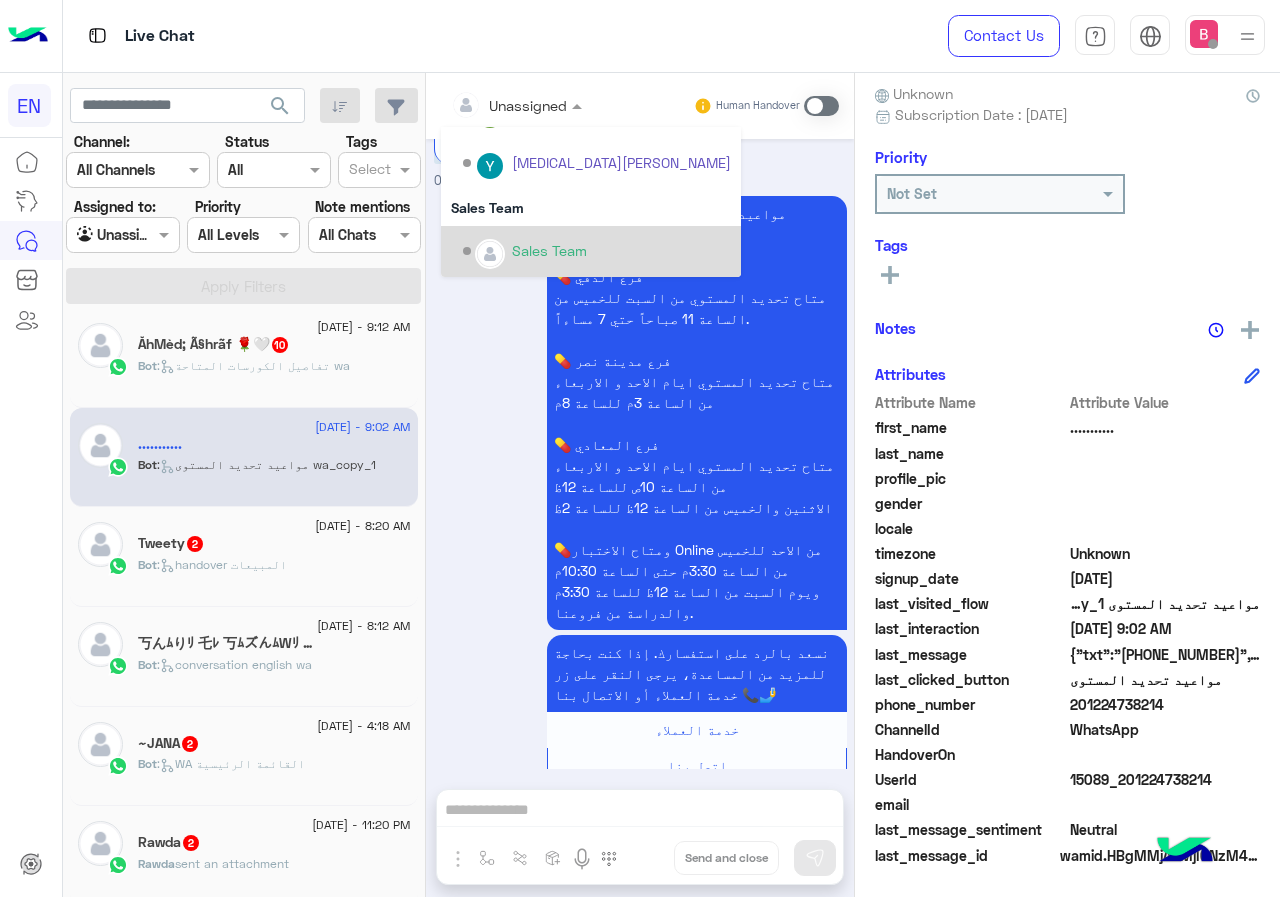 click on "Sales Team" at bounding box center [597, 251] 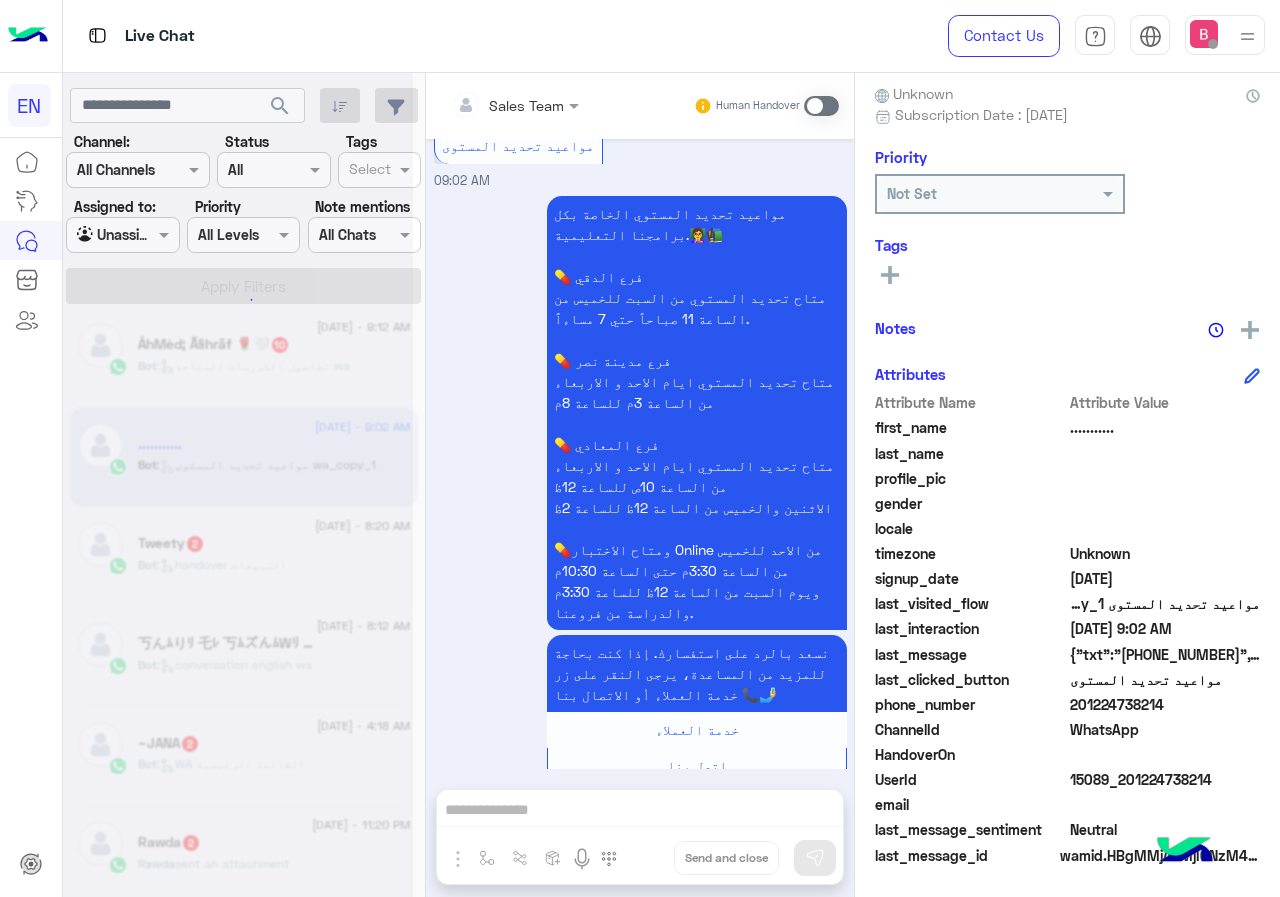 scroll, scrollTop: 0, scrollLeft: 0, axis: both 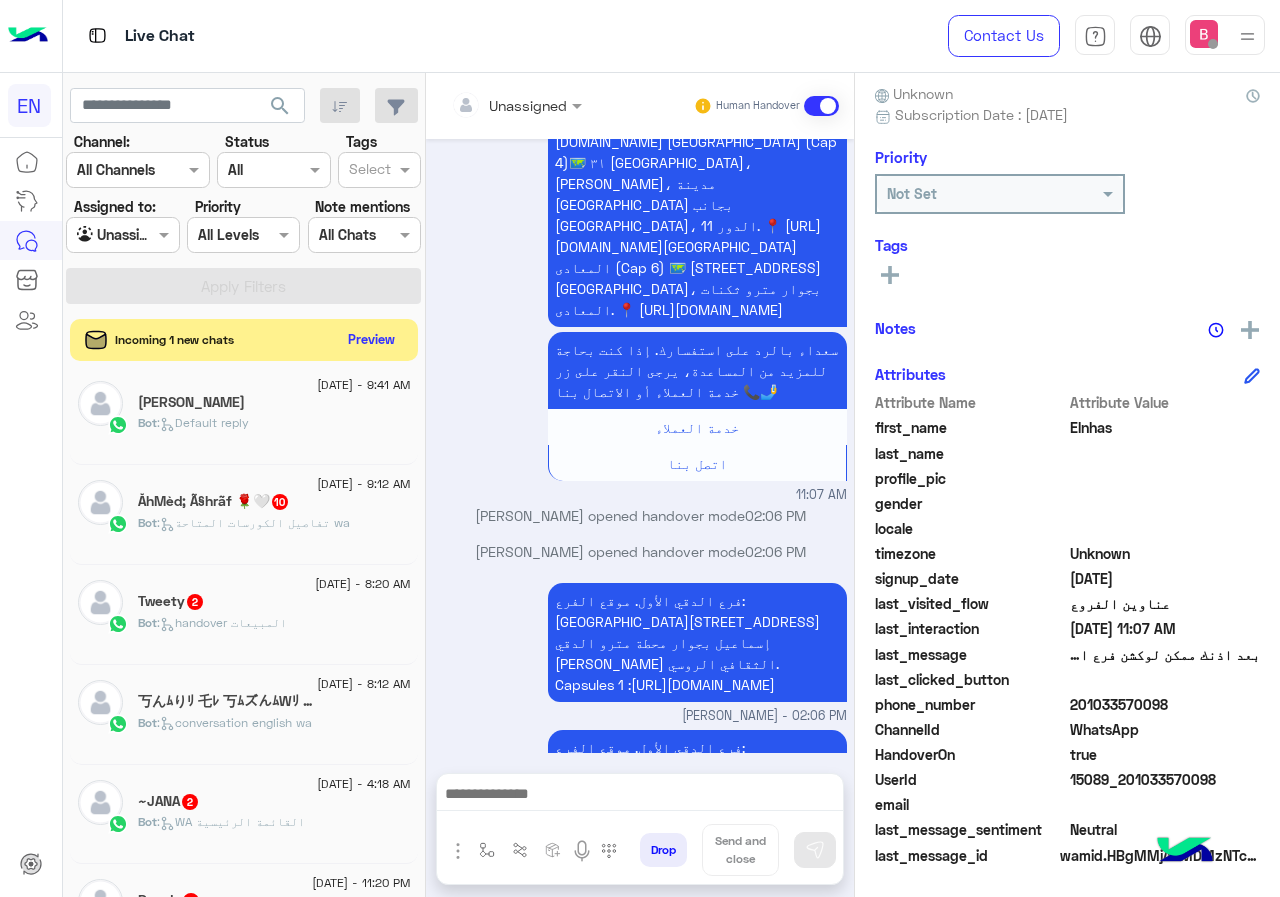 click on "Preview" 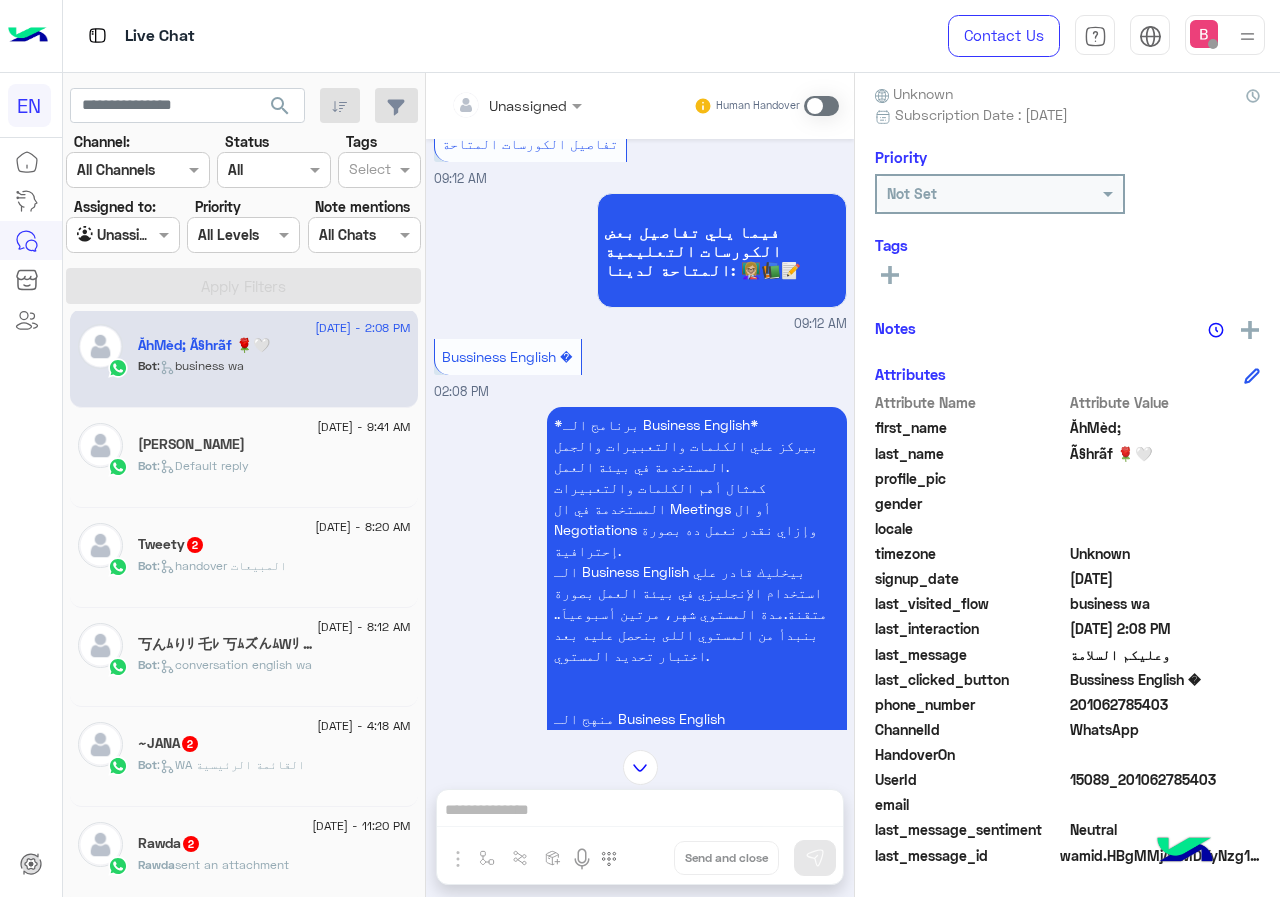 scroll, scrollTop: 3490, scrollLeft: 0, axis: vertical 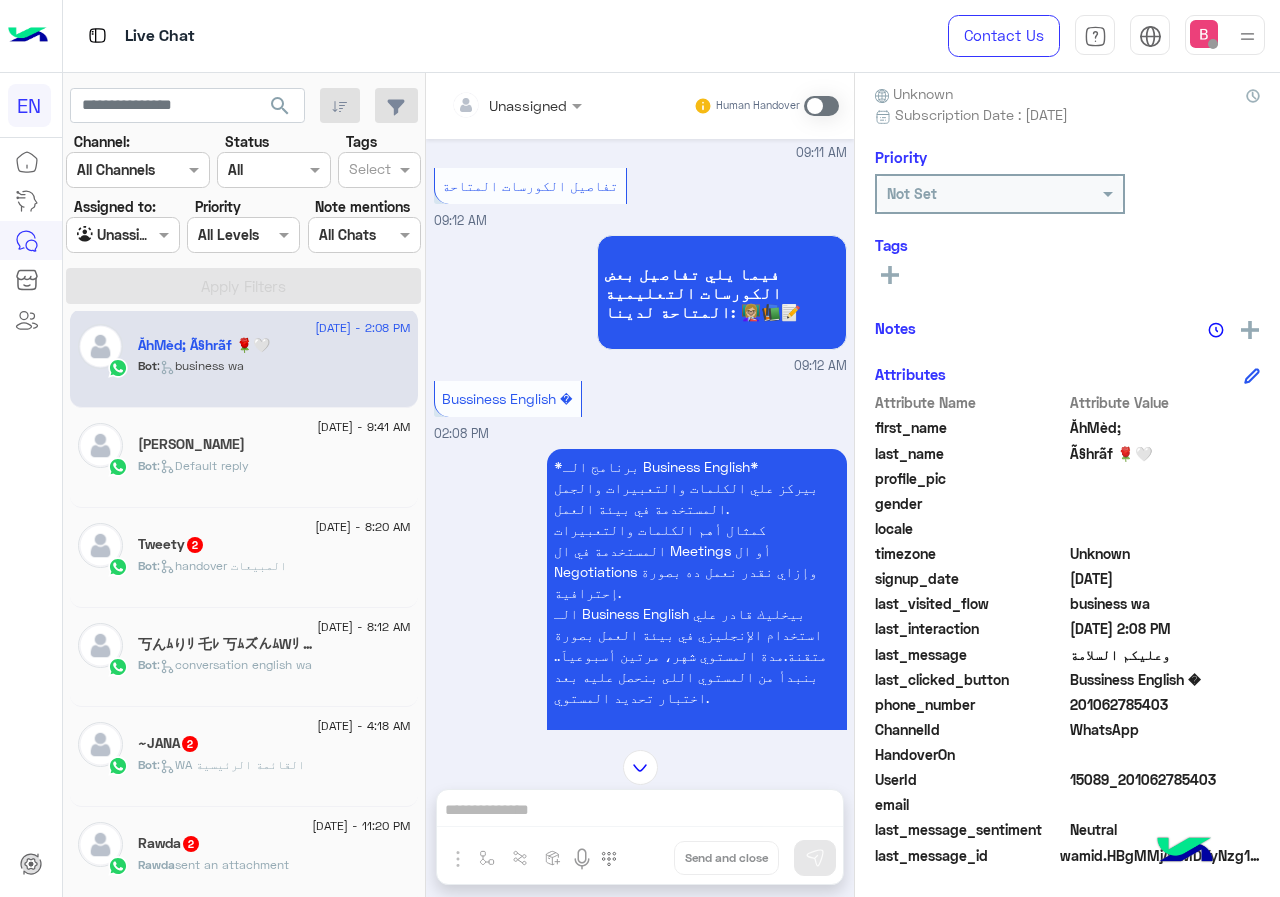 click on "Unassigned Human Handover" at bounding box center (640, 106) 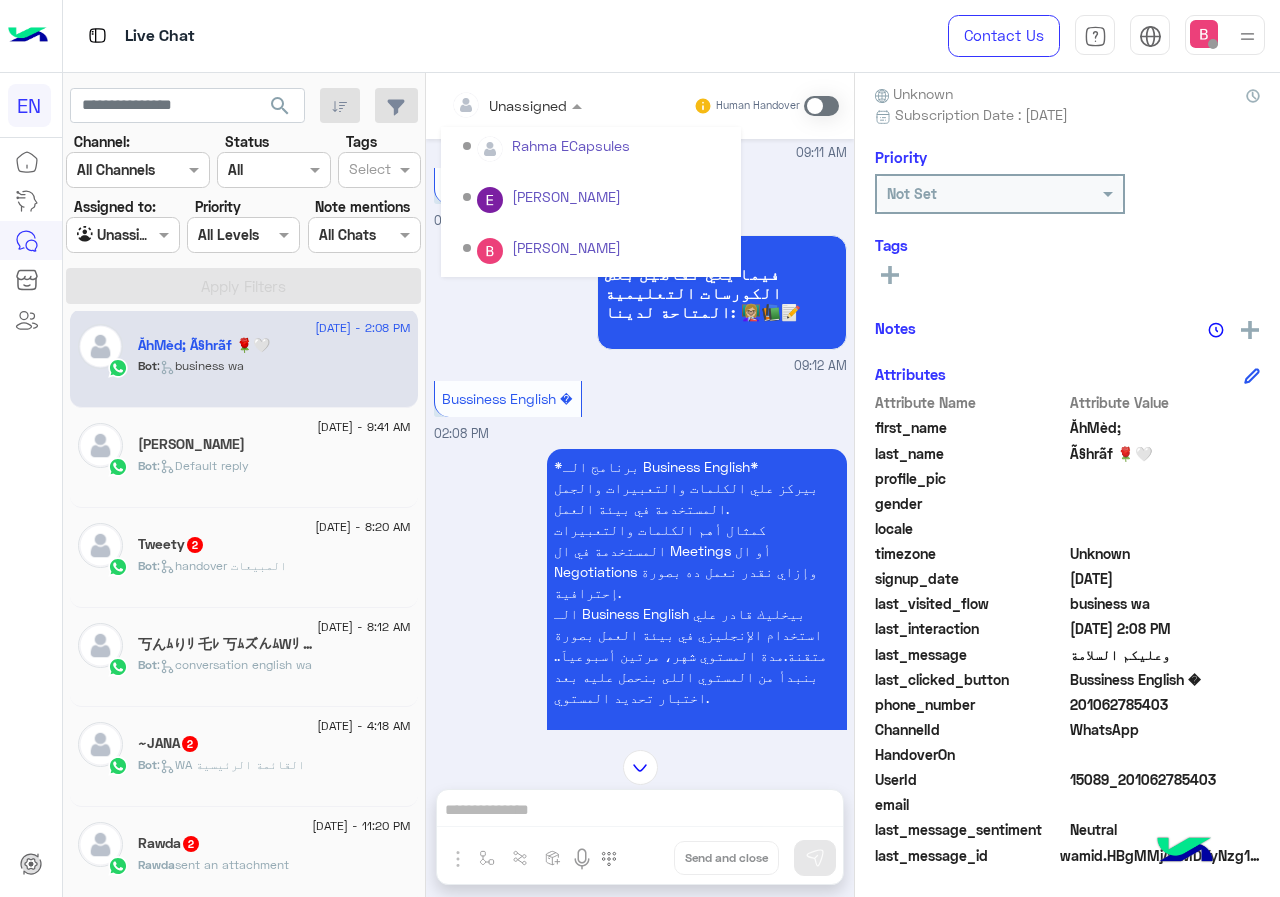scroll, scrollTop: 332, scrollLeft: 0, axis: vertical 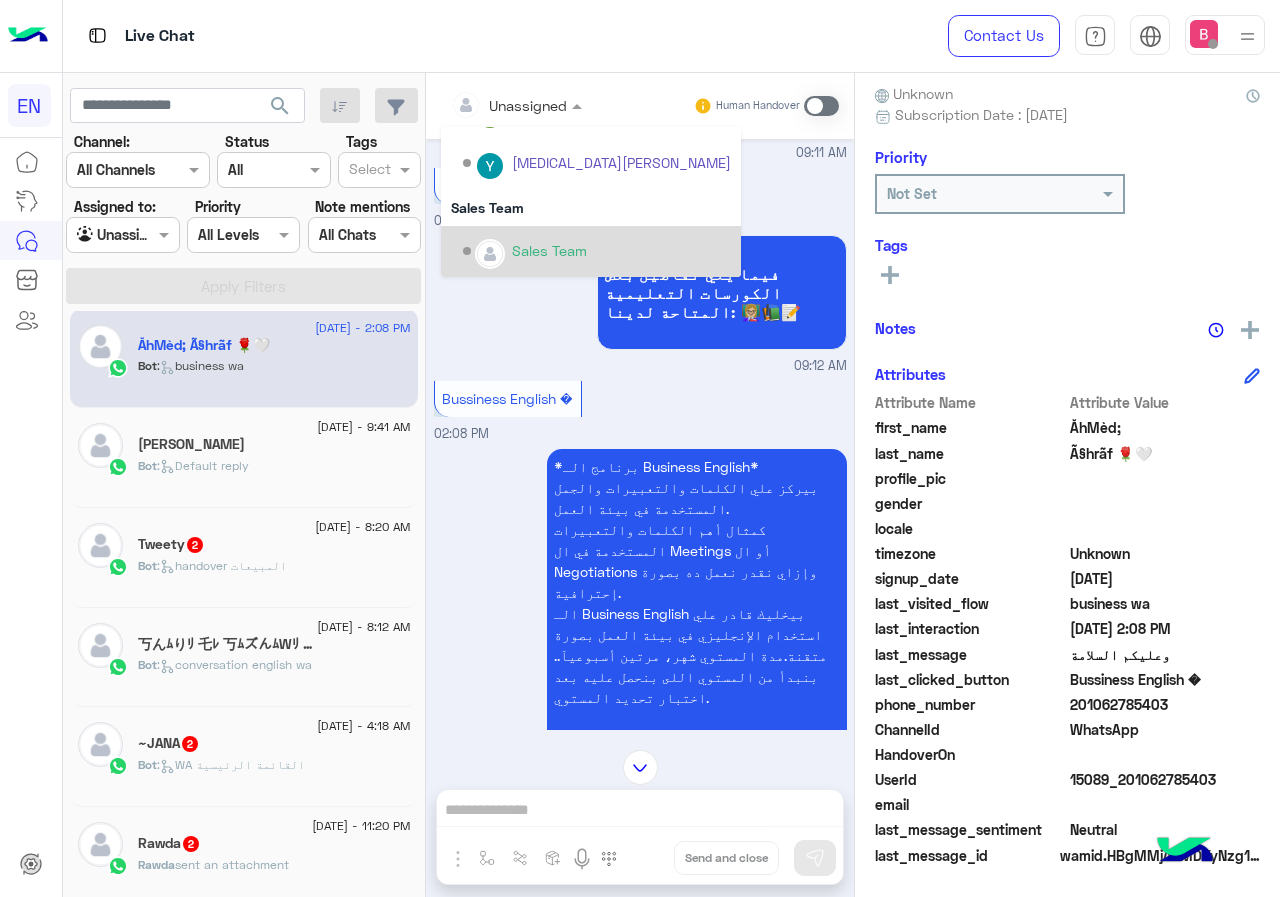 click on "Sales Team" at bounding box center (597, 251) 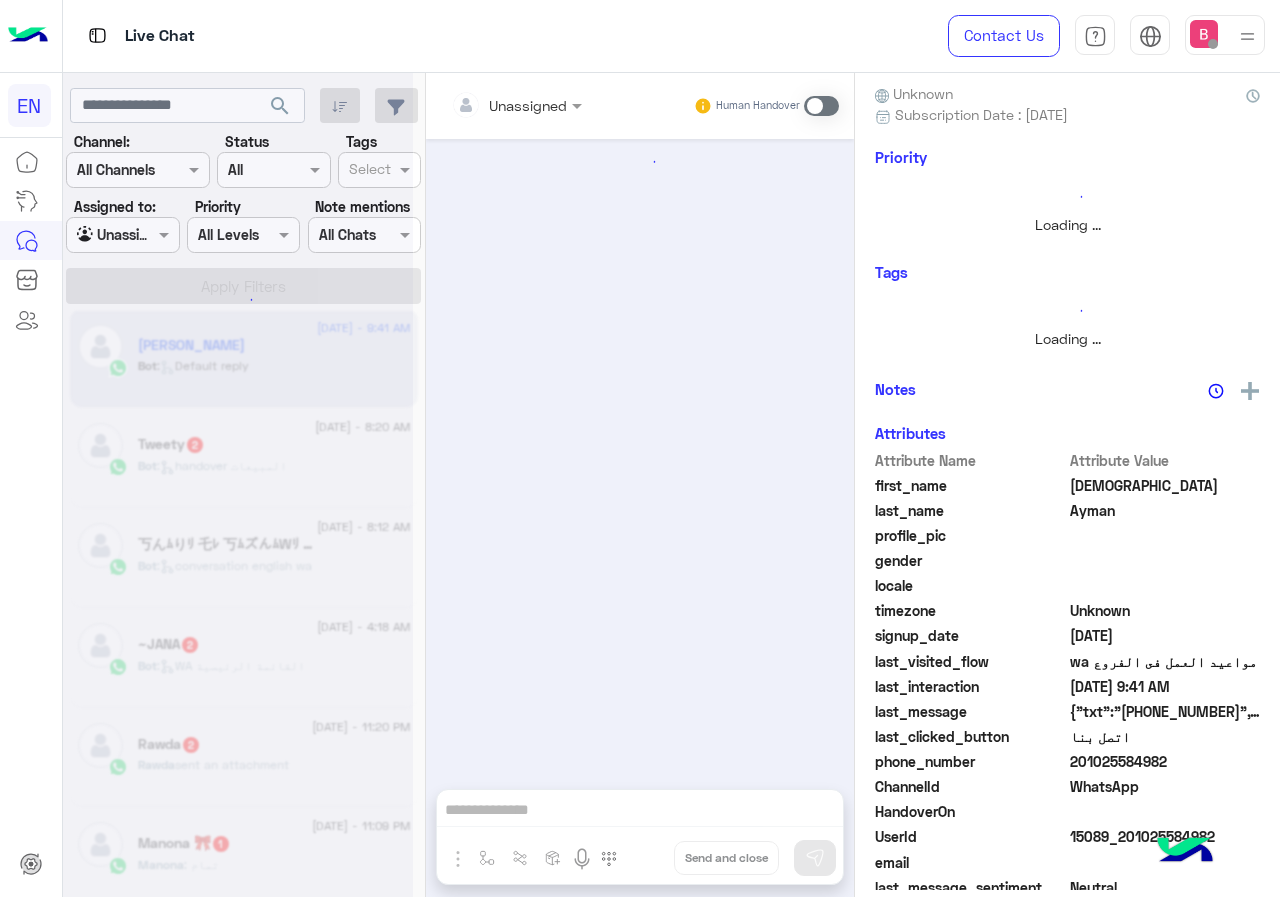 scroll, scrollTop: 0, scrollLeft: 0, axis: both 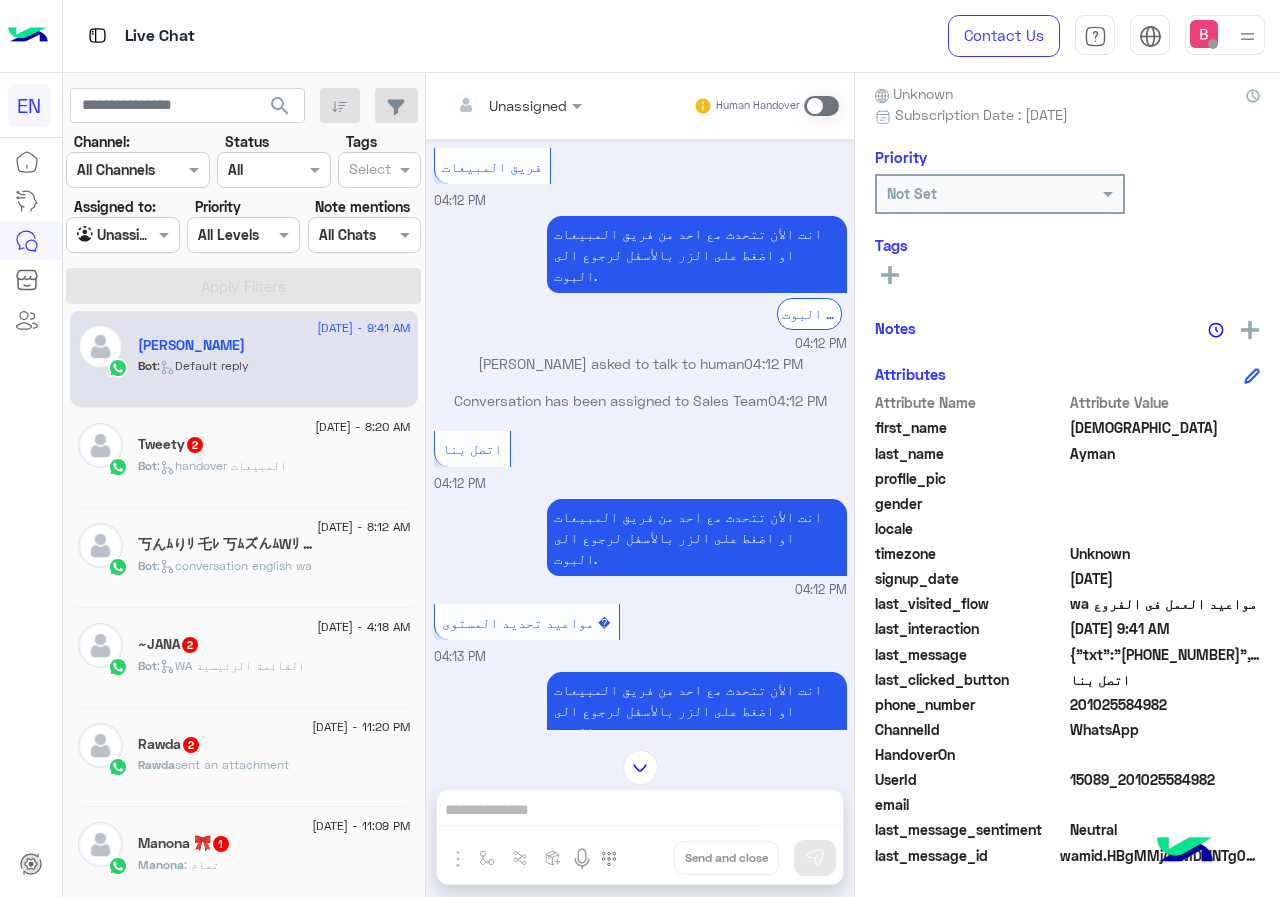 click on "Unassigned Human Handover     Jul 8, 2025   Yasmin Saeed assigned the conversation to Sales Team    04:11 PM      اسعار الأشتراكات��    04:11 PM  متاح أكثر من برنامج متخصص زي Speaking Program وده مناسب جدا لكل اللي حابب يتعلم اللغة بشكل عام ومن البداية. 🗣️
Conversations Program وده بيشتغل على الطلاقة اللغوية وانك تتكلم بشكل اسرع متاح بنسبة % 100 ومتاح بداية من المستوى 4. 📰
وده مناسب للي حابب يتعلم Business English متاح ال Meetings اللغة المتعلقة بعالم الأعمال زي ال Business Writing. 📰💼
متاح English for Accounting وده مناسب لكل العاملين فى المجال المالي والمحاسبي. 🌍
وده خاص بالأطفال Kids Teens متاح برنامج .Private والمراهقين ومتاح الدراسة في مجموعات و Private. 👦‍🎓" at bounding box center (640, 489) 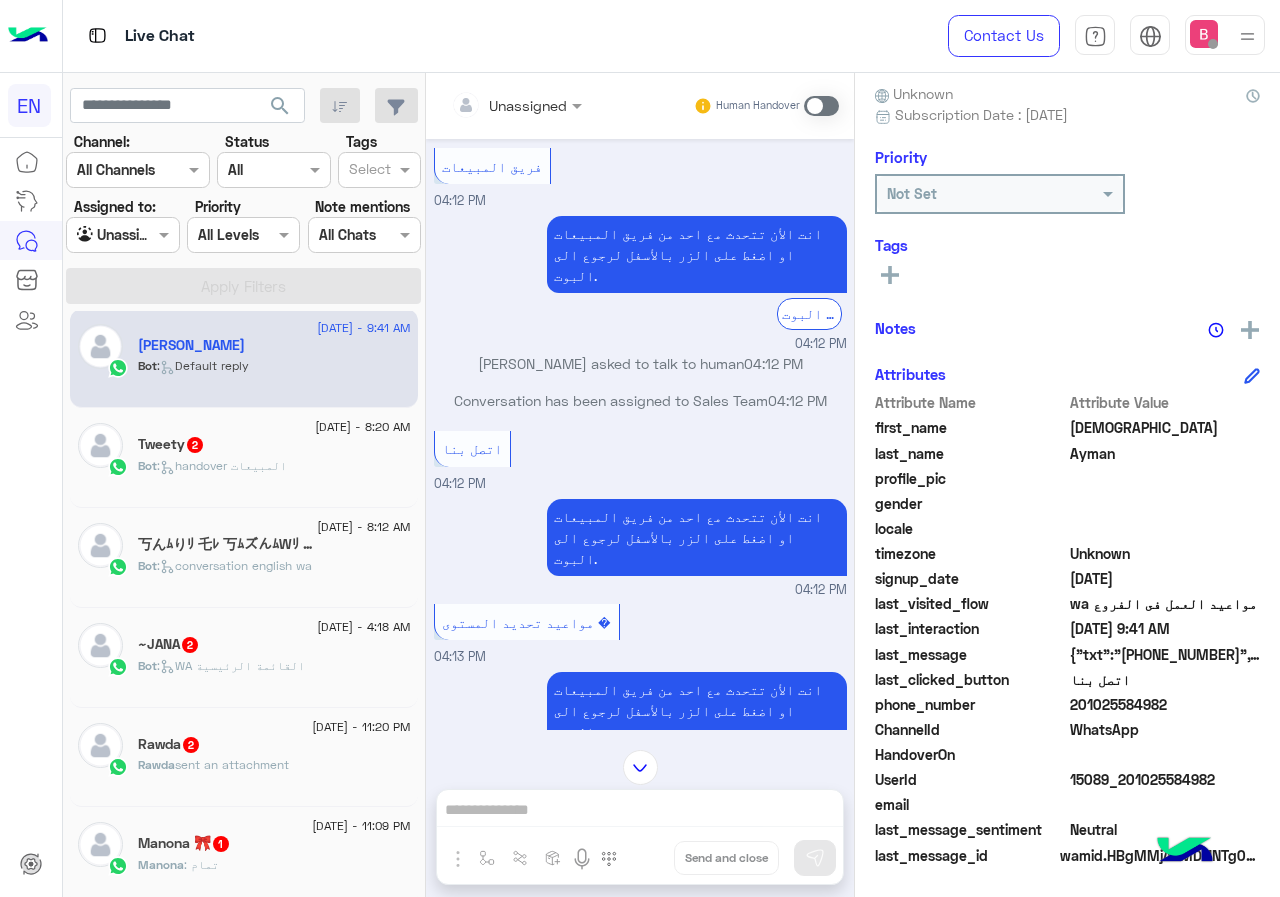 click at bounding box center (821, 106) 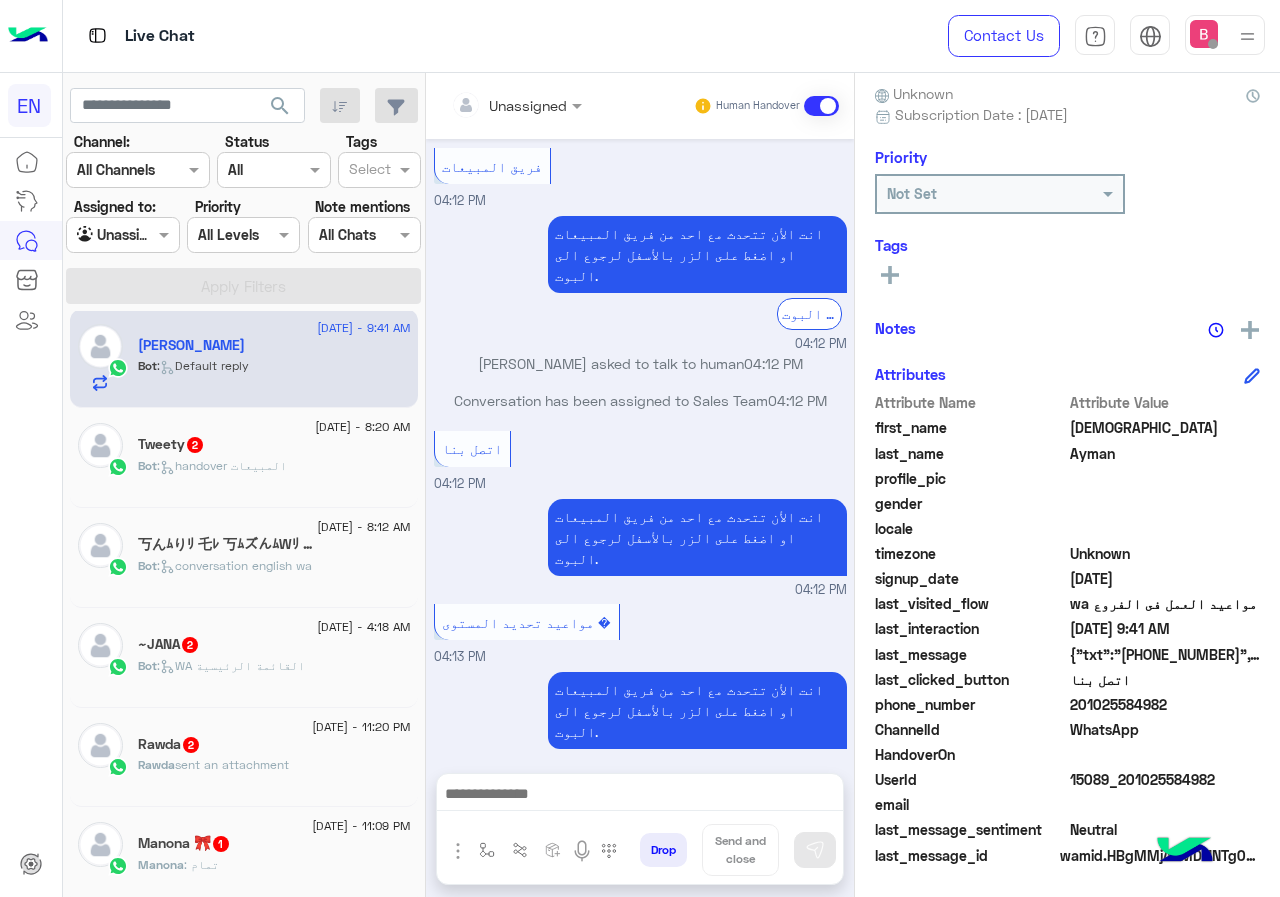 scroll, scrollTop: 2541, scrollLeft: 0, axis: vertical 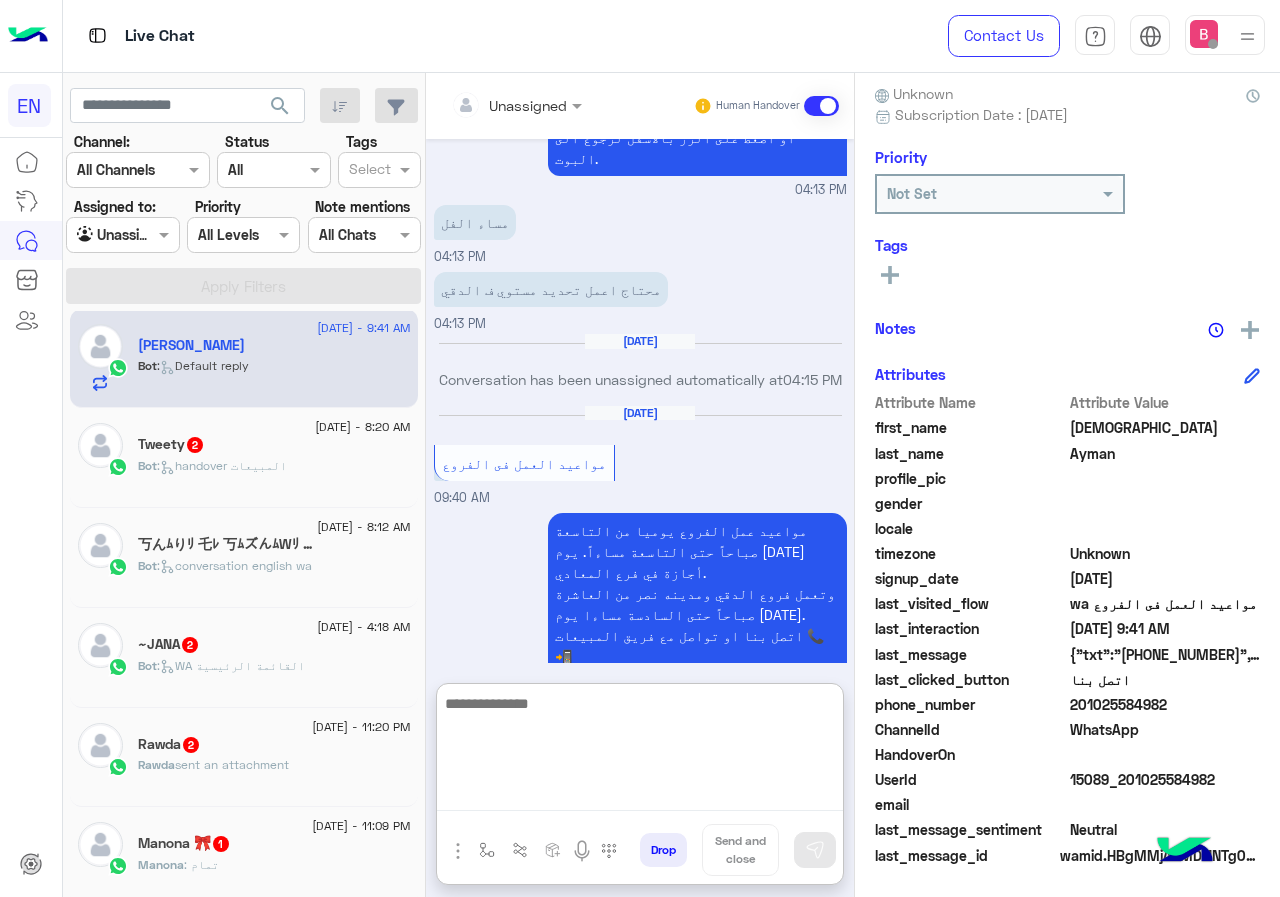 paste on "**********" 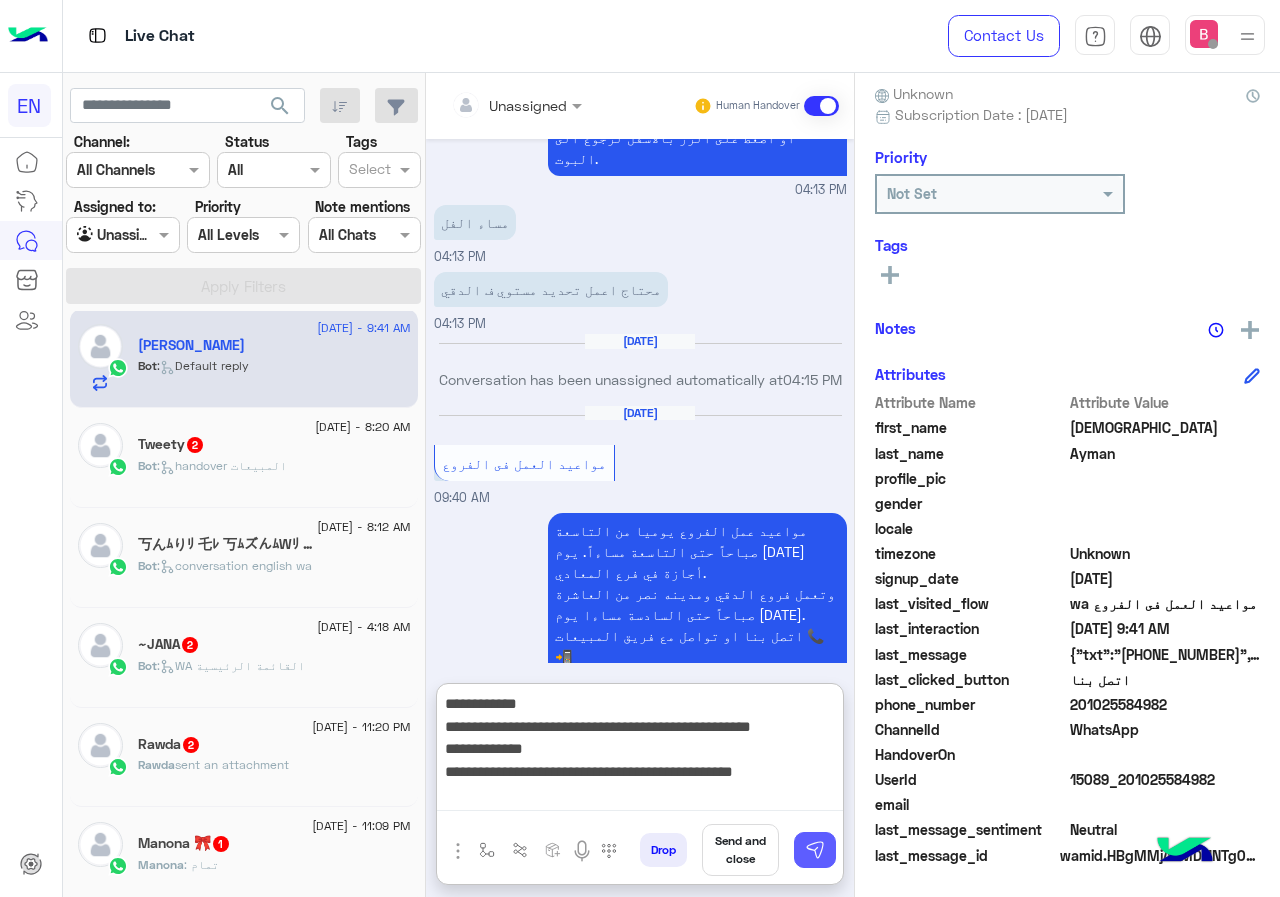 type on "**********" 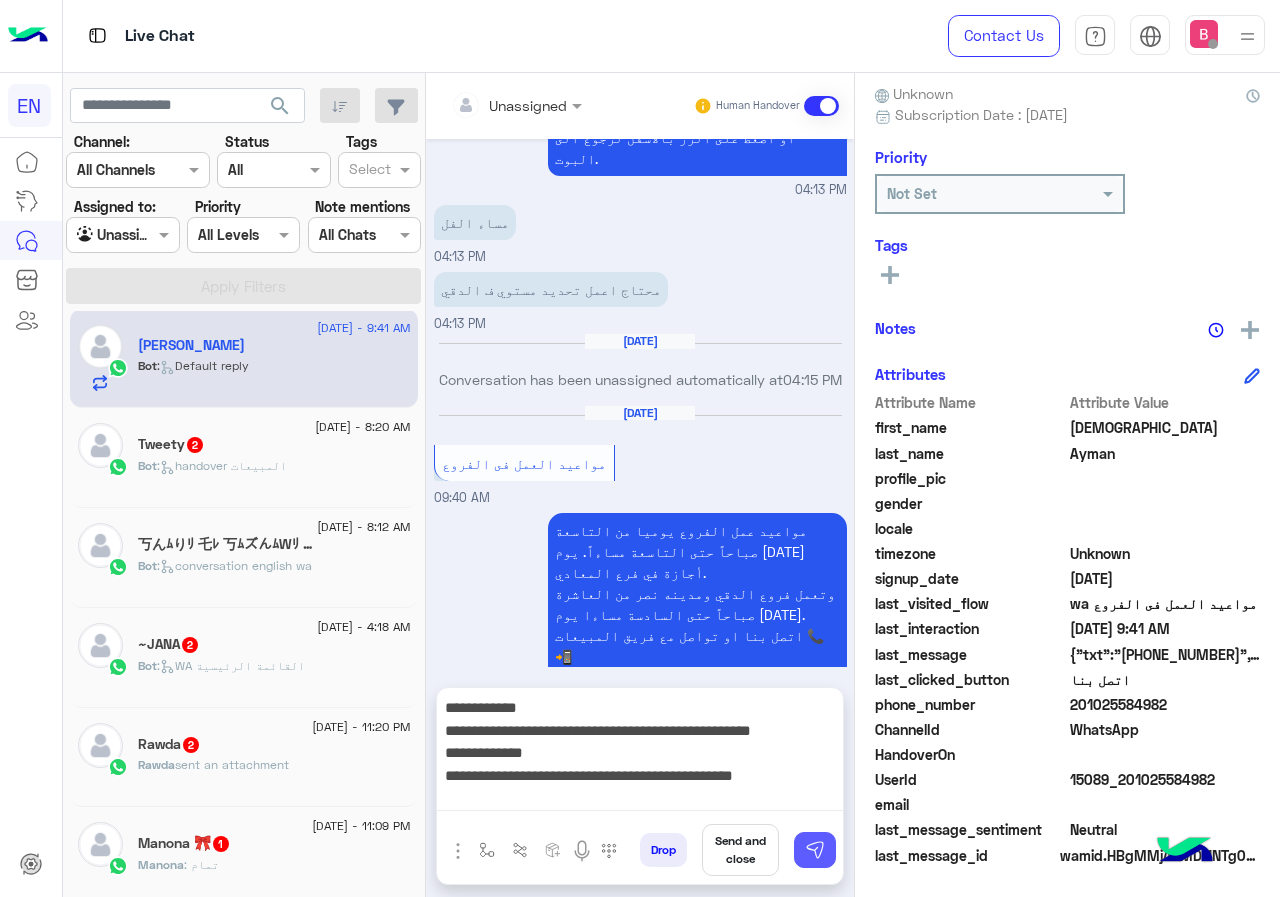 click at bounding box center (815, 850) 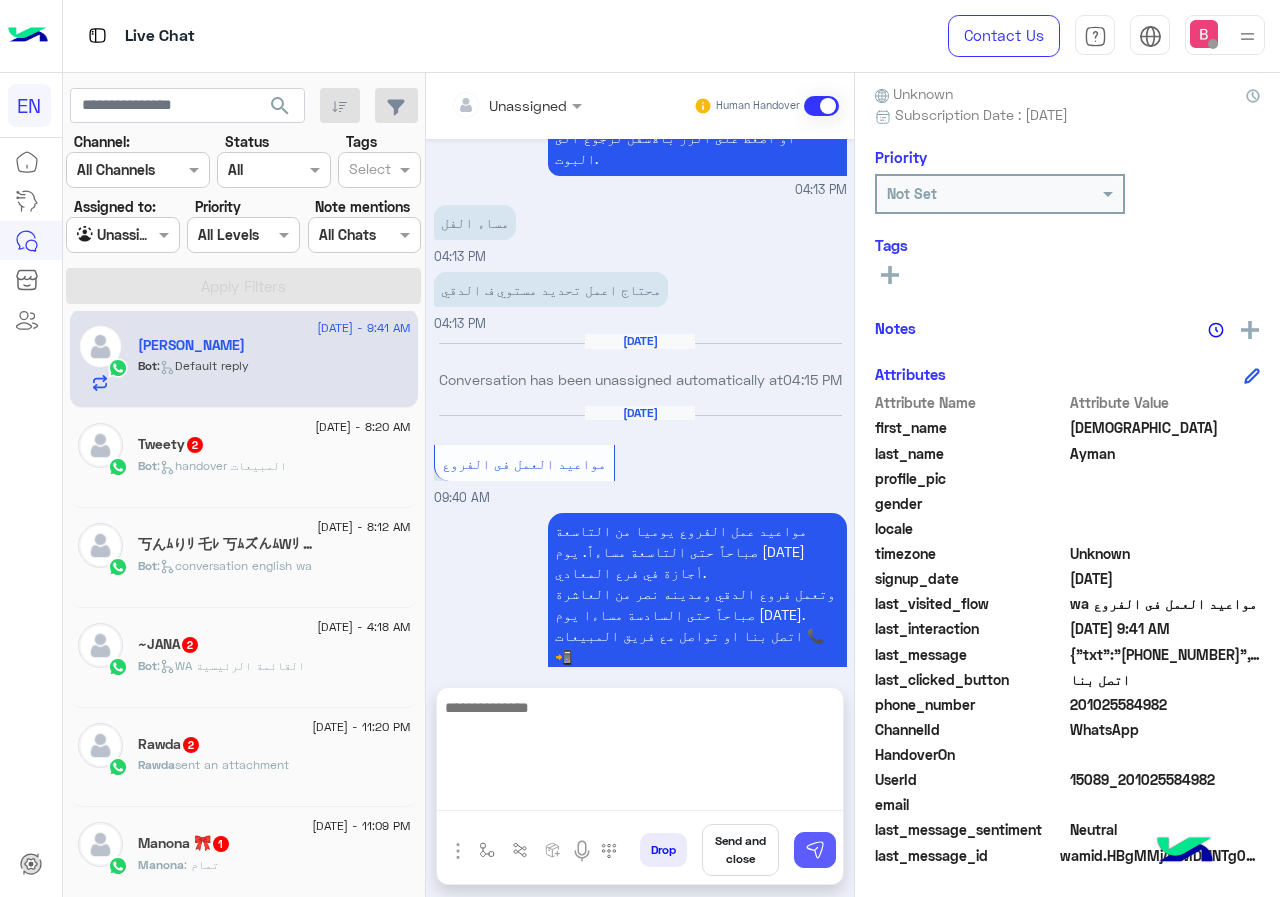 scroll, scrollTop: 2710, scrollLeft: 0, axis: vertical 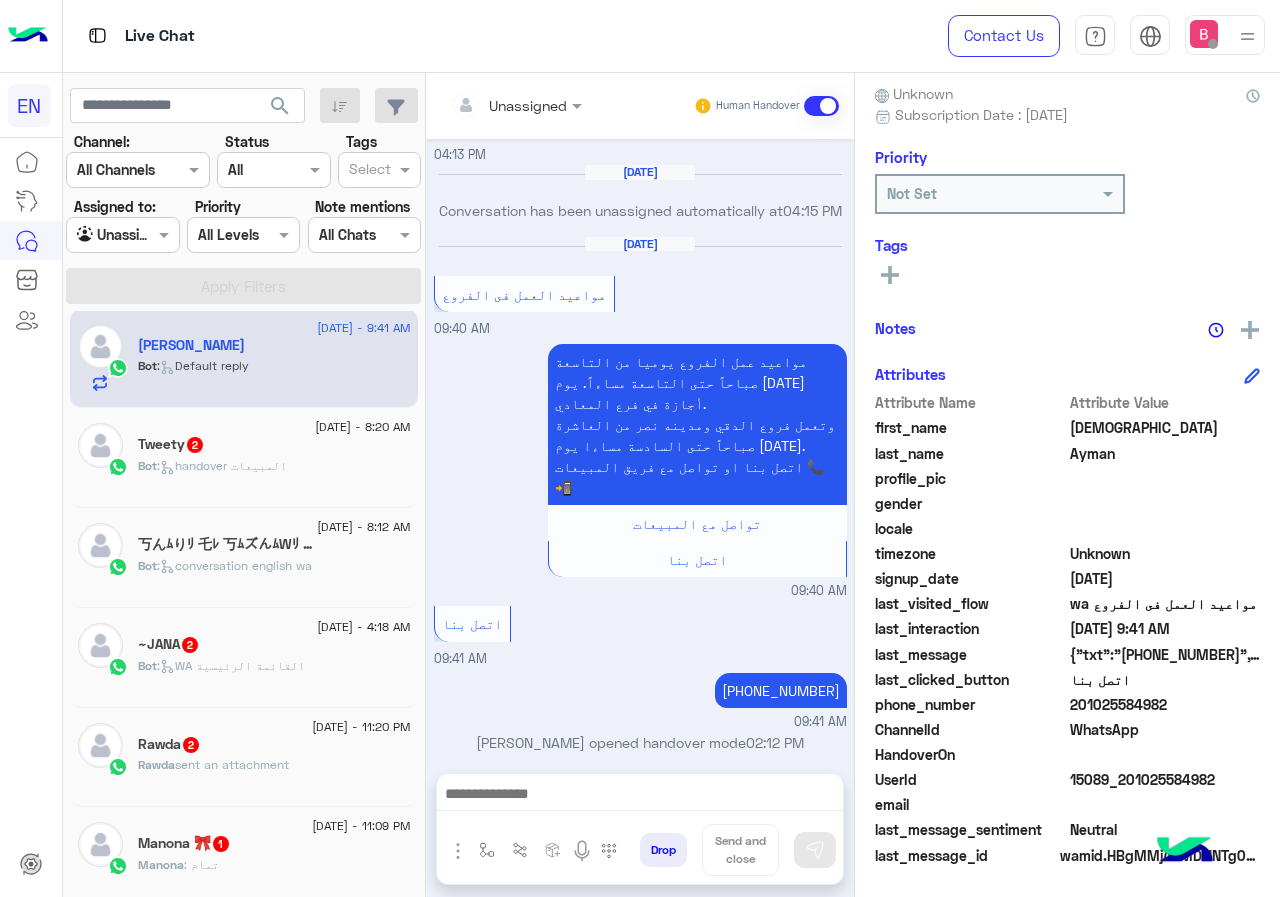 click on "Tweety   2" 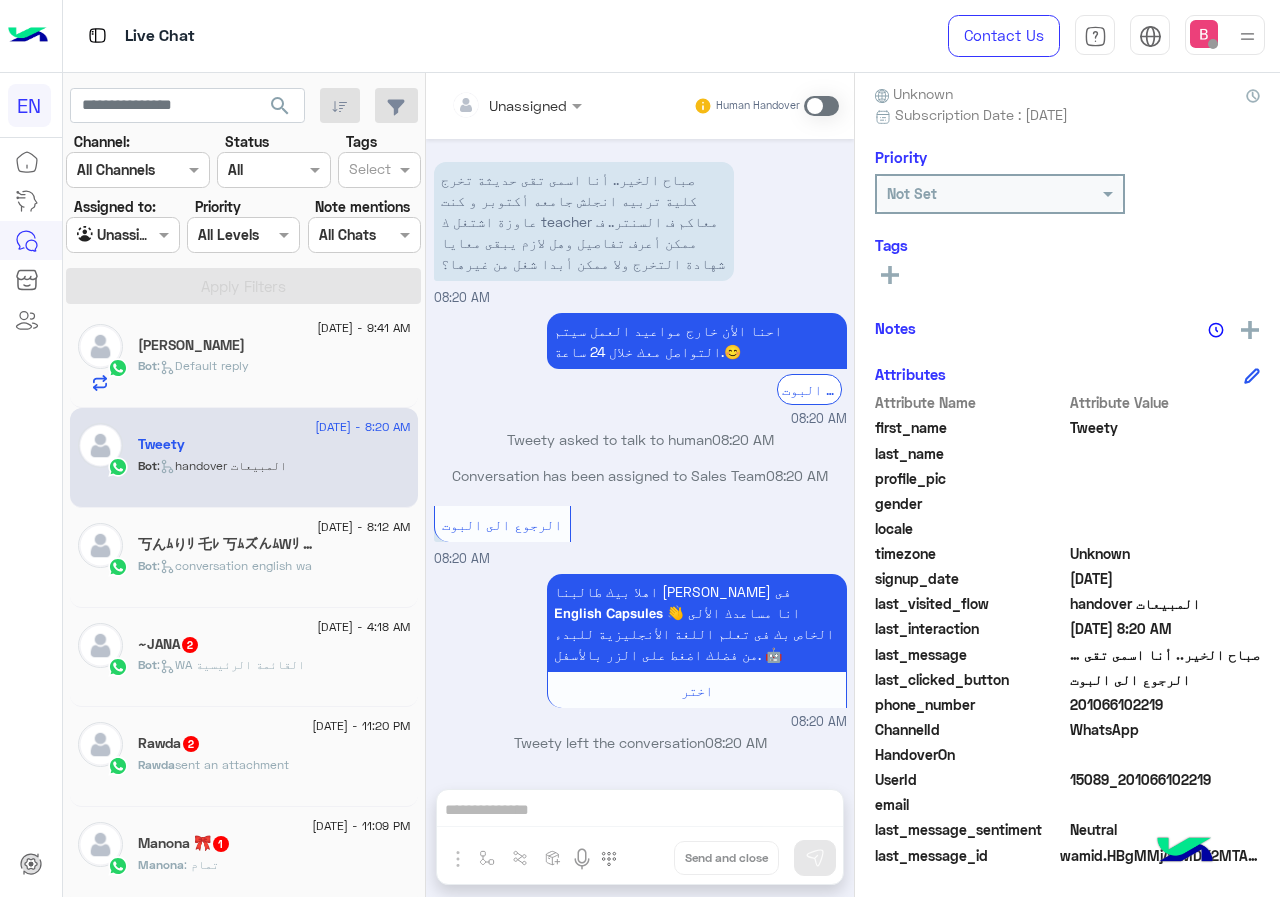 scroll, scrollTop: 0, scrollLeft: 0, axis: both 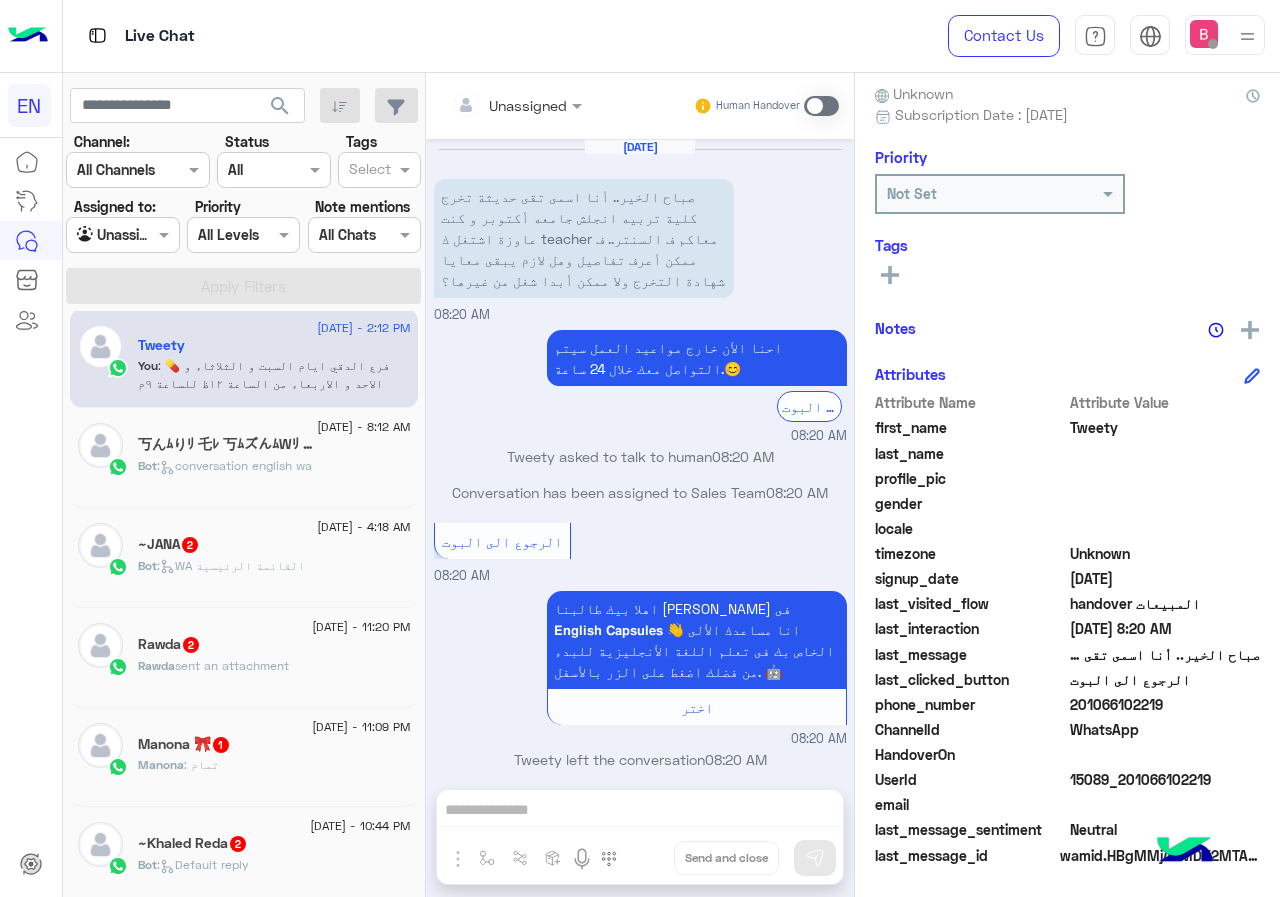 click on ":   WA القائمة الرئيسية" 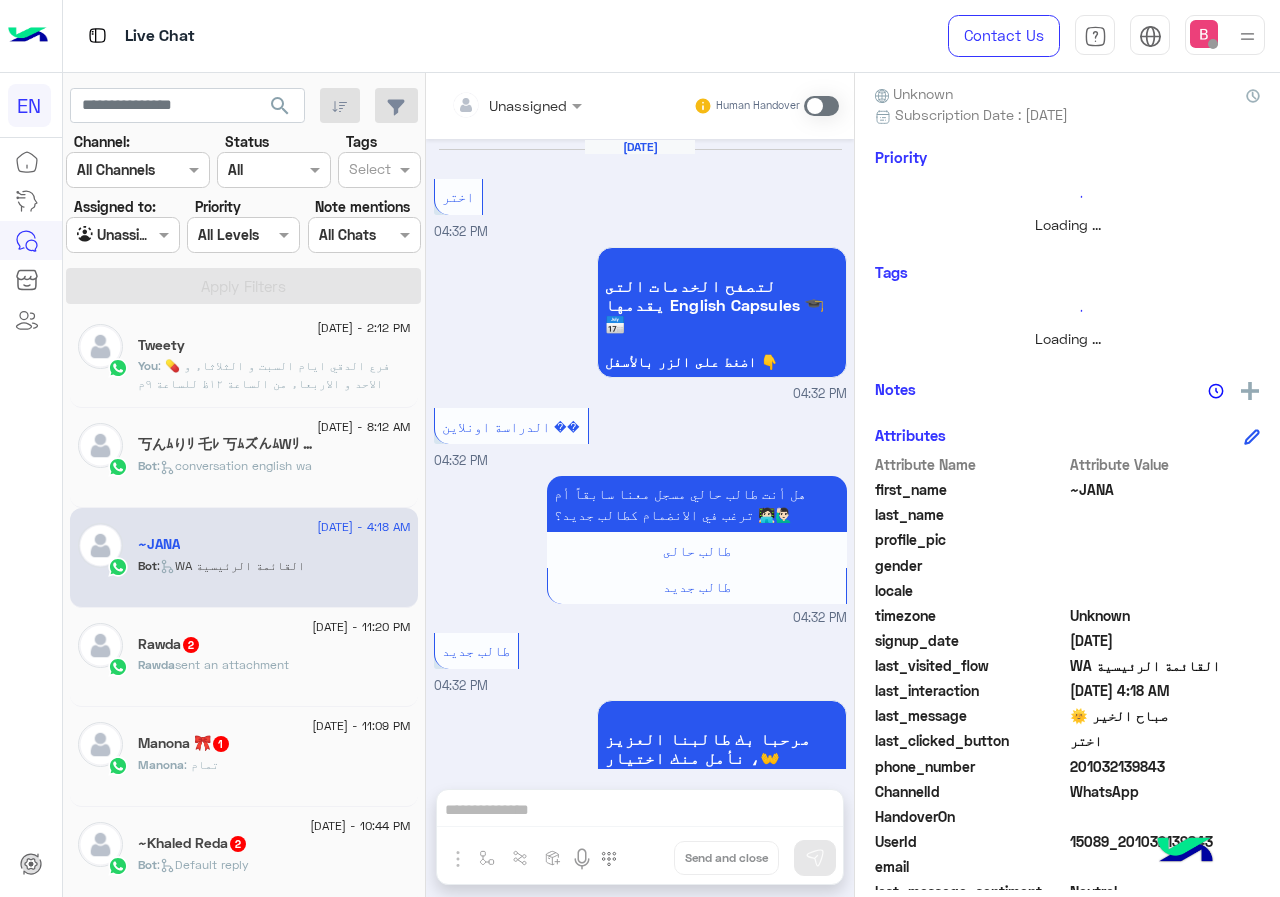 scroll, scrollTop: 3324, scrollLeft: 0, axis: vertical 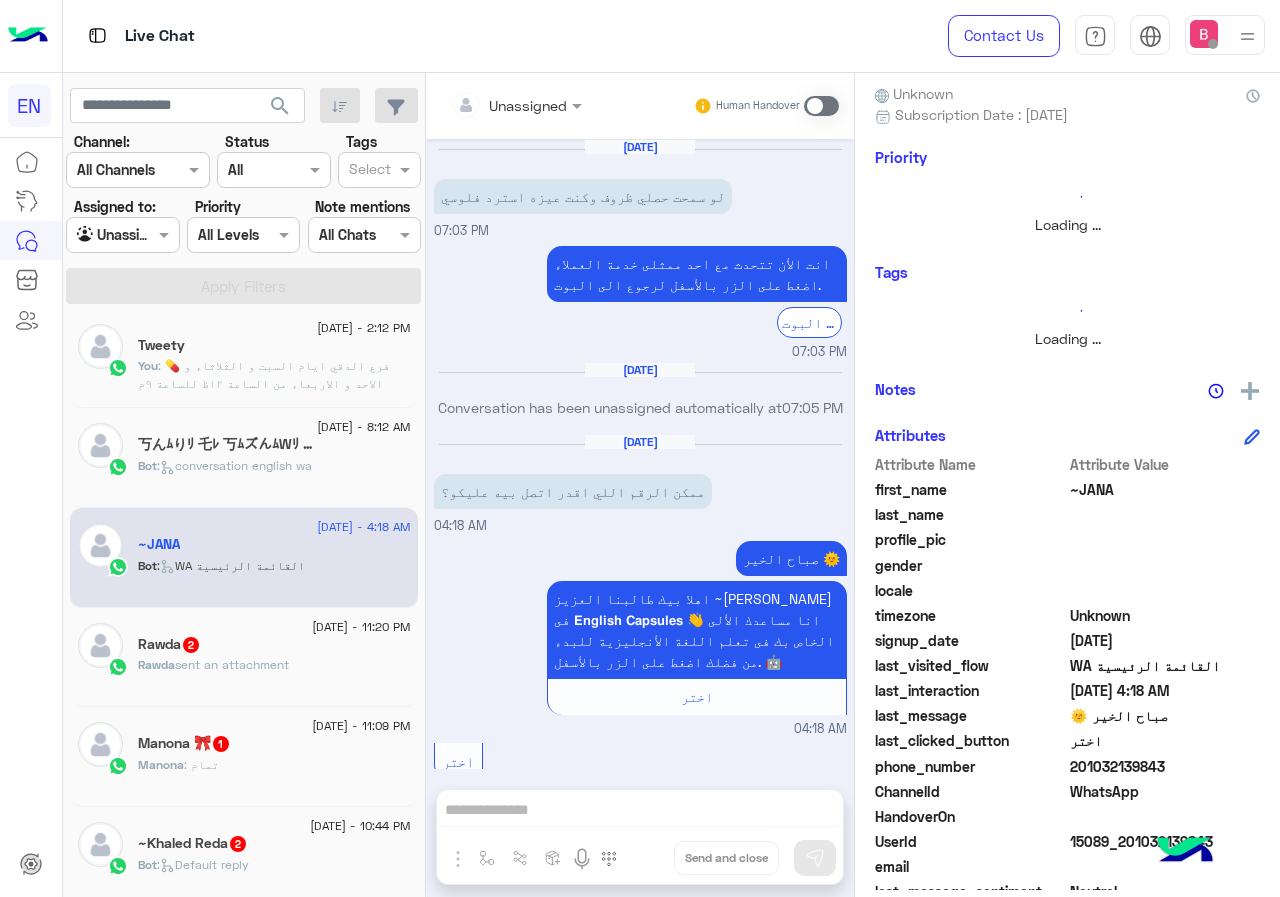 drag, startPoint x: 601, startPoint y: 795, endPoint x: 601, endPoint y: 806, distance: 11 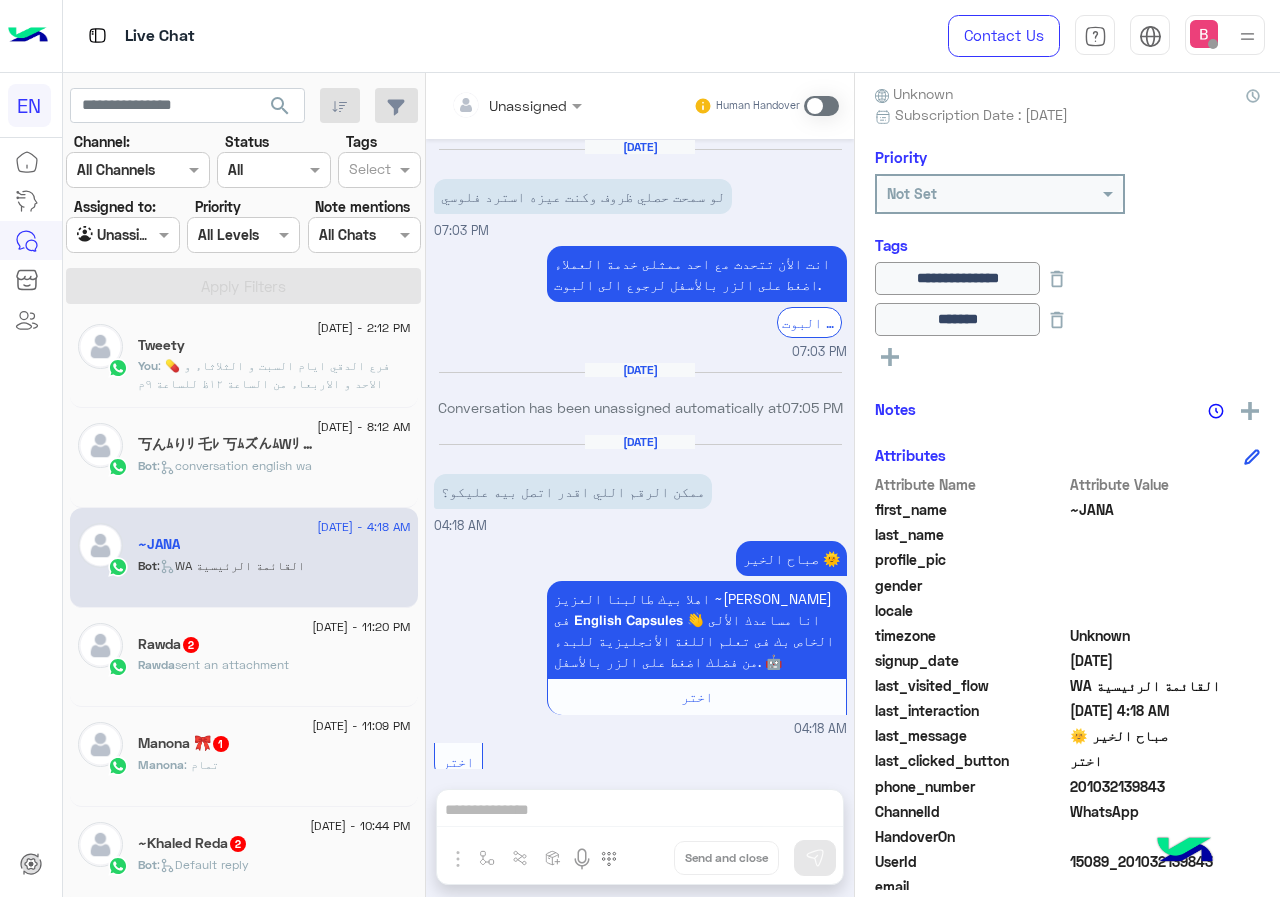 click at bounding box center [516, 104] 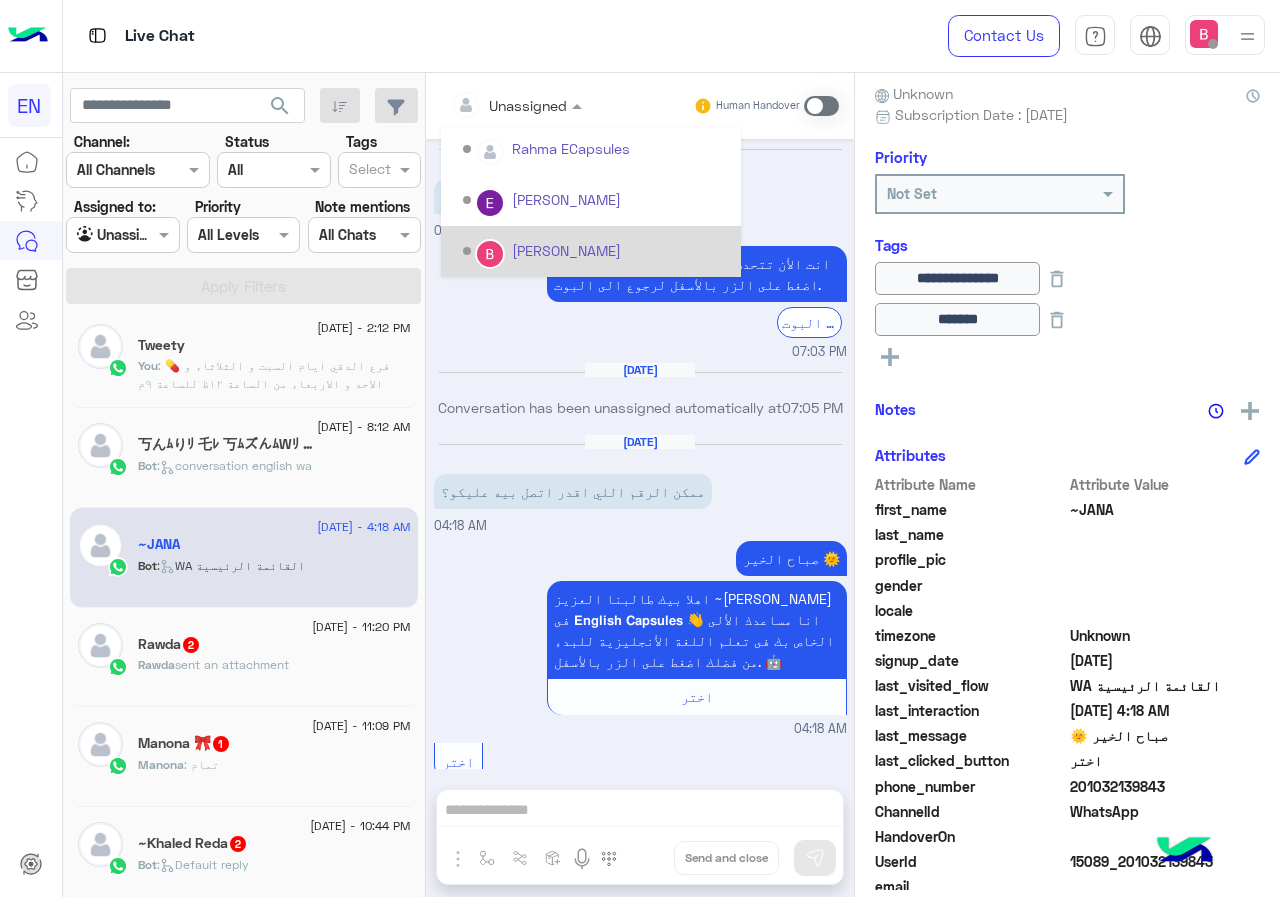 scroll, scrollTop: 332, scrollLeft: 0, axis: vertical 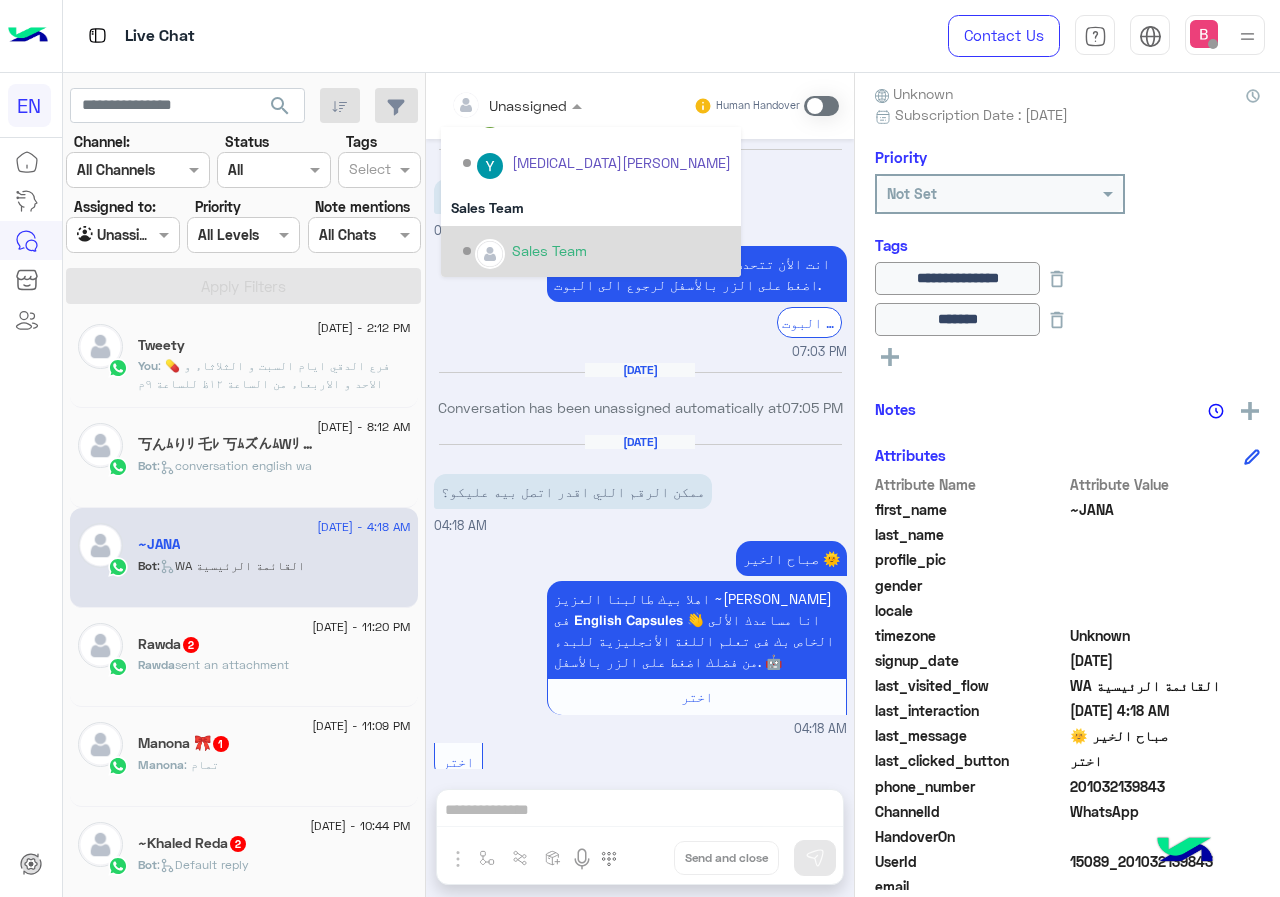 click on "Sales Team" at bounding box center [549, 250] 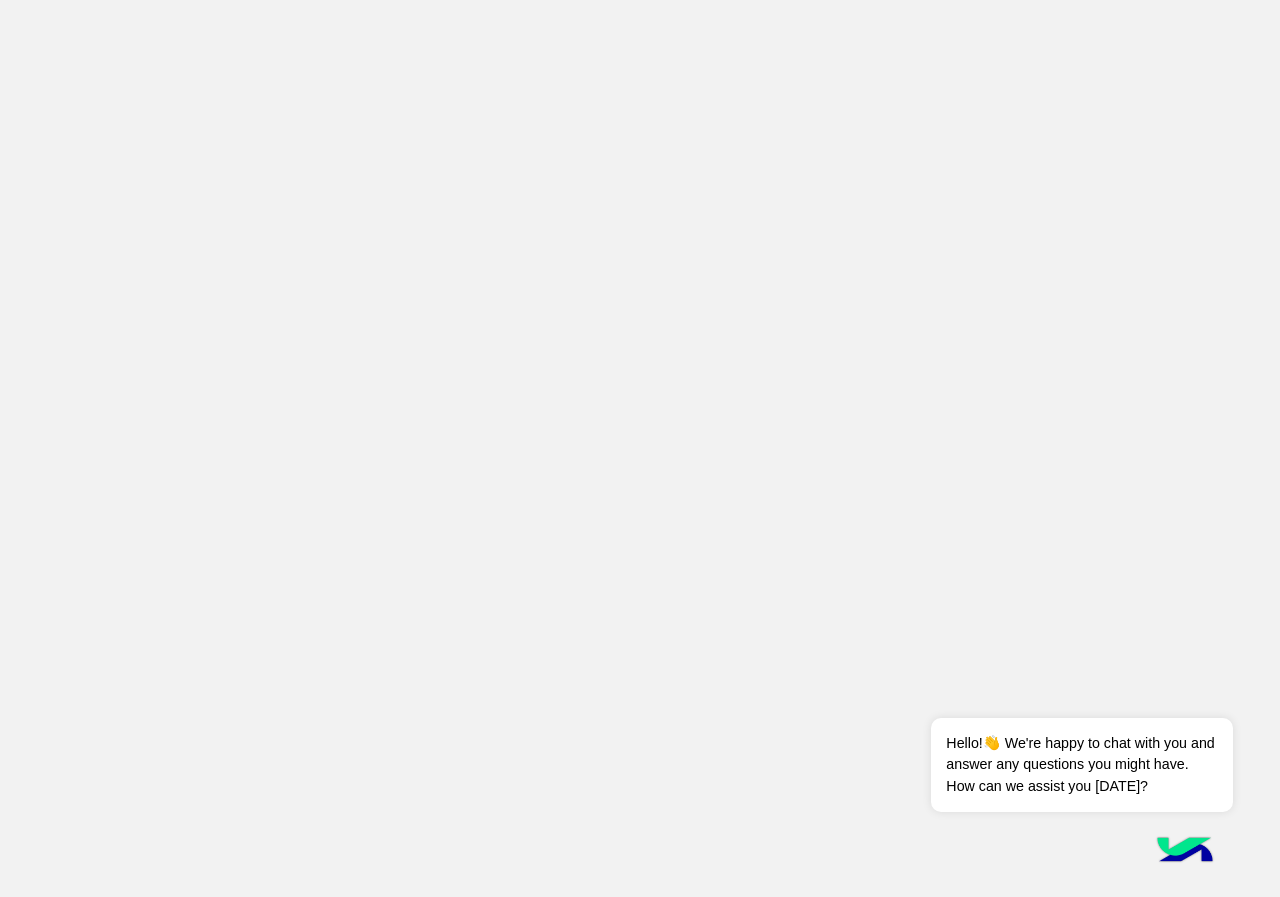 scroll, scrollTop: 0, scrollLeft: 0, axis: both 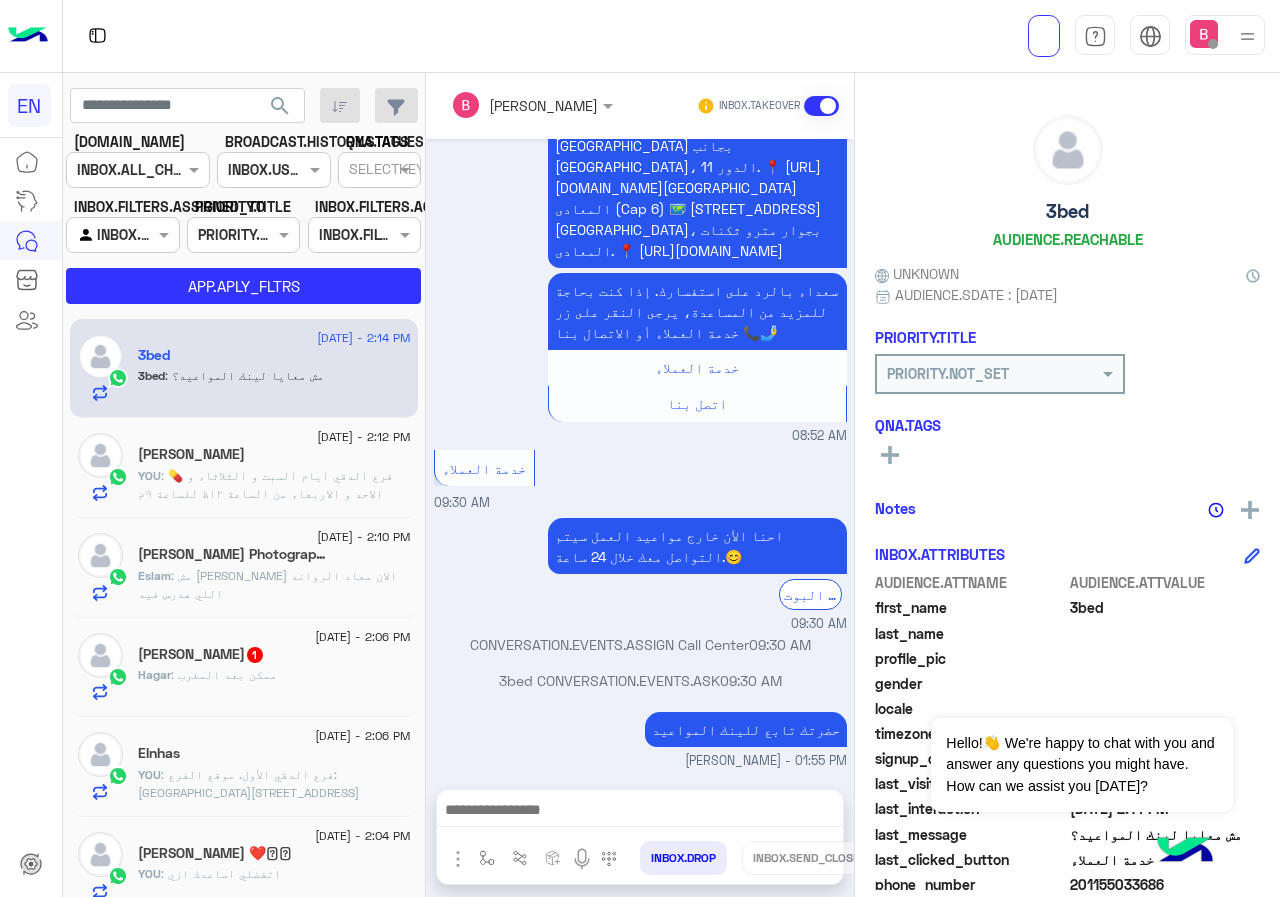 click at bounding box center [138, 169] 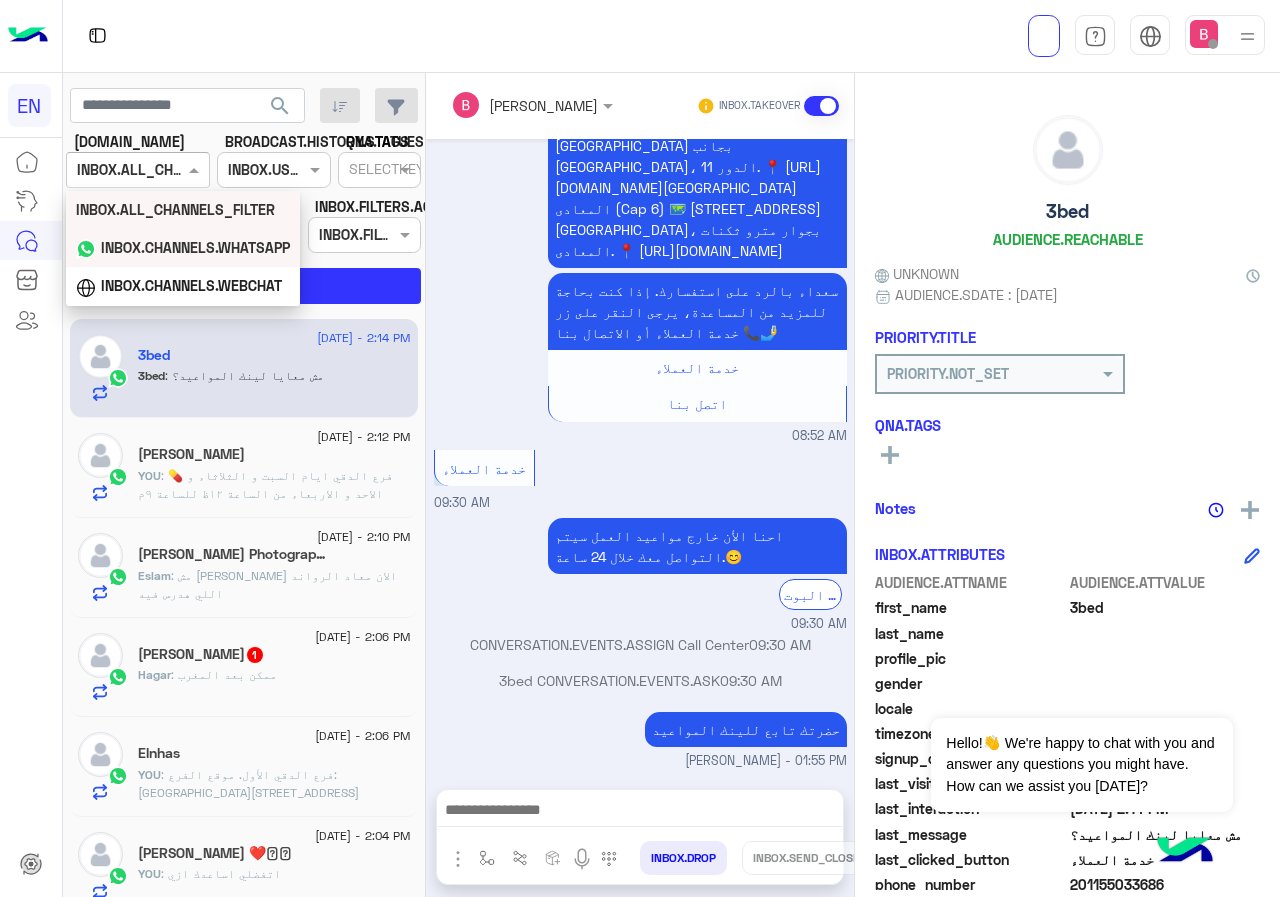 click on "INBOX.CHANNELS.WHATSAPP" at bounding box center (183, 248) 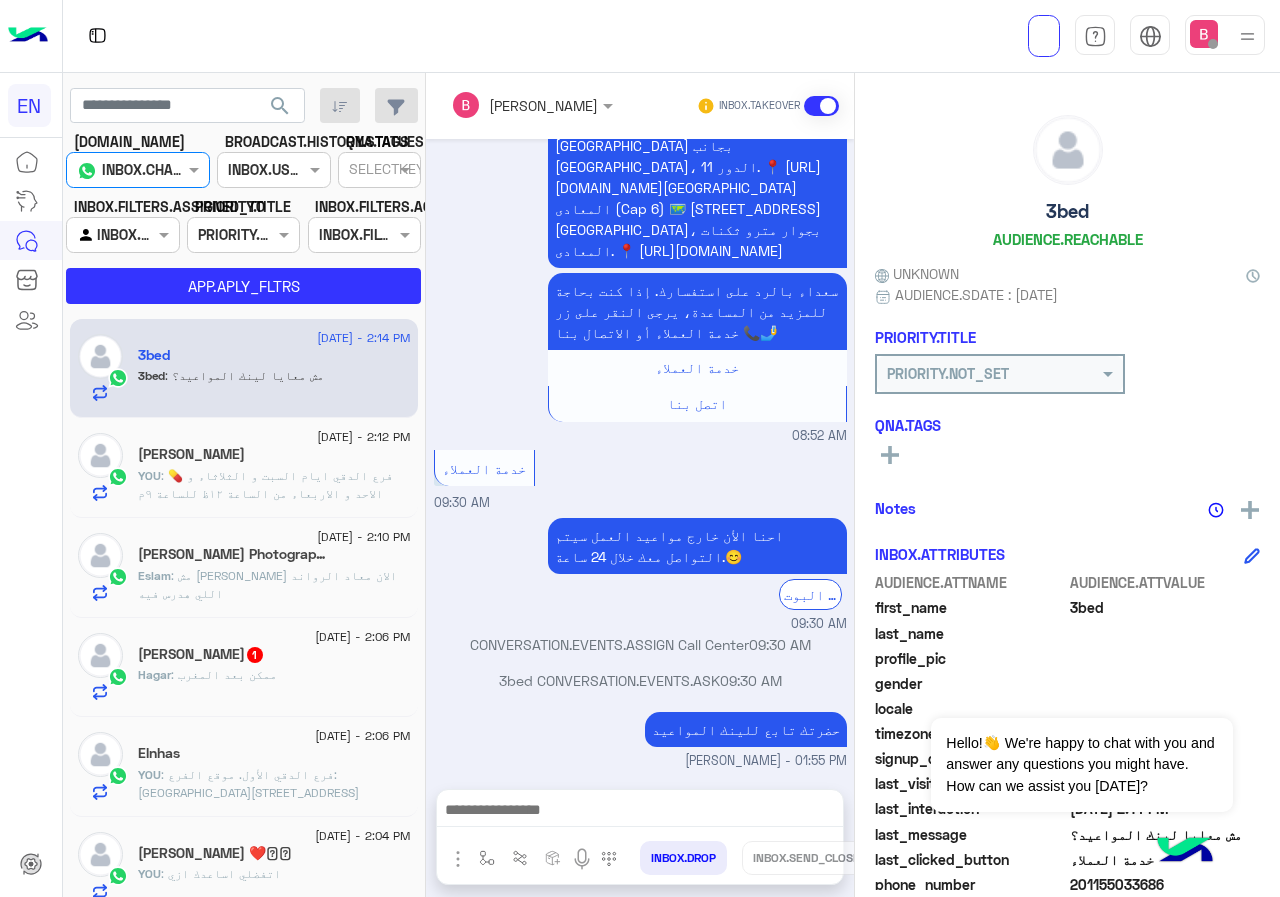 drag, startPoint x: 141, startPoint y: 239, endPoint x: 139, endPoint y: 250, distance: 11.18034 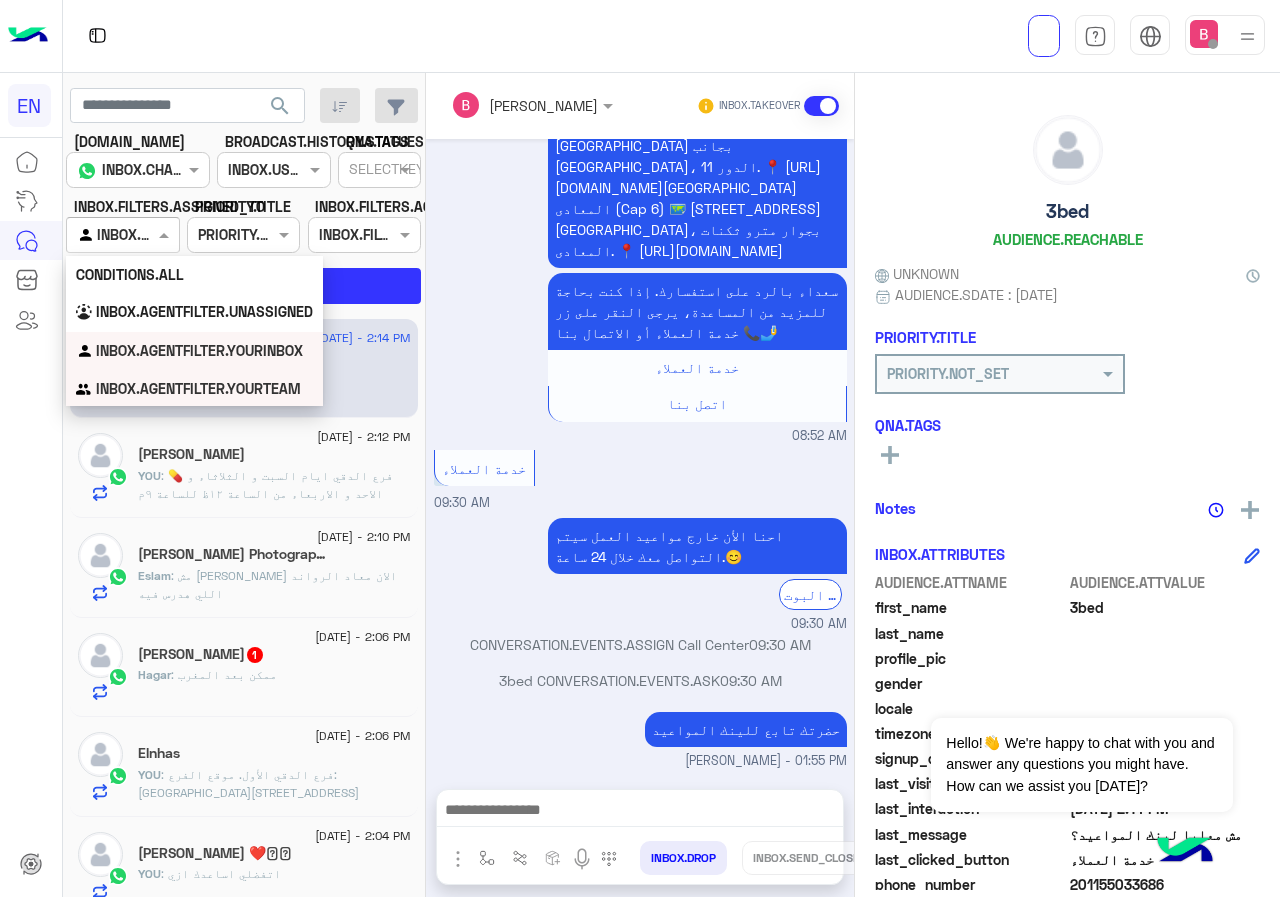 drag, startPoint x: 132, startPoint y: 392, endPoint x: 156, endPoint y: 358, distance: 41.617306 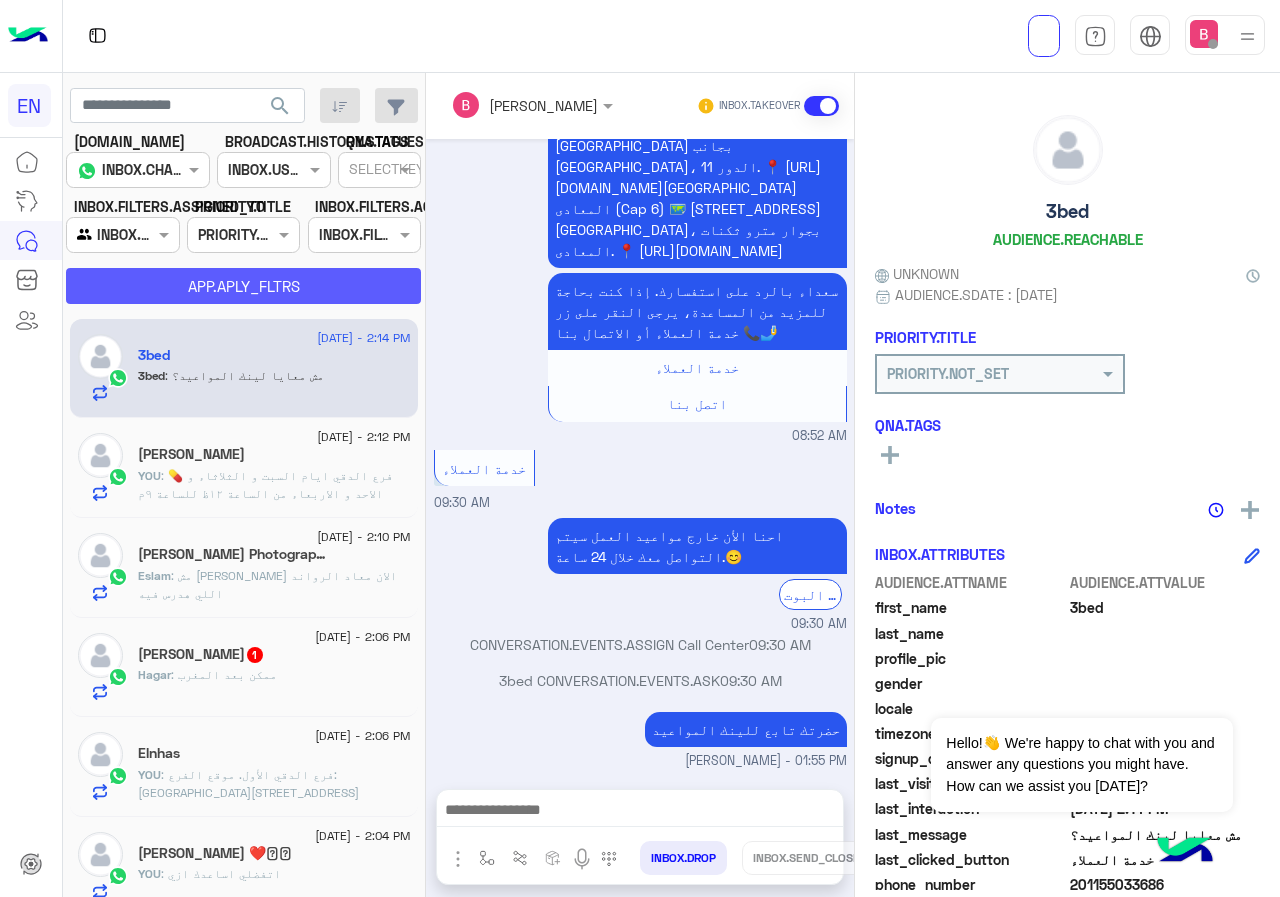 click on "APP.APLY_FLTRS" 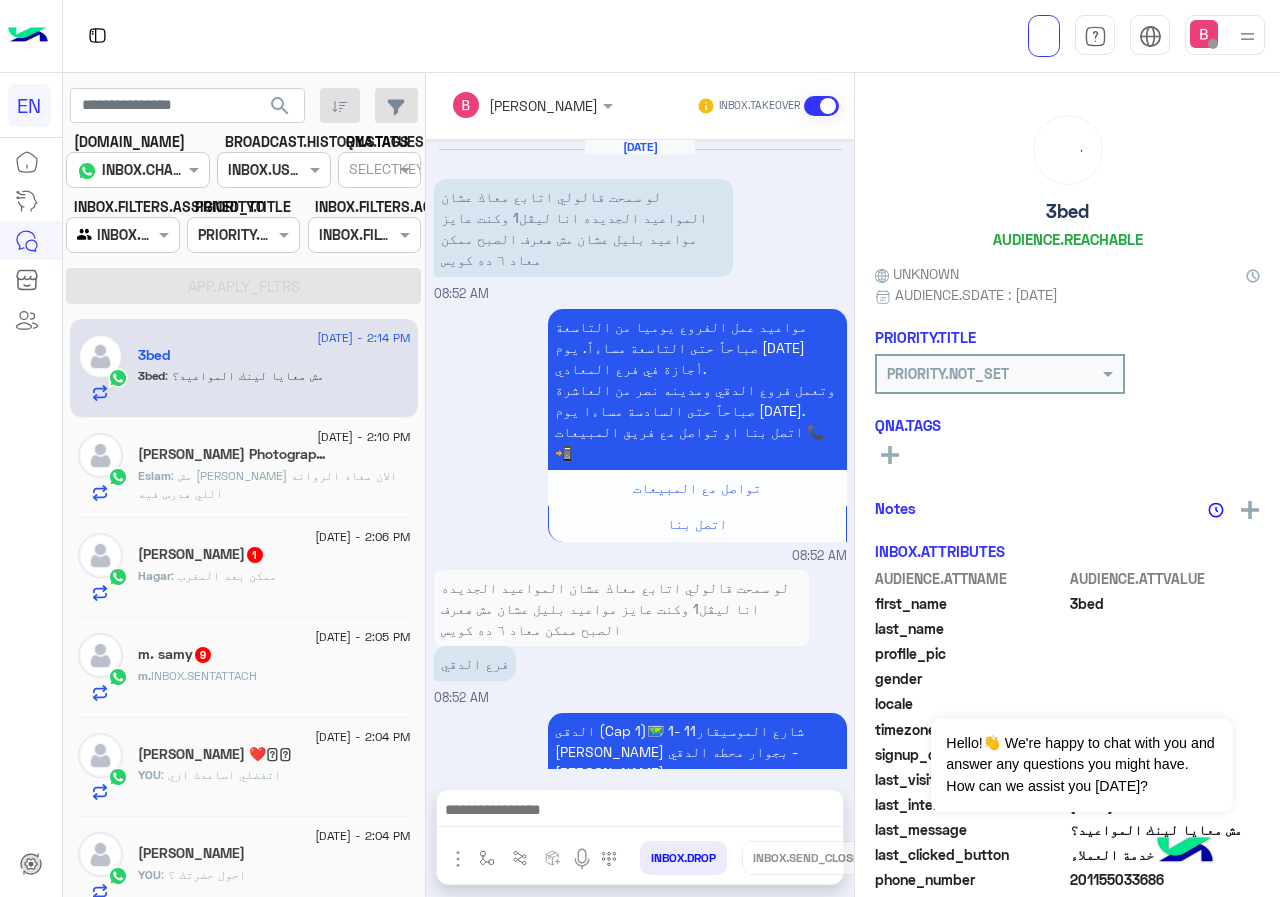 scroll, scrollTop: 837, scrollLeft: 0, axis: vertical 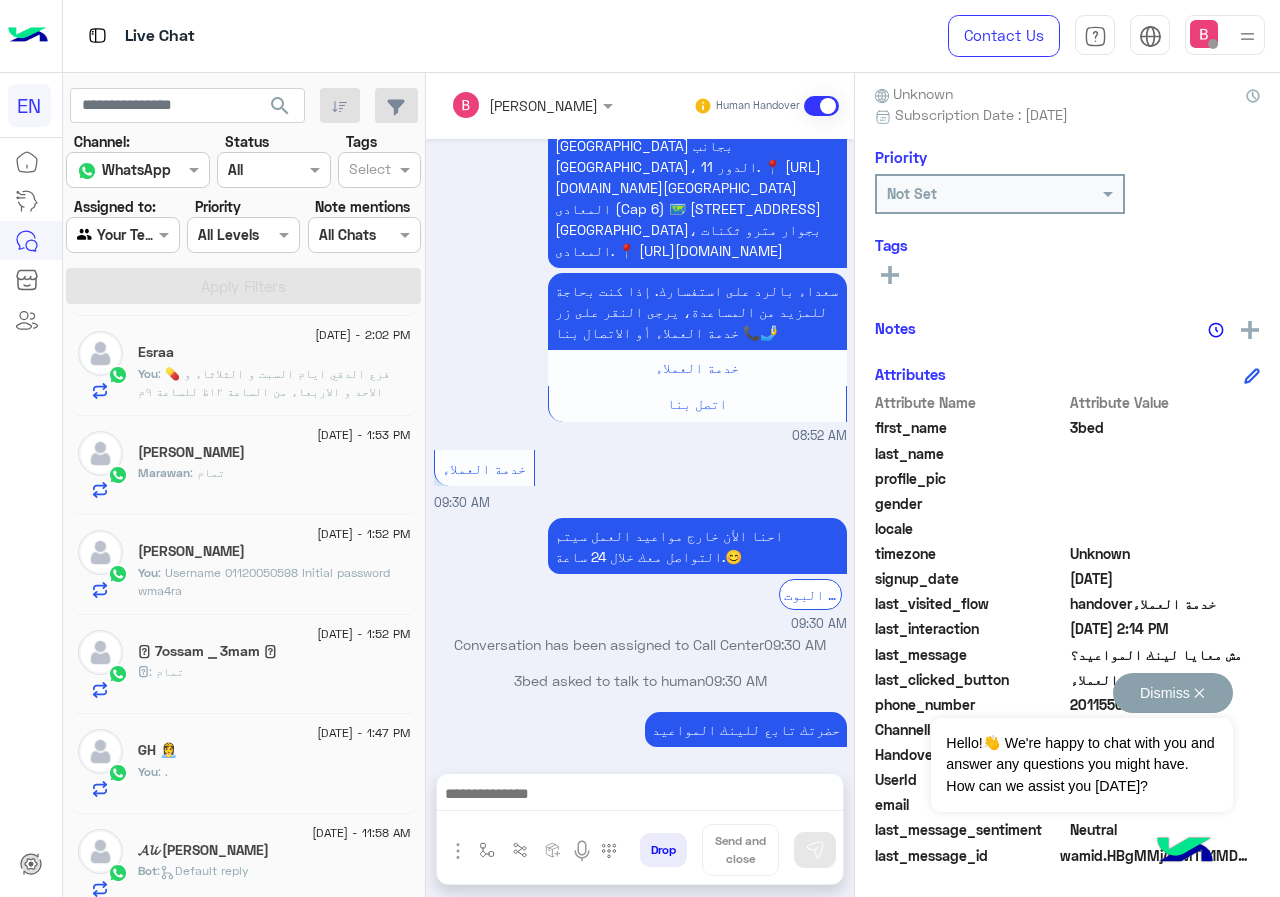 click on "Dismiss ✕" at bounding box center (1173, 693) 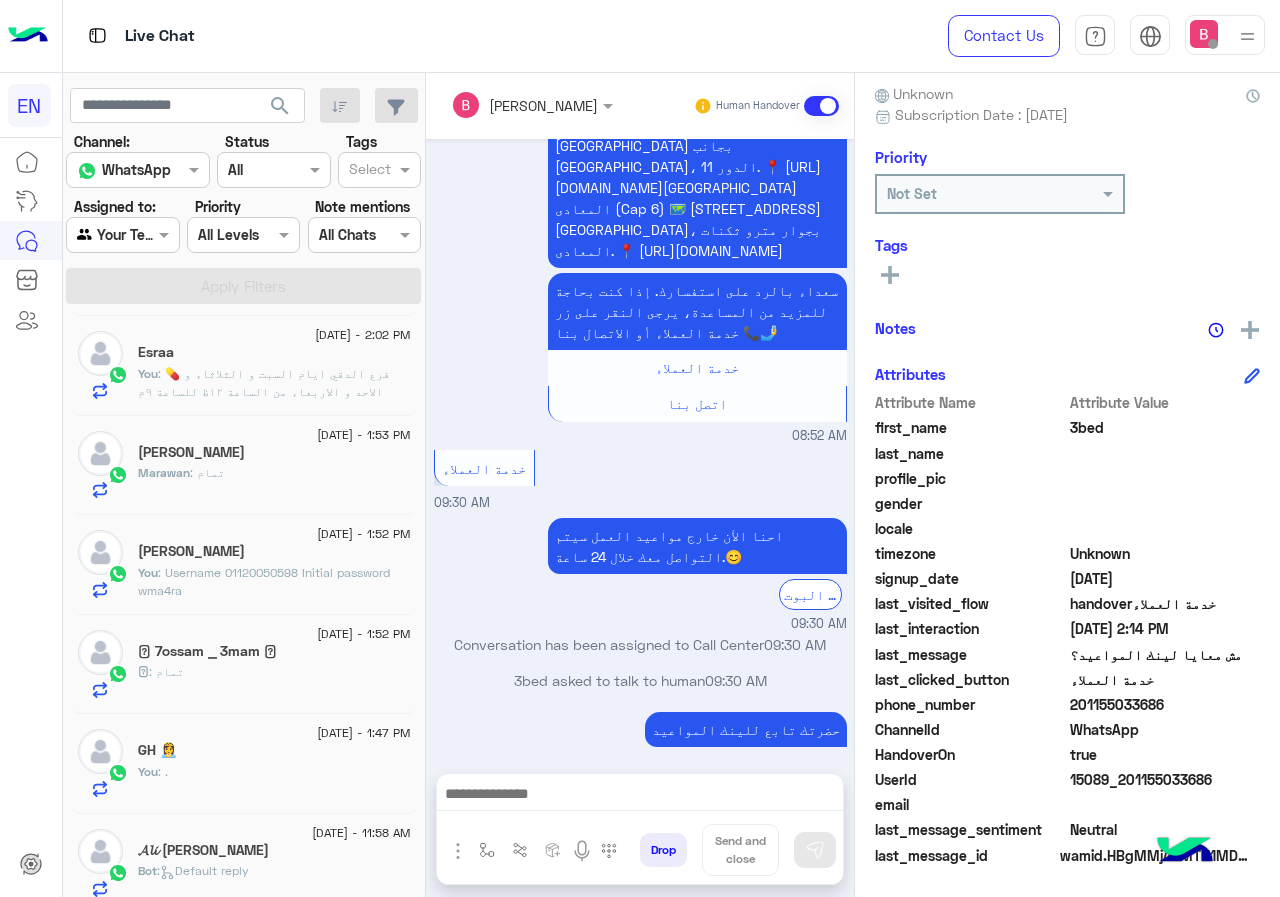 drag, startPoint x: 1075, startPoint y: 704, endPoint x: 1152, endPoint y: 708, distance: 77.10383 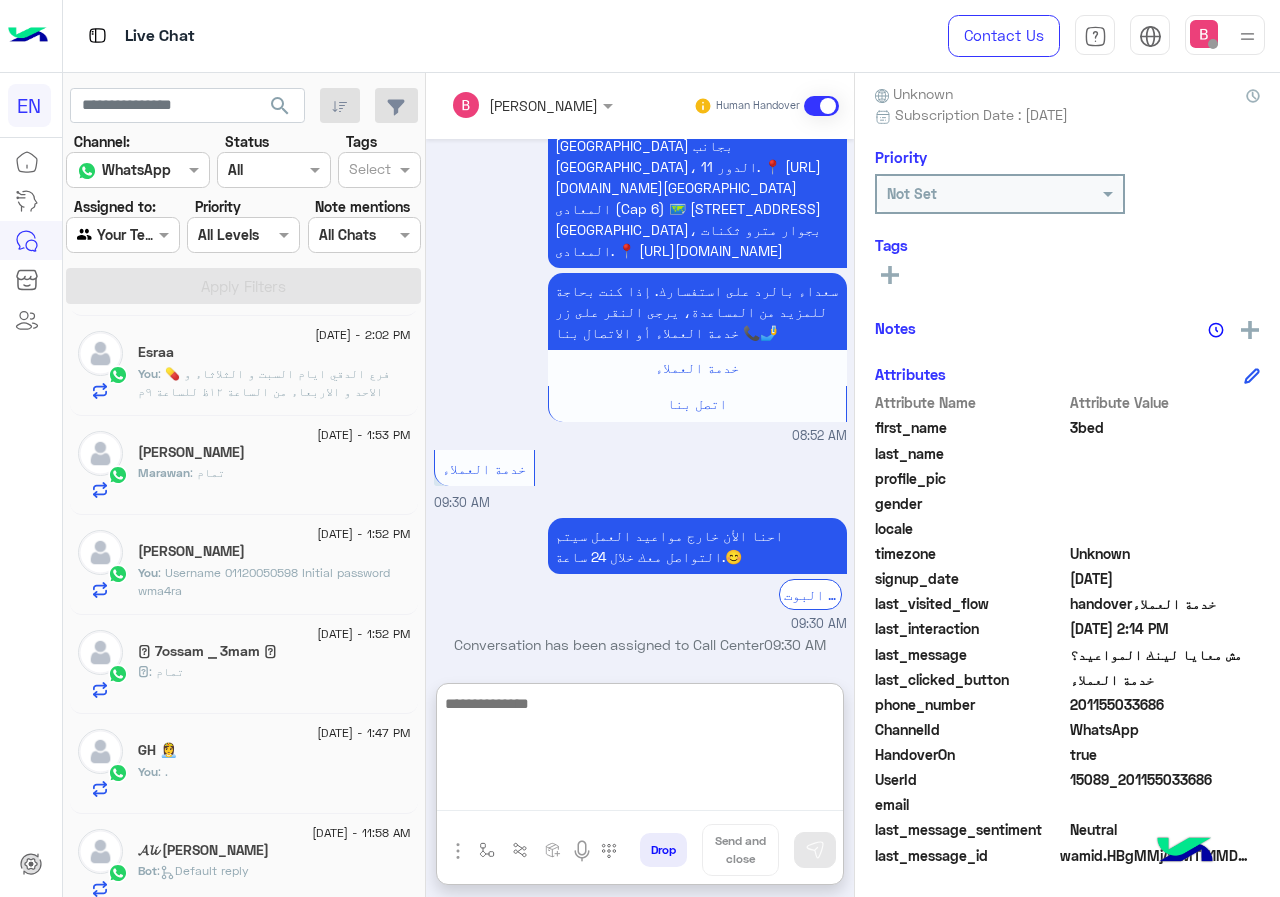 paste on "**********" 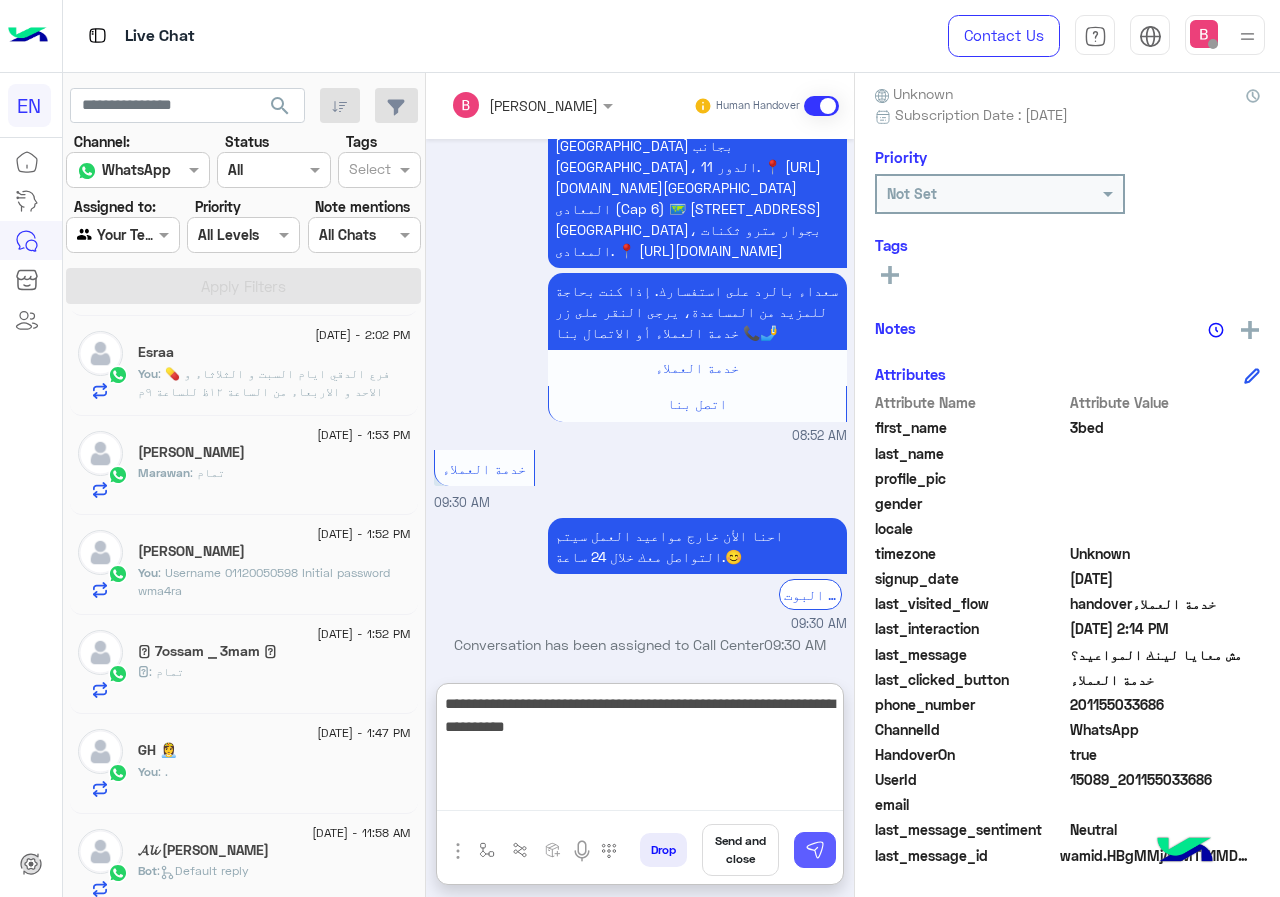 type on "**********" 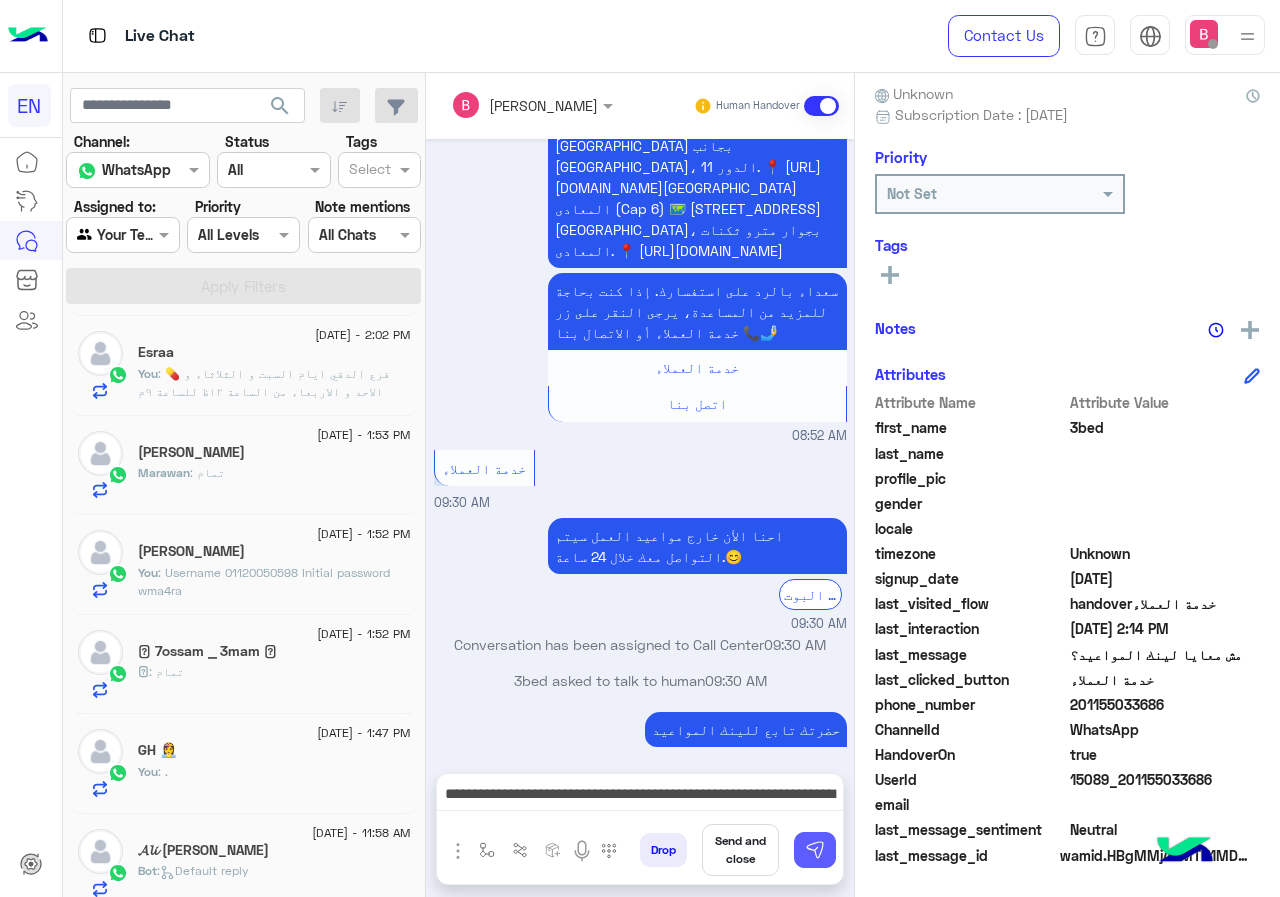 click at bounding box center (815, 850) 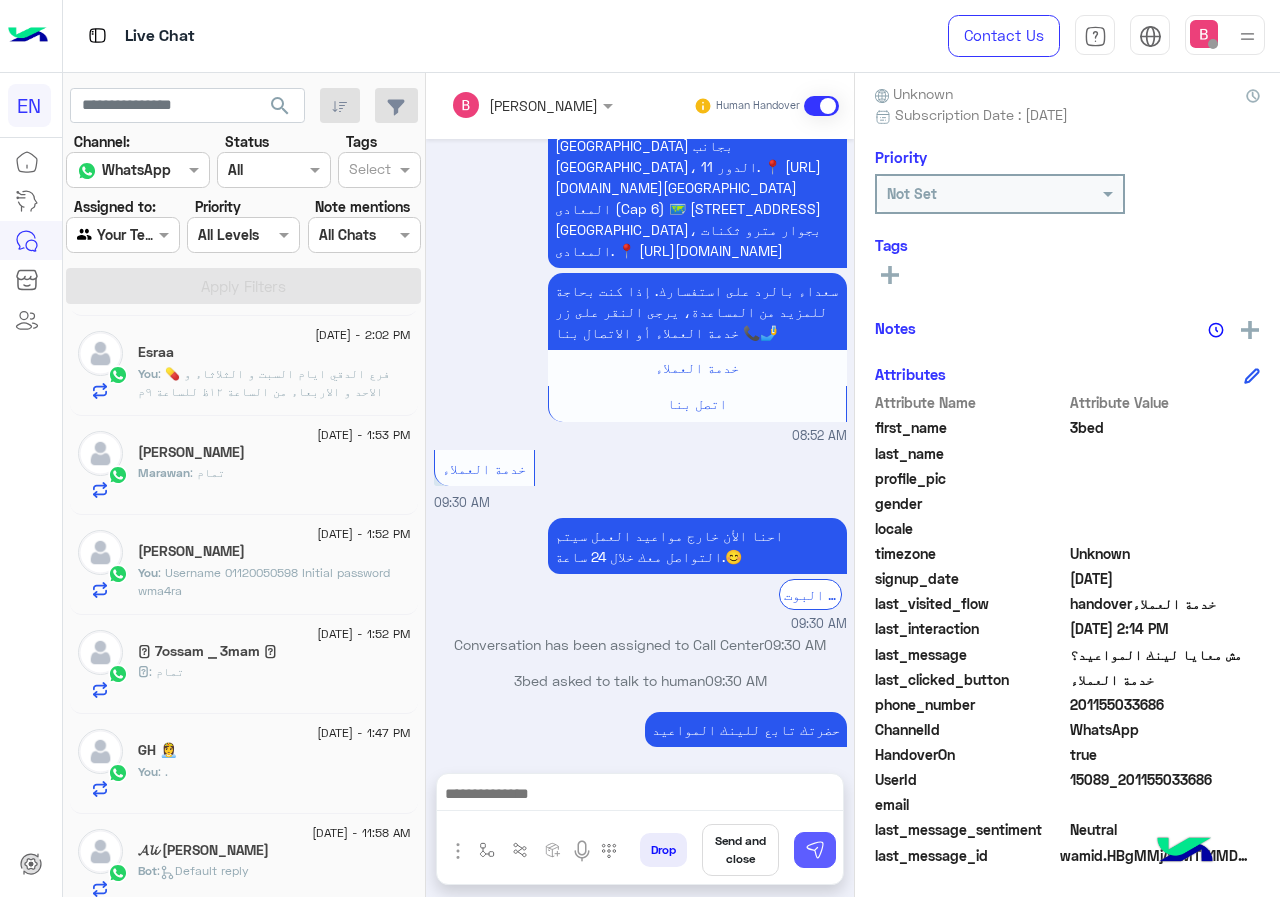 scroll, scrollTop: 938, scrollLeft: 0, axis: vertical 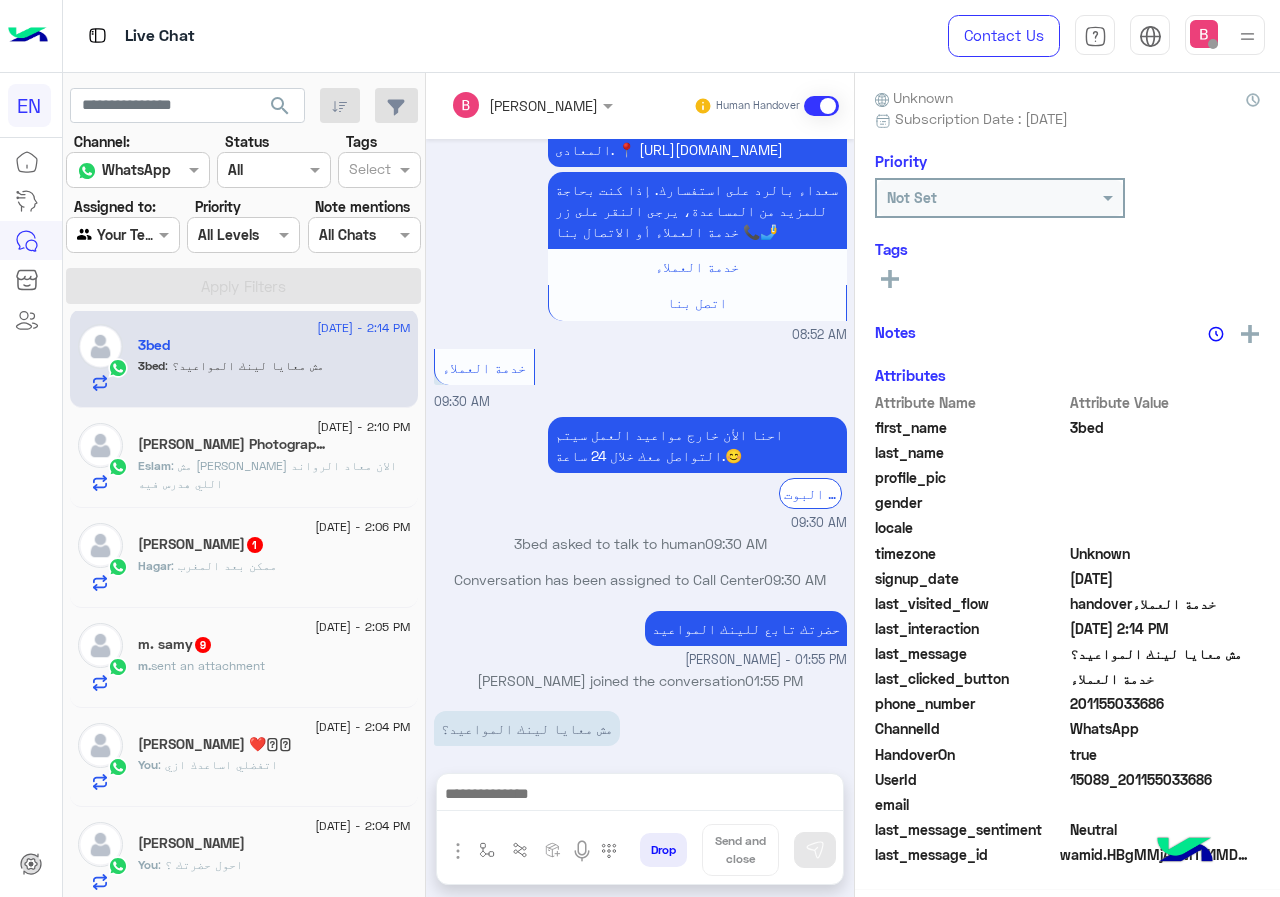click on ": ممكن بعد المغرب" 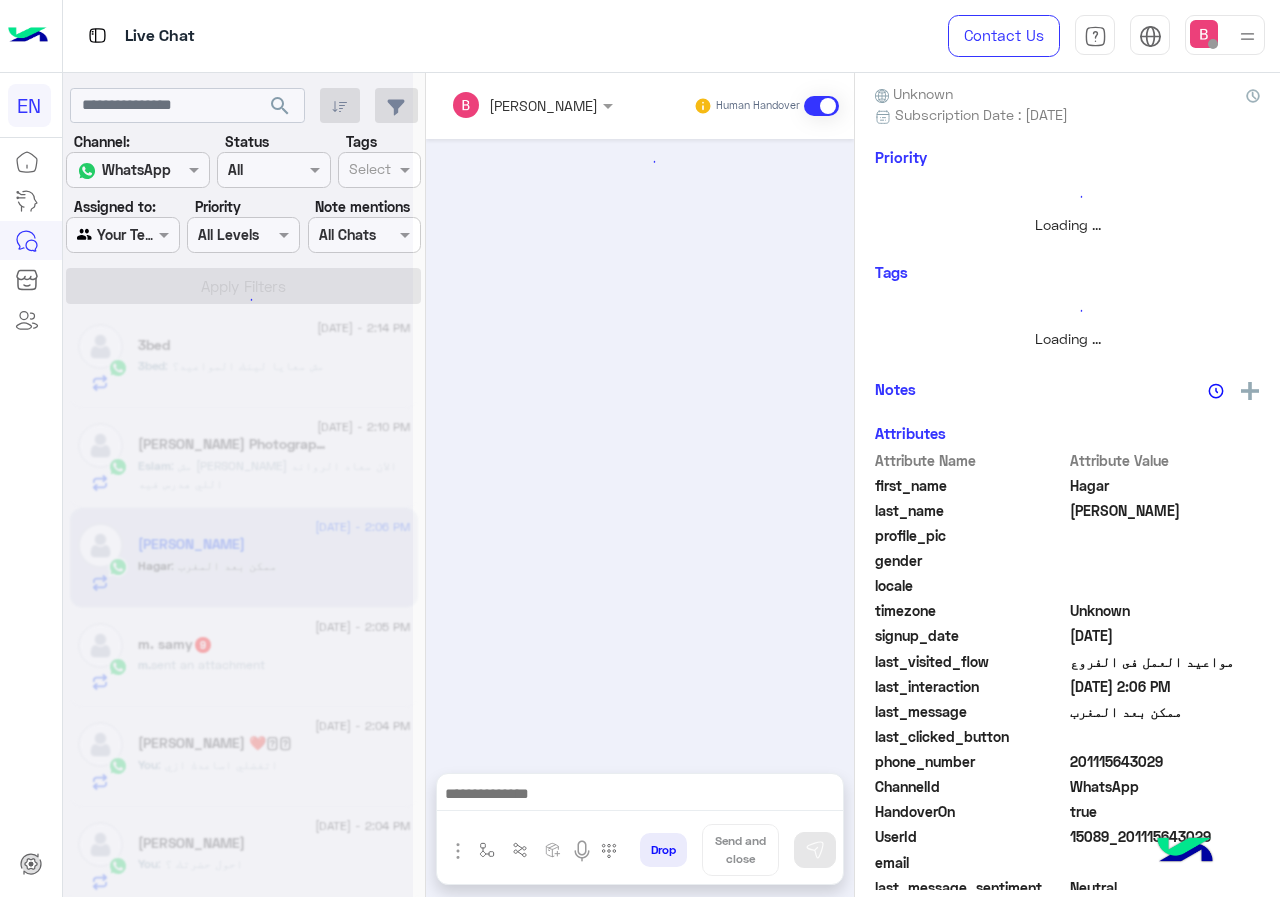 scroll, scrollTop: 176, scrollLeft: 0, axis: vertical 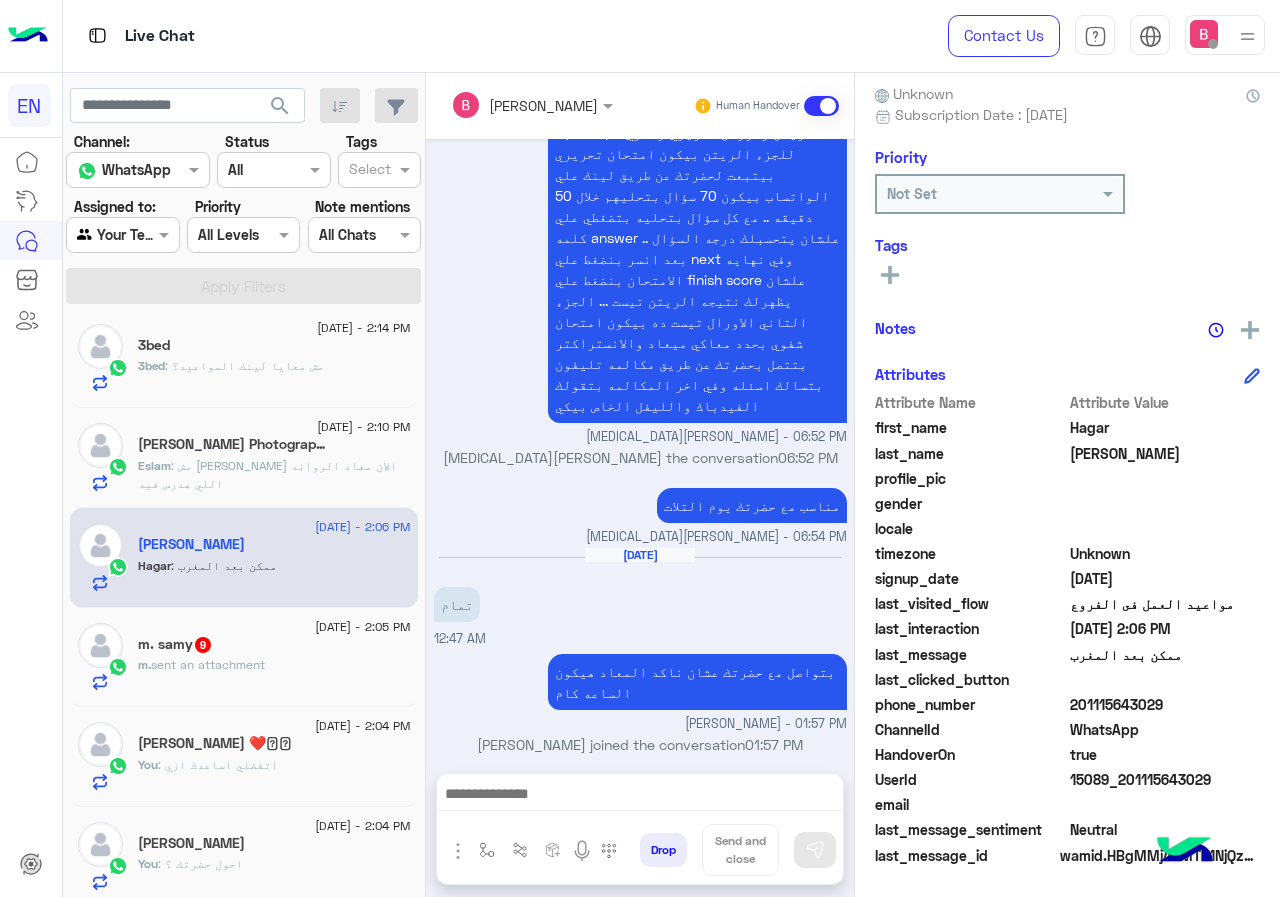 drag, startPoint x: 1069, startPoint y: 699, endPoint x: 1200, endPoint y: 713, distance: 131.74597 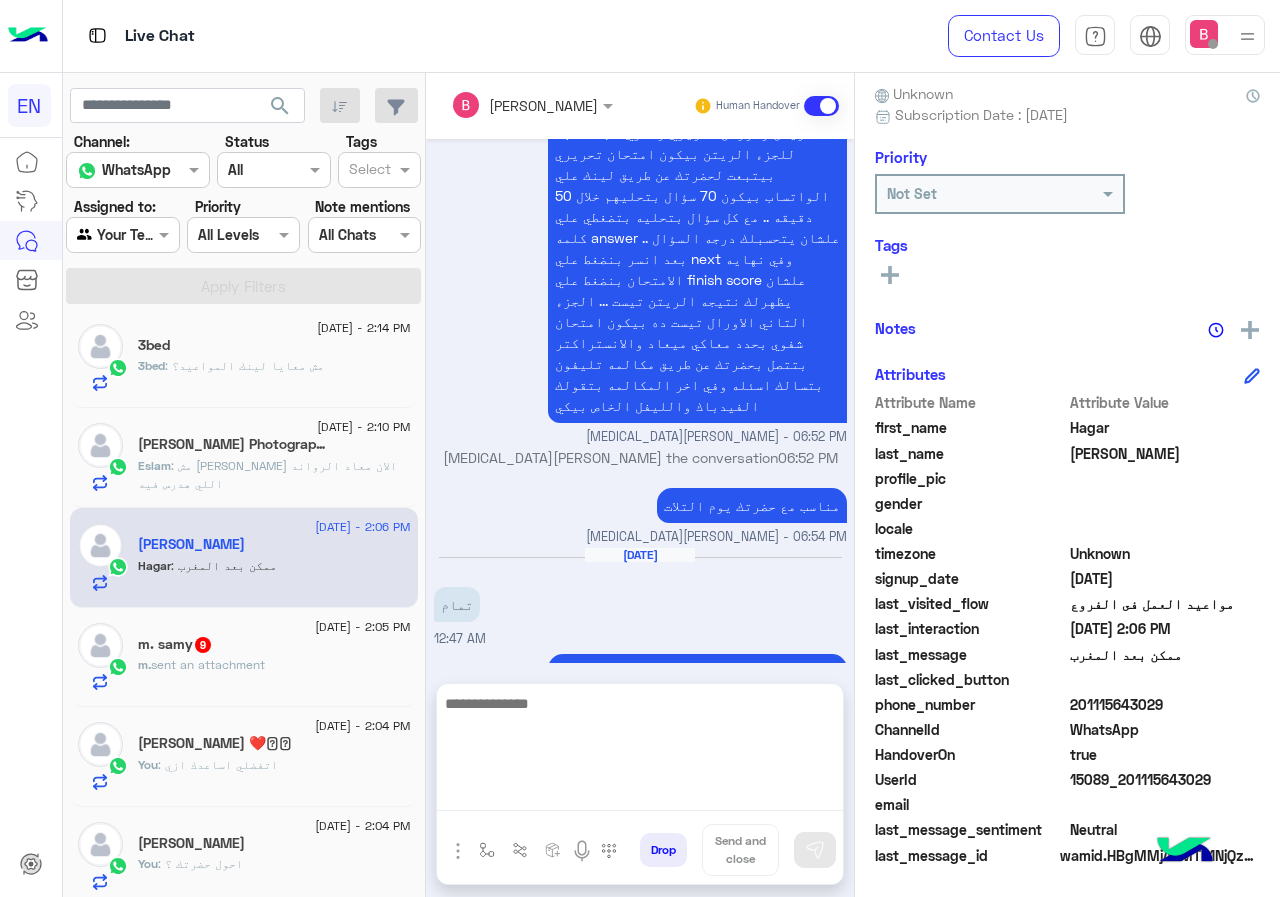 click at bounding box center (640, 751) 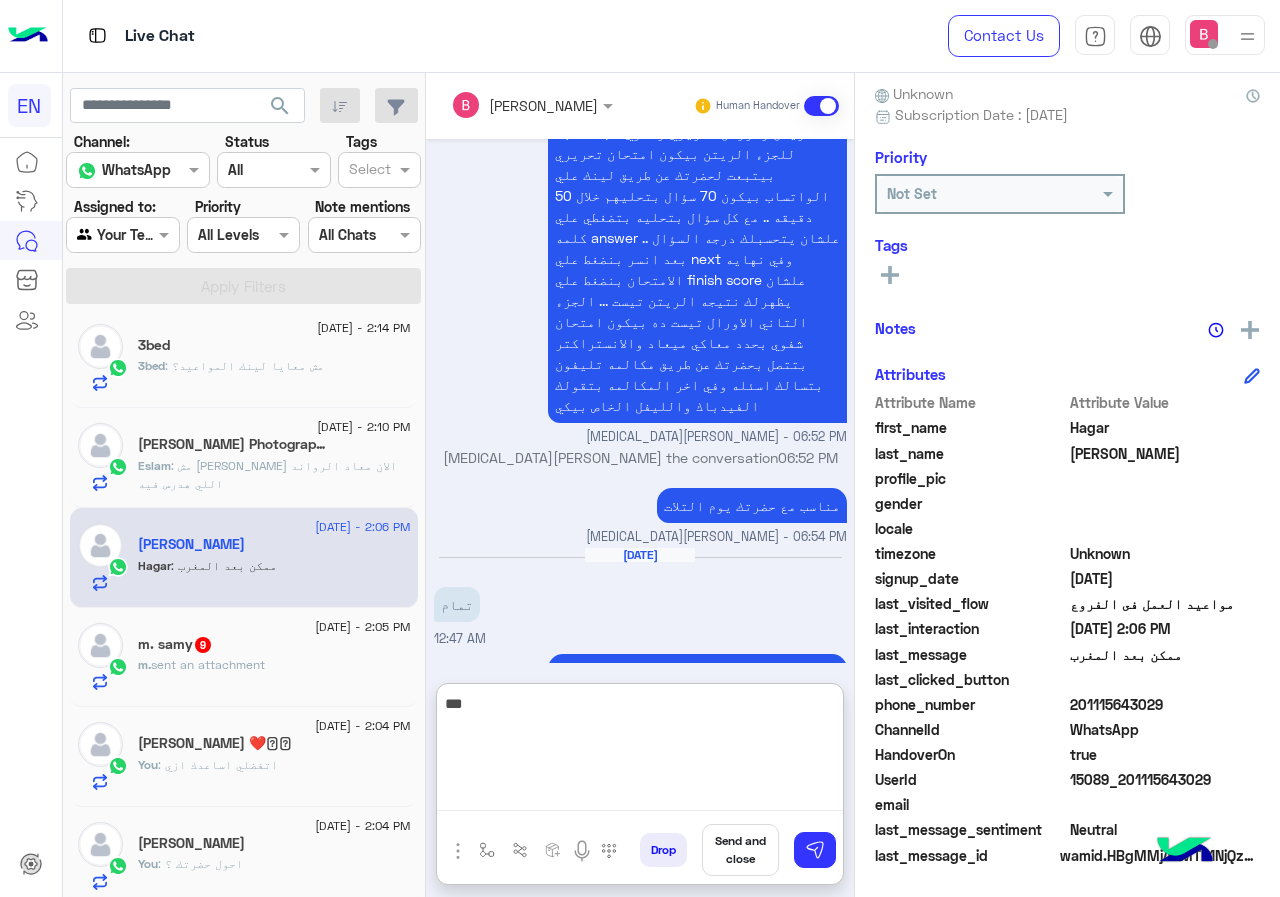 type on "****" 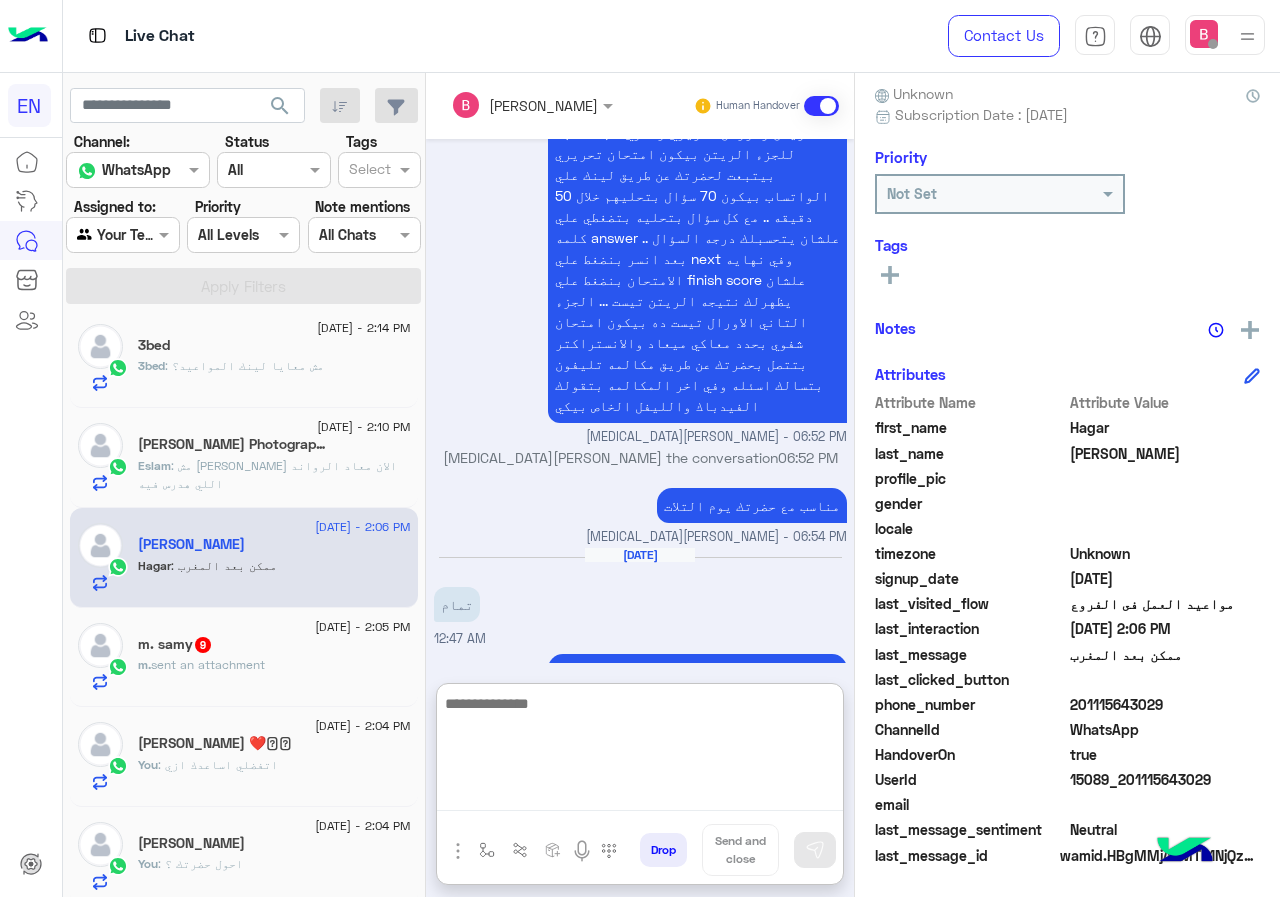 scroll, scrollTop: 1327, scrollLeft: 0, axis: vertical 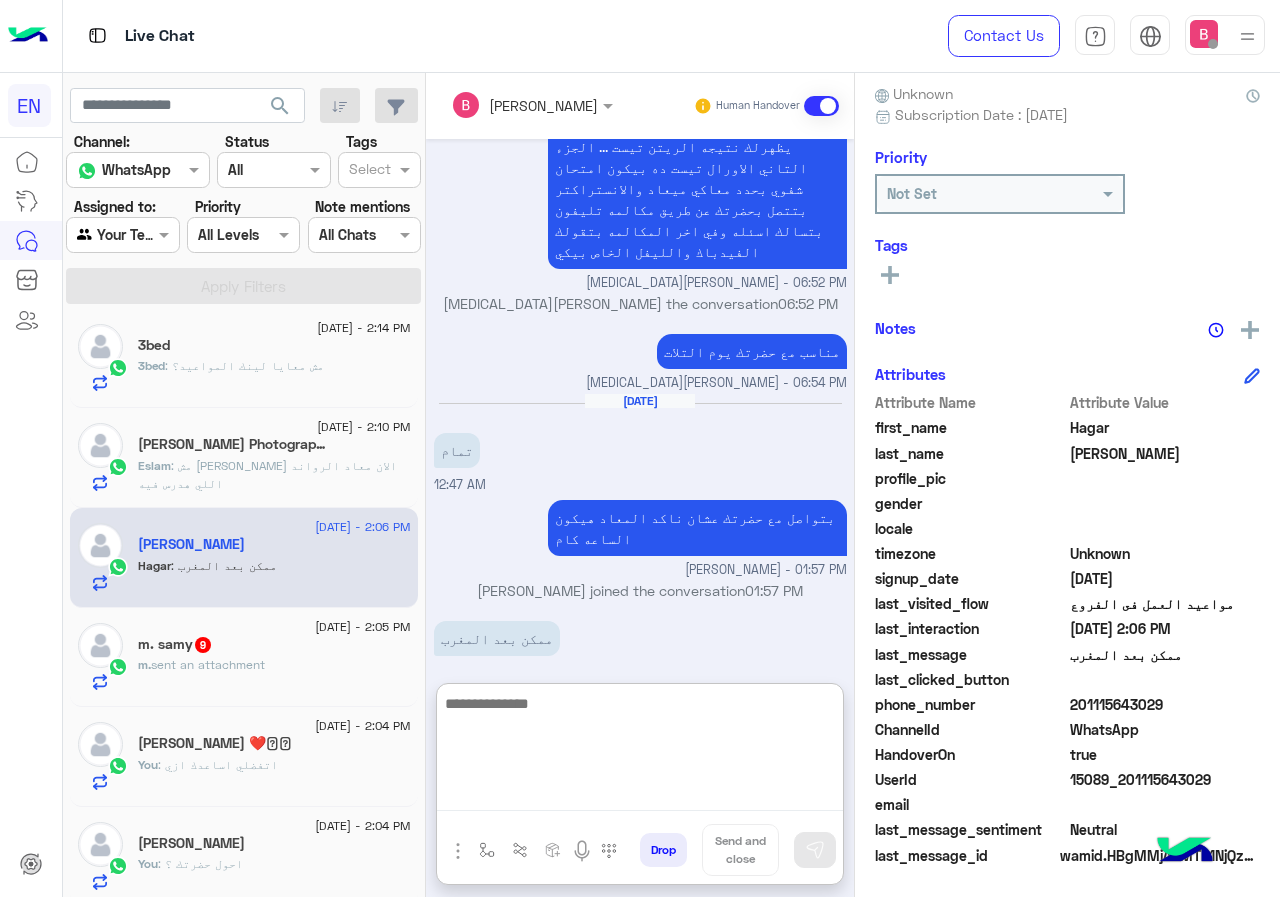 type on "*" 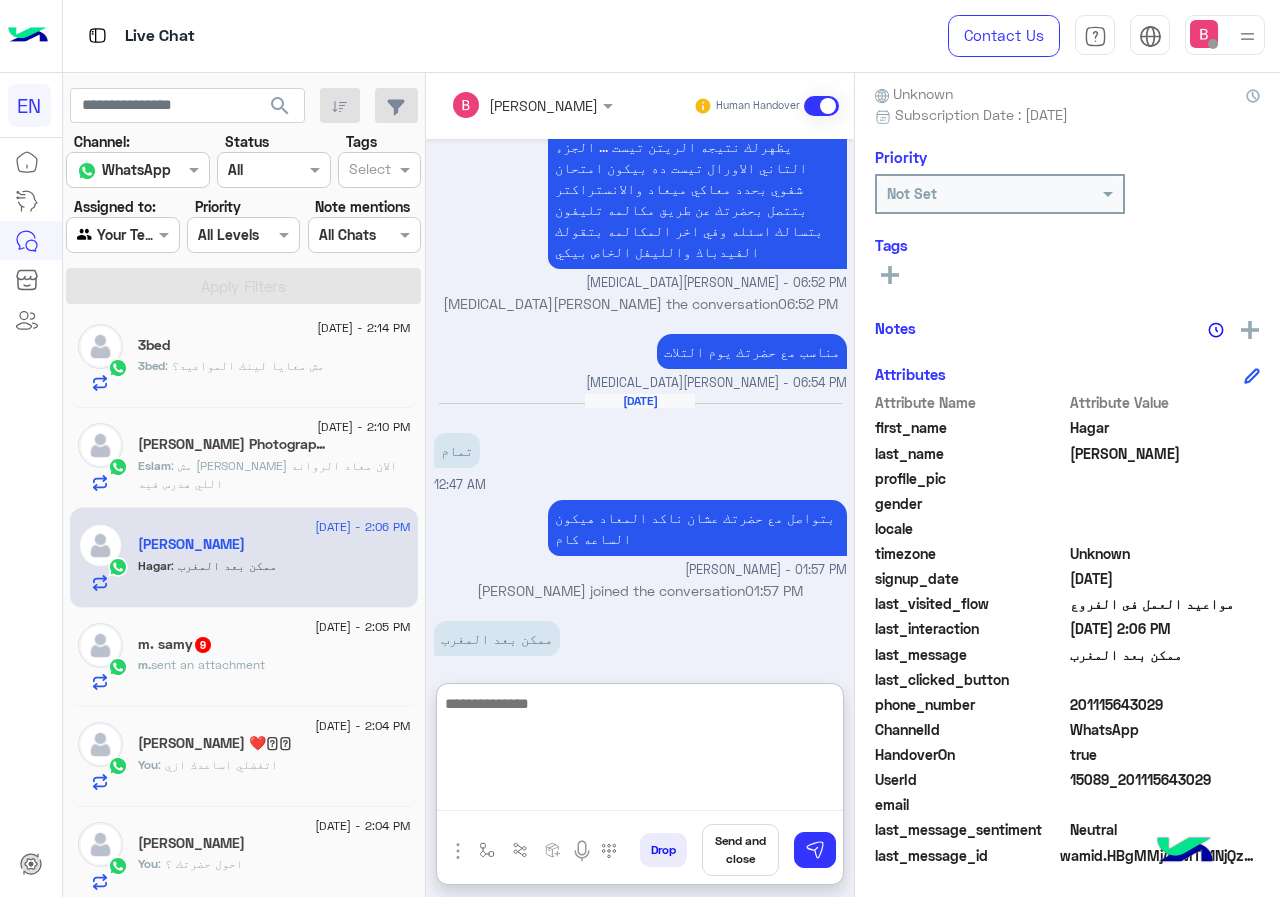scroll, scrollTop: 1391, scrollLeft: 0, axis: vertical 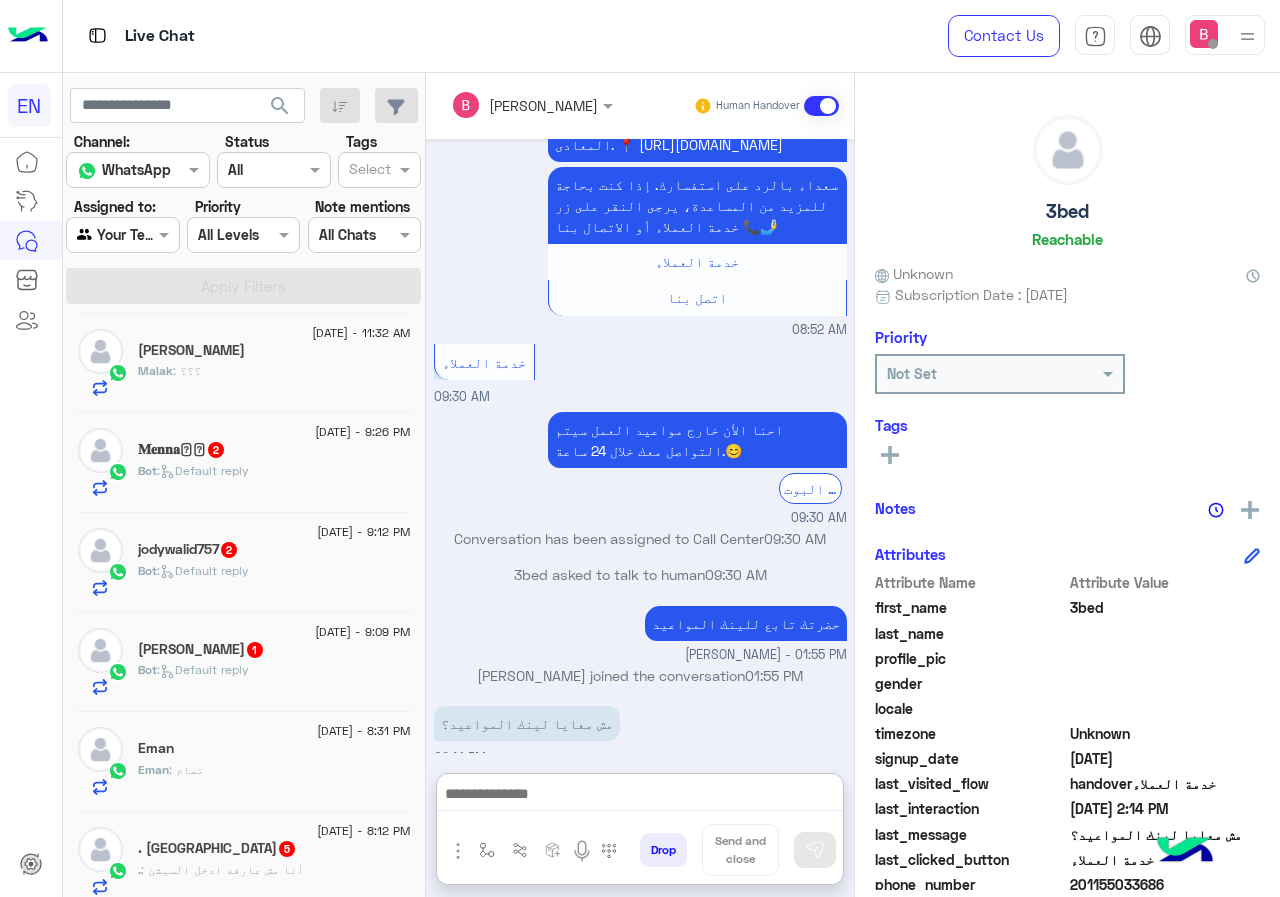 click on "𝐌𝐞𝐧𝐧𝐚🫶🏻   2" 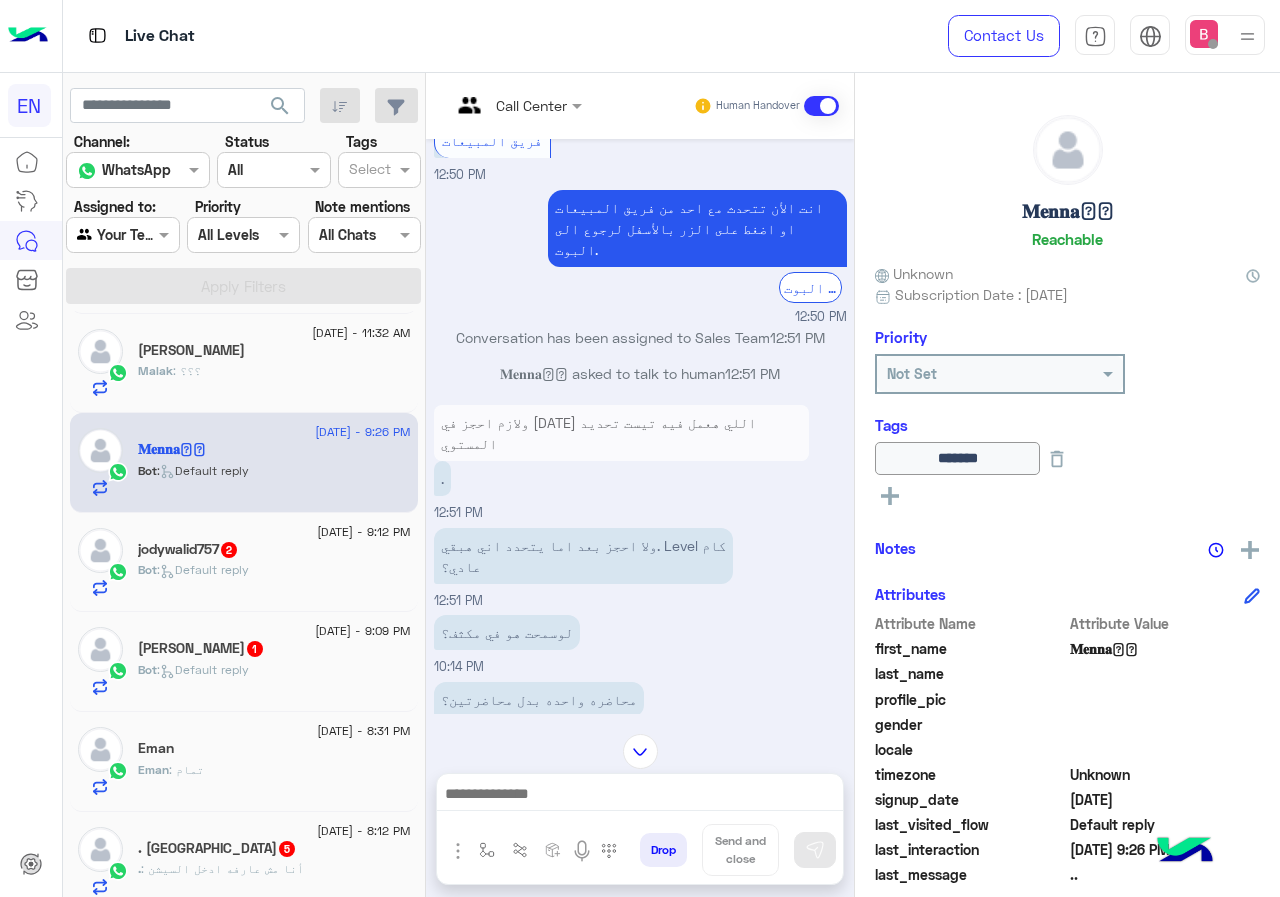 scroll, scrollTop: 507, scrollLeft: 0, axis: vertical 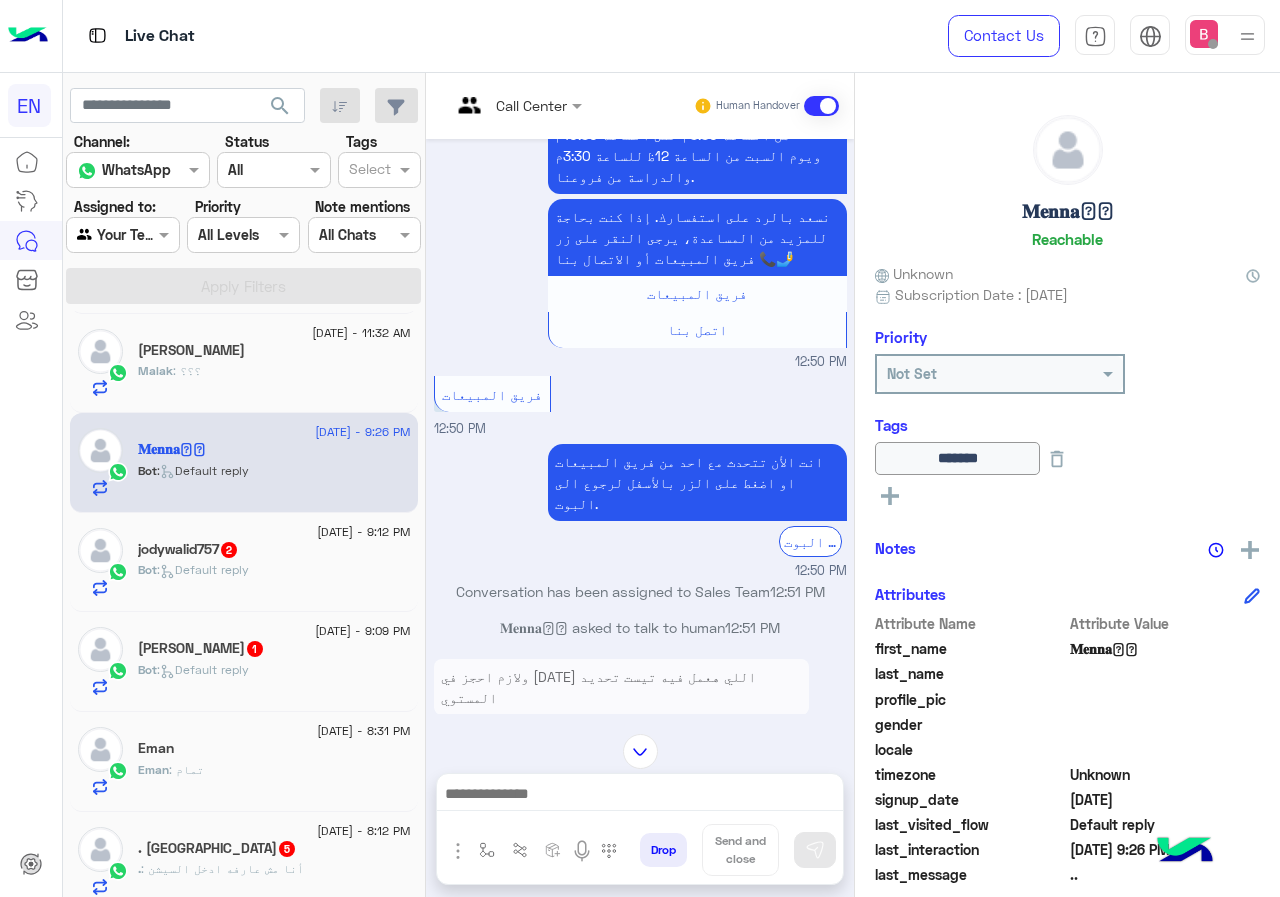 click at bounding box center (473, 106) 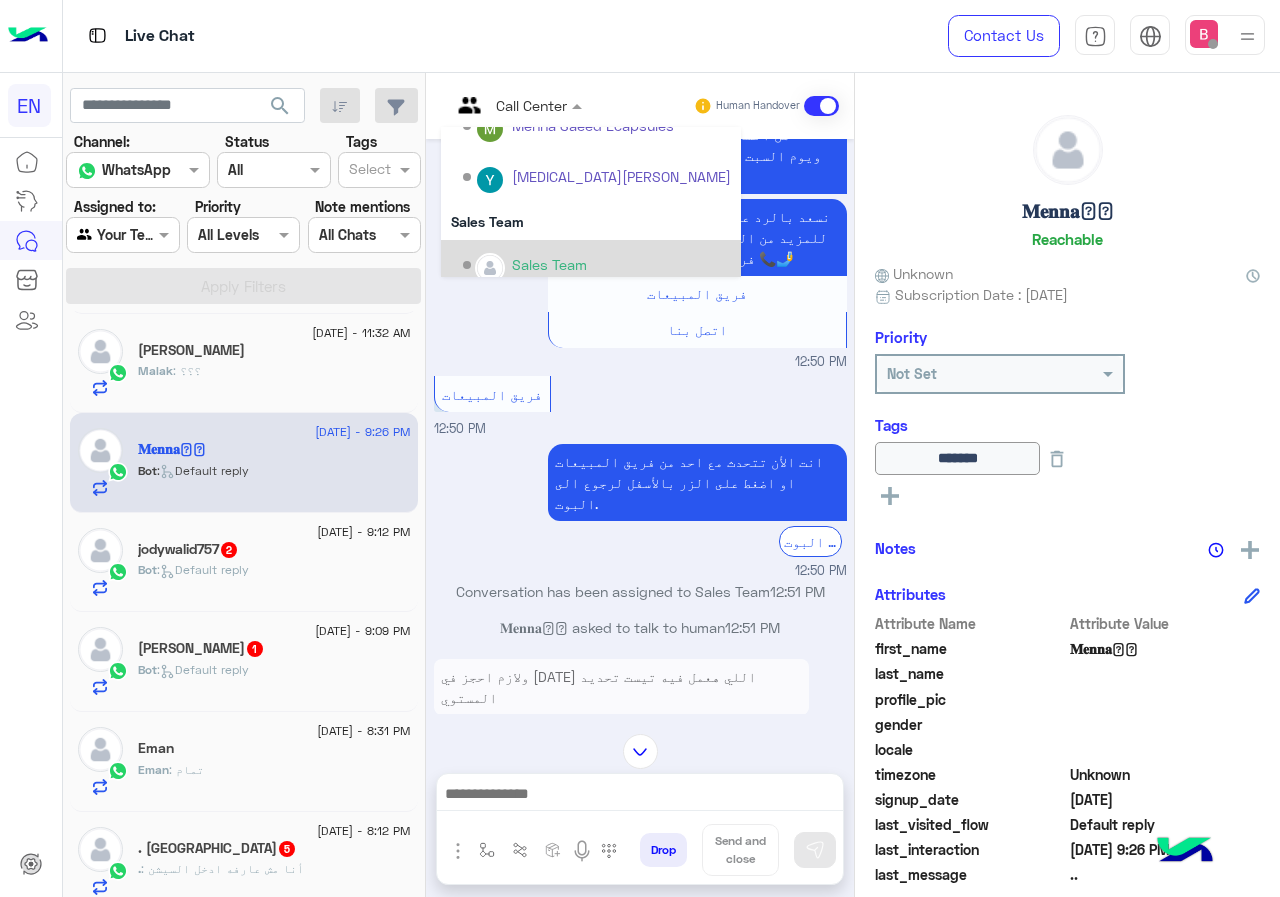 scroll, scrollTop: 332, scrollLeft: 0, axis: vertical 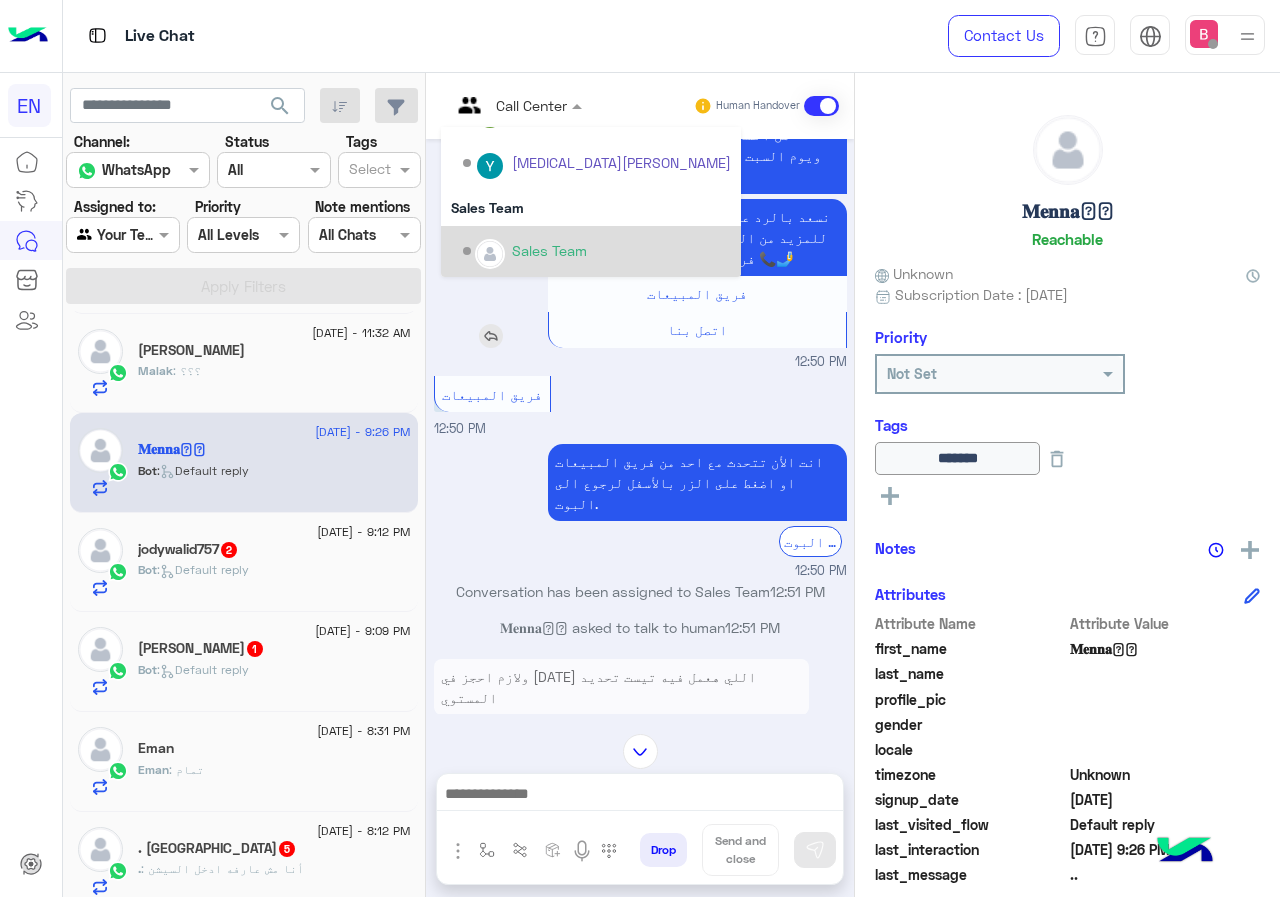 click at bounding box center (490, 254) 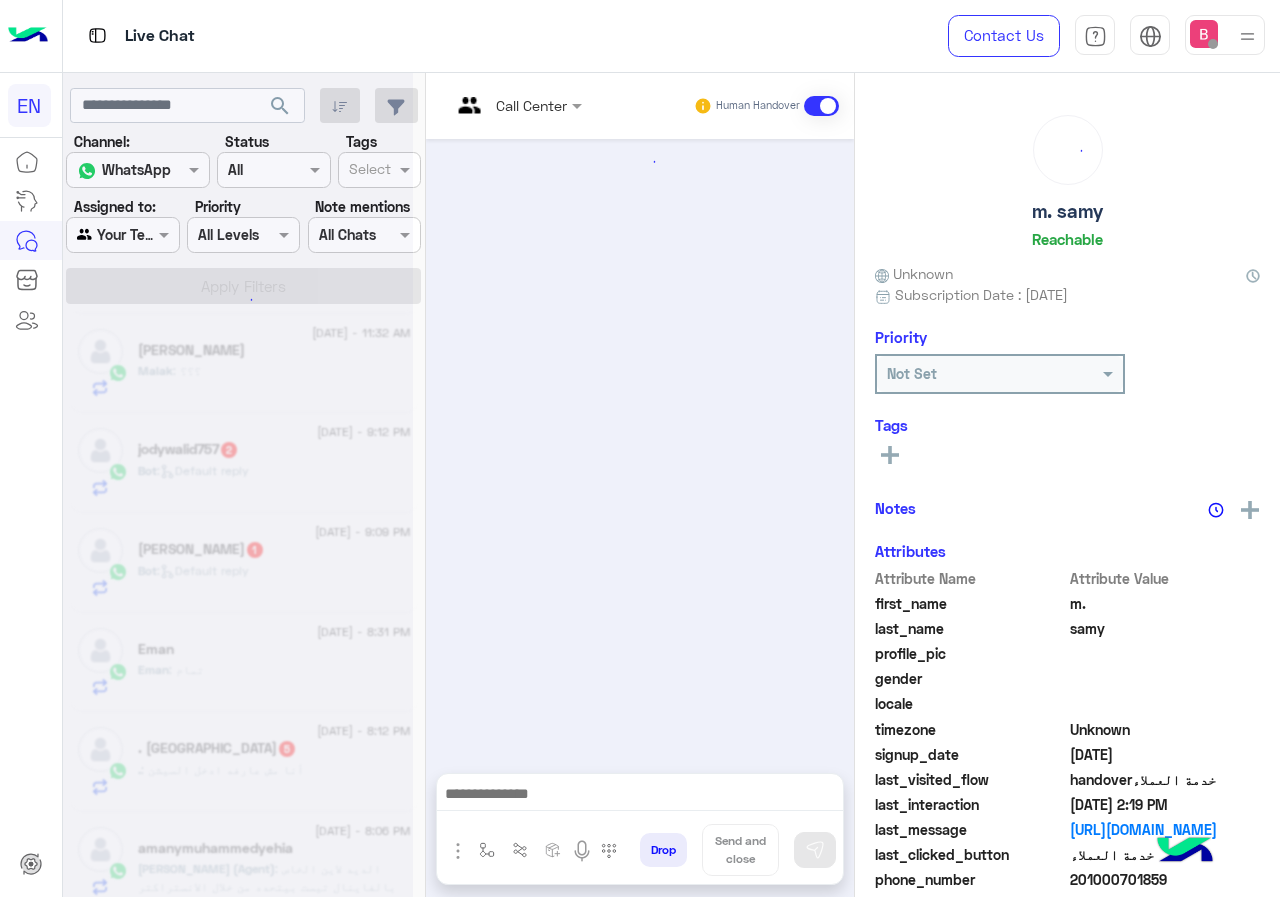 scroll, scrollTop: 1305, scrollLeft: 0, axis: vertical 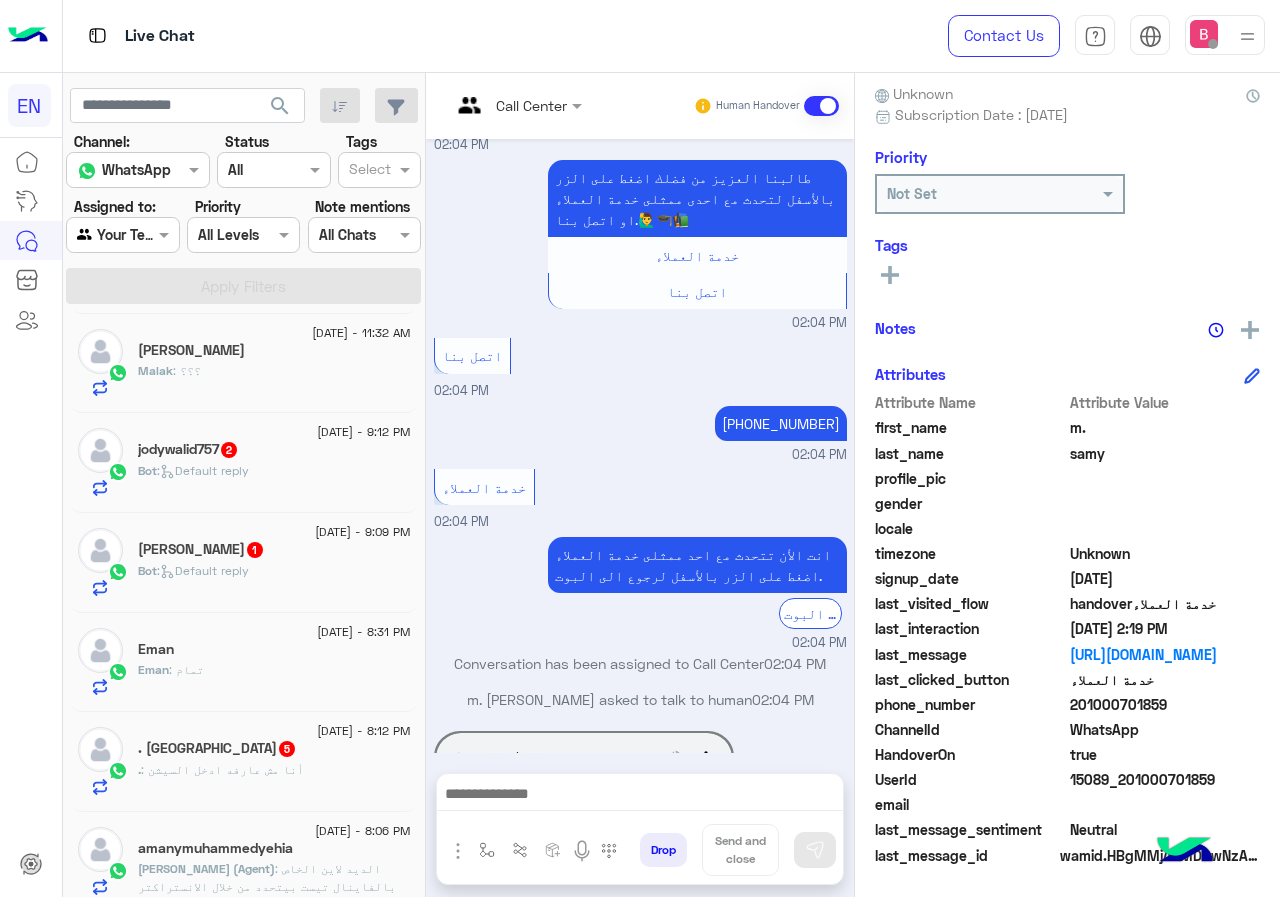 drag, startPoint x: 1072, startPoint y: 700, endPoint x: 1221, endPoint y: 704, distance: 149.05368 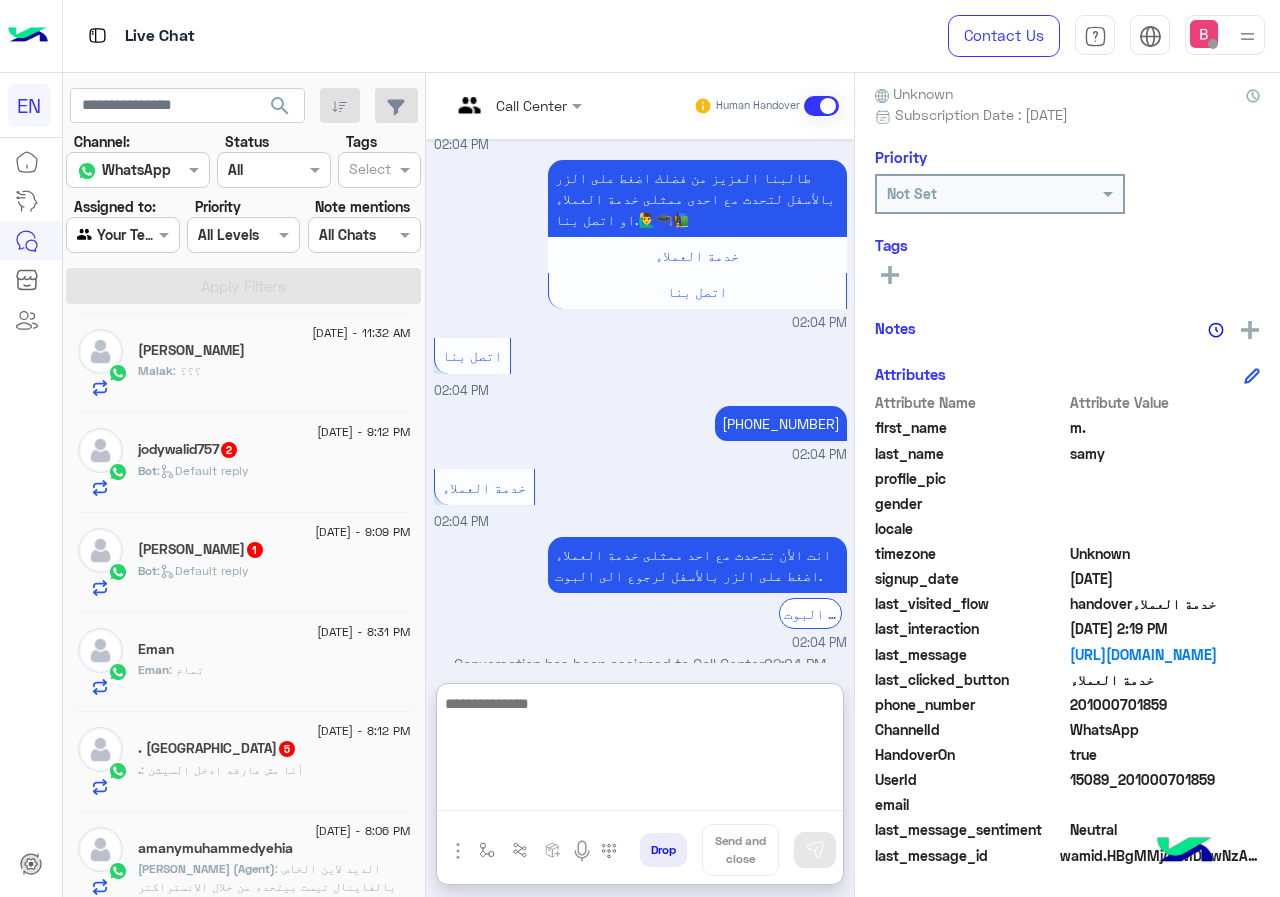 click at bounding box center (640, 751) 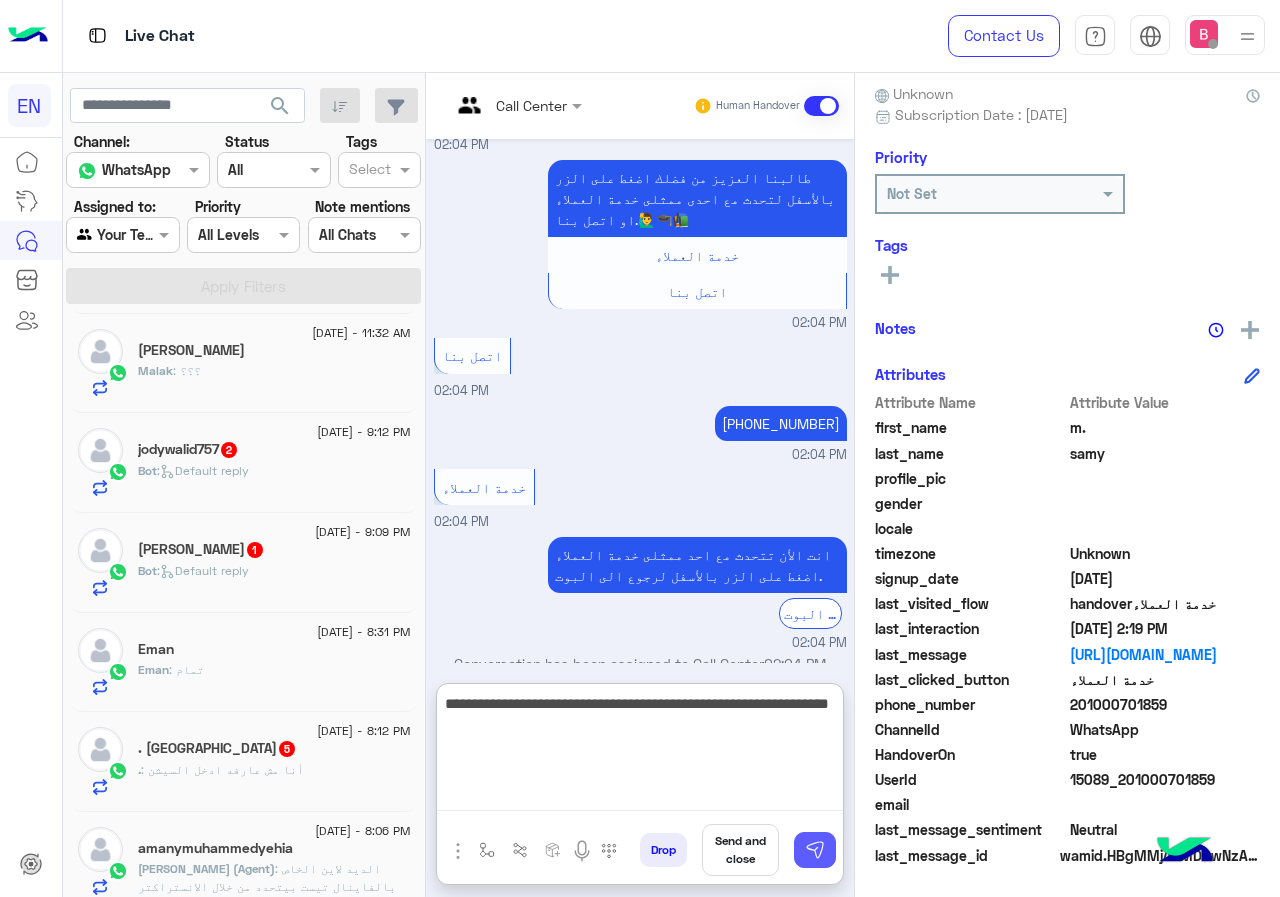type on "**********" 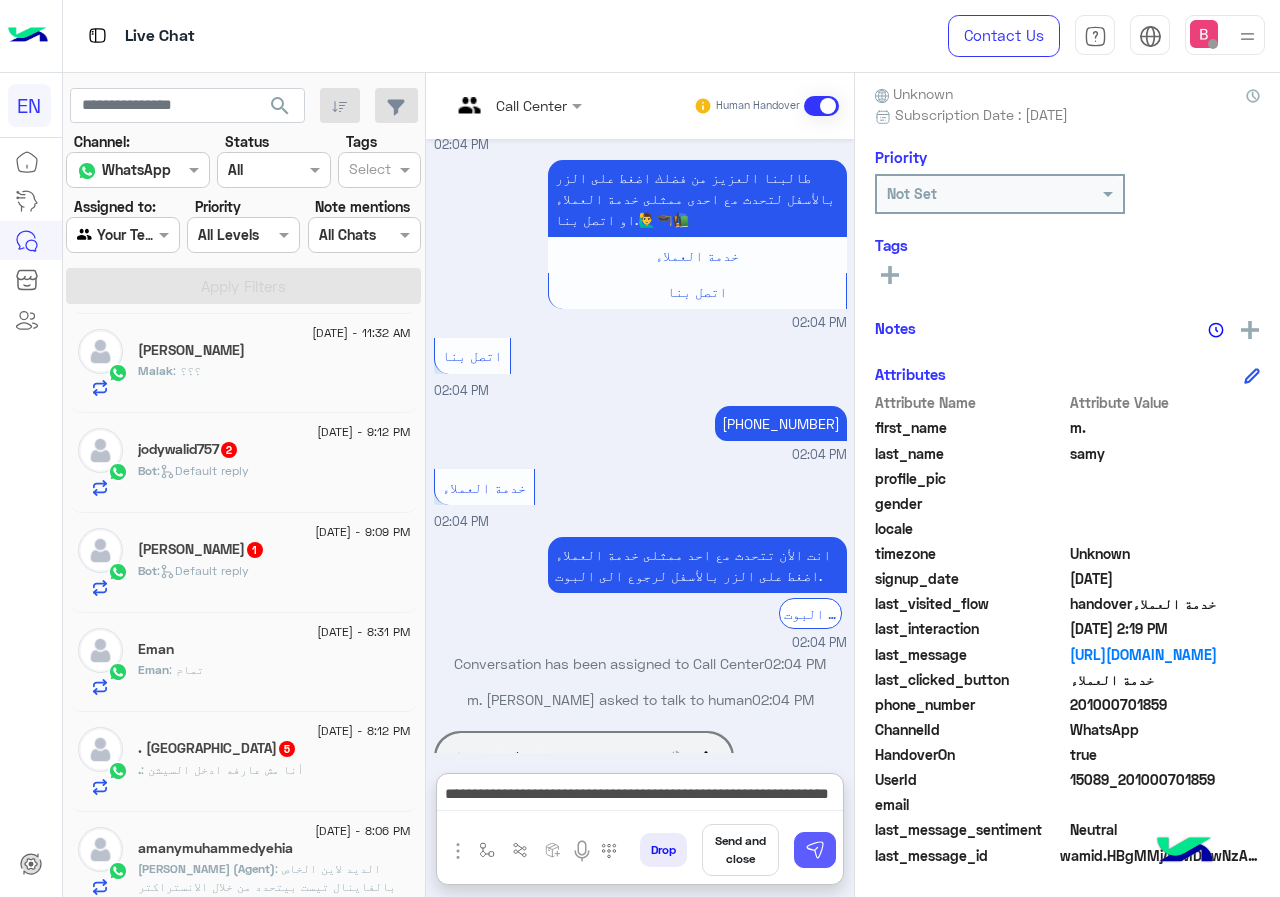 click at bounding box center [815, 850] 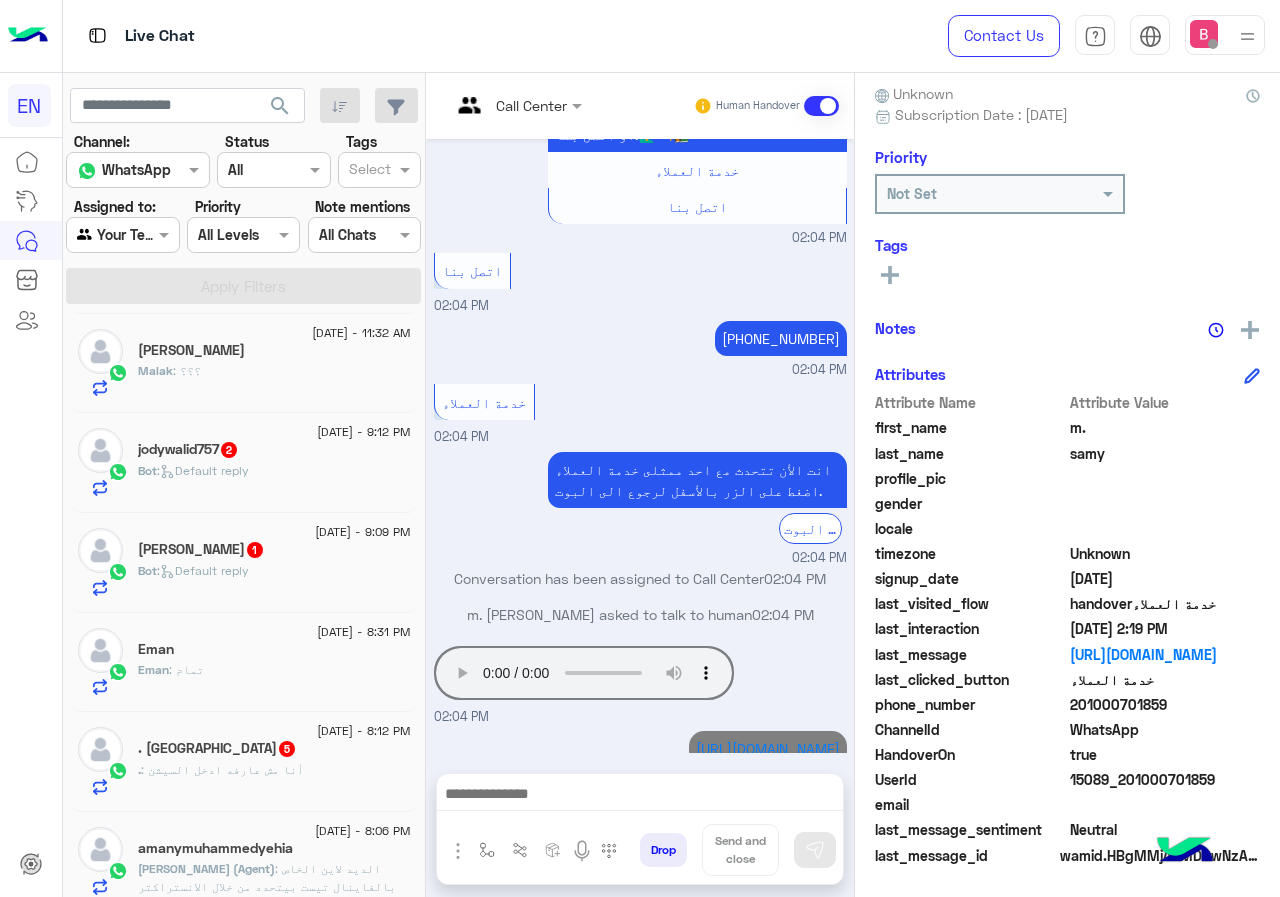 scroll, scrollTop: 1426, scrollLeft: 0, axis: vertical 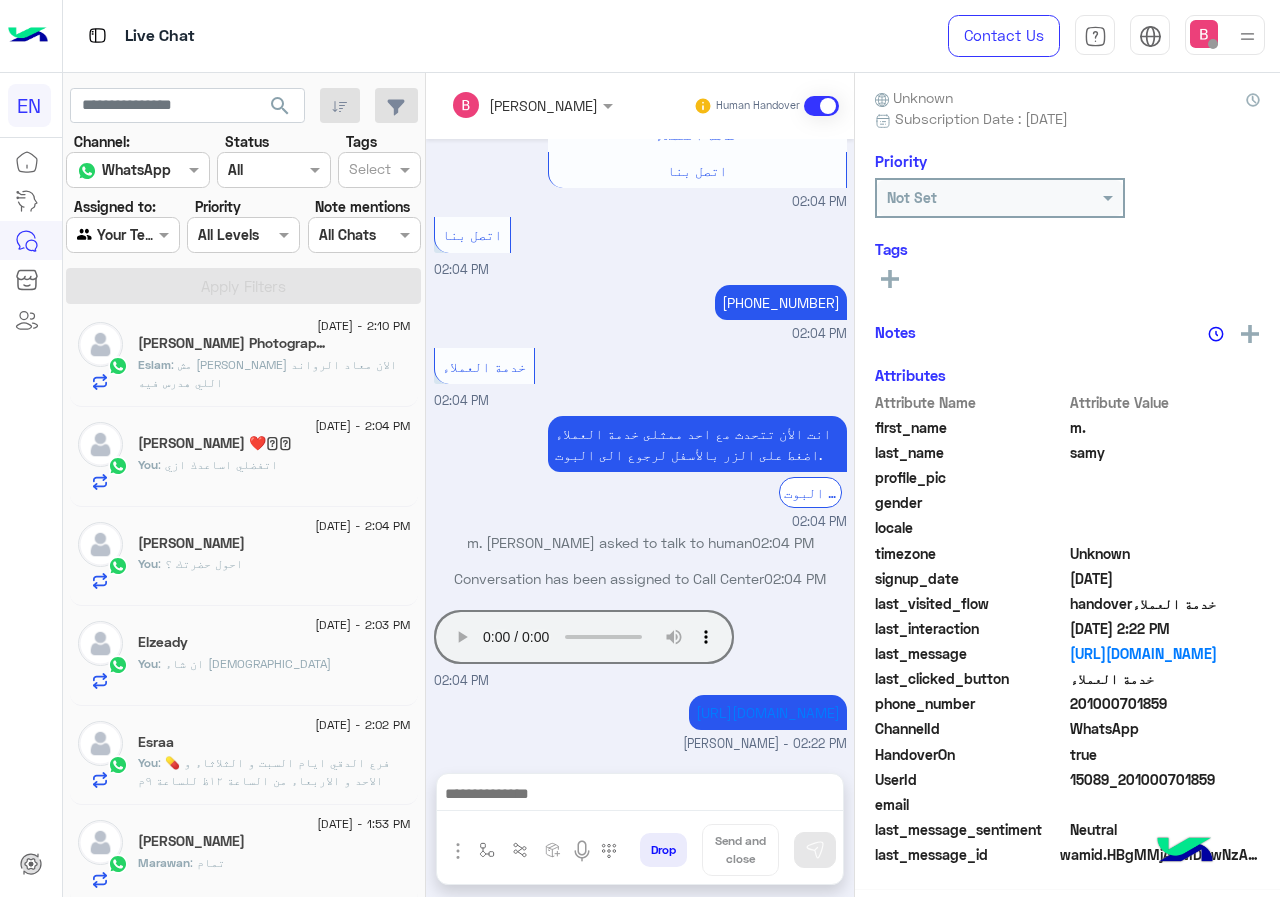 click on ": مش عارف لحد الان معاد الرواند اللي هدرس فيه" 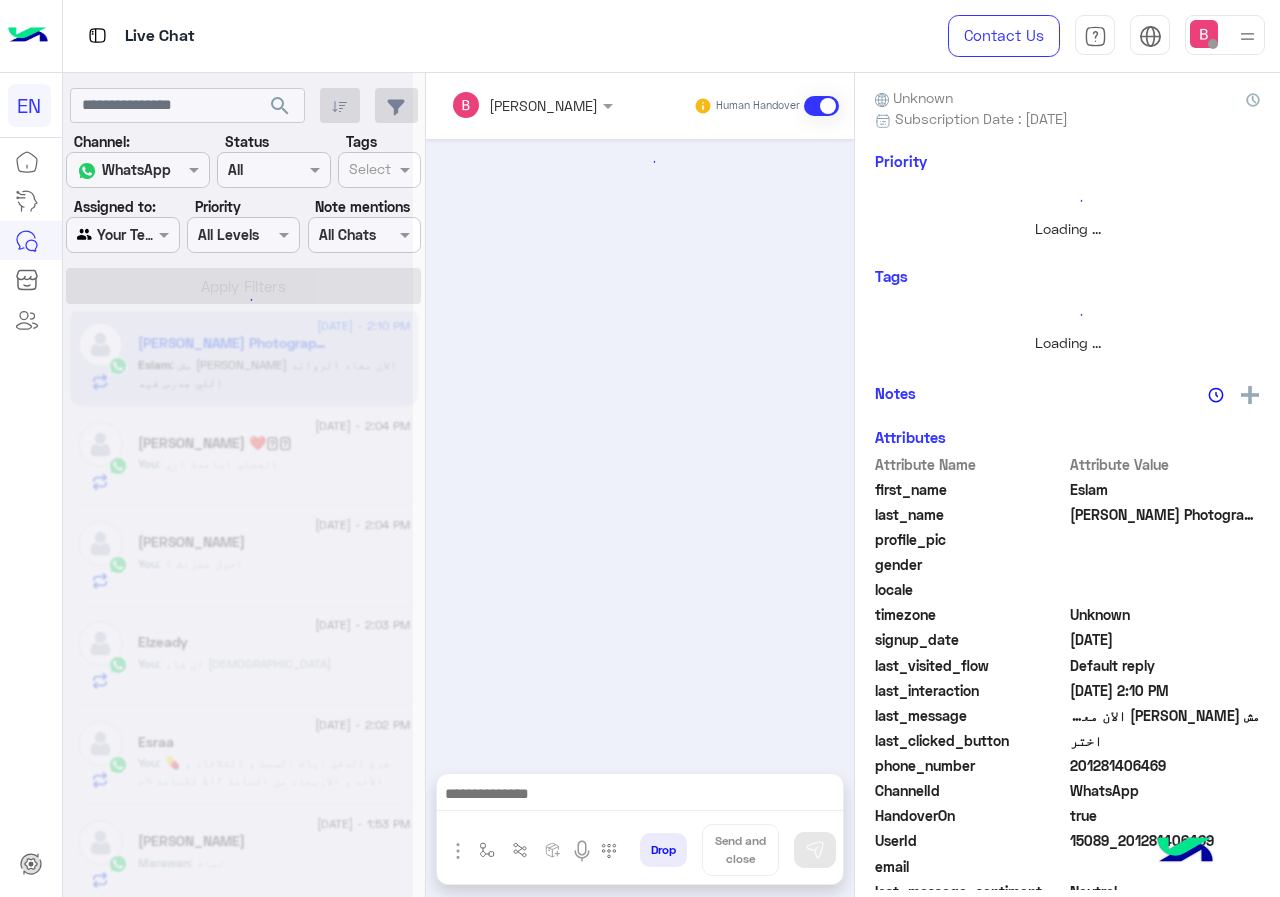 scroll, scrollTop: 180, scrollLeft: 0, axis: vertical 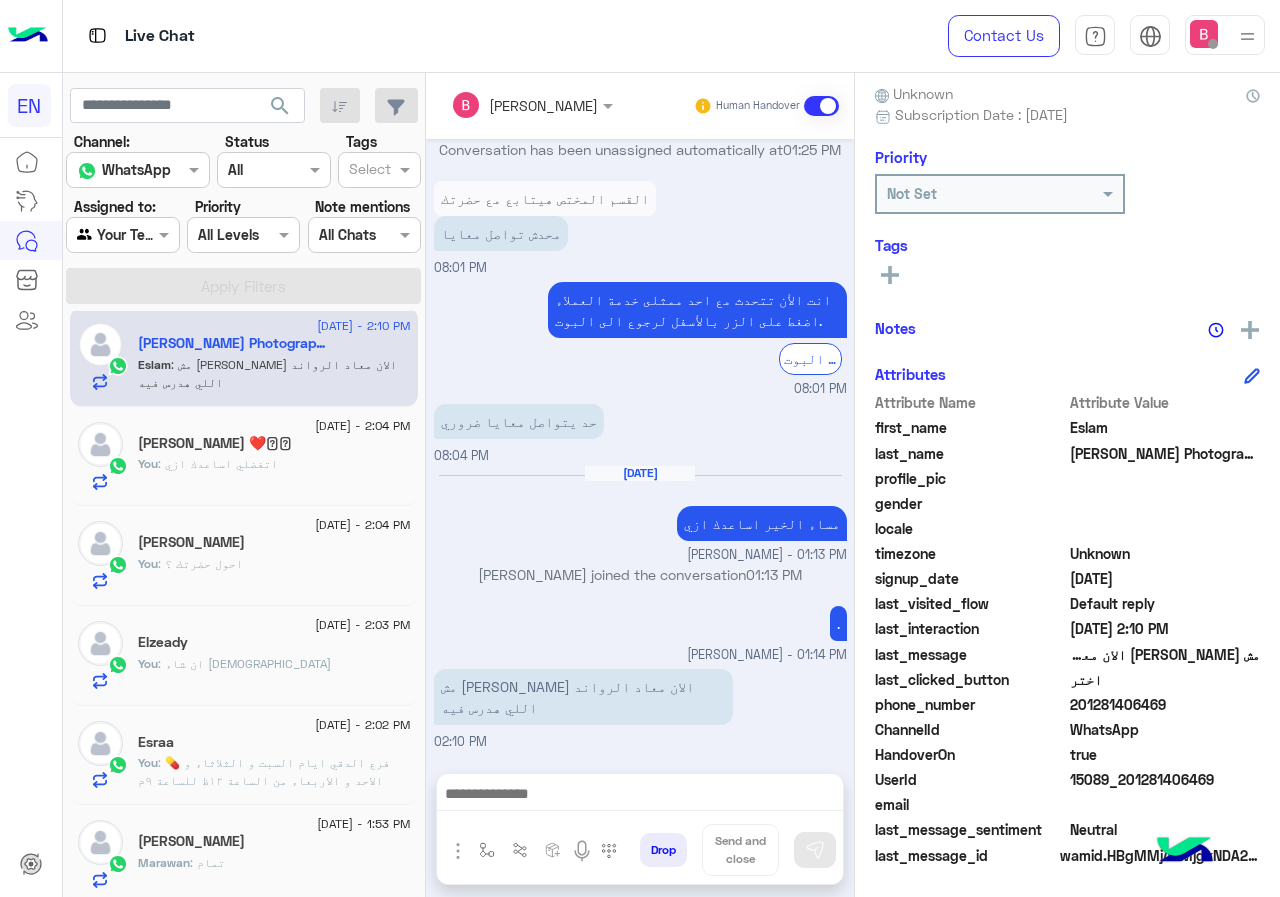 drag, startPoint x: 1138, startPoint y: 702, endPoint x: 1207, endPoint y: 706, distance: 69.115845 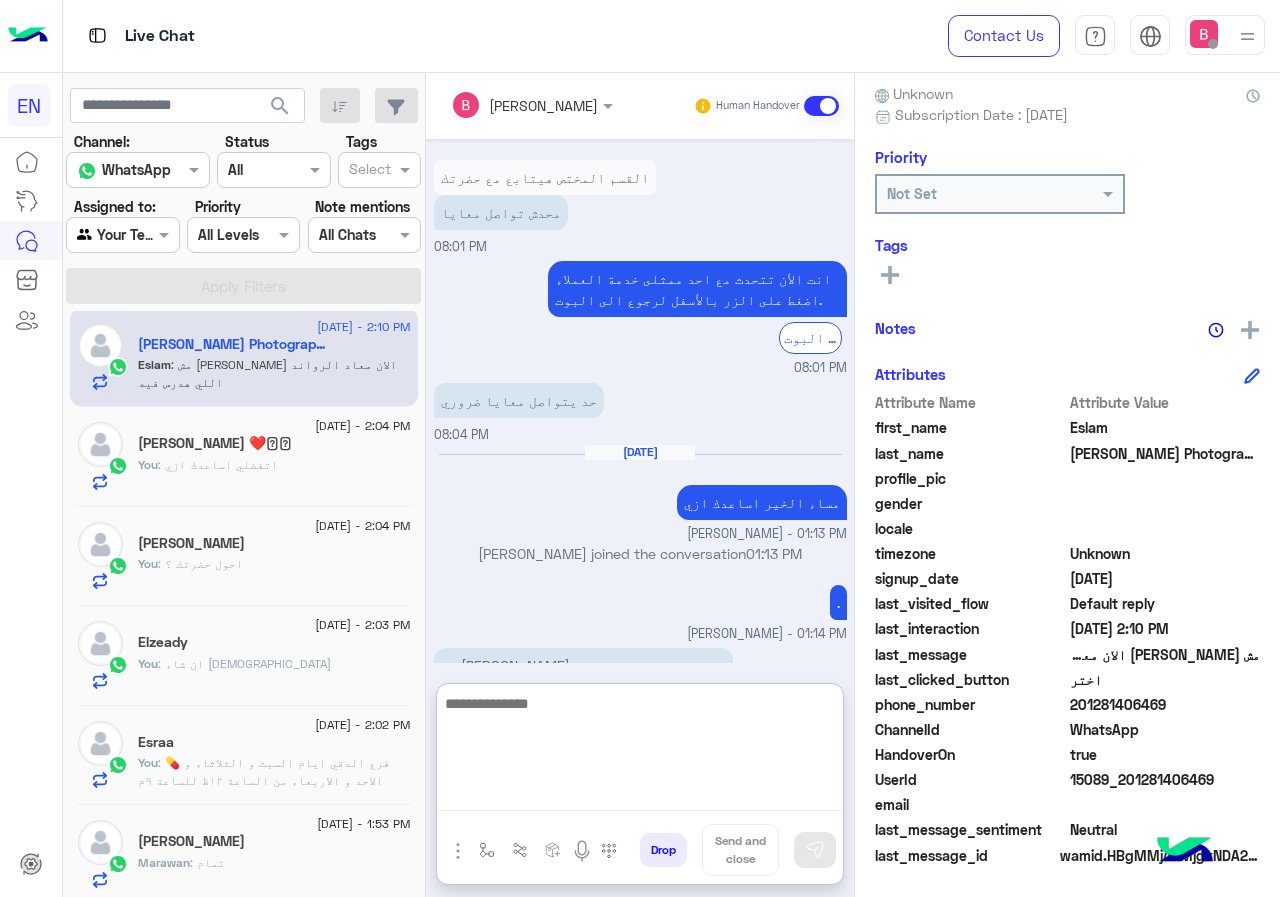 paste on "**********" 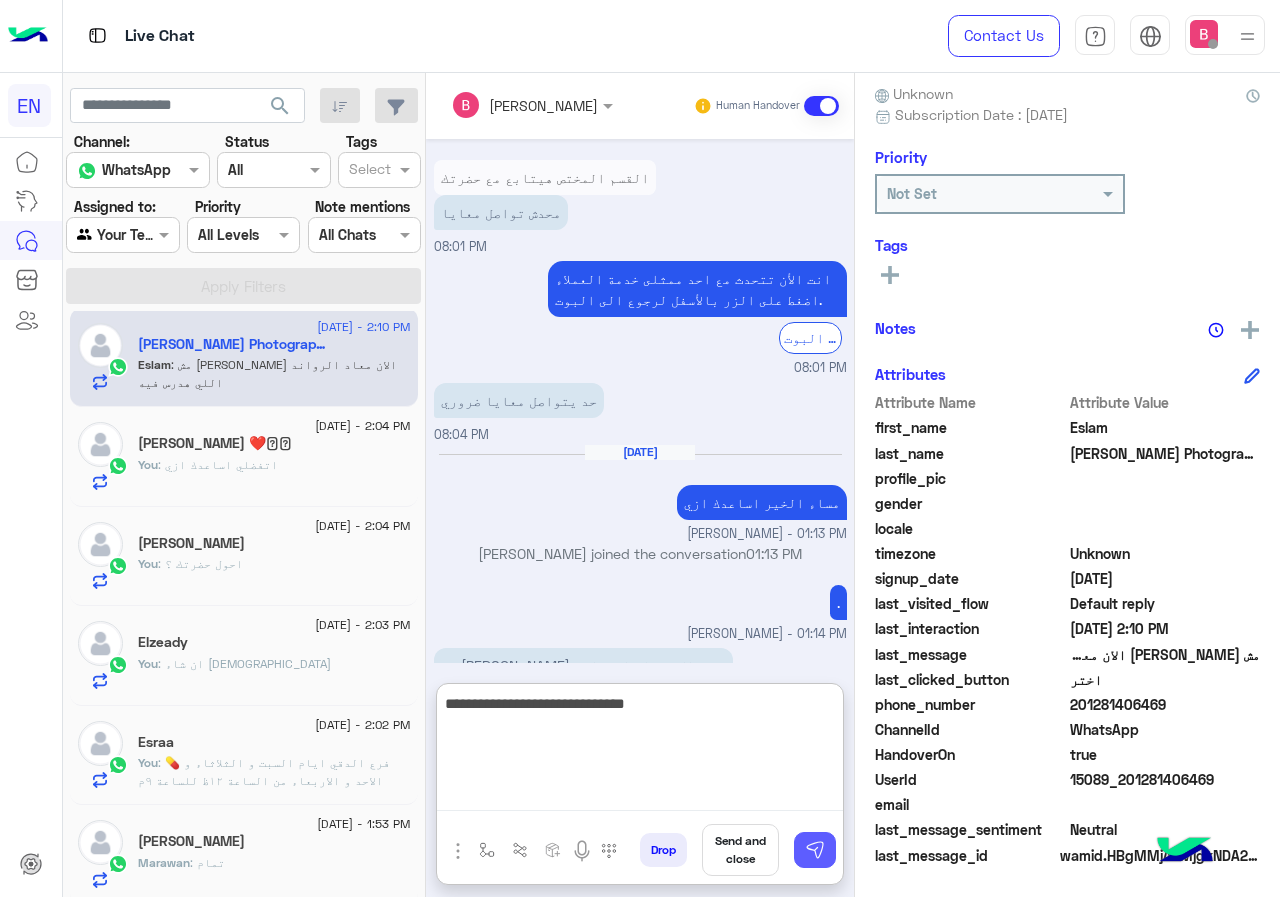 type on "**********" 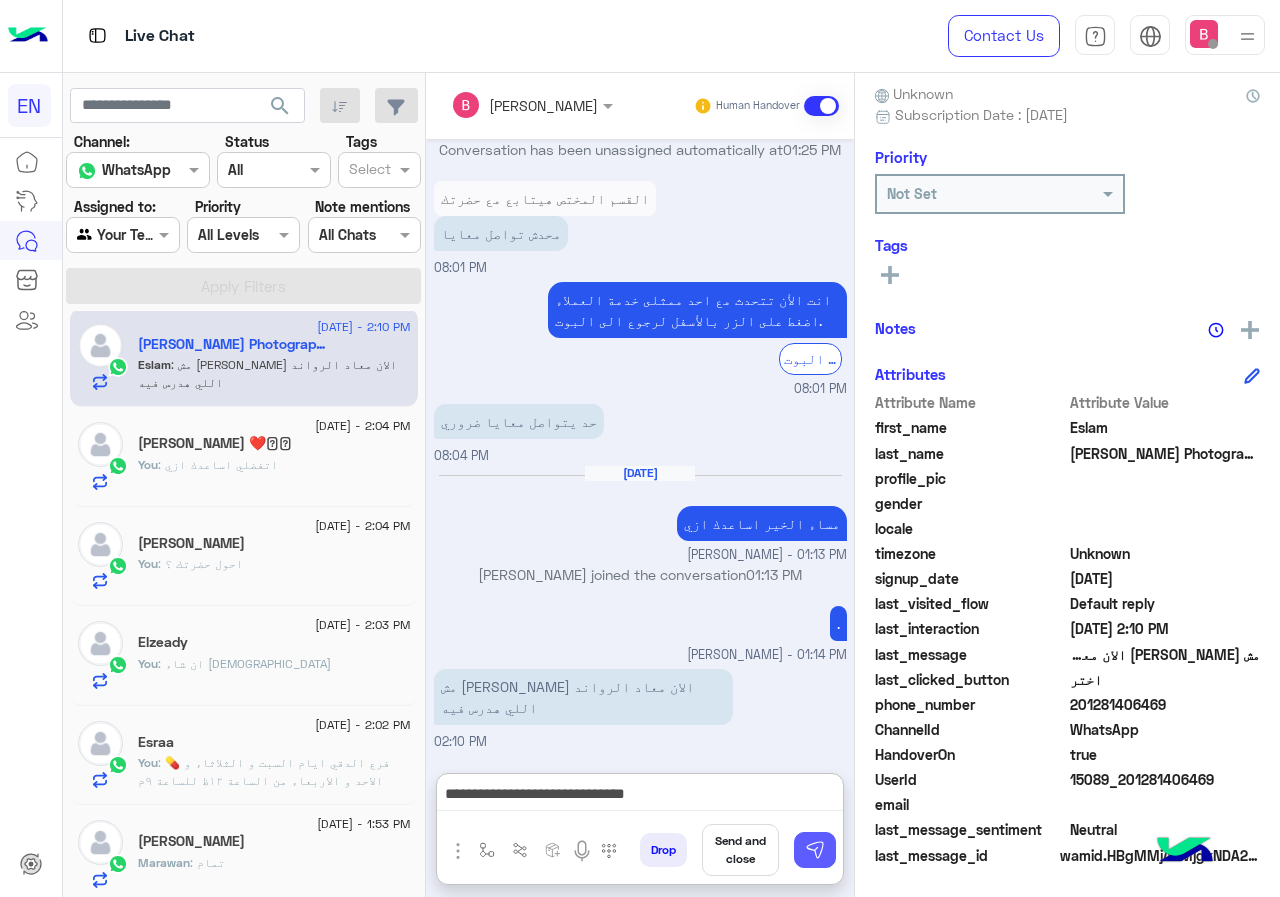 click at bounding box center [815, 850] 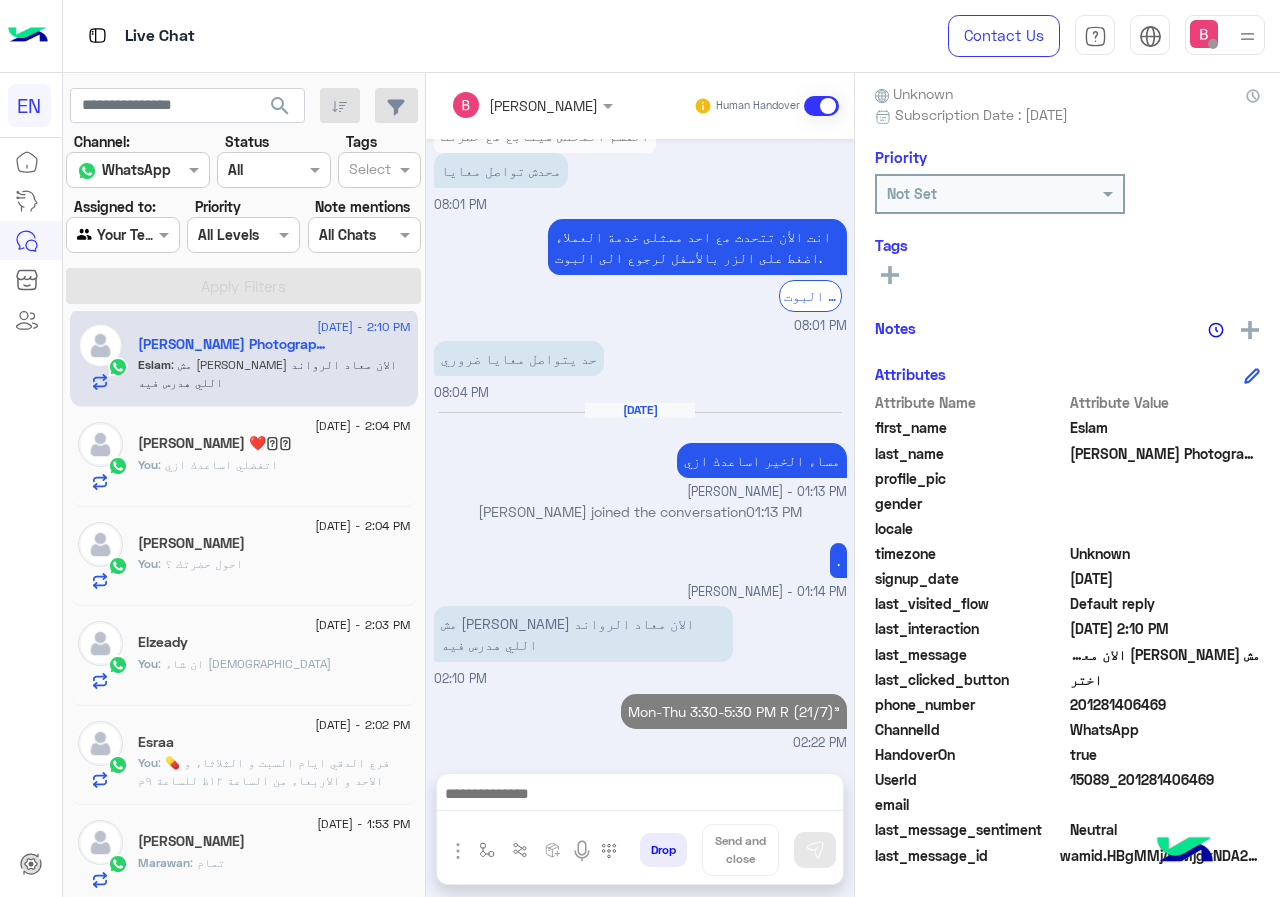 scroll, scrollTop: 1088, scrollLeft: 0, axis: vertical 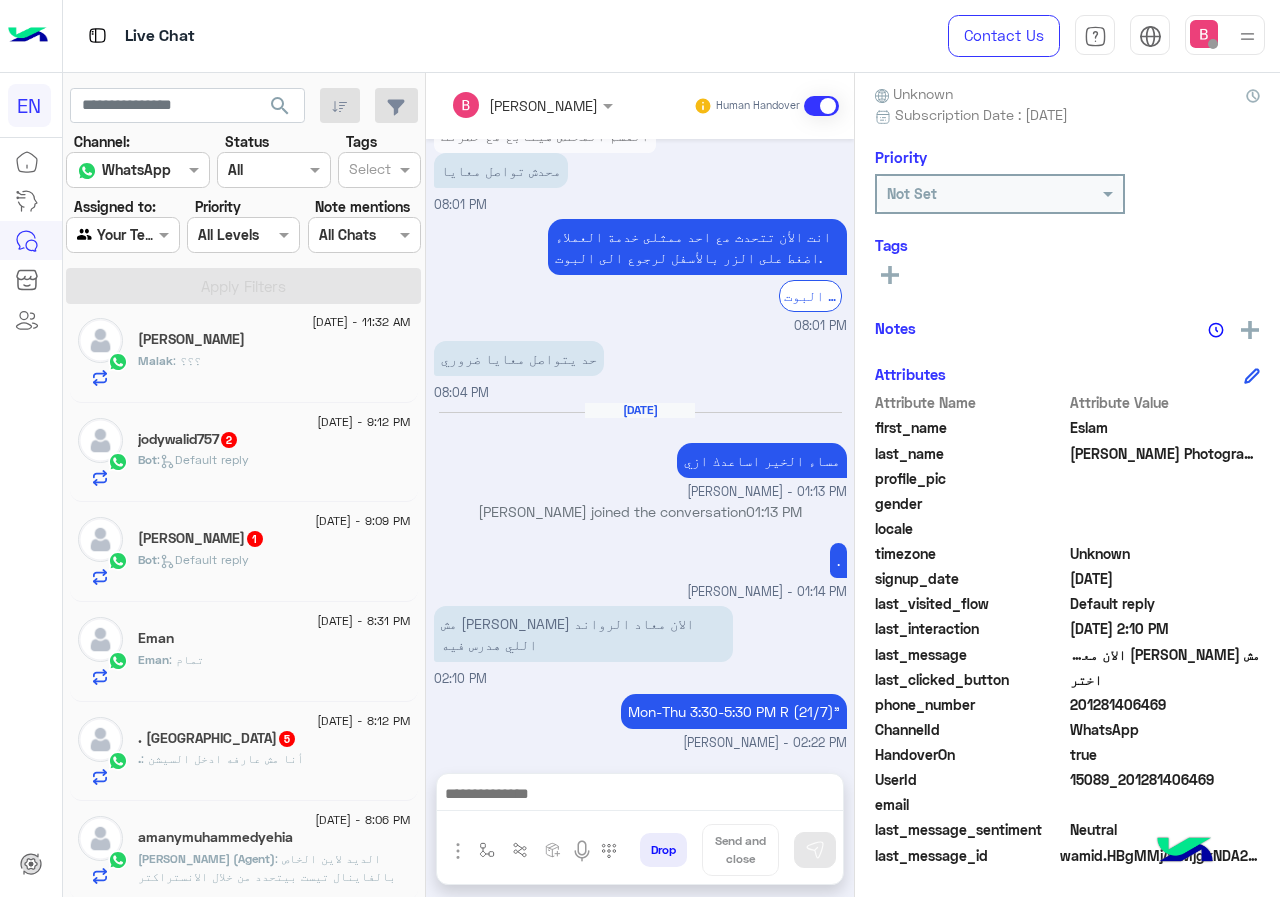 click on "Bot :   Default reply" 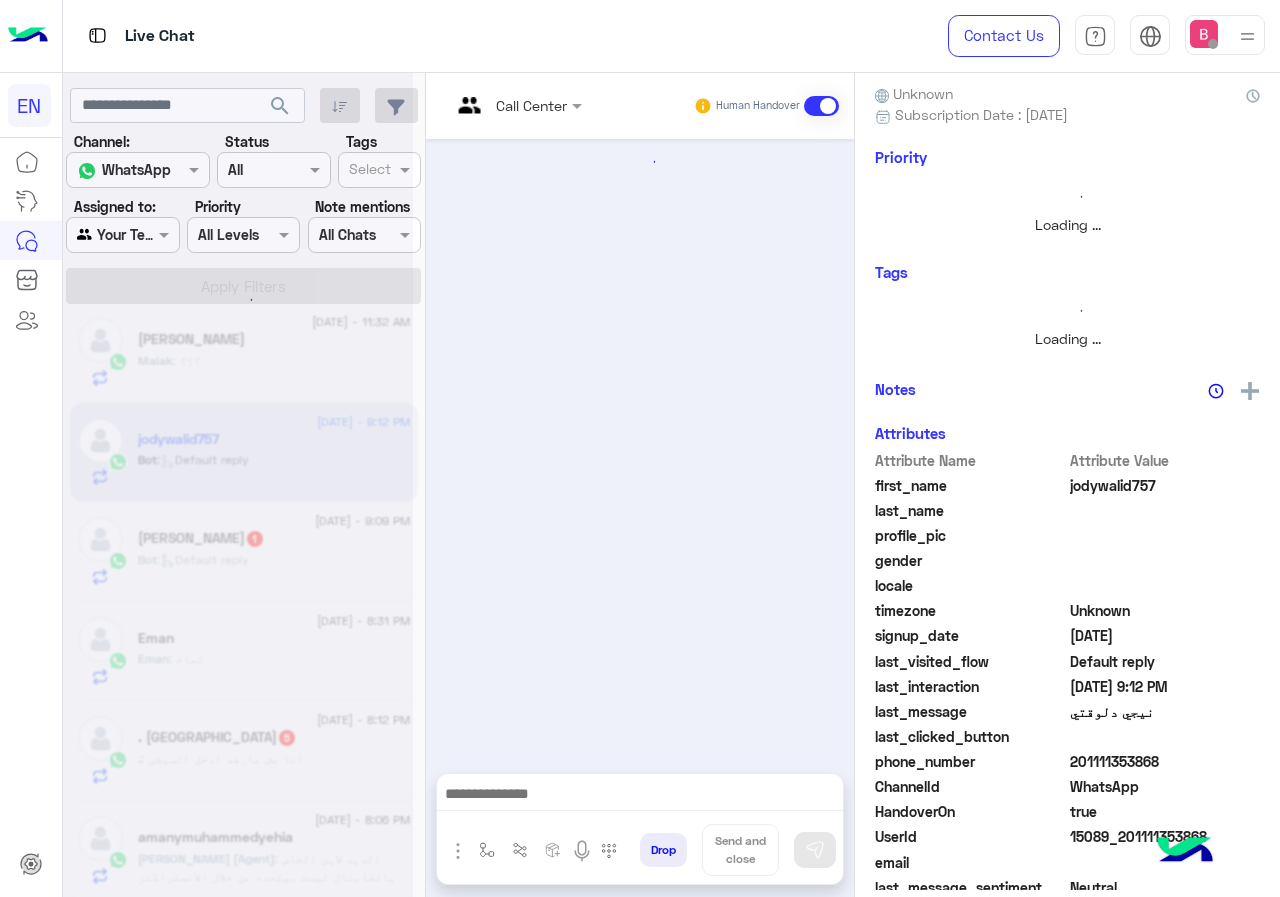 scroll, scrollTop: 0, scrollLeft: 0, axis: both 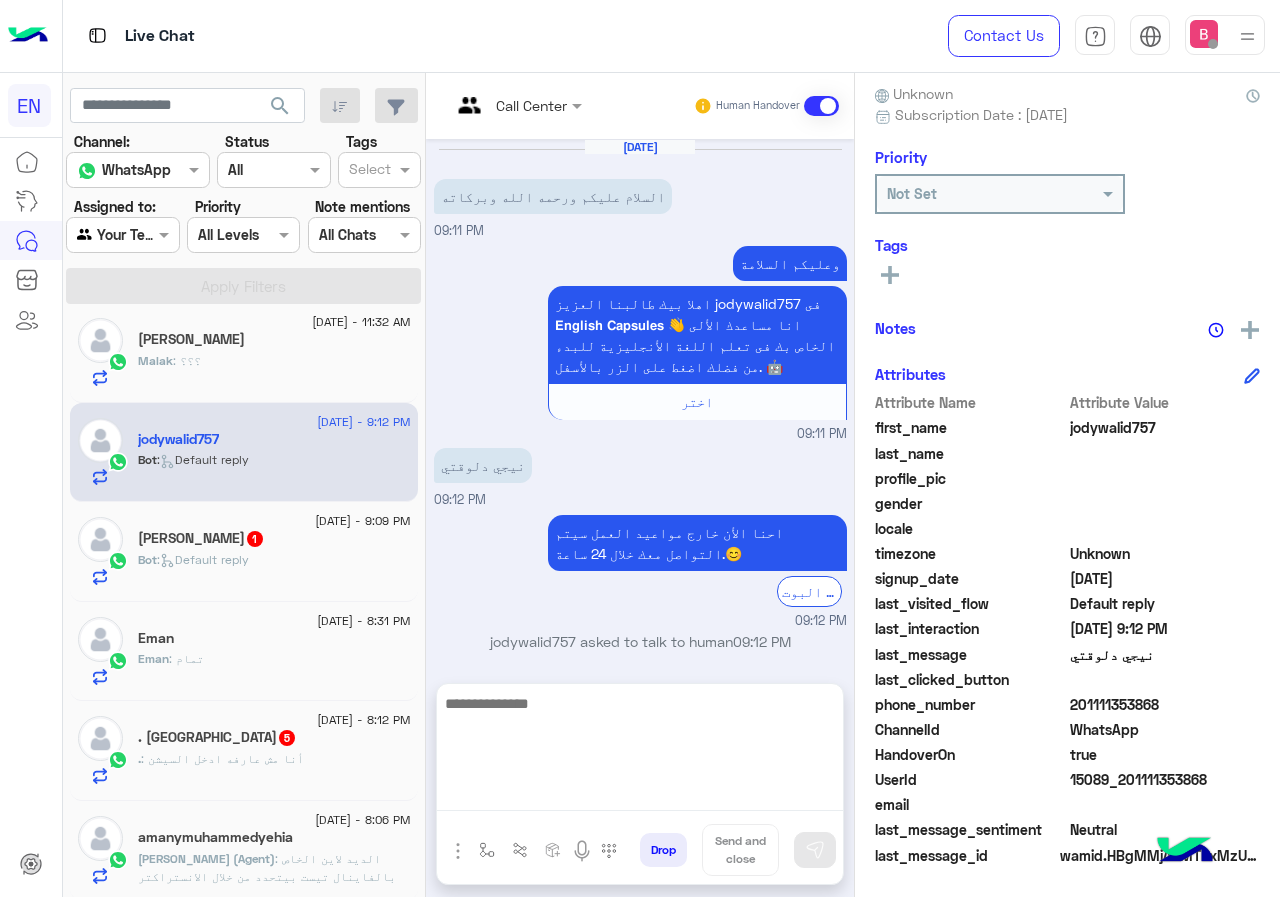 click at bounding box center (640, 751) 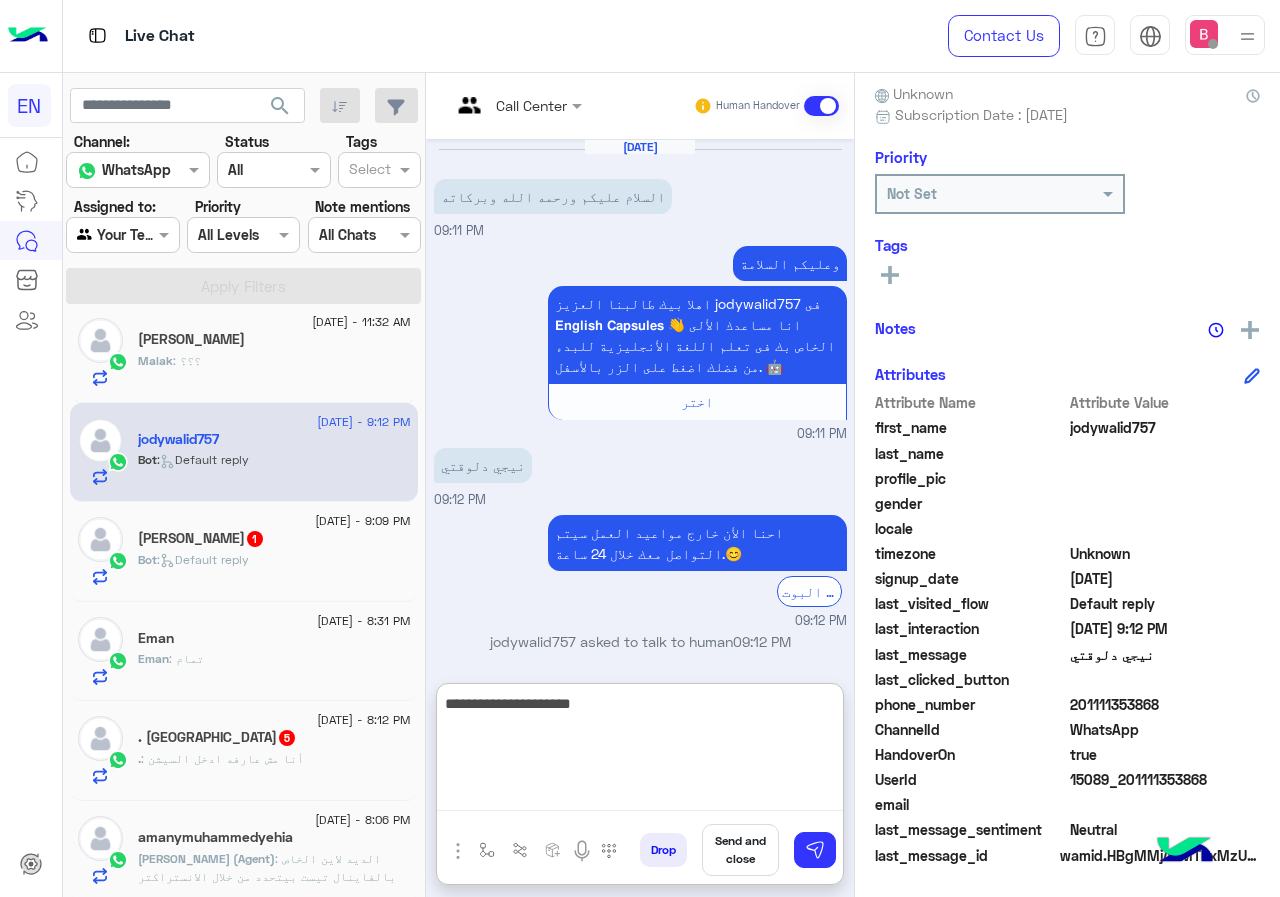 type on "**********" 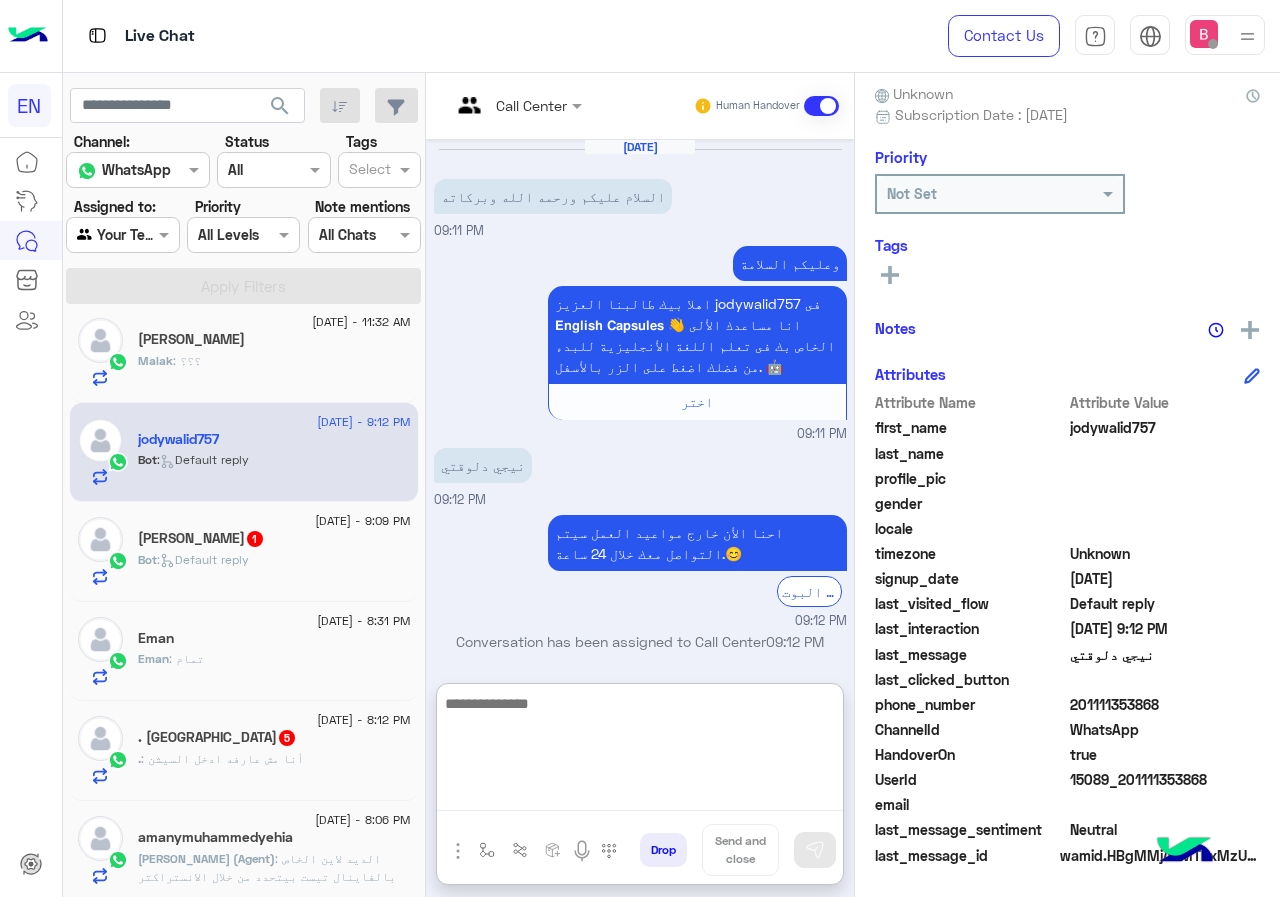 scroll, scrollTop: 140, scrollLeft: 0, axis: vertical 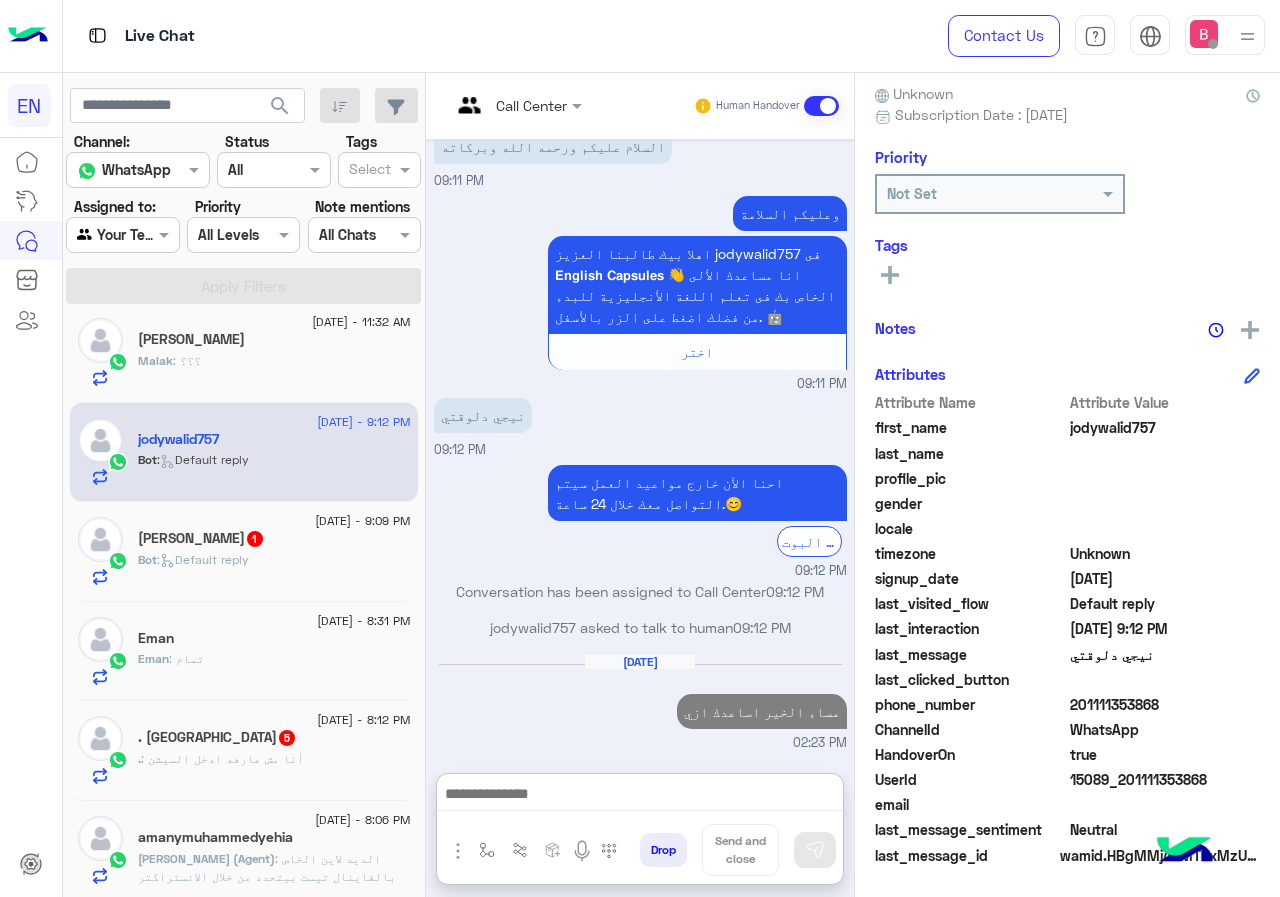click on "Bot :   Default reply" 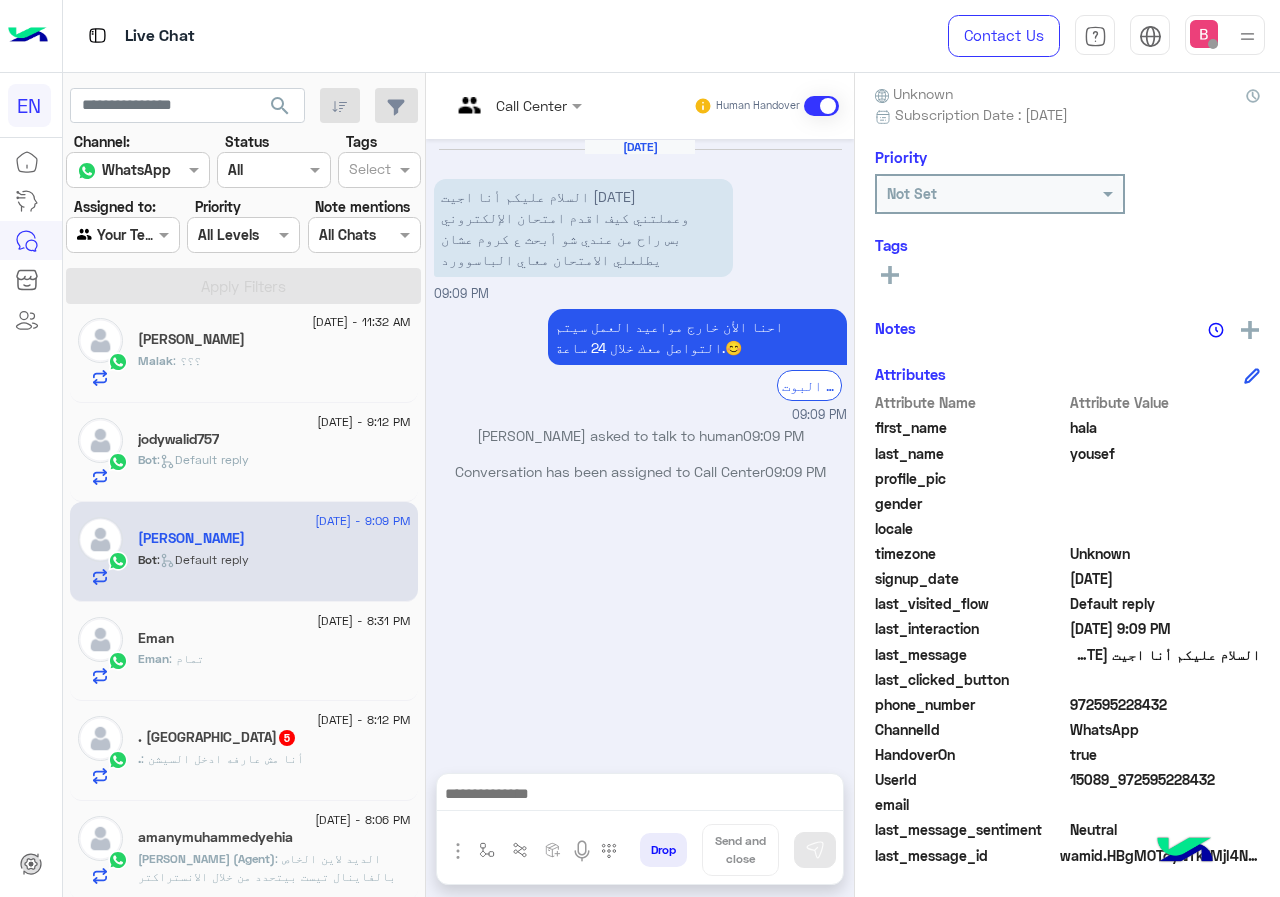 drag, startPoint x: 1128, startPoint y: 700, endPoint x: 1268, endPoint y: 694, distance: 140.12851 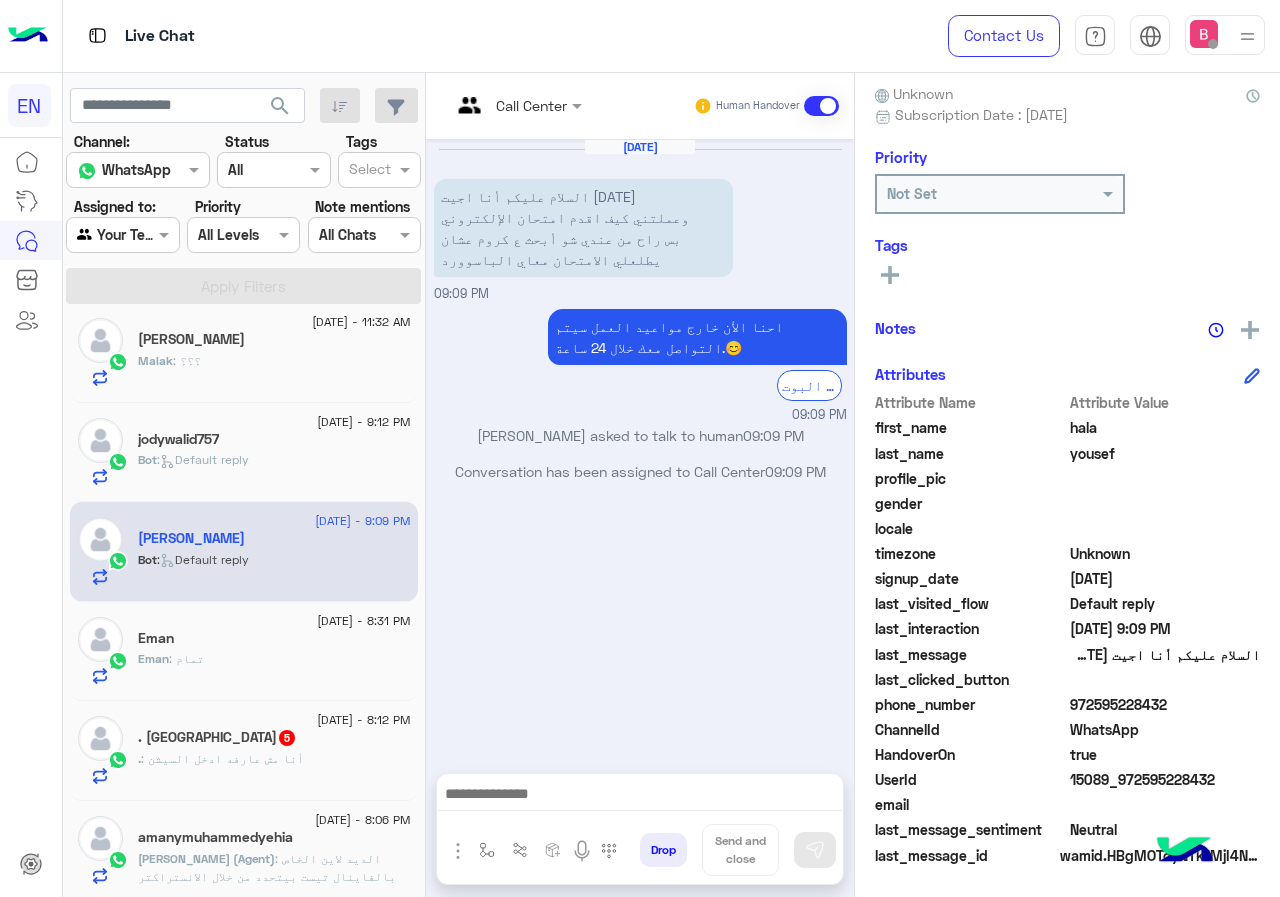 click on "Call Center Human Handover     Jul 9, 2025  السلام عليكم أنا اجيت اليوم  وعملتني كيف اقدم امتحان الإلكتروني  بس راح من عندي شو أبحث ع كروم عشان يطلعلي الامتحان معاي الباسوورد   09:09 PM  احنا الأن خارج مواعيد العمل سيتم التواصل معك خلال 24 ساعة.😊  الرجوع الى البوت     09:09 PM   hala yousef asked to talk to human   09:09 PM       Conversation has been assigned to Call Center   09:09 PM       Drop   Send and close" at bounding box center [640, 489] 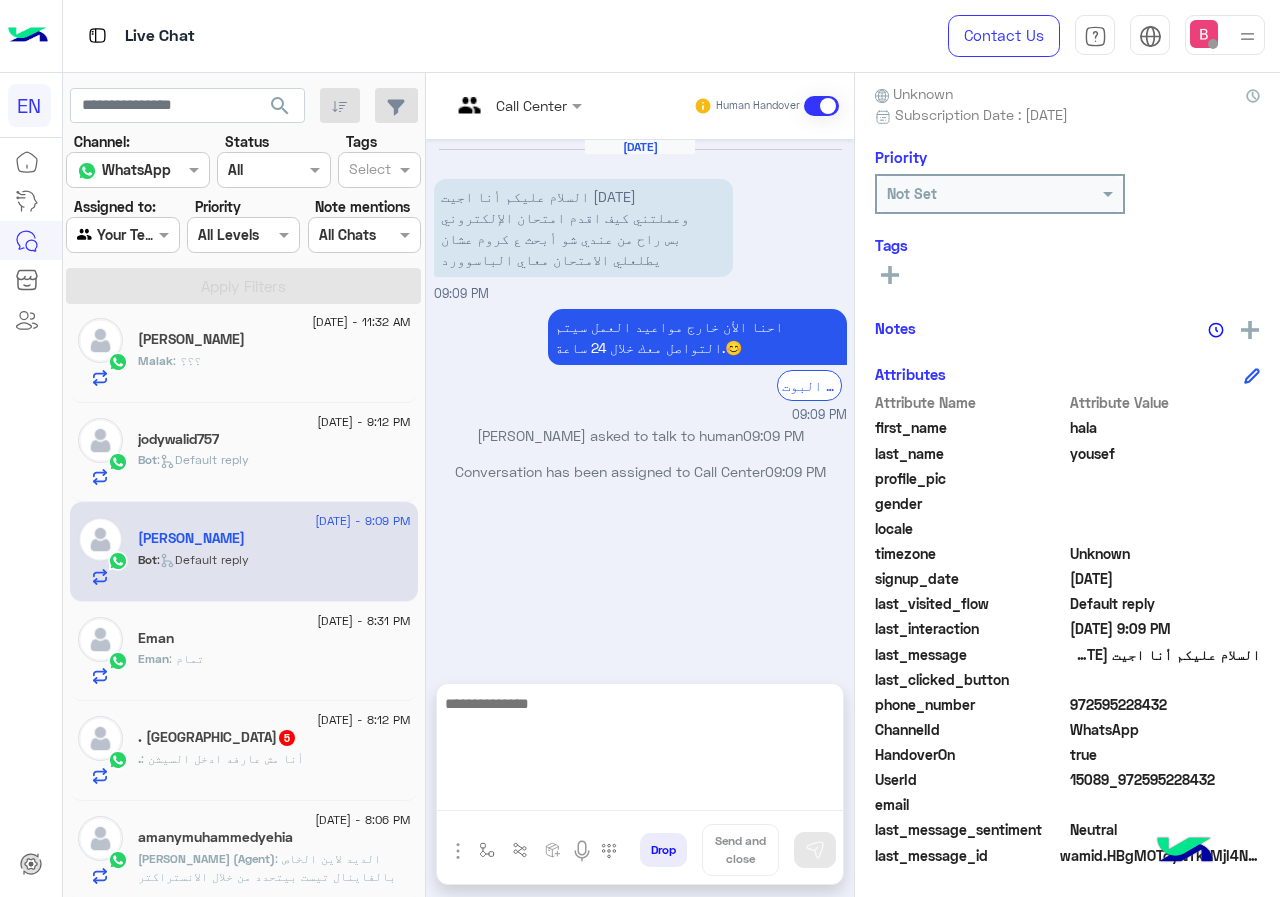drag, startPoint x: 592, startPoint y: 814, endPoint x: 594, endPoint y: 804, distance: 10.198039 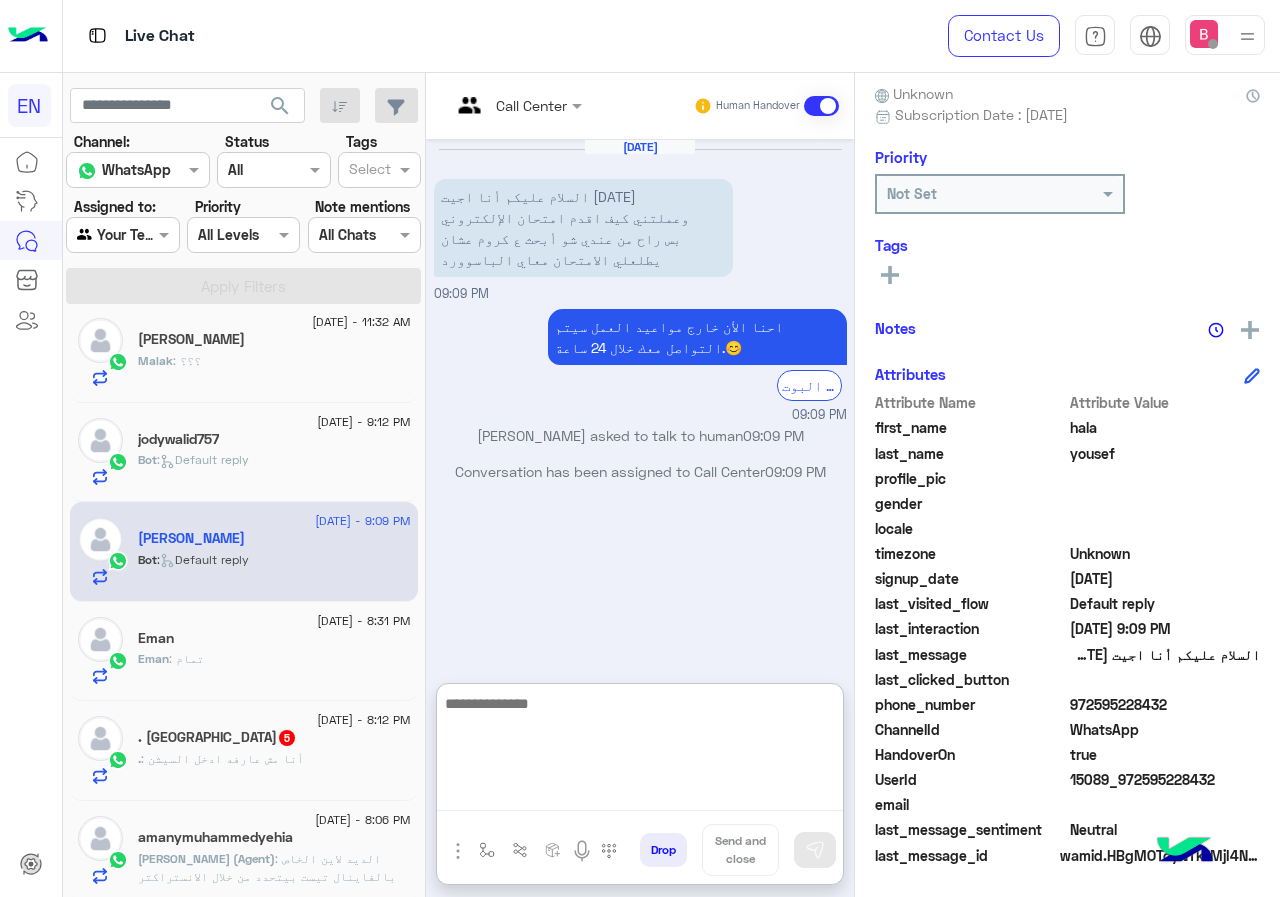 click at bounding box center (640, 751) 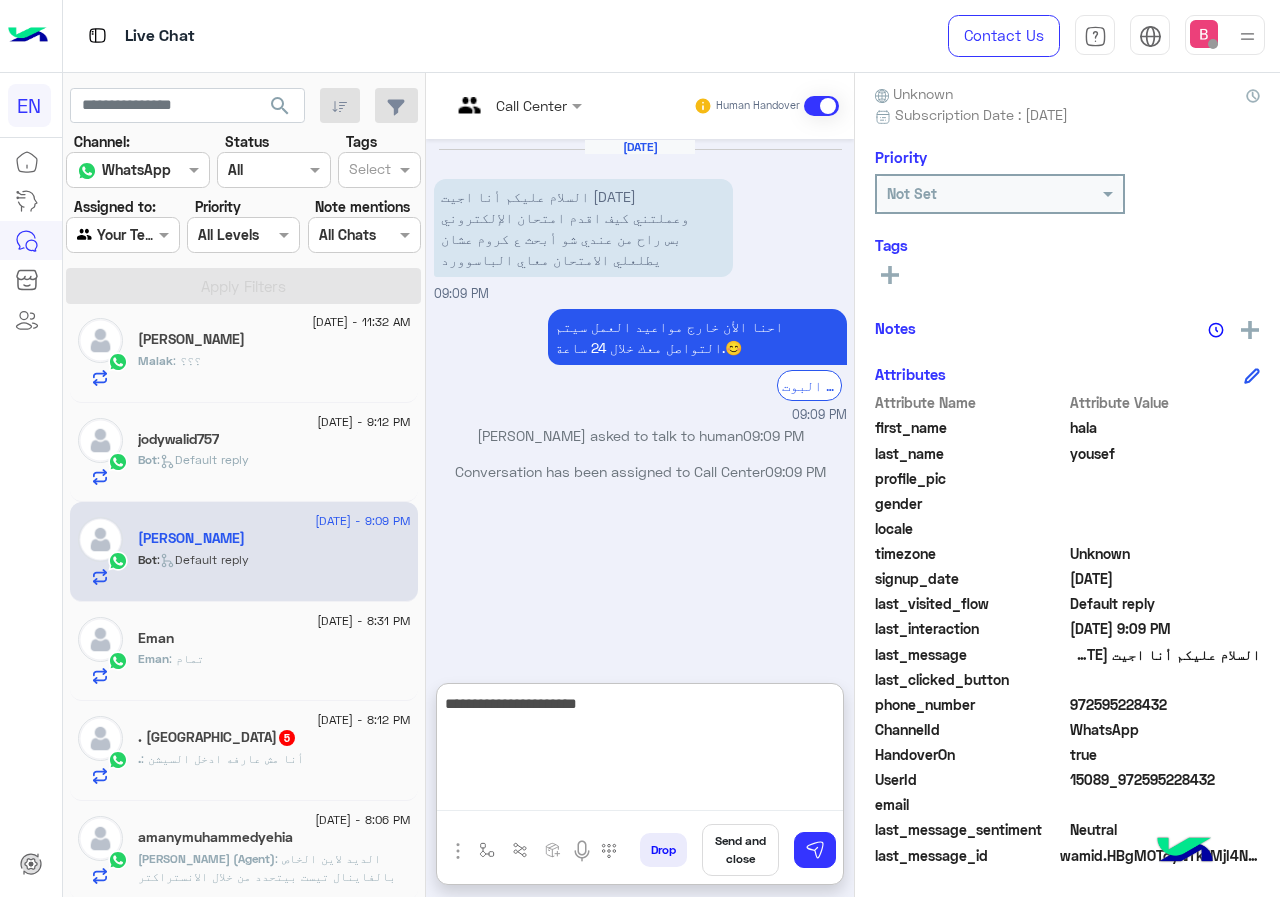 type on "**********" 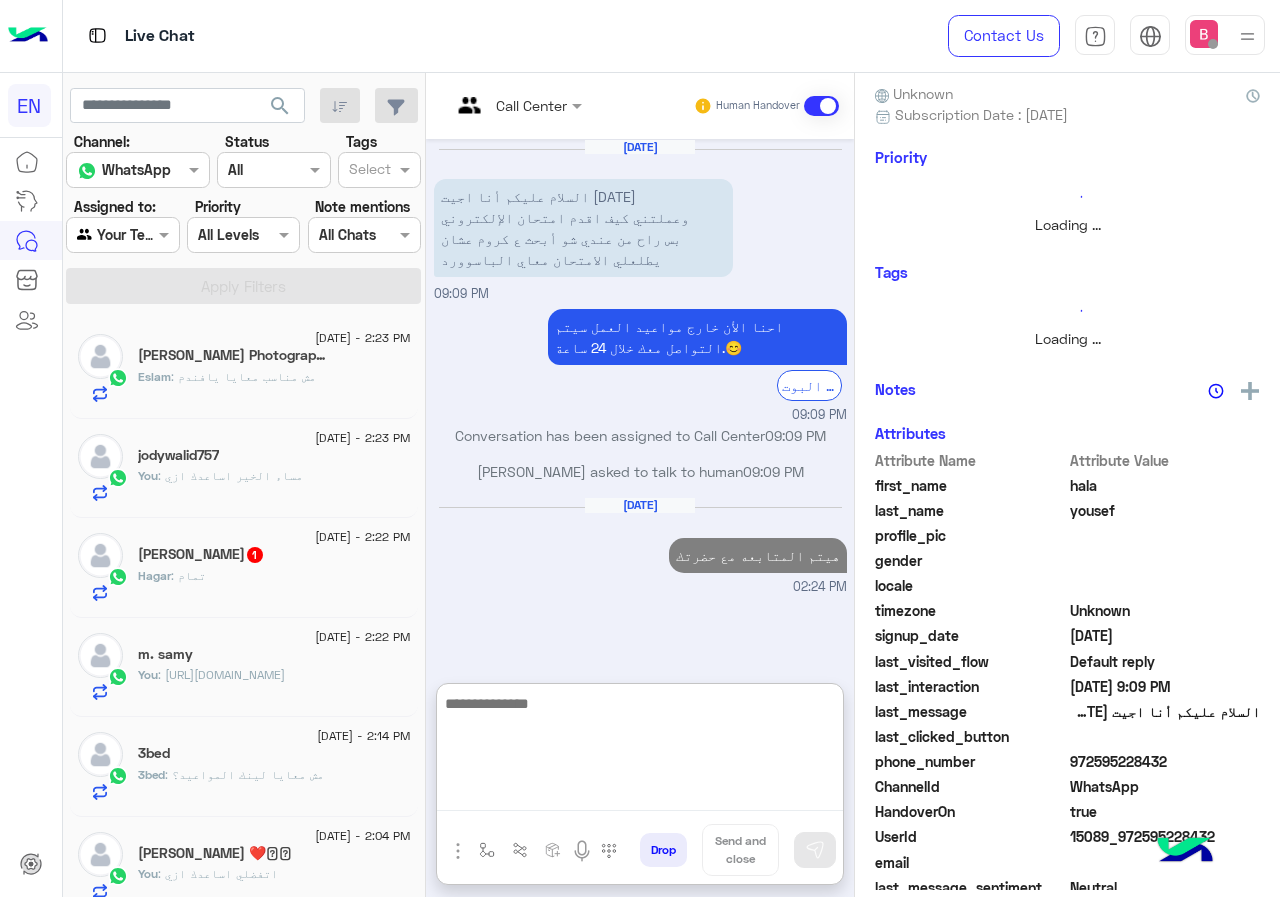 scroll, scrollTop: 10, scrollLeft: 0, axis: vertical 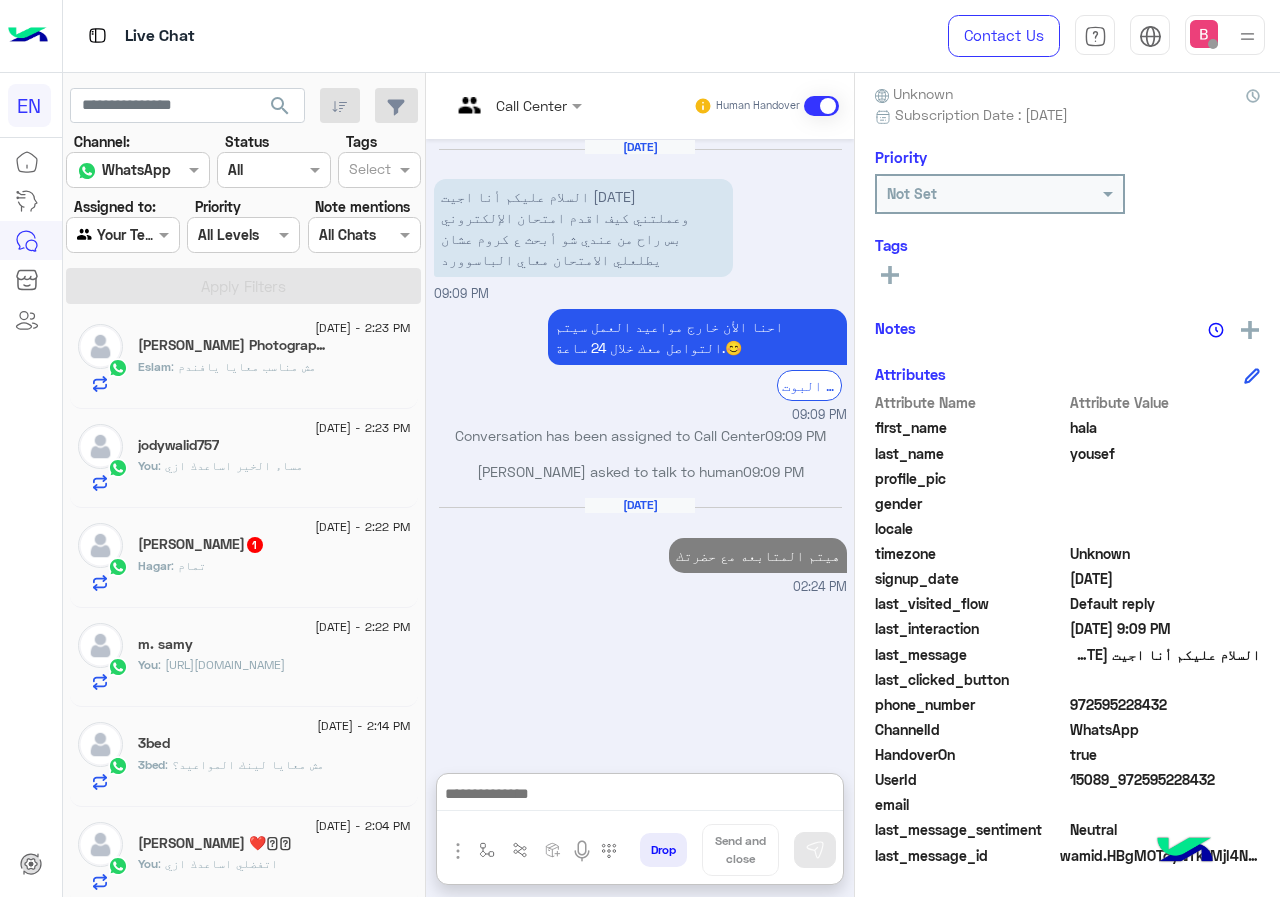 click on "[DATE] - 2:23 PM" 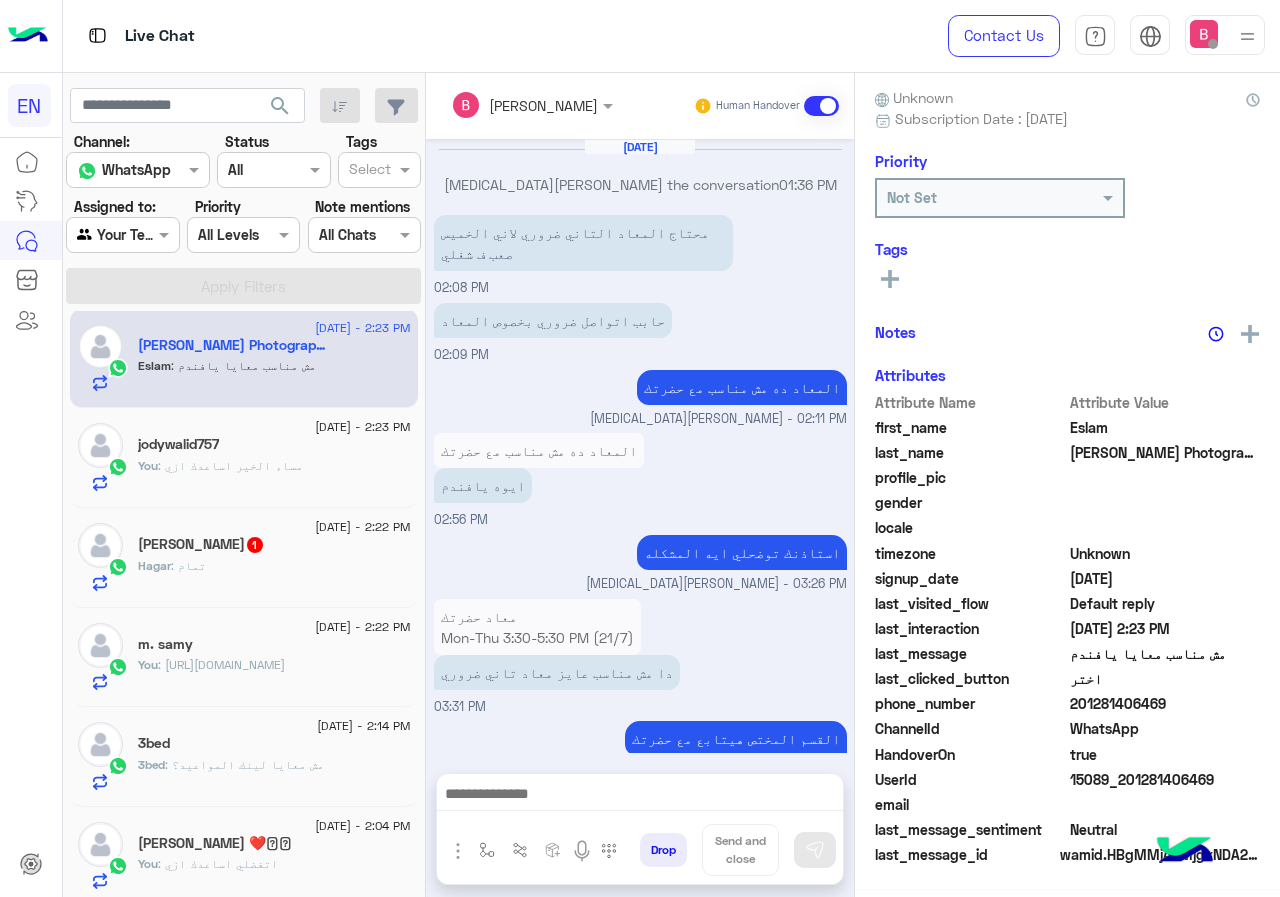 scroll, scrollTop: 176, scrollLeft: 0, axis: vertical 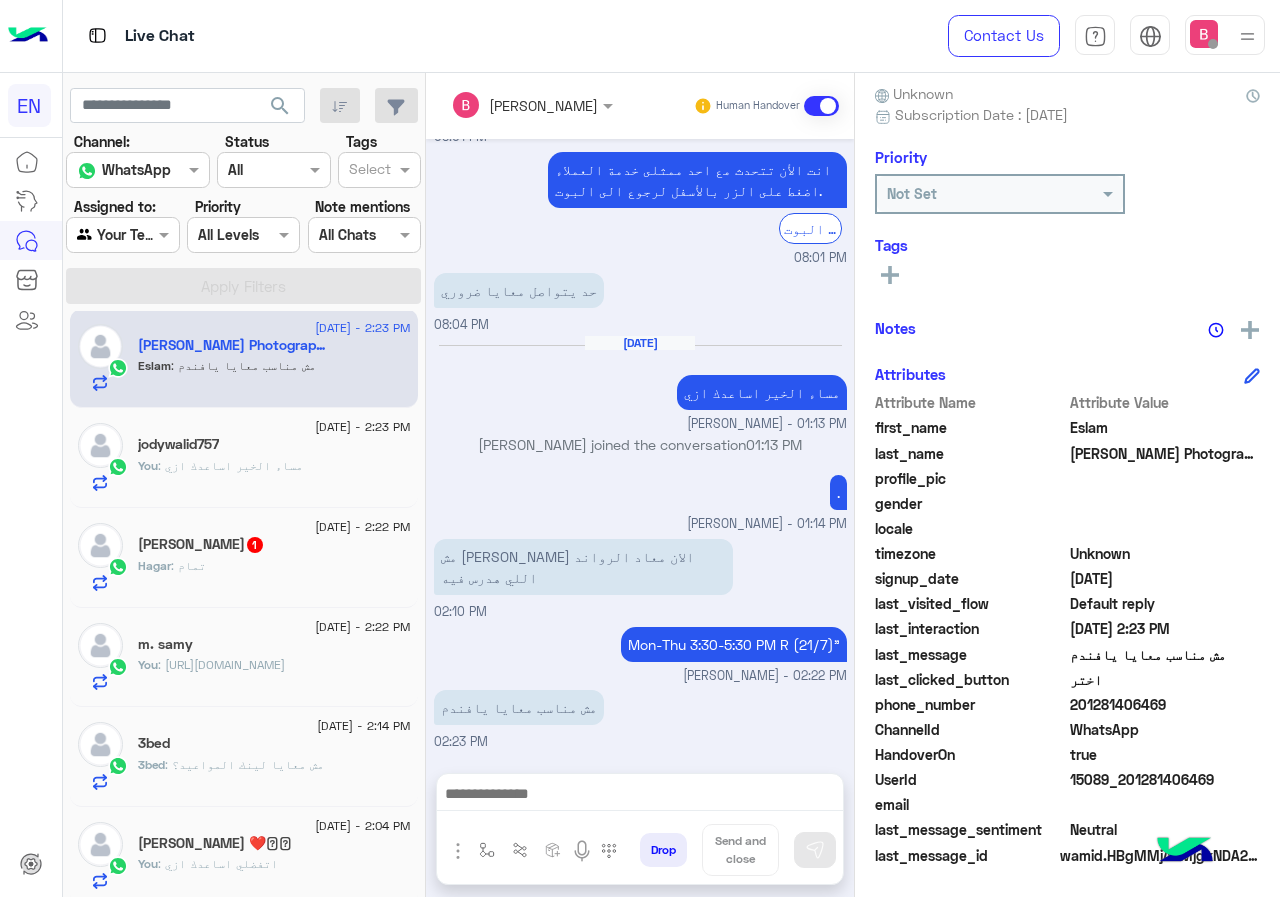 drag, startPoint x: 1136, startPoint y: 704, endPoint x: 1218, endPoint y: 706, distance: 82.02438 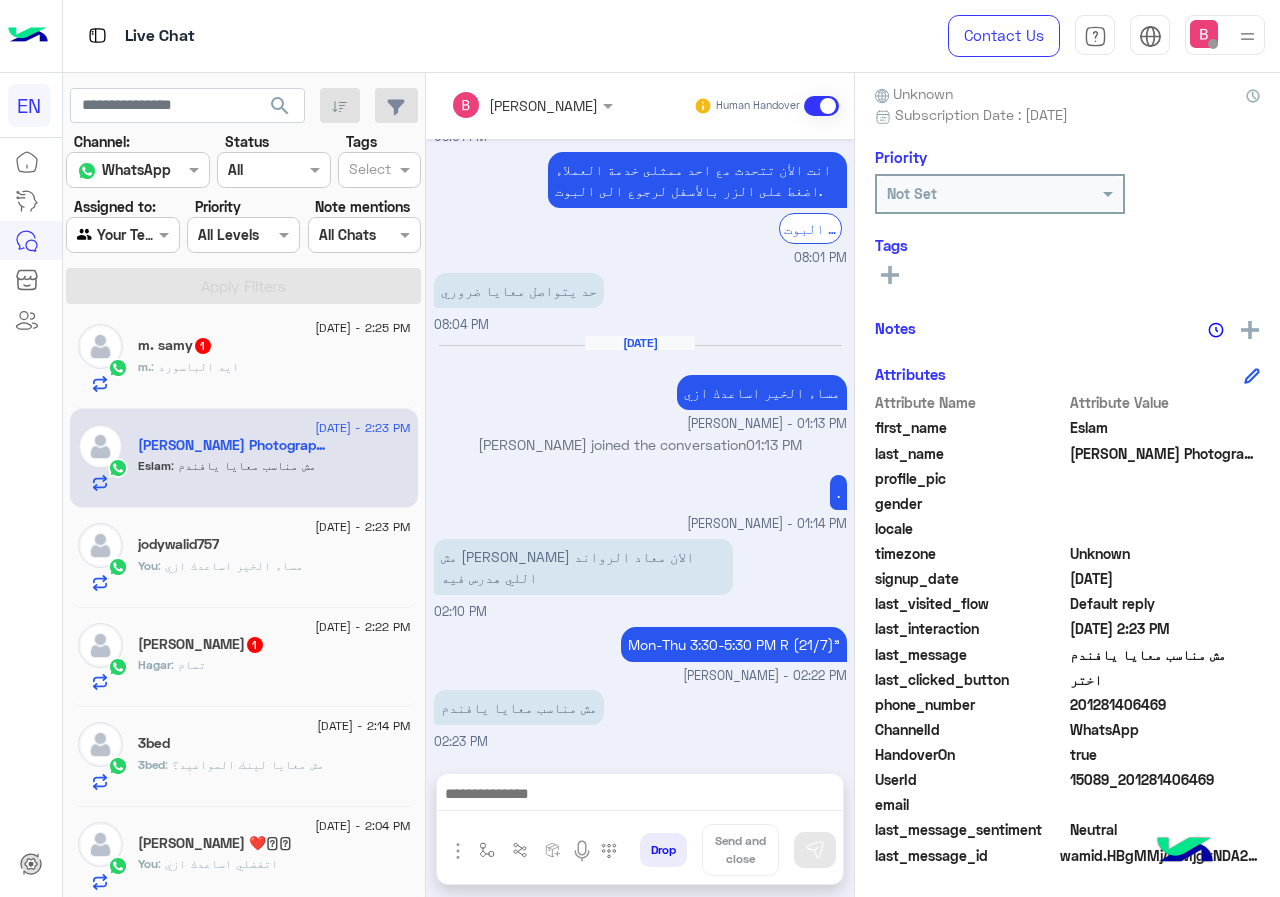 click 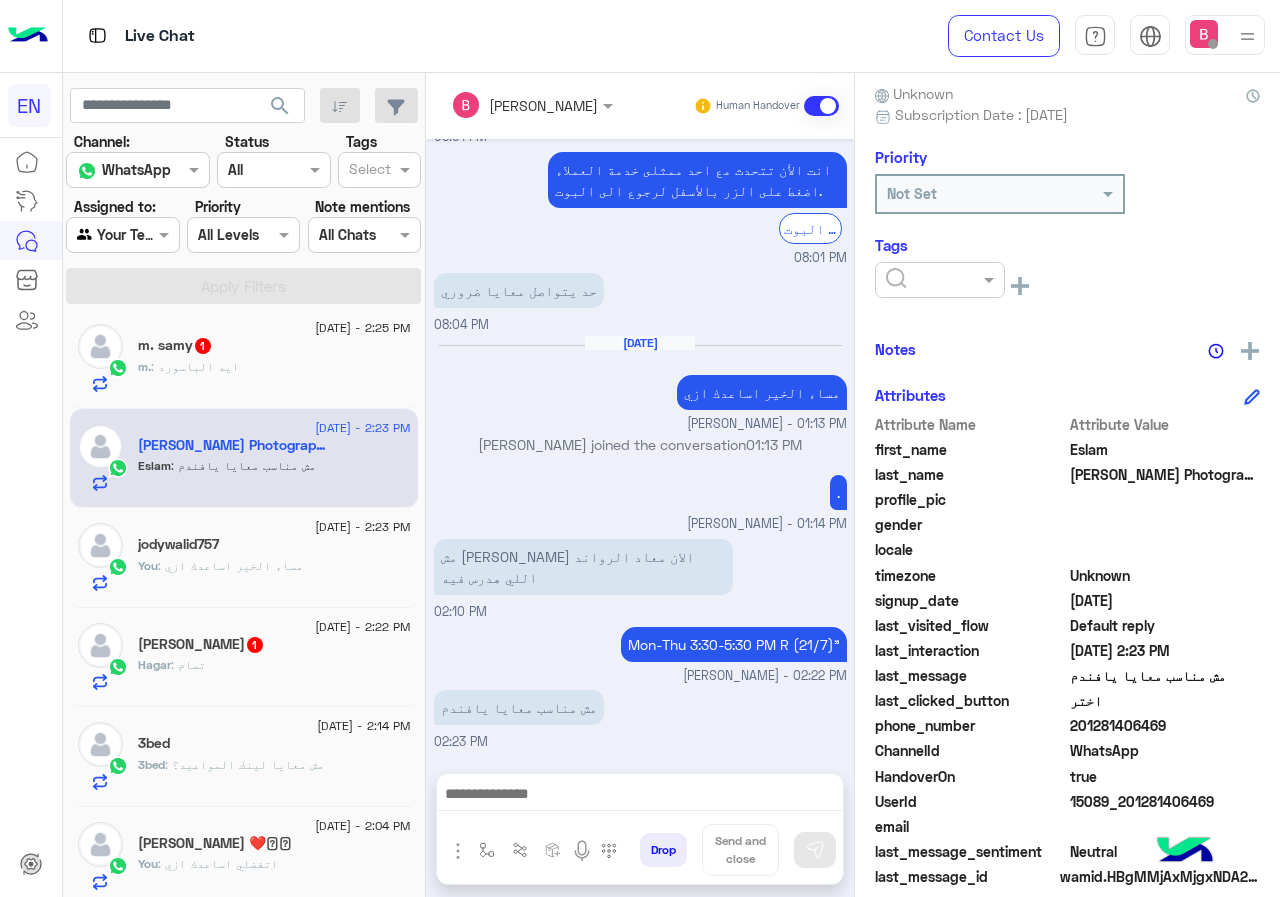 click 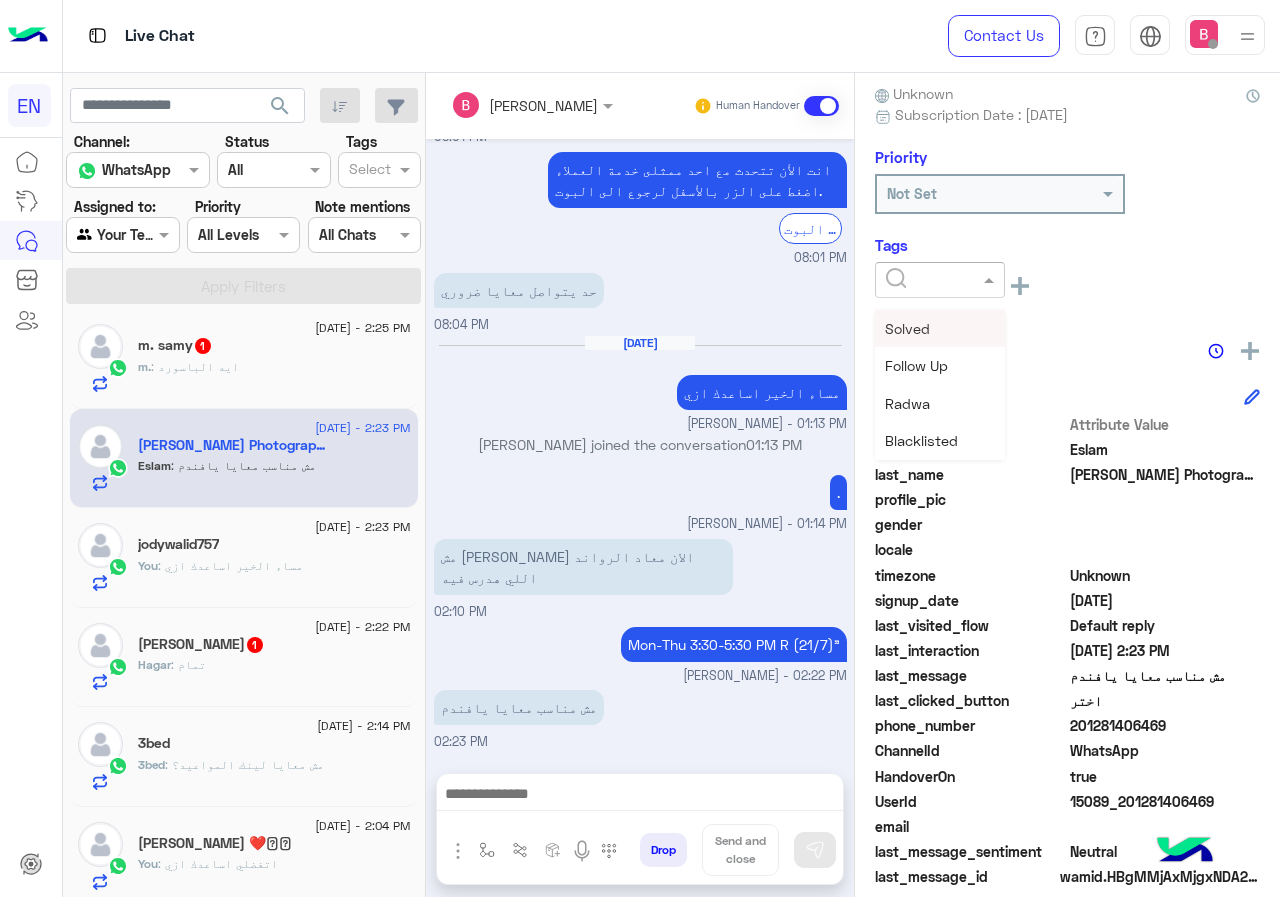 click on "Solved" at bounding box center (940, 328) 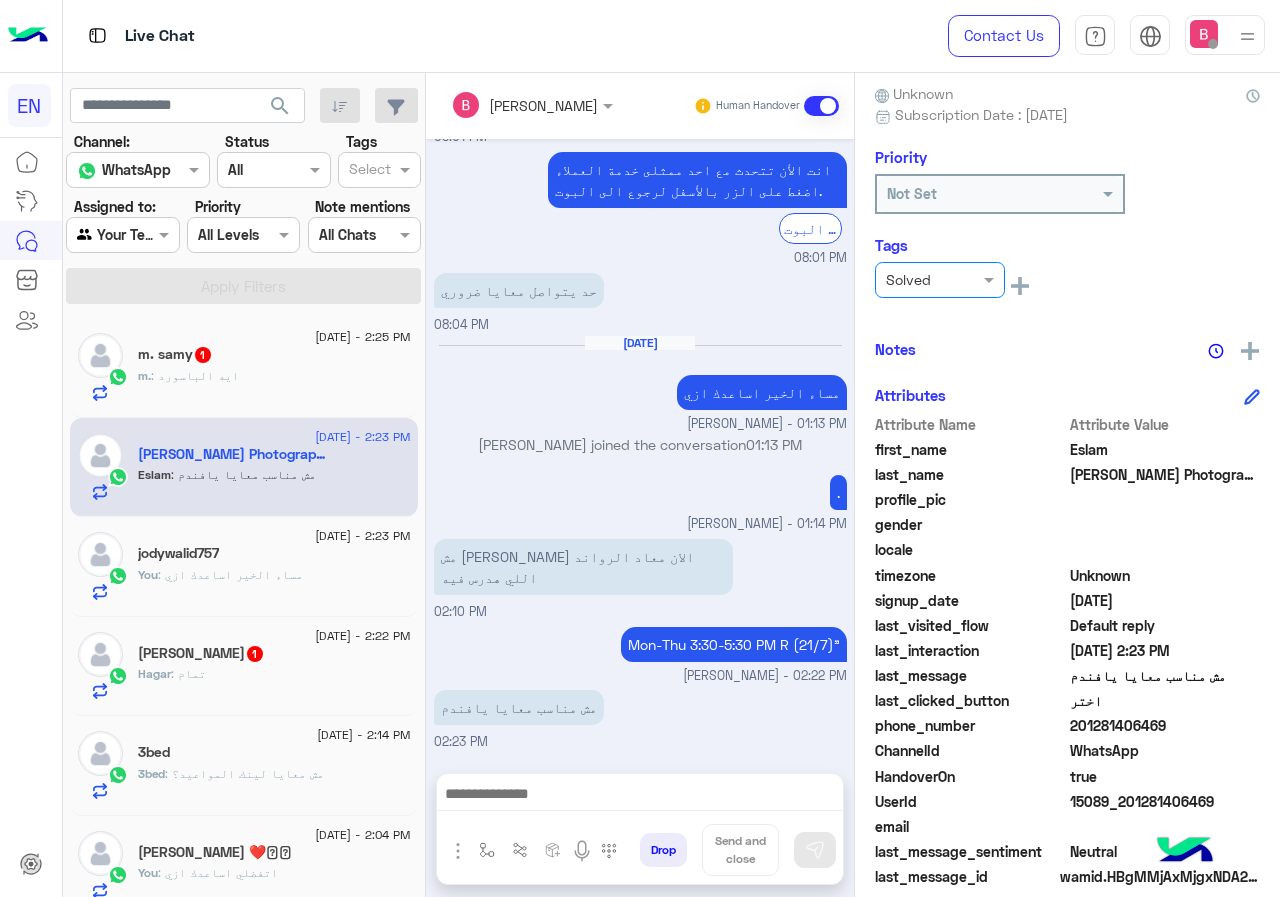 scroll, scrollTop: 0, scrollLeft: 0, axis: both 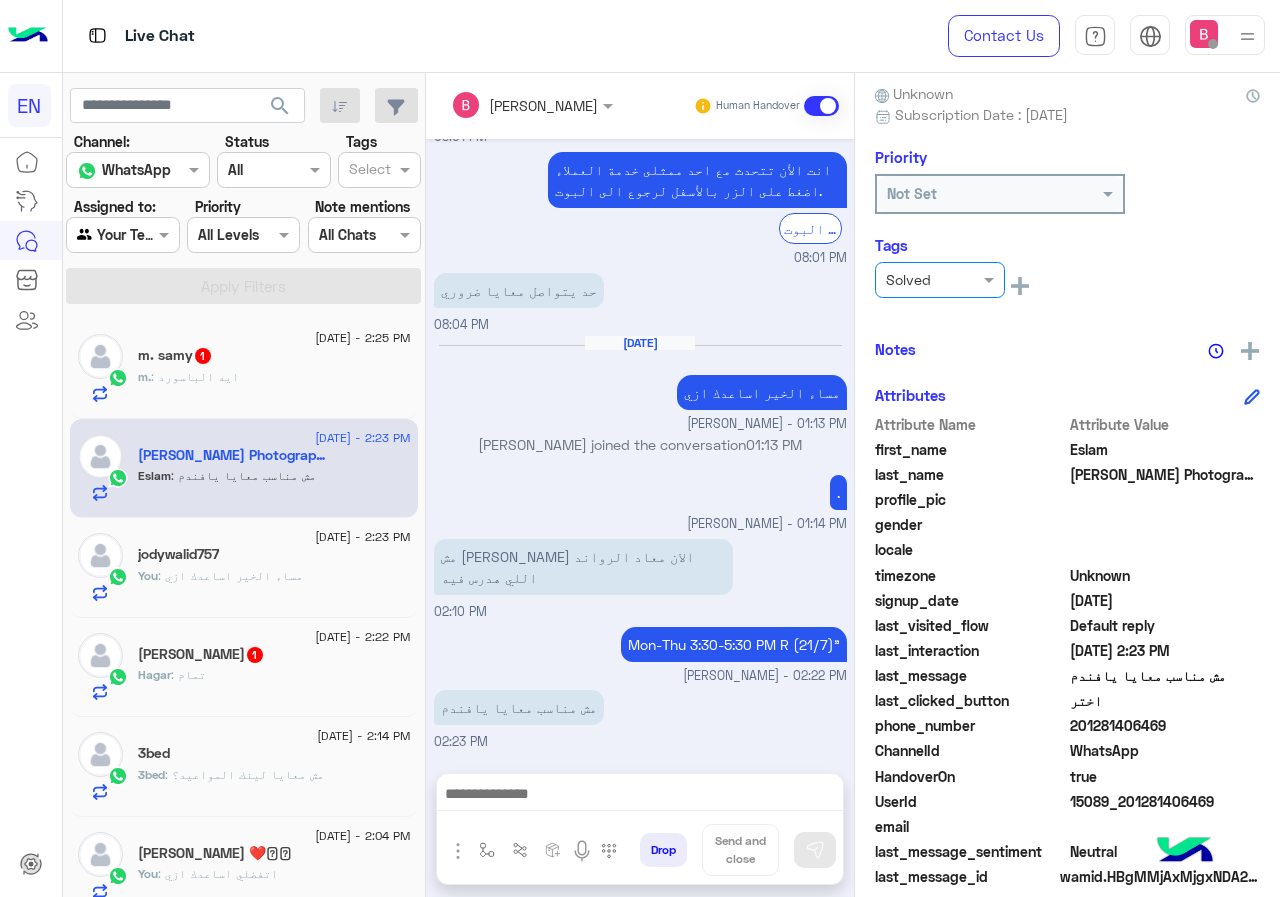 click on "m. : ايه الباسورد" 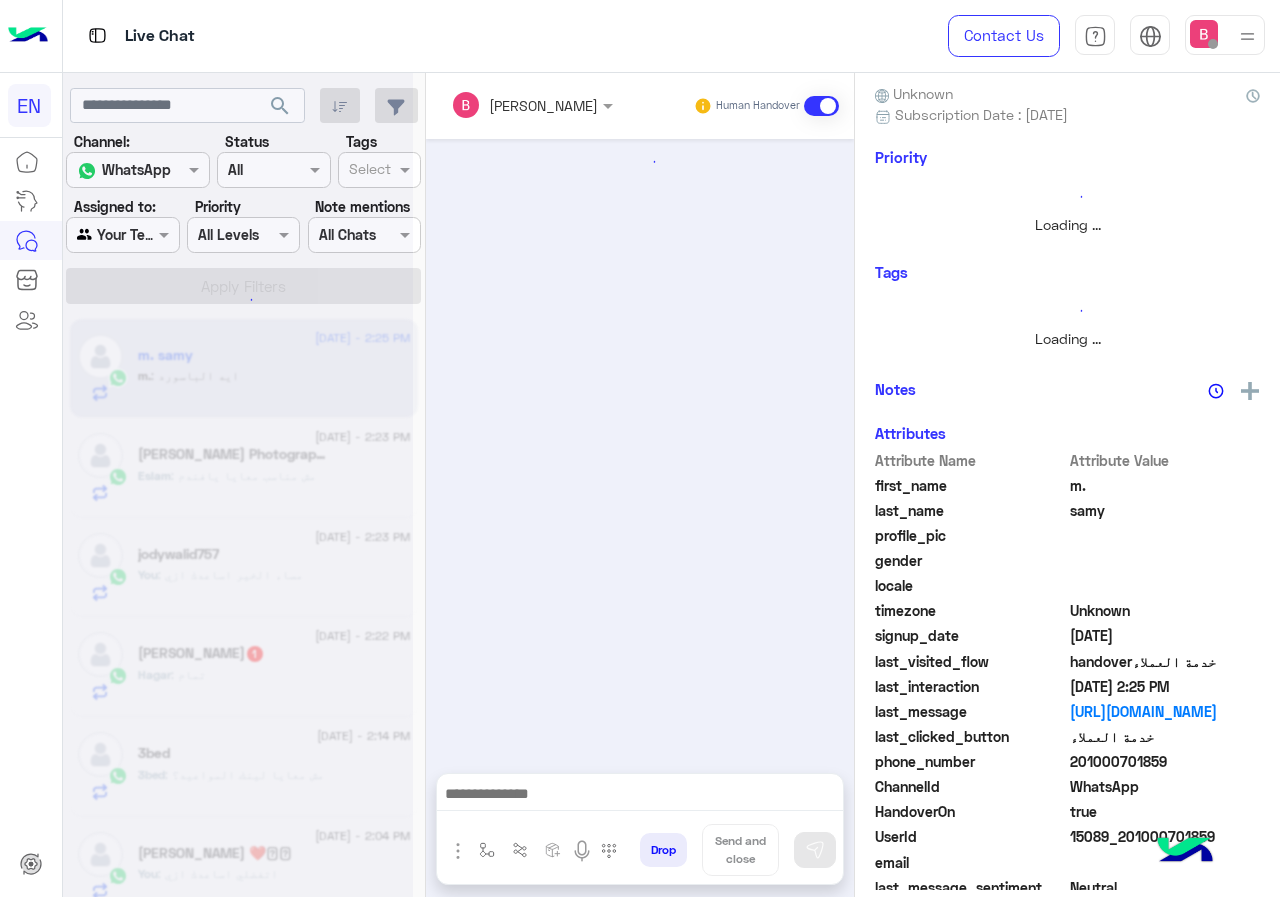 scroll, scrollTop: 0, scrollLeft: 0, axis: both 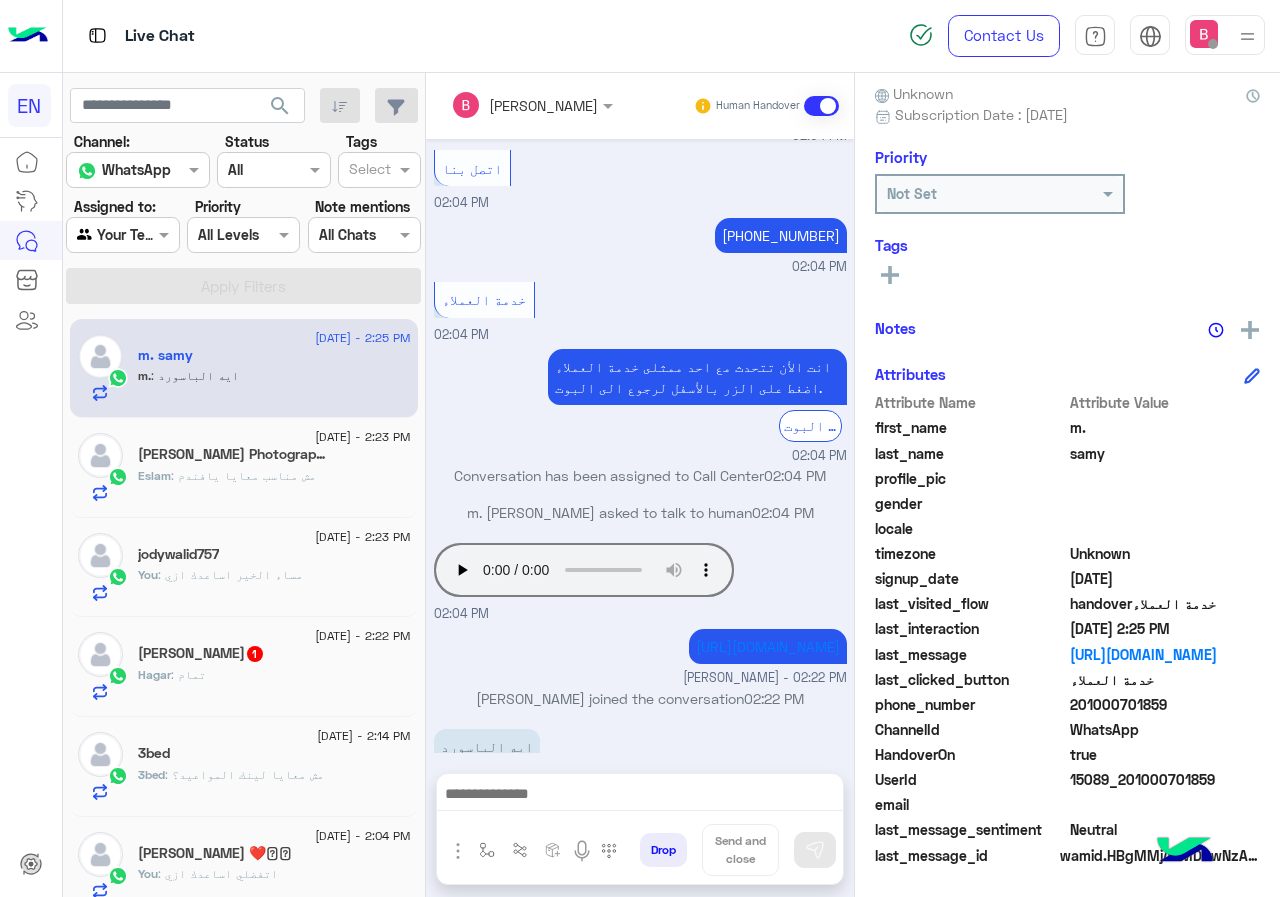 drag, startPoint x: 1075, startPoint y: 702, endPoint x: 1183, endPoint y: 707, distance: 108.11568 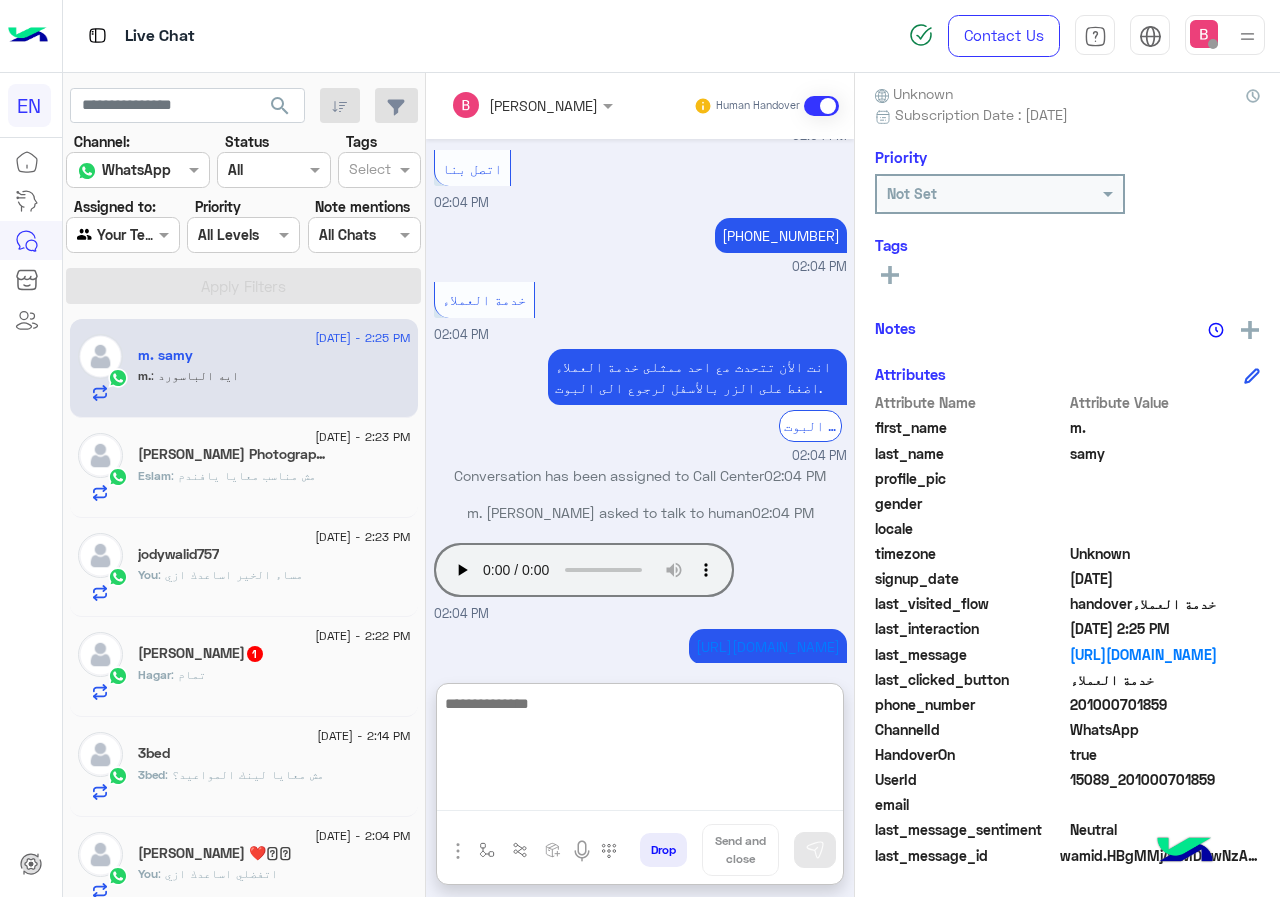 paste on "**********" 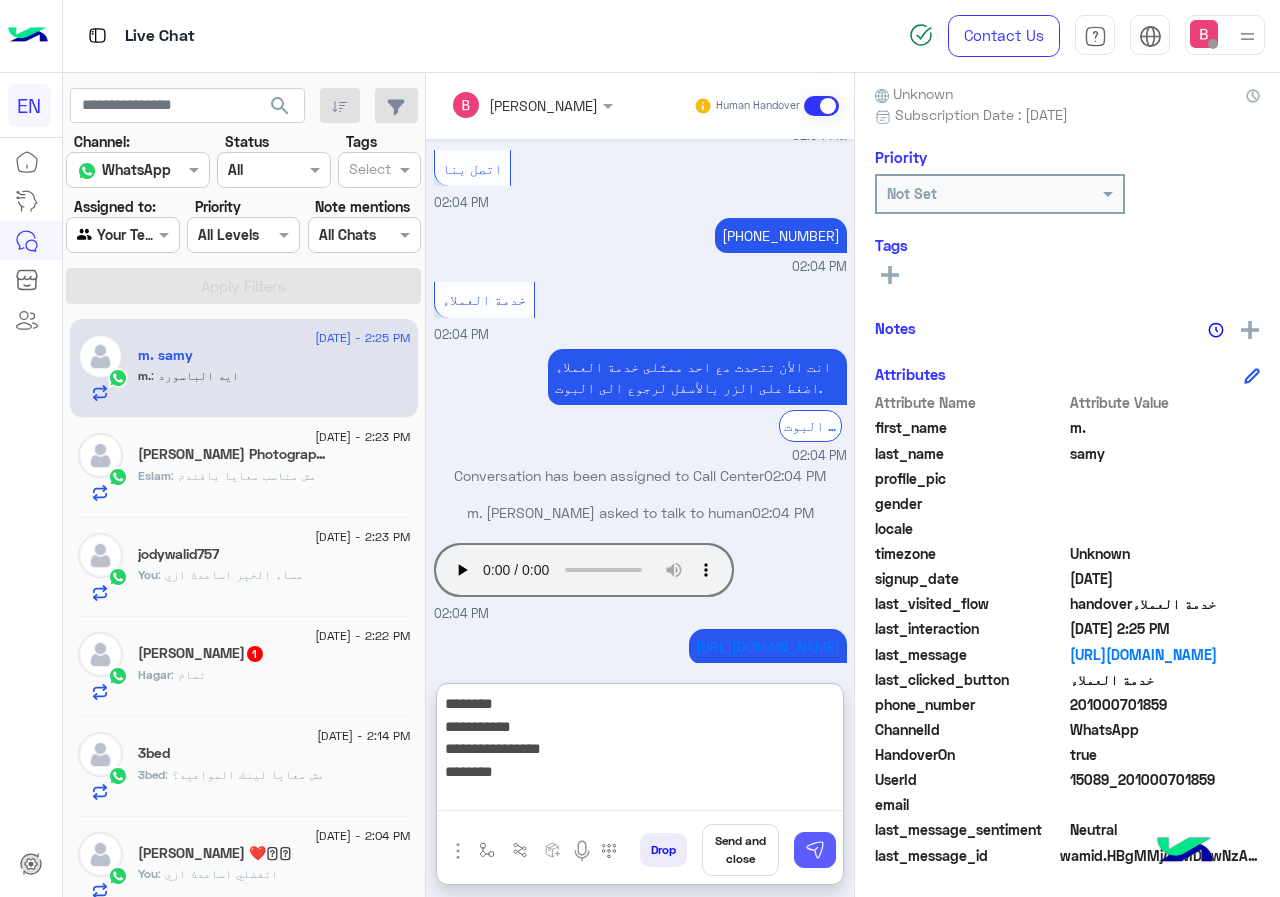 type on "**********" 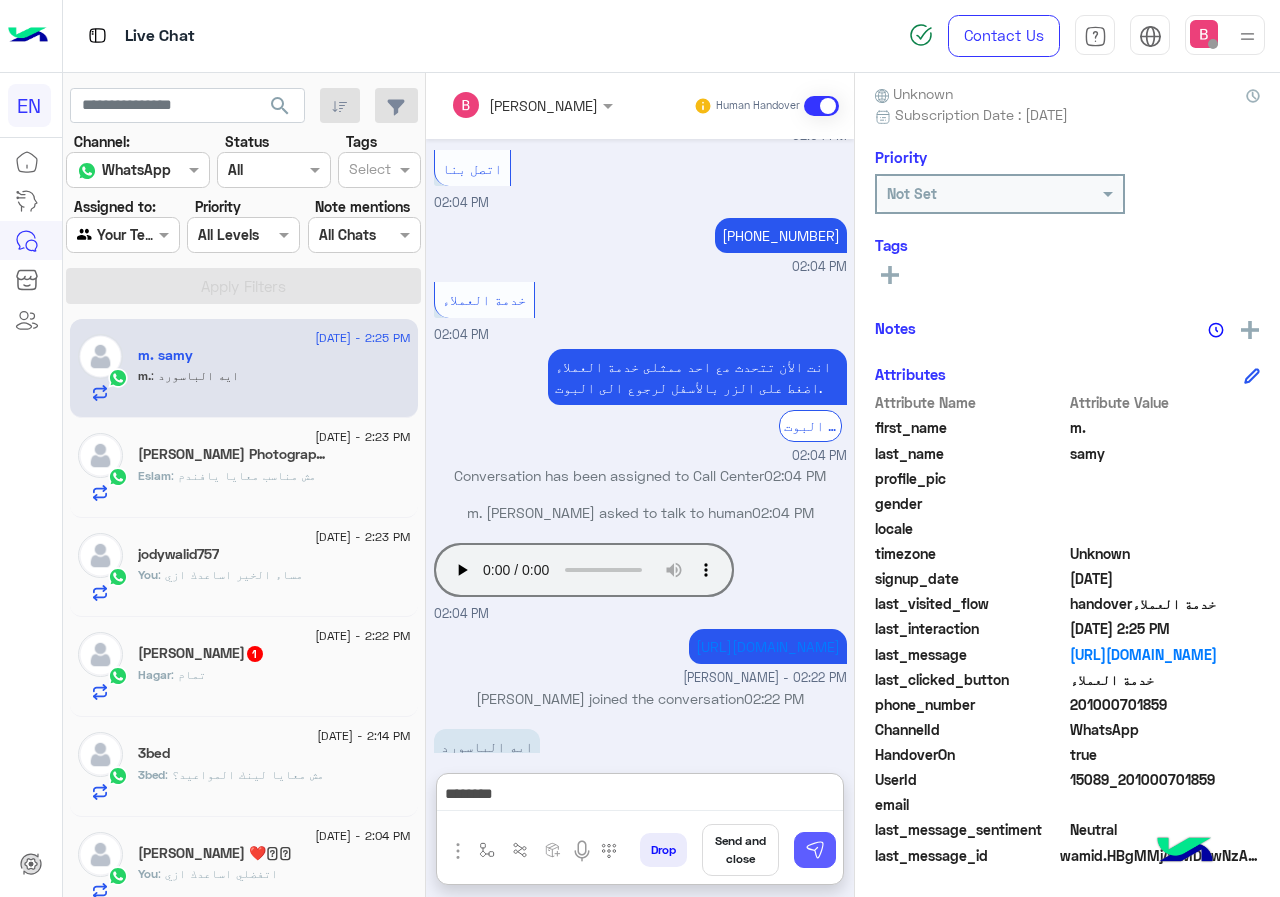 click at bounding box center [815, 850] 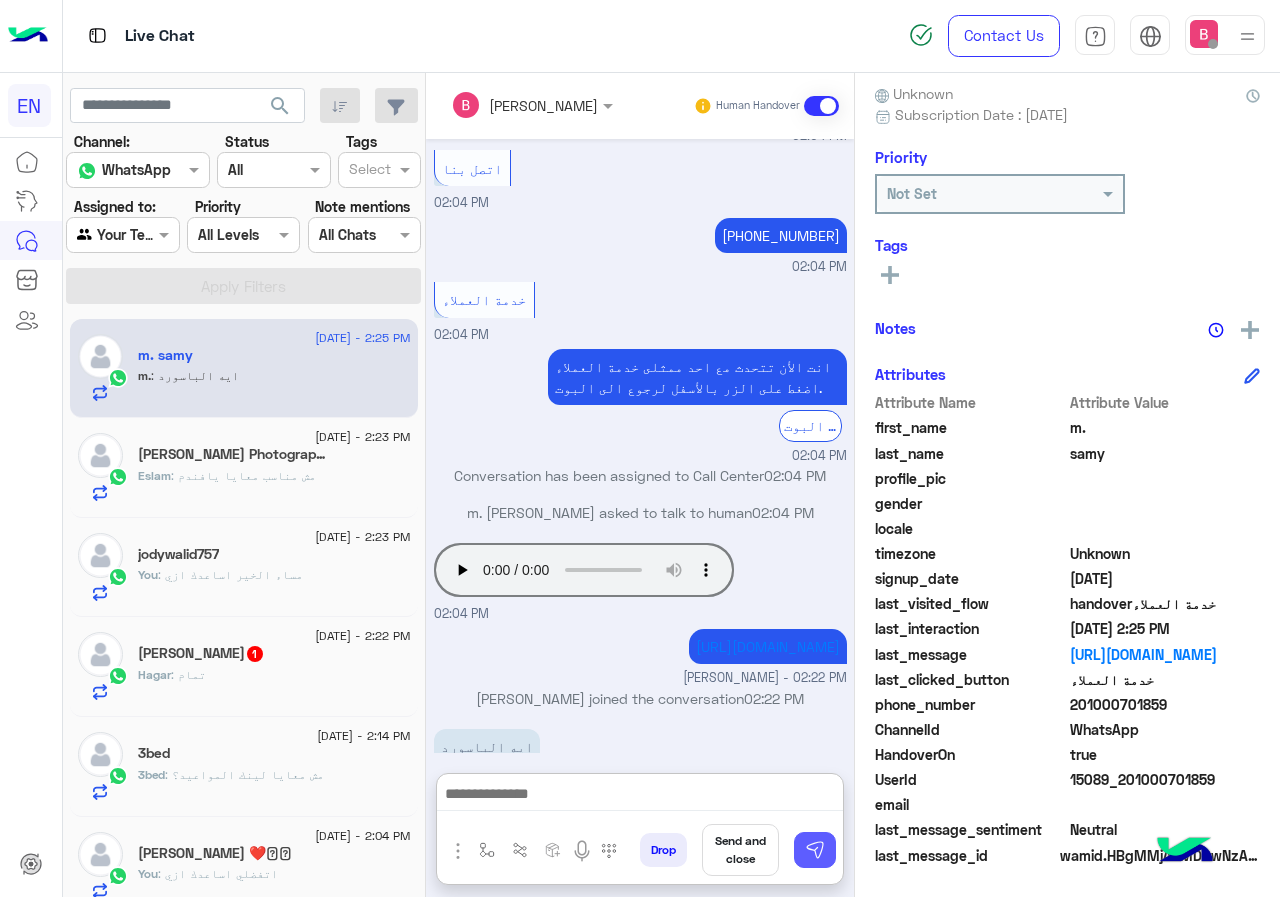 scroll, scrollTop: 1257, scrollLeft: 0, axis: vertical 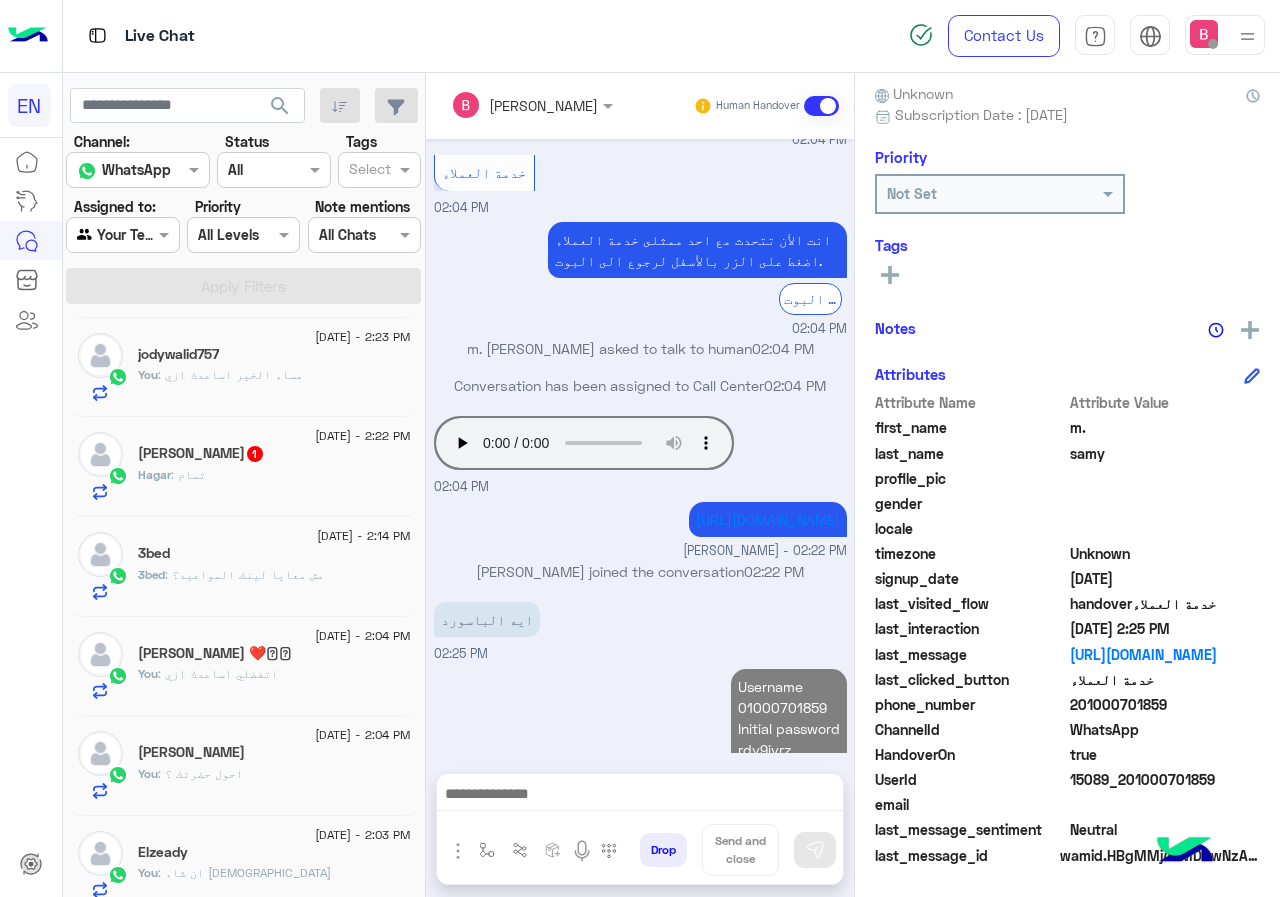 click on "Hagar : تمام" 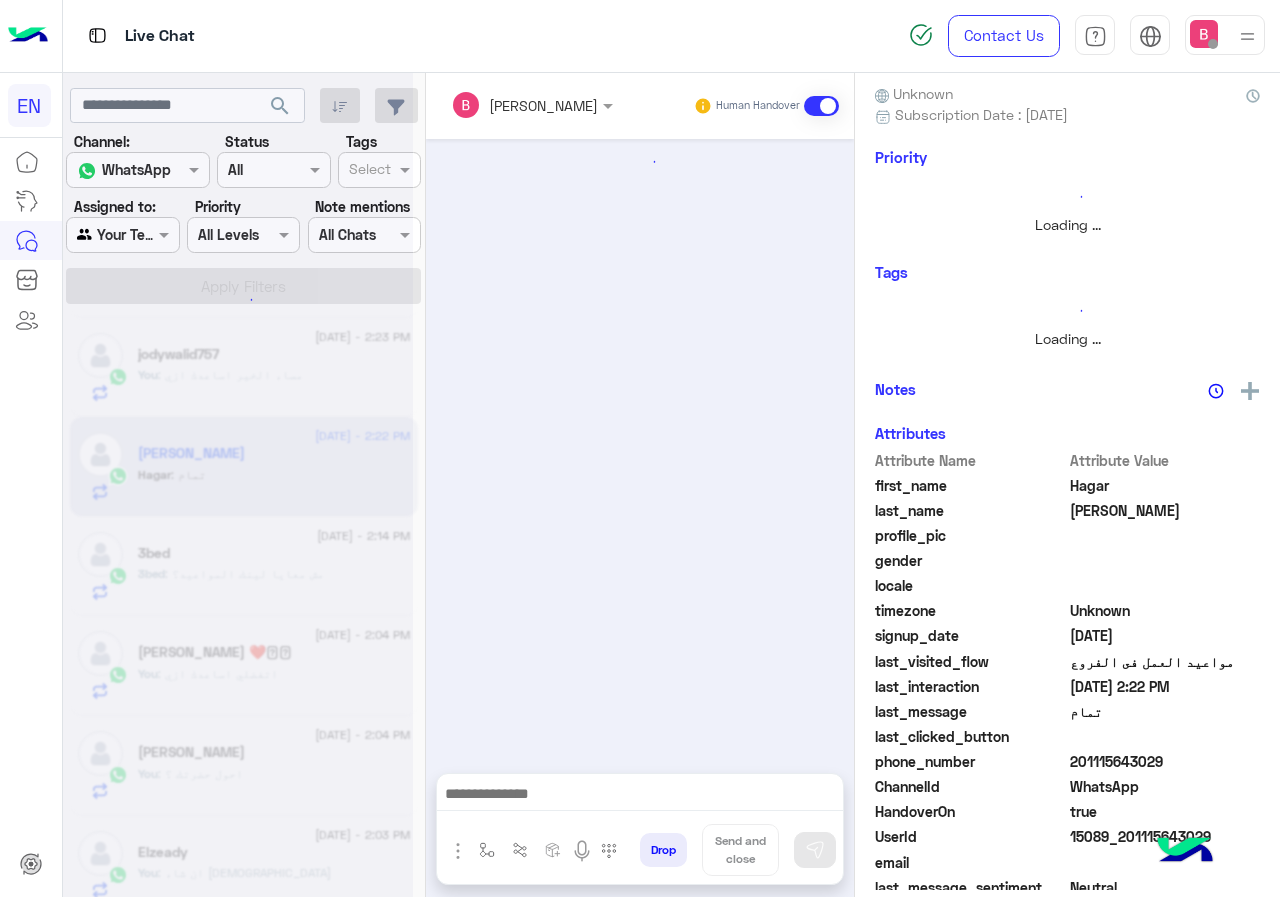 scroll, scrollTop: 0, scrollLeft: 0, axis: both 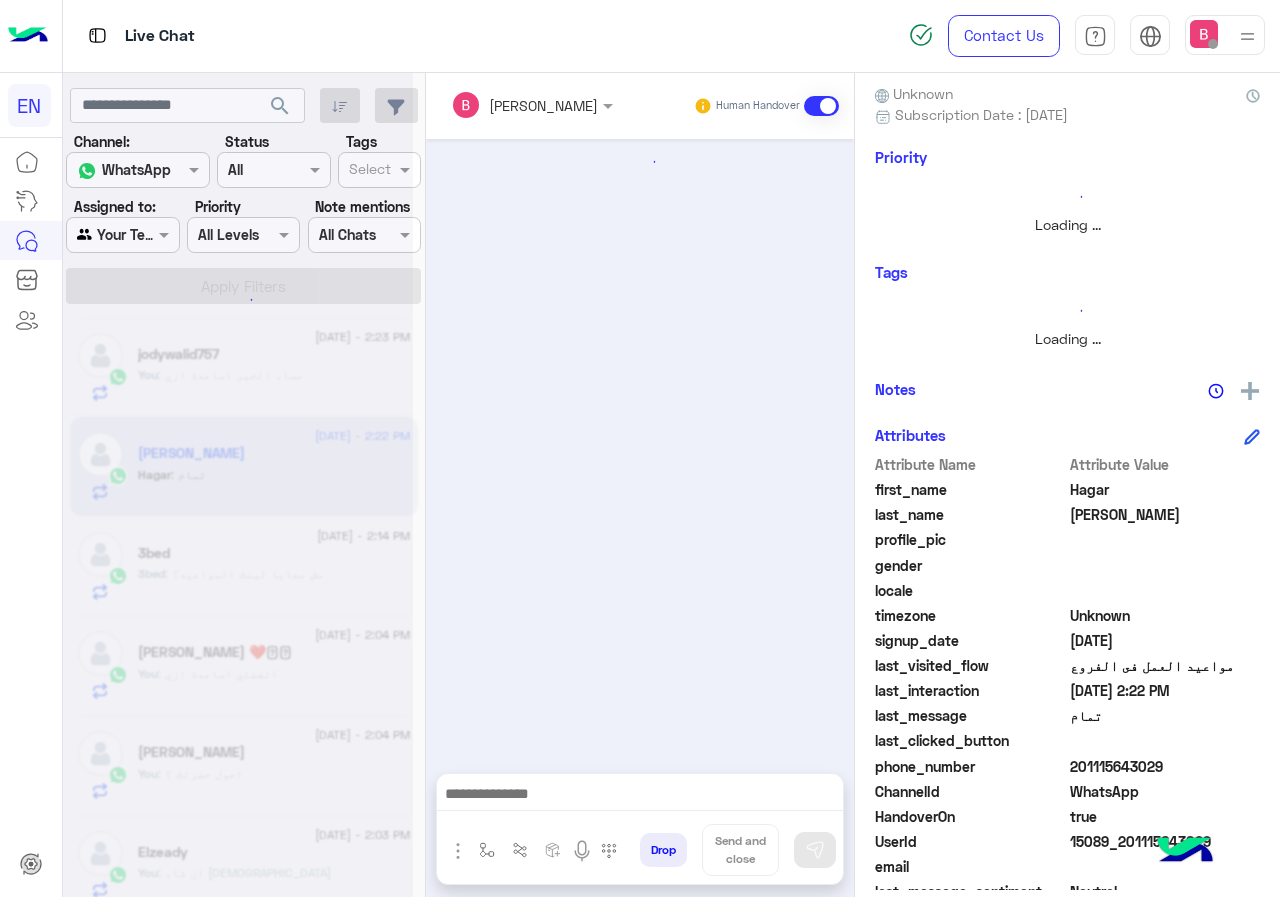 drag, startPoint x: 1074, startPoint y: 767, endPoint x: 1172, endPoint y: 765, distance: 98.02041 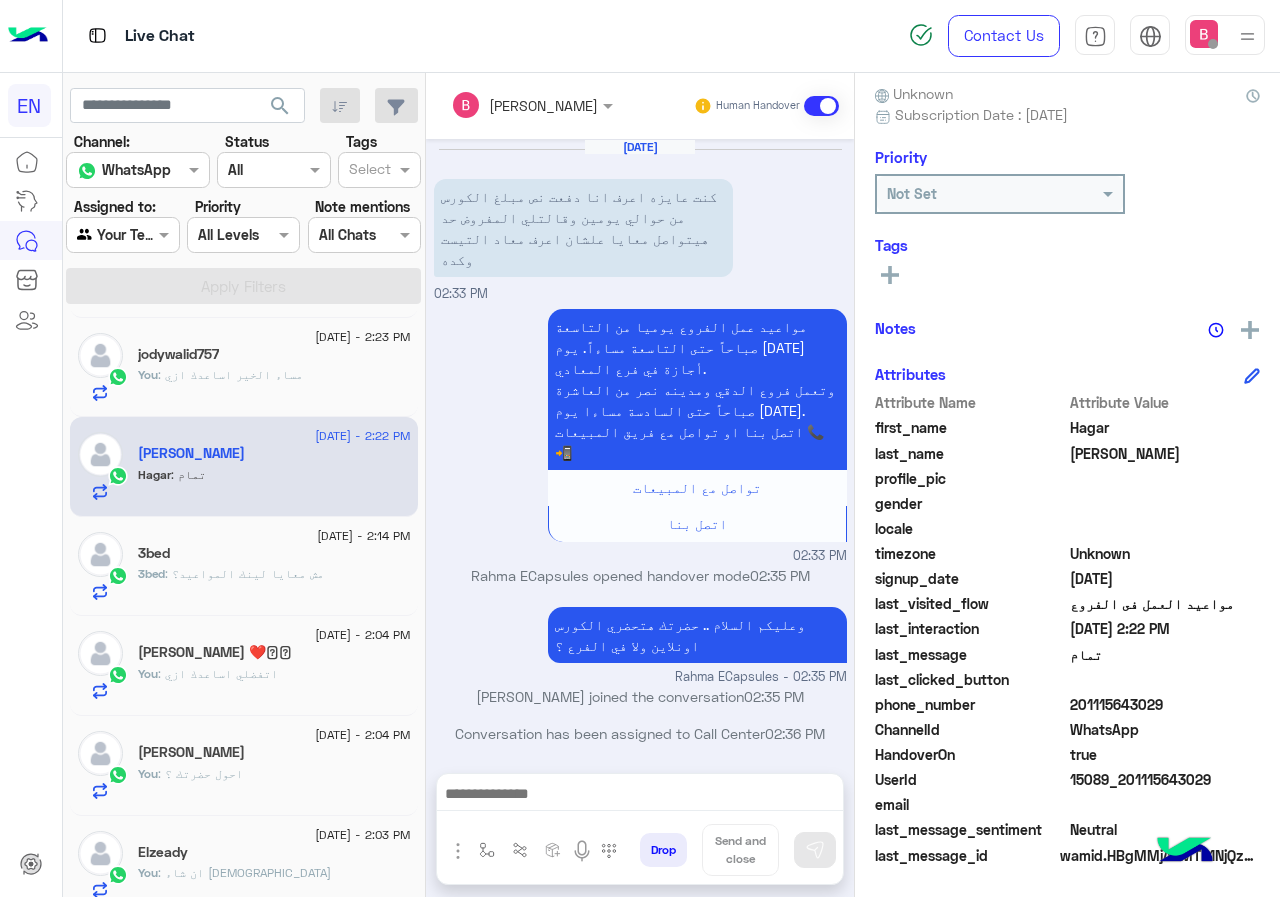 scroll, scrollTop: 1098, scrollLeft: 0, axis: vertical 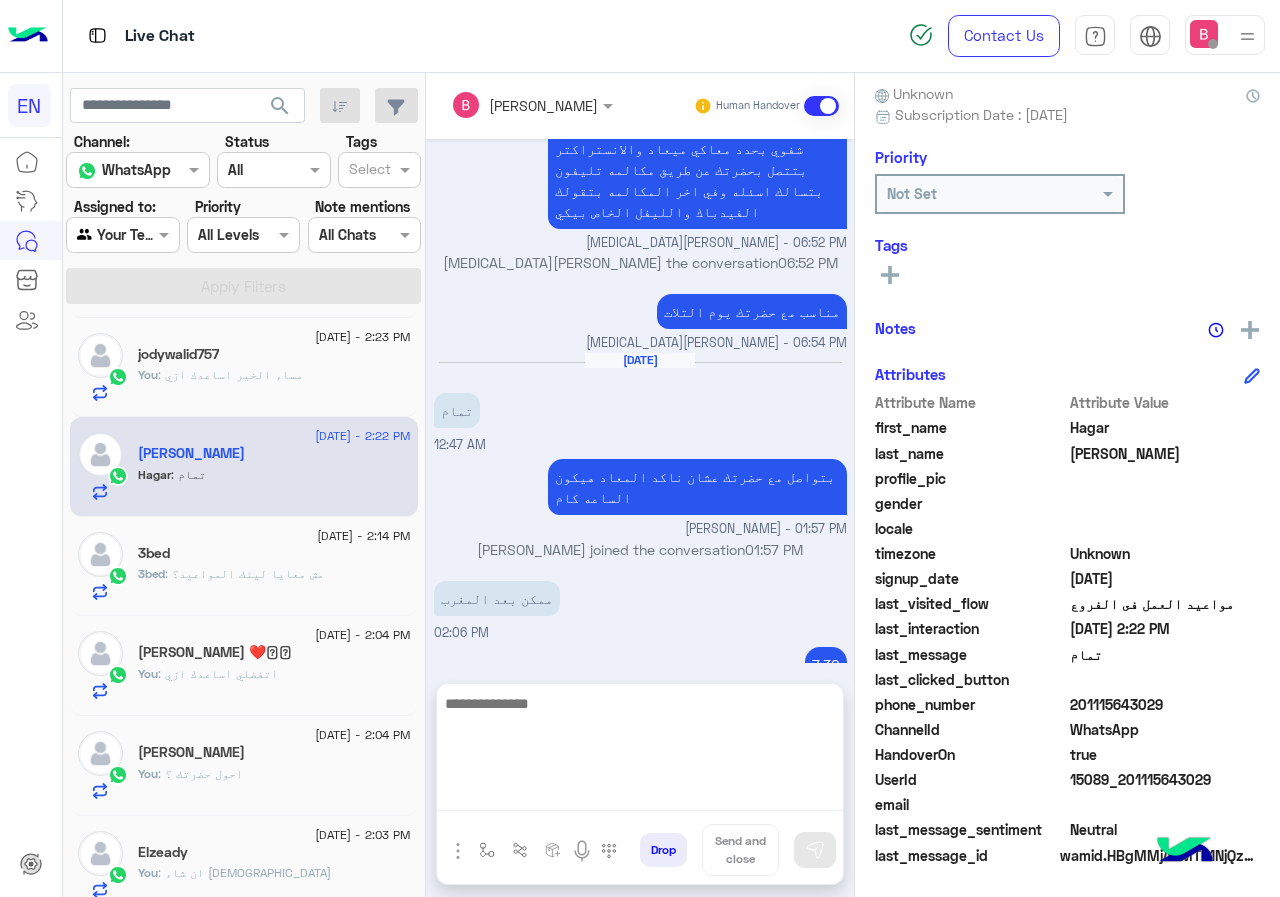 click at bounding box center (640, 751) 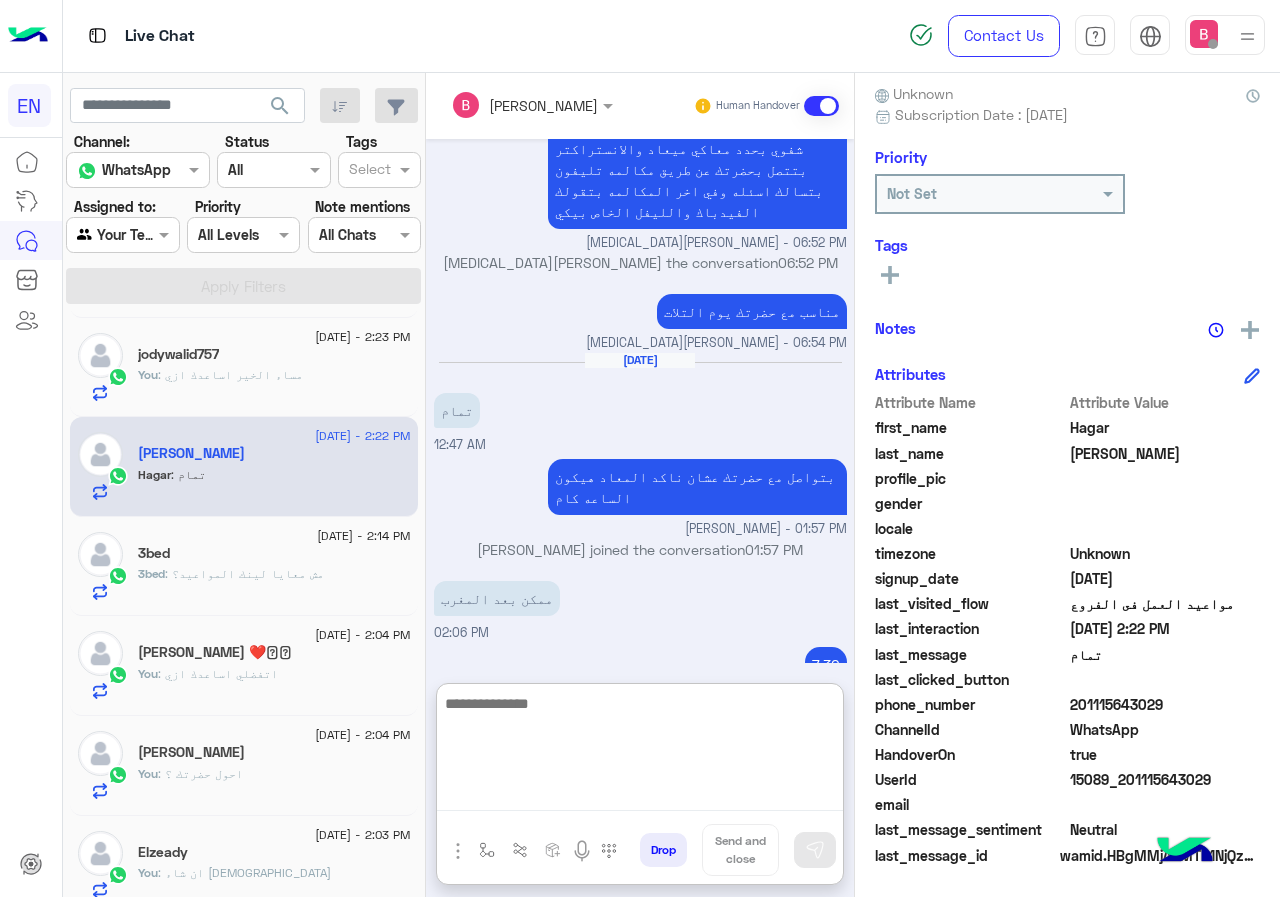 paste on "**********" 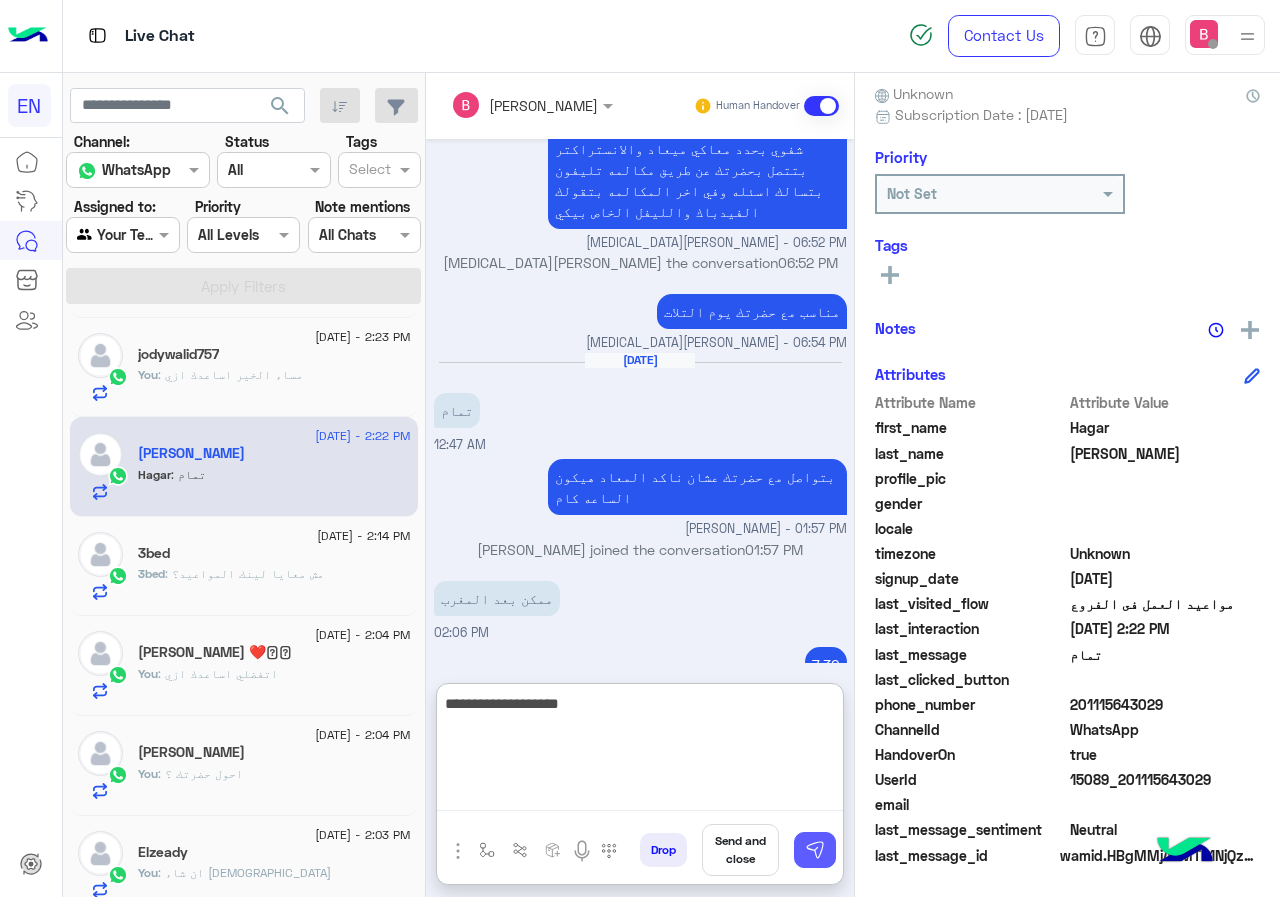 type on "**********" 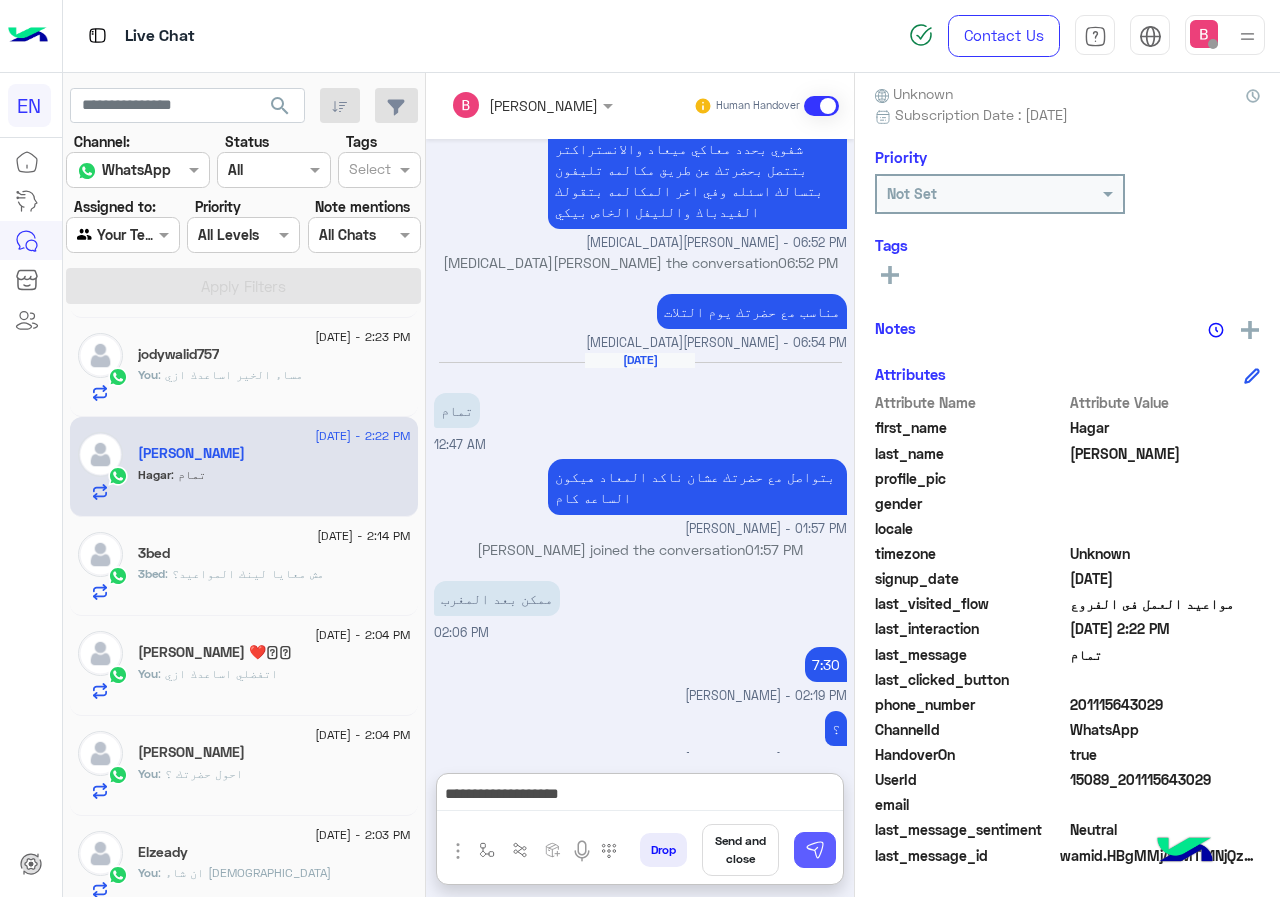 click at bounding box center [815, 850] 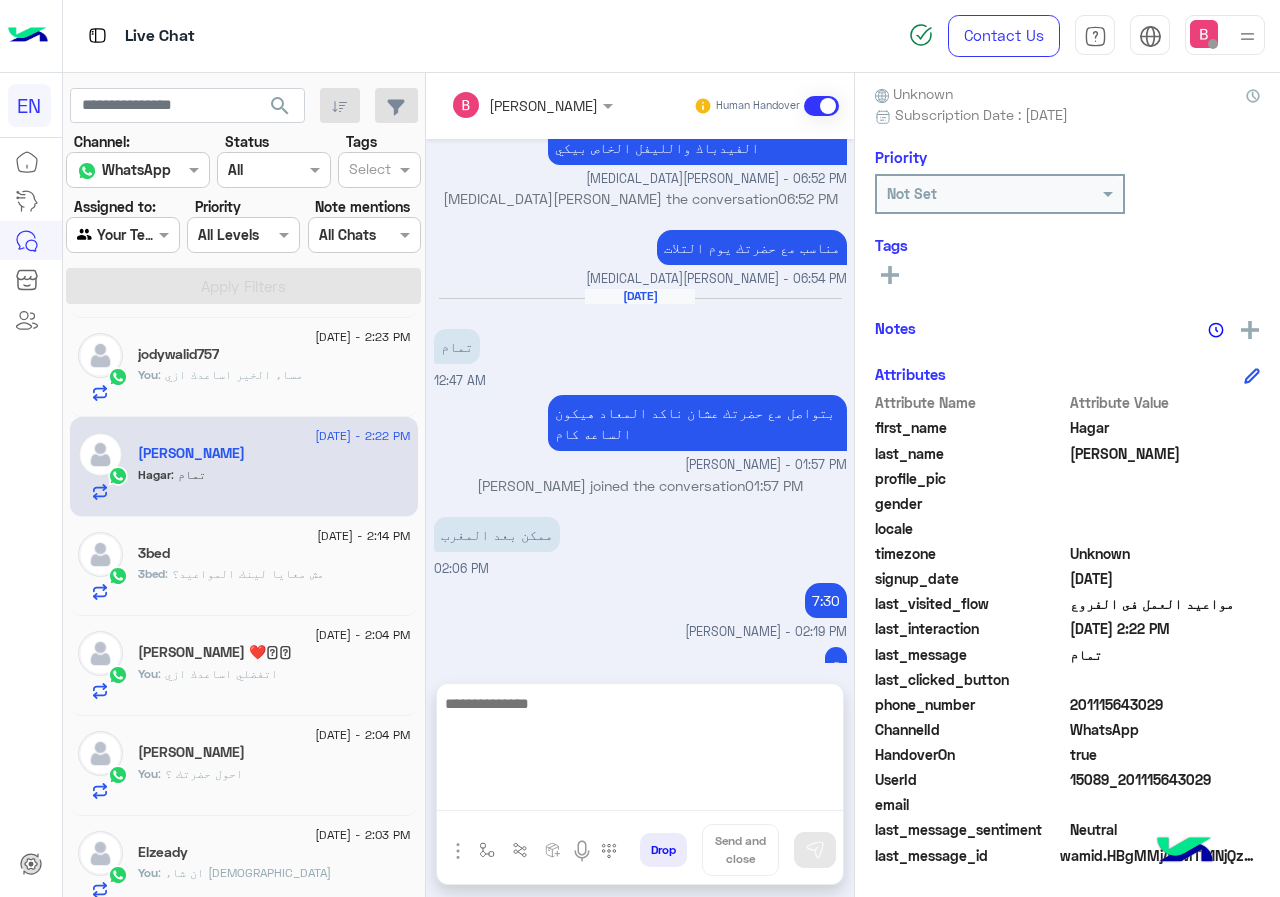 click at bounding box center [640, 751] 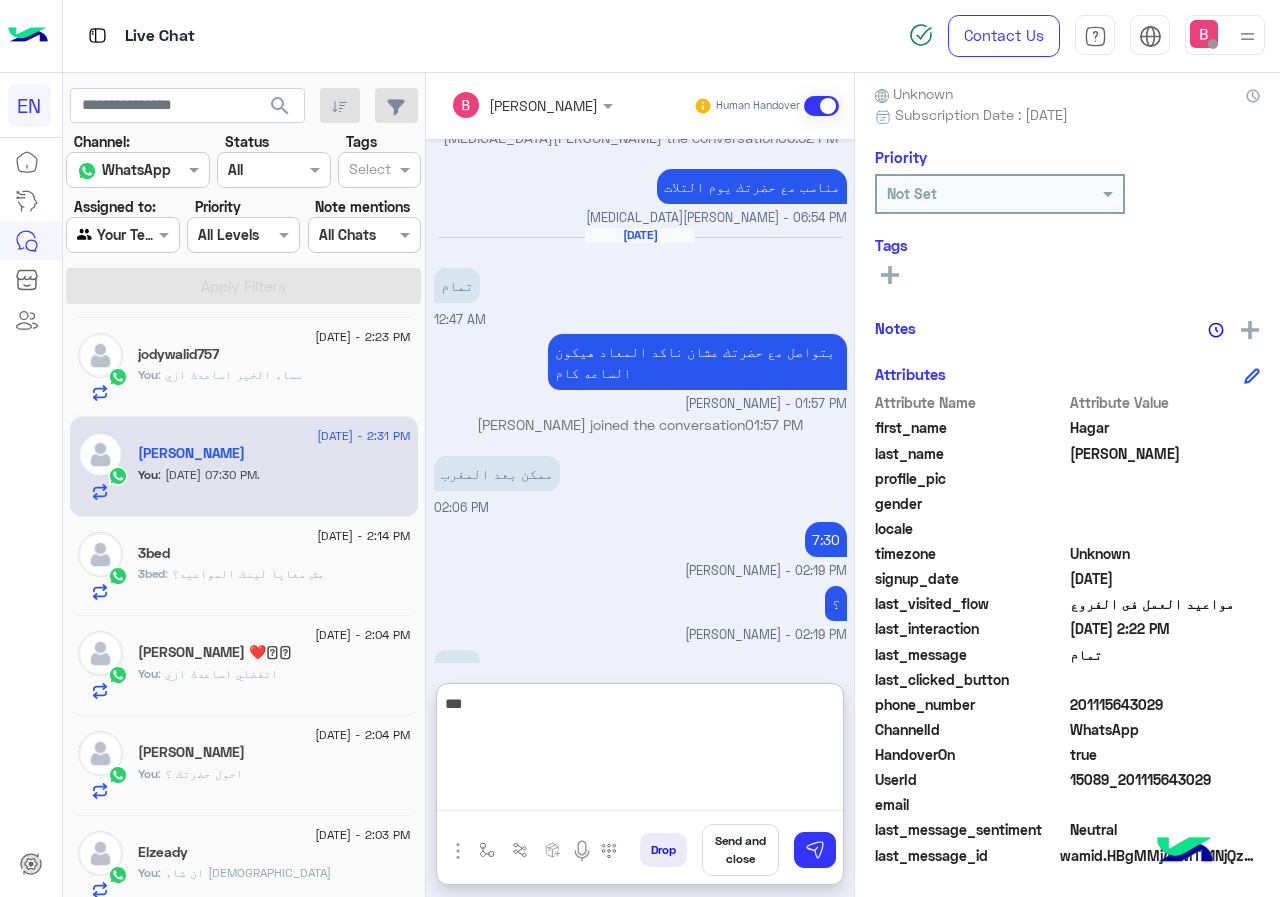 scroll, scrollTop: 1252, scrollLeft: 0, axis: vertical 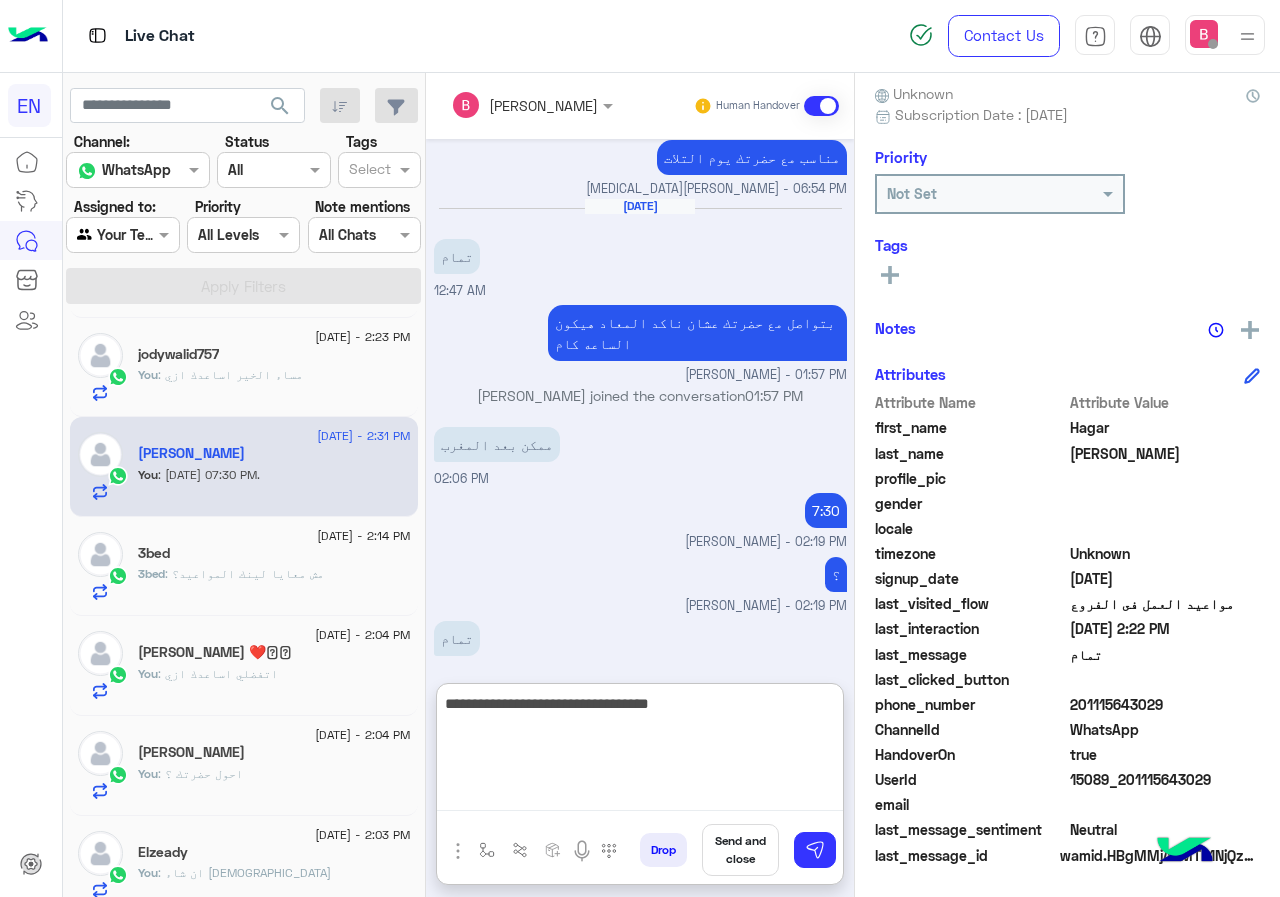 type on "**********" 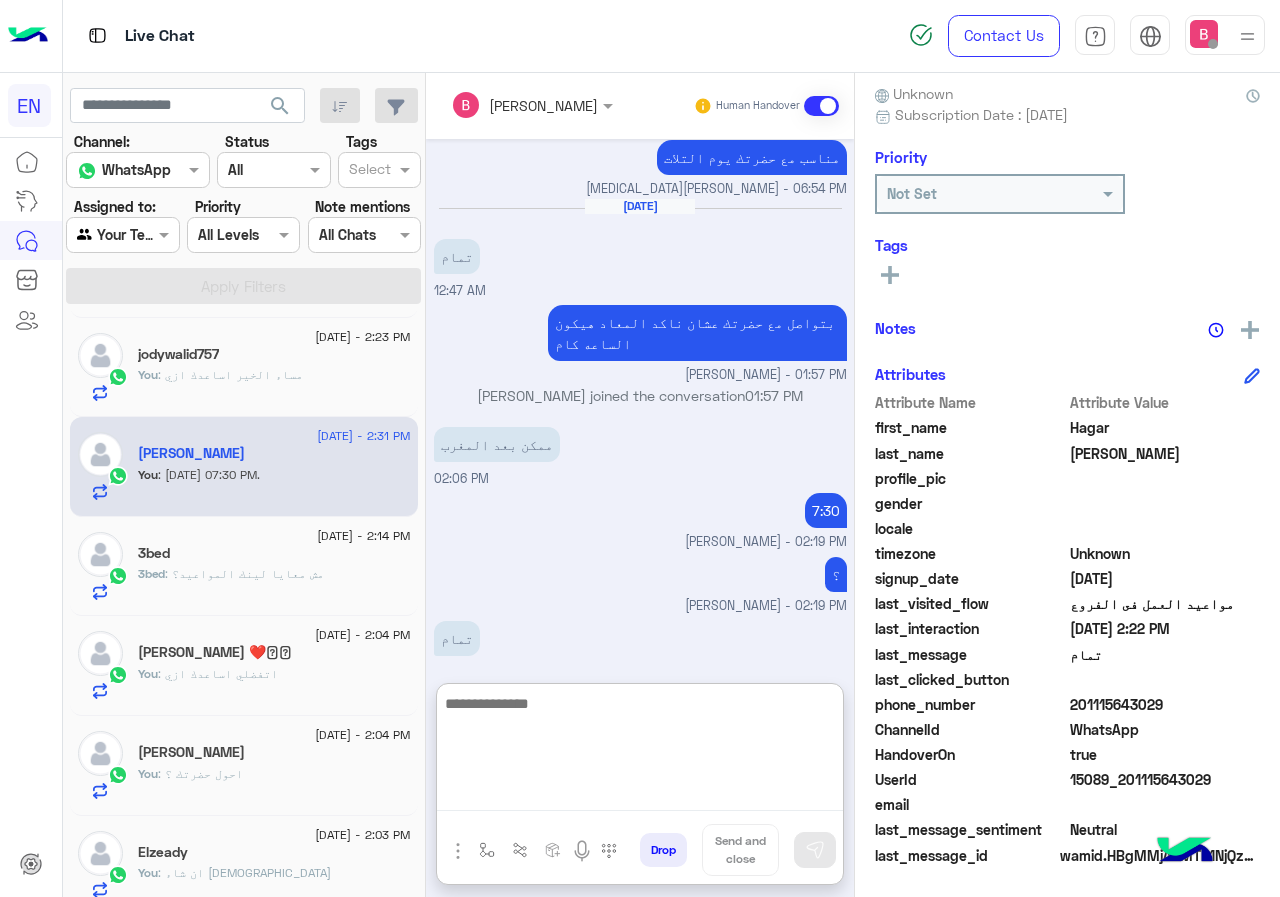 scroll, scrollTop: 1315, scrollLeft: 0, axis: vertical 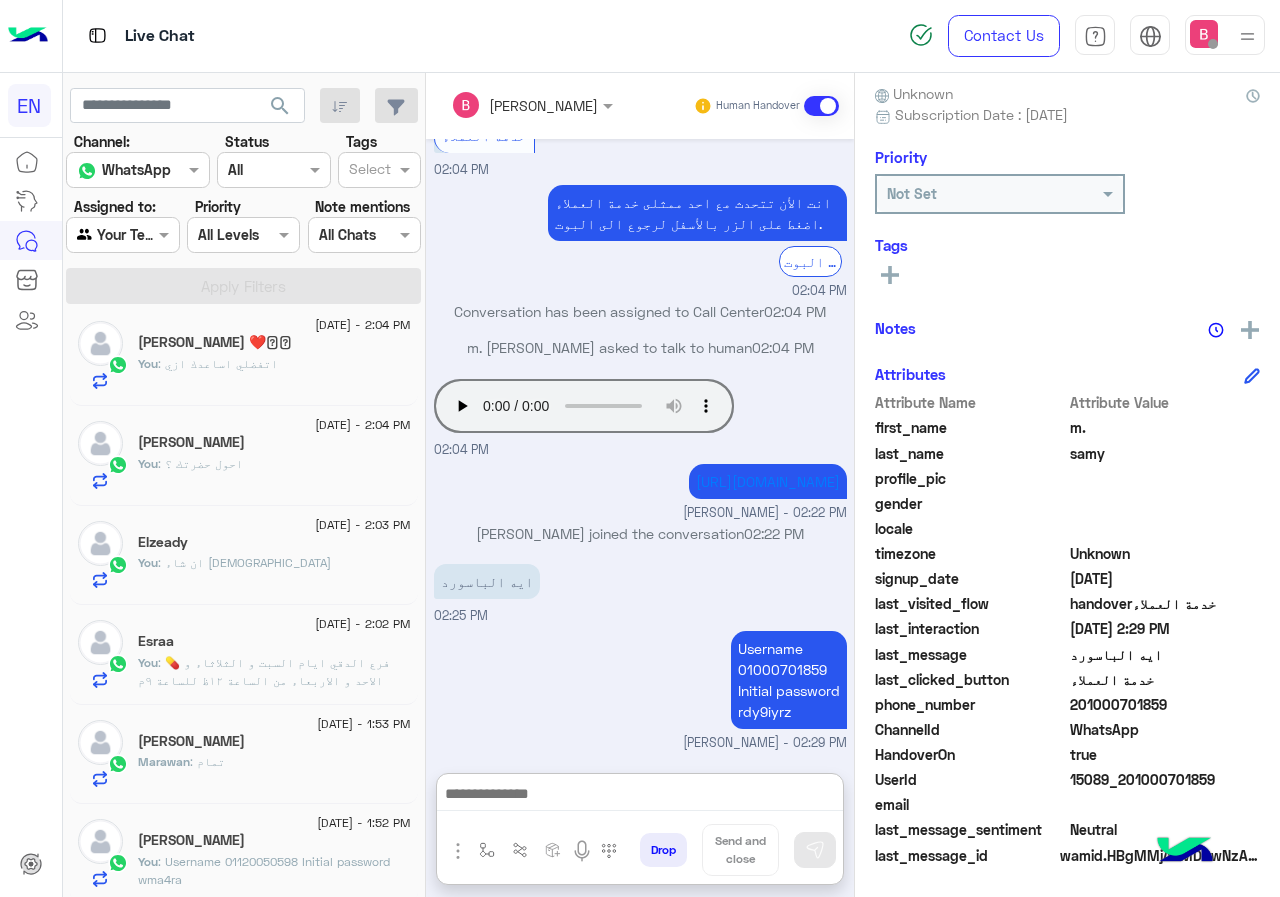 click on "You  : احول حضرتك ؟" 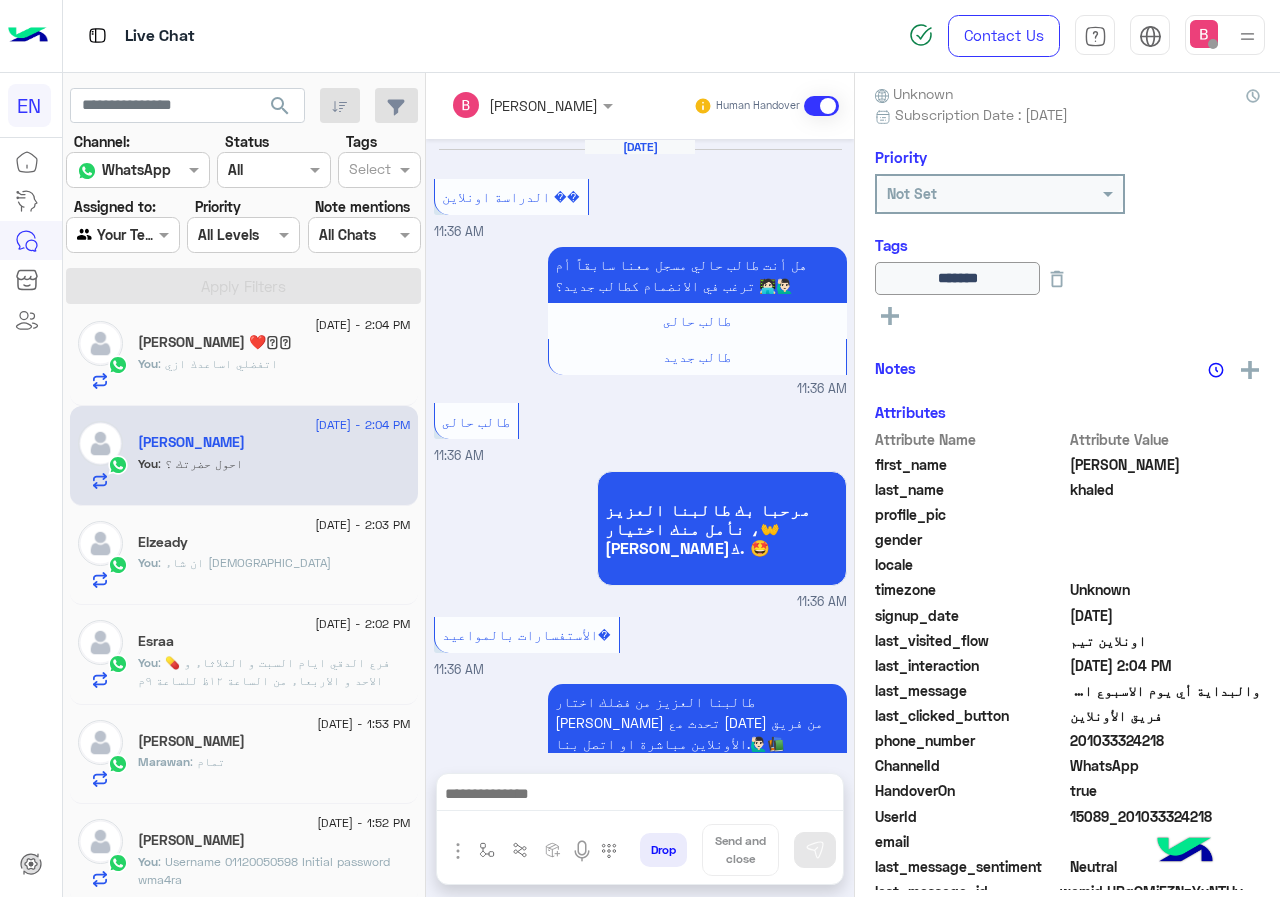 scroll, scrollTop: 180, scrollLeft: 0, axis: vertical 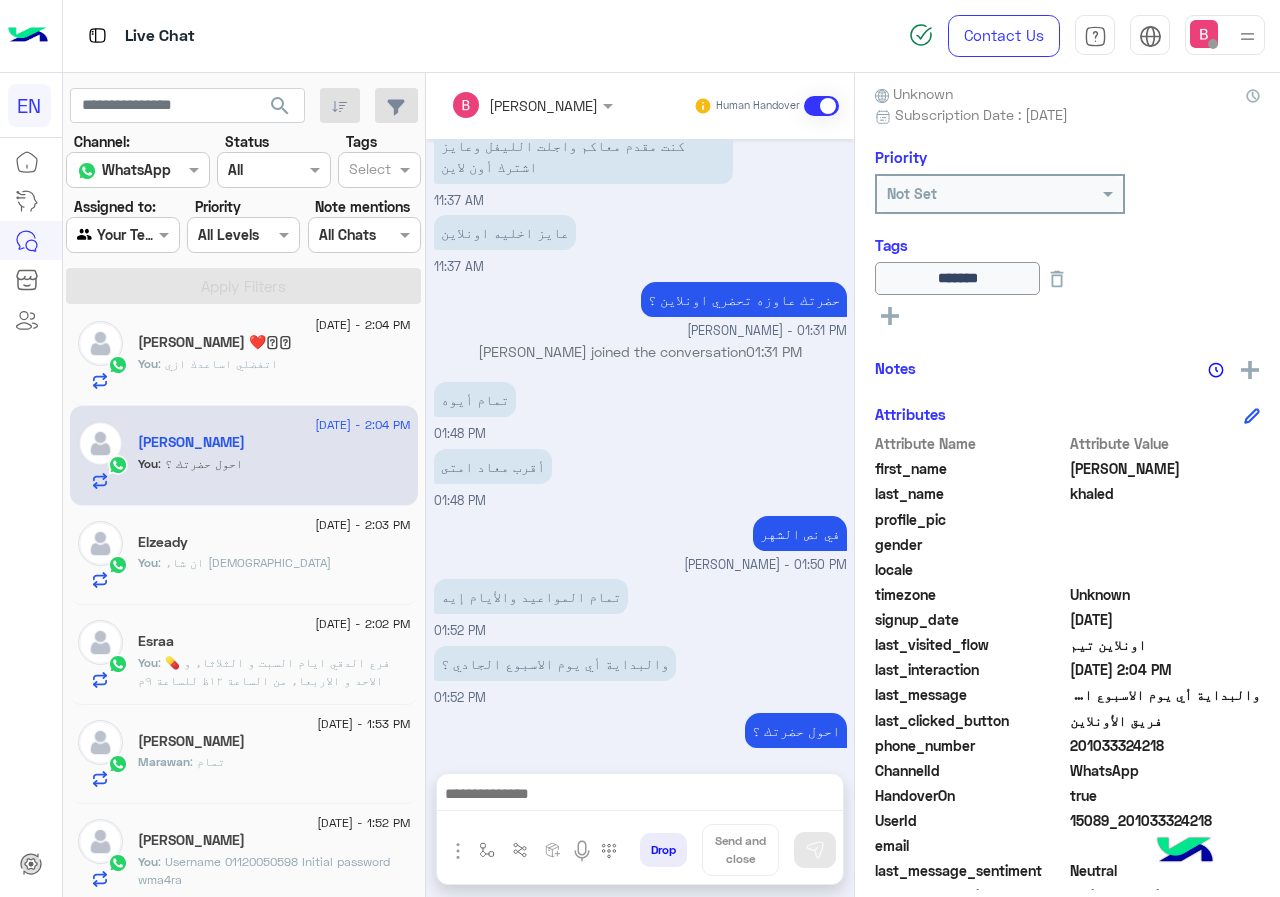 drag, startPoint x: 1076, startPoint y: 744, endPoint x: 1213, endPoint y: 746, distance: 137.0146 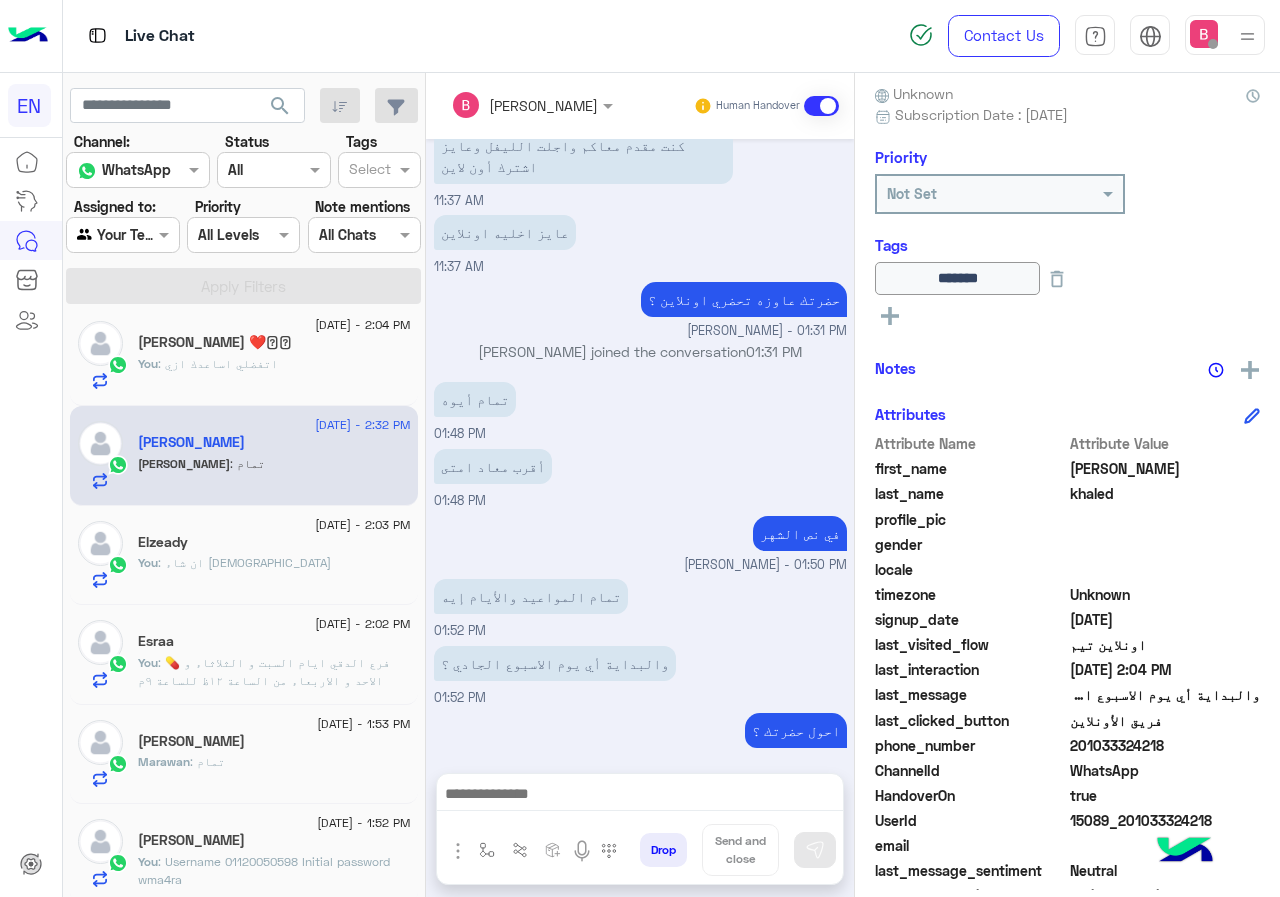 scroll, scrollTop: 1063, scrollLeft: 0, axis: vertical 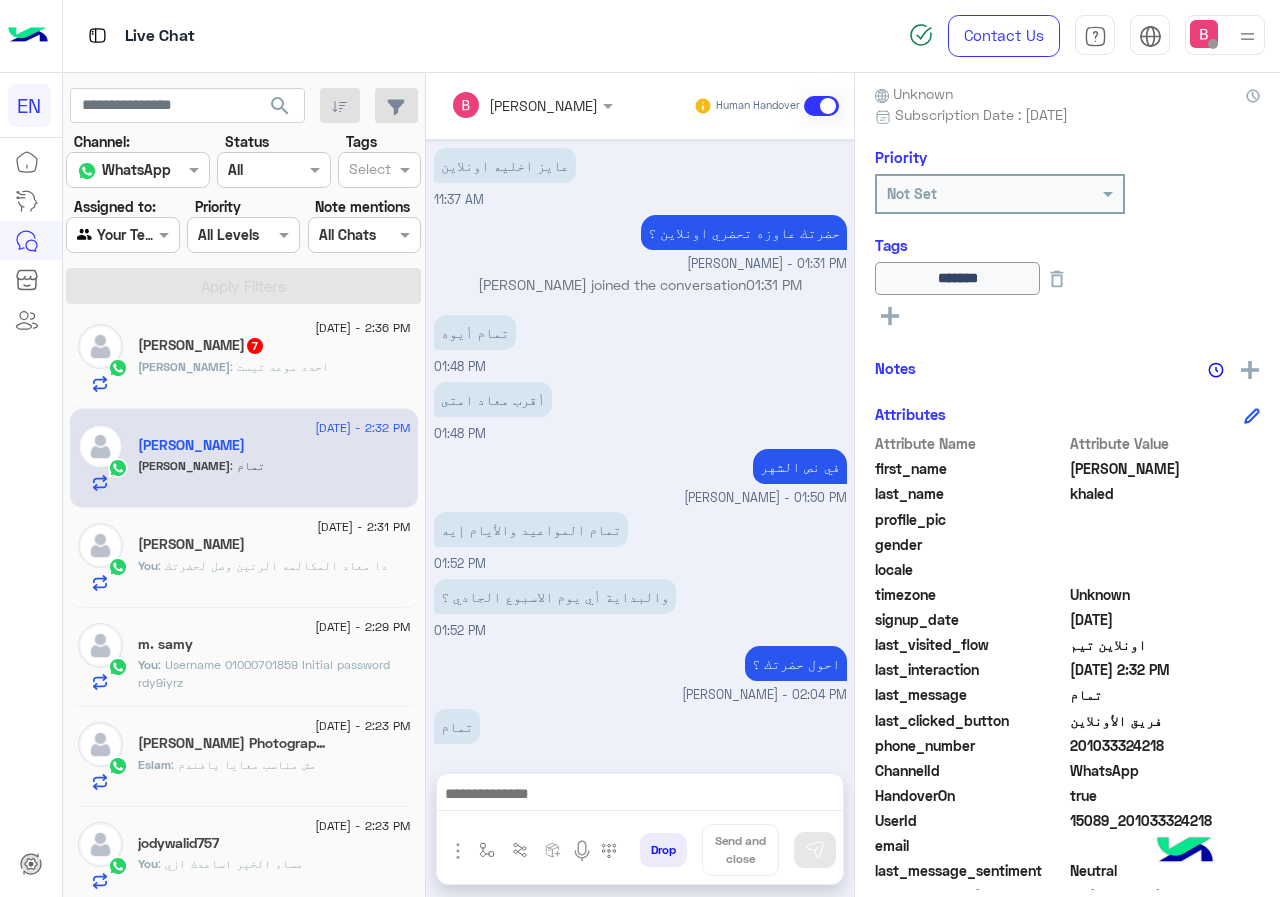 click on "Ali Abdelrahman  7" 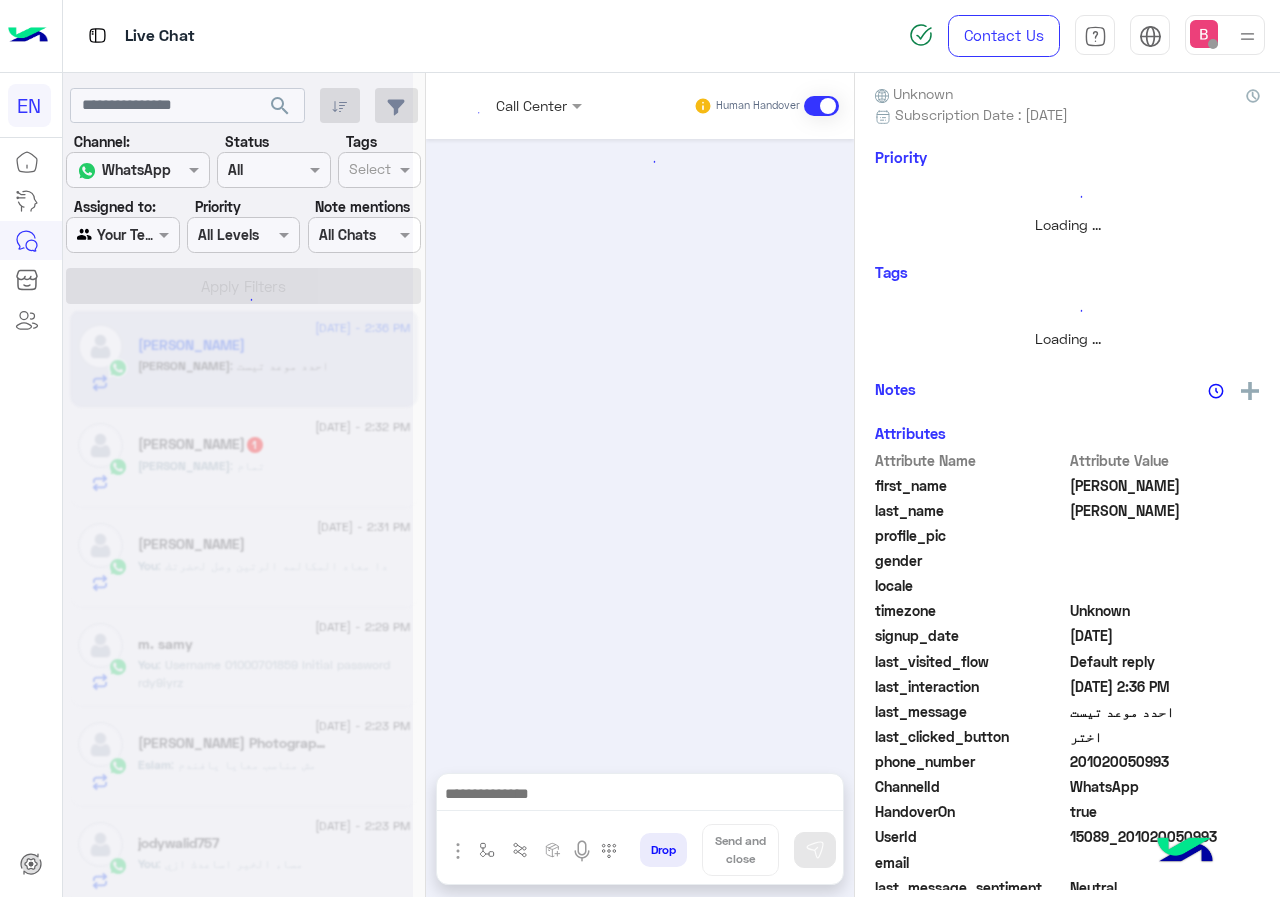 scroll, scrollTop: 0, scrollLeft: 0, axis: both 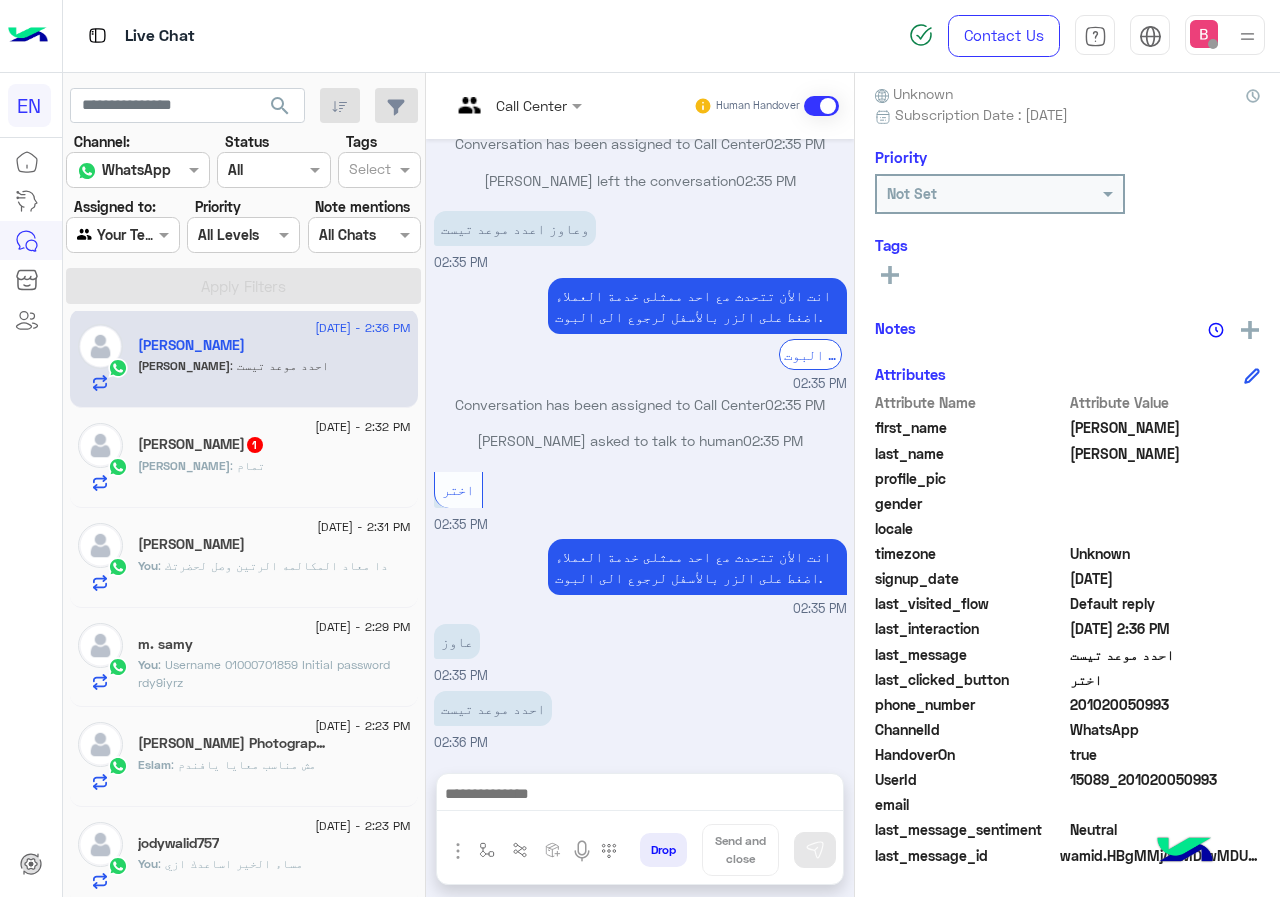 drag, startPoint x: 1074, startPoint y: 705, endPoint x: 1138, endPoint y: 706, distance: 64.00781 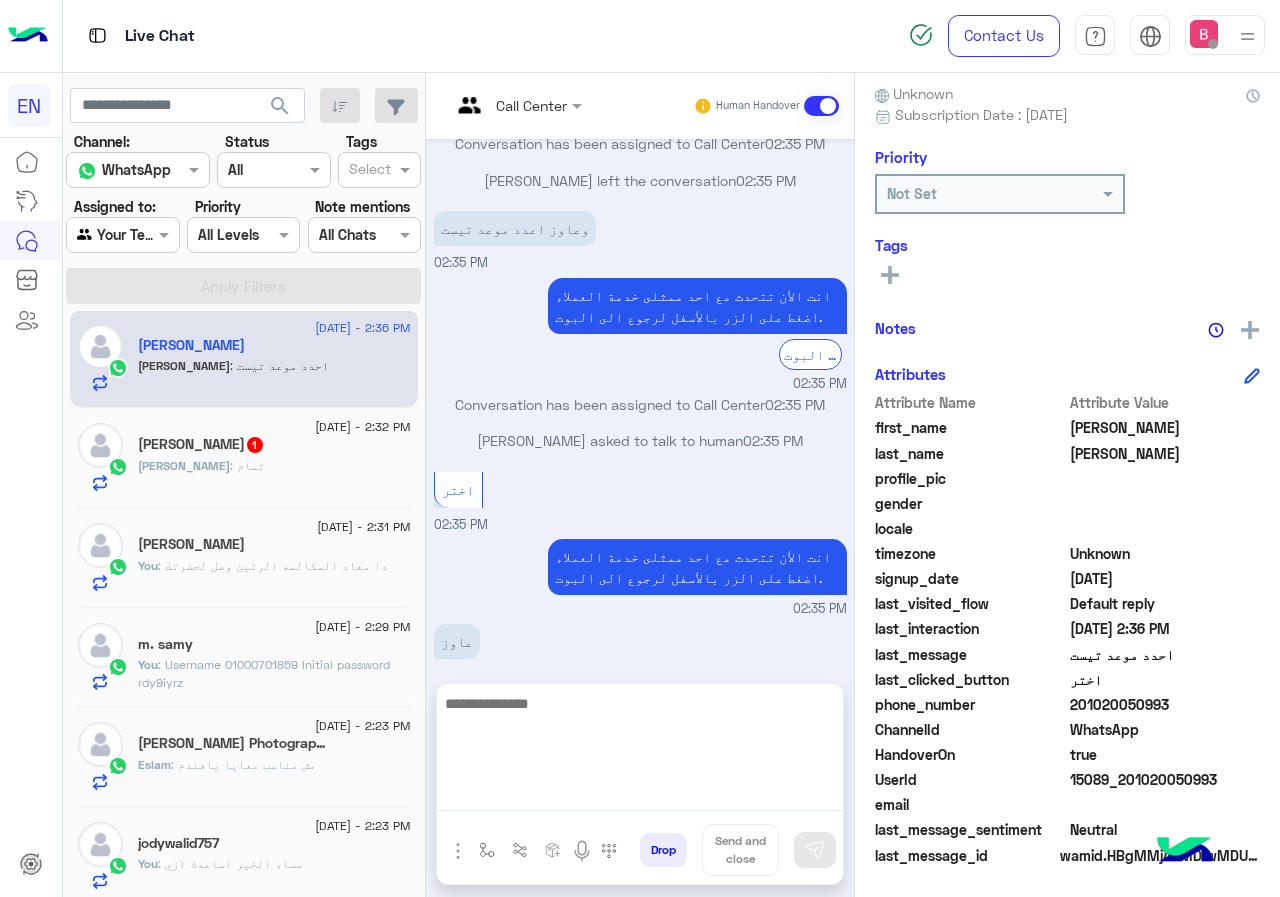 click at bounding box center [640, 751] 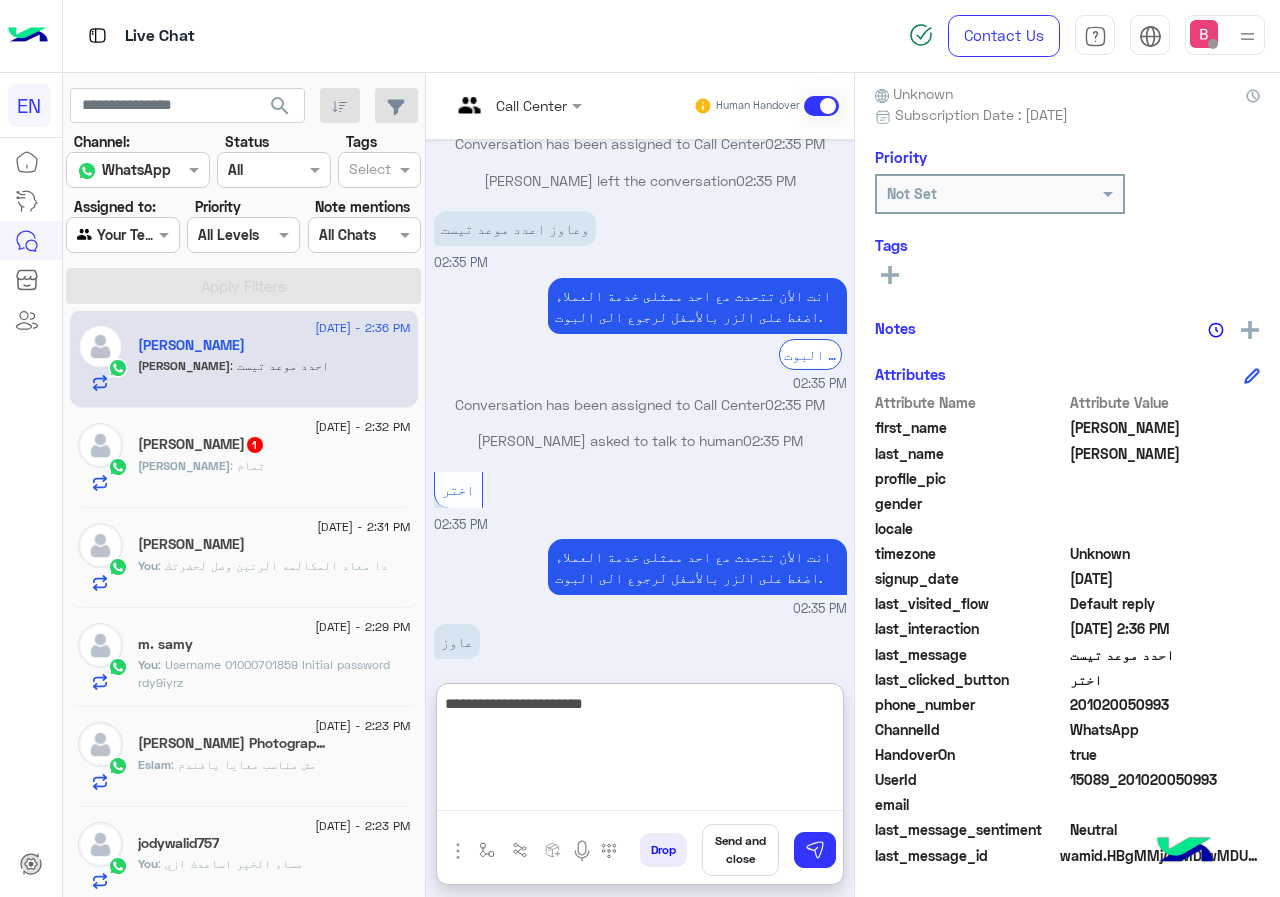 type on "**********" 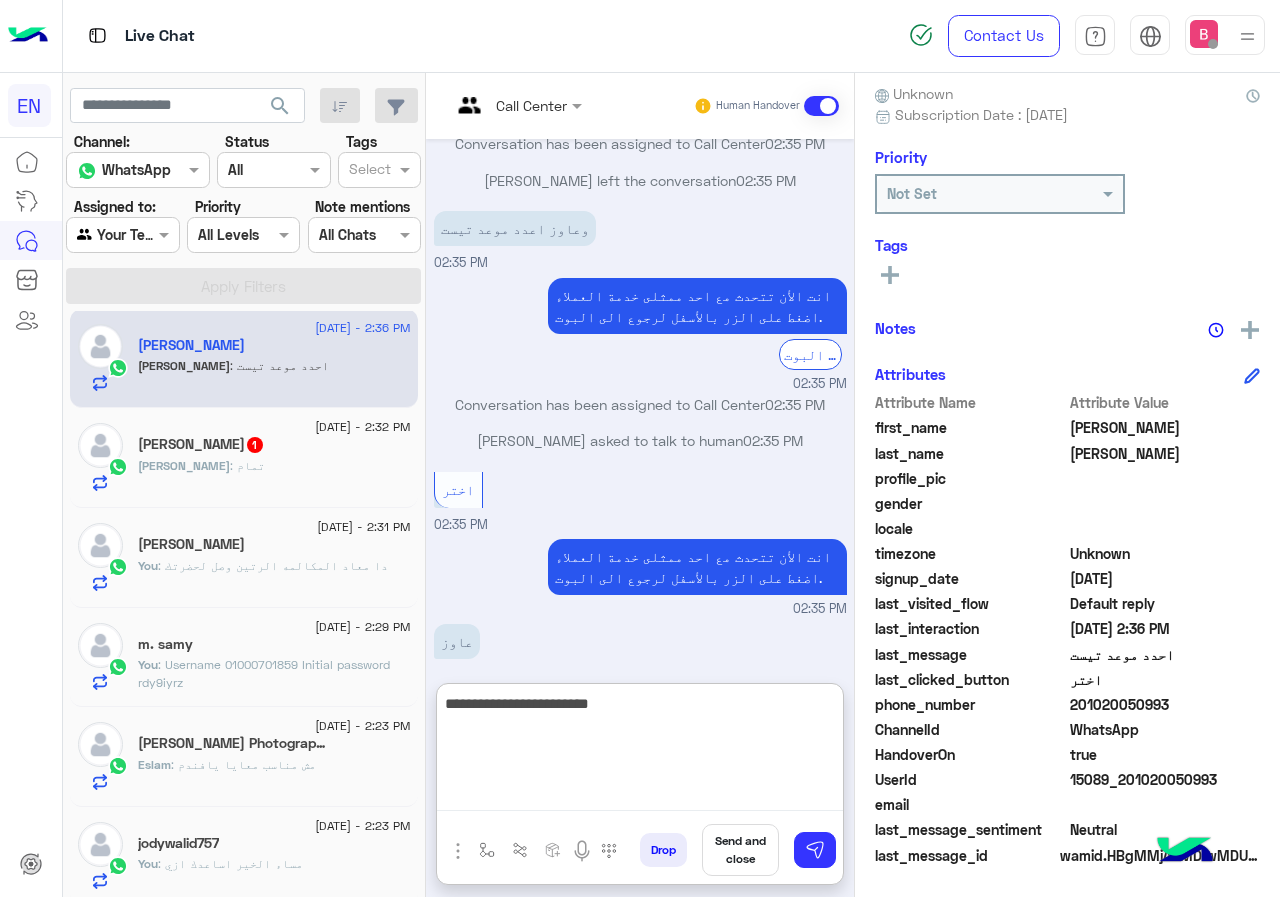 type 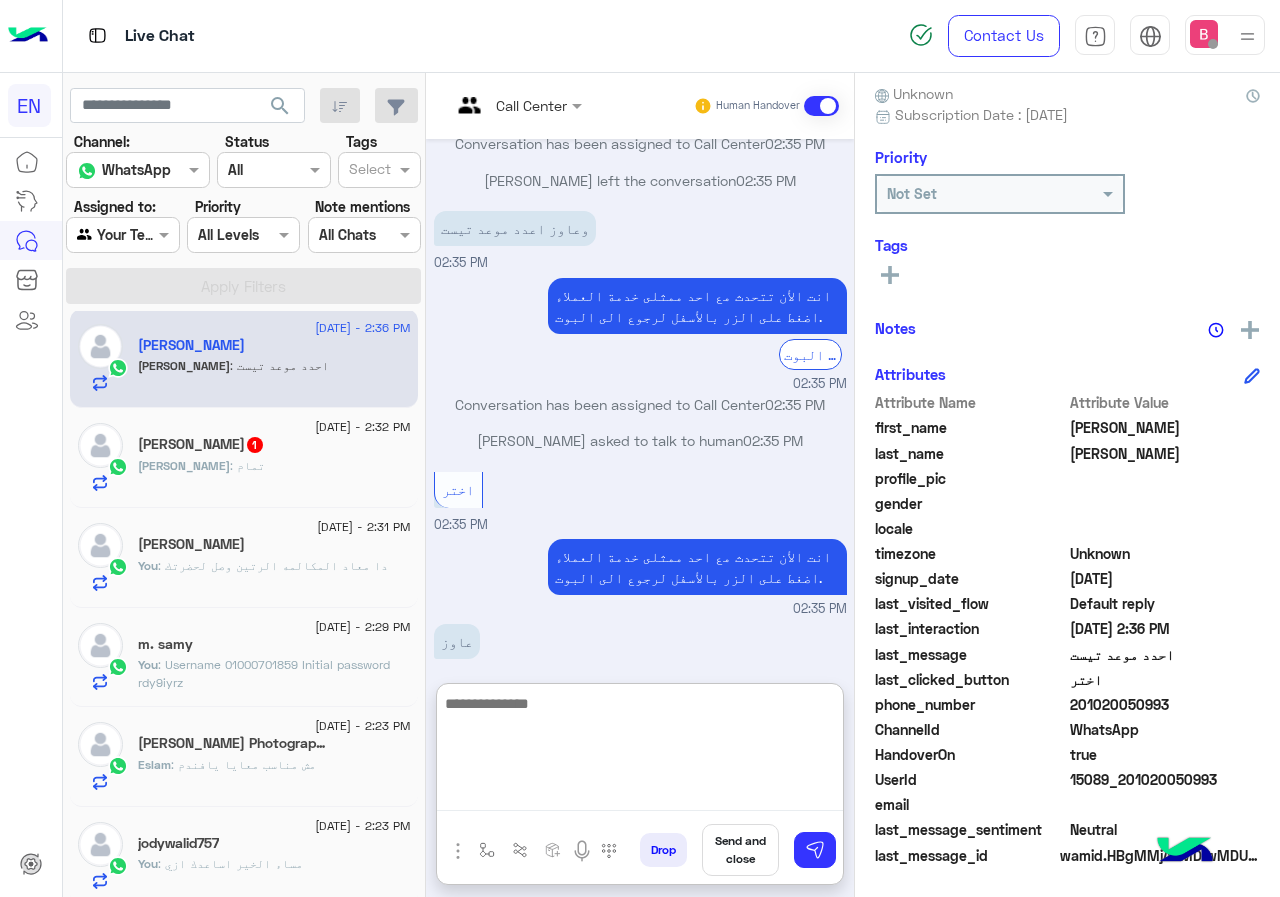 scroll, scrollTop: 567, scrollLeft: 0, axis: vertical 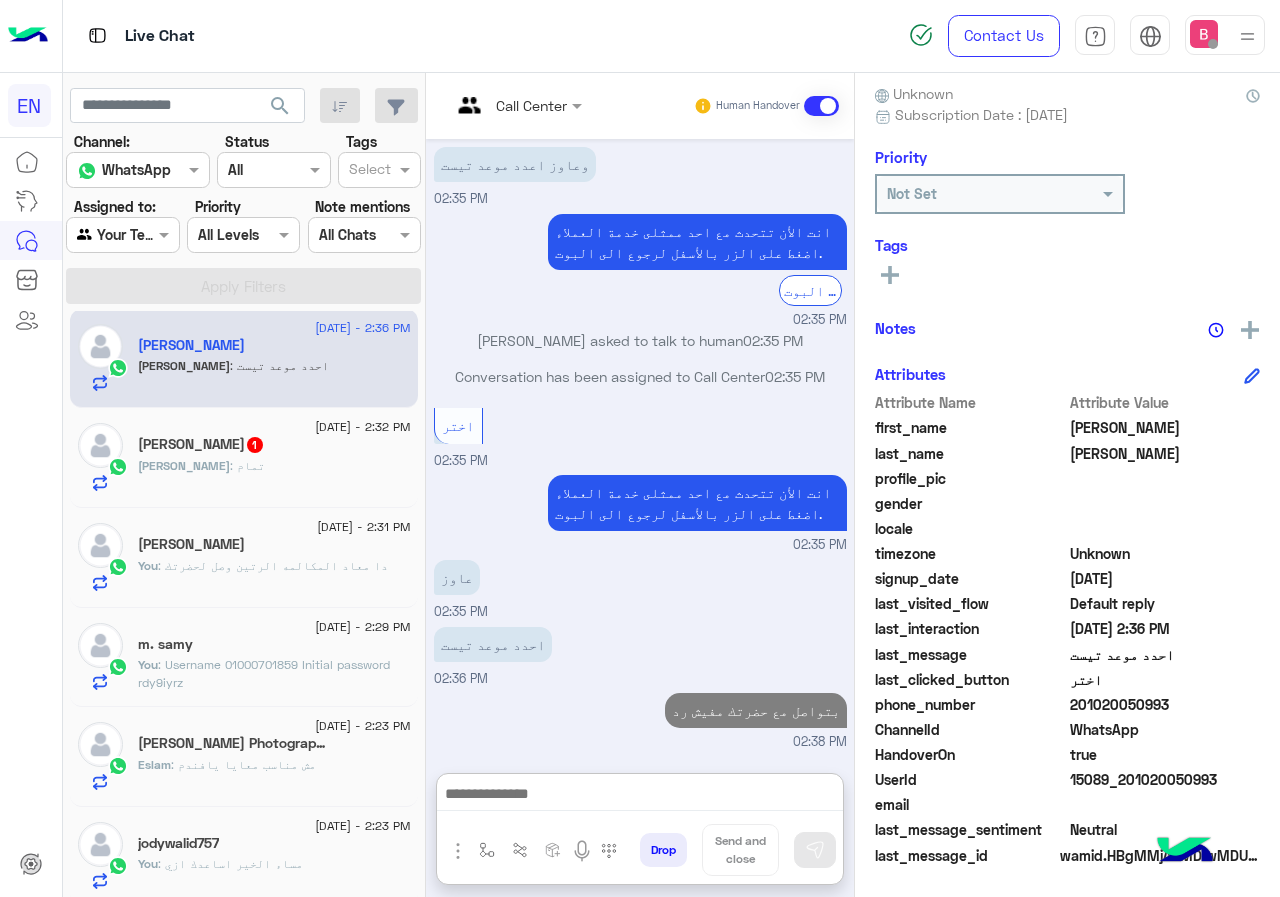 click on "10 July - 2:32 PM  Omar khaled  1 Omar : تمام" 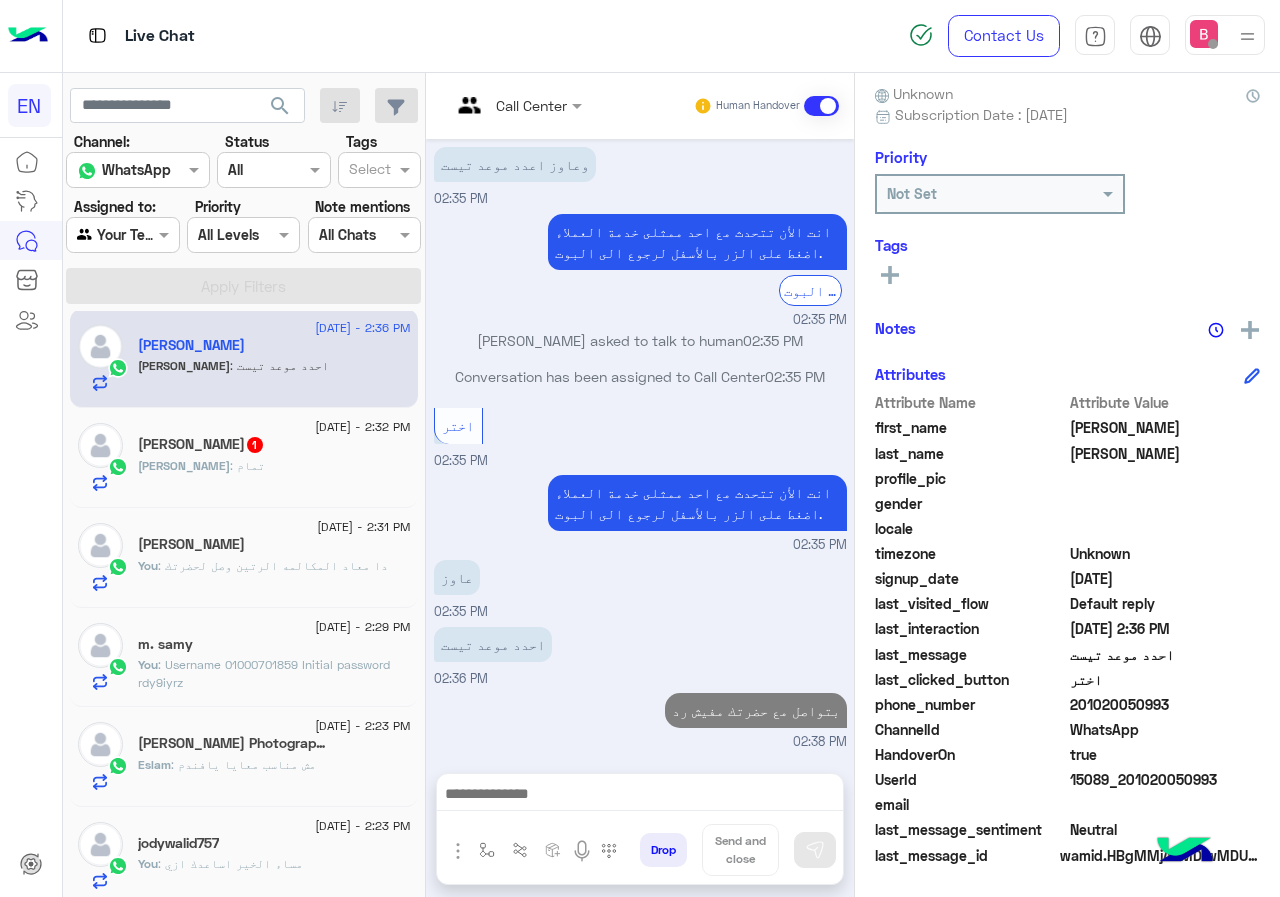 scroll, scrollTop: 513, scrollLeft: 0, axis: vertical 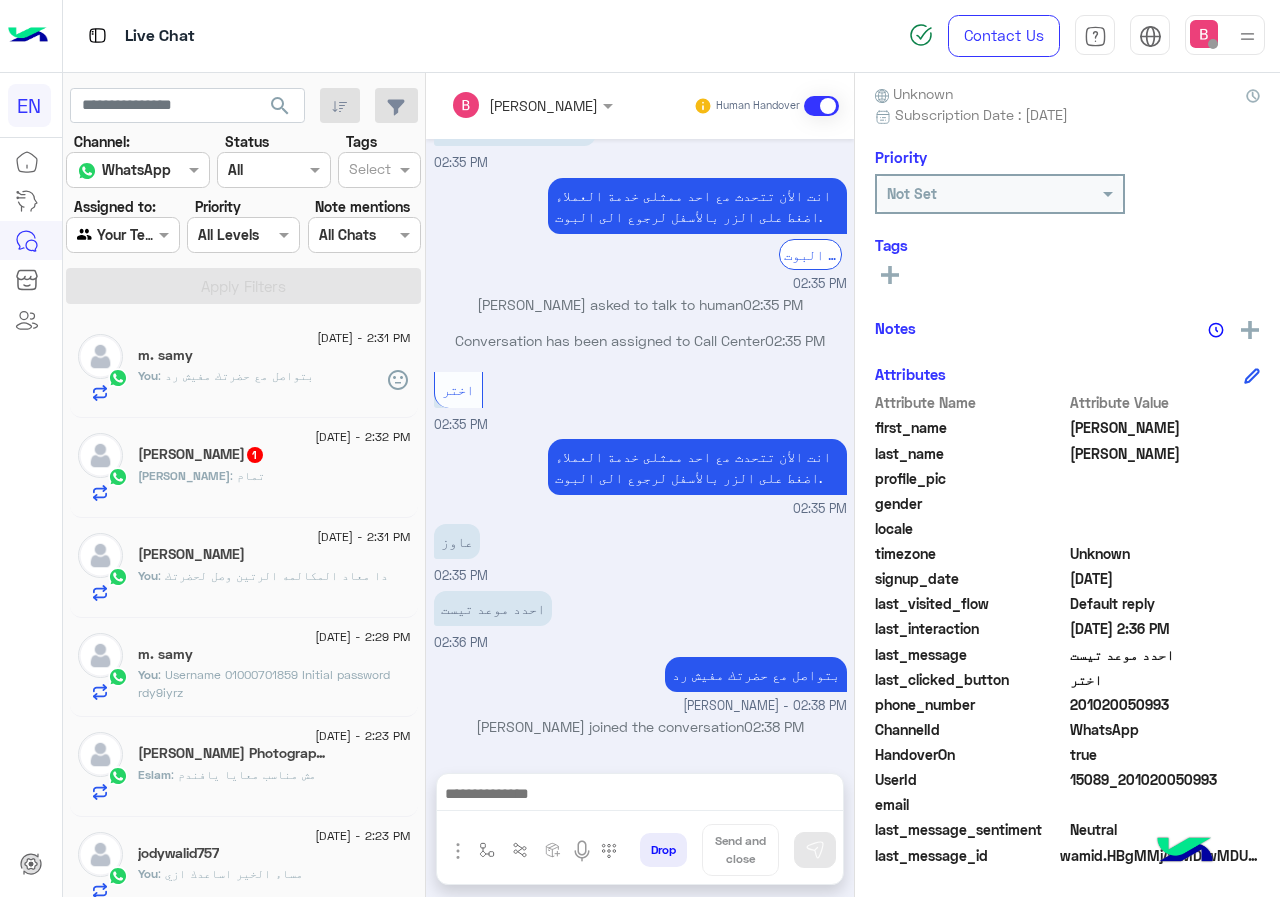 click on "Omar : تمام" 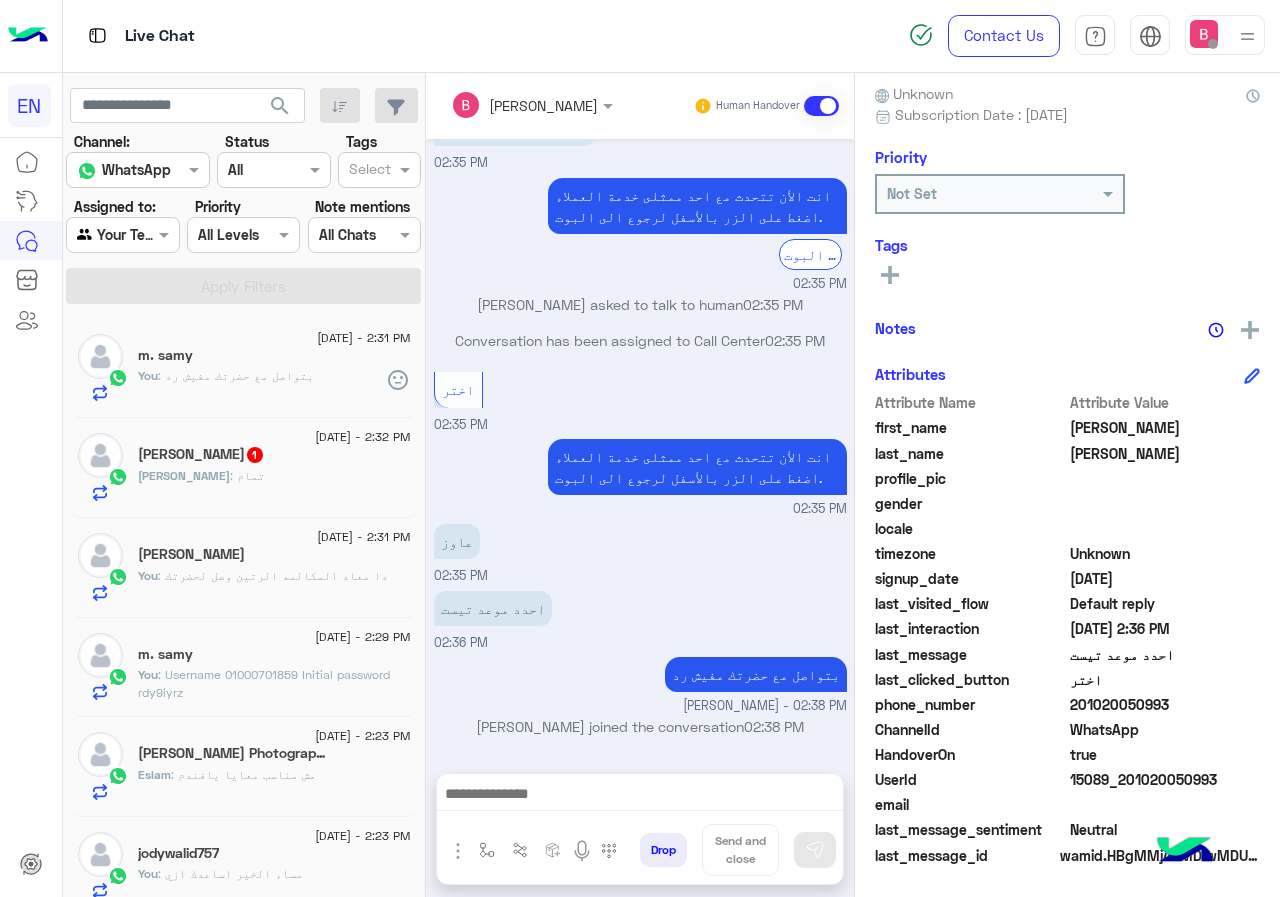 click on "Omar : تمام" 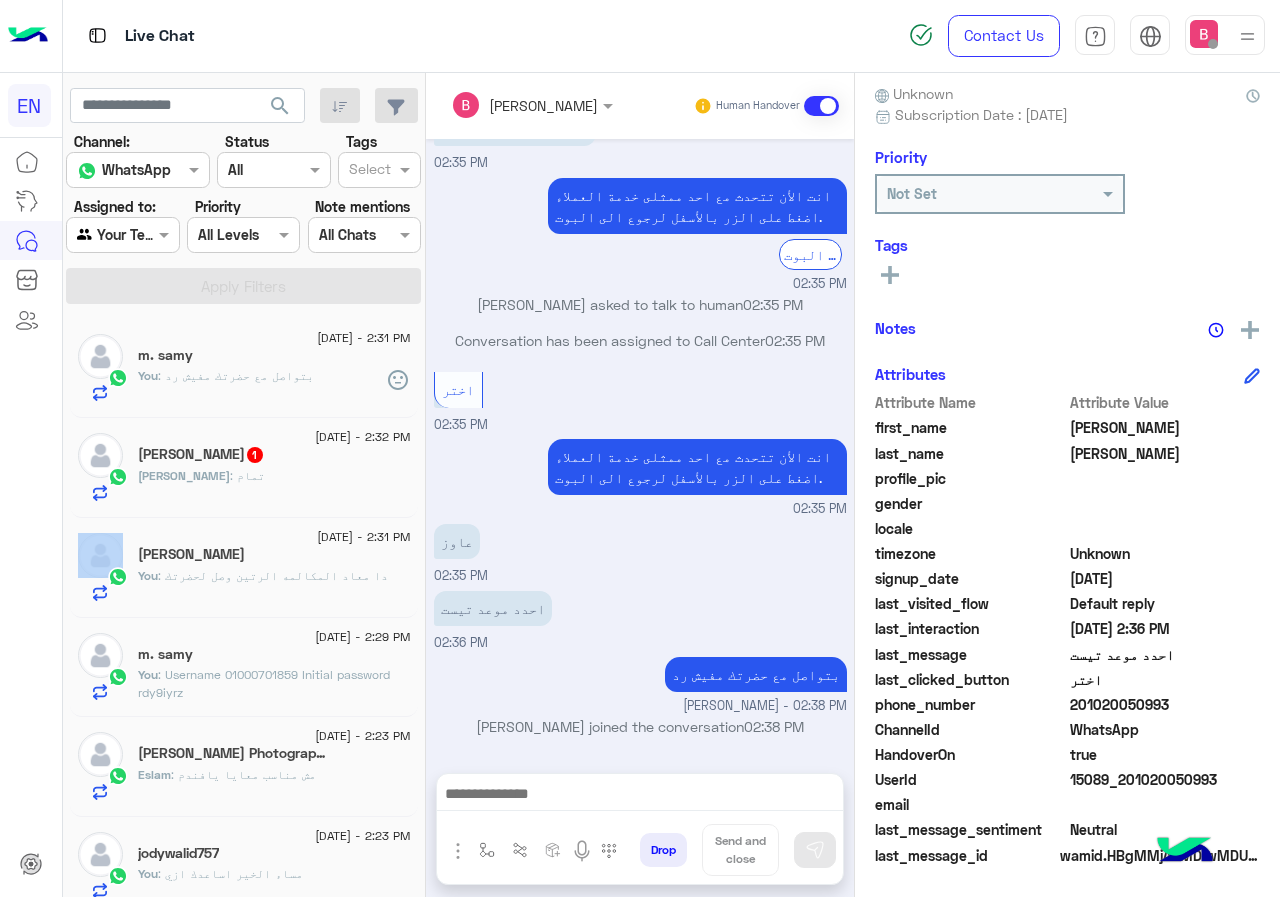 click on "Omar : تمام" 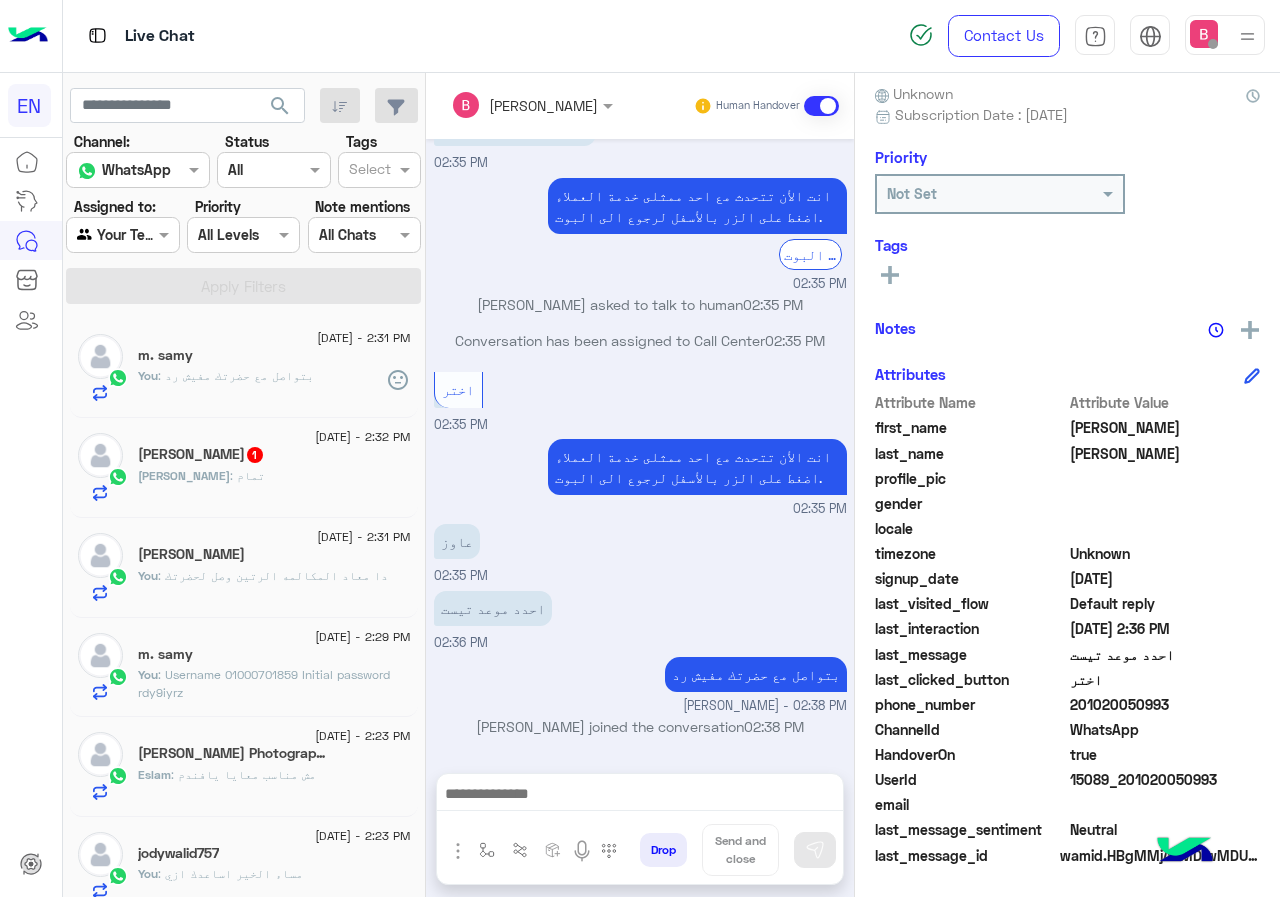 click on "Omar khaled  1" 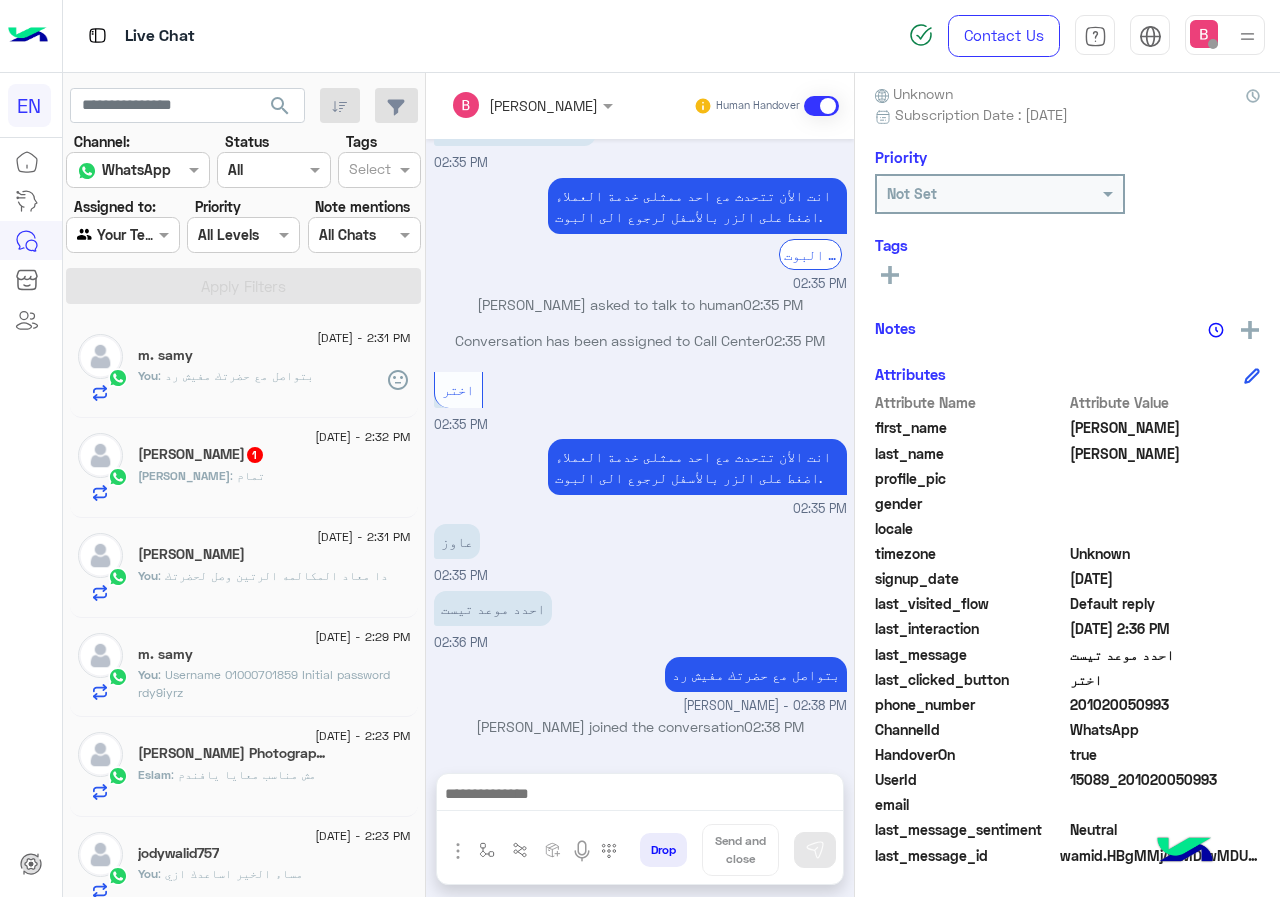 click on "Omar khaled  1" 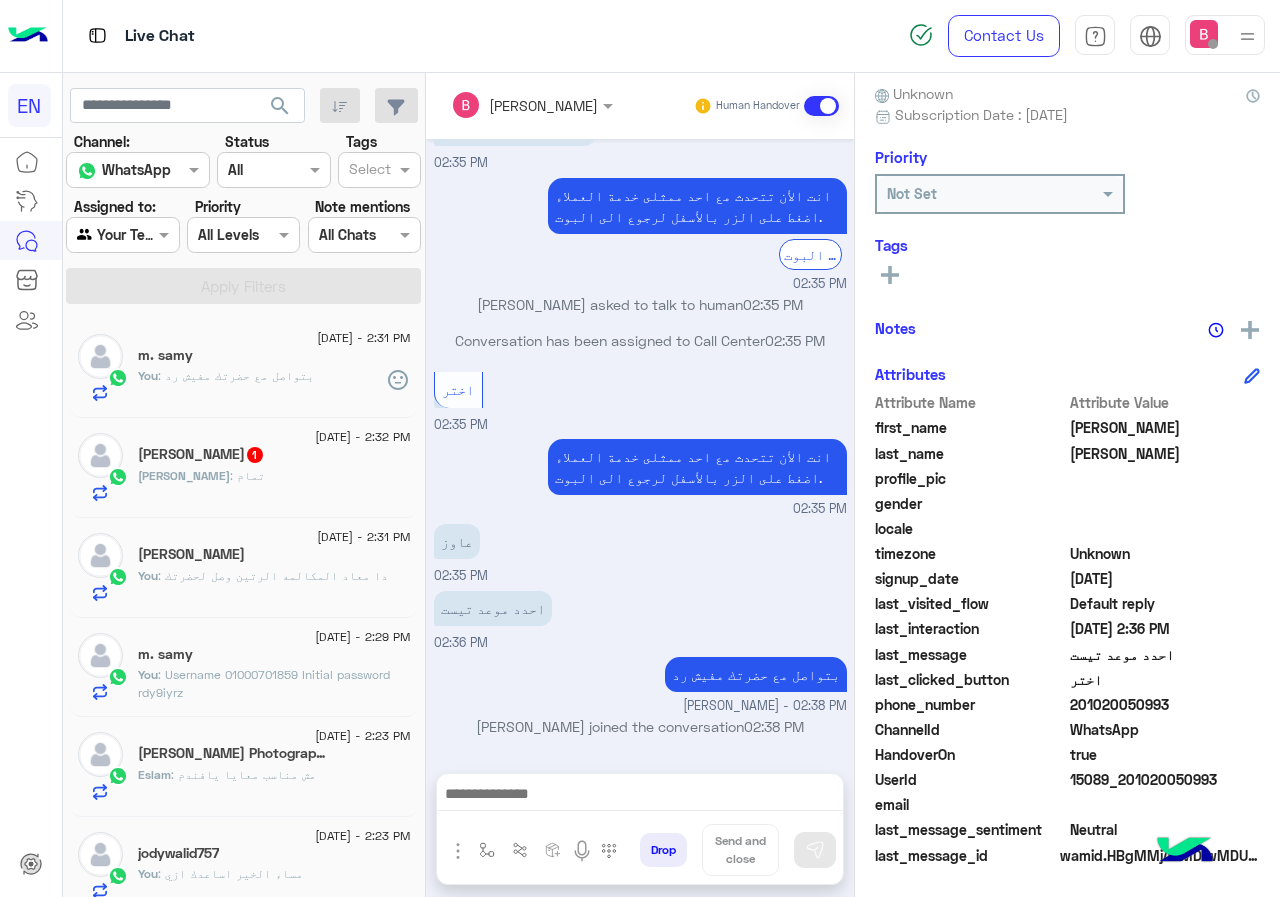 click on "[DATE] - 2:32 PM" 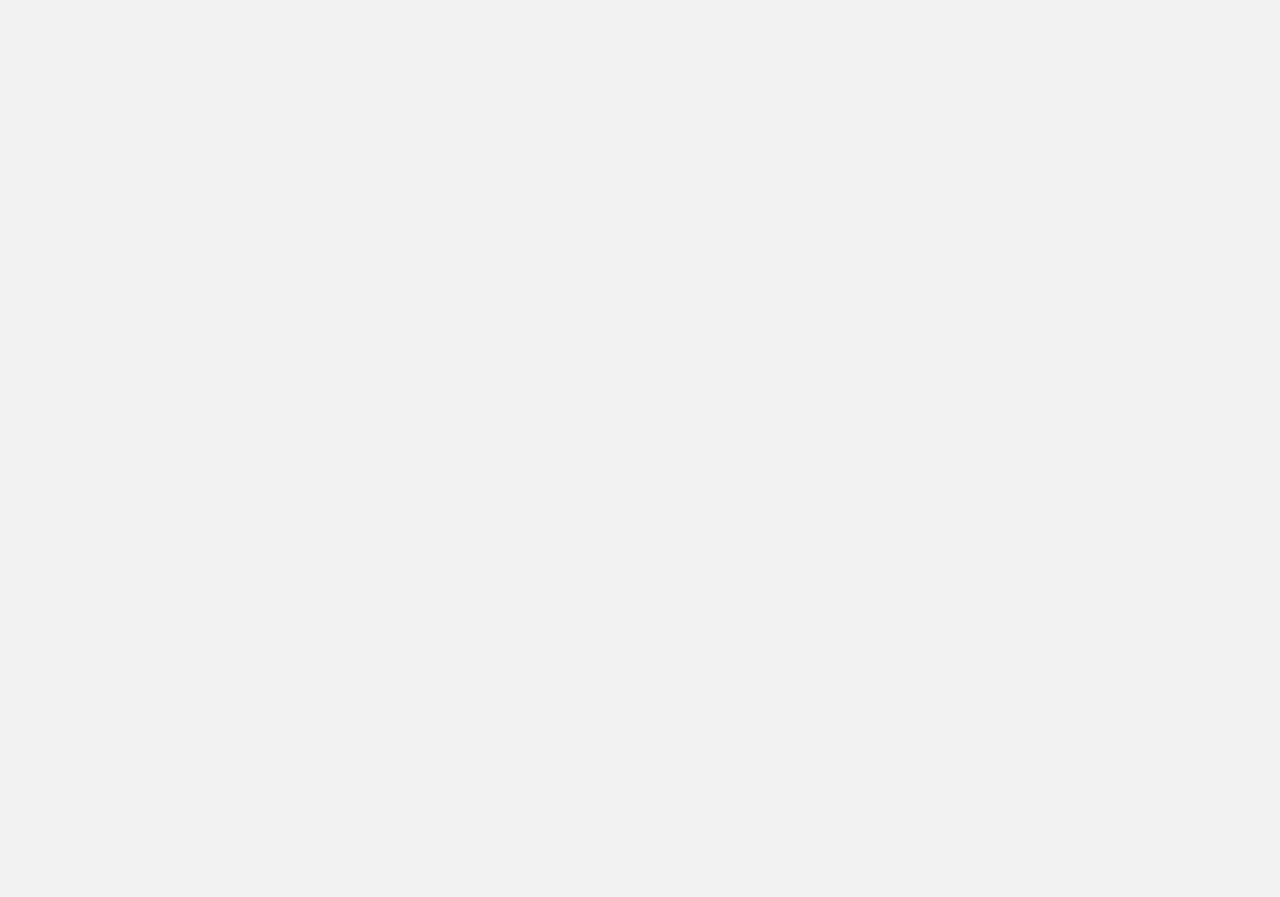 scroll, scrollTop: 0, scrollLeft: 0, axis: both 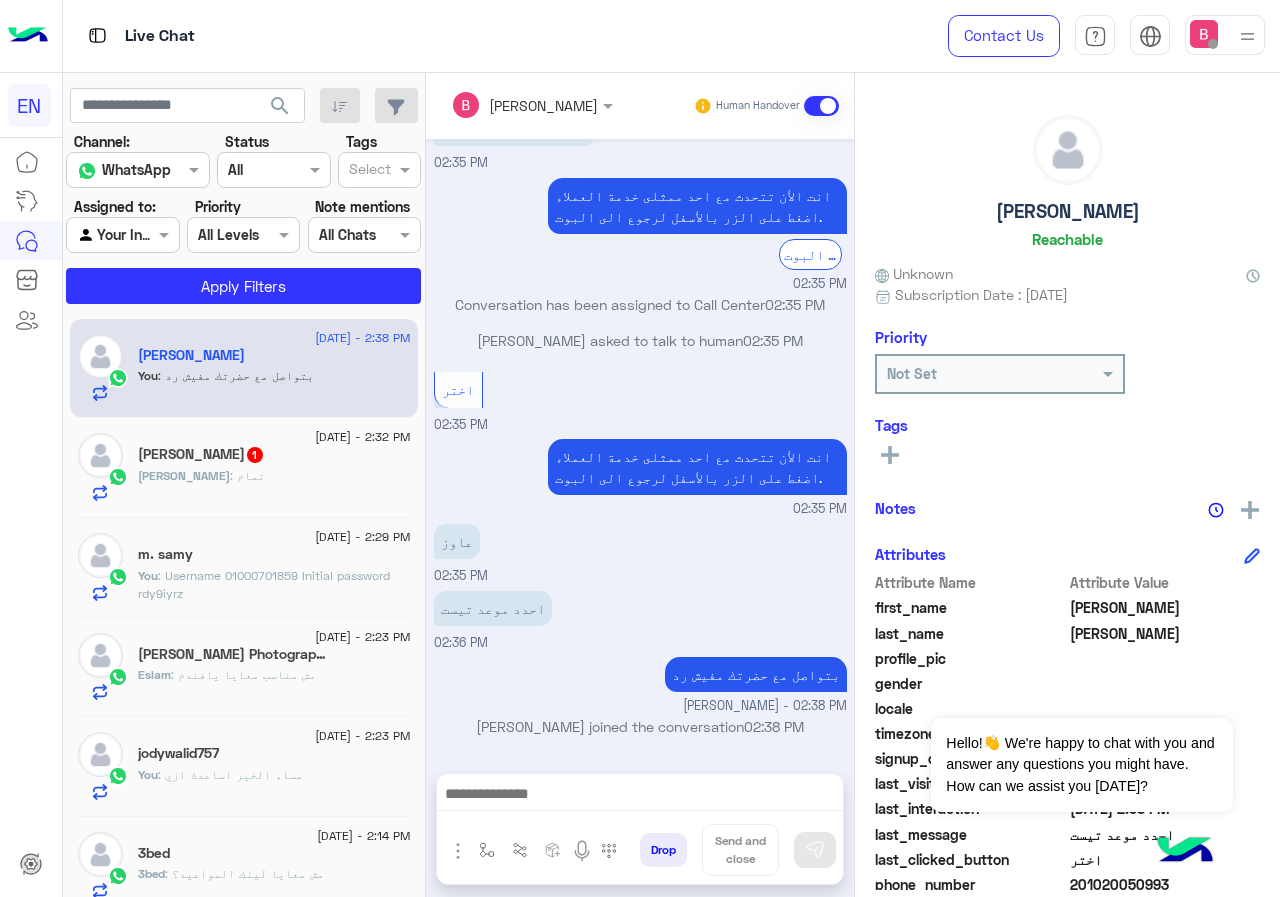 click on "[PERSON_NAME] : تمام" 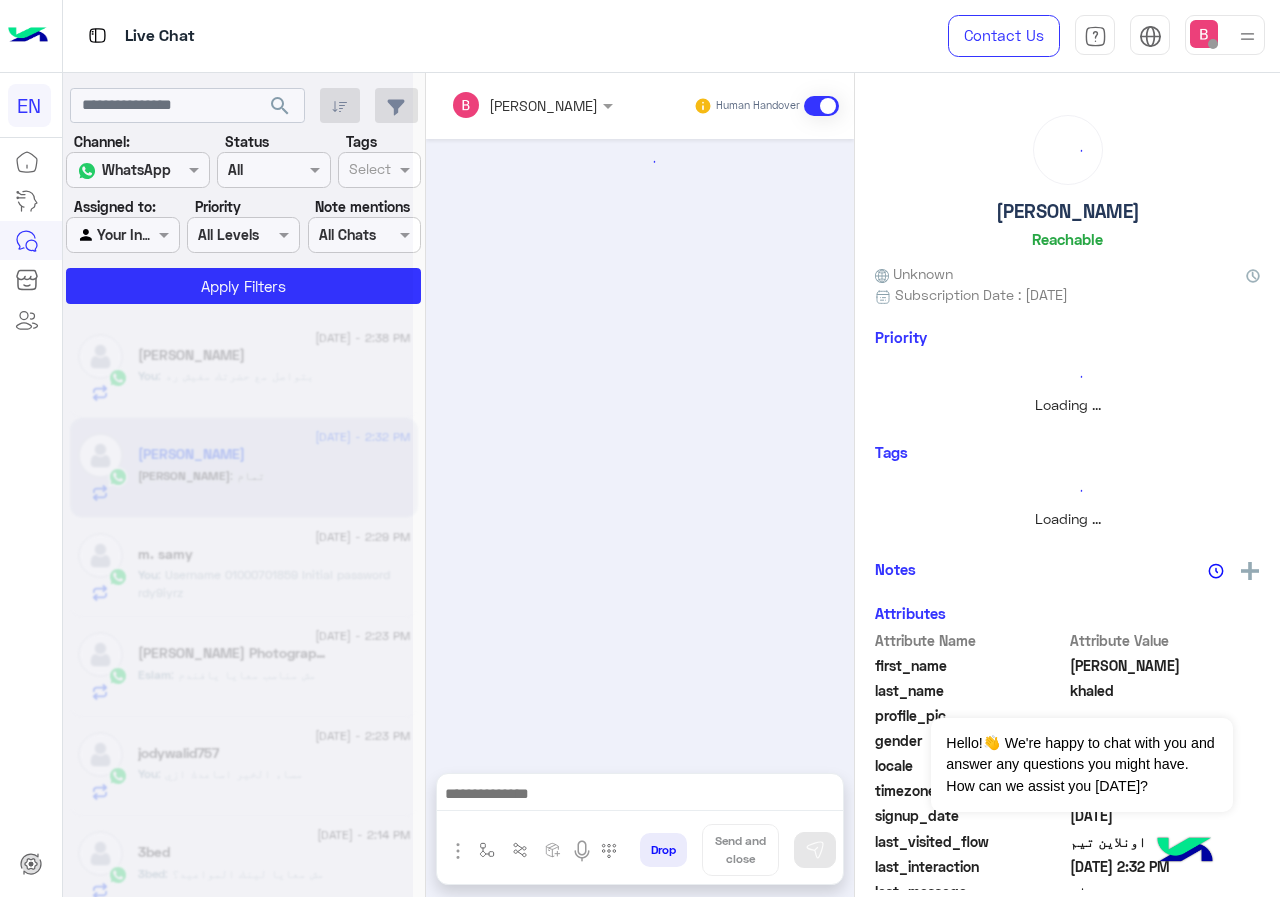 scroll, scrollTop: 995, scrollLeft: 0, axis: vertical 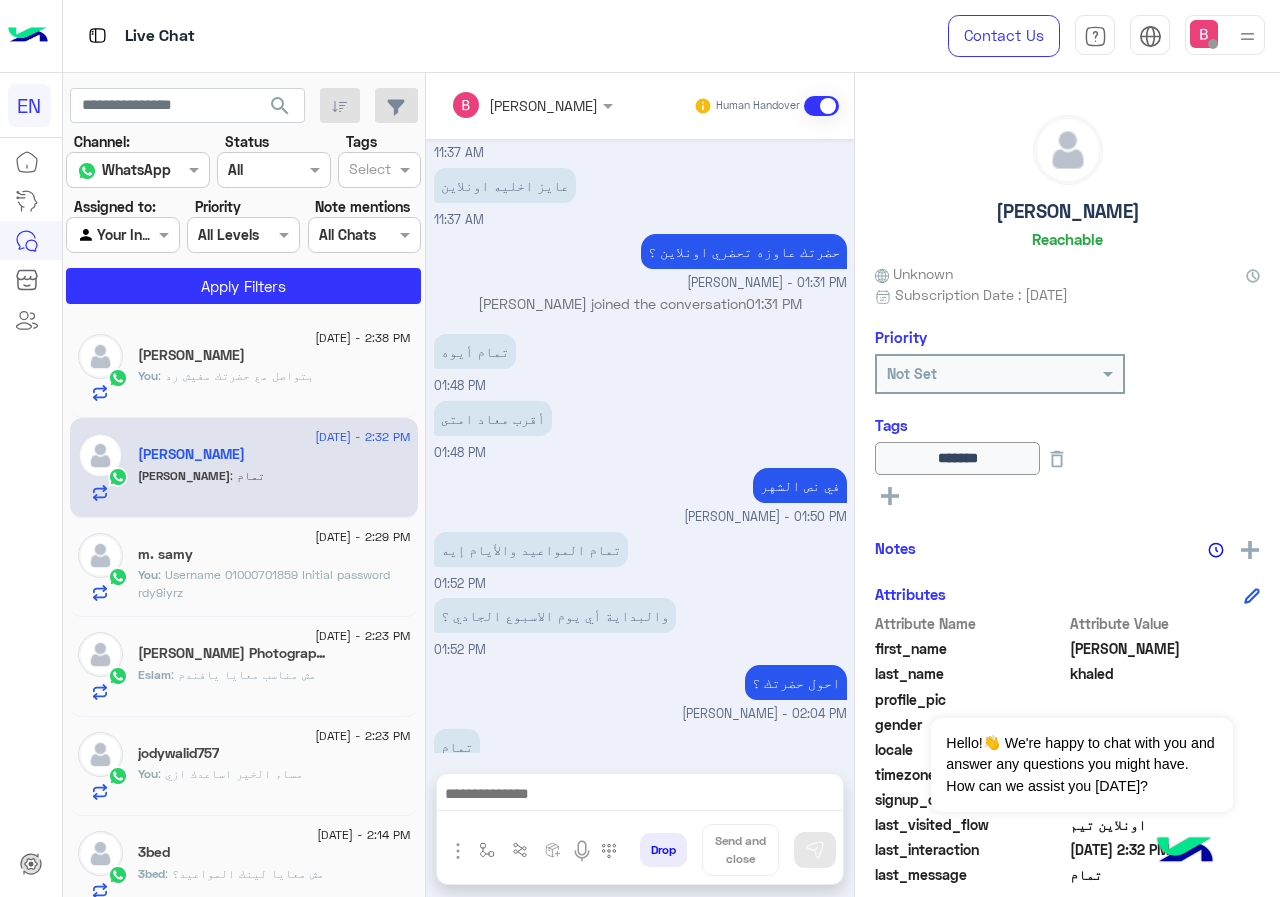 click 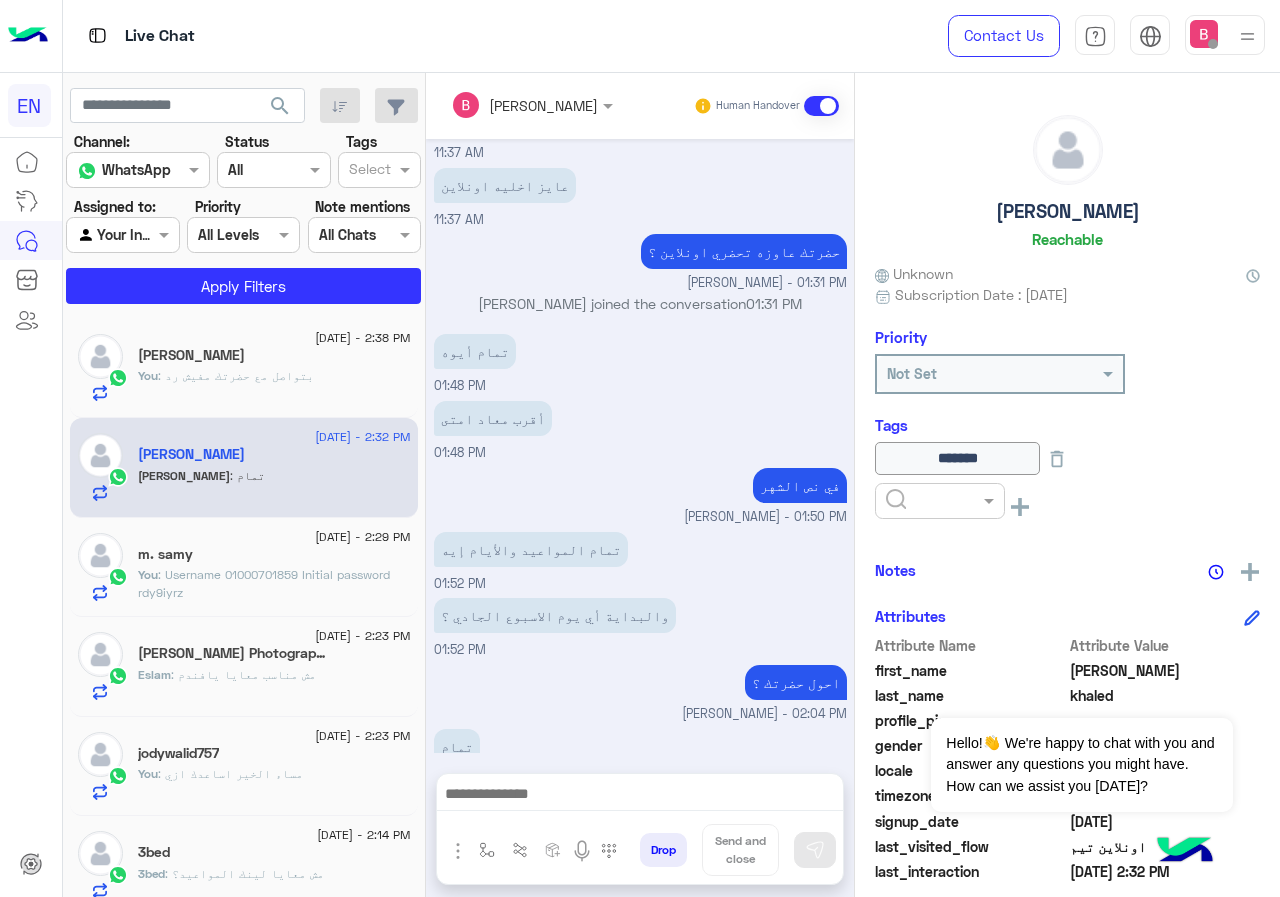 click 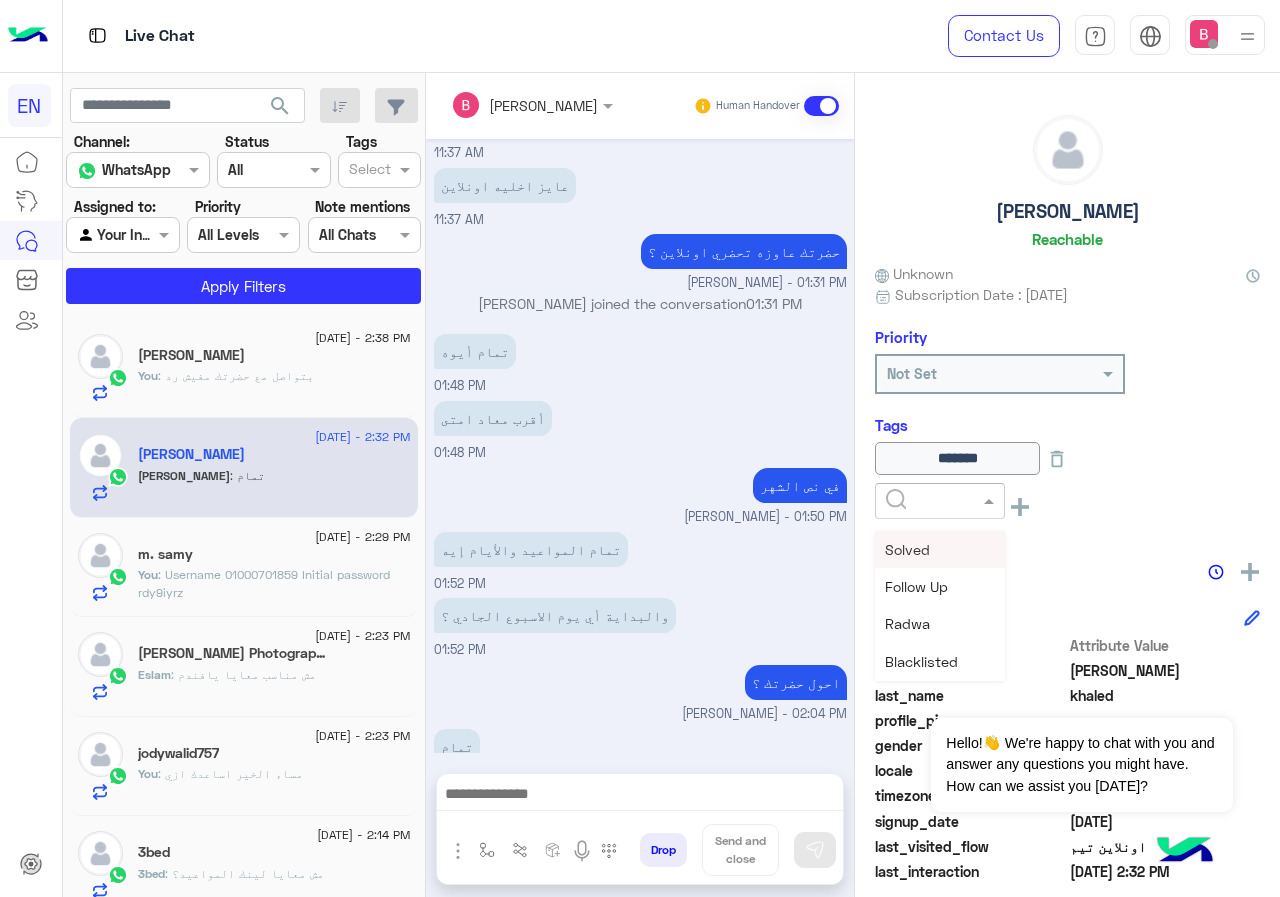 click on "Solved" at bounding box center (907, 549) 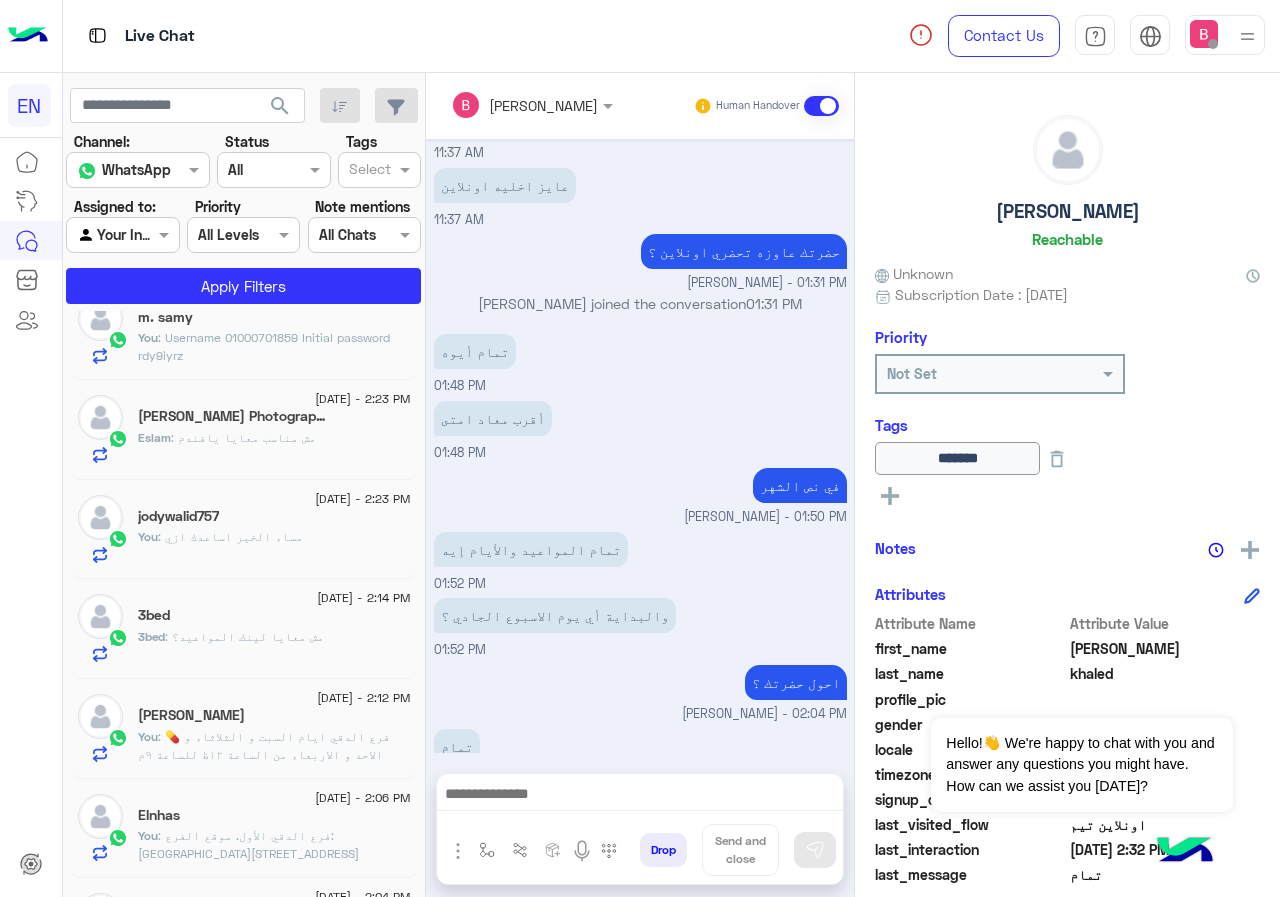 scroll, scrollTop: 300, scrollLeft: 0, axis: vertical 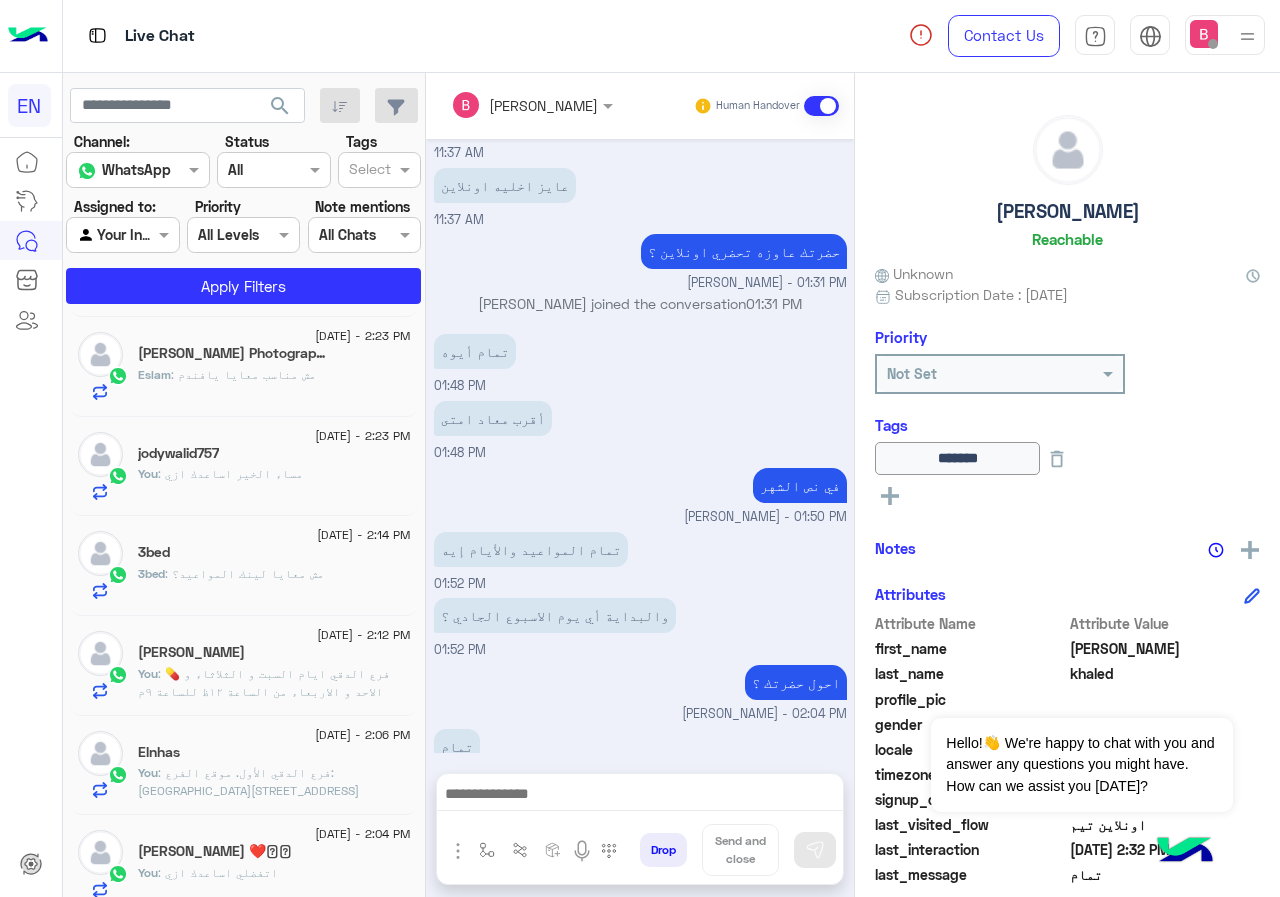 click on "3bed : مش [PERSON_NAME] المواعيد؟" 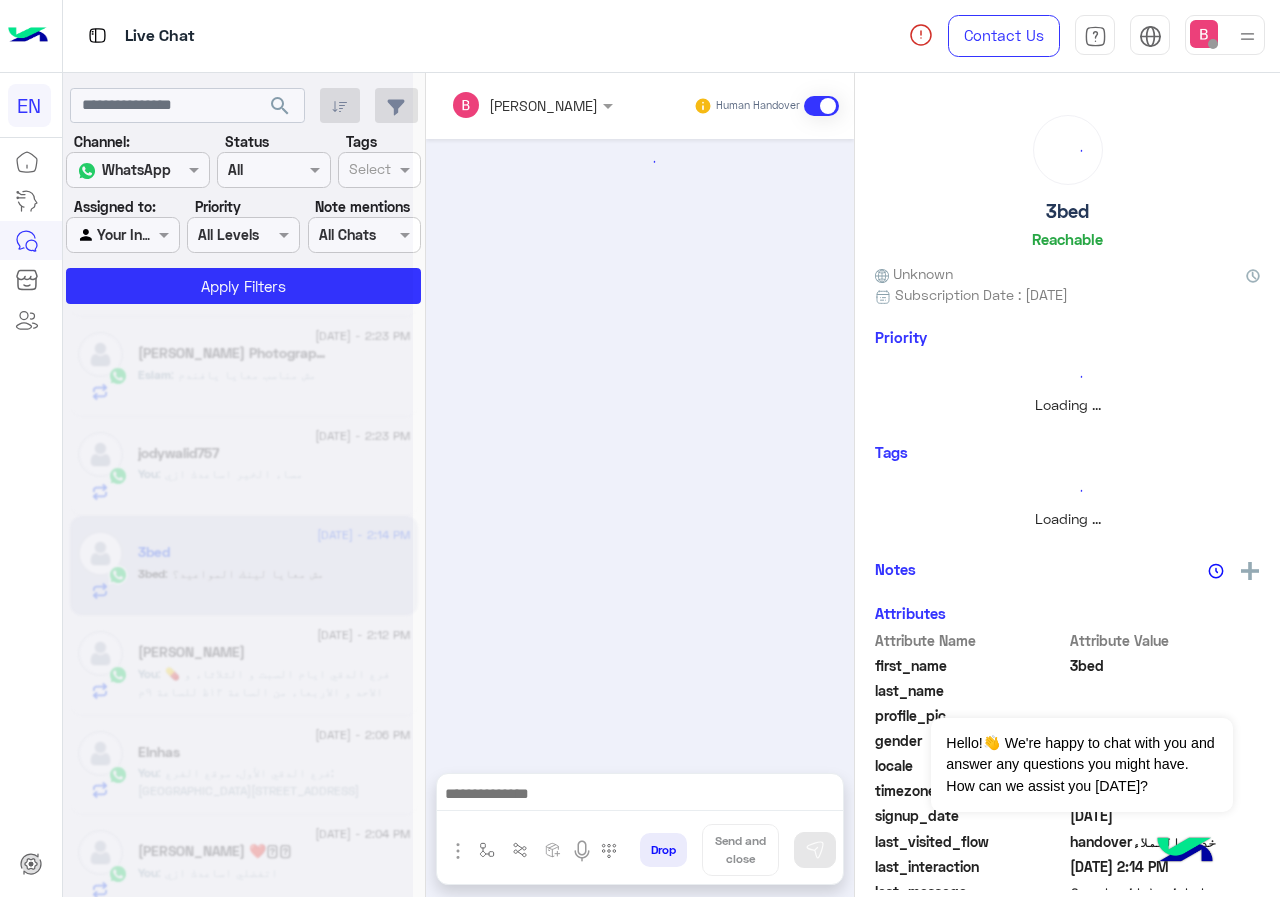 scroll, scrollTop: 853, scrollLeft: 0, axis: vertical 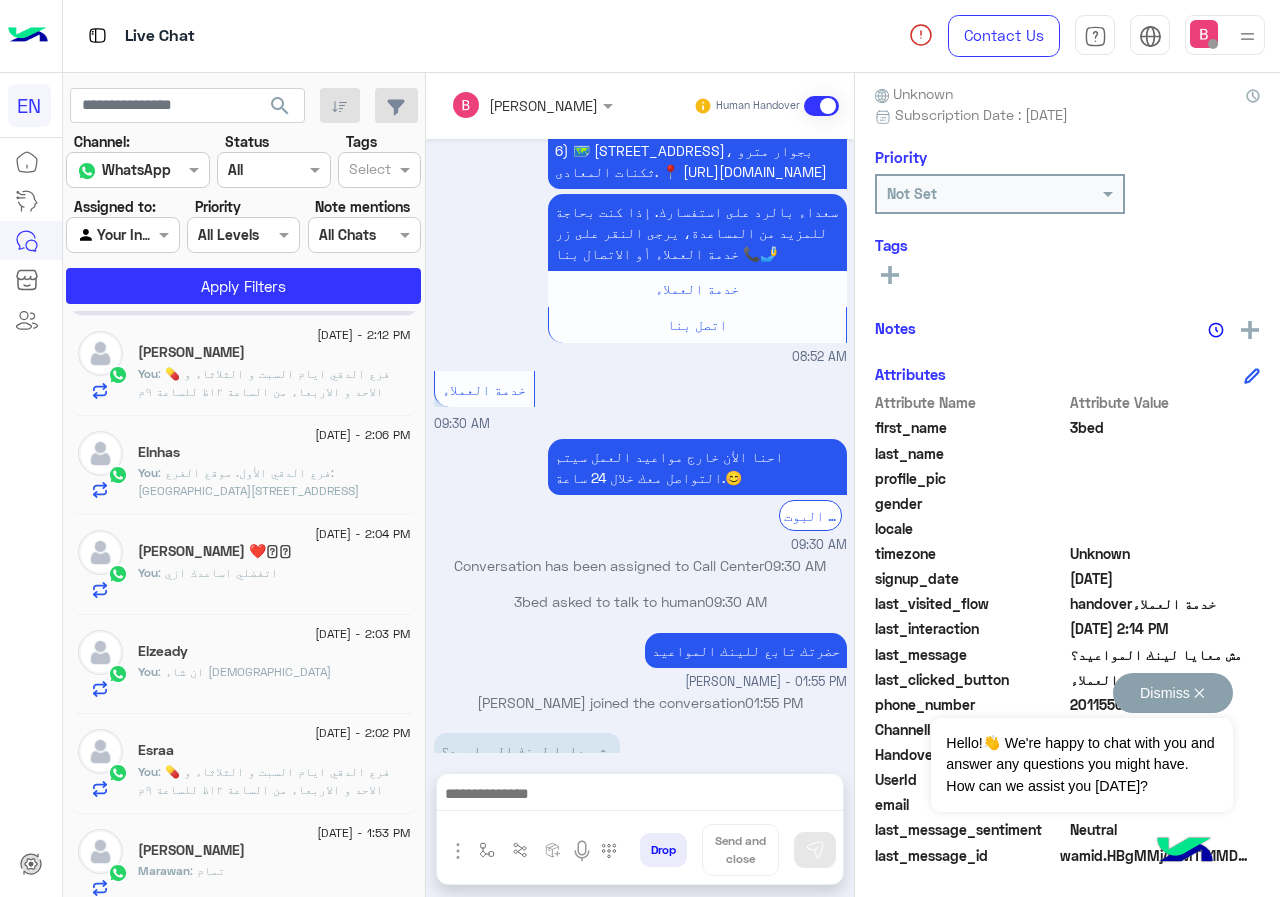 click on "Dismiss ✕" at bounding box center (1173, 693) 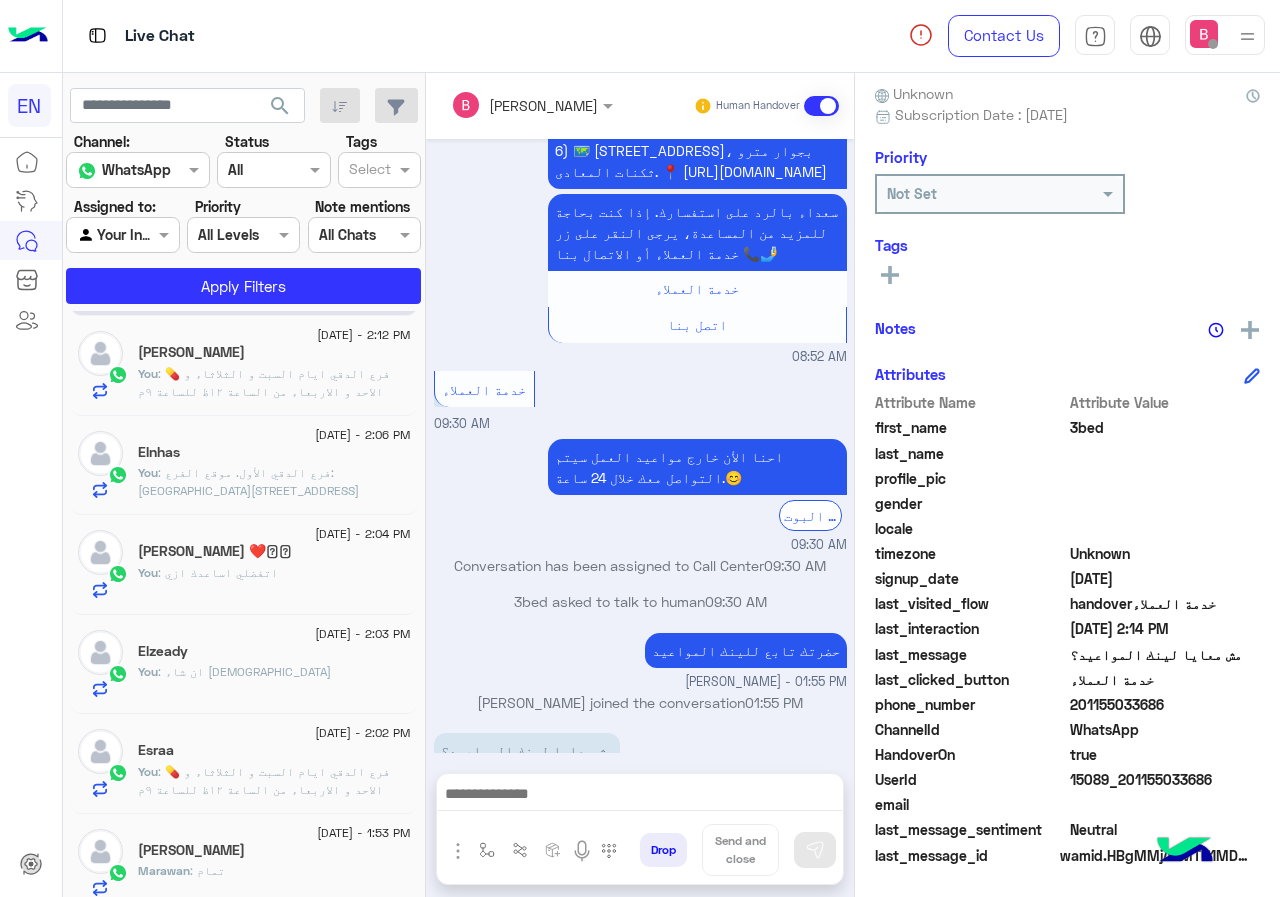 drag, startPoint x: 1121, startPoint y: 702, endPoint x: 1171, endPoint y: 697, distance: 50.24938 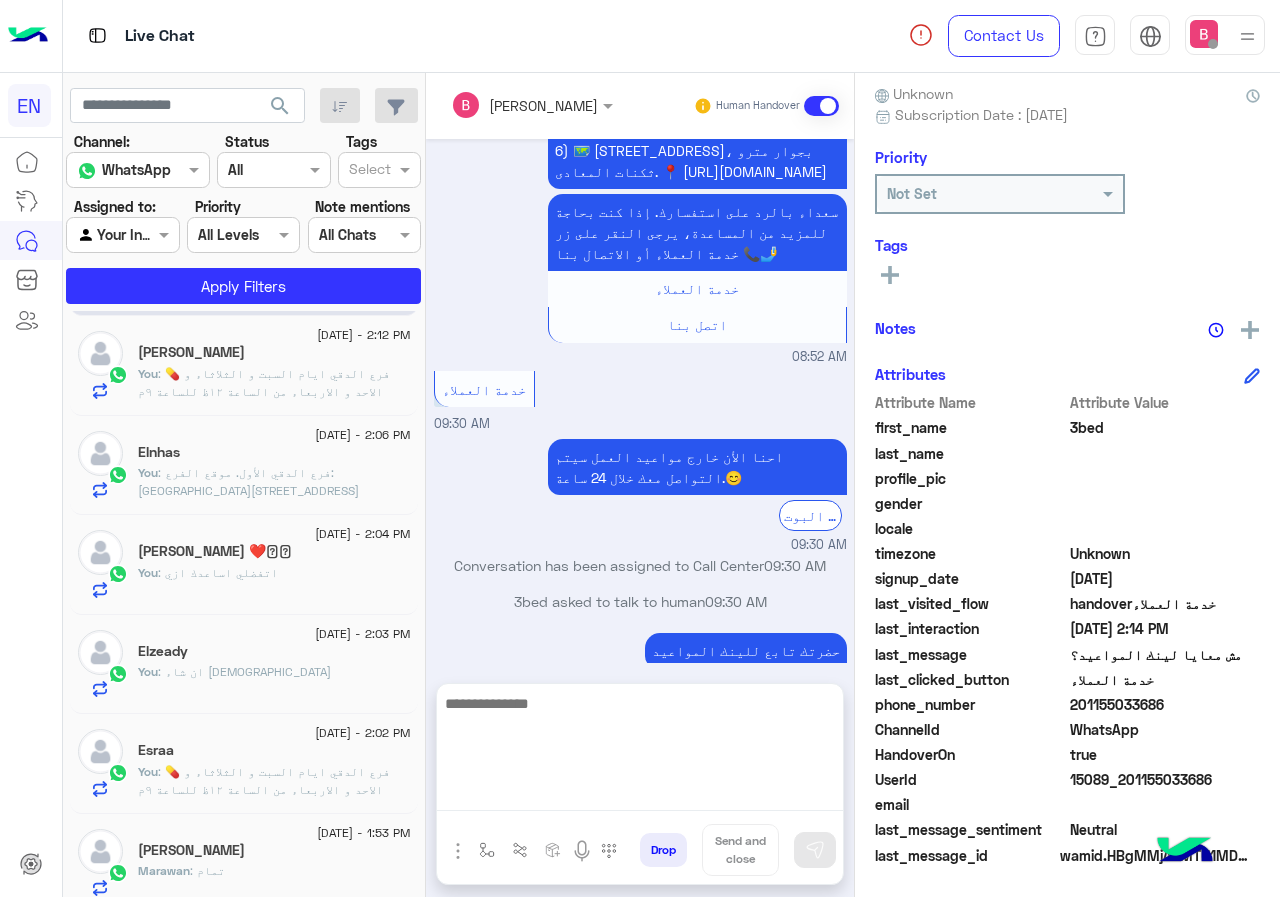 click at bounding box center (640, 751) 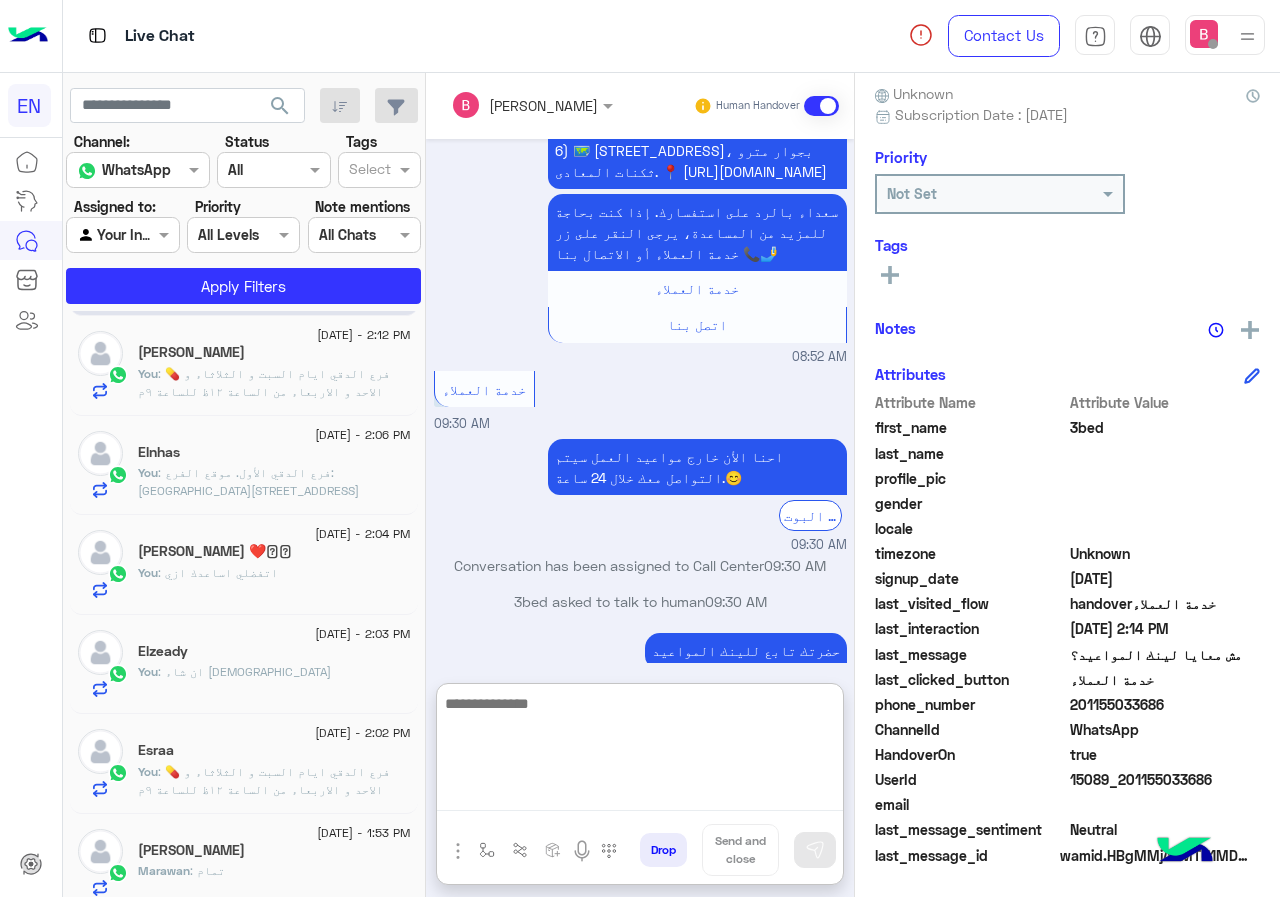 paste on "**********" 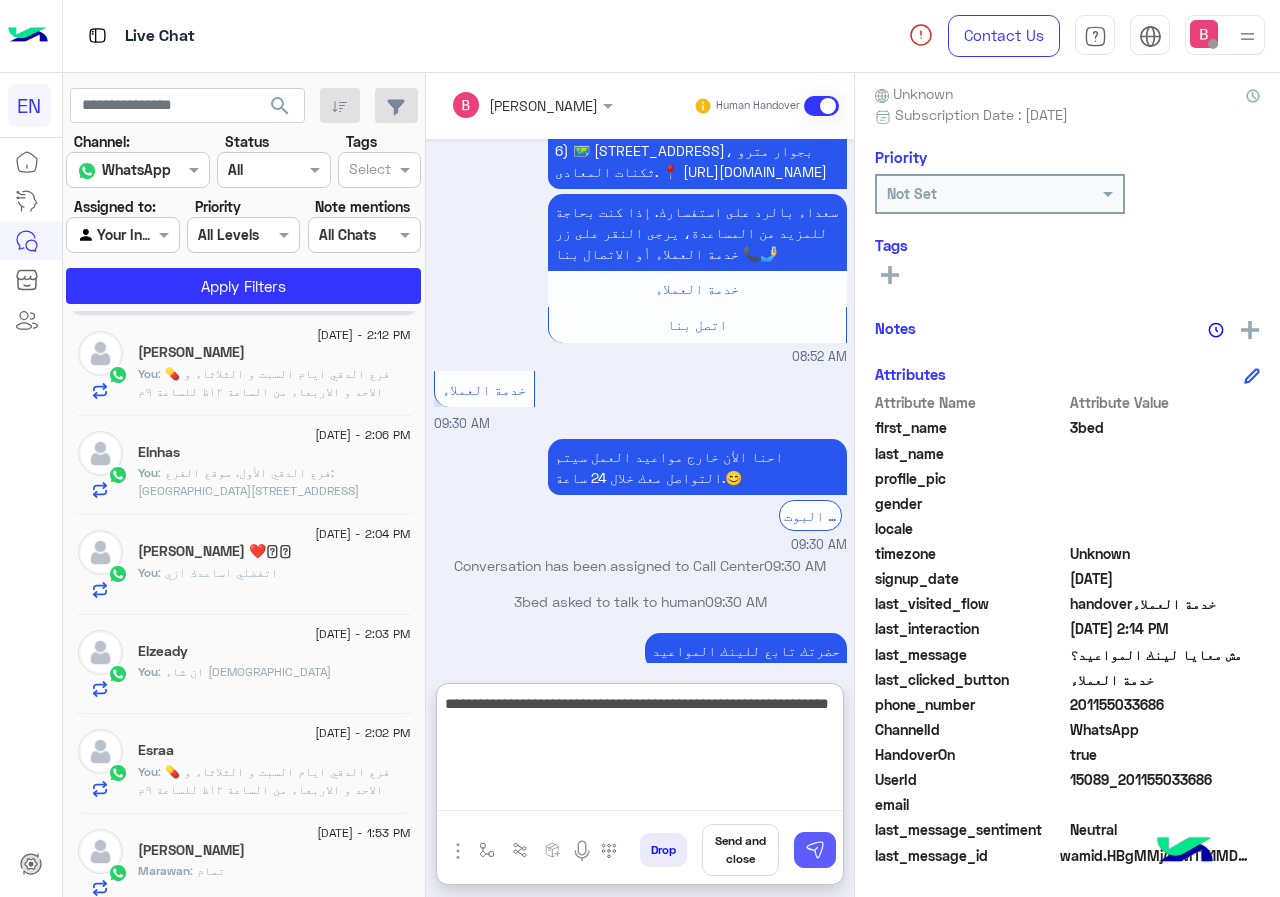 type on "**********" 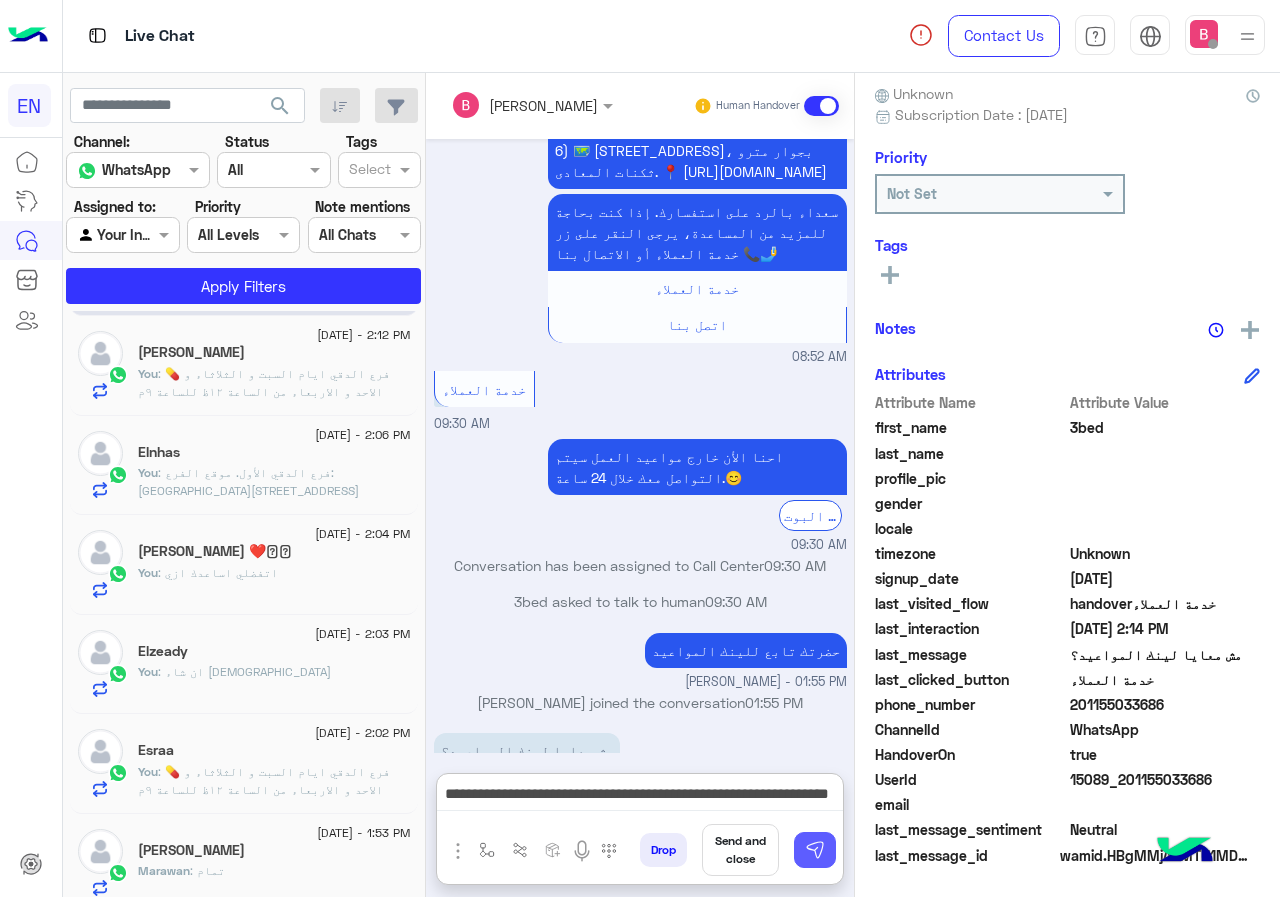 click at bounding box center (815, 850) 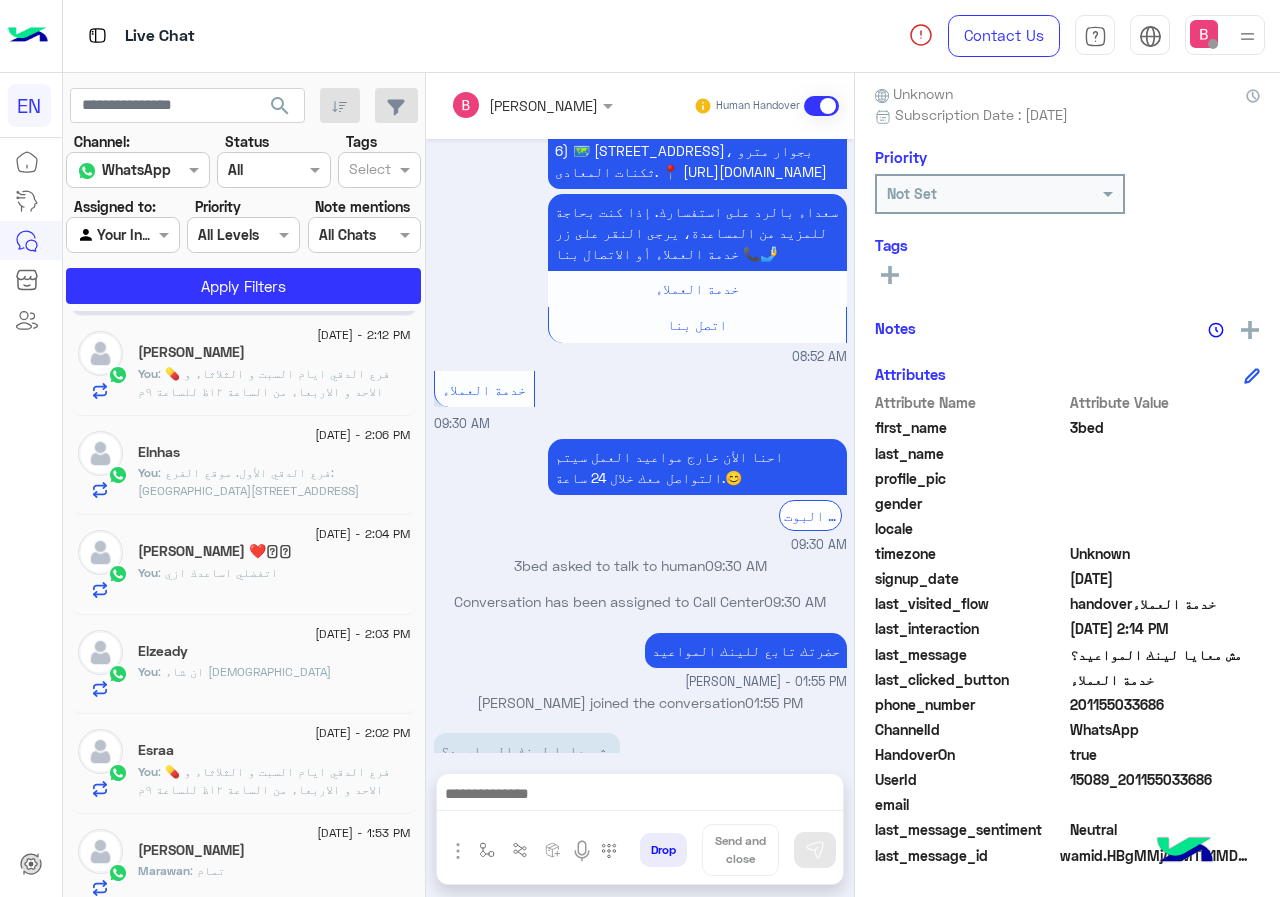 scroll, scrollTop: 938, scrollLeft: 0, axis: vertical 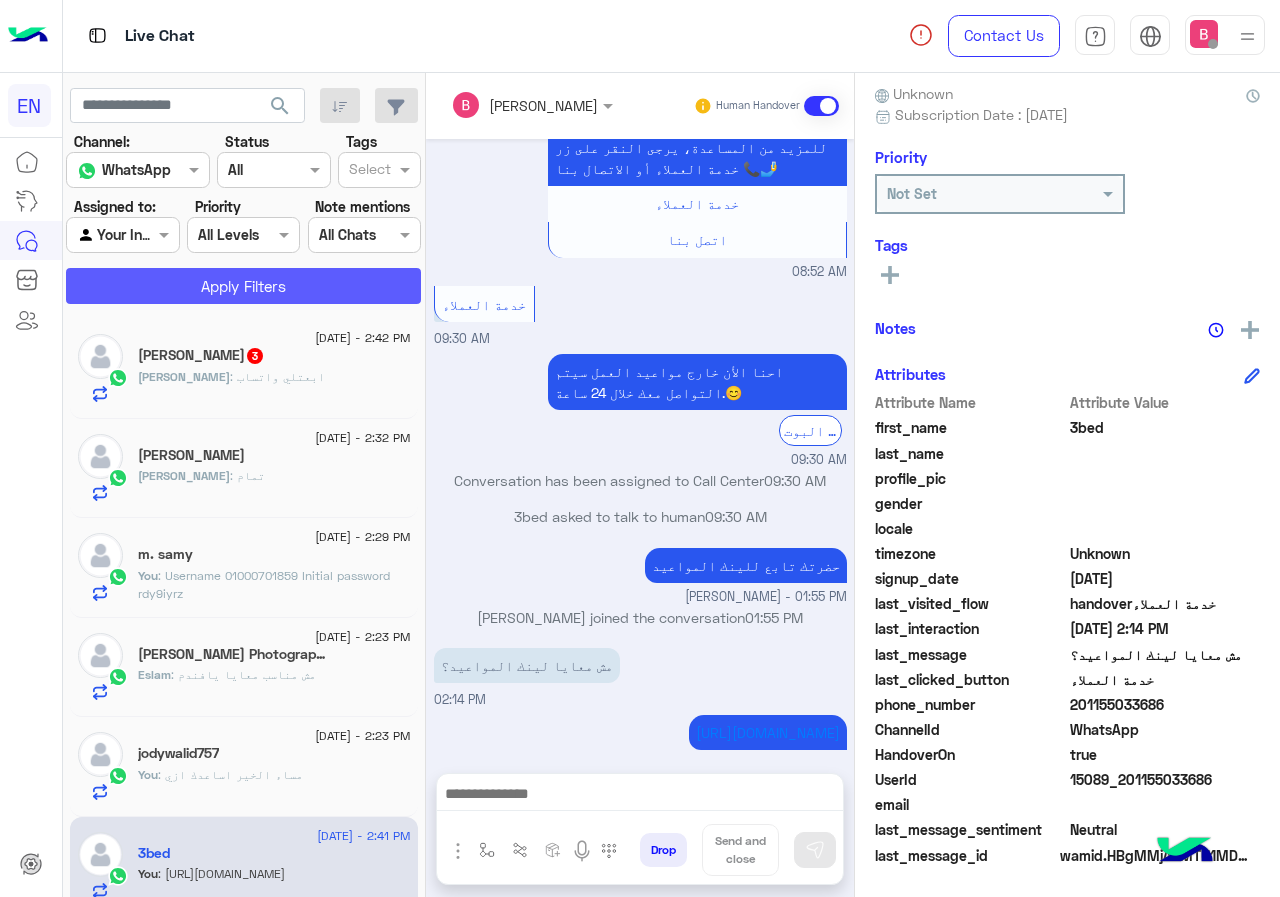 click on "Apply Filters" 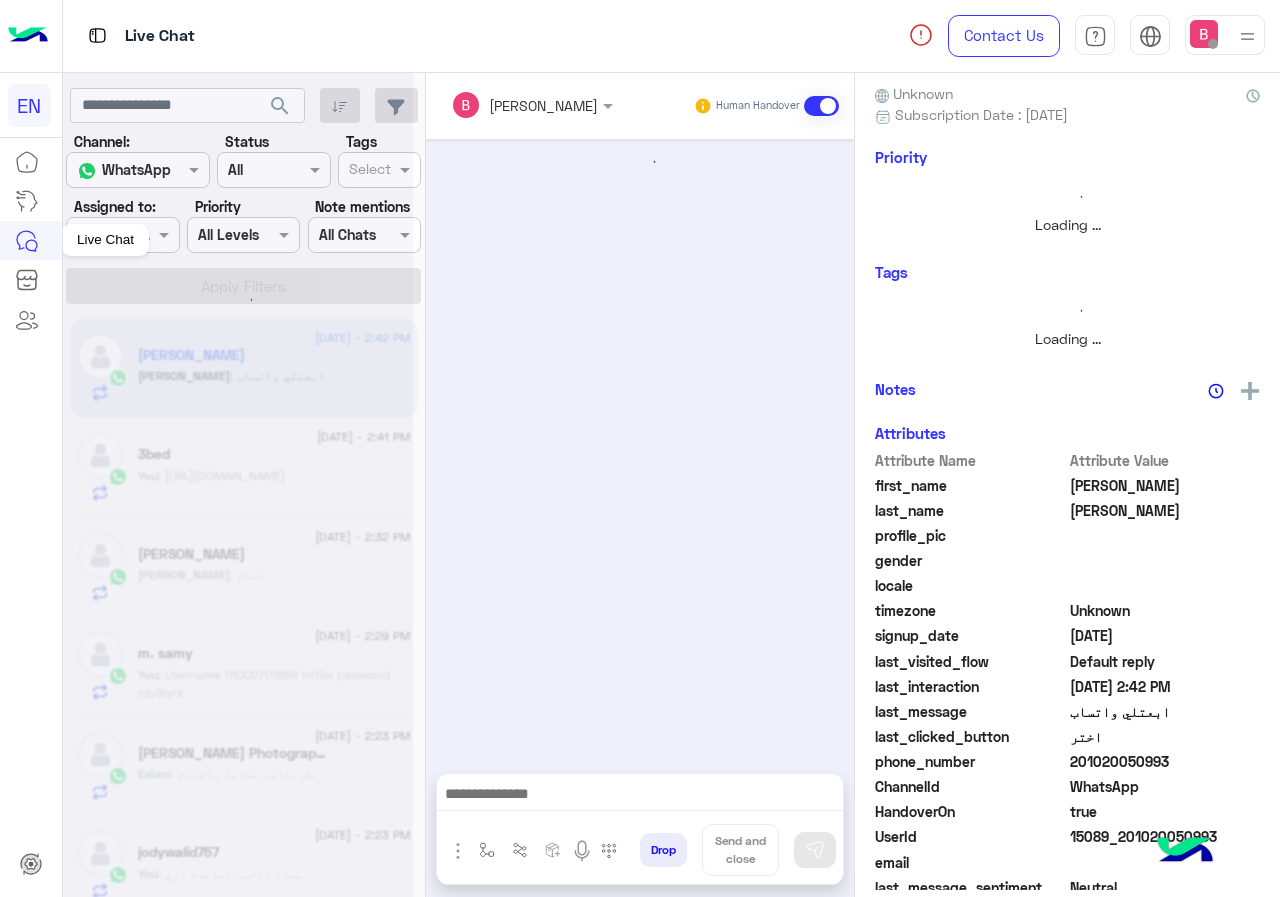 scroll, scrollTop: 0, scrollLeft: 0, axis: both 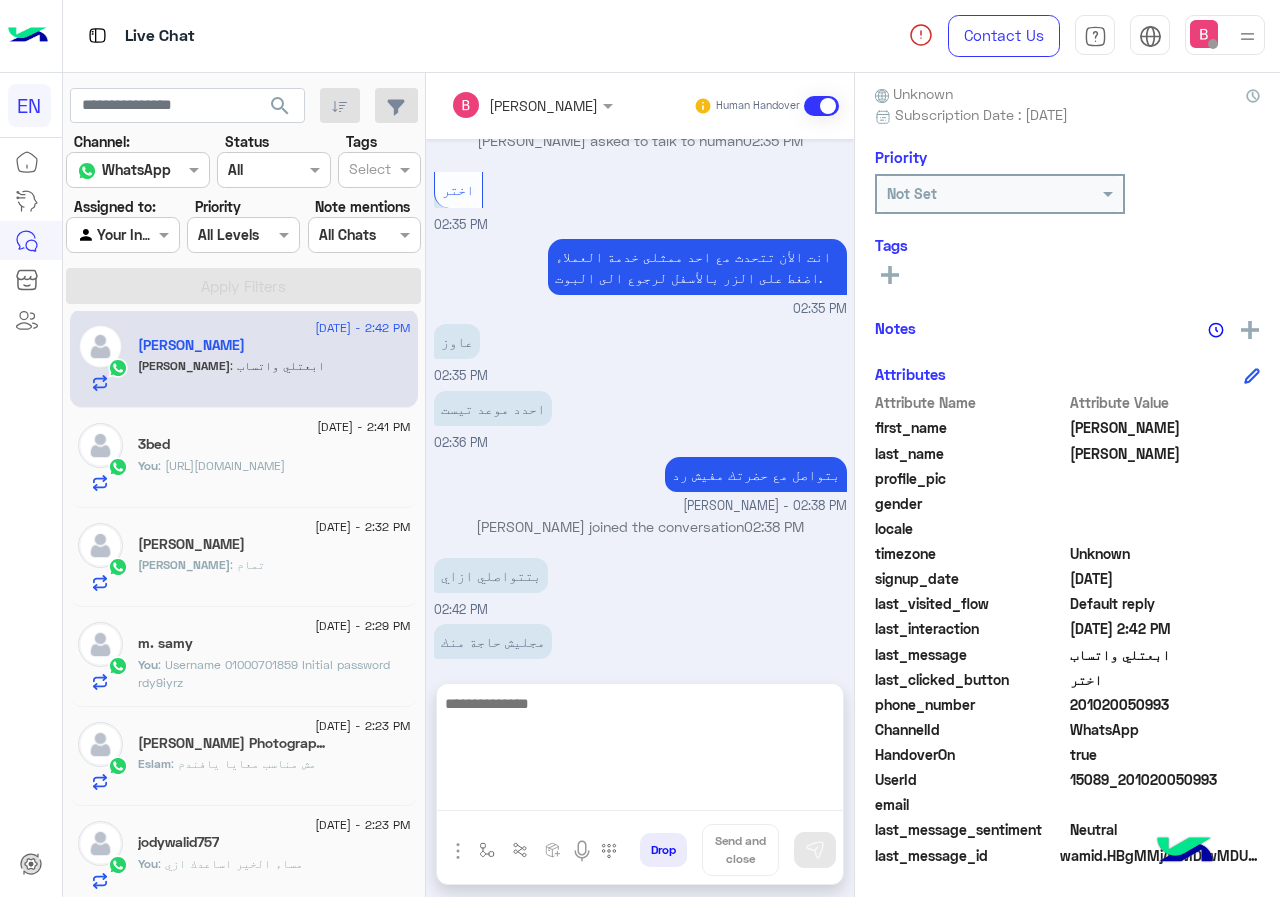 click at bounding box center (640, 751) 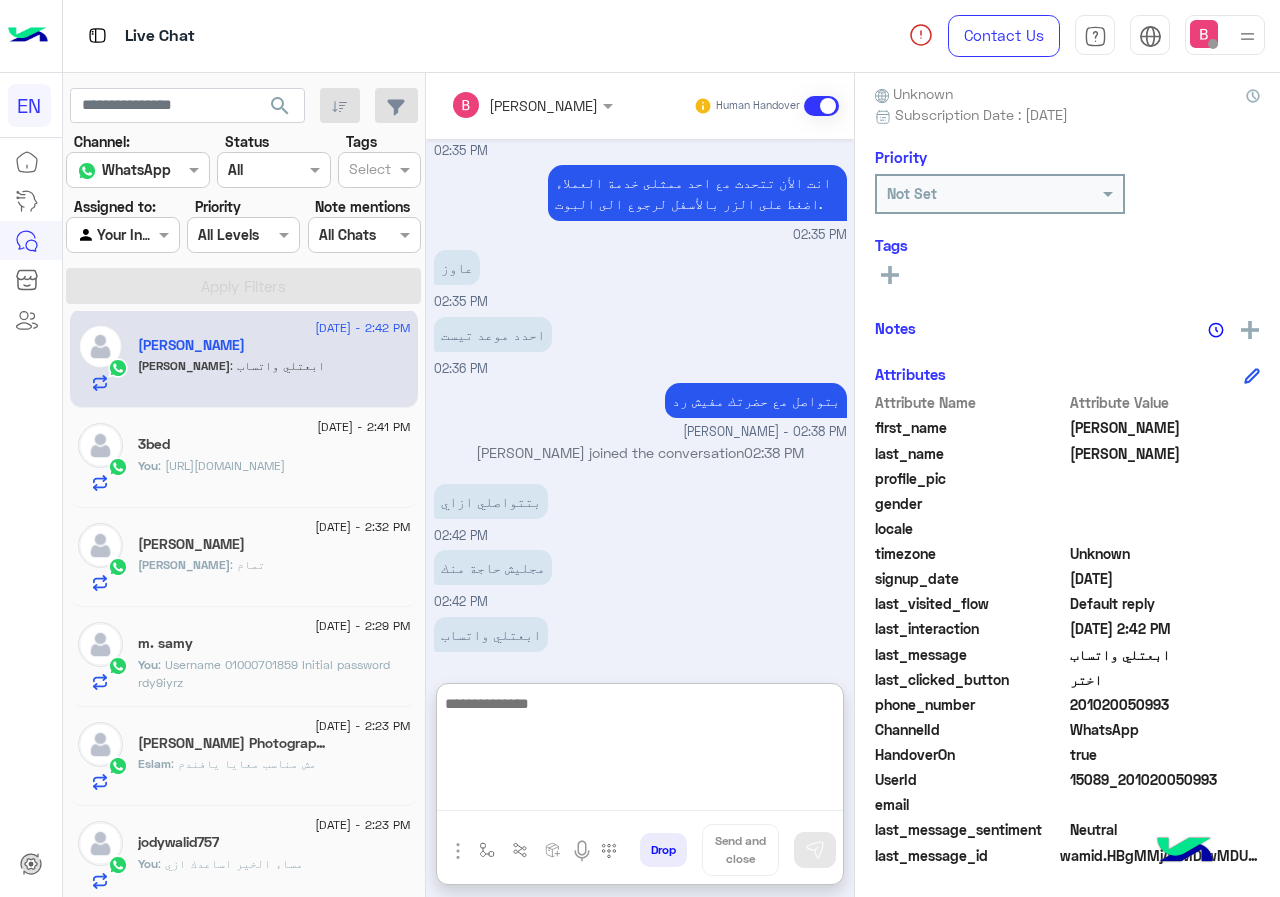 scroll, scrollTop: 803, scrollLeft: 0, axis: vertical 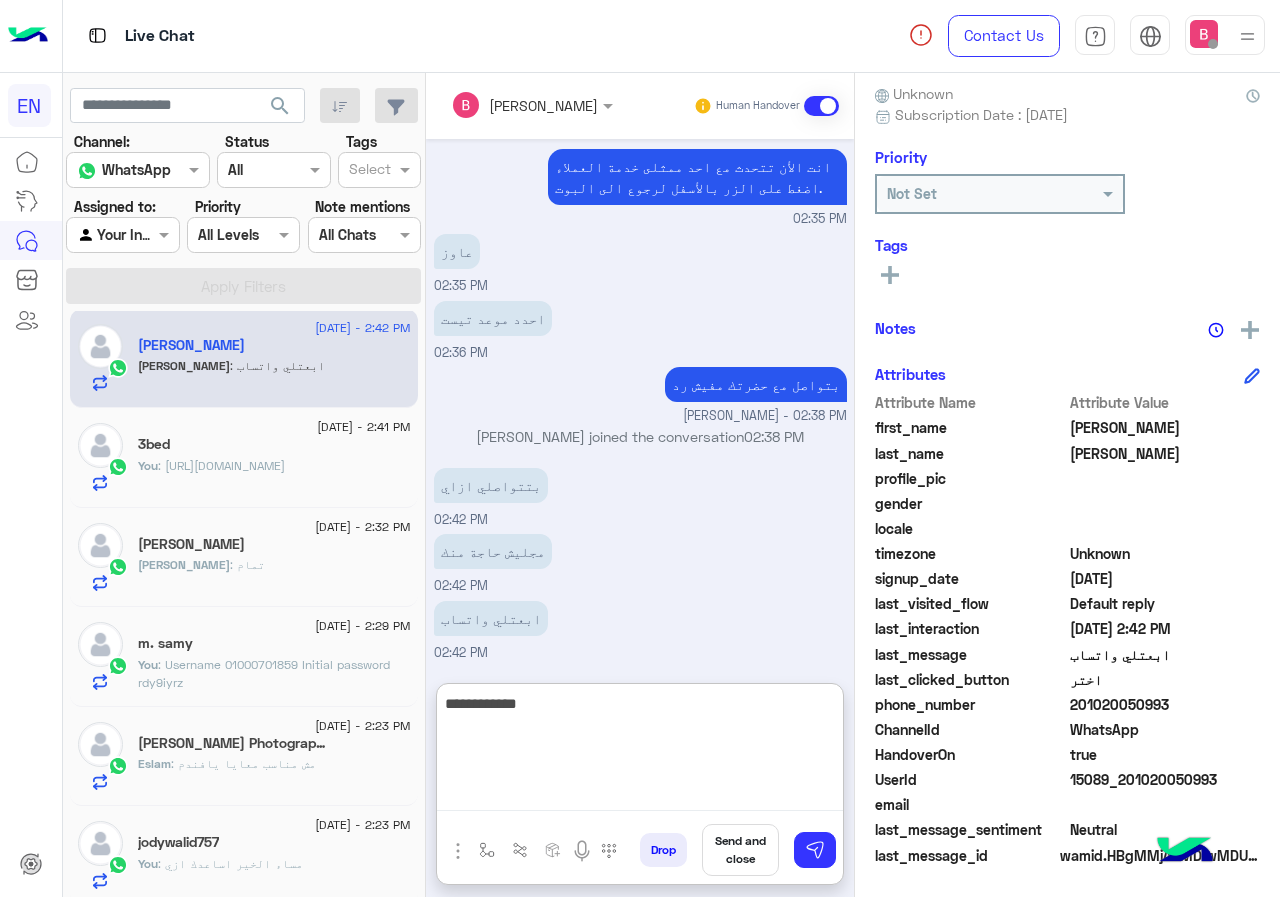 type on "**********" 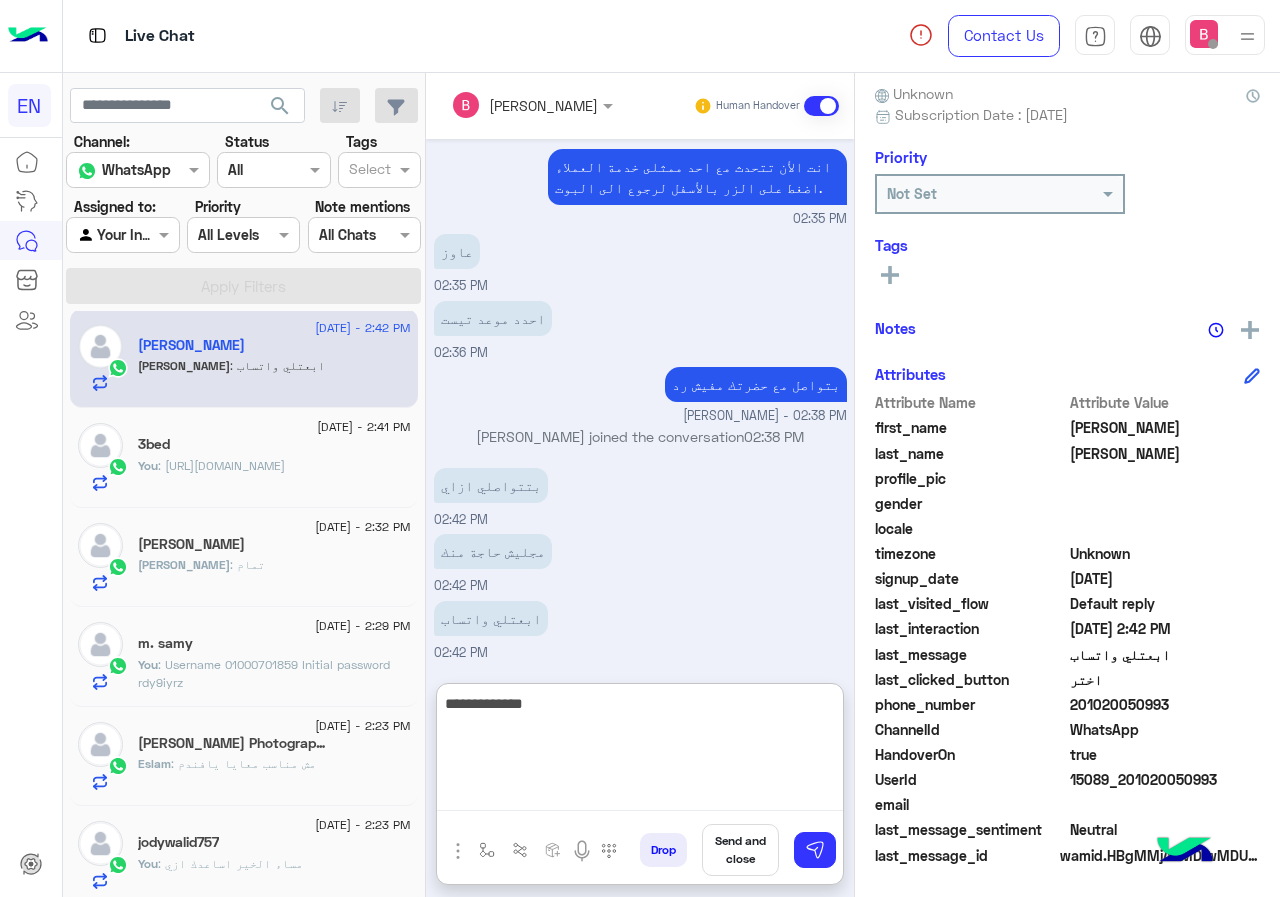 type 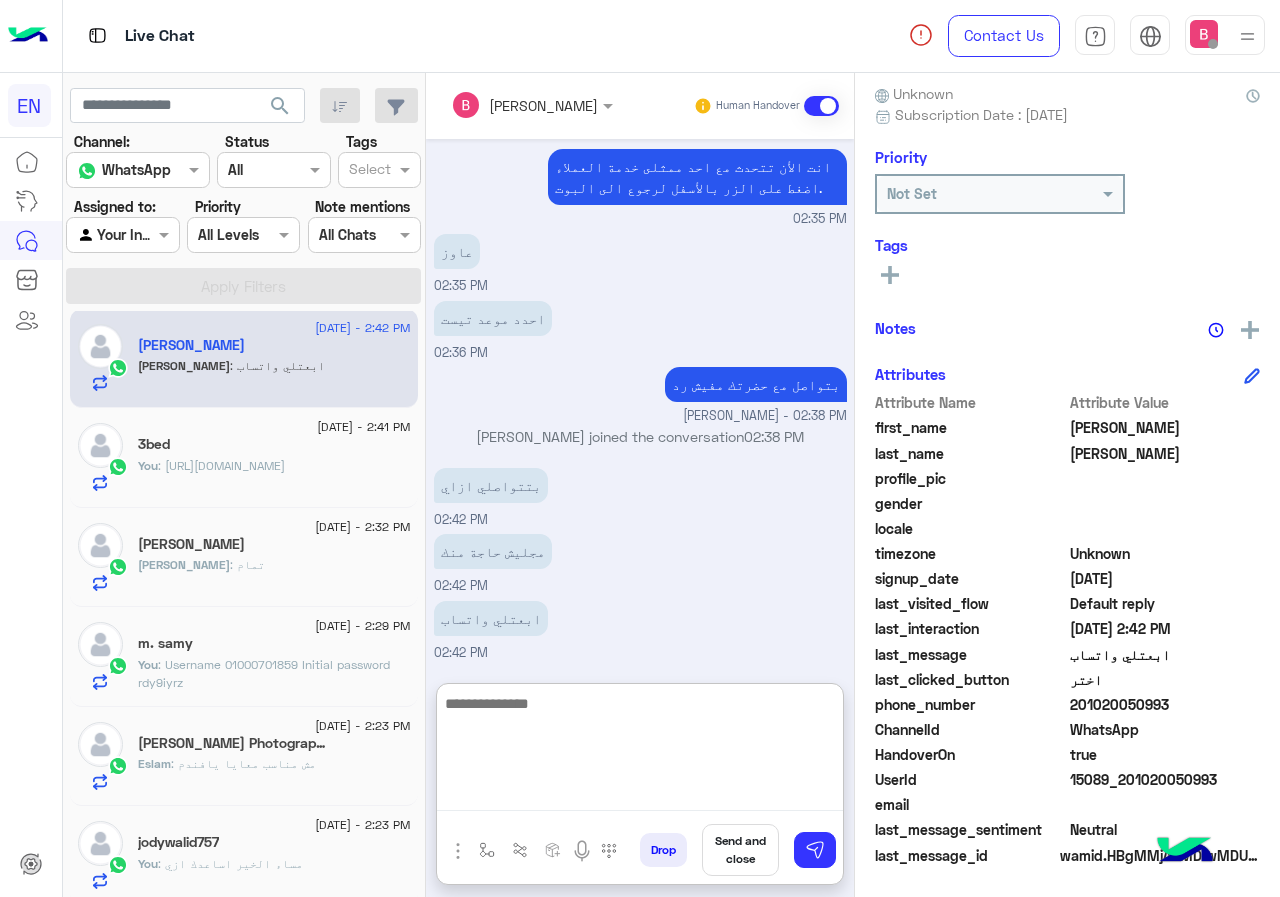 scroll, scrollTop: 867, scrollLeft: 0, axis: vertical 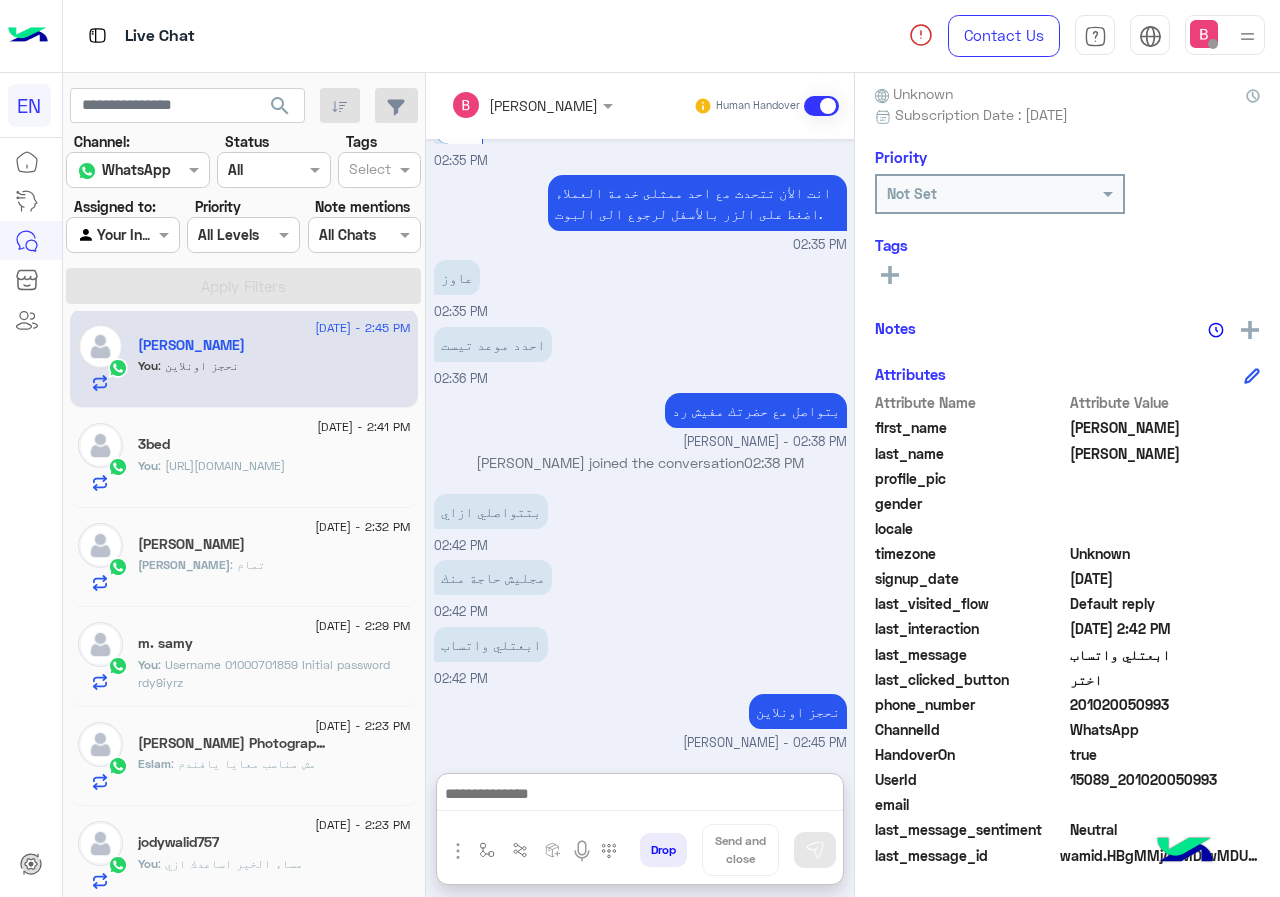 click on "[DATE] - 2:32 PM  [PERSON_NAME] [PERSON_NAME] : تمام" 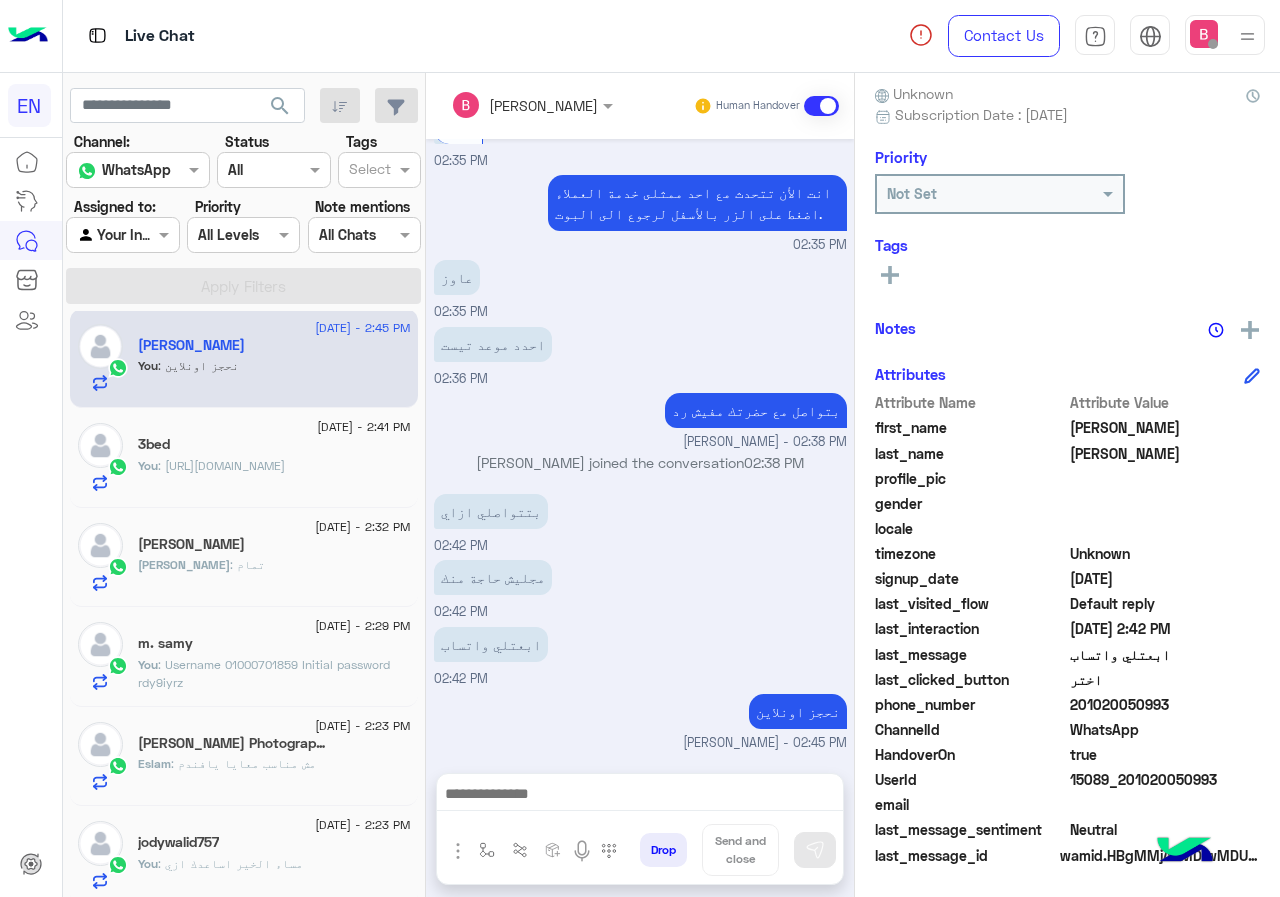 scroll, scrollTop: 777, scrollLeft: 0, axis: vertical 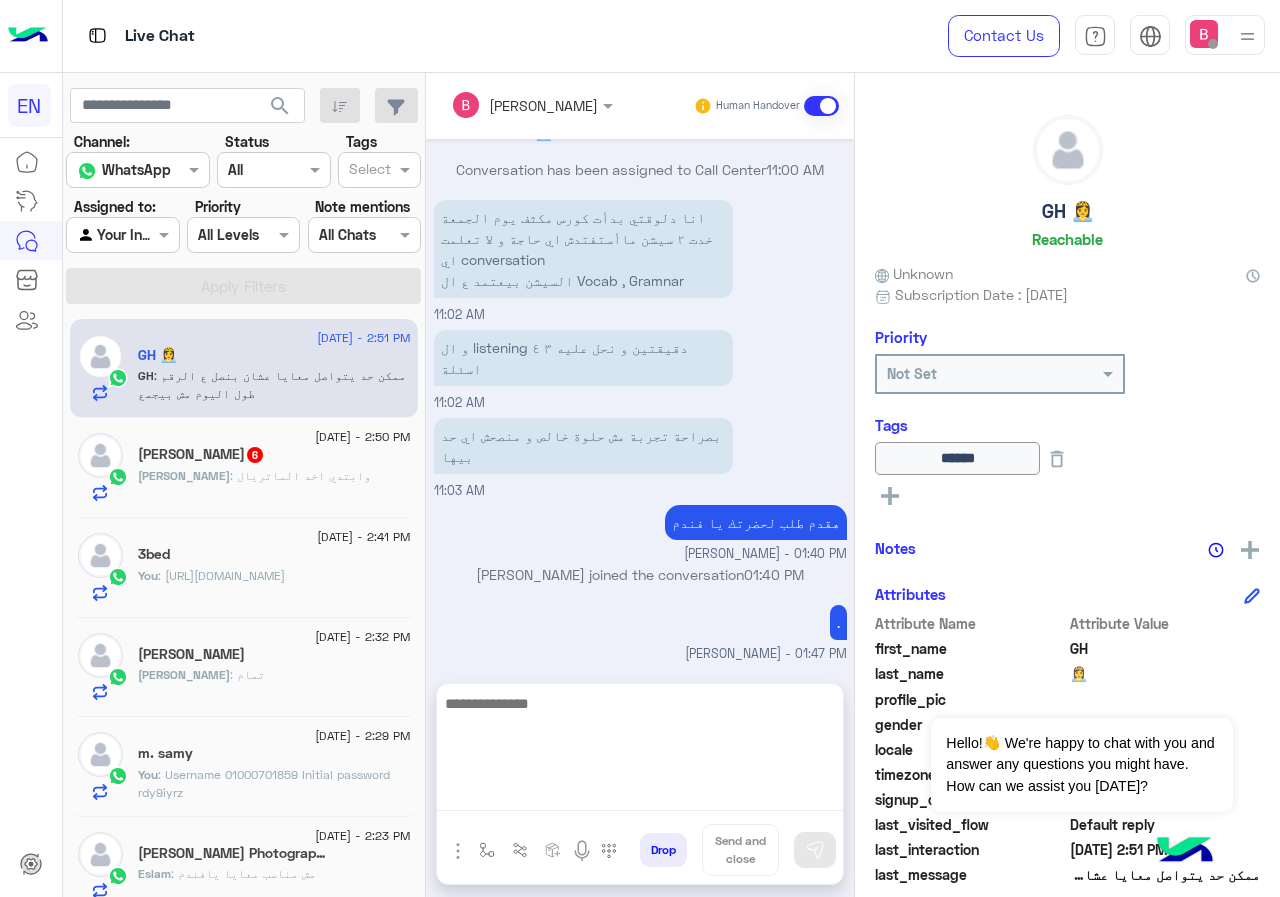 click at bounding box center (640, 751) 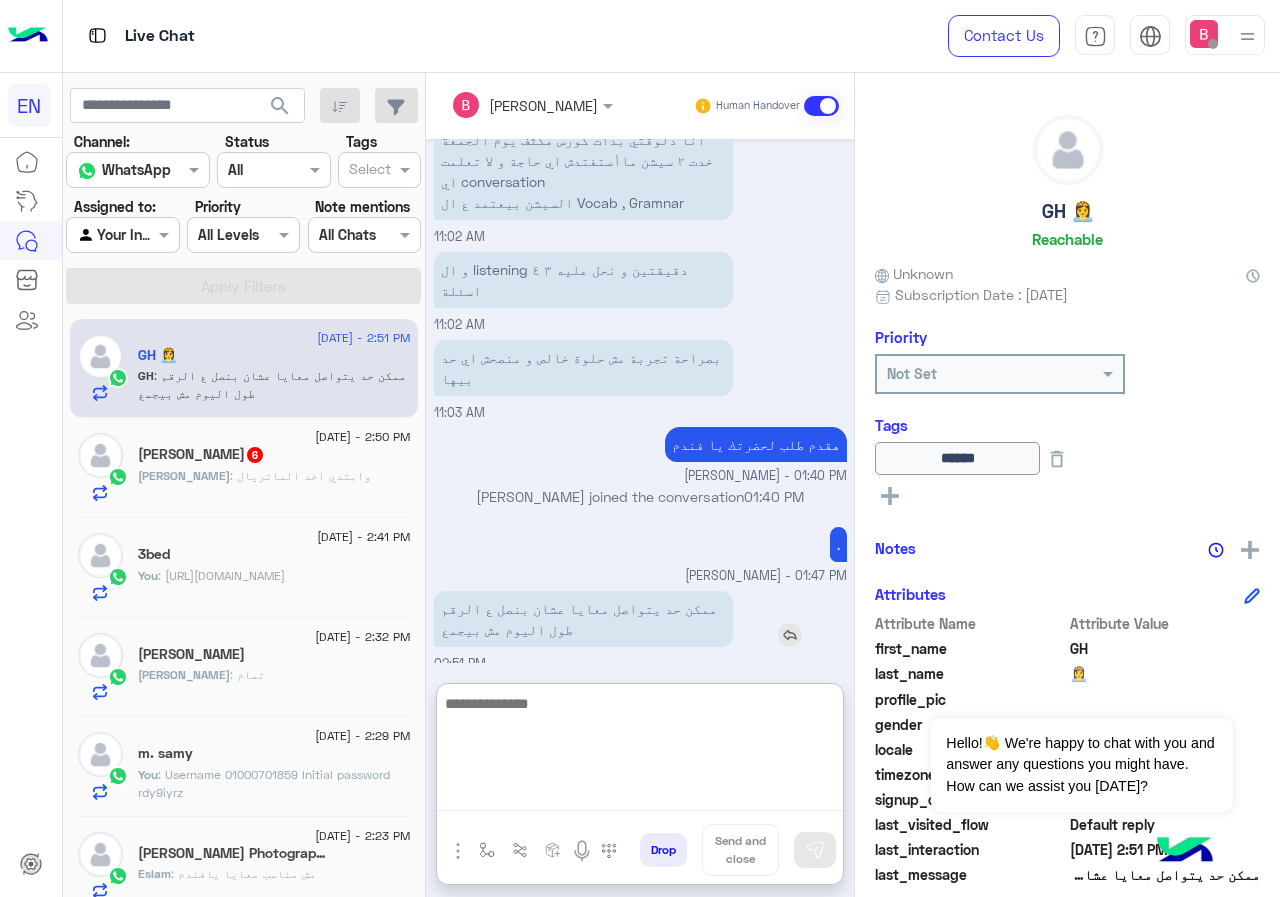 scroll, scrollTop: 1176, scrollLeft: 0, axis: vertical 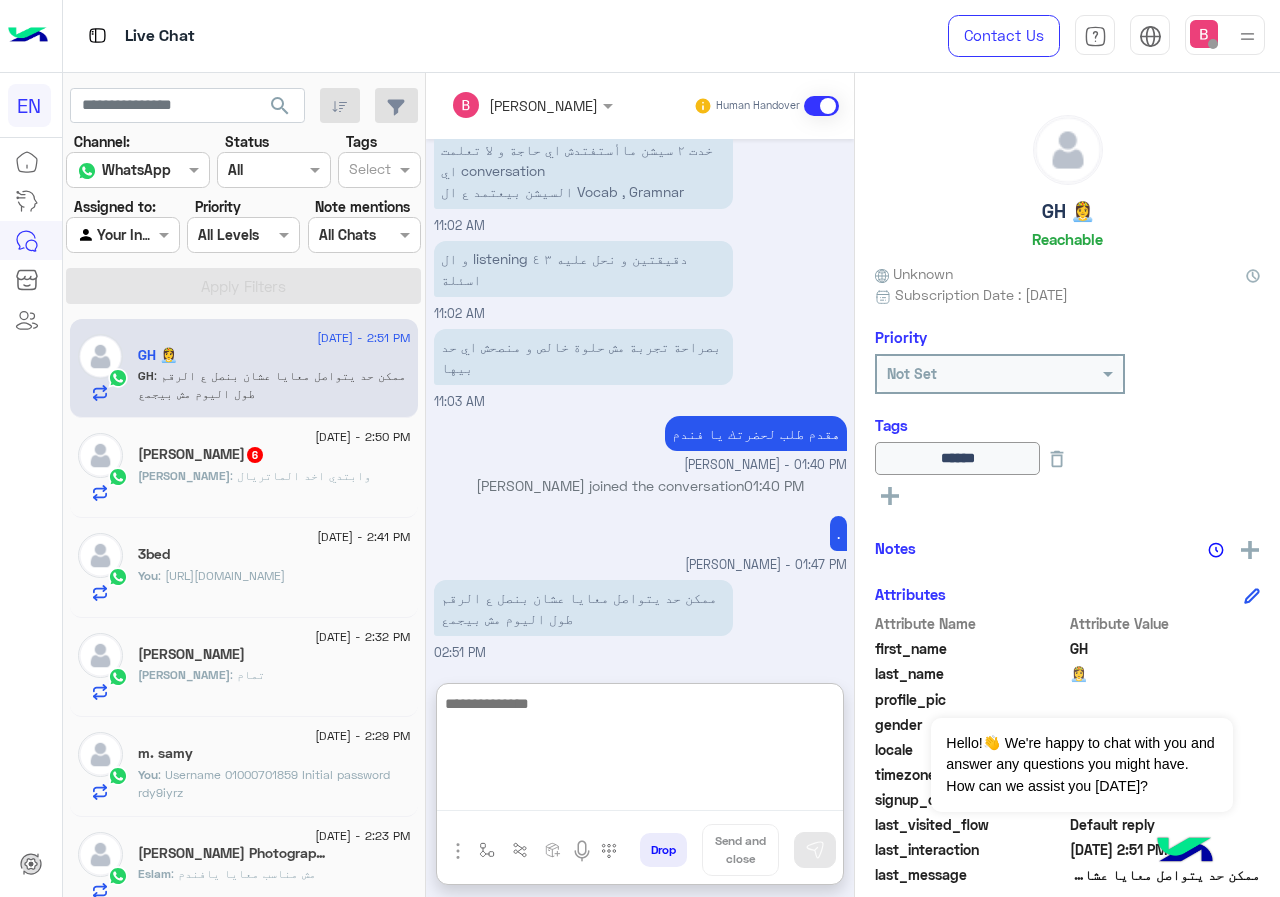 drag, startPoint x: 594, startPoint y: 709, endPoint x: 591, endPoint y: 734, distance: 25.179358 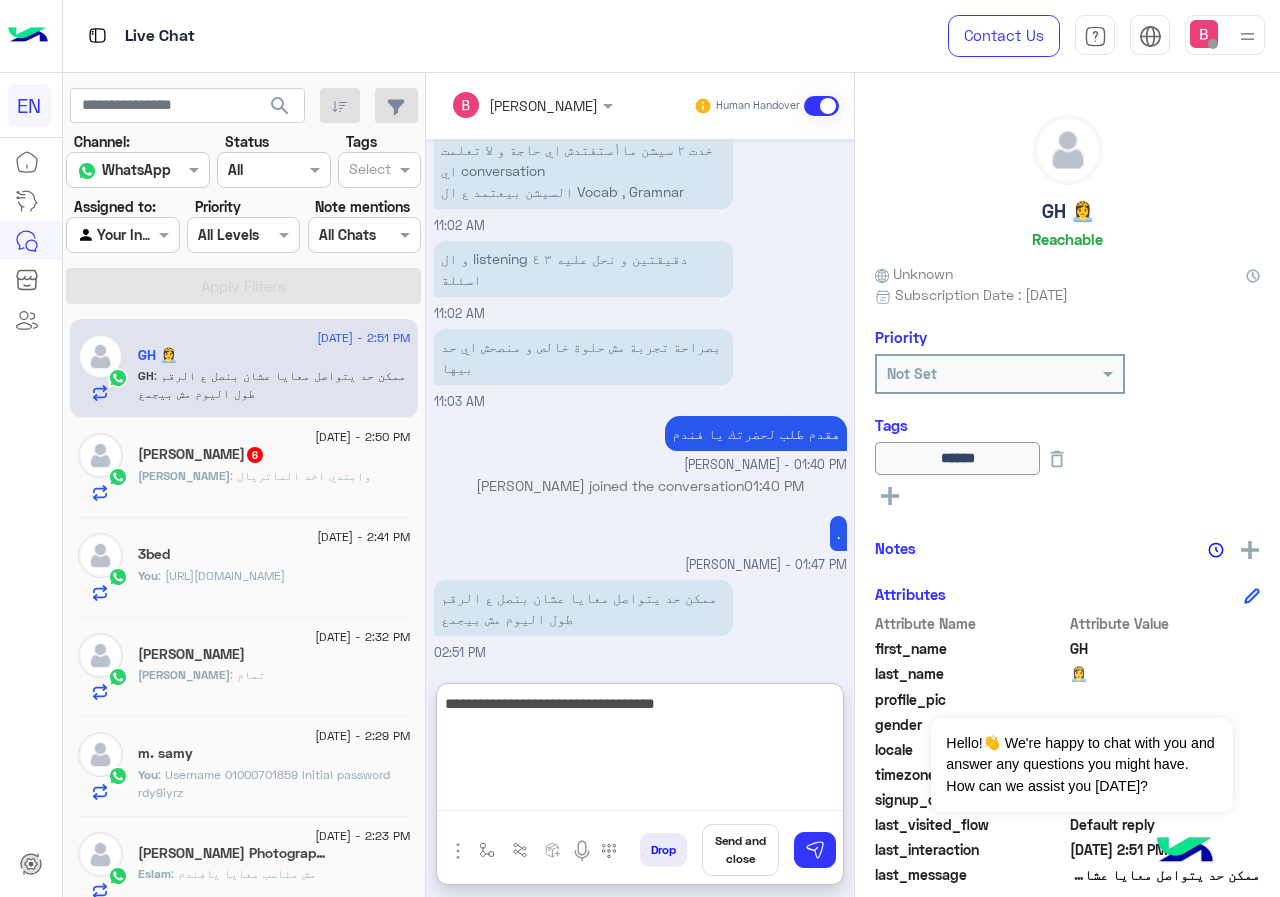 type on "**********" 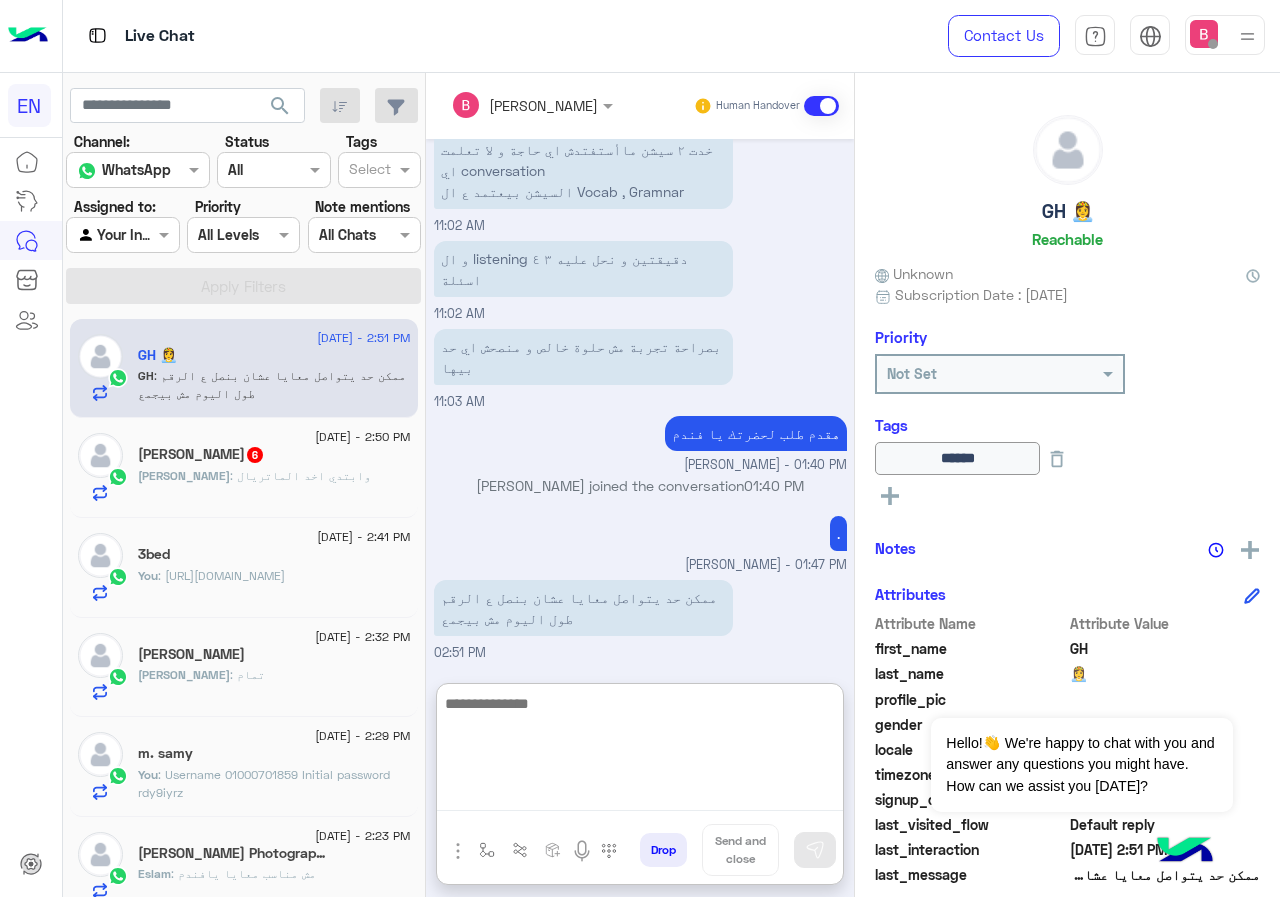 scroll, scrollTop: 1240, scrollLeft: 0, axis: vertical 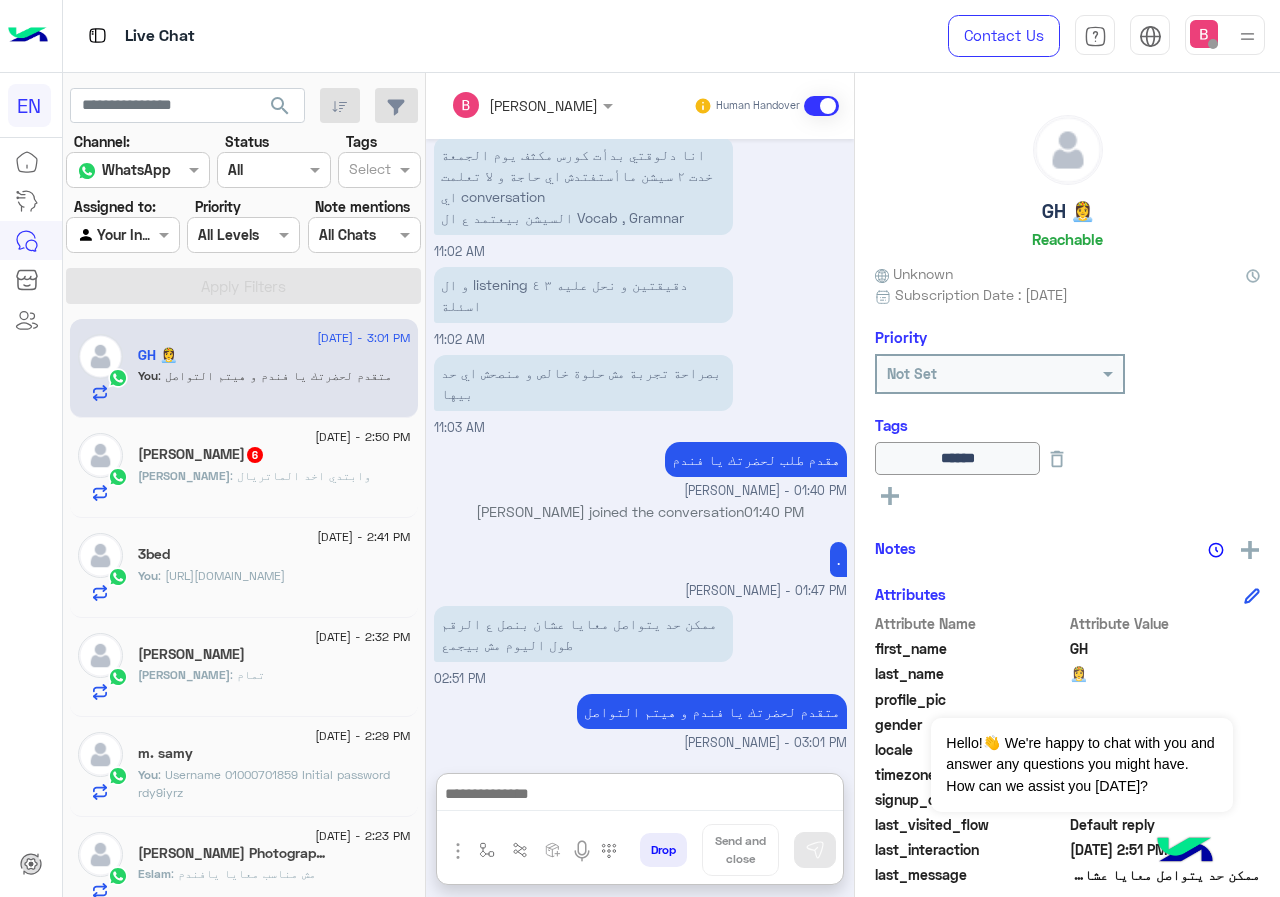 click on "[PERSON_NAME]  6" 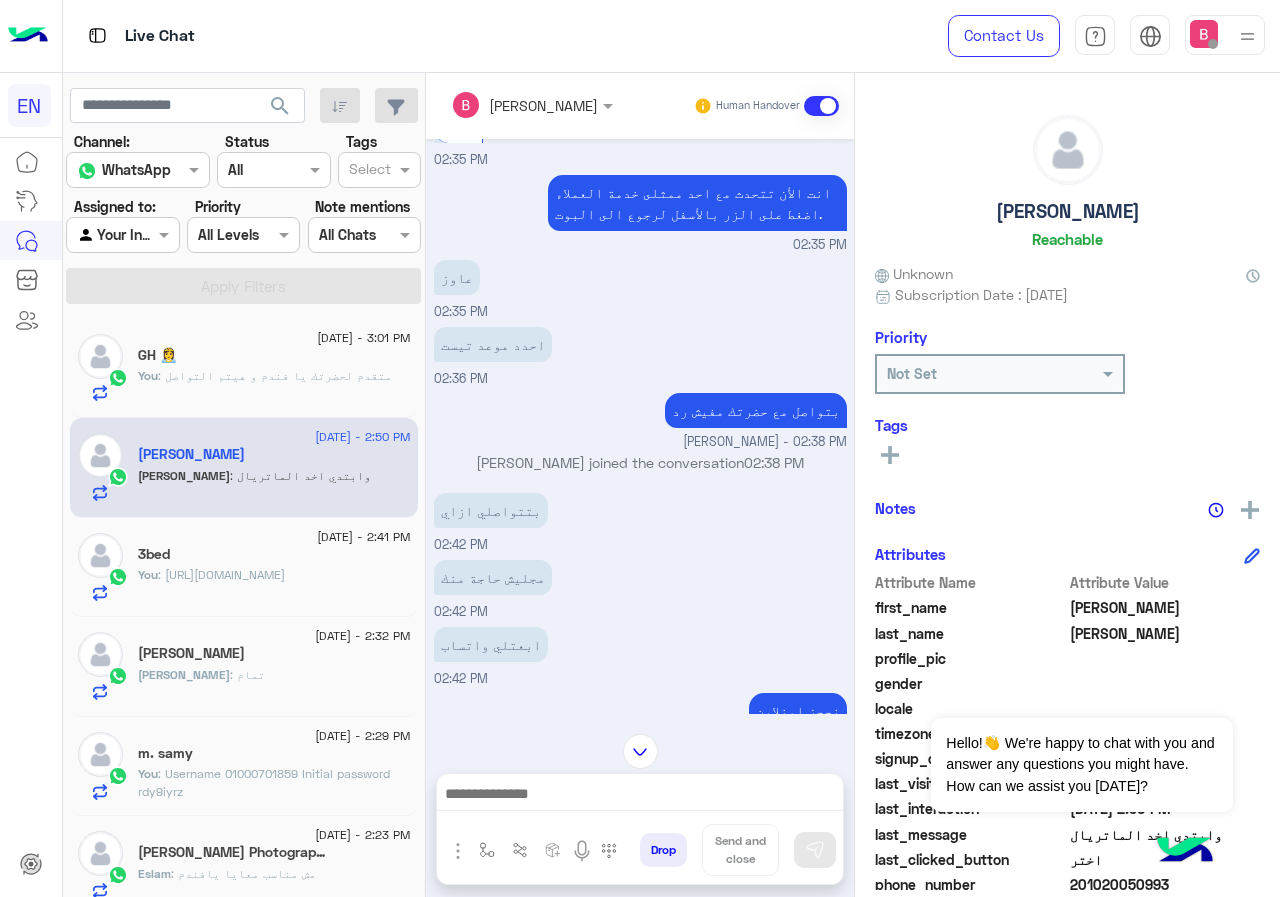 scroll, scrollTop: 731, scrollLeft: 0, axis: vertical 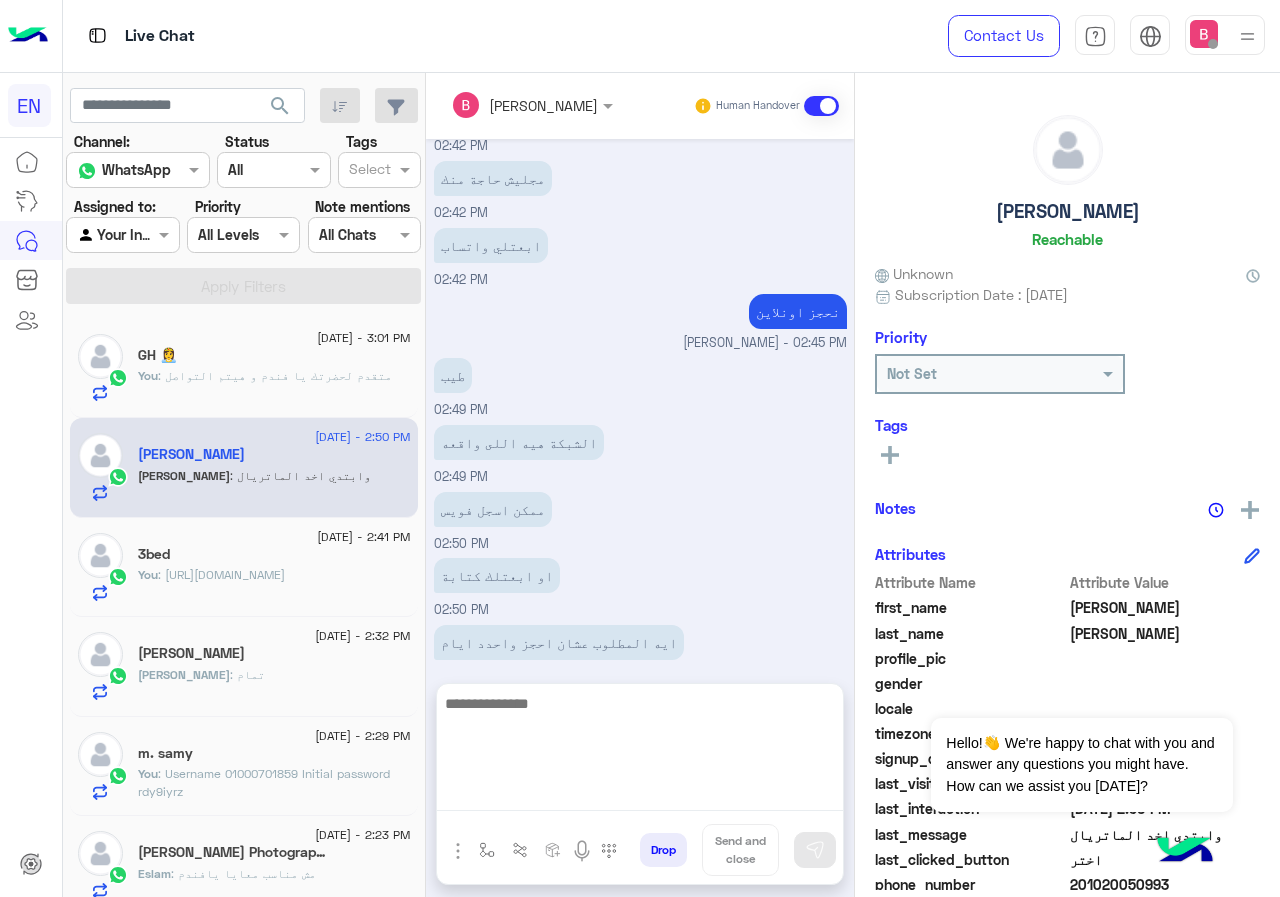 click at bounding box center [640, 751] 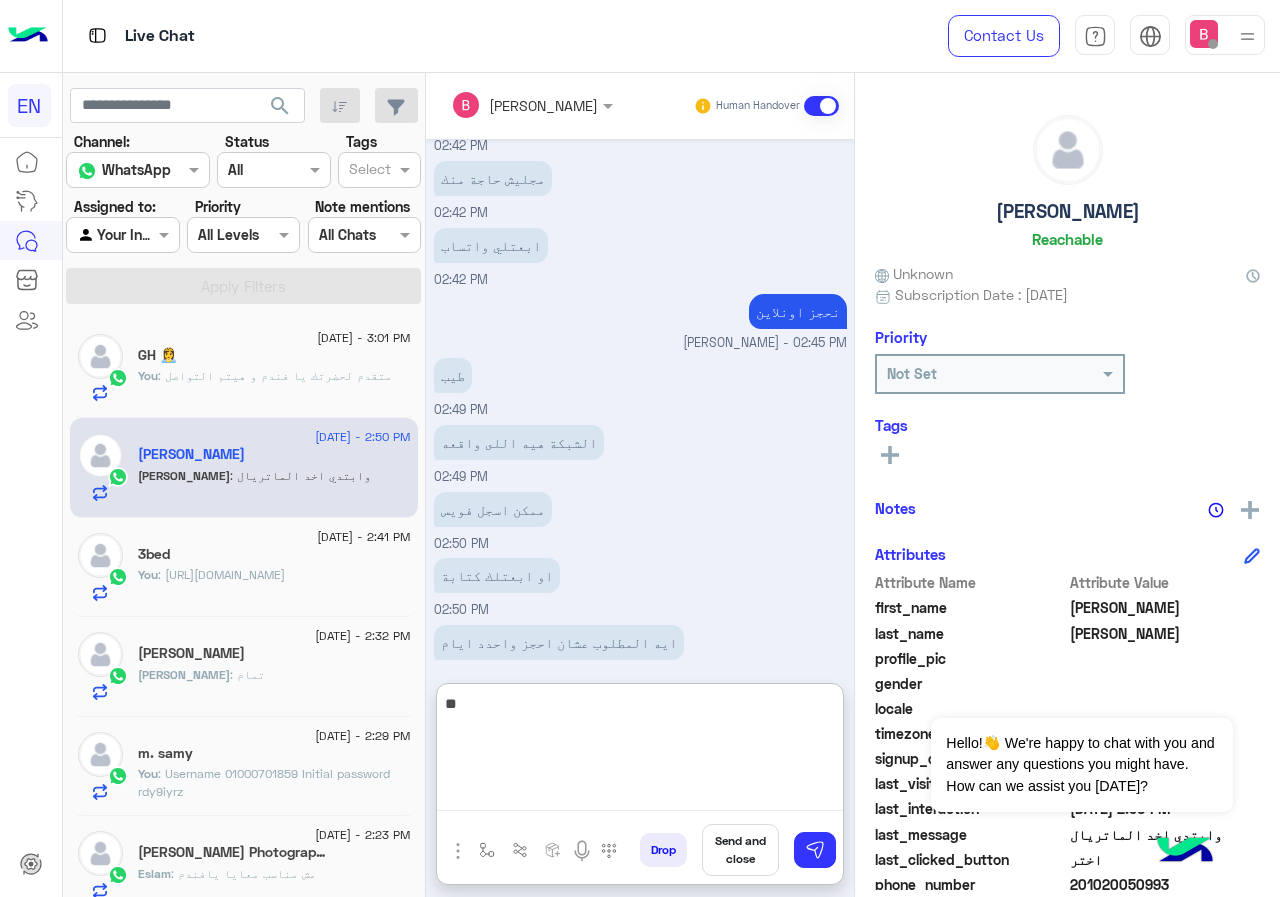 type on "*" 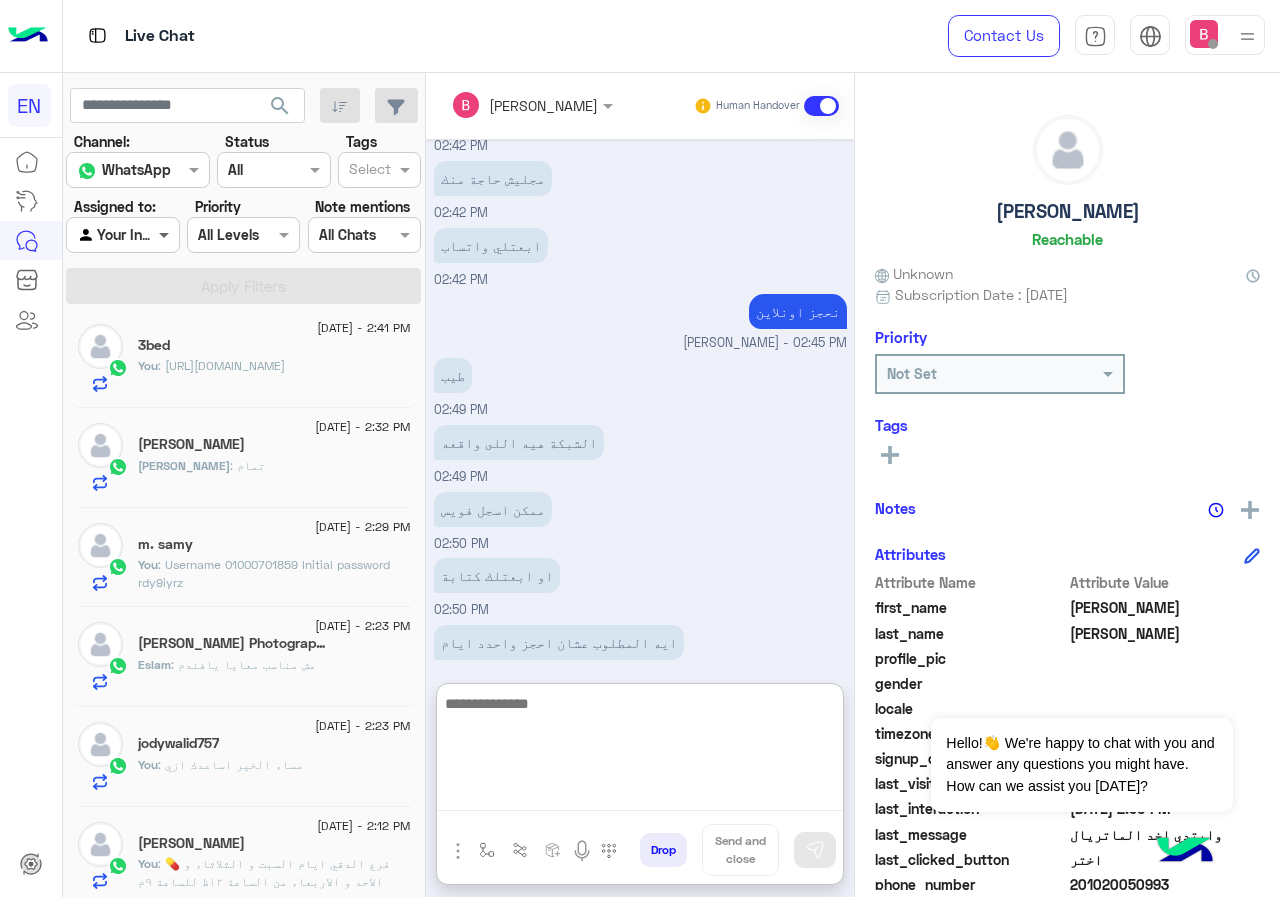 scroll, scrollTop: 200, scrollLeft: 0, axis: vertical 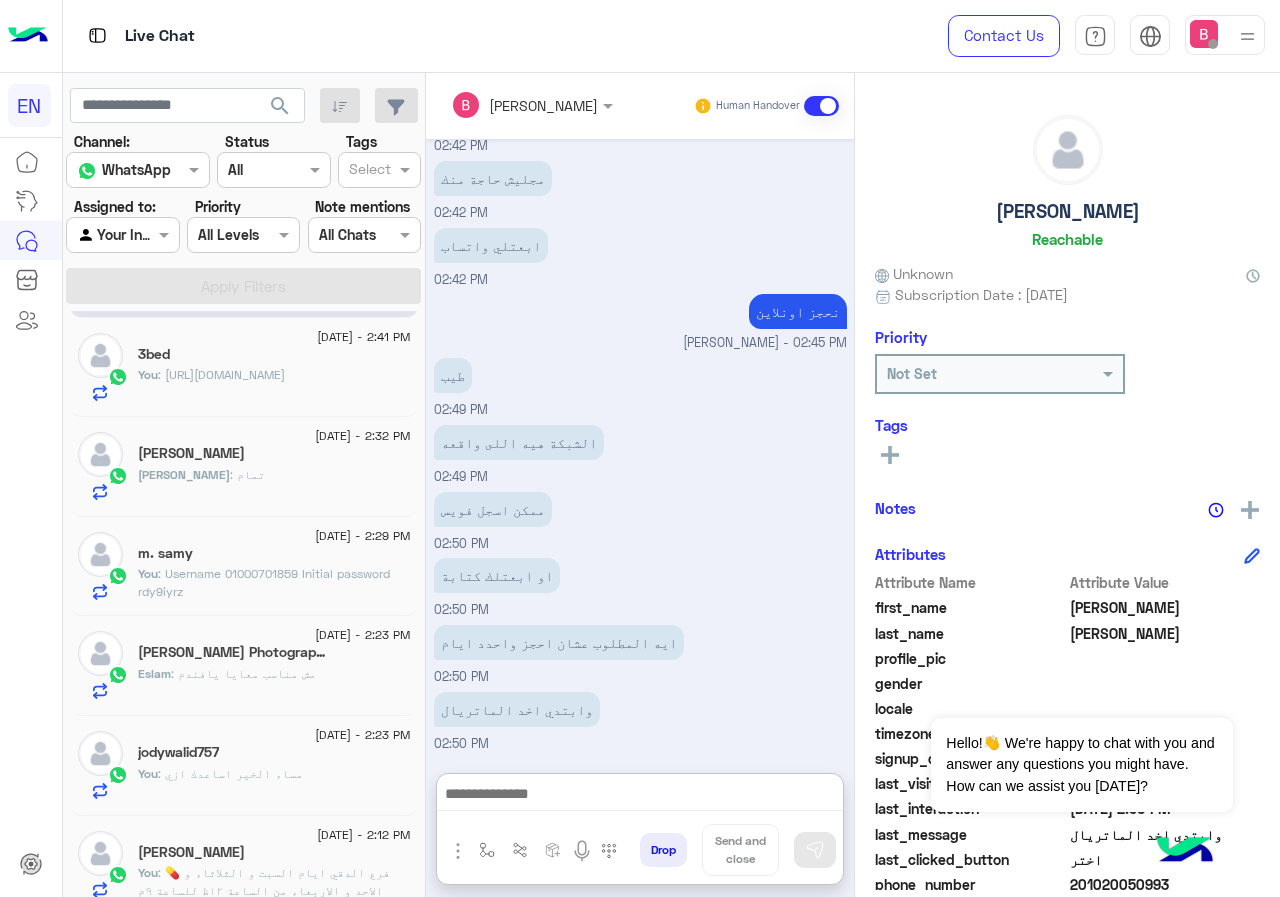 click at bounding box center (122, 234) 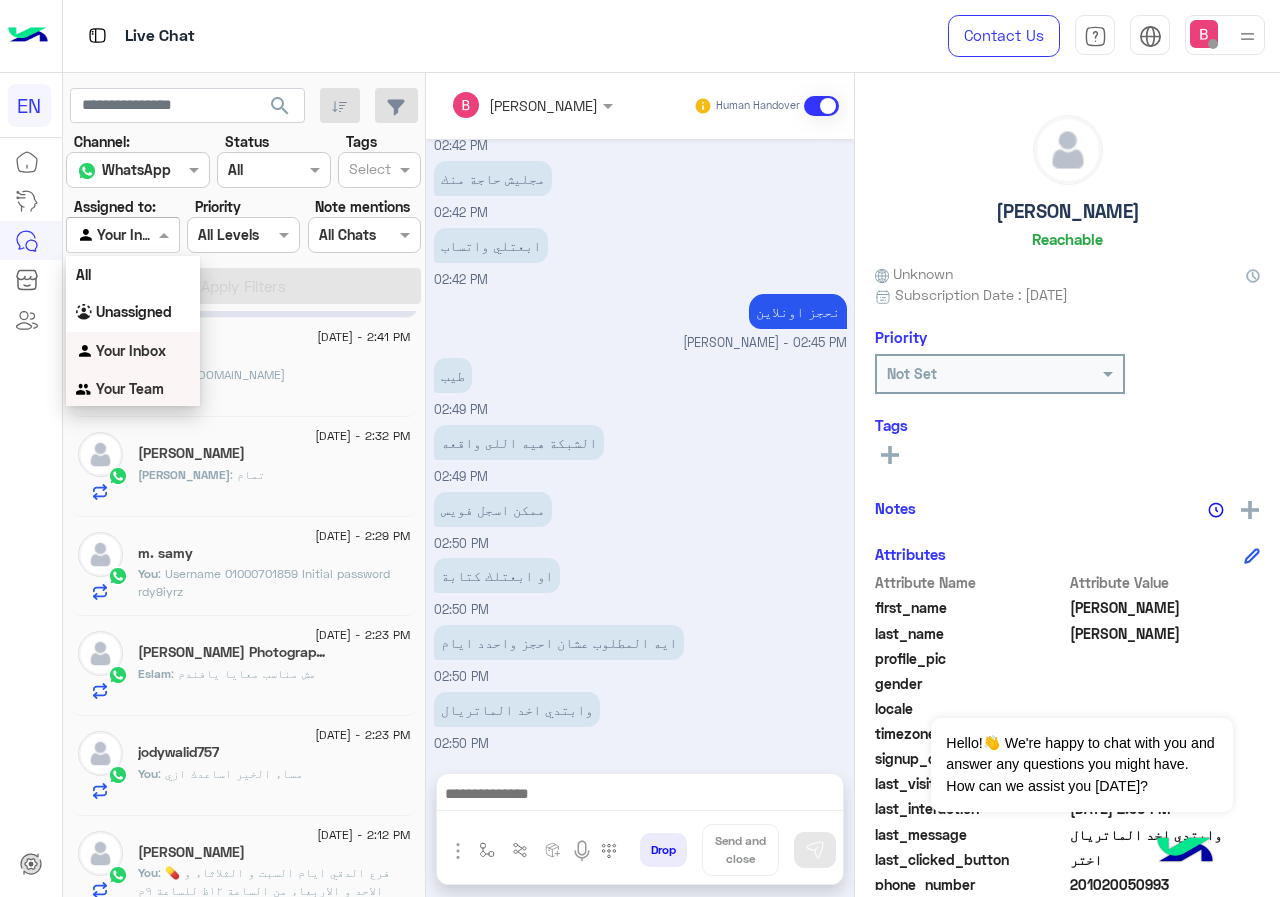 drag, startPoint x: 134, startPoint y: 387, endPoint x: 201, endPoint y: 330, distance: 87.965904 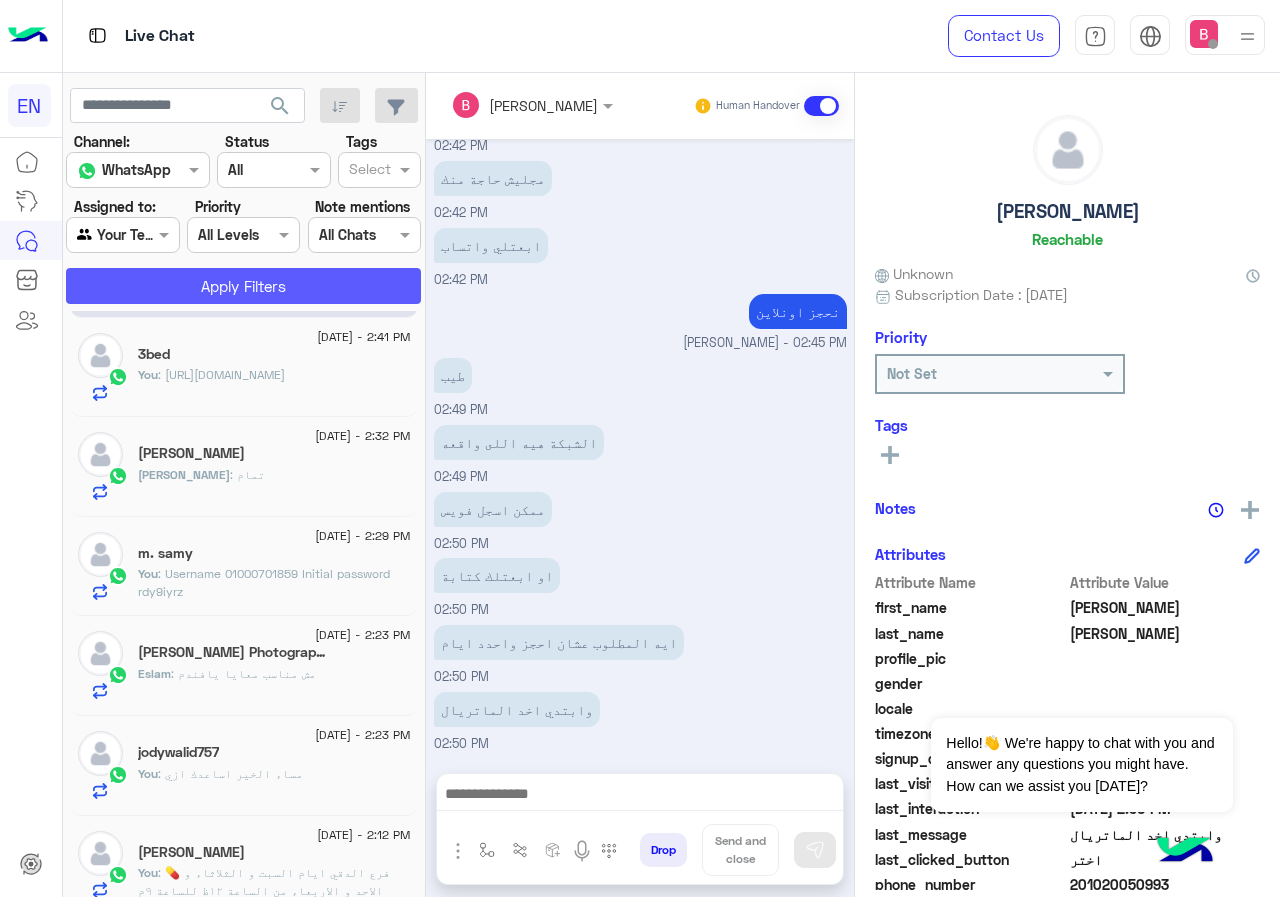 click on "Apply Filters" 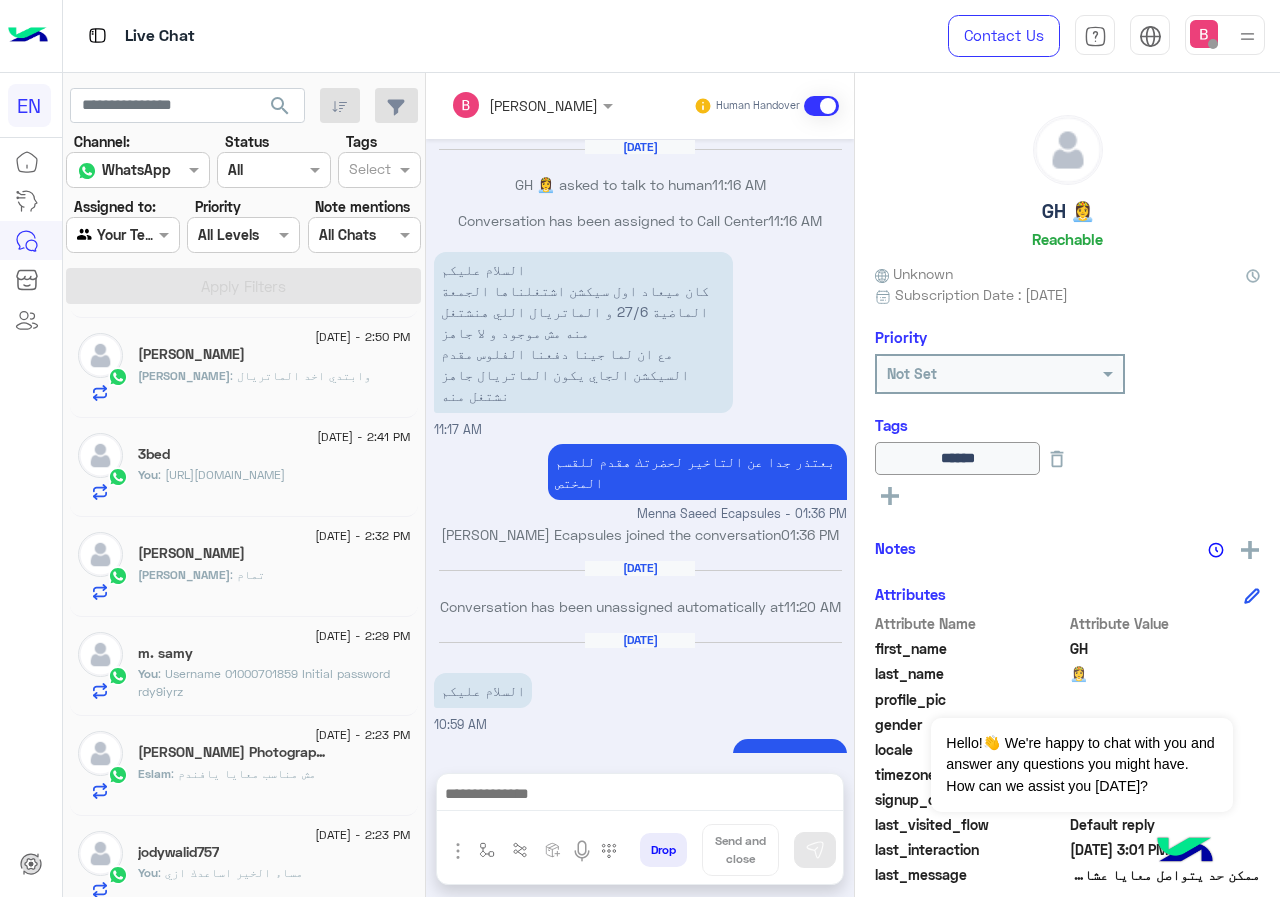 scroll, scrollTop: 1066, scrollLeft: 0, axis: vertical 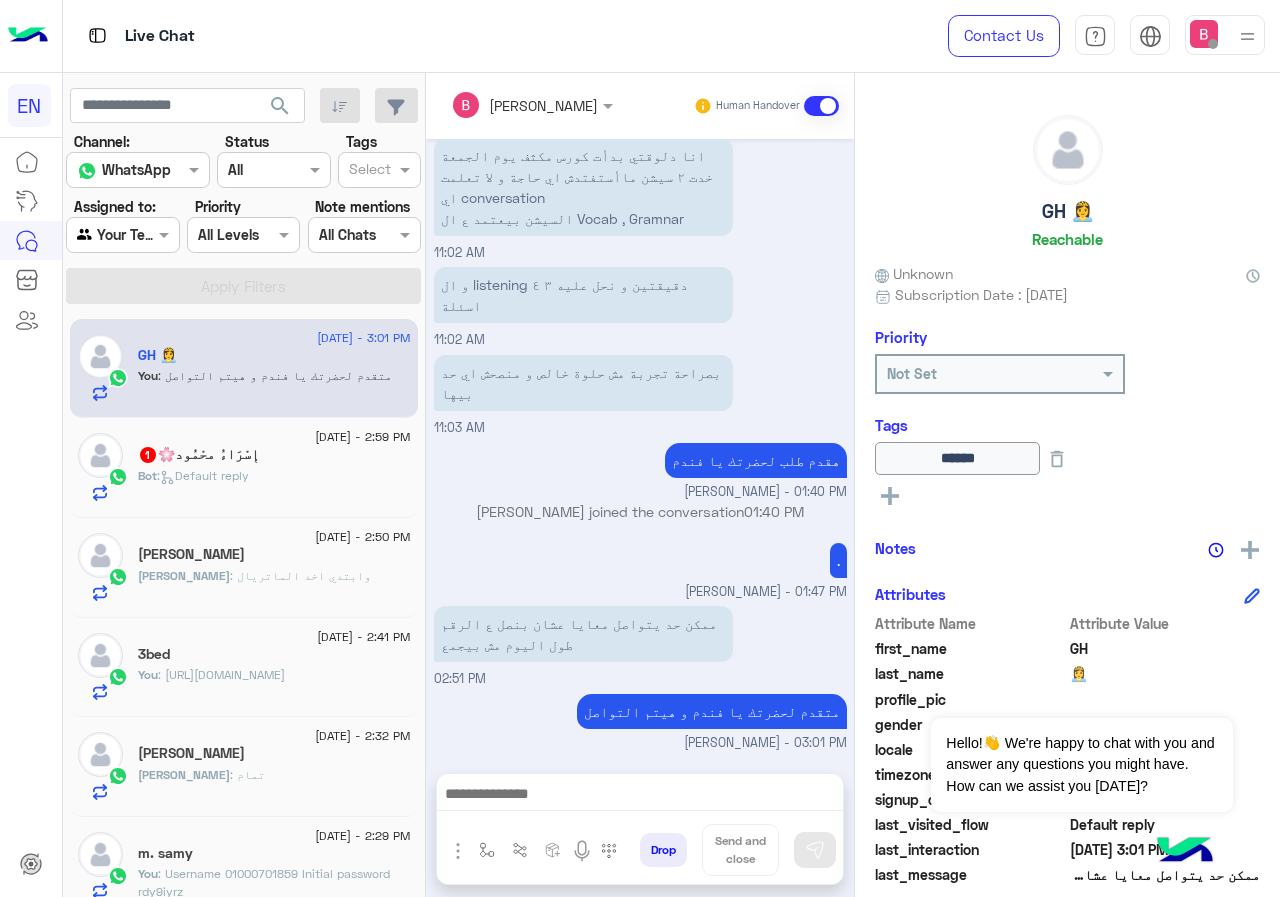 click on "إِسْرَاءُ محْمُود🌸  1" 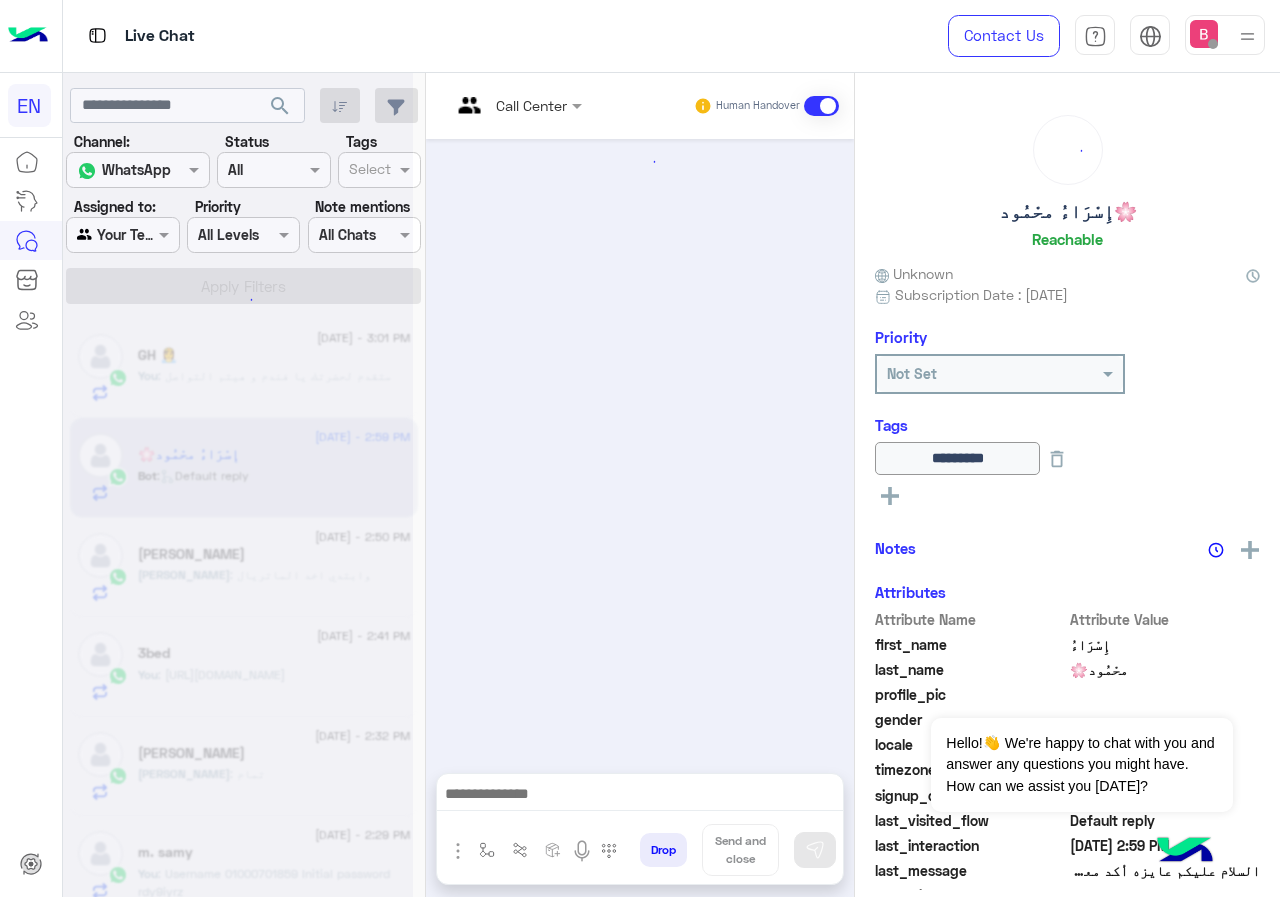 scroll, scrollTop: 1333, scrollLeft: 0, axis: vertical 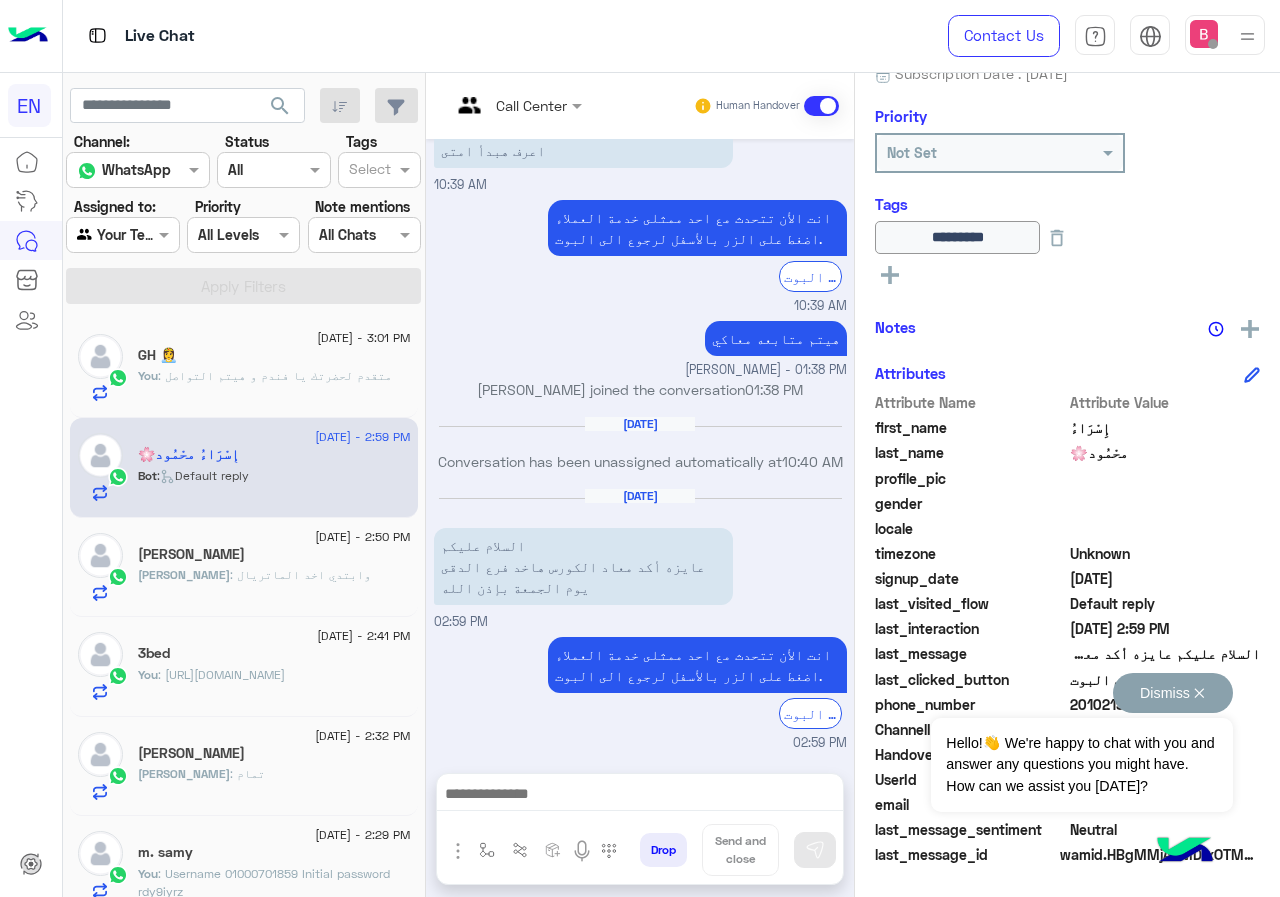 click on "Dismiss ✕" at bounding box center [1173, 693] 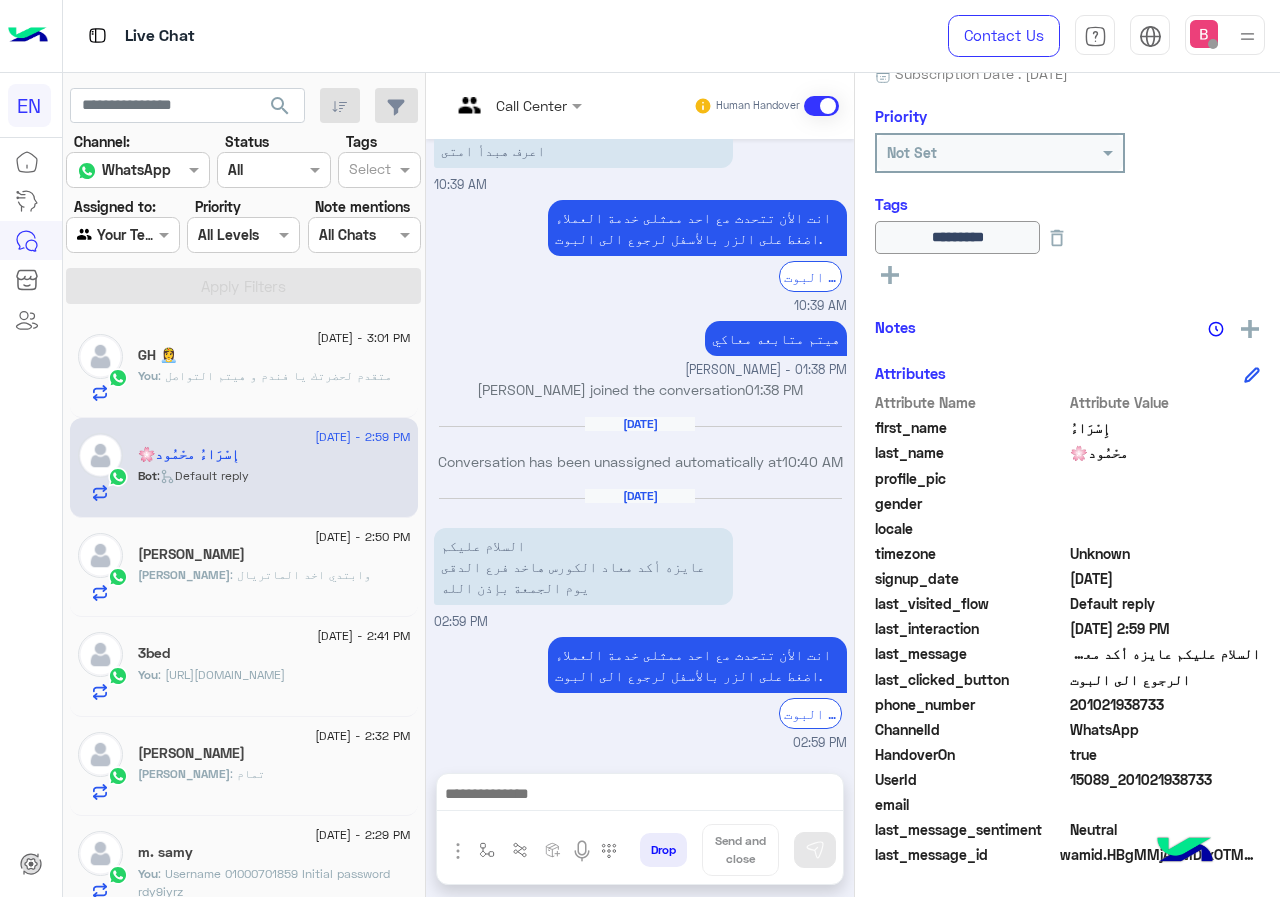 drag, startPoint x: 1136, startPoint y: 702, endPoint x: 1238, endPoint y: 704, distance: 102.01961 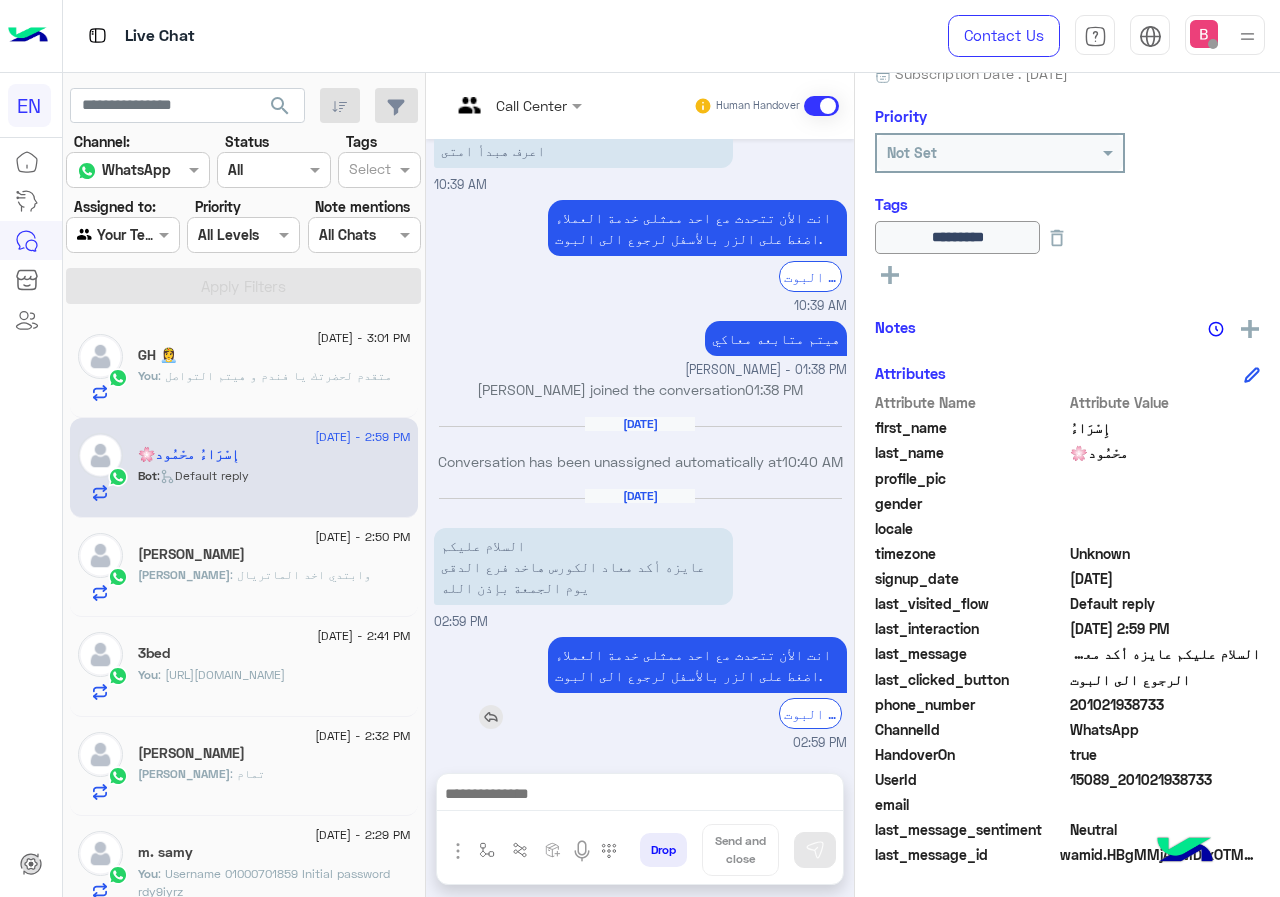 scroll, scrollTop: 1332, scrollLeft: 0, axis: vertical 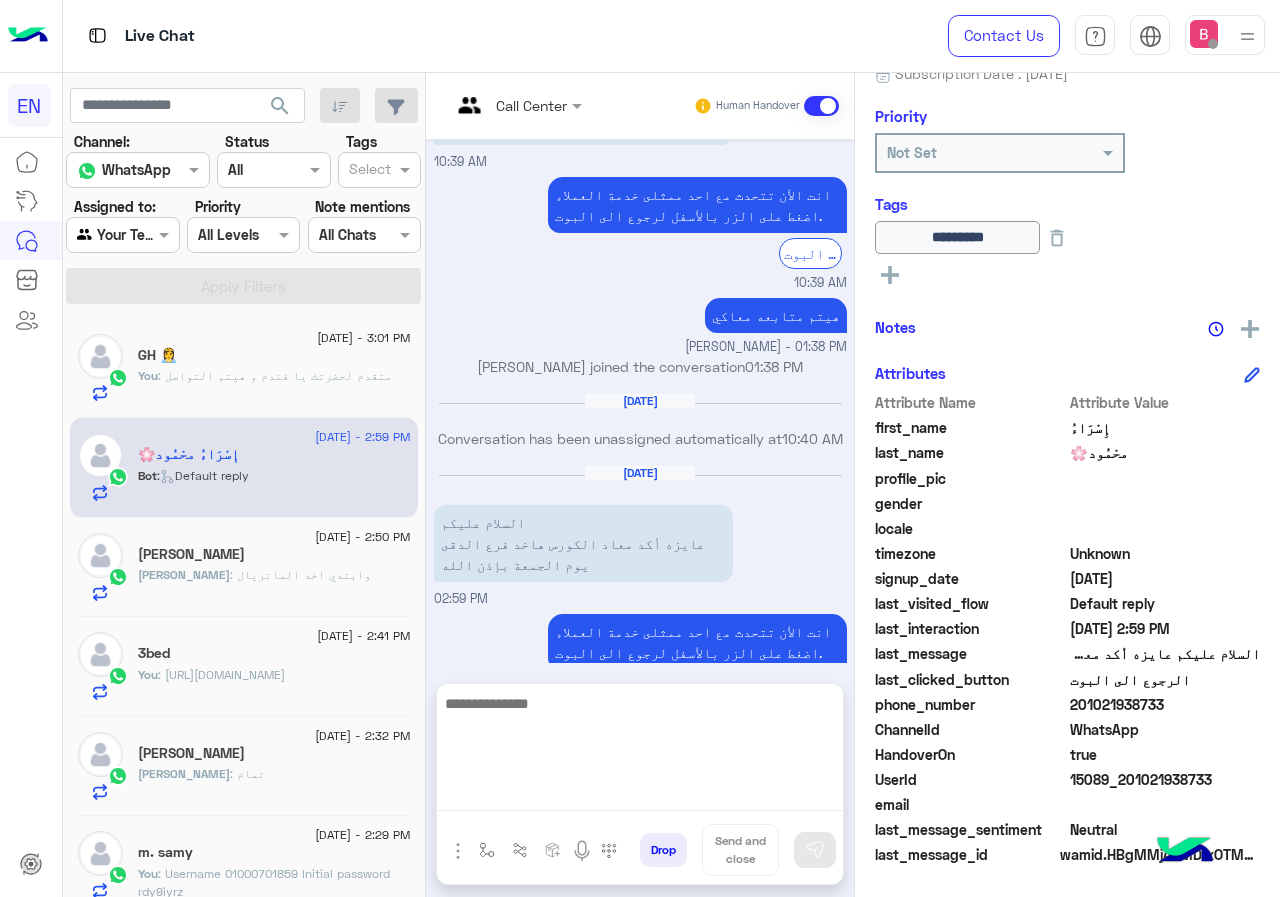 click at bounding box center [640, 751] 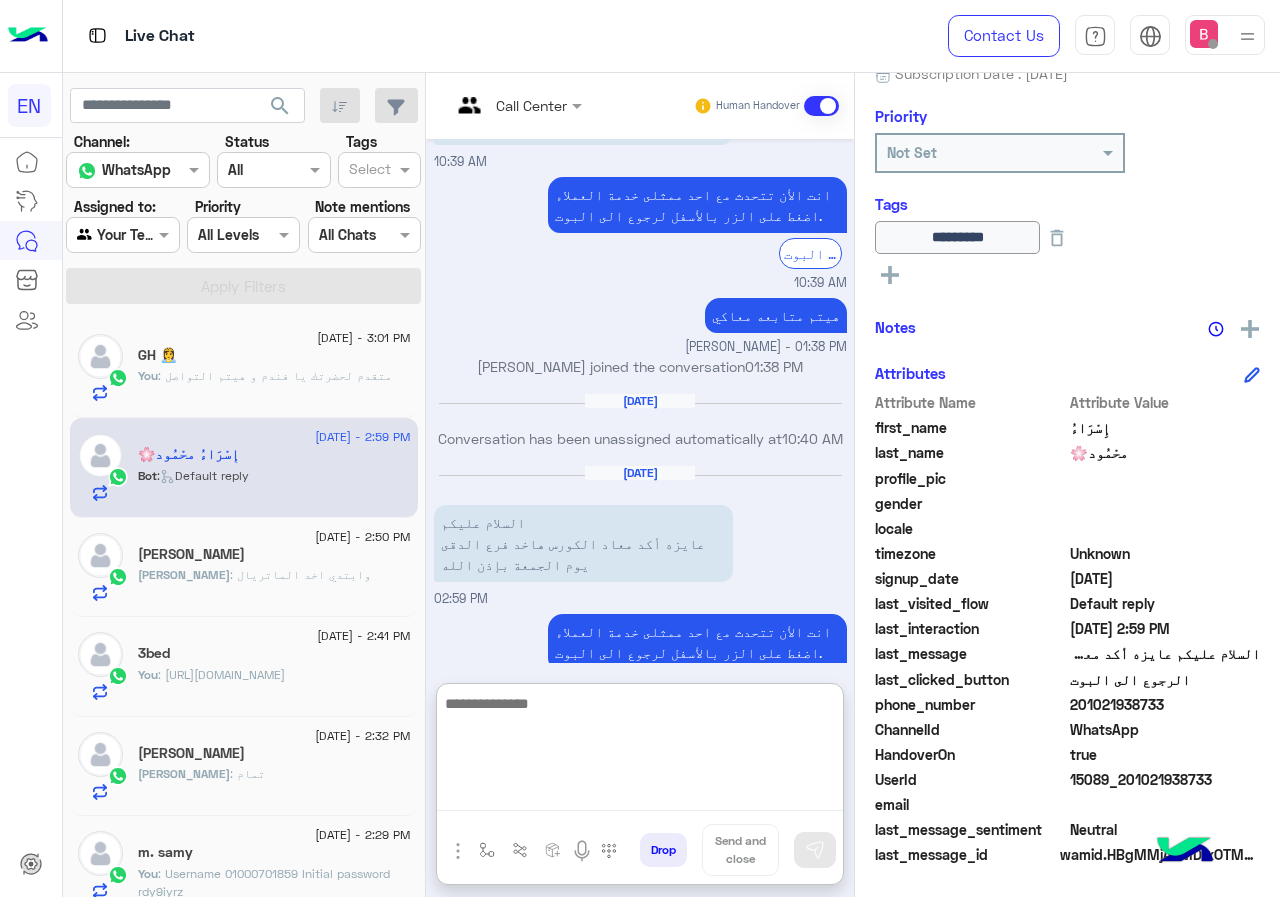 click at bounding box center [640, 751] 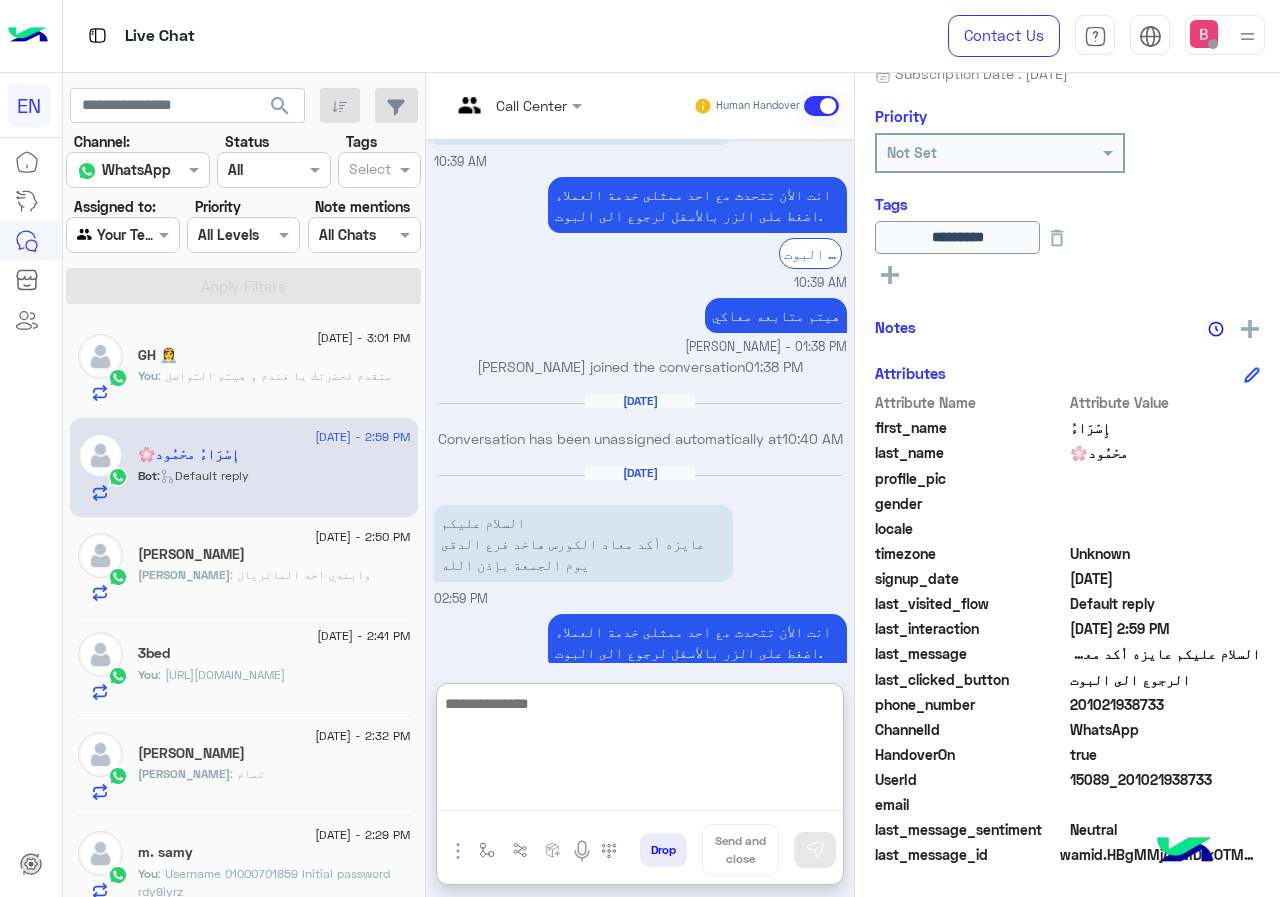 scroll, scrollTop: 1422, scrollLeft: 0, axis: vertical 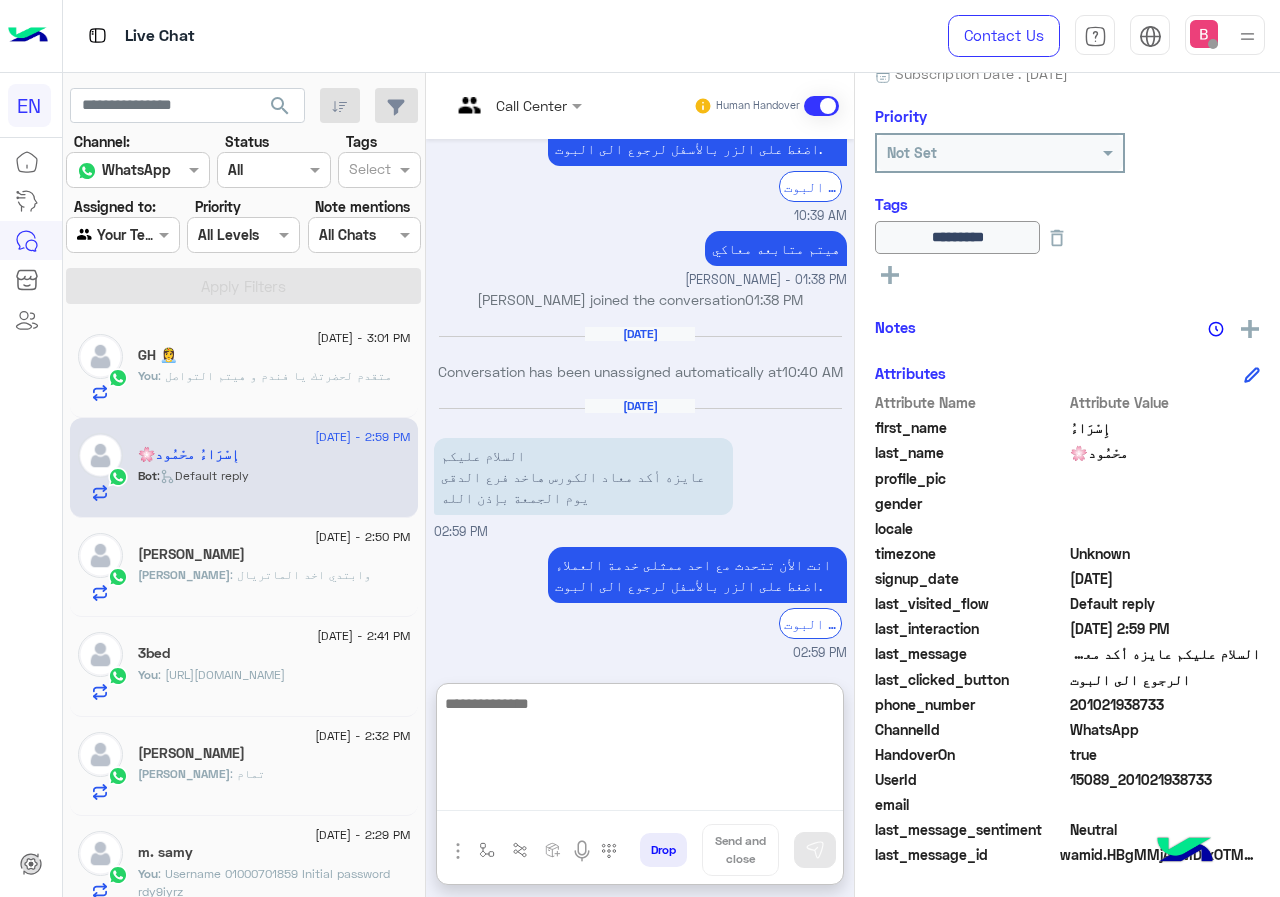 click at bounding box center (640, 751) 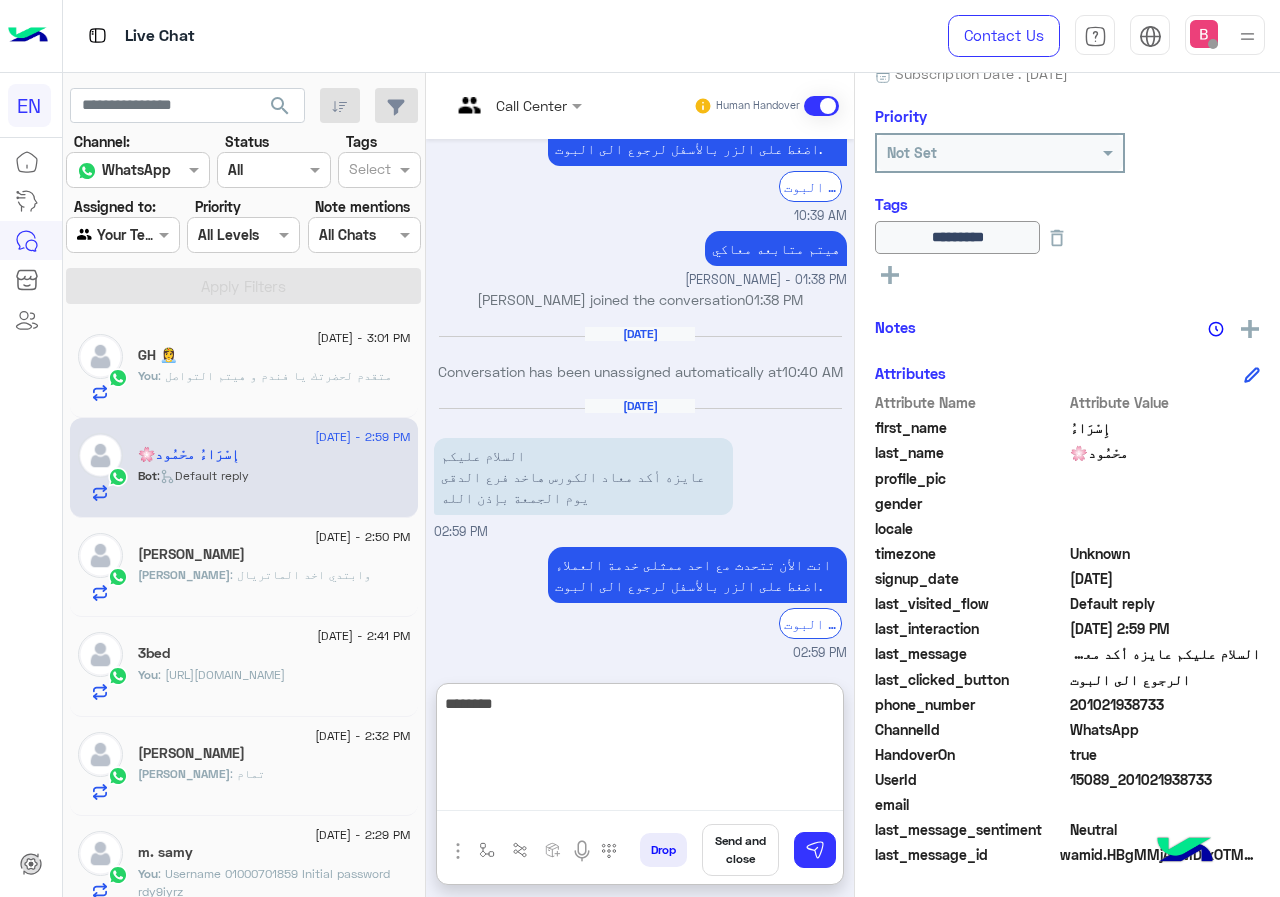 type on "*********" 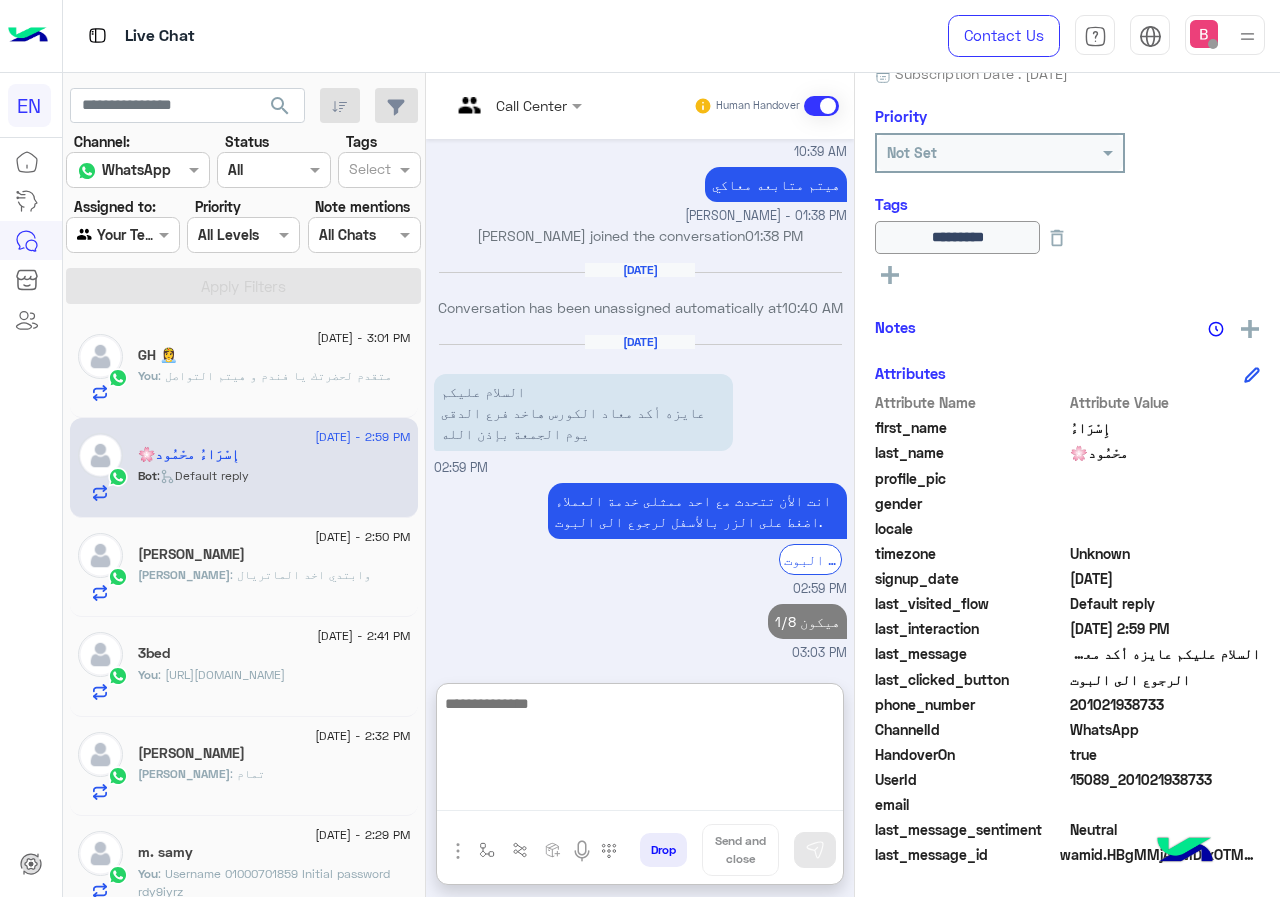 scroll, scrollTop: 1523, scrollLeft: 0, axis: vertical 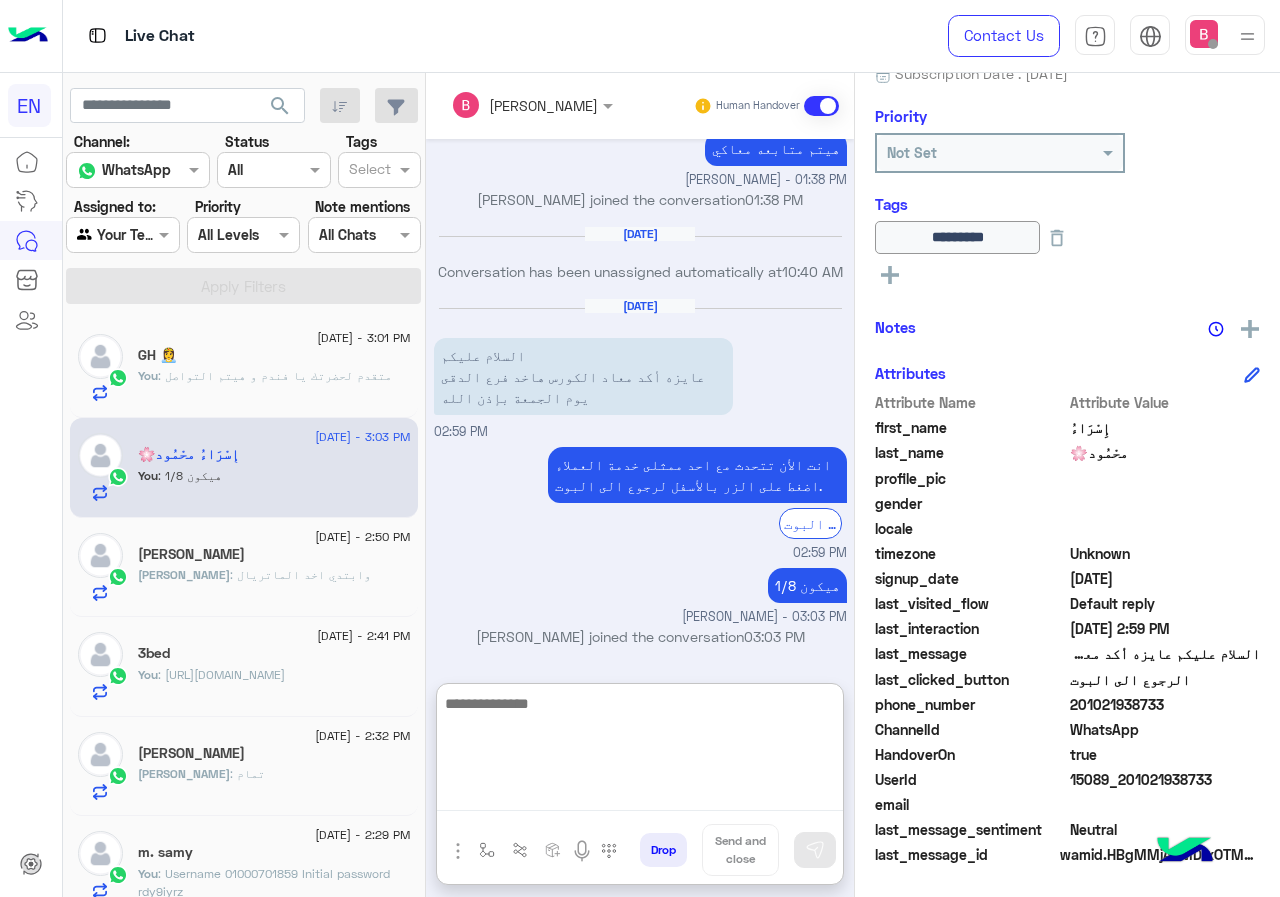 click at bounding box center (640, 751) 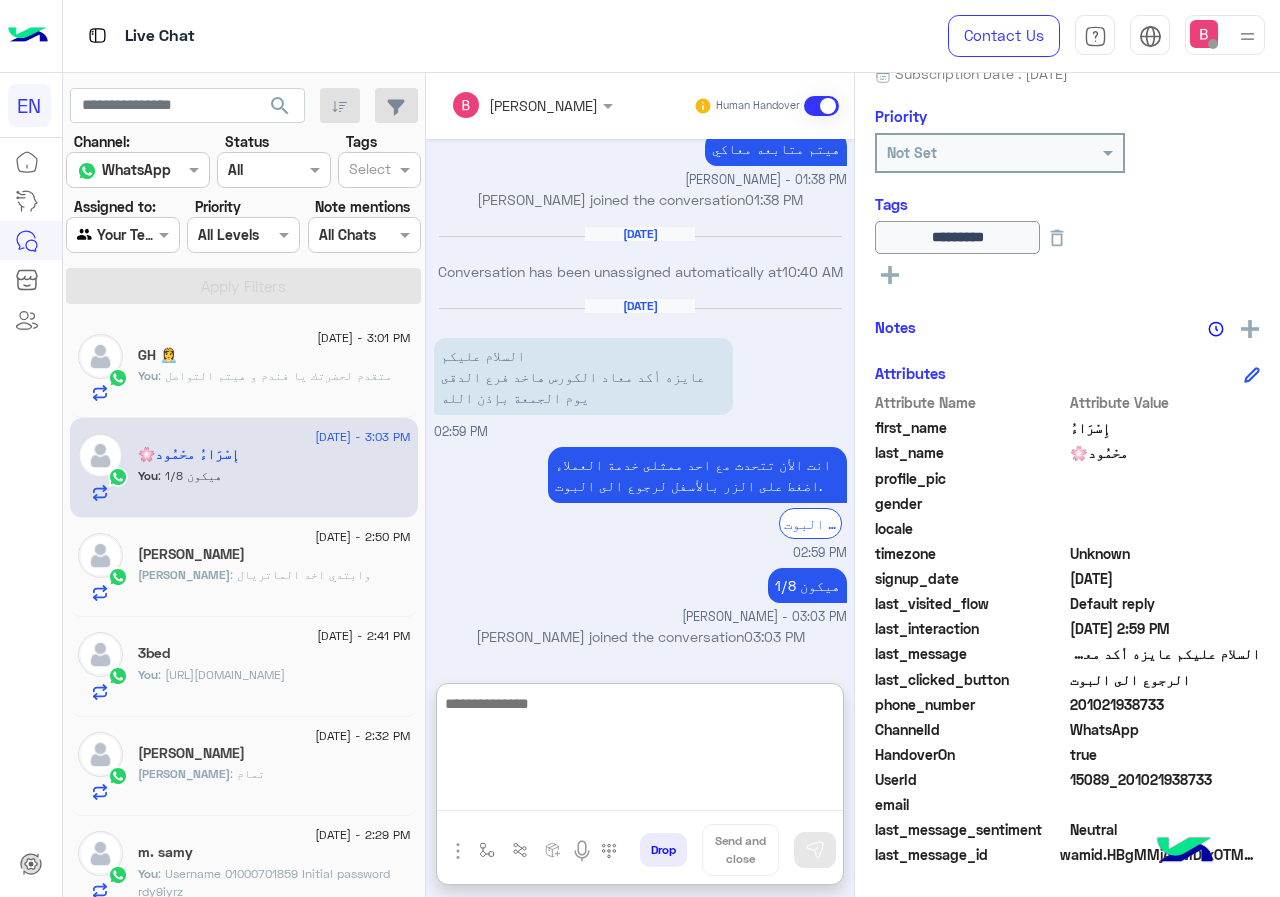 type on "*" 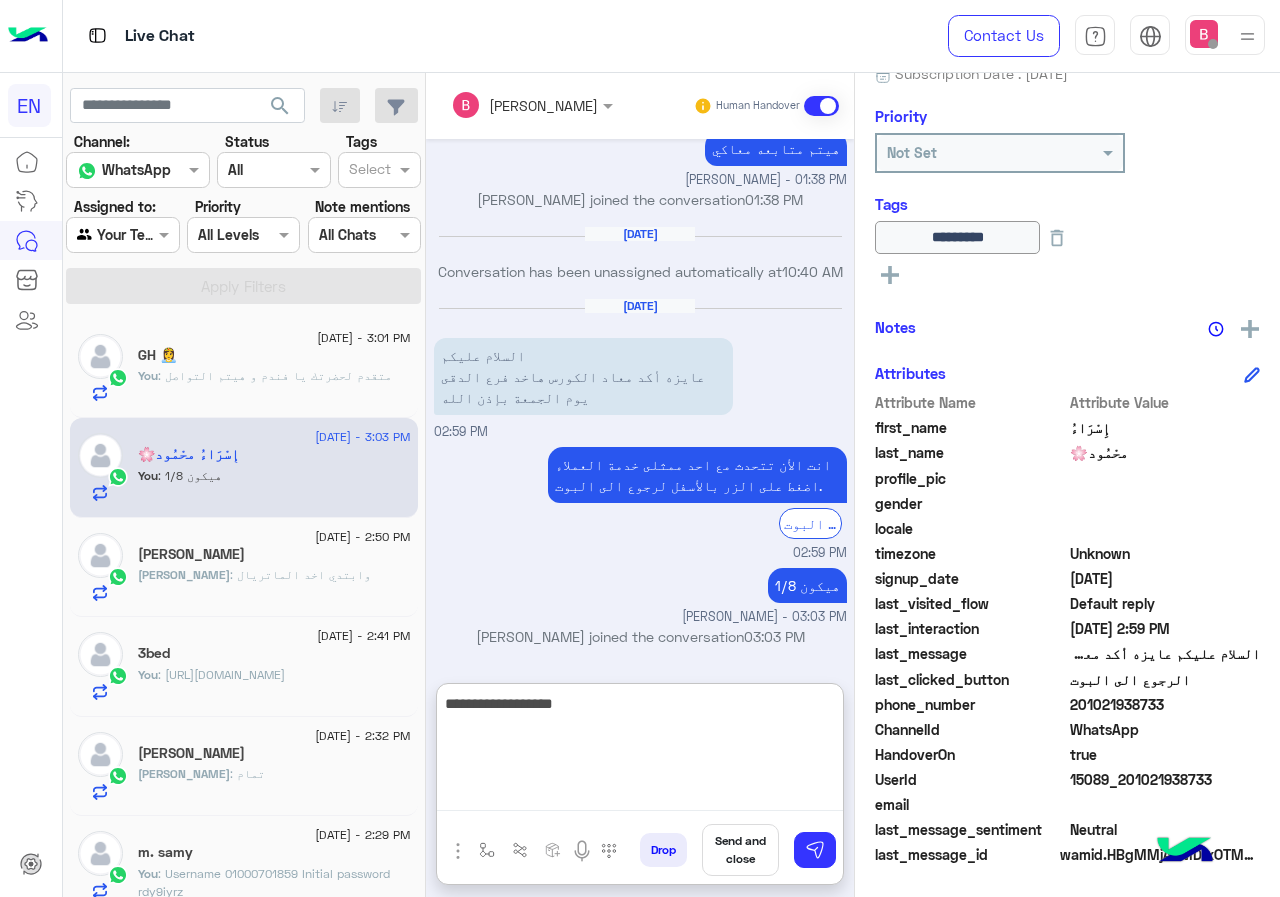 type on "**********" 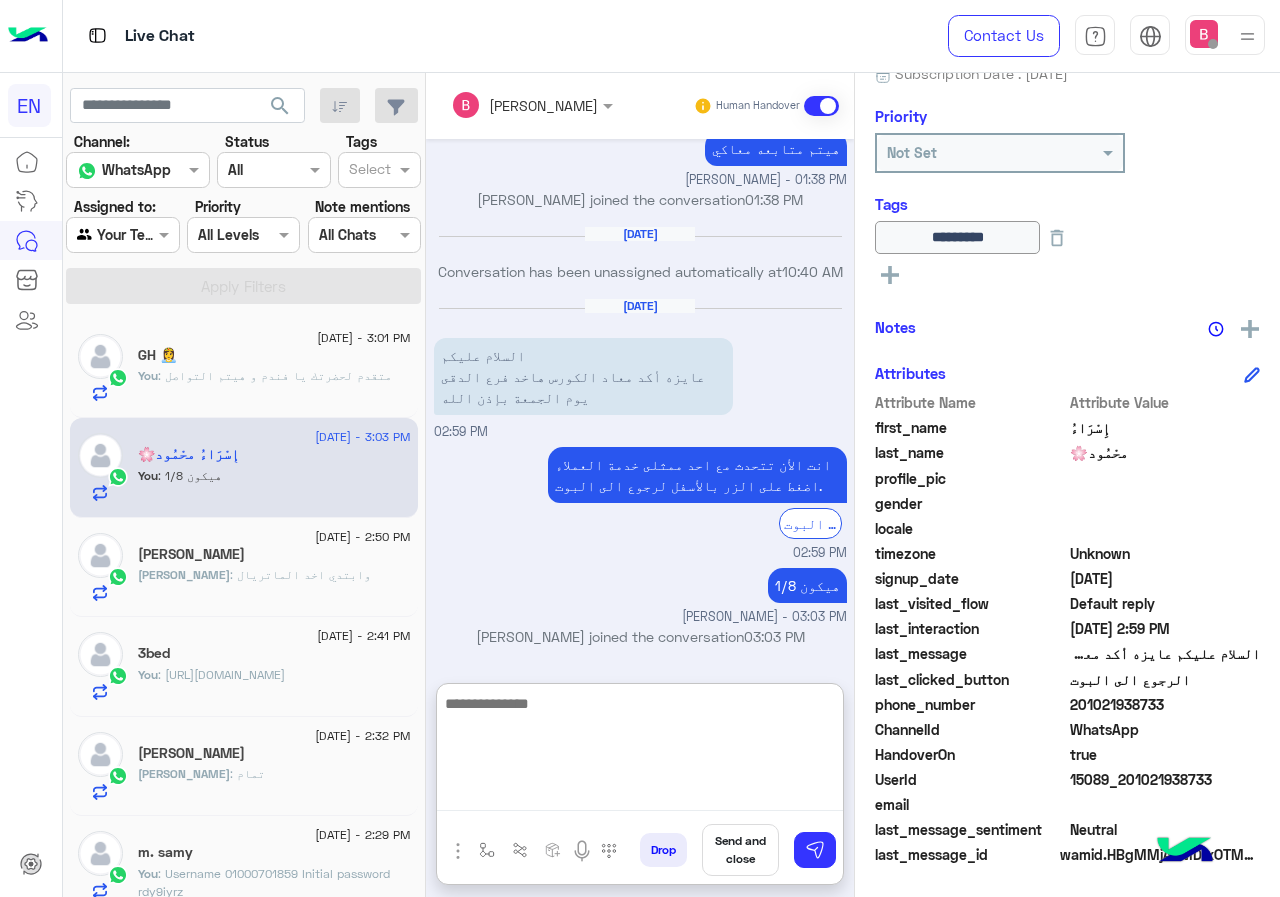 scroll, scrollTop: 1587, scrollLeft: 0, axis: vertical 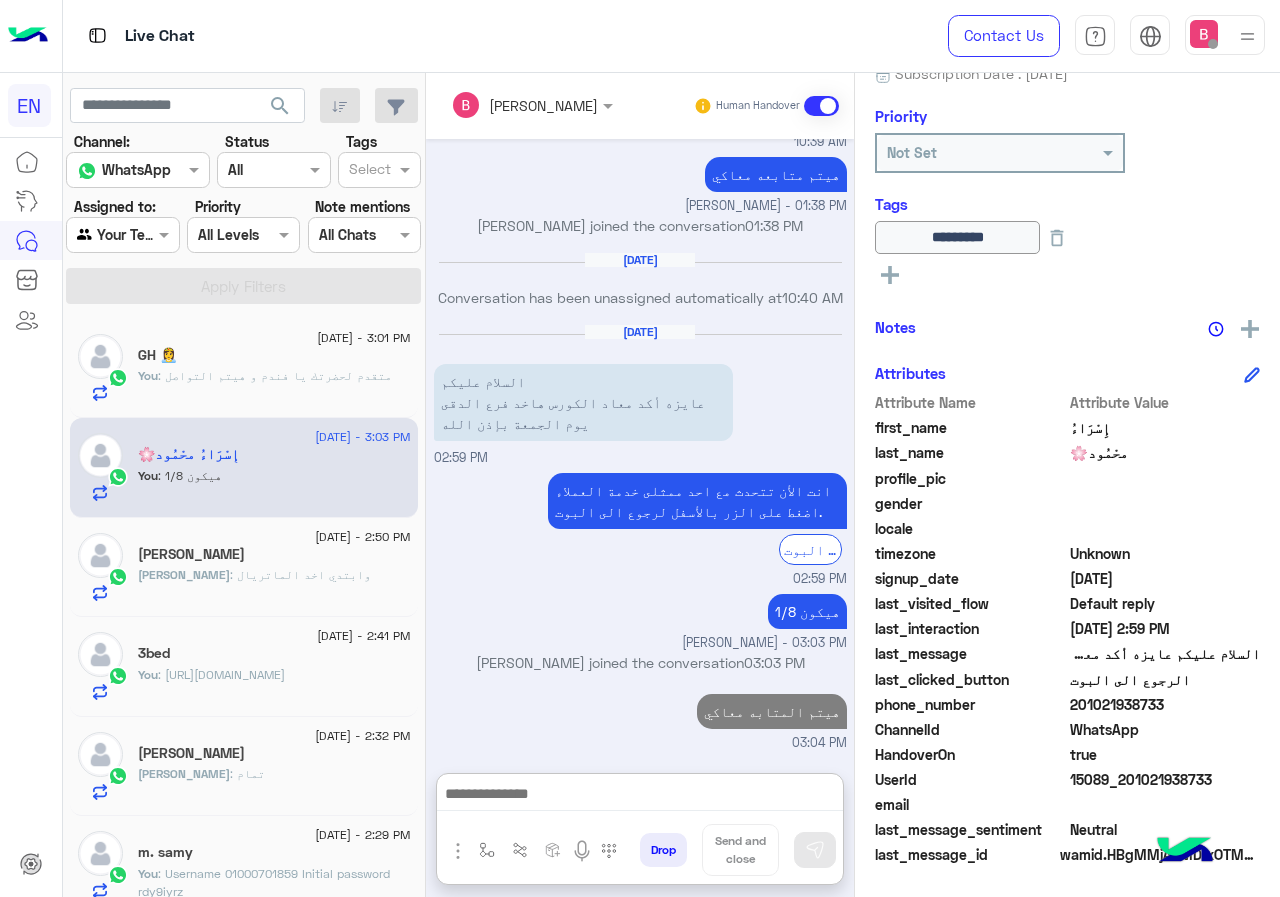 click on "[PERSON_NAME]" 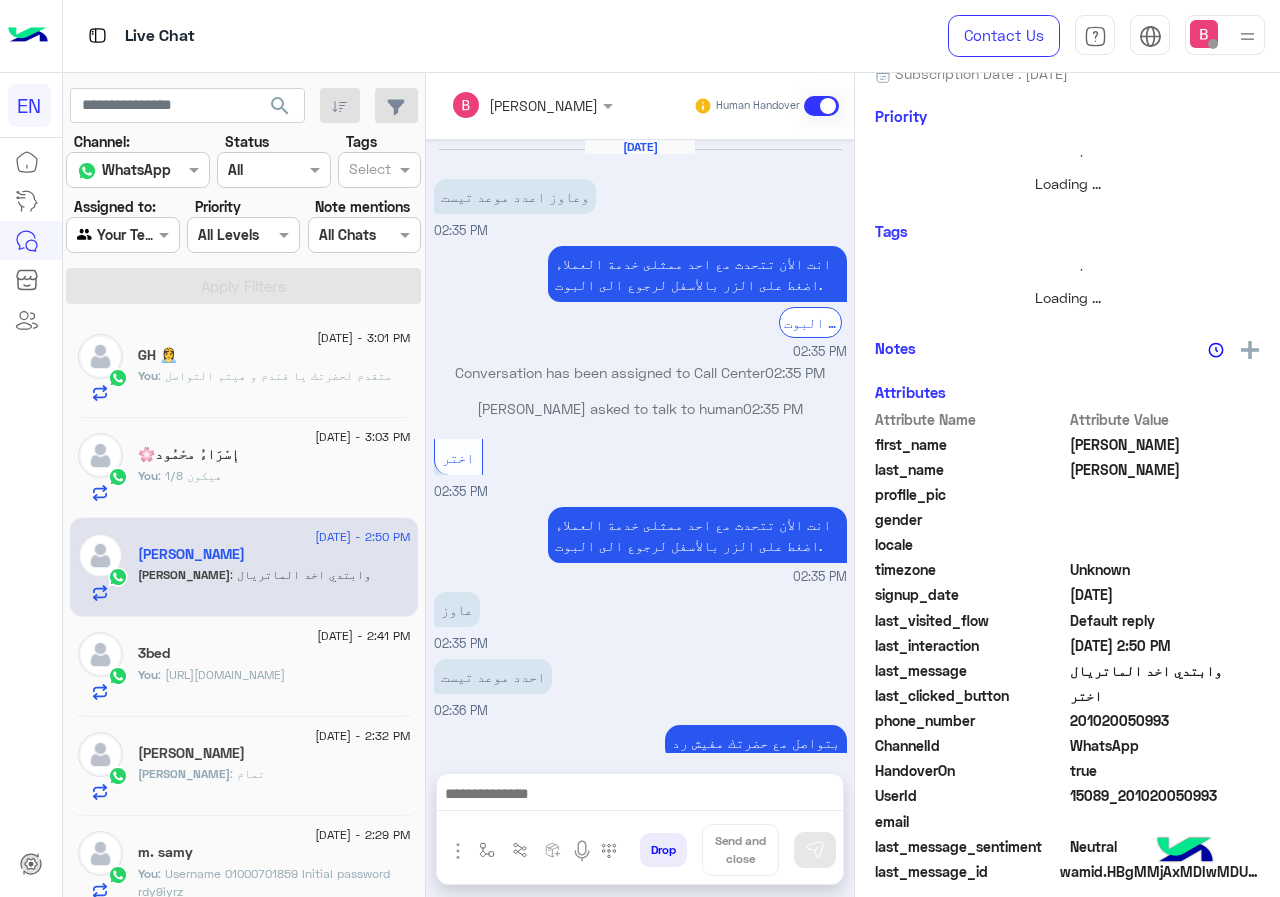 scroll, scrollTop: 732, scrollLeft: 0, axis: vertical 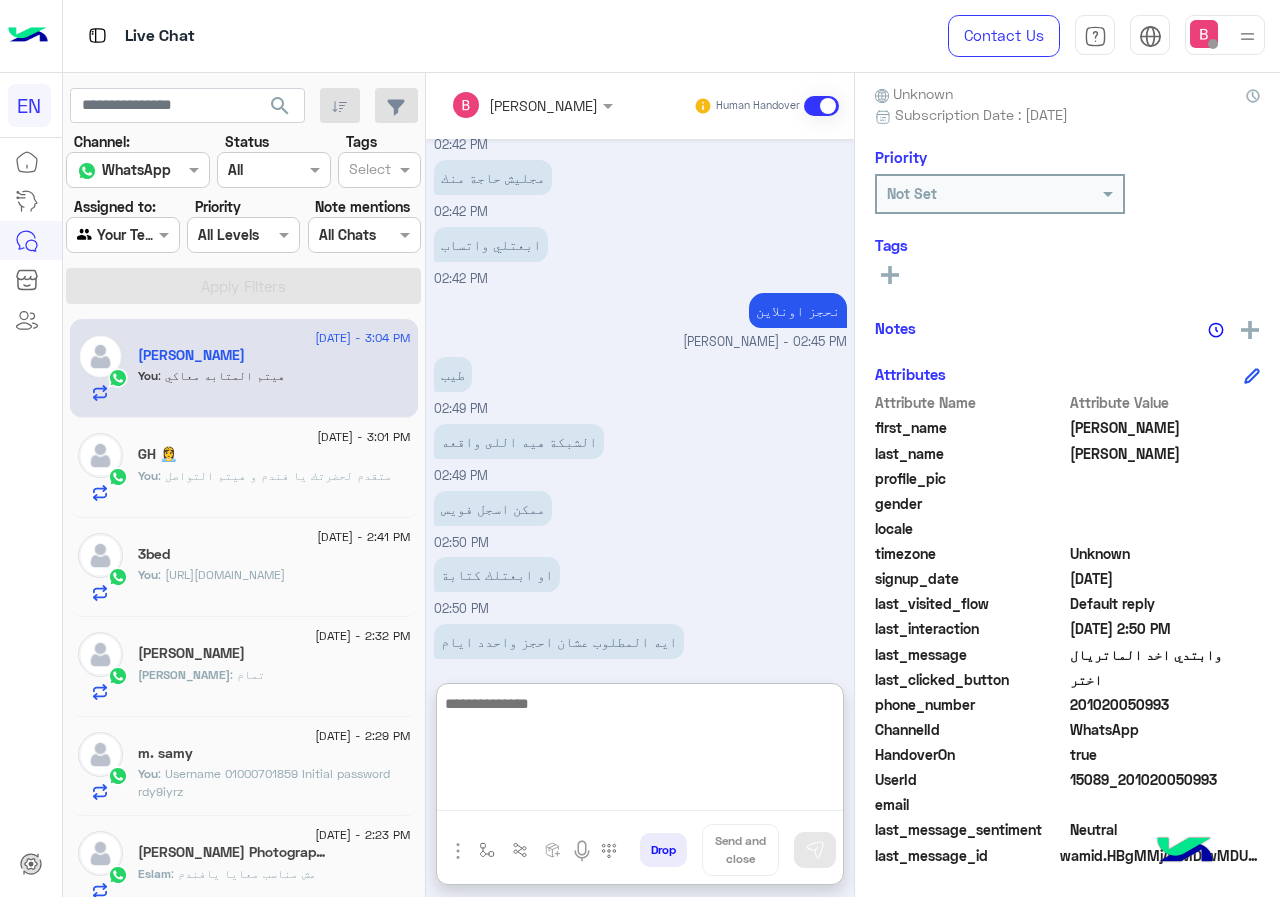 click at bounding box center (640, 751) 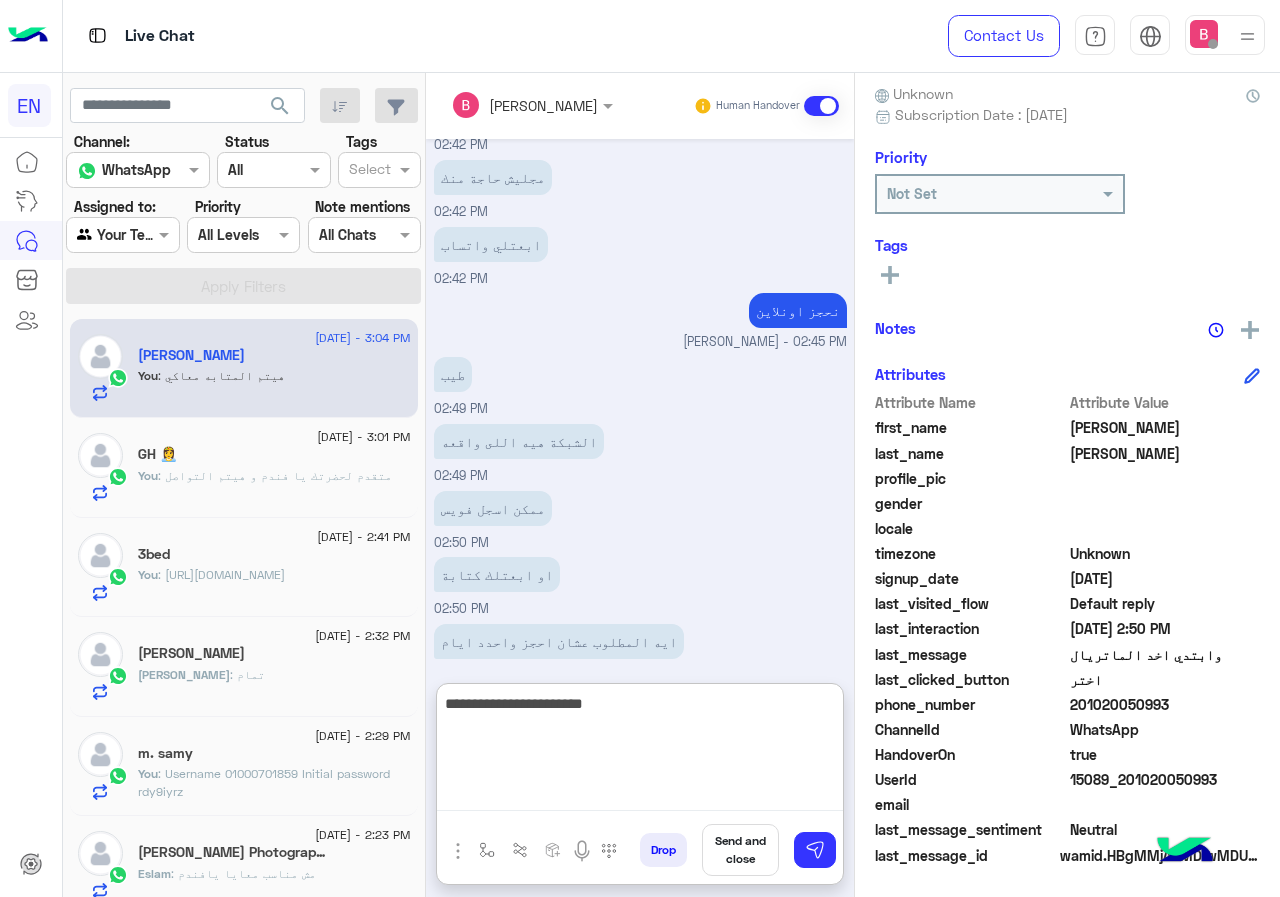 drag, startPoint x: 823, startPoint y: 708, endPoint x: 842, endPoint y: 717, distance: 21.023796 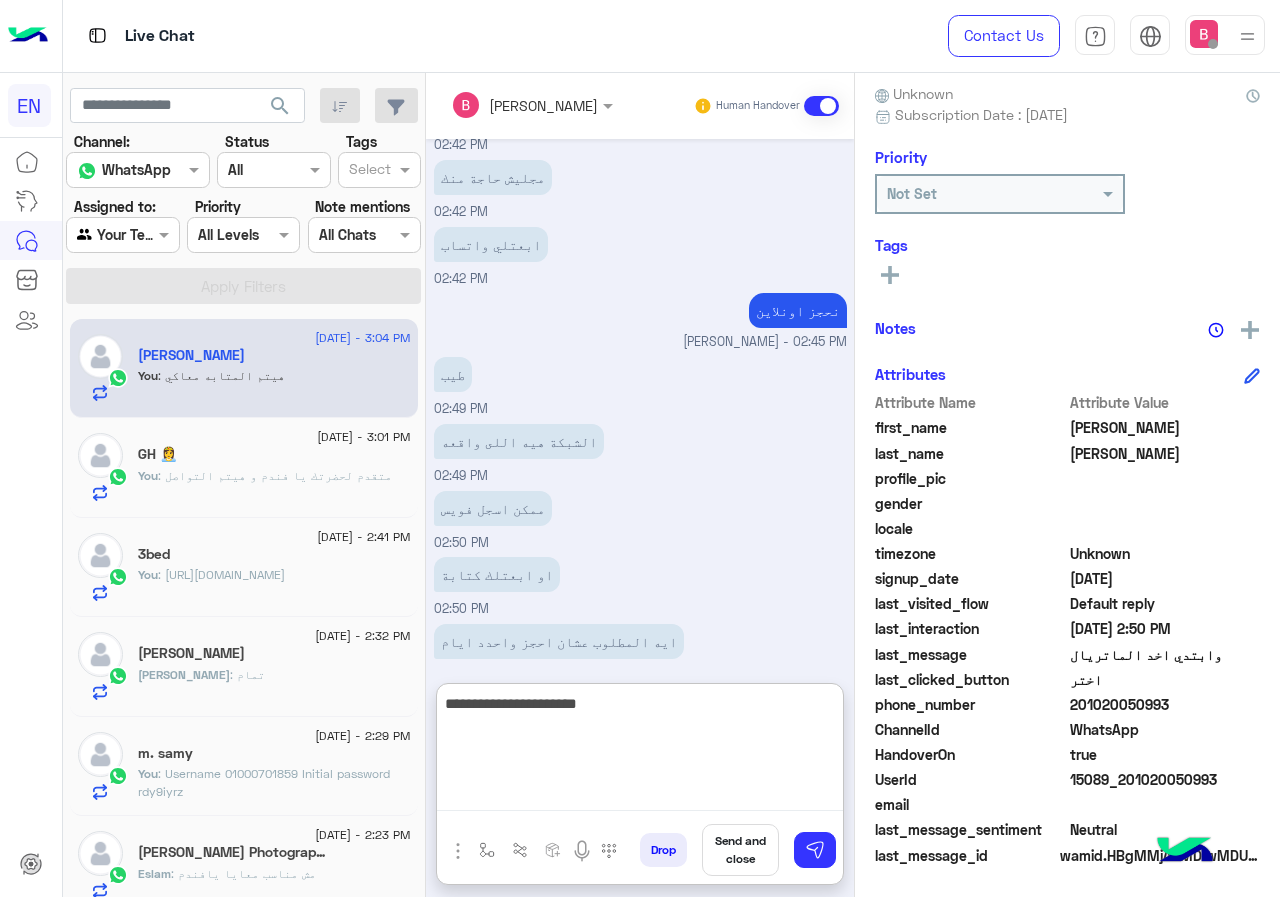 type on "**********" 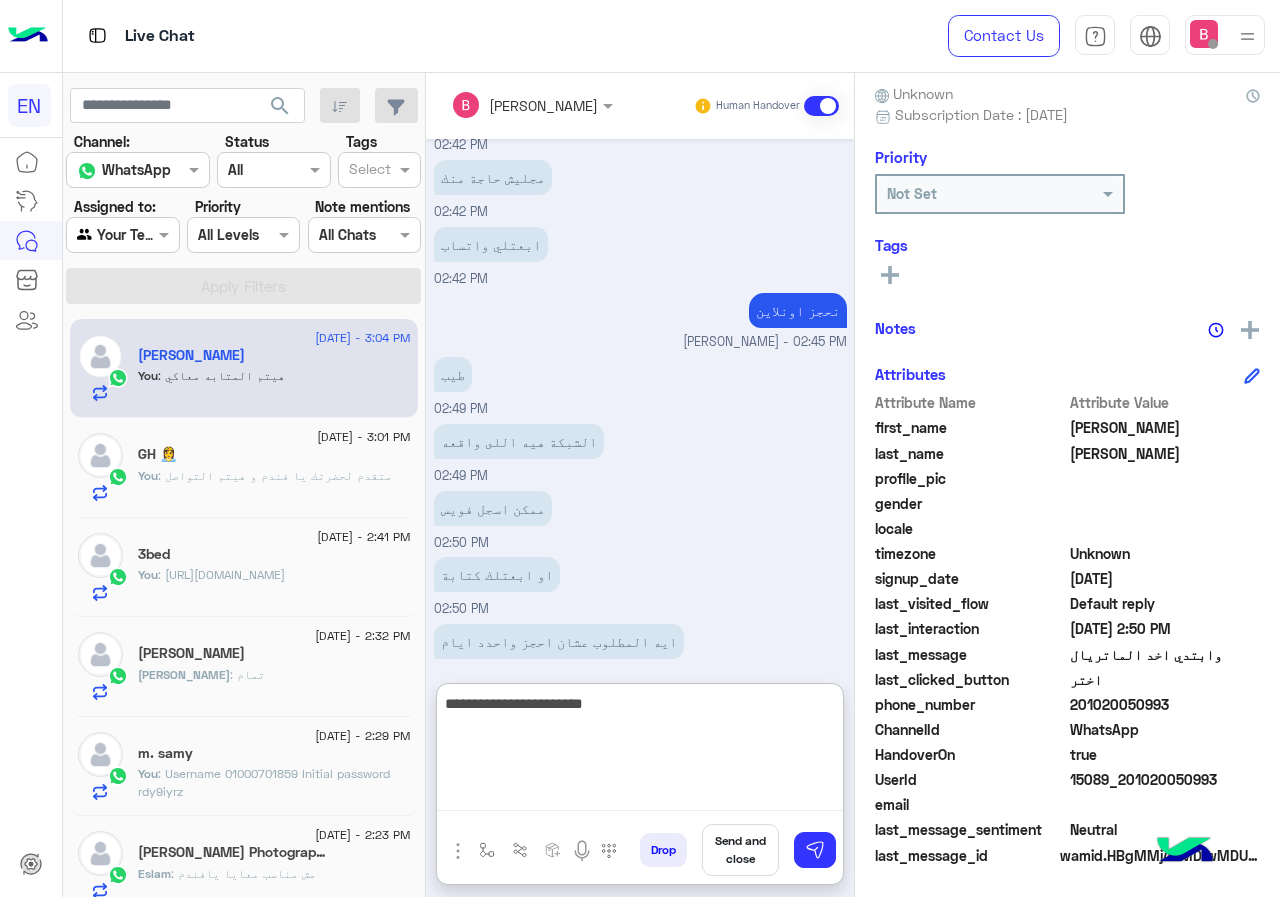 type 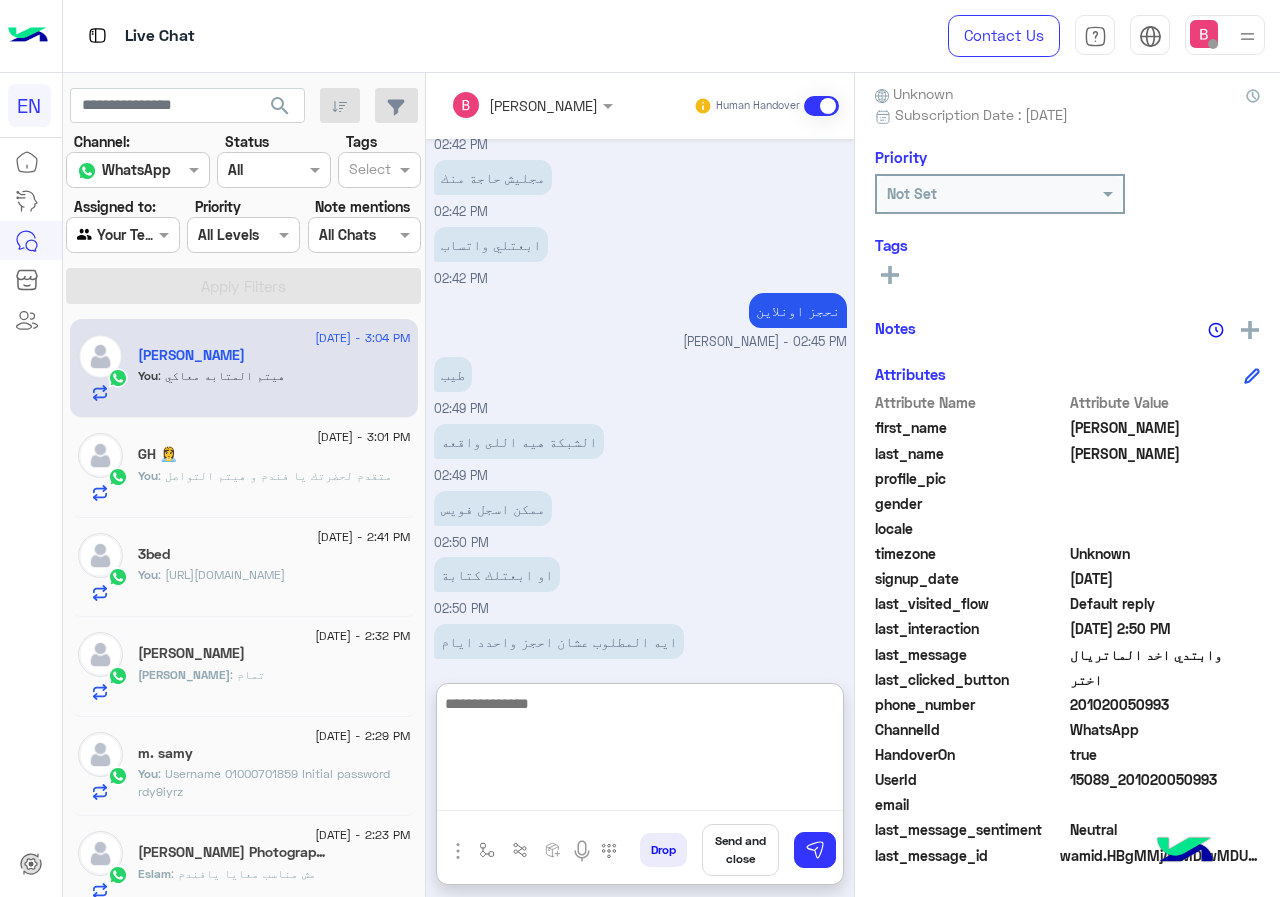 scroll, scrollTop: 886, scrollLeft: 0, axis: vertical 